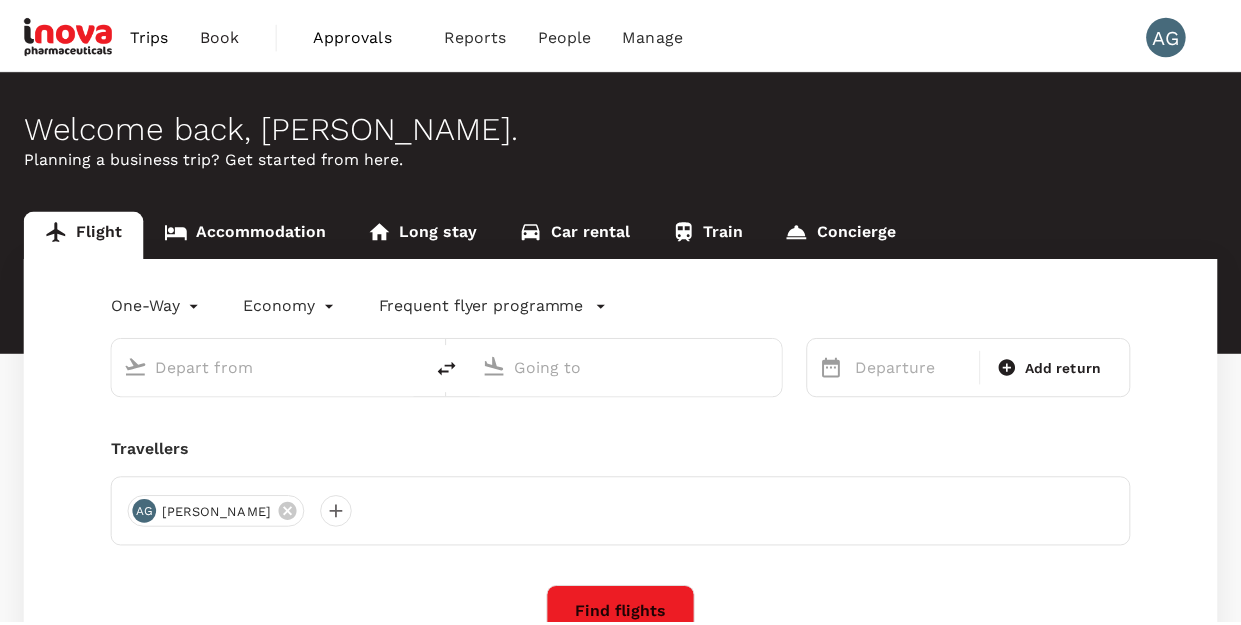 scroll, scrollTop: 0, scrollLeft: 0, axis: both 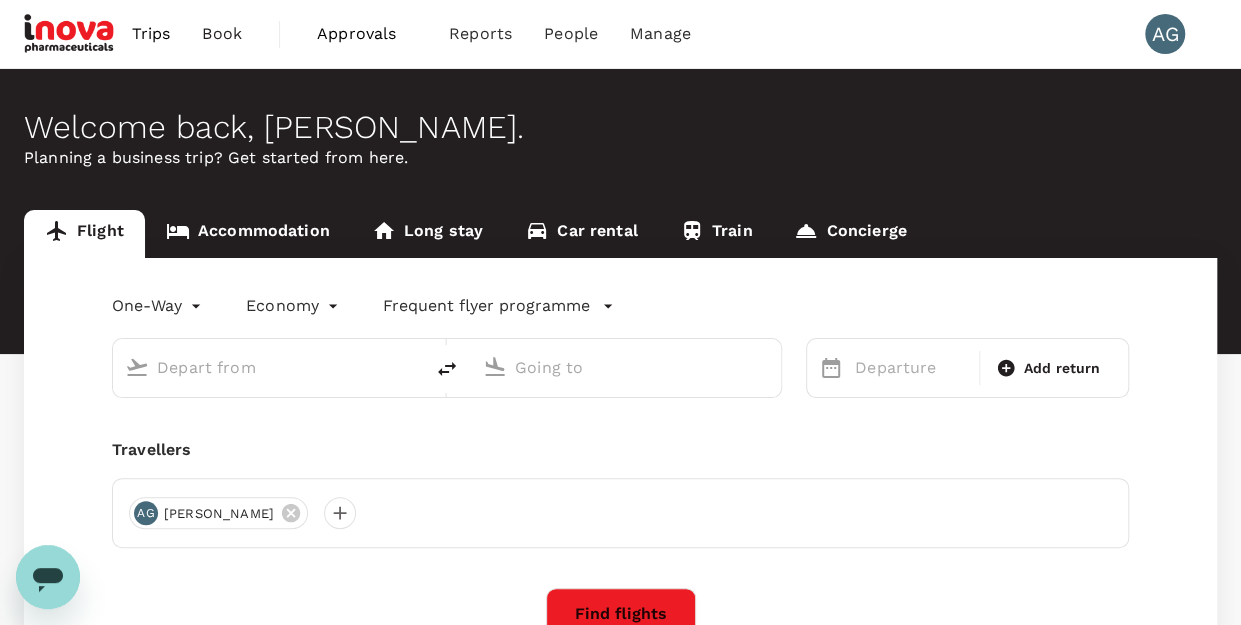 click at bounding box center (269, 367) 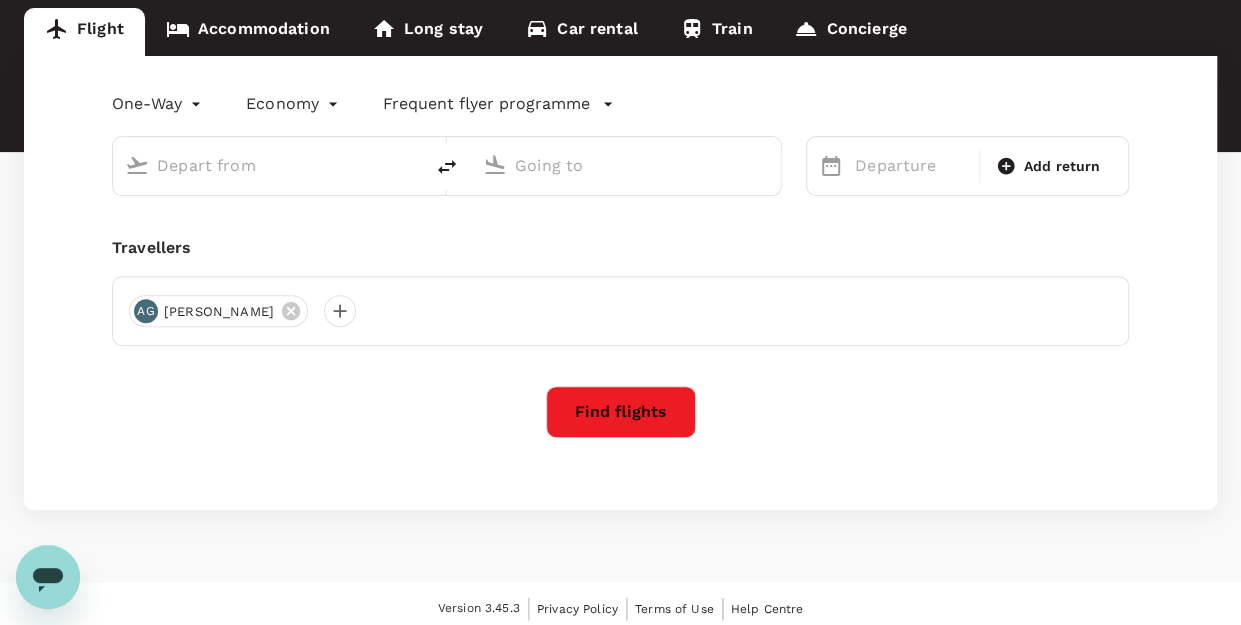 scroll, scrollTop: 210, scrollLeft: 0, axis: vertical 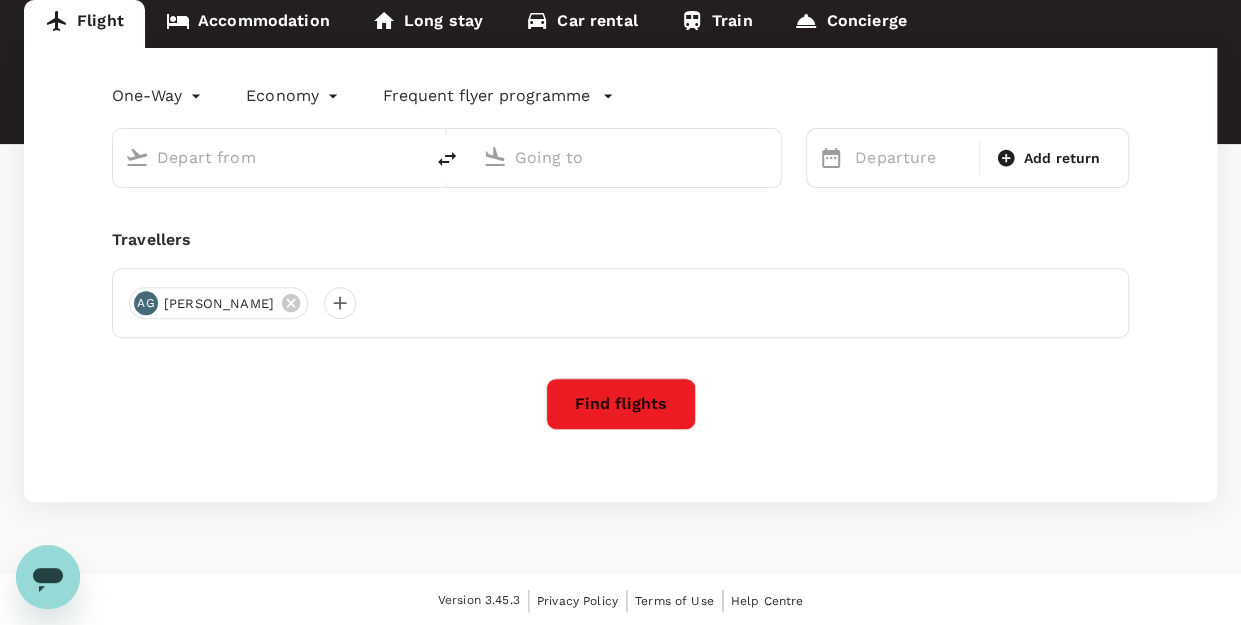click 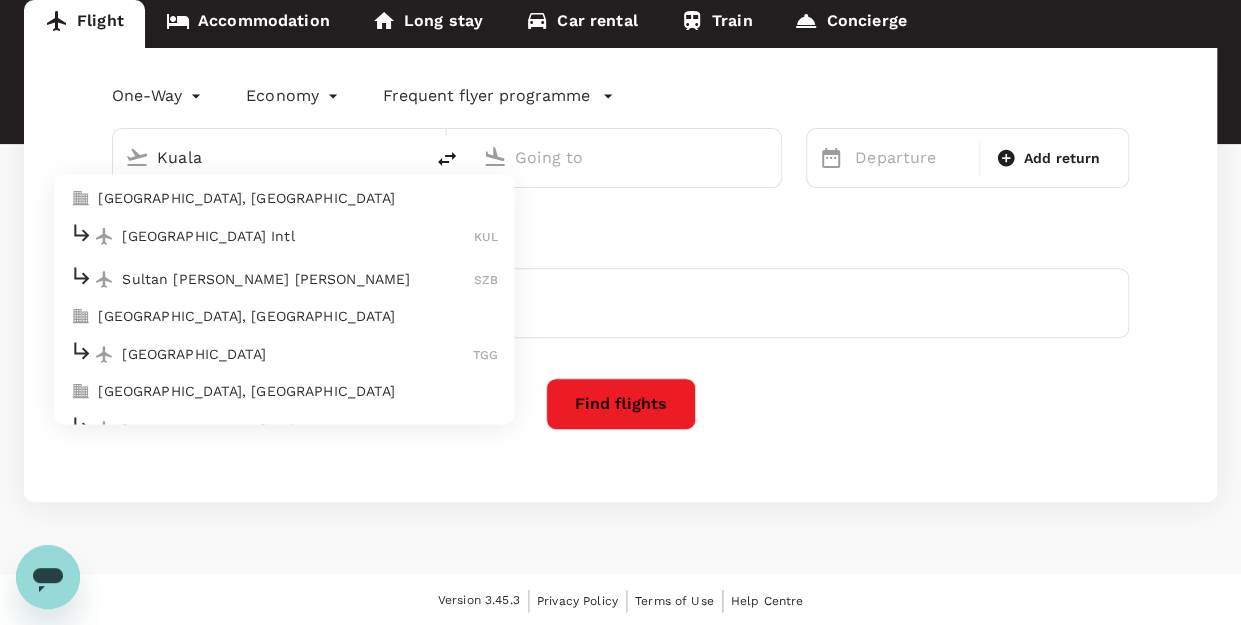 click on "Kuala Lumpur Intl" at bounding box center [298, 236] 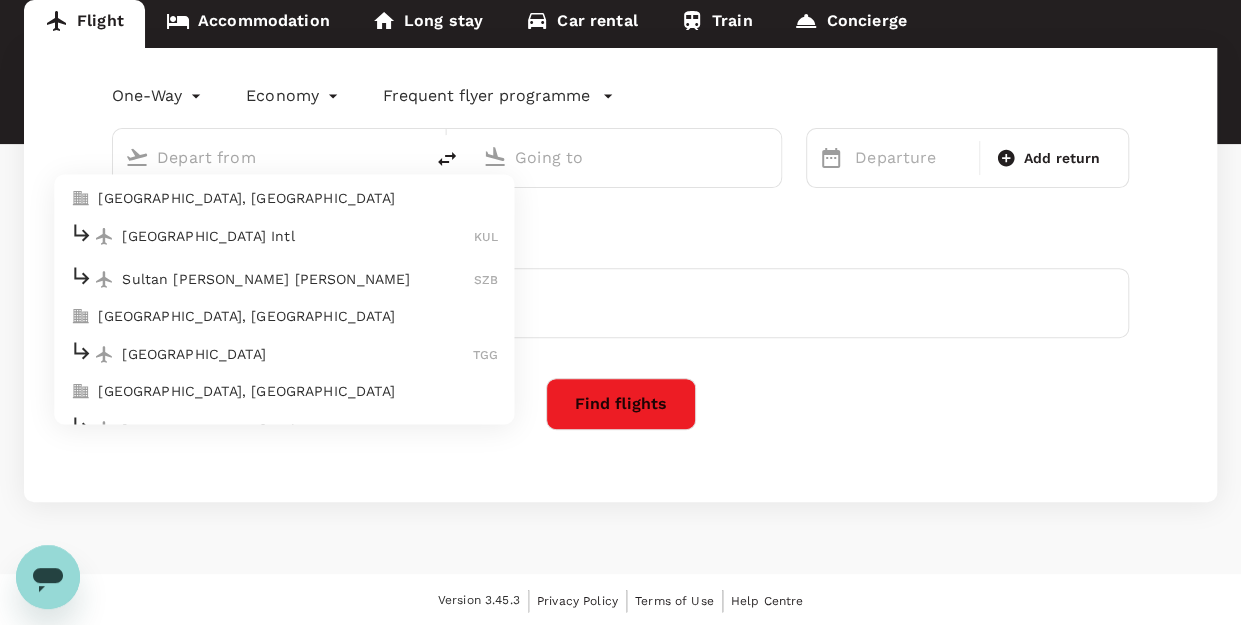 type on "Kuala Lumpur Intl ([GEOGRAPHIC_DATA])" 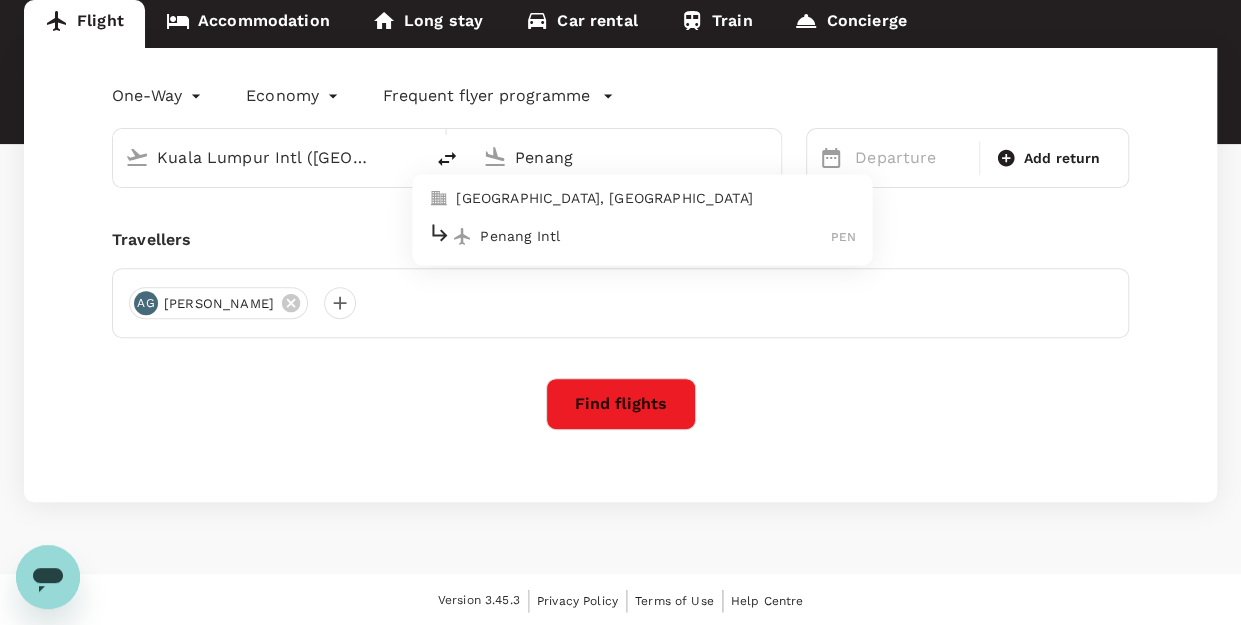 click on "Penang Intl" at bounding box center (655, 236) 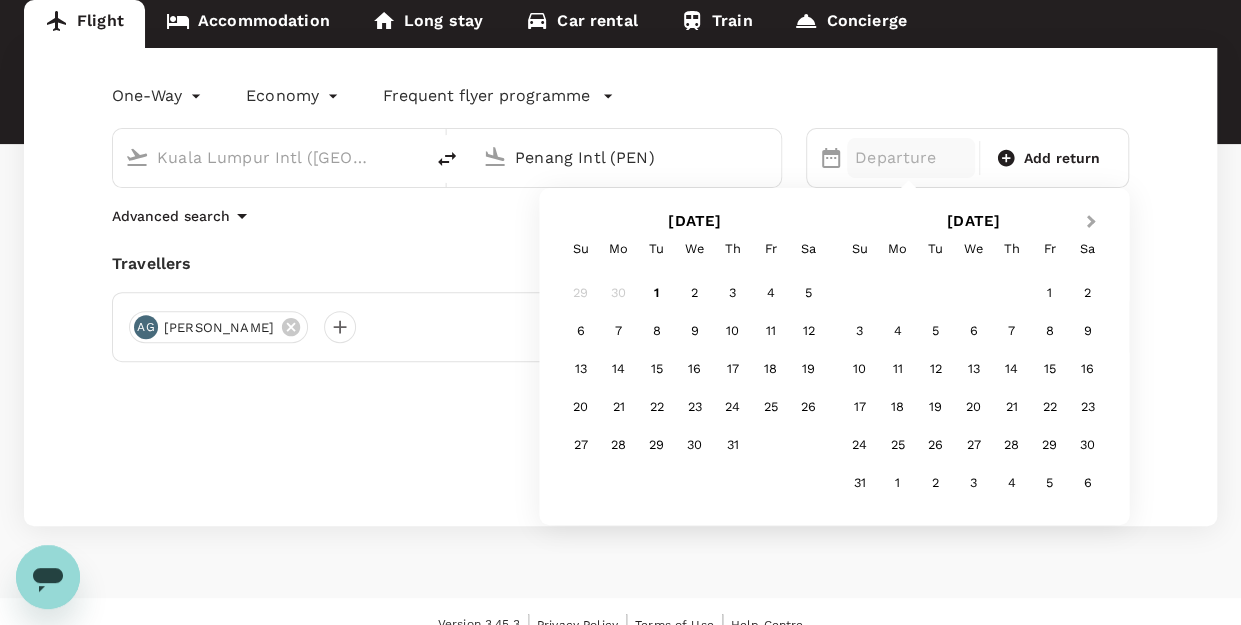type on "Penang Intl (PEN)" 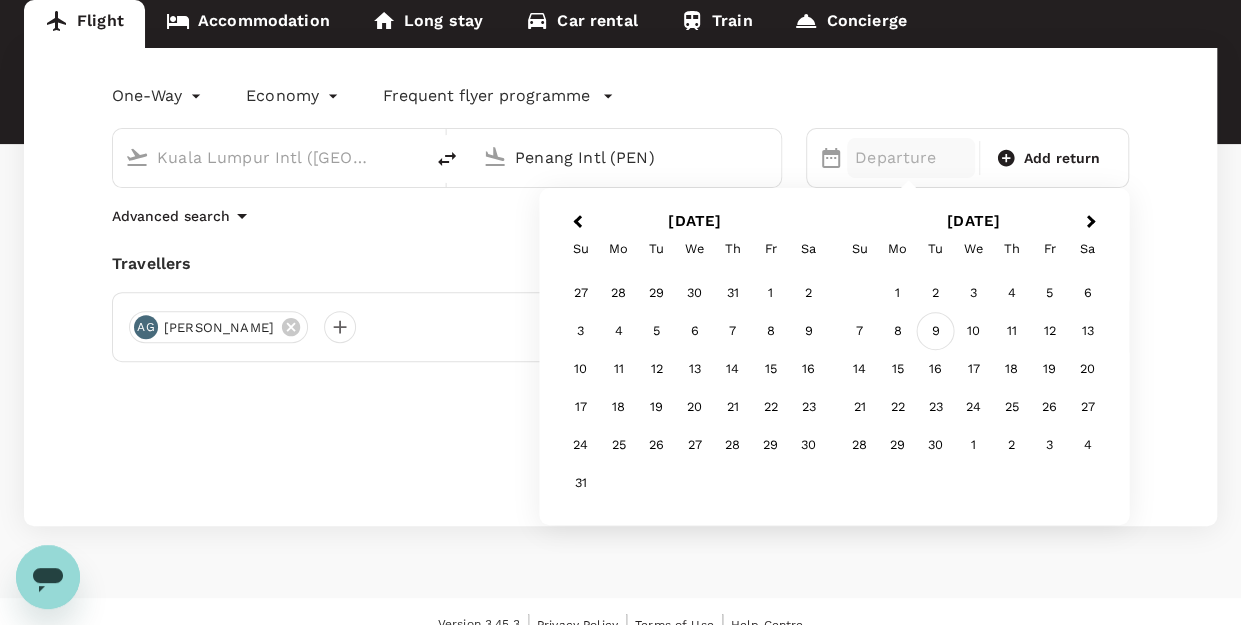 click on "9" at bounding box center (936, 331) 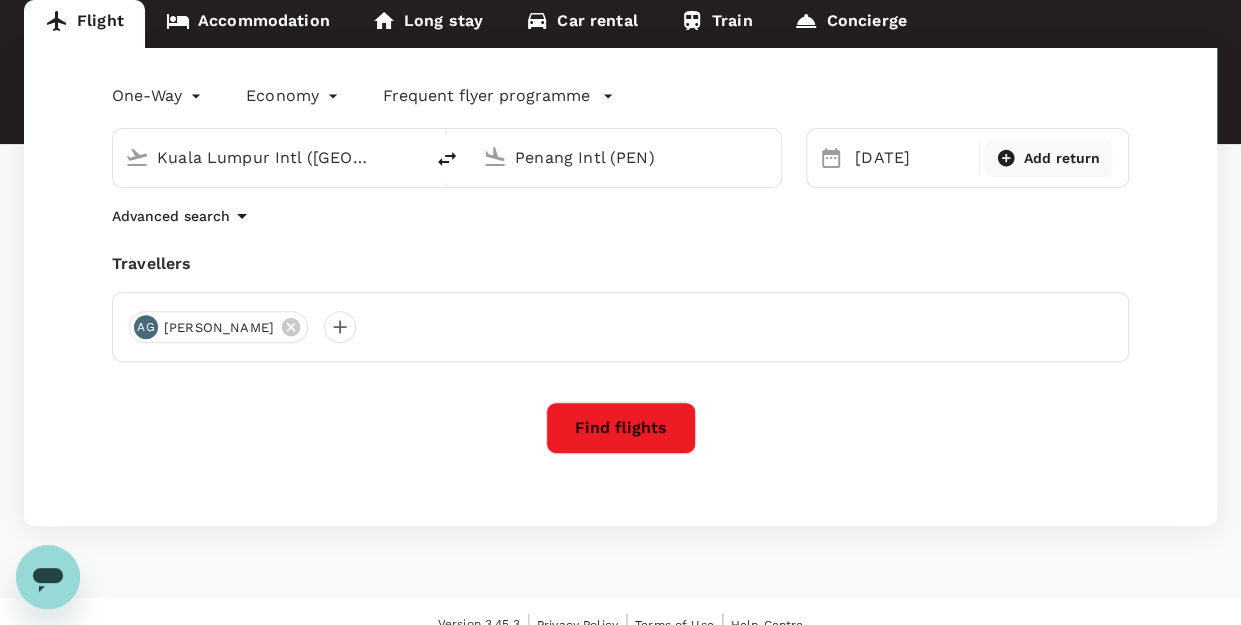 click on "Add return" at bounding box center (1062, 158) 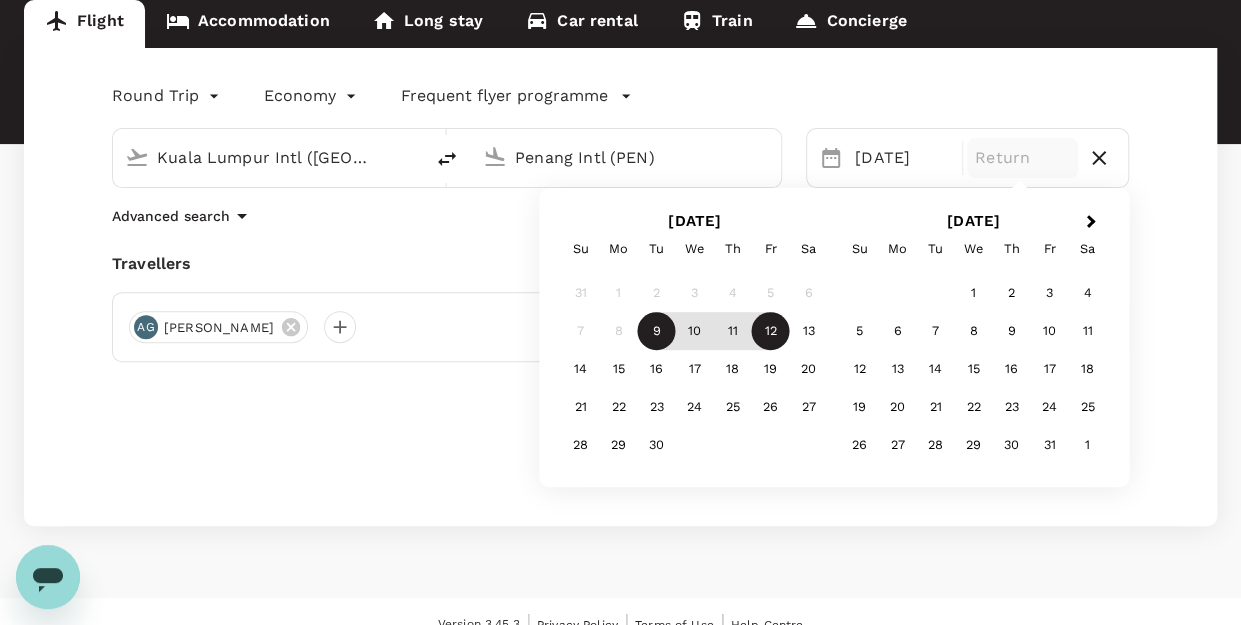 click on "12" at bounding box center (771, 331) 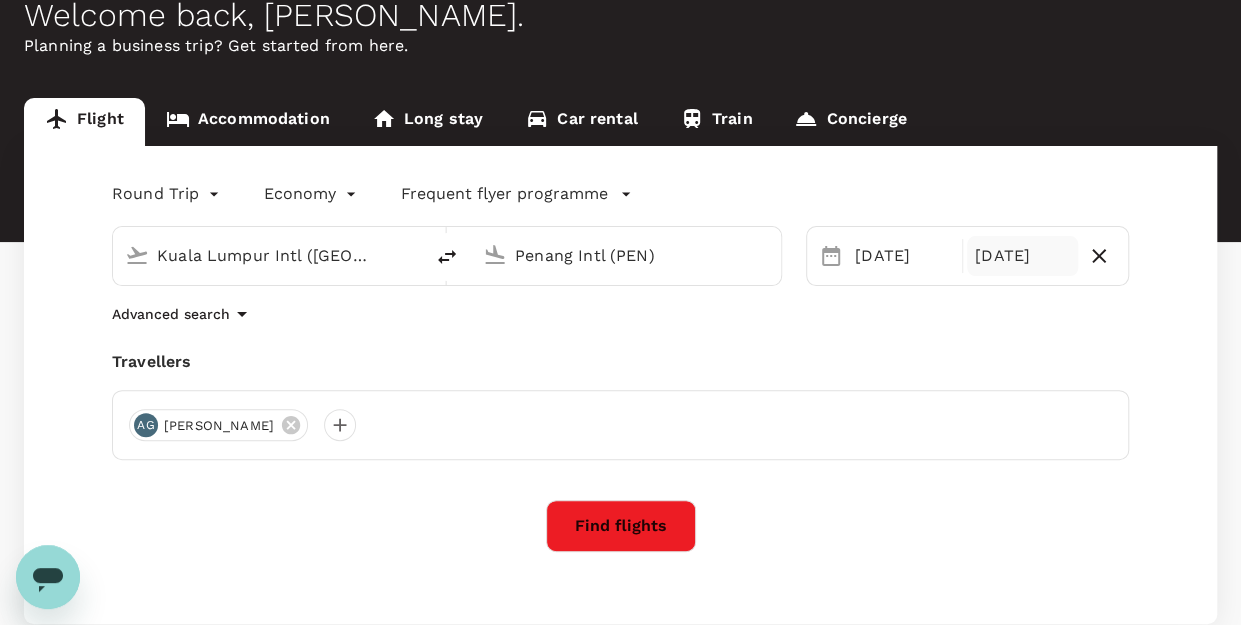 scroll, scrollTop: 110, scrollLeft: 0, axis: vertical 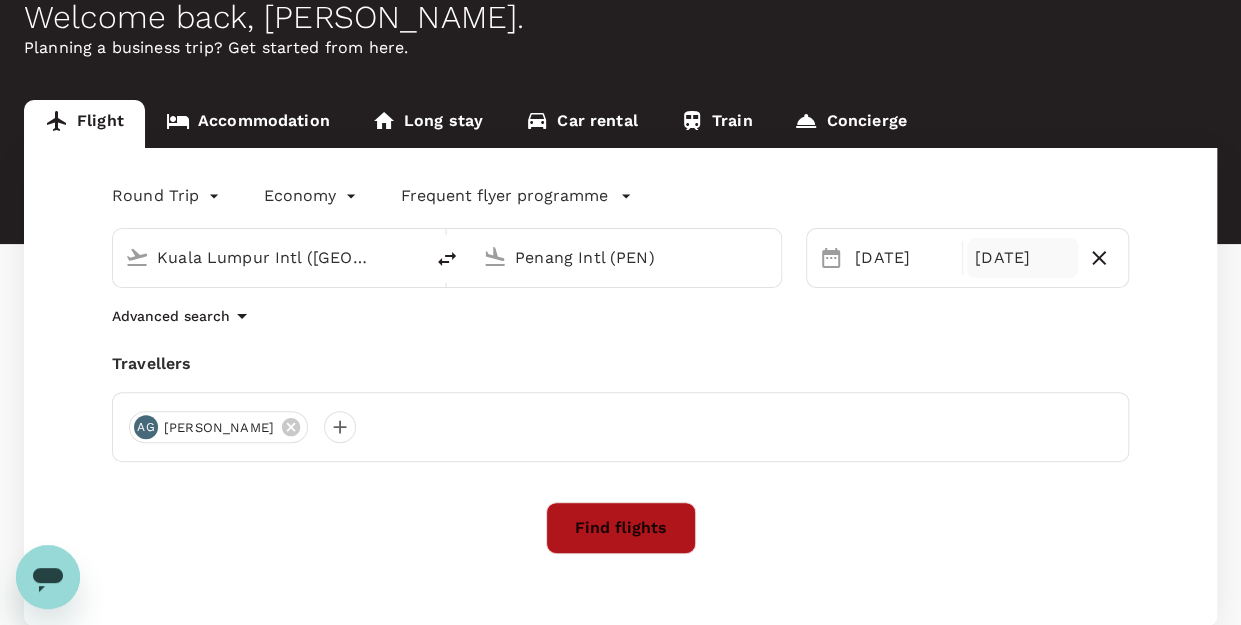 click on "Find flights" at bounding box center (621, 528) 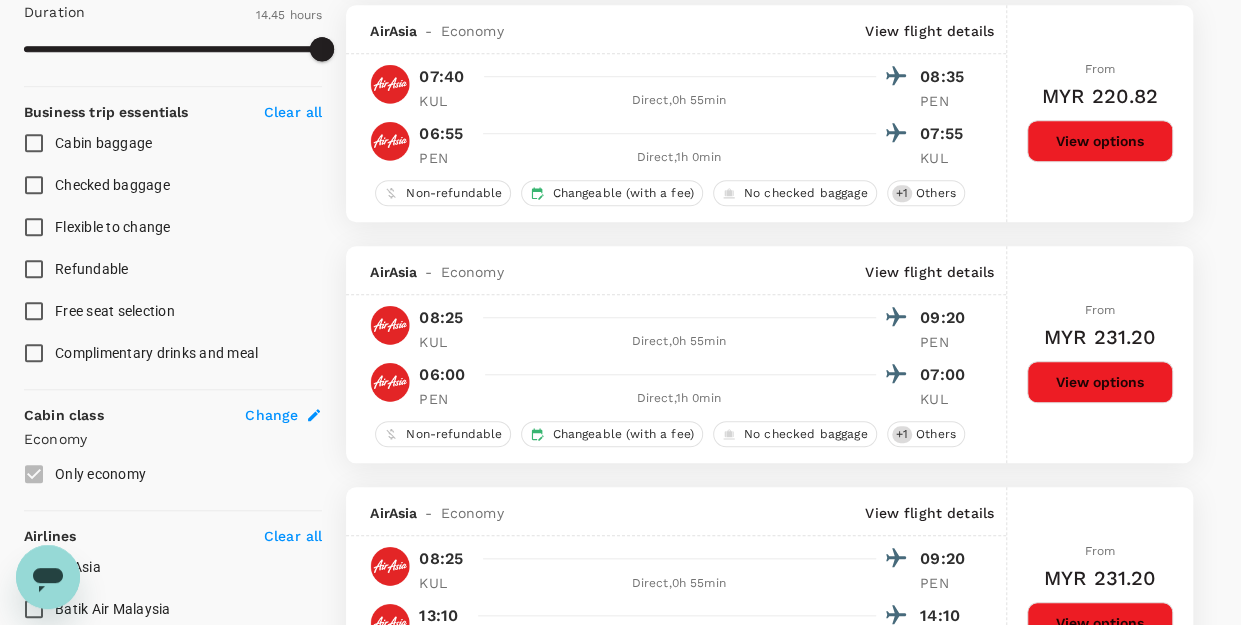 scroll, scrollTop: 670, scrollLeft: 0, axis: vertical 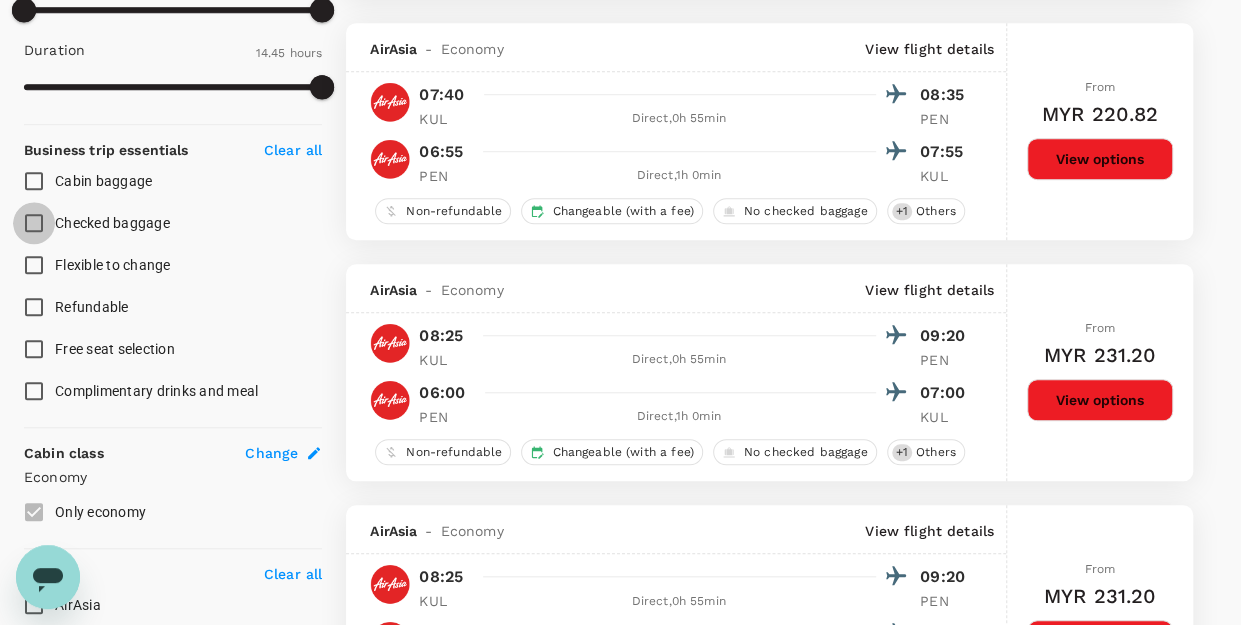 click on "Checked baggage" at bounding box center [34, 223] 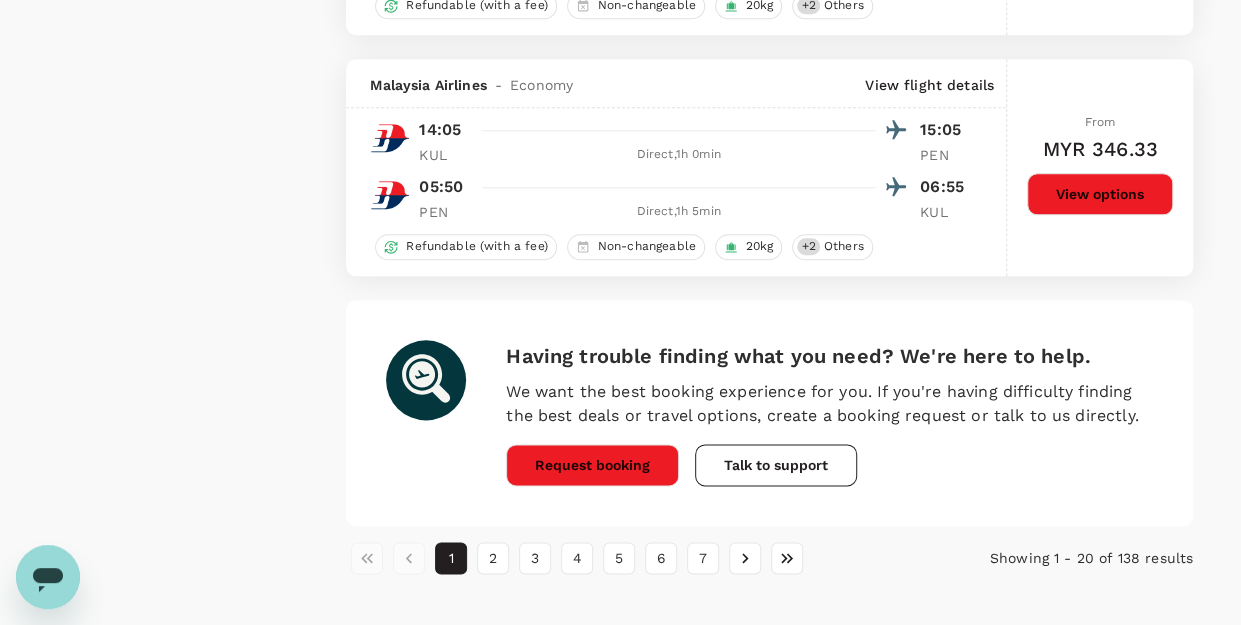 scroll, scrollTop: 4782, scrollLeft: 0, axis: vertical 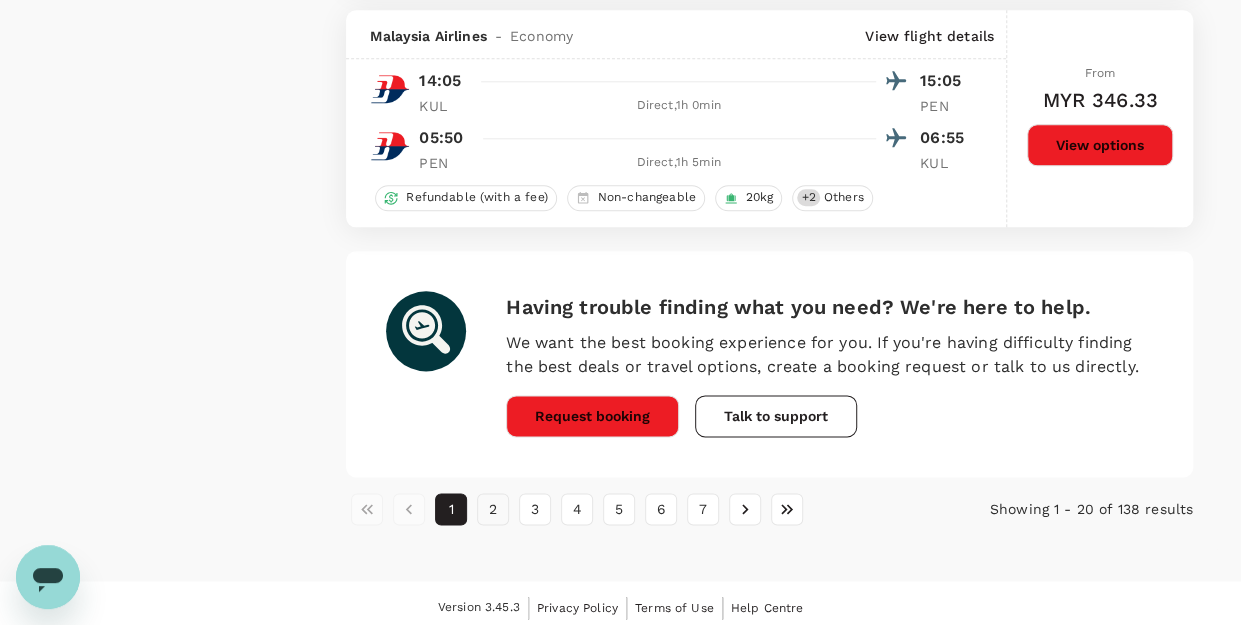 click on "2" at bounding box center [493, 509] 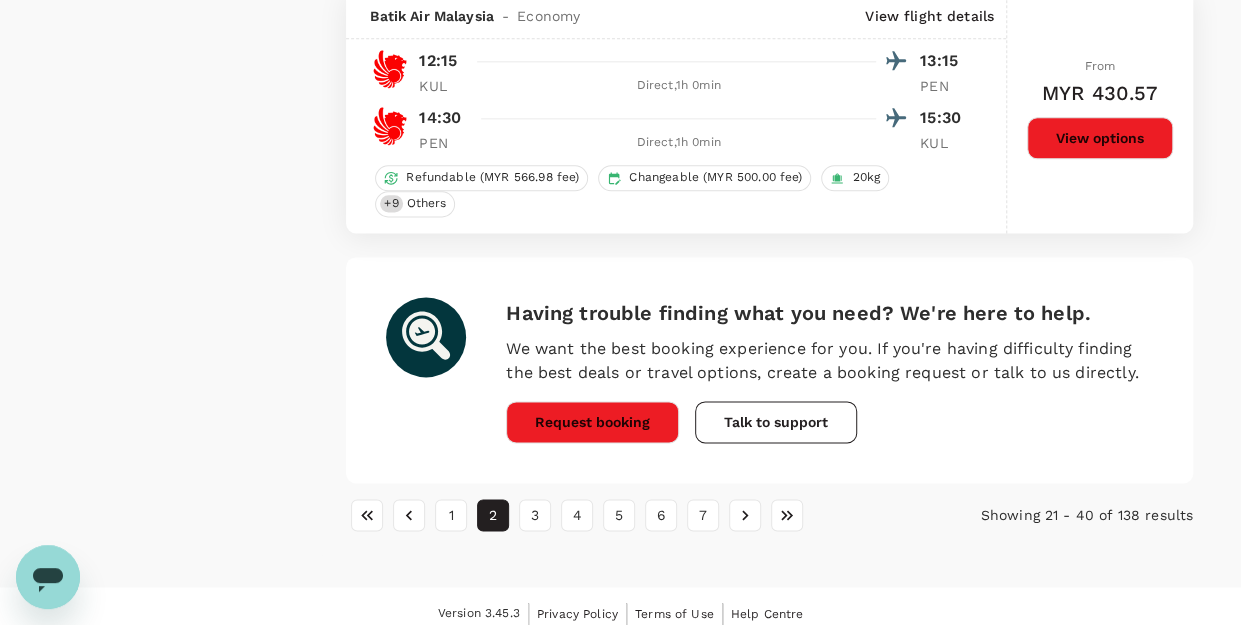 scroll, scrollTop: 4908, scrollLeft: 0, axis: vertical 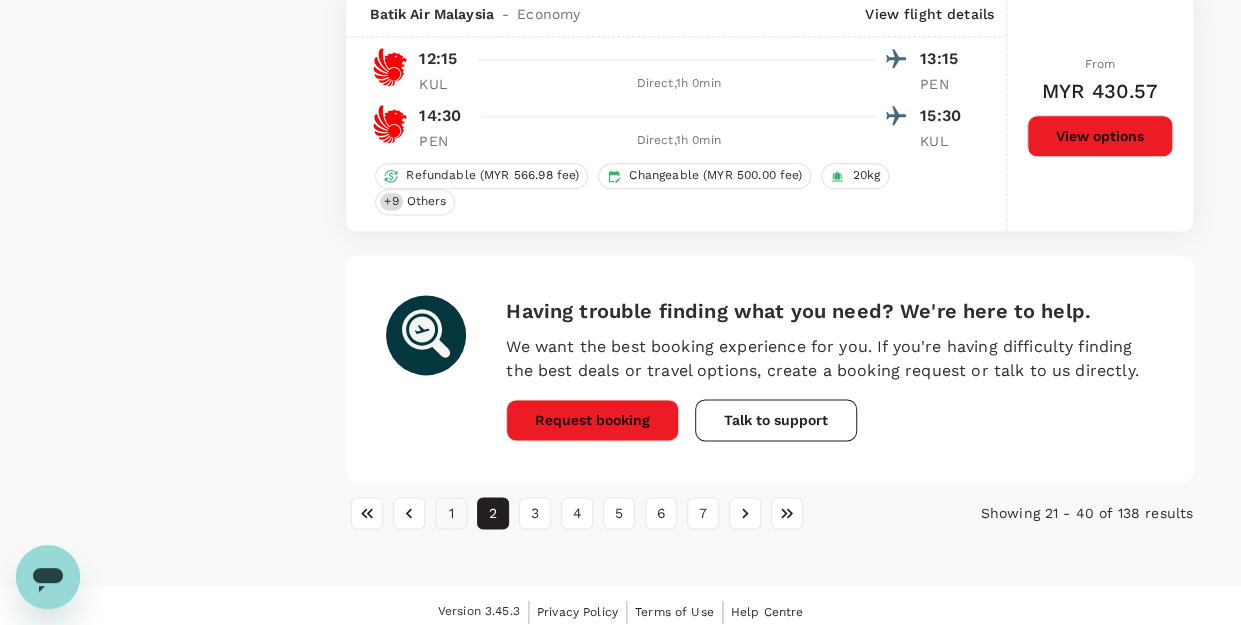 click on "1" at bounding box center (451, 513) 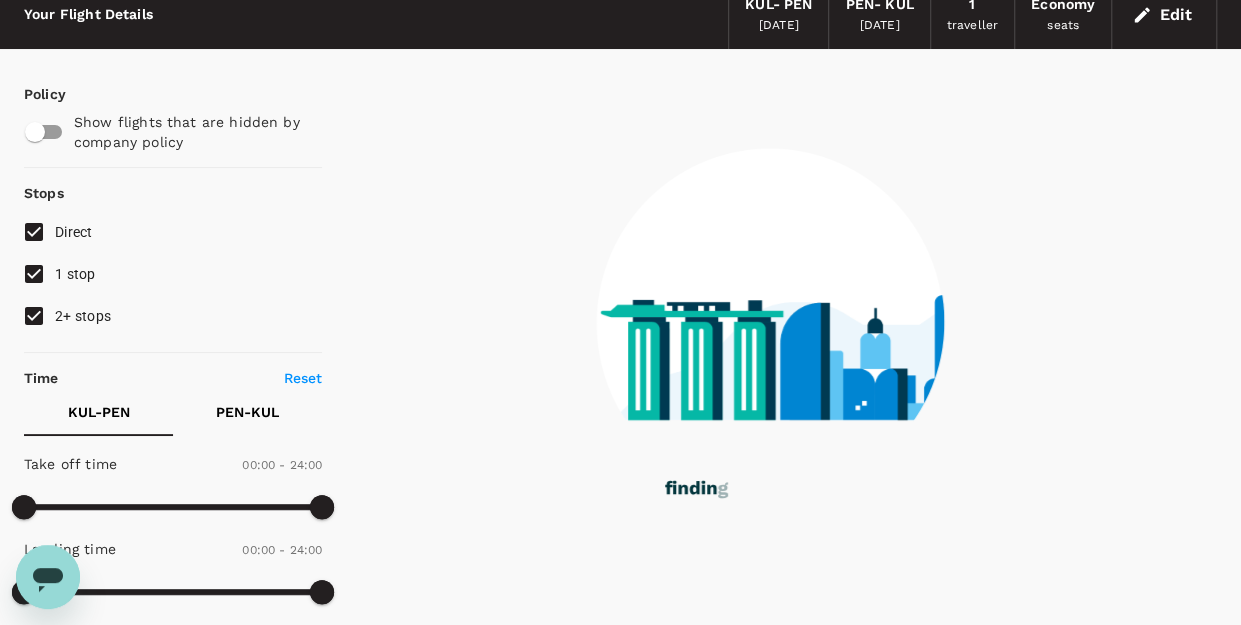 scroll, scrollTop: 0, scrollLeft: 0, axis: both 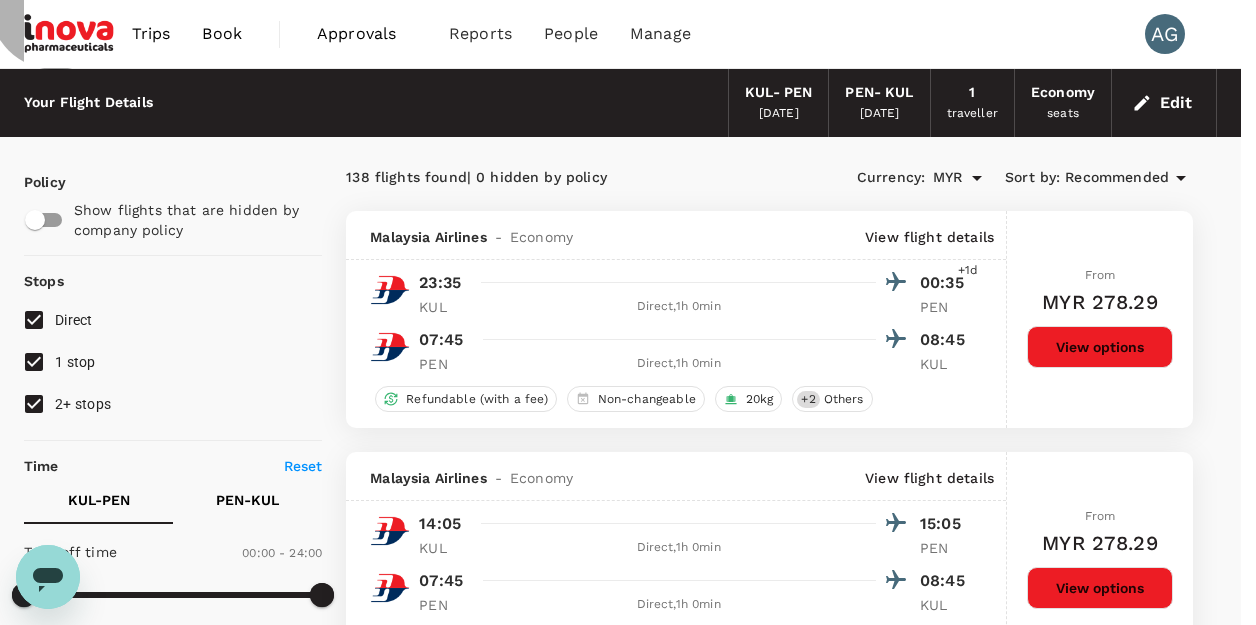 click on "Refresh Search" at bounding box center (48, 5568) 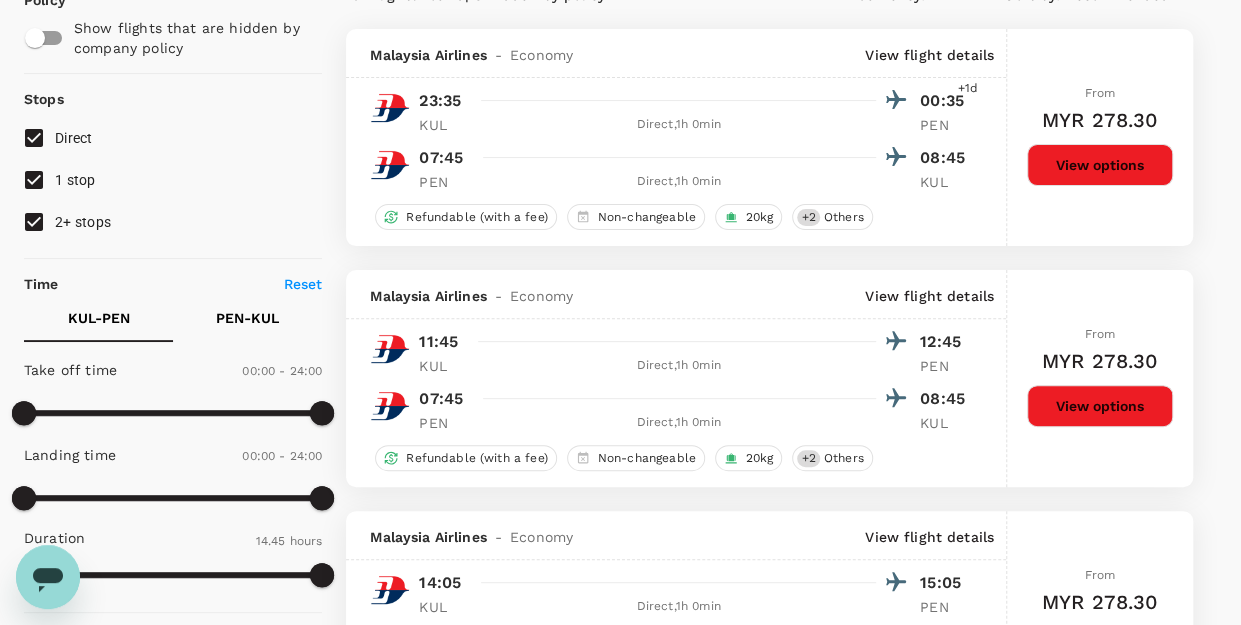 scroll, scrollTop: 0, scrollLeft: 0, axis: both 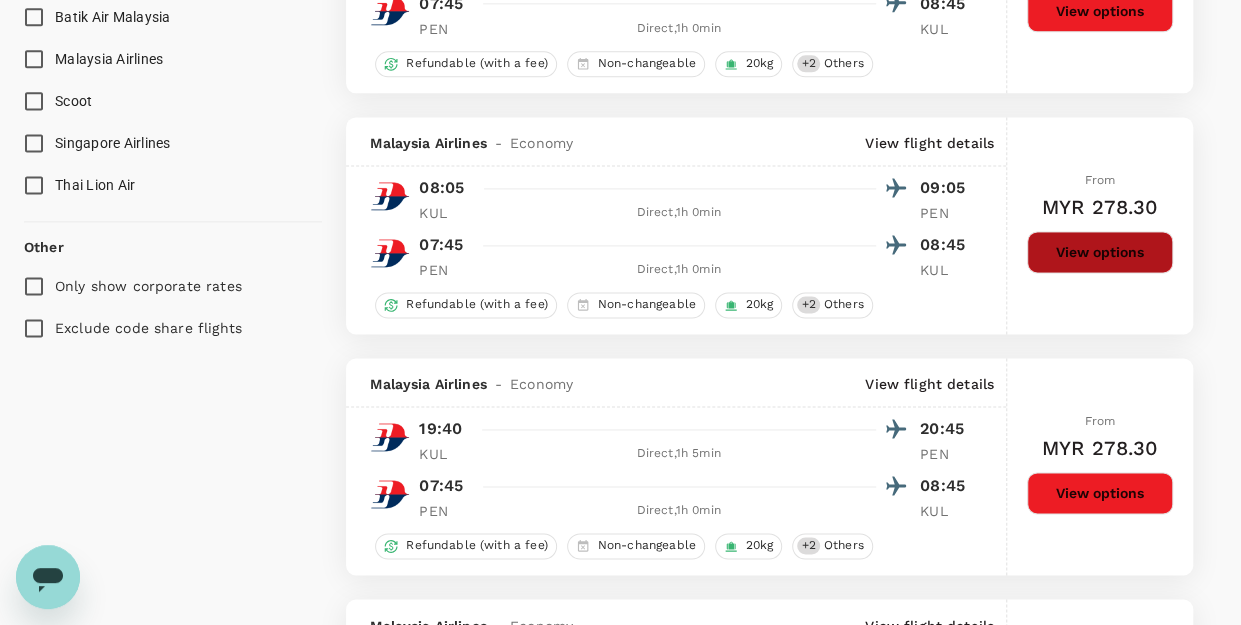click on "View options" at bounding box center (1100, 252) 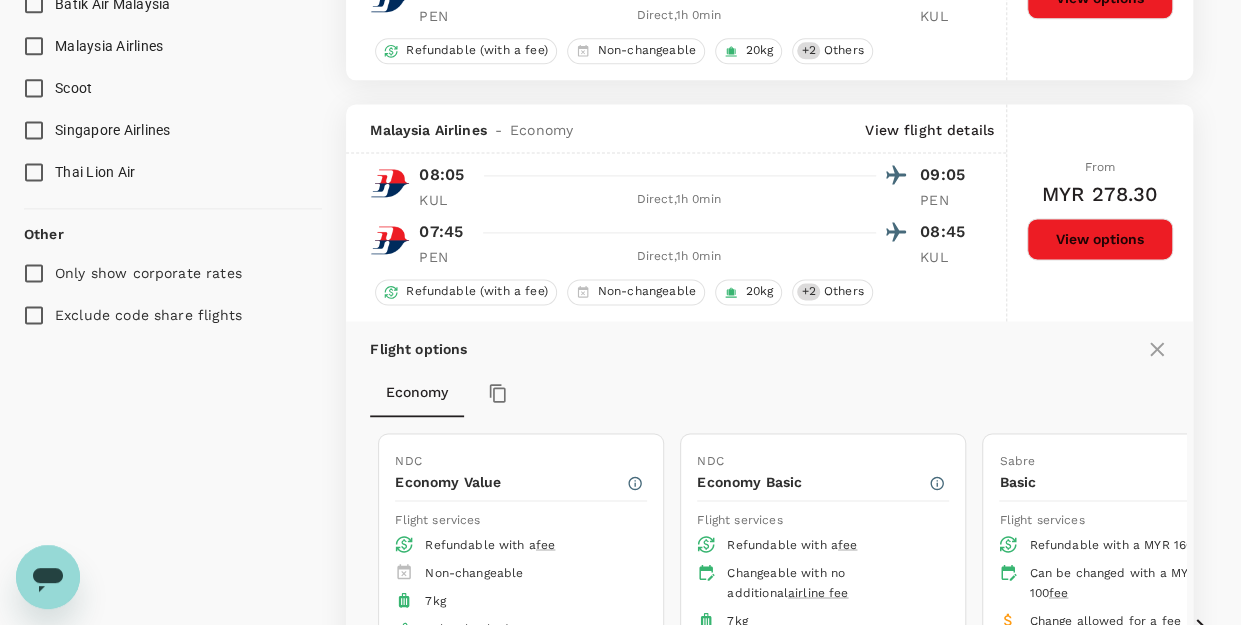 scroll, scrollTop: 1314, scrollLeft: 0, axis: vertical 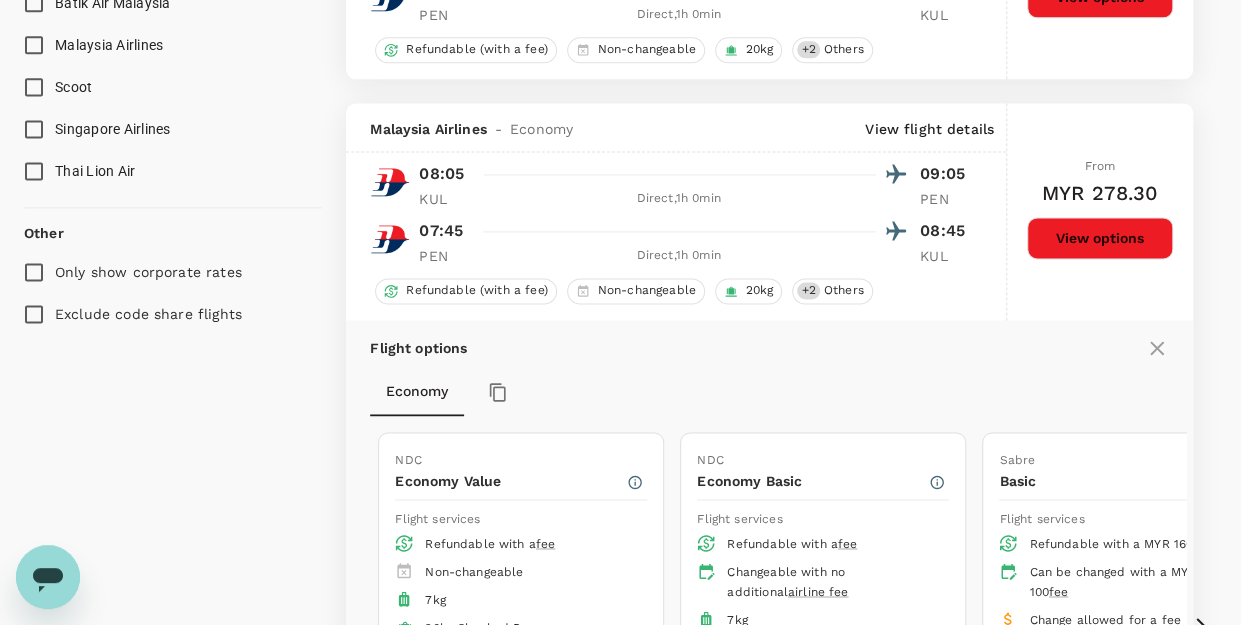 click on "View options" at bounding box center [1100, 238] 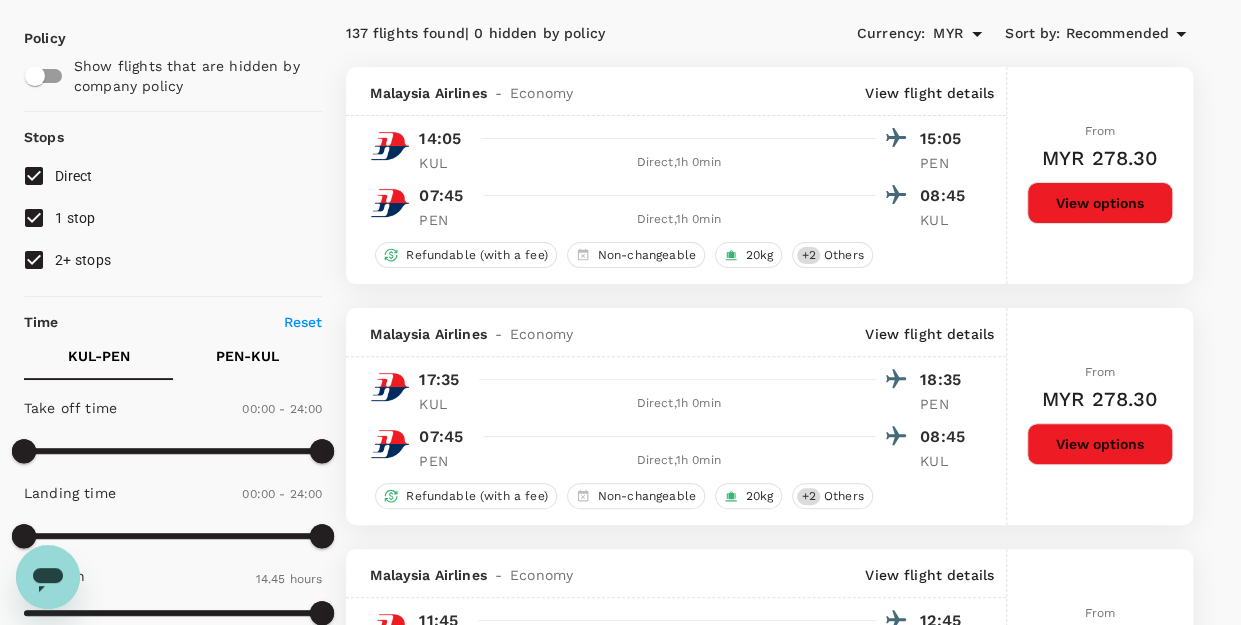 scroll, scrollTop: 114, scrollLeft: 0, axis: vertical 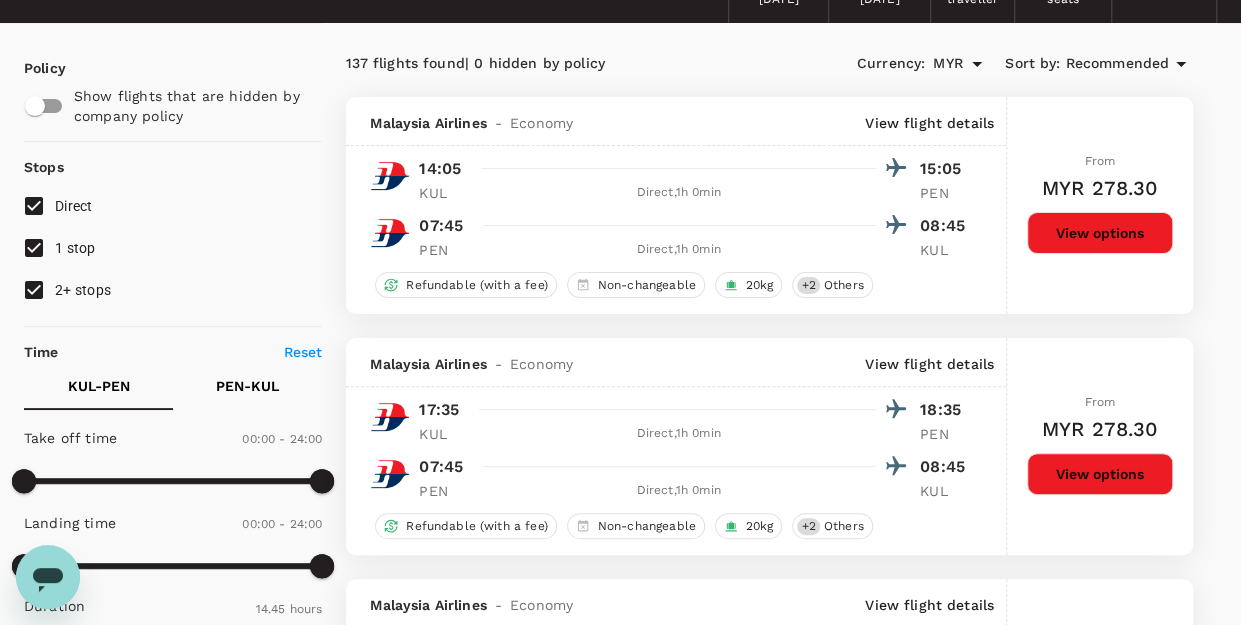 click on "2+ stops" at bounding box center (34, 290) 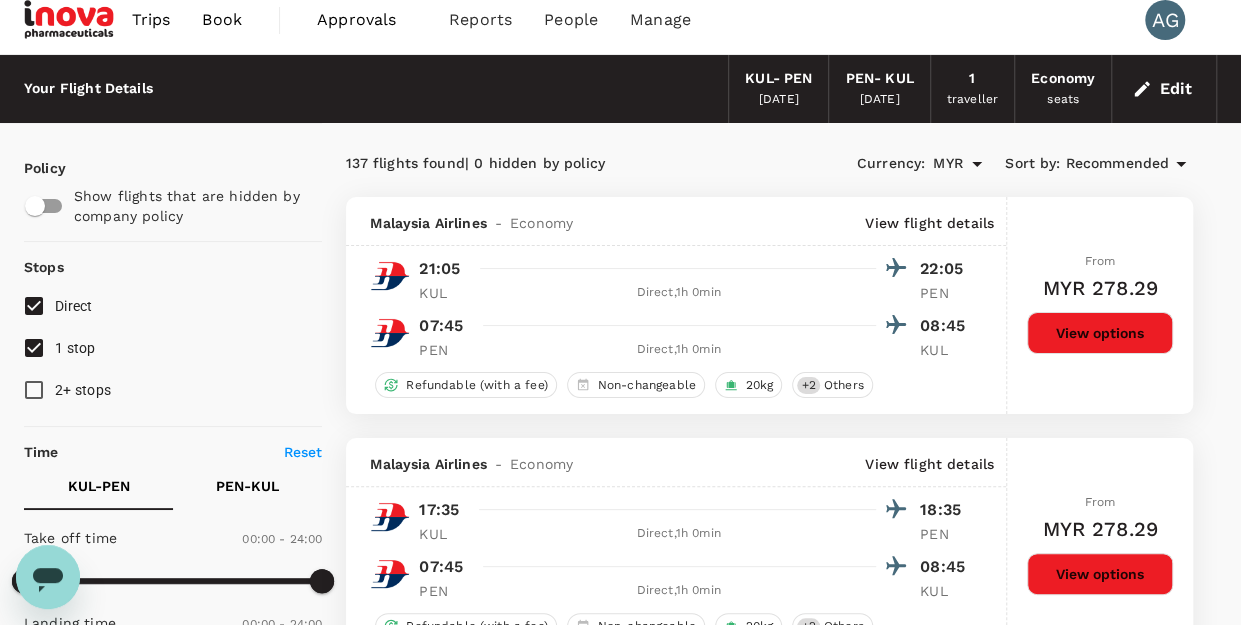 scroll, scrollTop: 0, scrollLeft: 0, axis: both 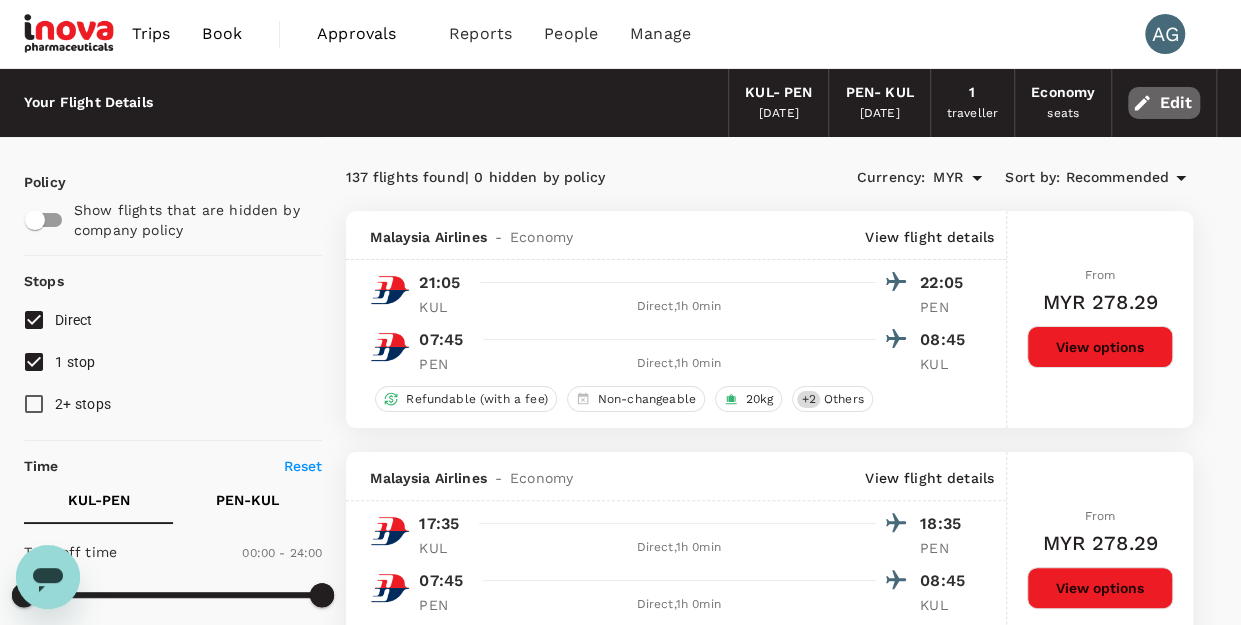 click on "Edit" at bounding box center (1164, 103) 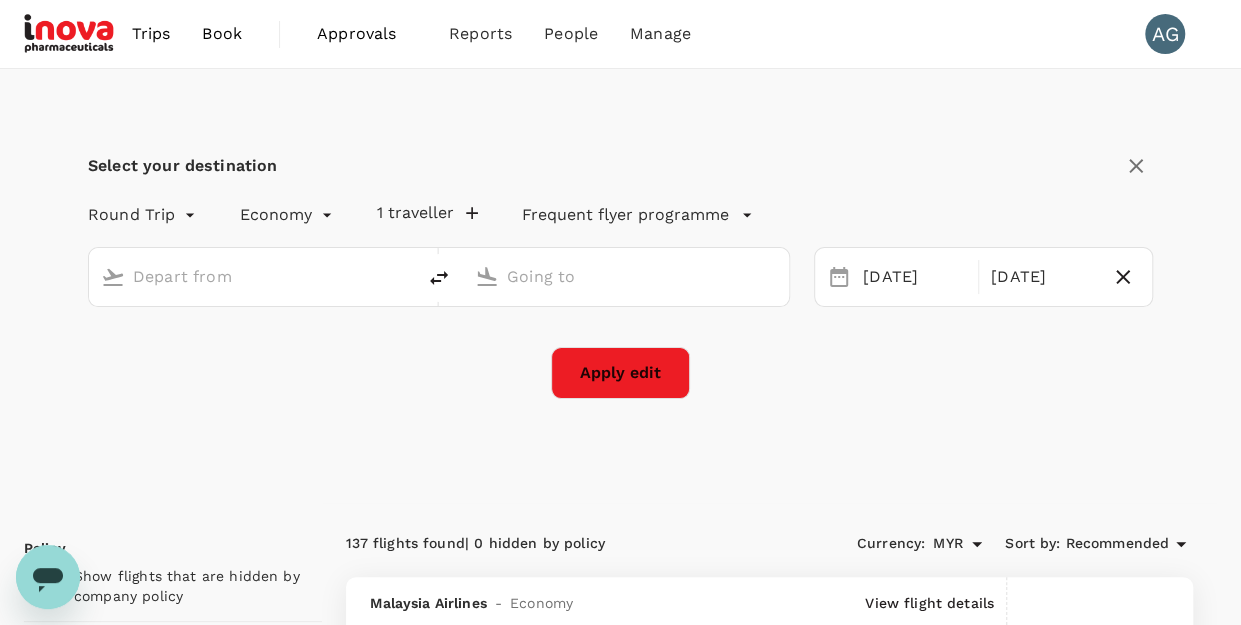 type on "Kuala Lumpur Intl ([GEOGRAPHIC_DATA])" 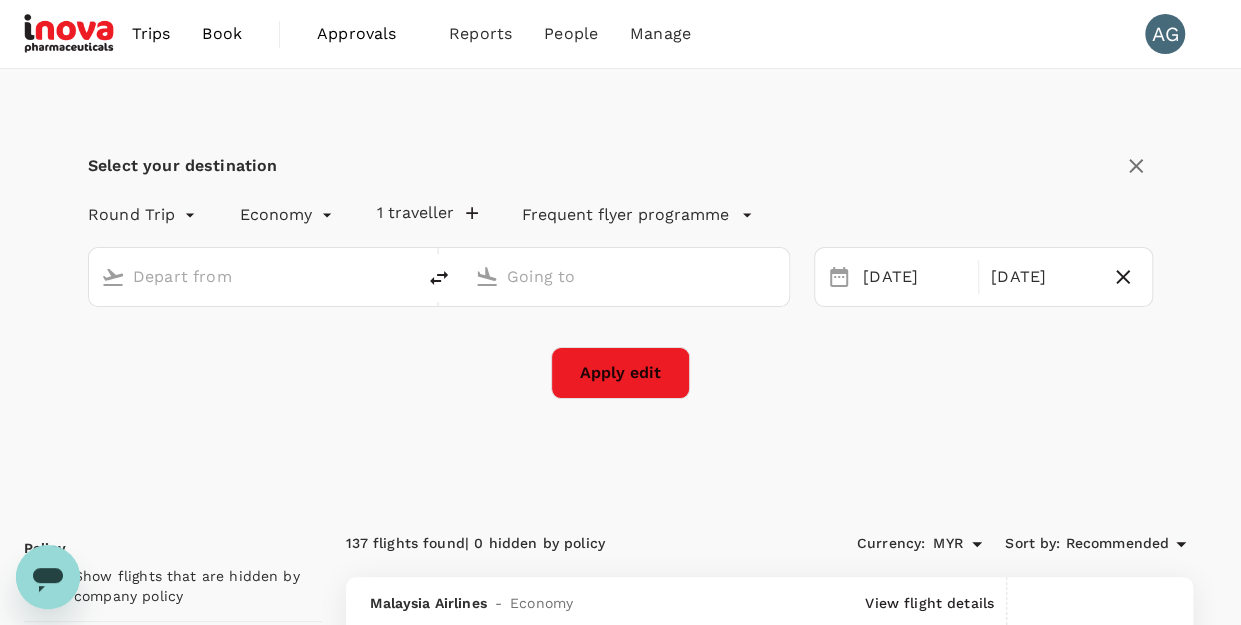 type on "Penang Intl (PEN)" 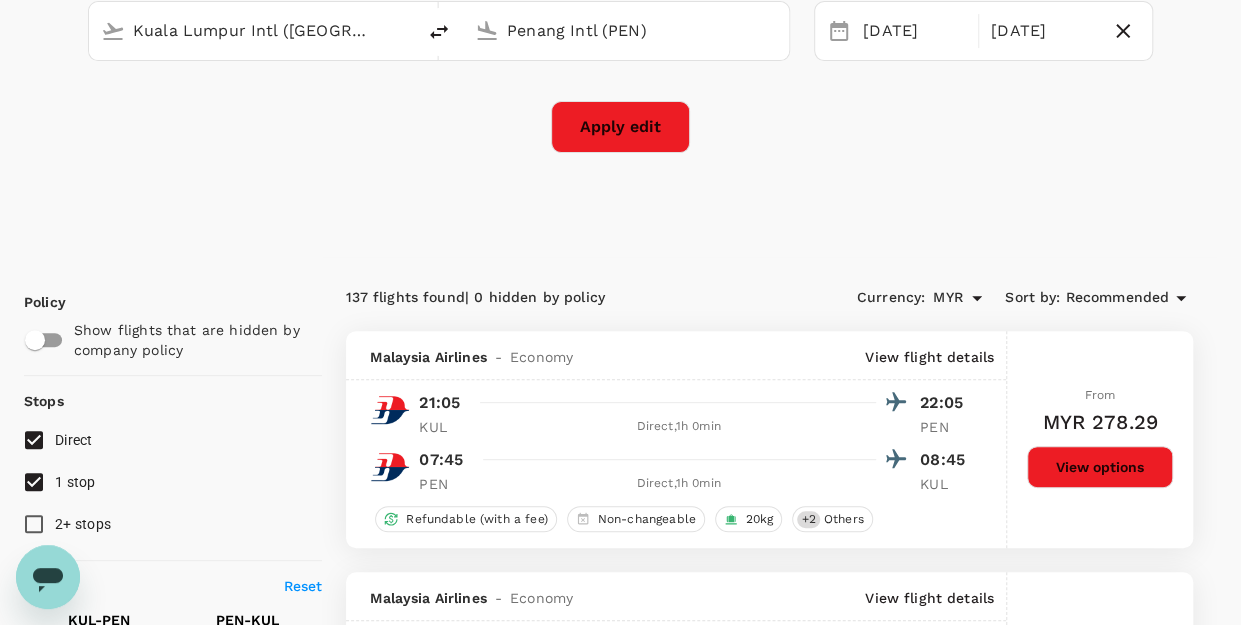 scroll, scrollTop: 300, scrollLeft: 0, axis: vertical 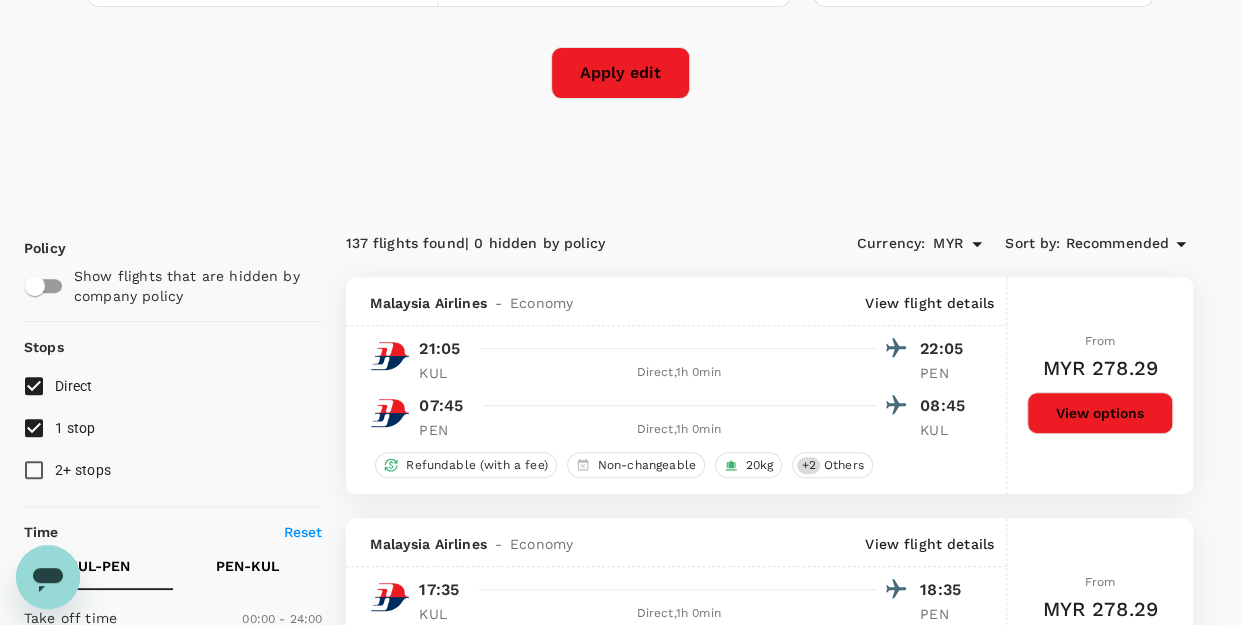 click on "Apply edit" at bounding box center [620, 73] 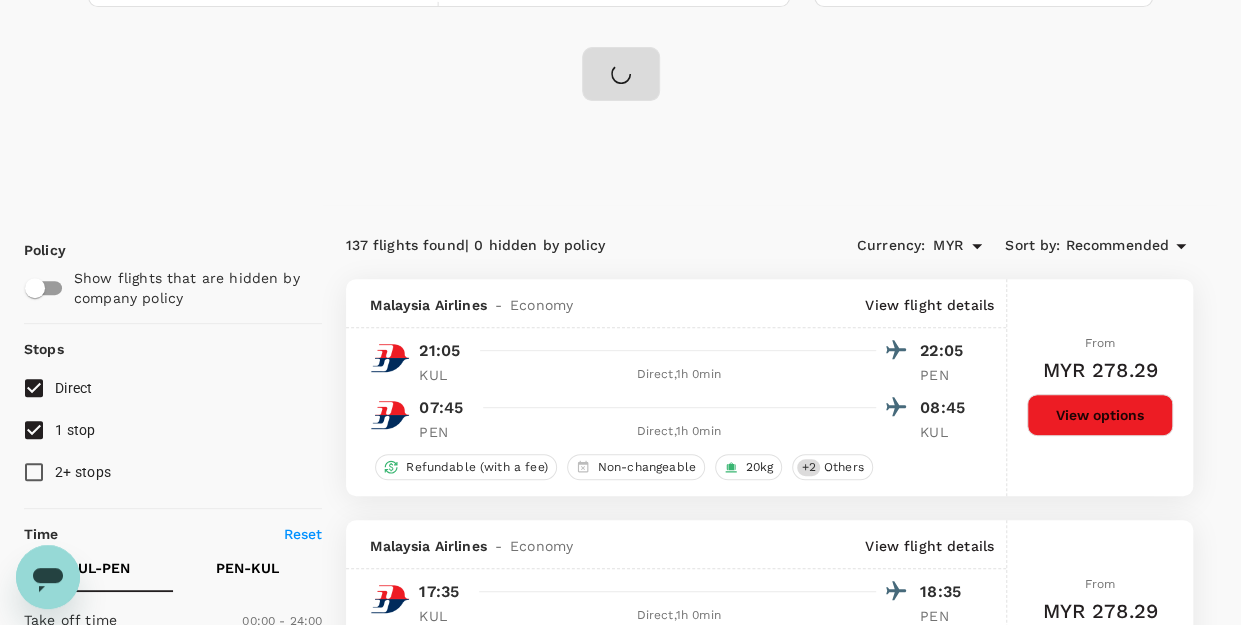 checkbox on "false" 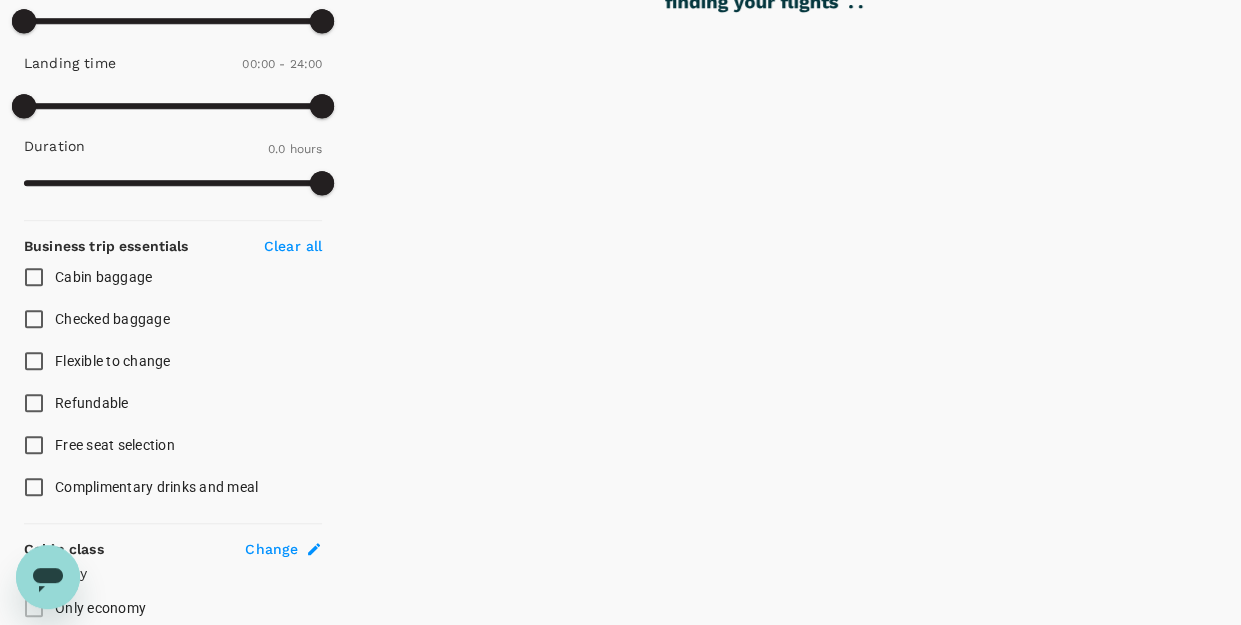 scroll, scrollTop: 700, scrollLeft: 0, axis: vertical 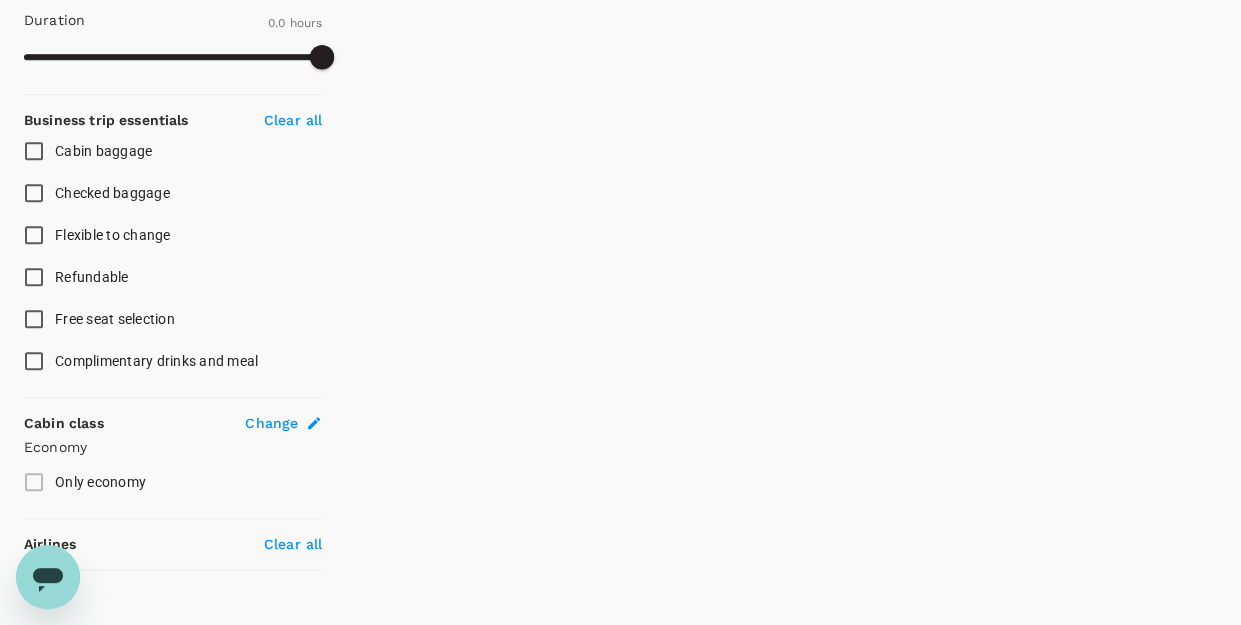 checkbox on "true" 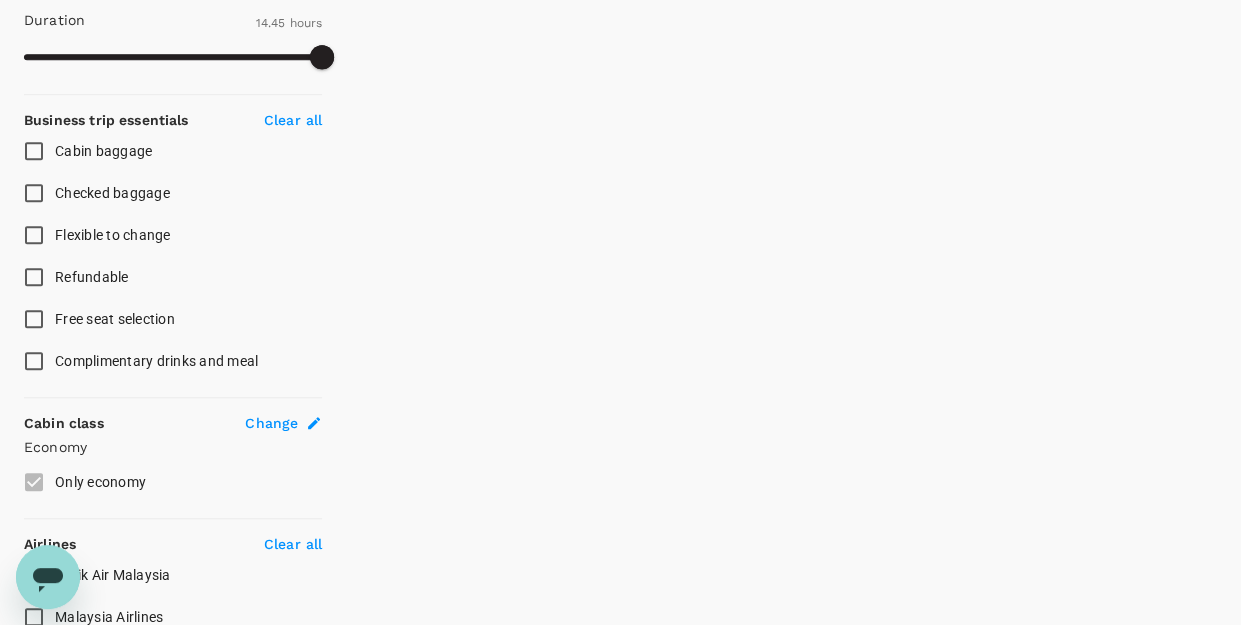 click on "Checked baggage" at bounding box center [34, 193] 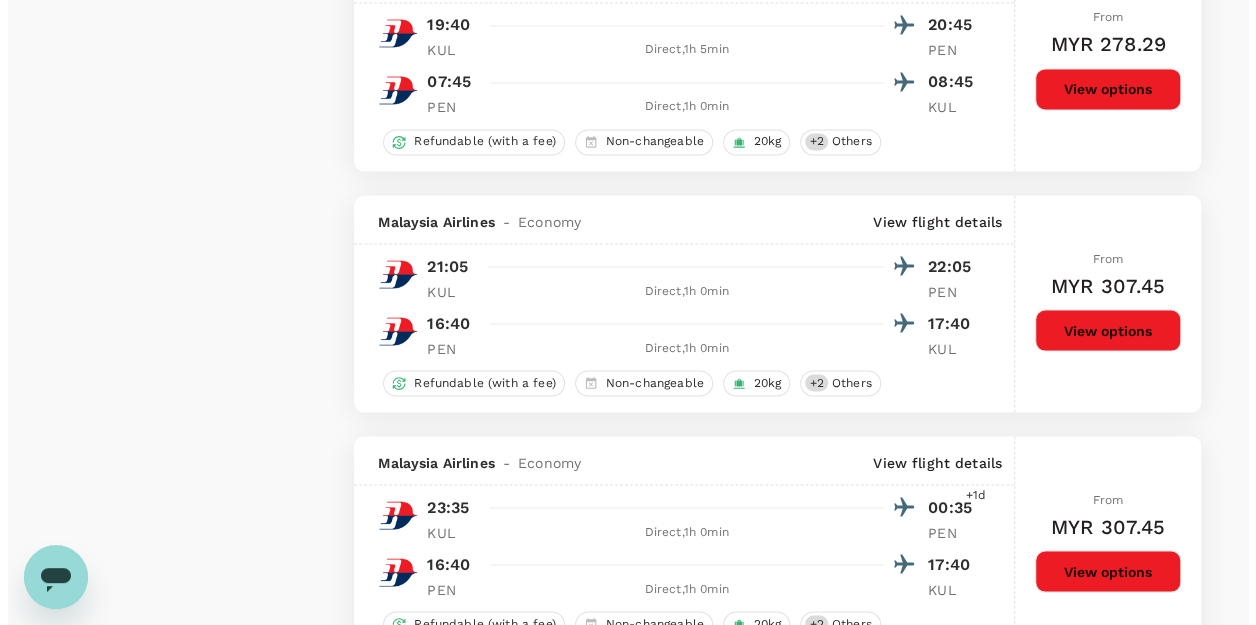 scroll, scrollTop: 1800, scrollLeft: 0, axis: vertical 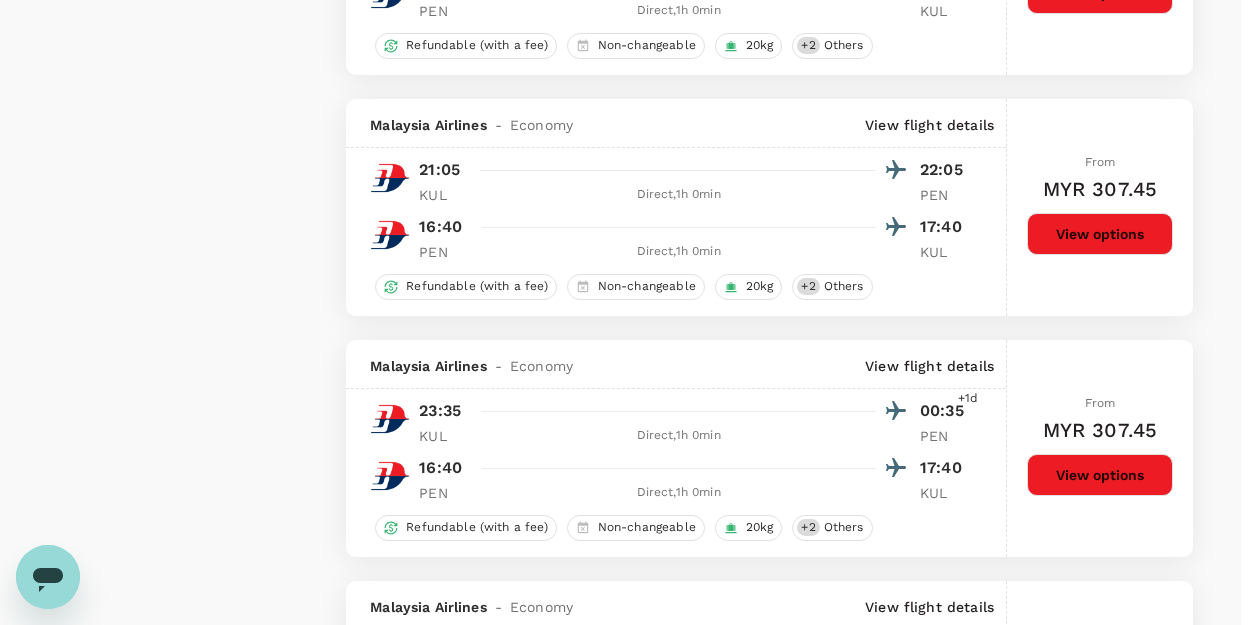 click on "Refresh Search" at bounding box center [48, 3768] 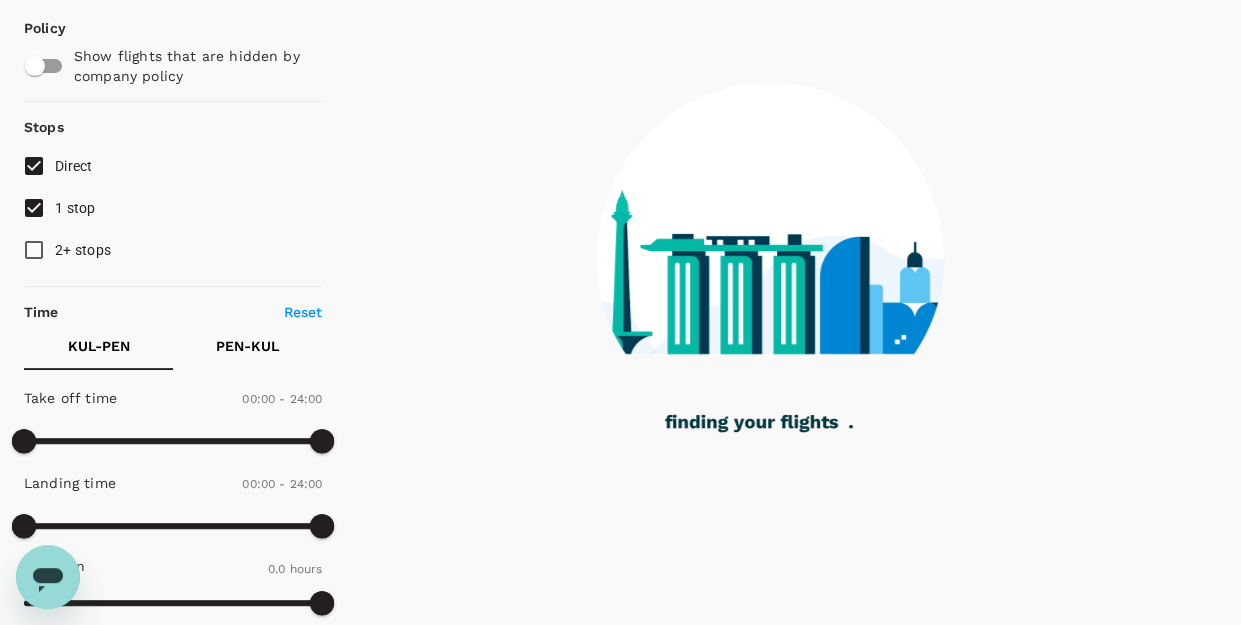 scroll, scrollTop: 200, scrollLeft: 0, axis: vertical 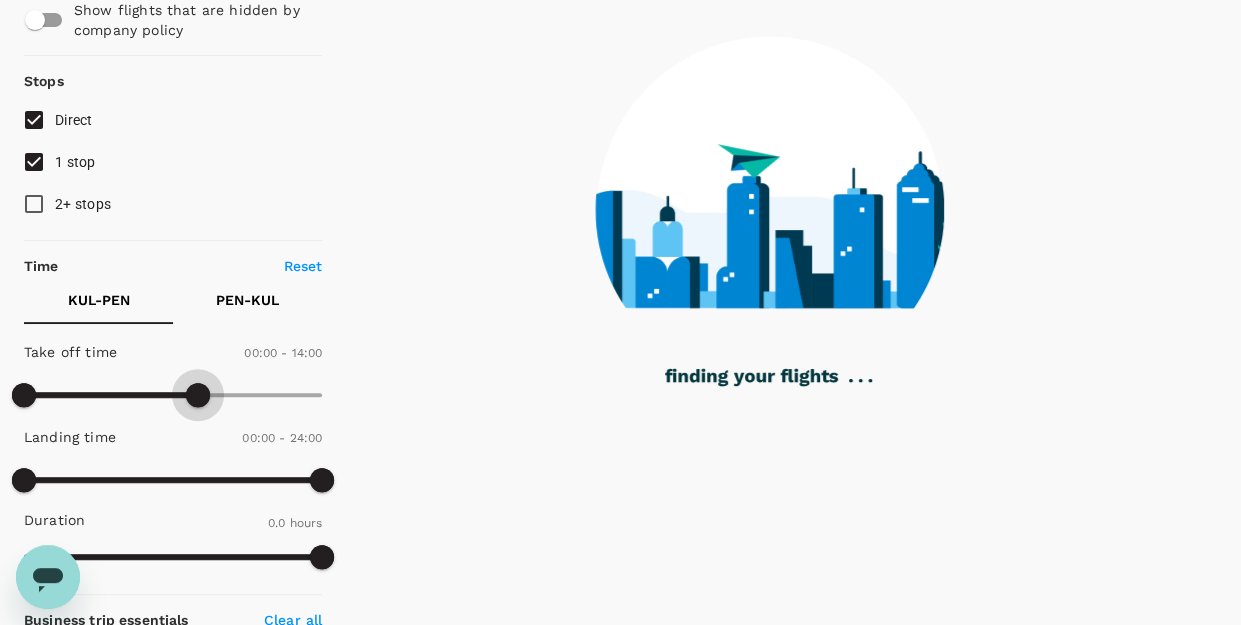 type on "810" 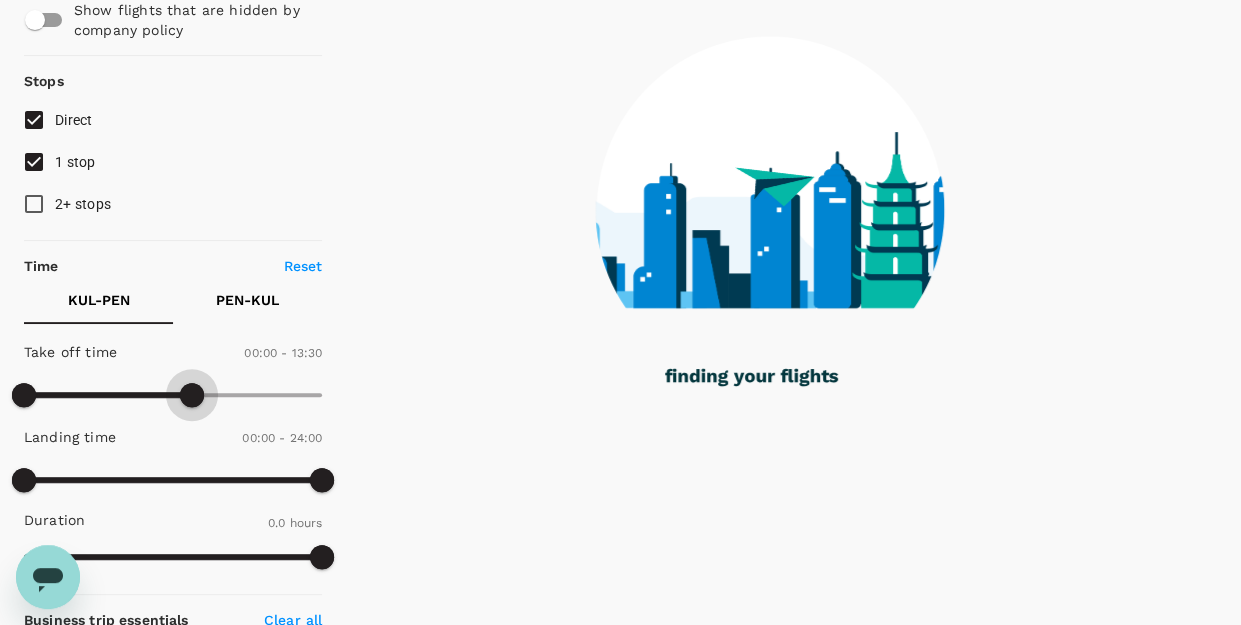 type on "60" 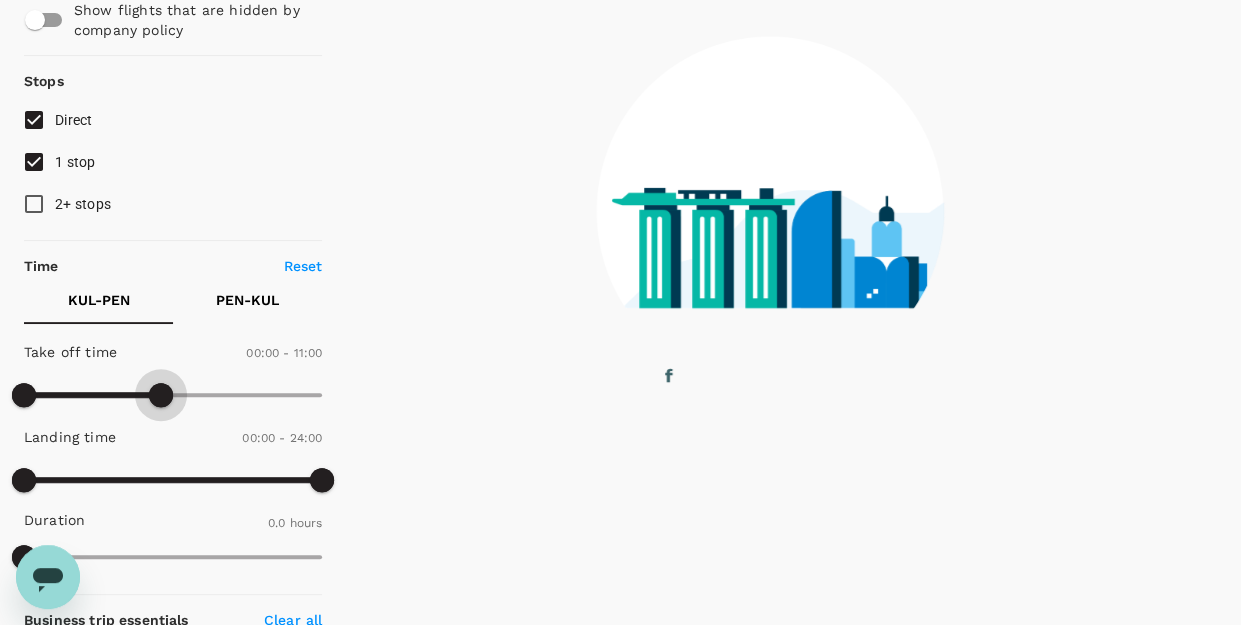 type on "600" 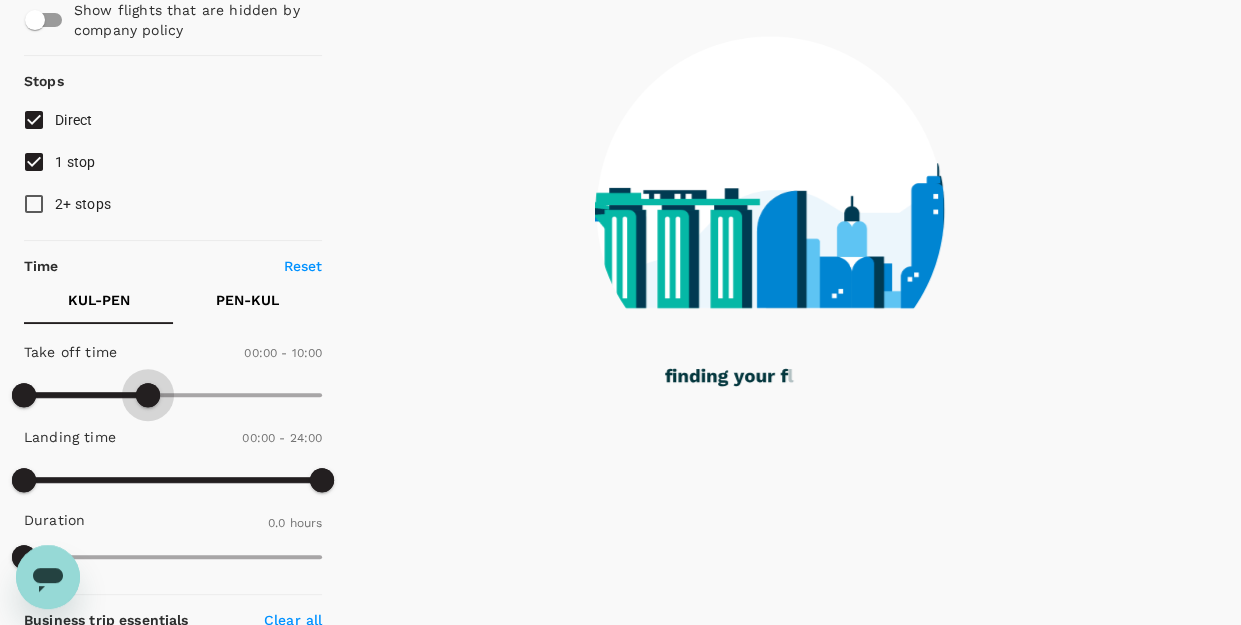 drag, startPoint x: 320, startPoint y: 393, endPoint x: 149, endPoint y: 409, distance: 171.7469 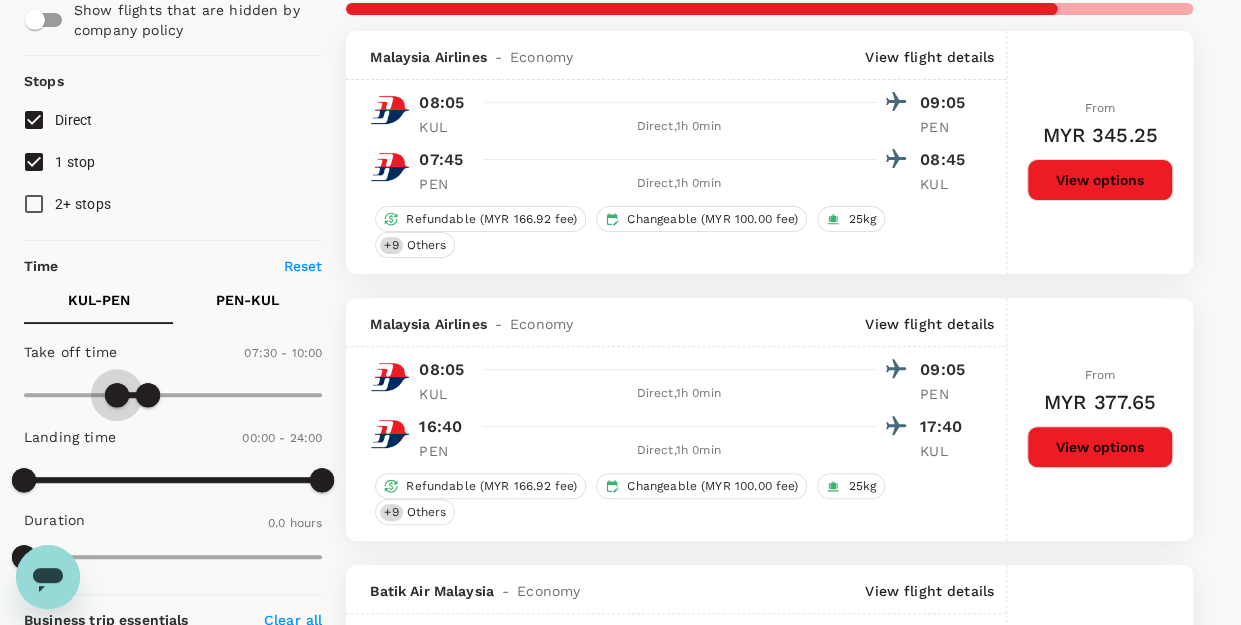 type on "480" 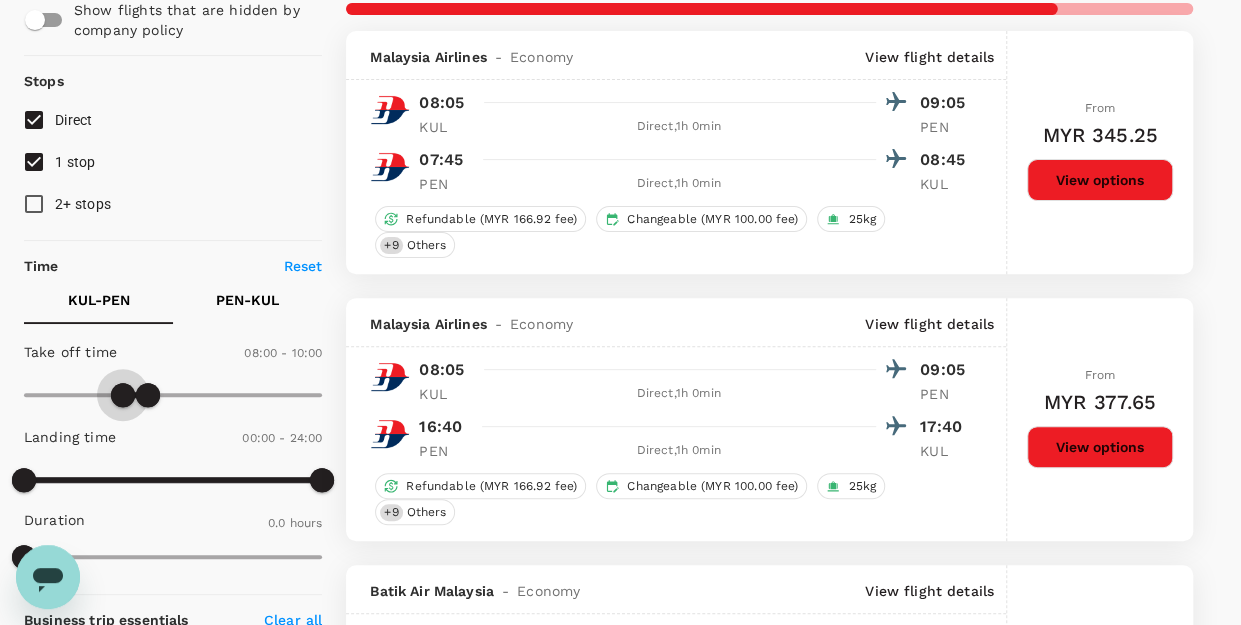 drag, startPoint x: 14, startPoint y: 399, endPoint x: 124, endPoint y: 389, distance: 110.45361 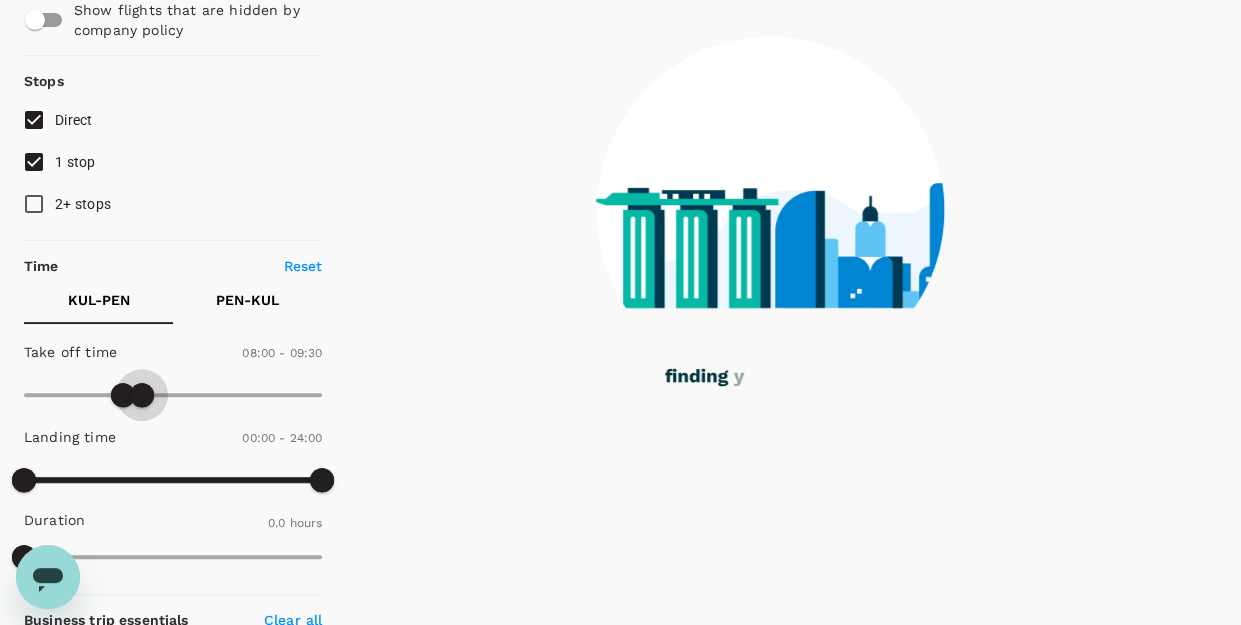 type on "600" 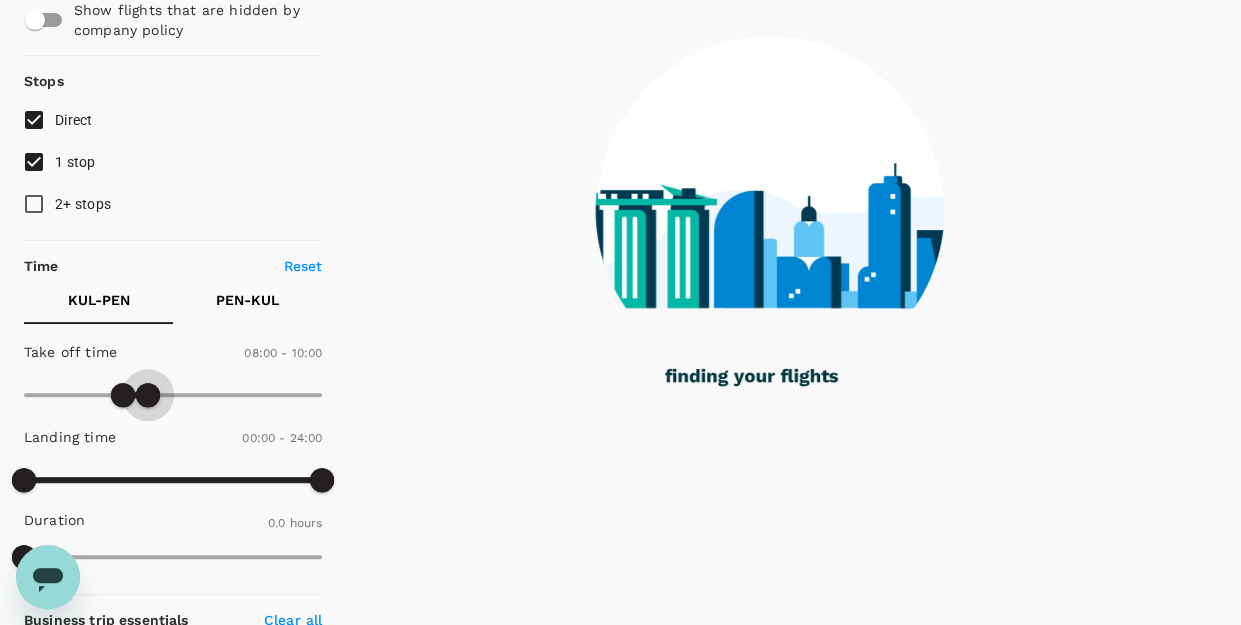 click at bounding box center (148, 395) 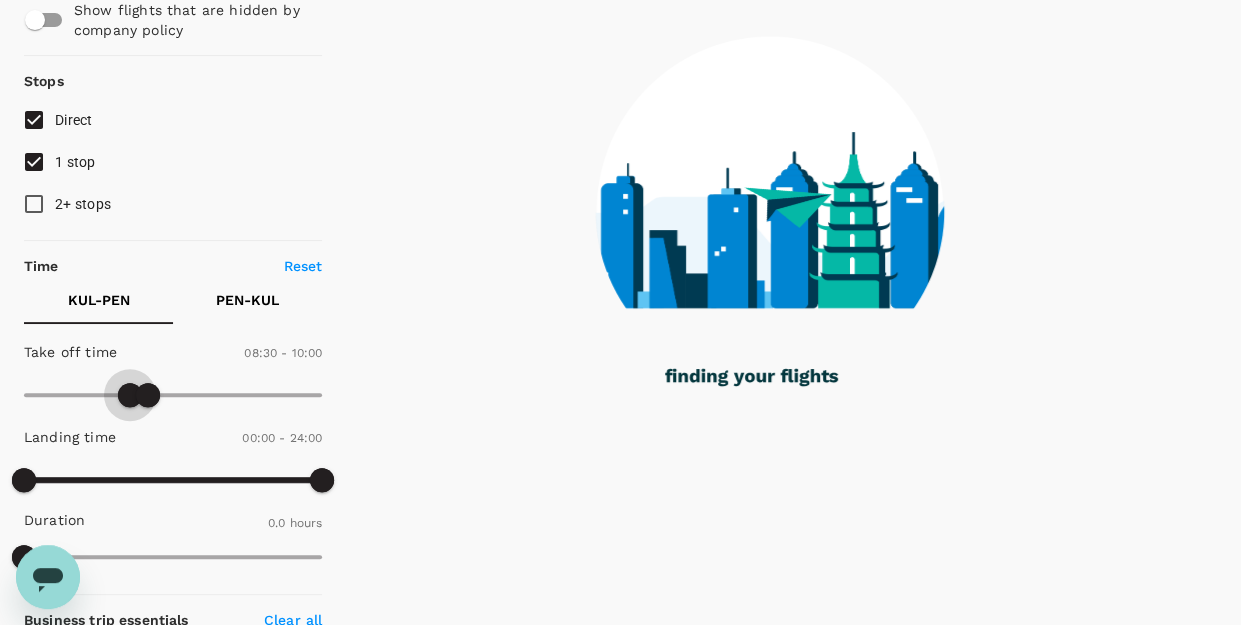 type on "540" 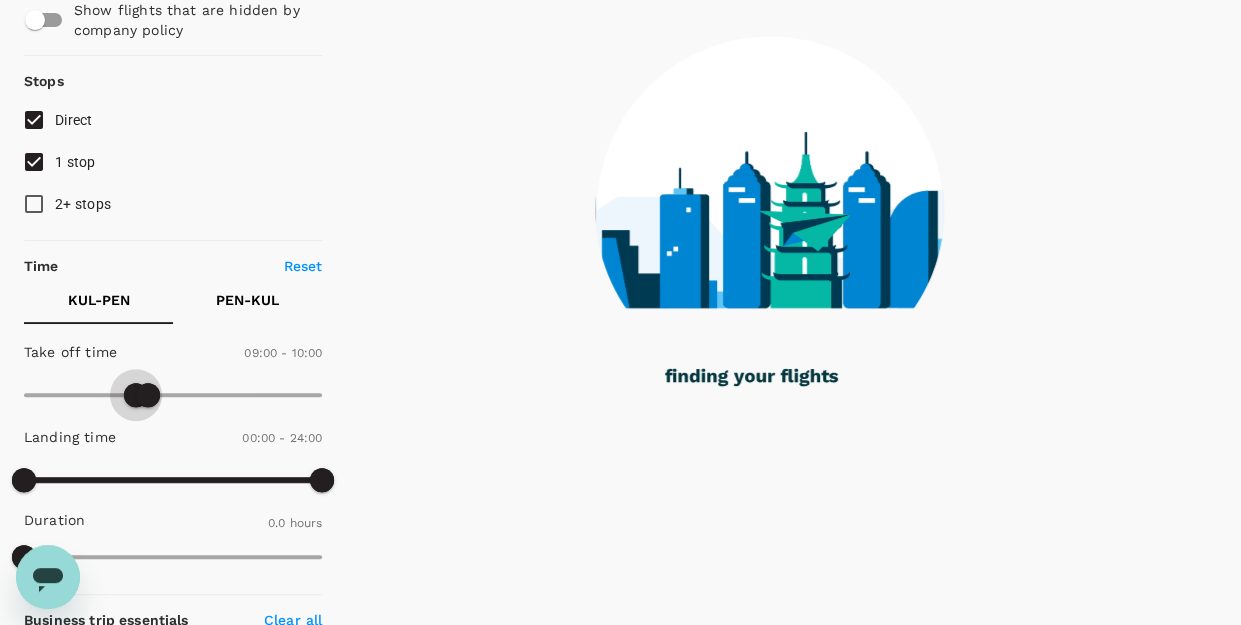 click at bounding box center [173, 395] 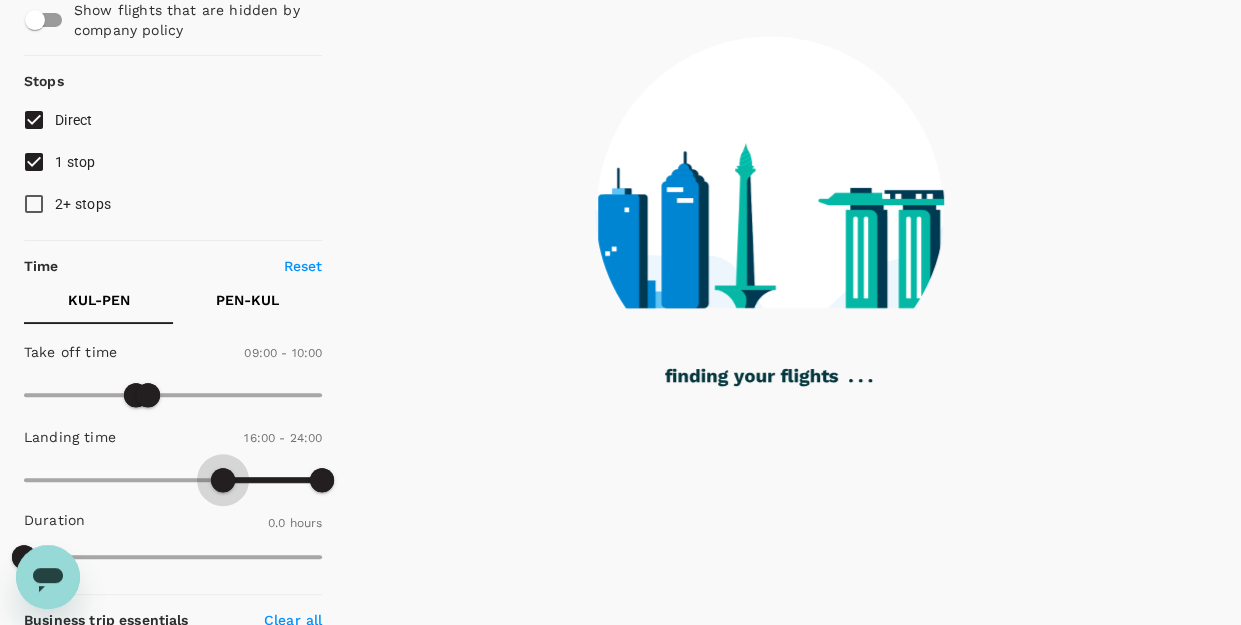 type on "930" 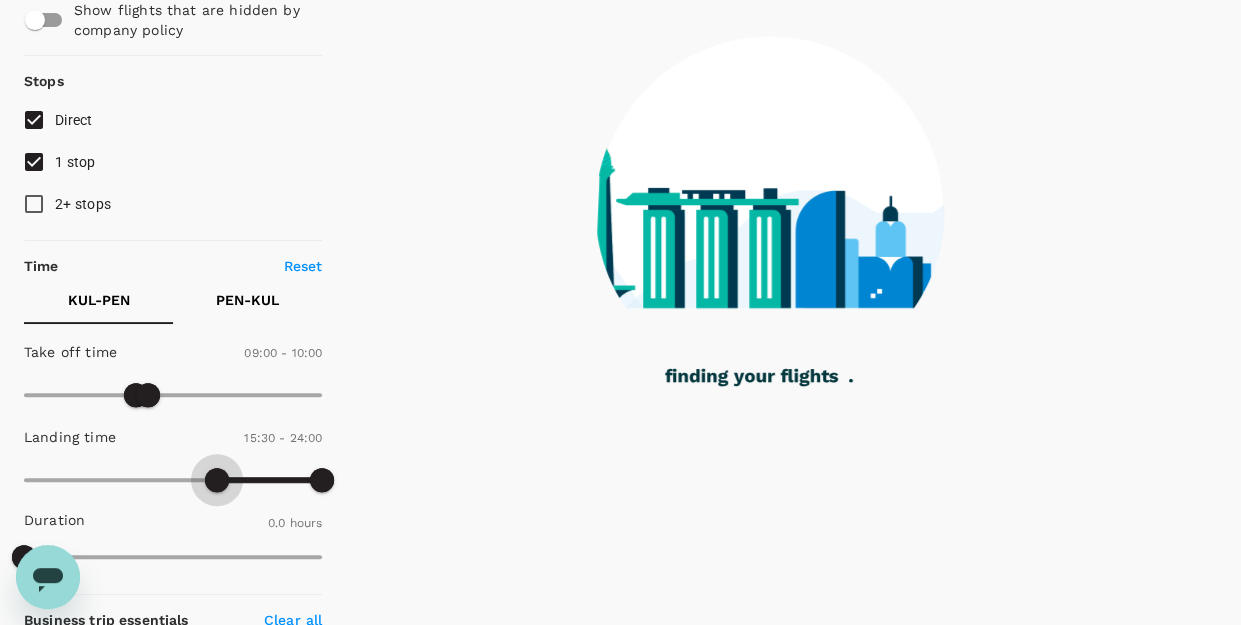 drag, startPoint x: 31, startPoint y: 479, endPoint x: 216, endPoint y: 474, distance: 185.06755 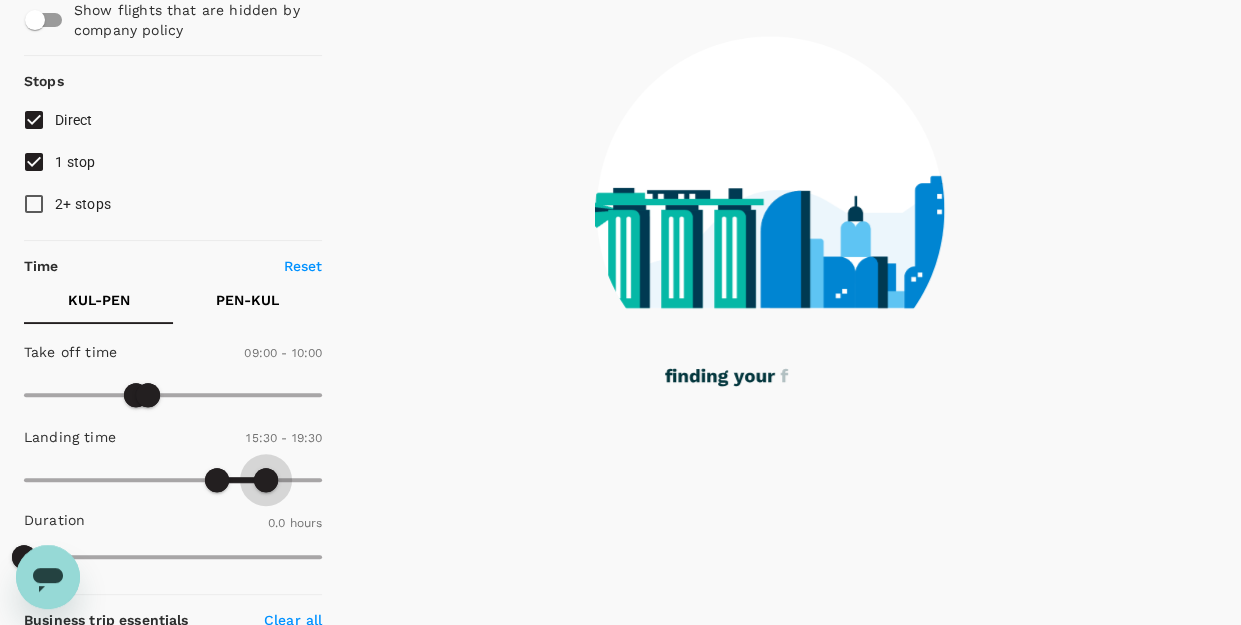 type on "1110" 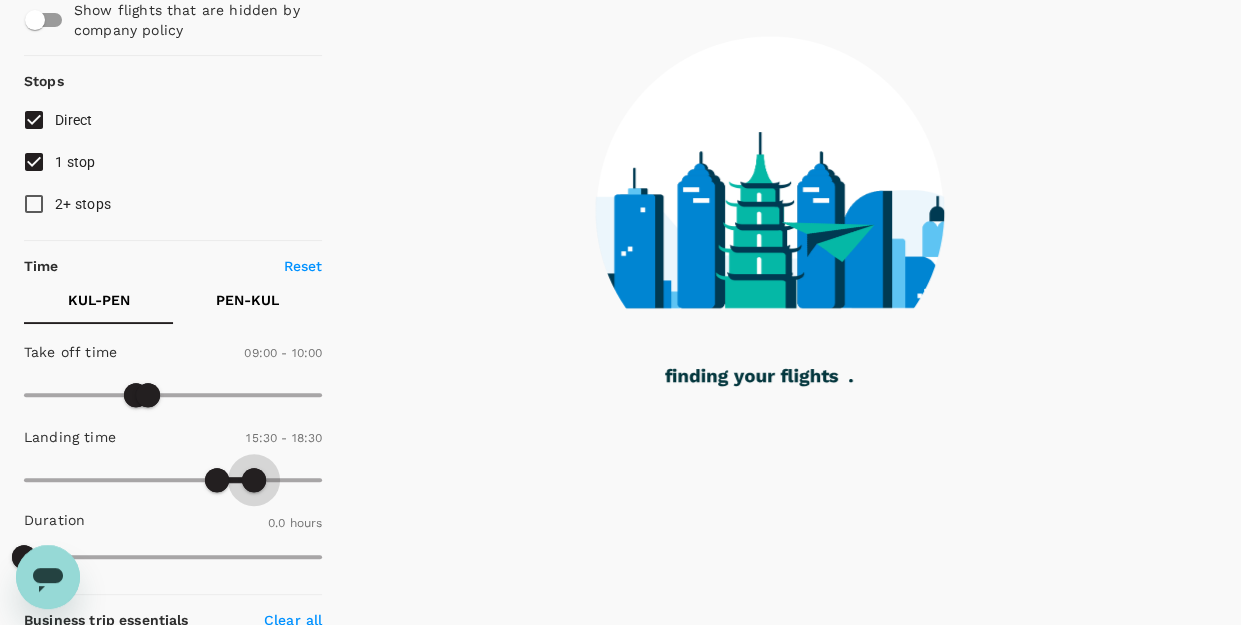 drag, startPoint x: 317, startPoint y: 479, endPoint x: 252, endPoint y: 479, distance: 65 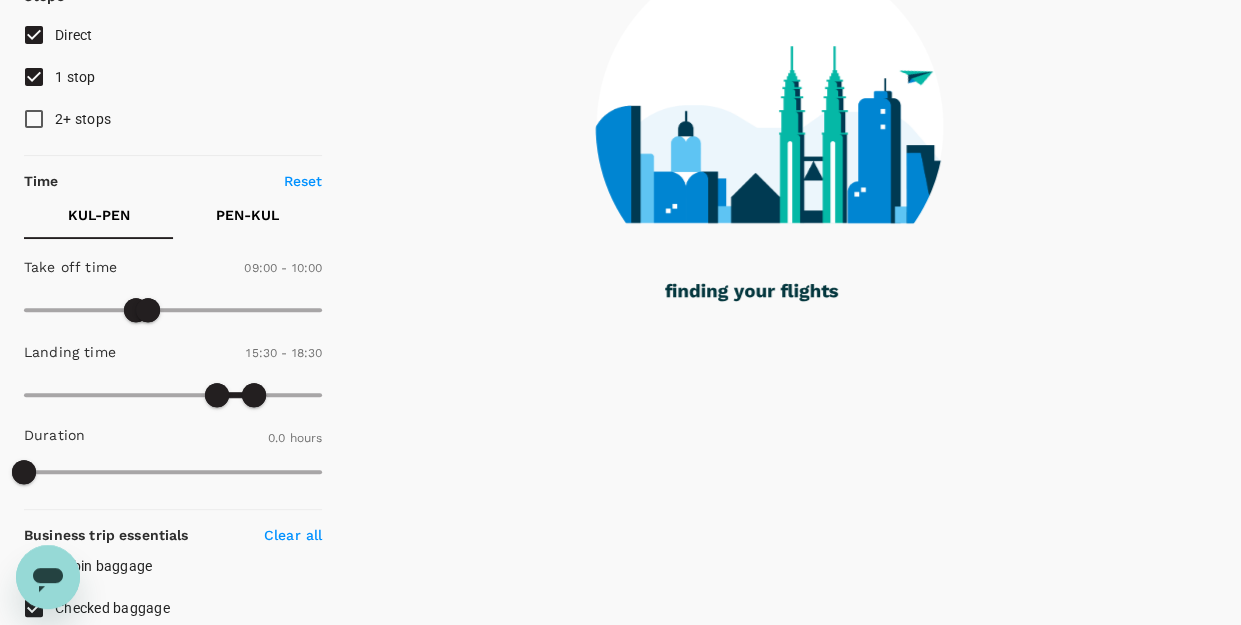 scroll, scrollTop: 400, scrollLeft: 0, axis: vertical 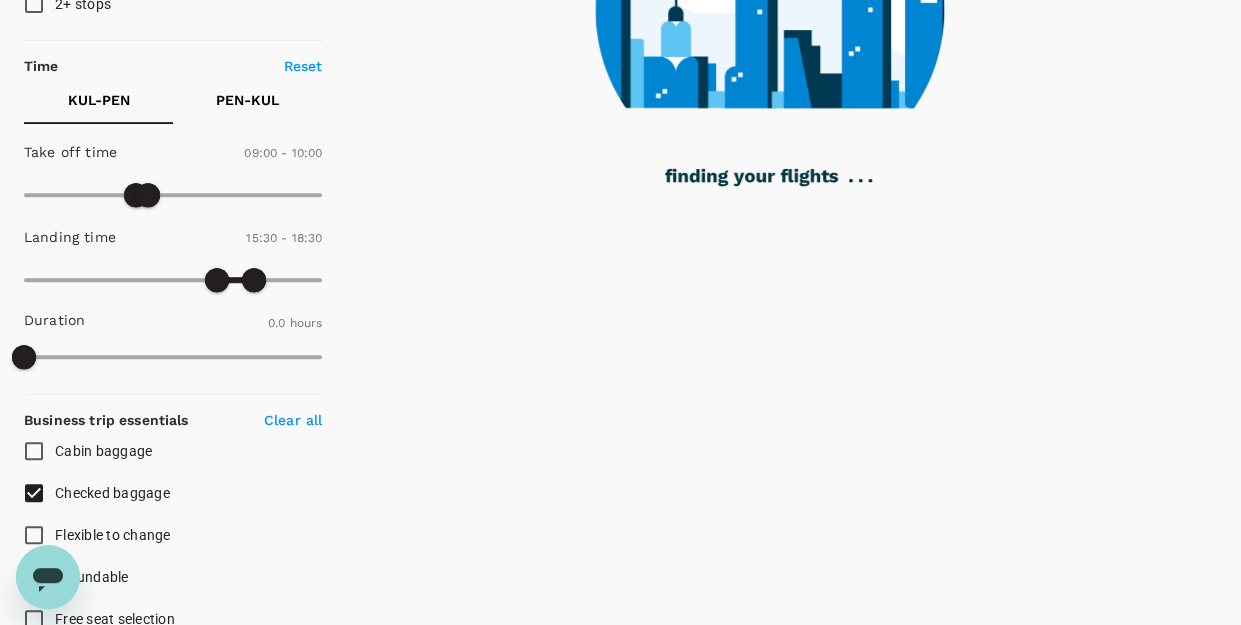 type on "55" 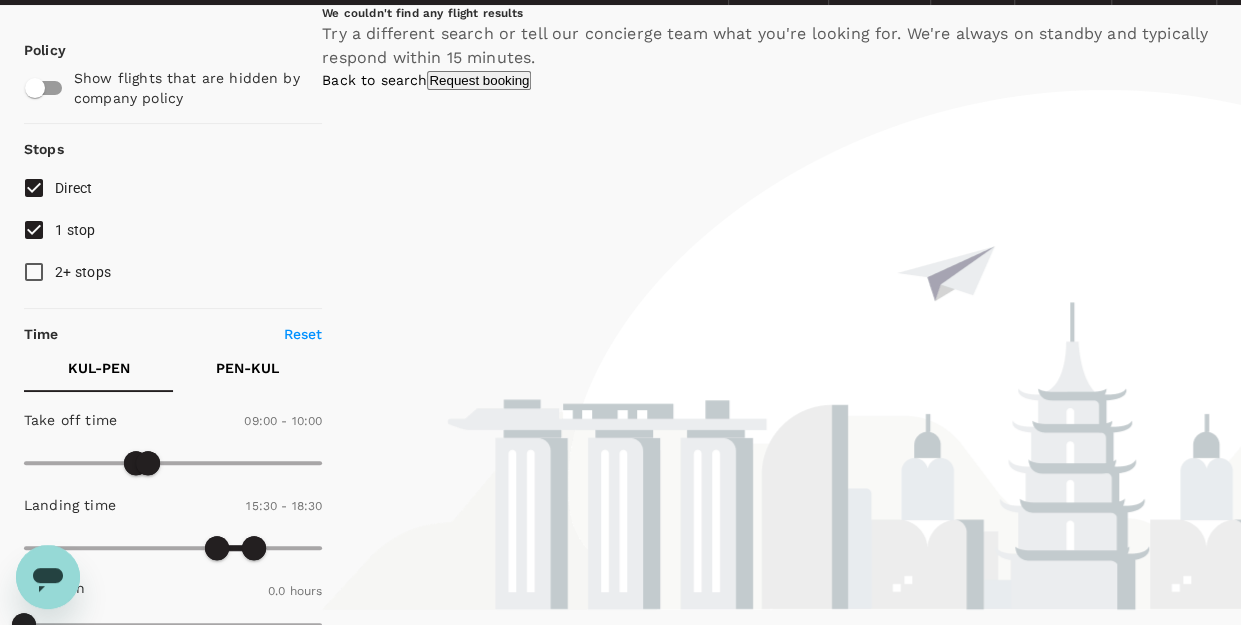 scroll, scrollTop: 100, scrollLeft: 0, axis: vertical 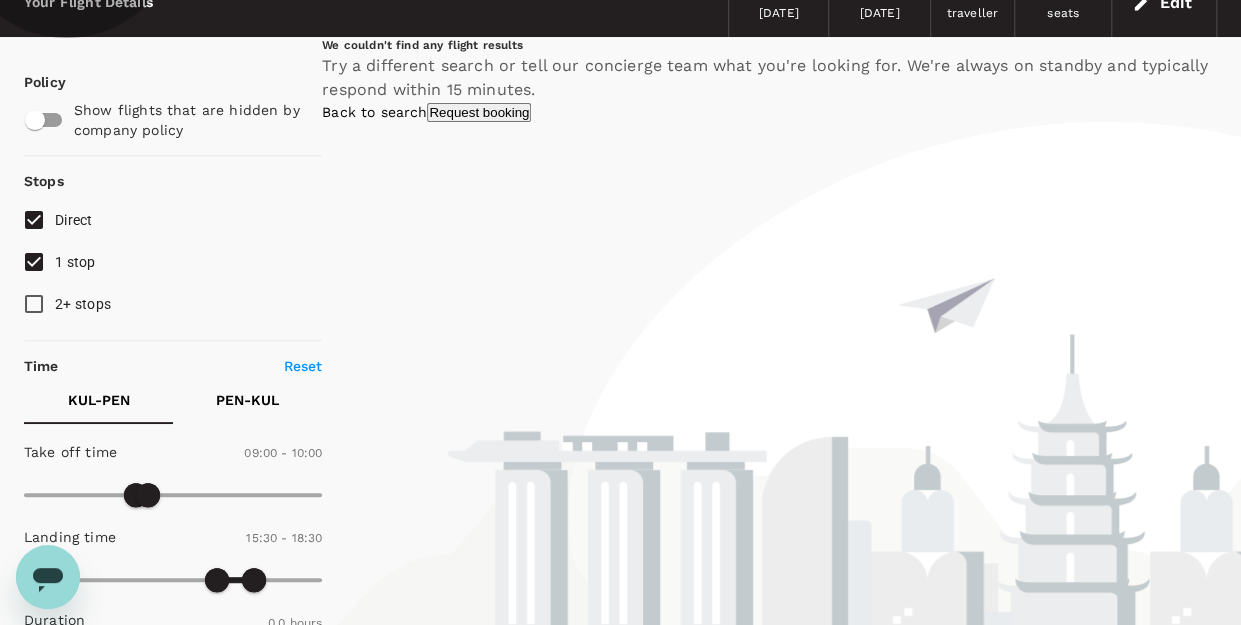 click on "Back to search" at bounding box center [374, 112] 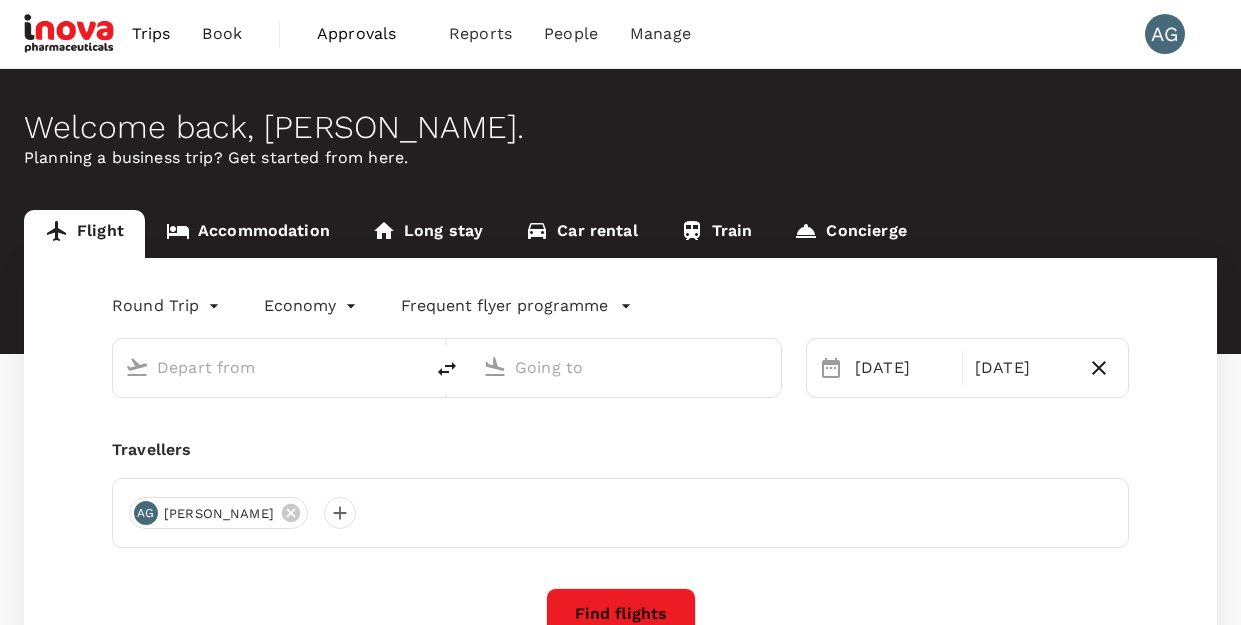 scroll, scrollTop: 0, scrollLeft: 0, axis: both 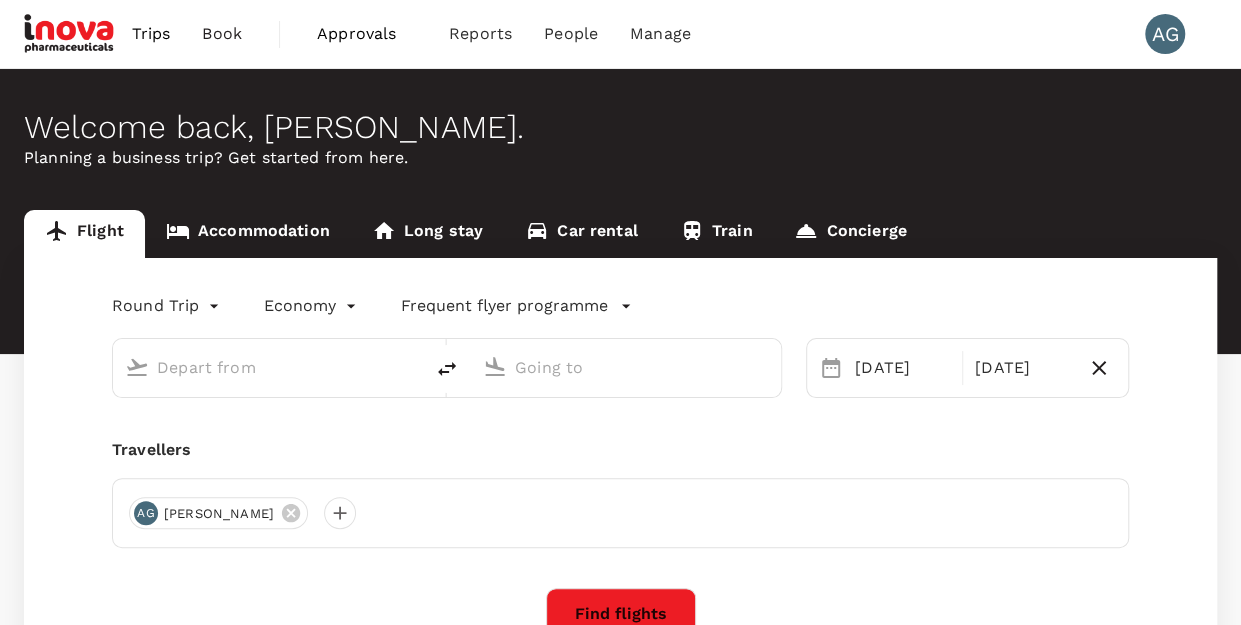 type on "Kuala Lumpur Intl ([GEOGRAPHIC_DATA])" 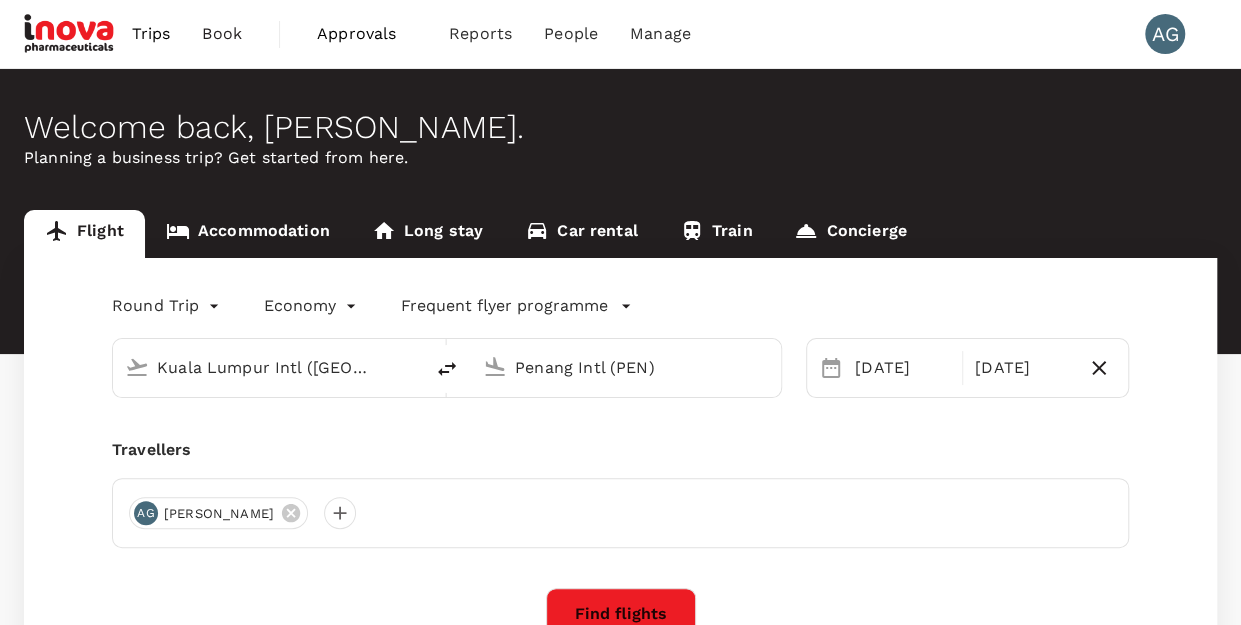type 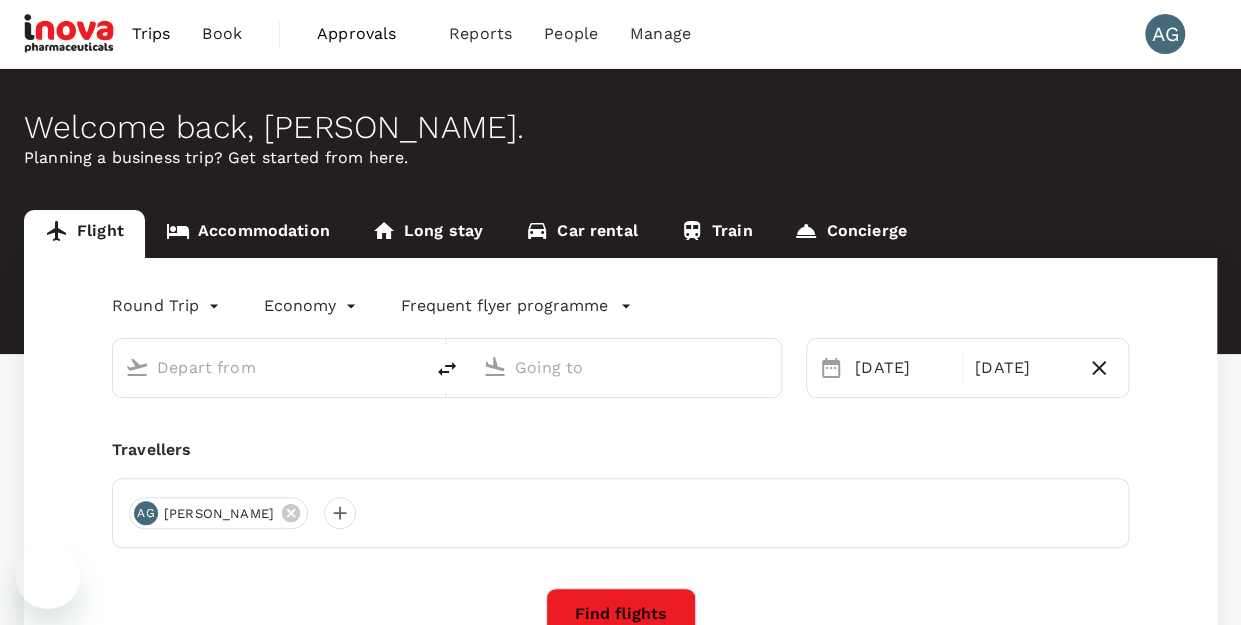 scroll, scrollTop: 73, scrollLeft: 0, axis: vertical 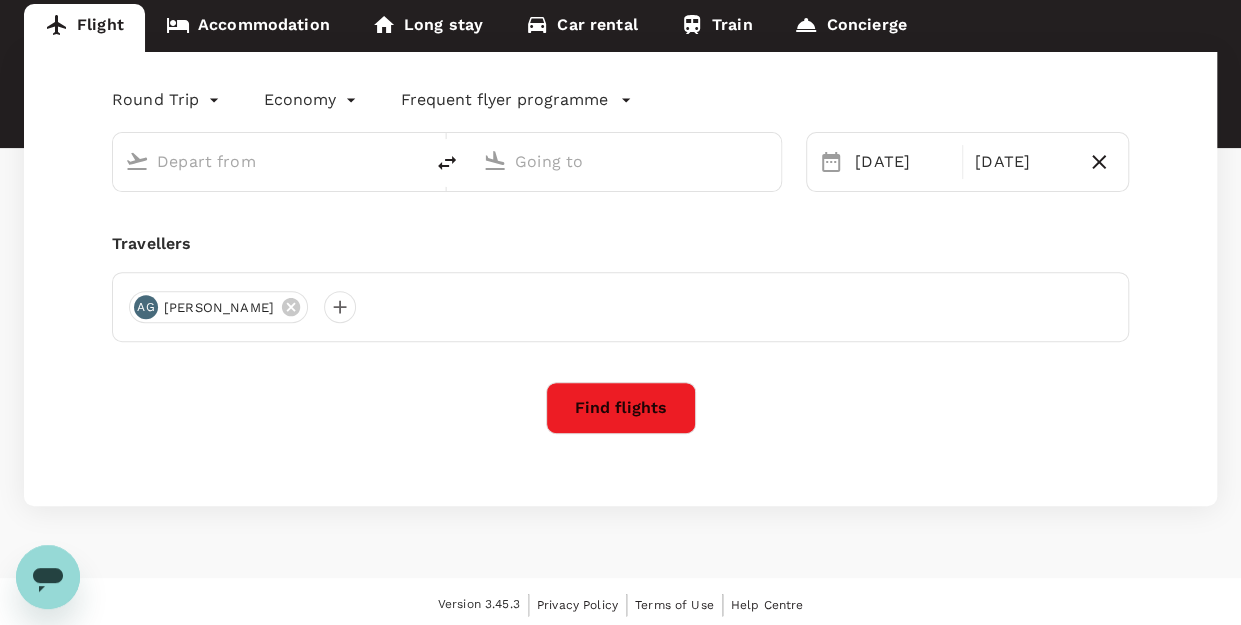 type on "Kuala Lumpur Intl ([GEOGRAPHIC_DATA])" 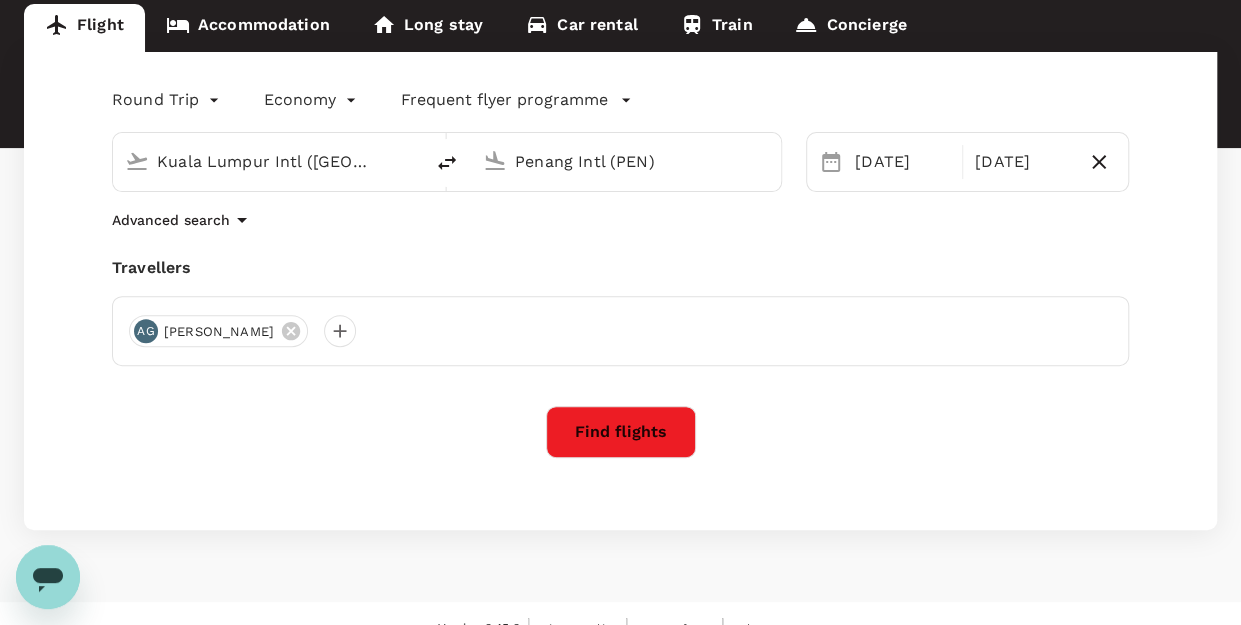 scroll, scrollTop: 210, scrollLeft: 0, axis: vertical 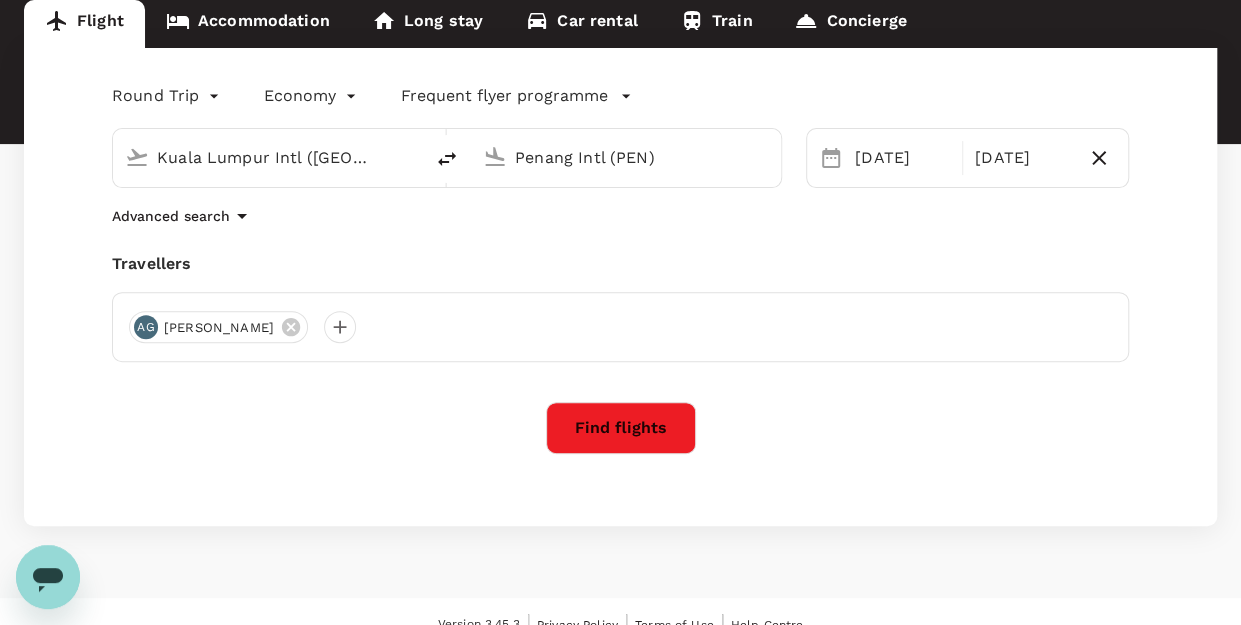 click on "Find flights" at bounding box center (621, 428) 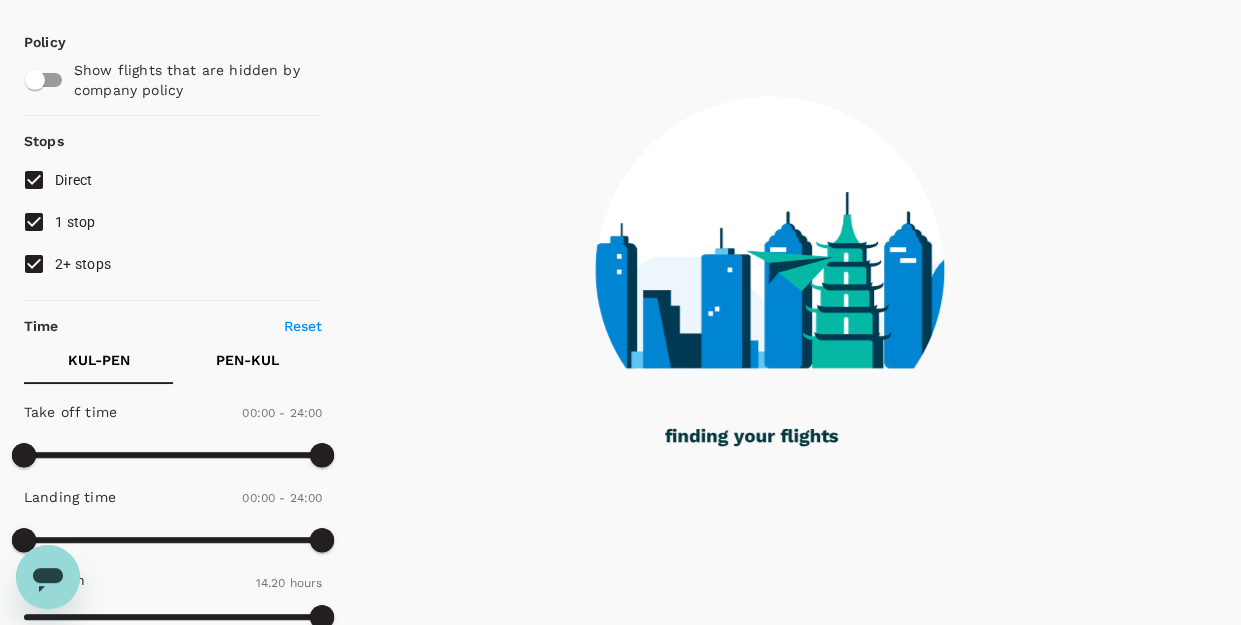 scroll, scrollTop: 200, scrollLeft: 0, axis: vertical 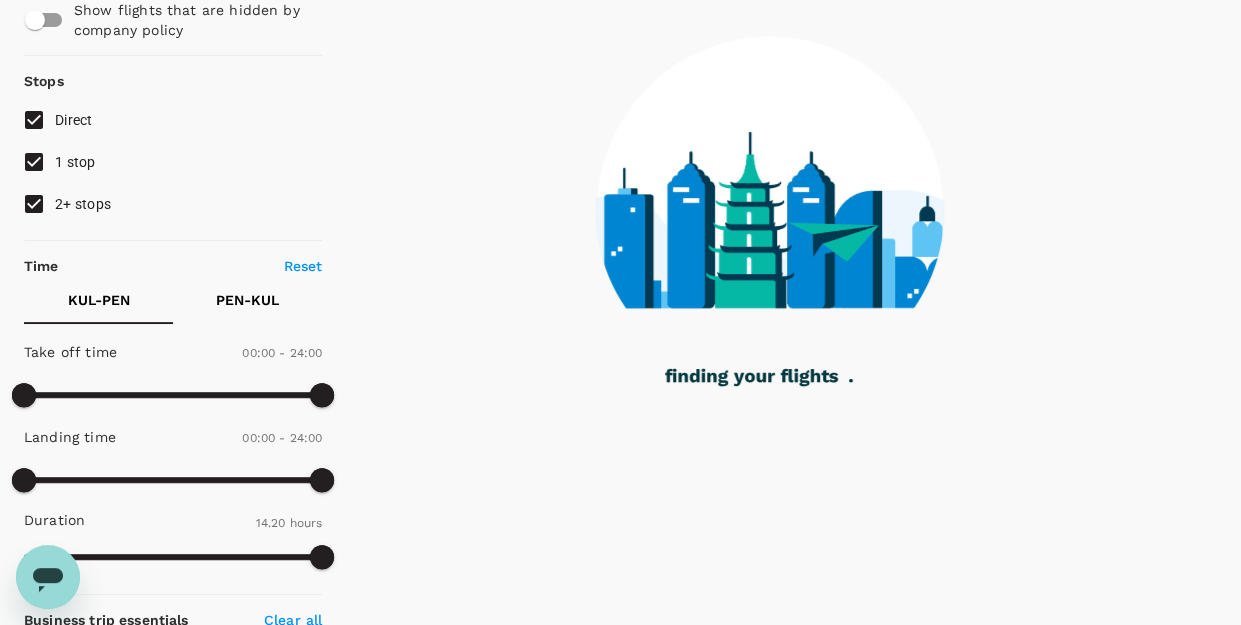 type on "885" 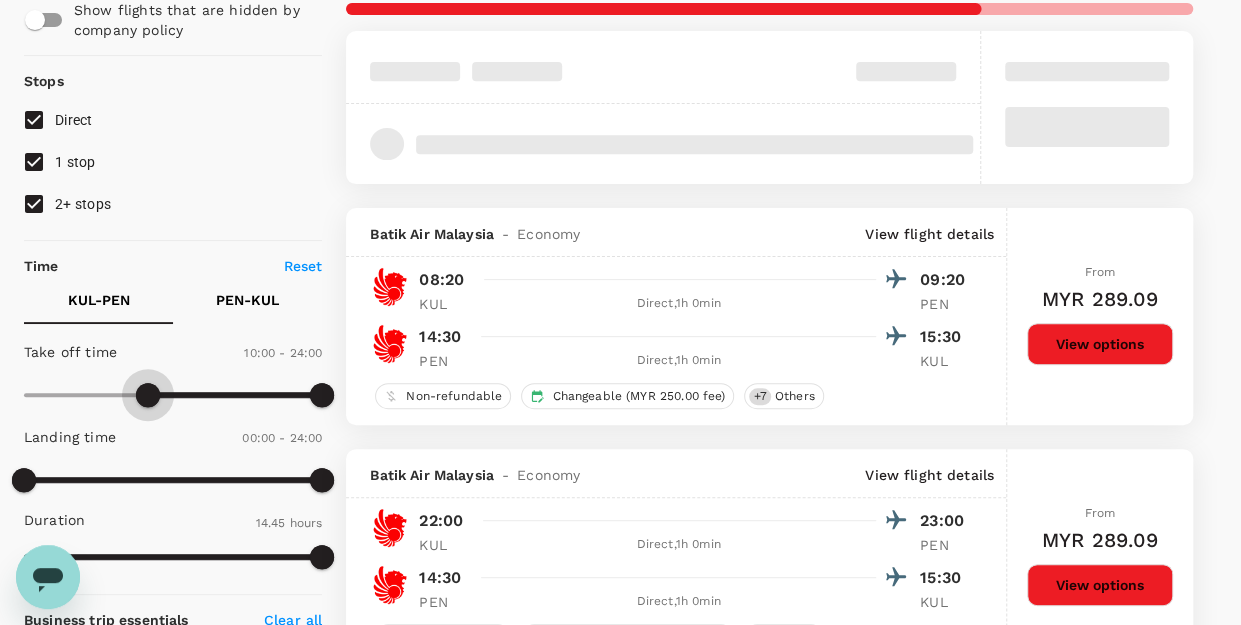 type on "570" 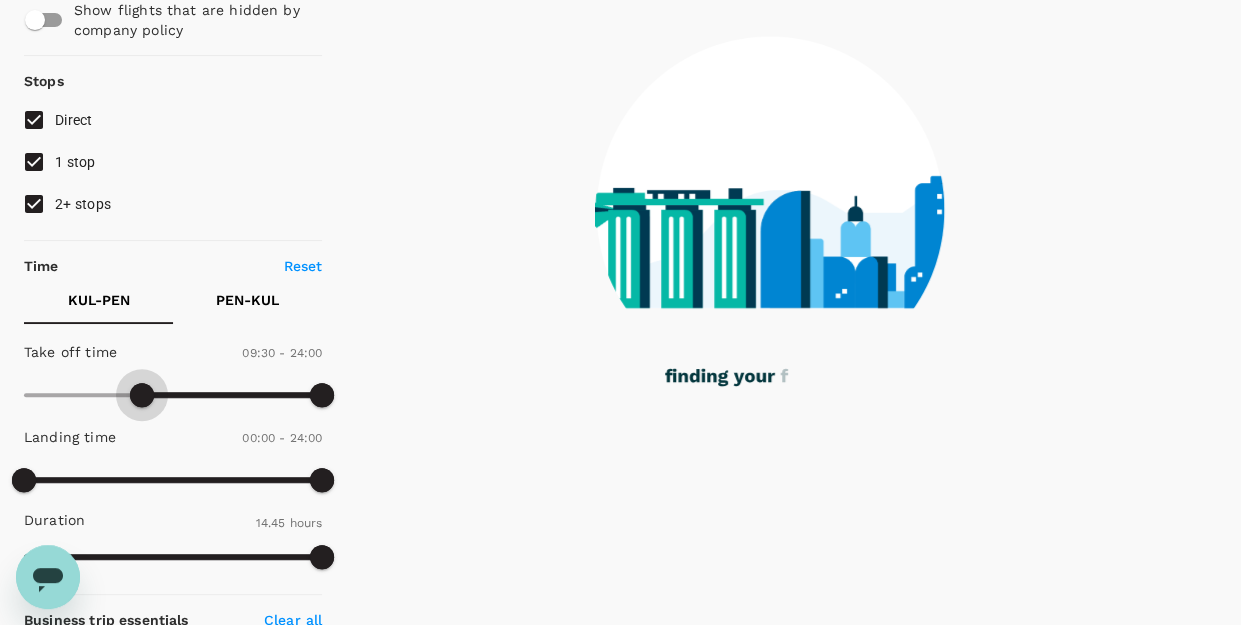drag, startPoint x: 35, startPoint y: 400, endPoint x: 142, endPoint y: 397, distance: 107.042046 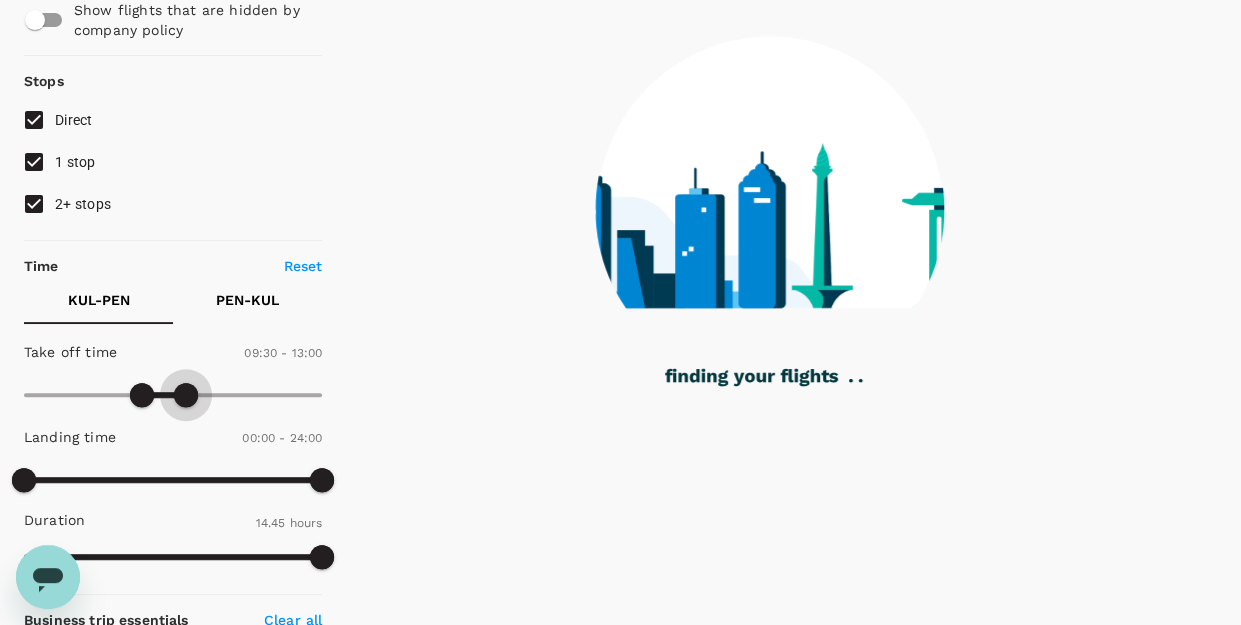 type on "720" 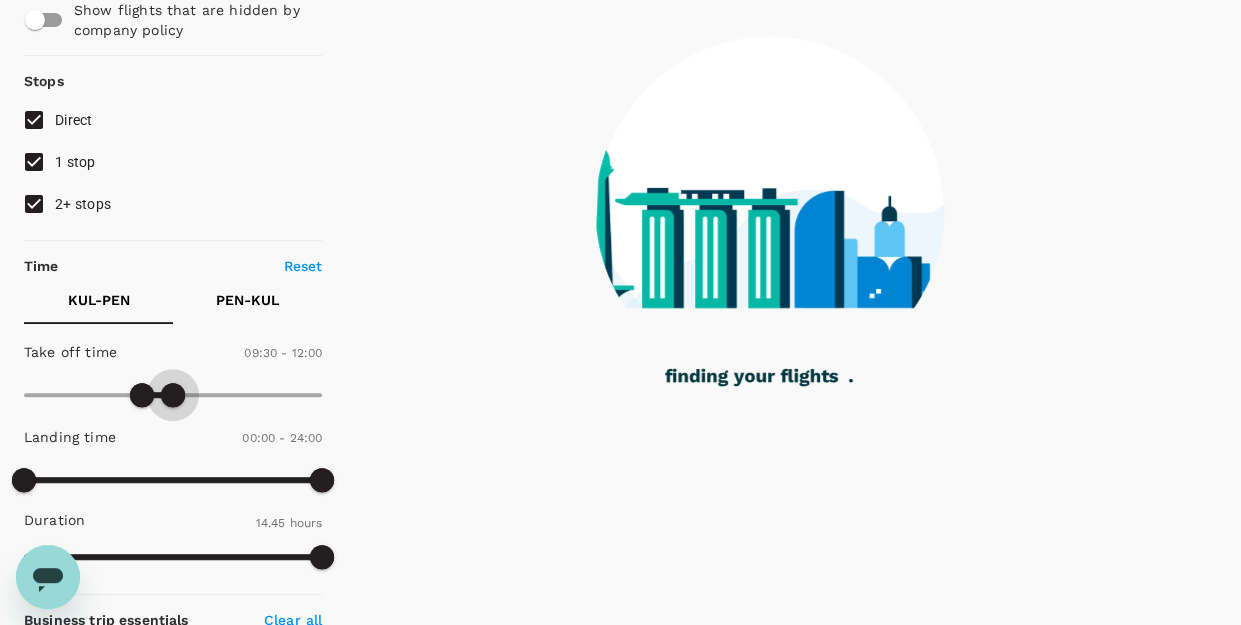 drag, startPoint x: 323, startPoint y: 394, endPoint x: 170, endPoint y: 398, distance: 153.05228 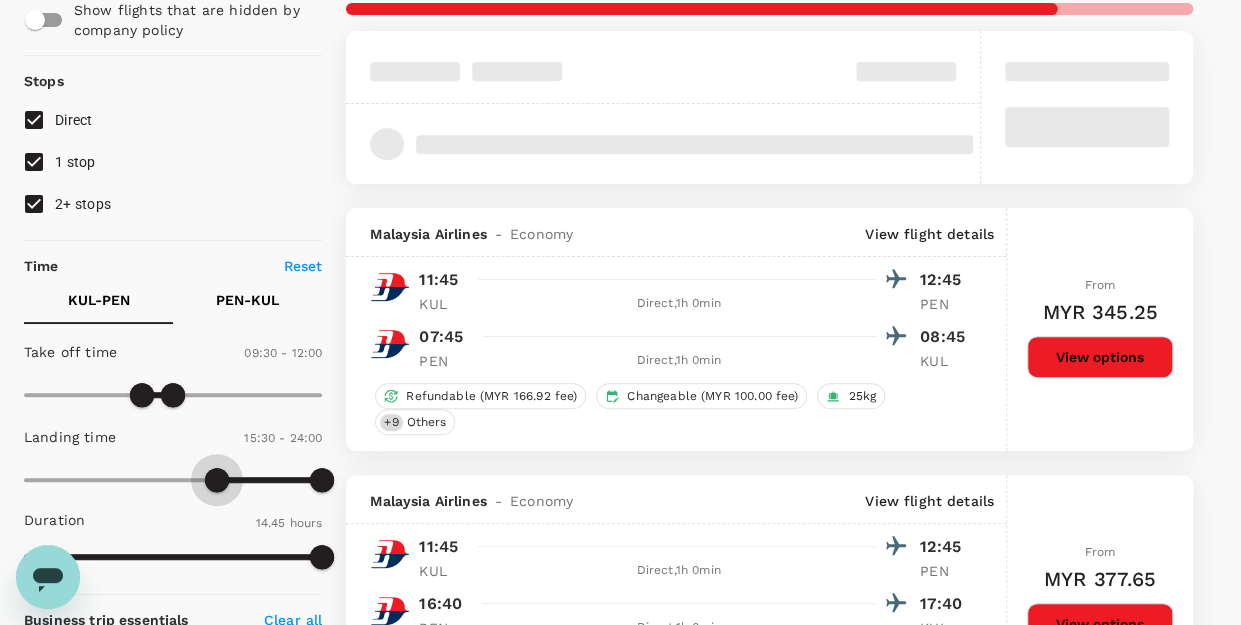 type on "960" 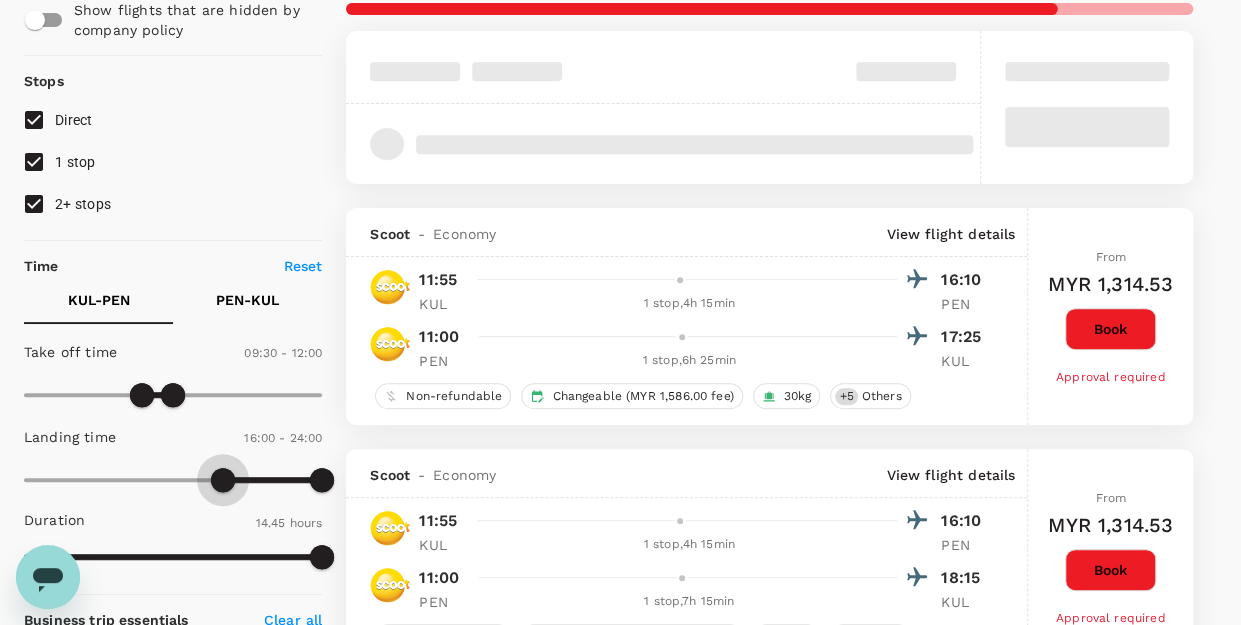 drag, startPoint x: 28, startPoint y: 477, endPoint x: 222, endPoint y: 466, distance: 194.3116 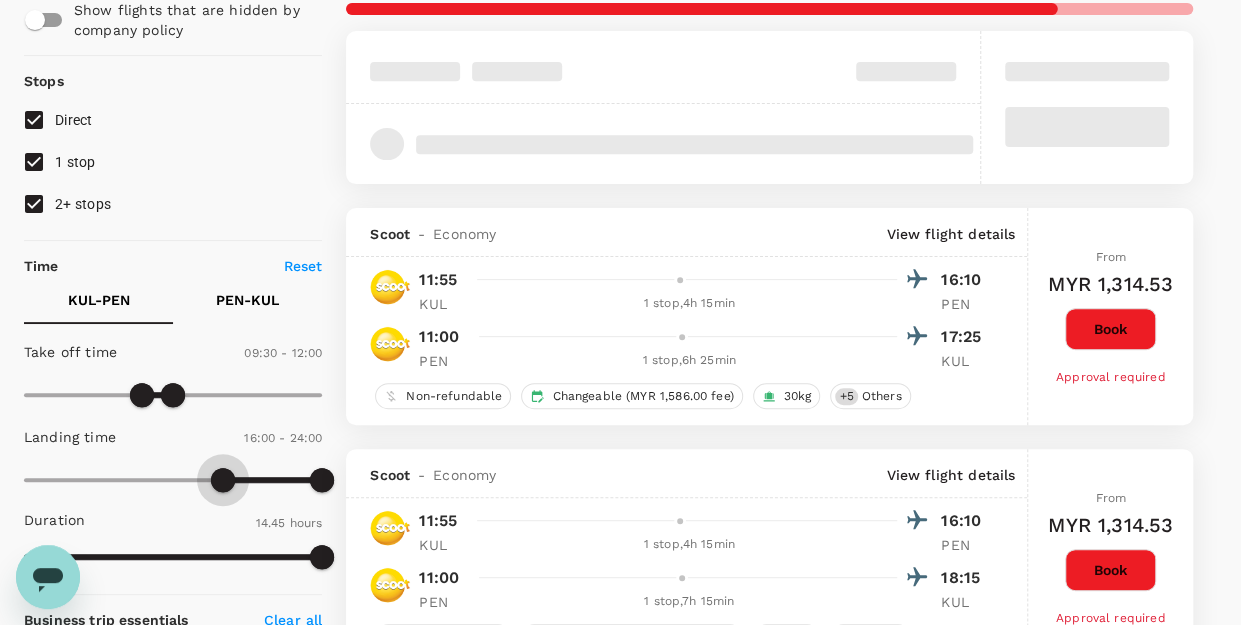 click at bounding box center (223, 480) 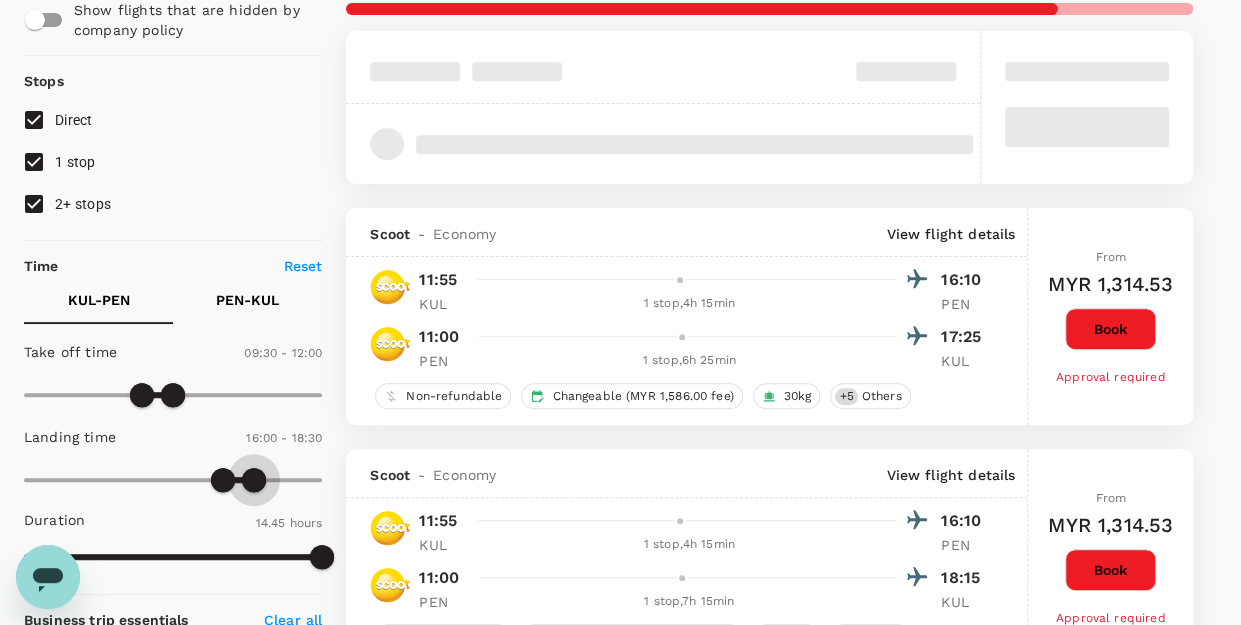 type on "1080" 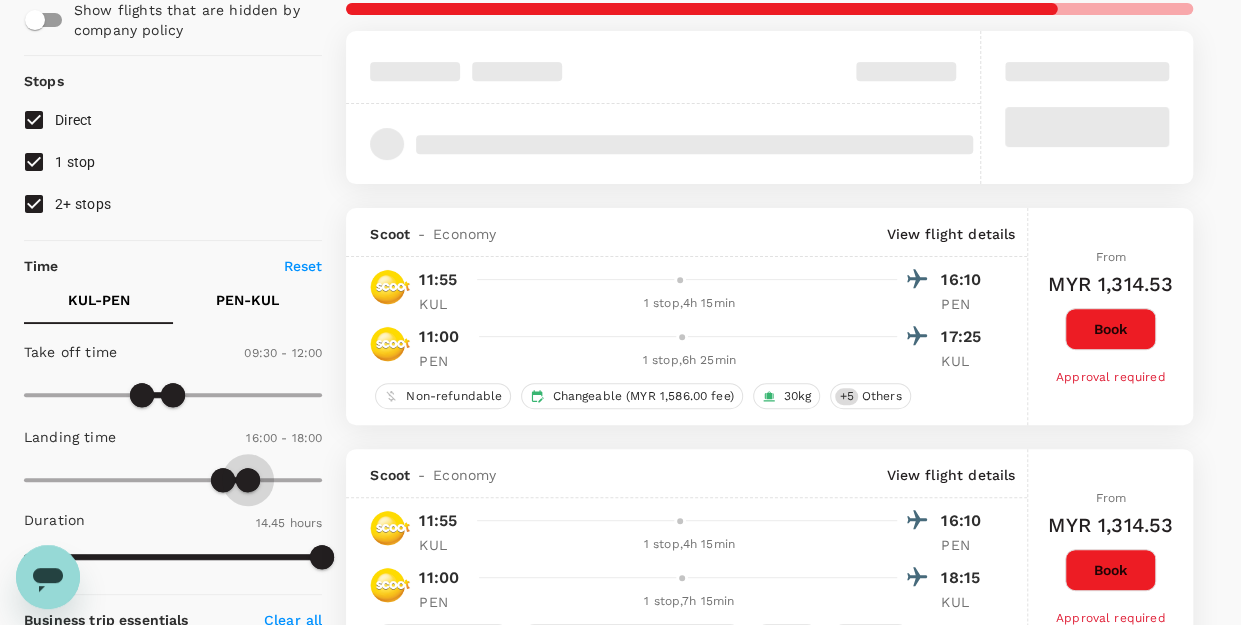 drag, startPoint x: 316, startPoint y: 474, endPoint x: 250, endPoint y: 480, distance: 66.27216 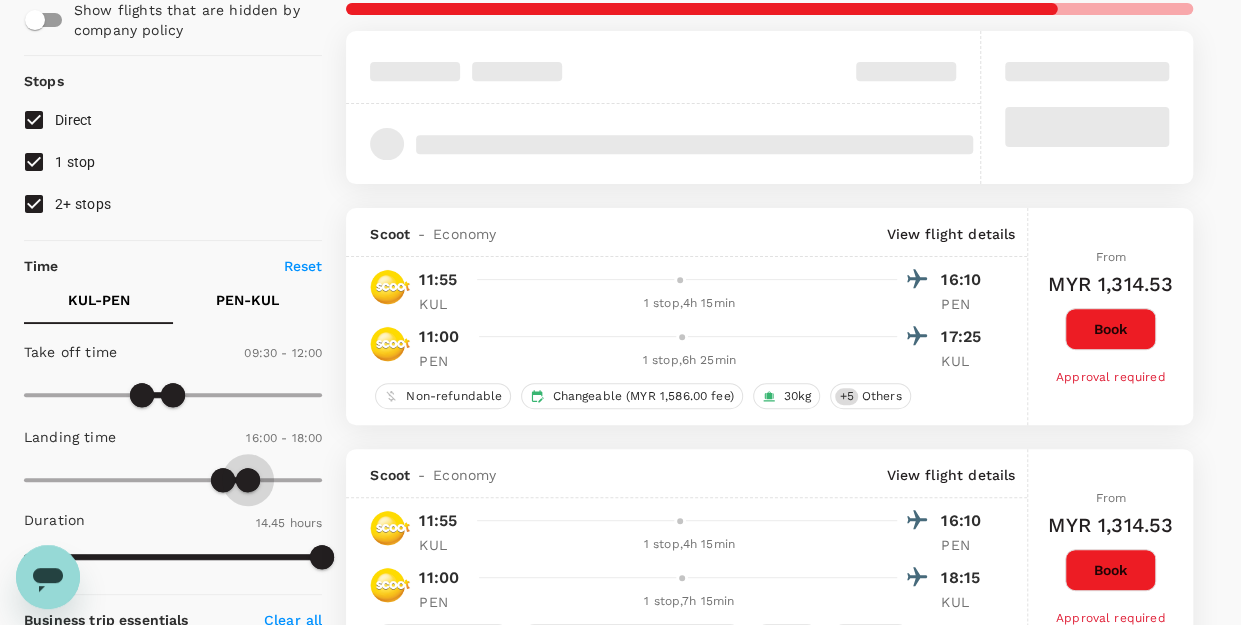 click at bounding box center (248, 480) 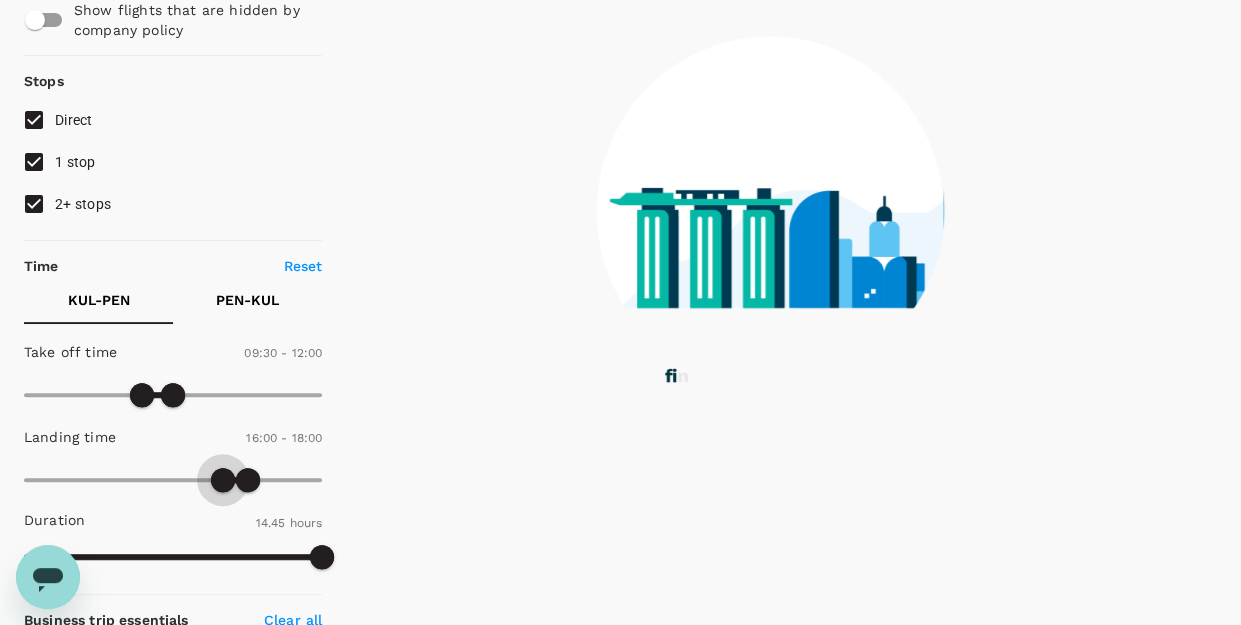 type on "930" 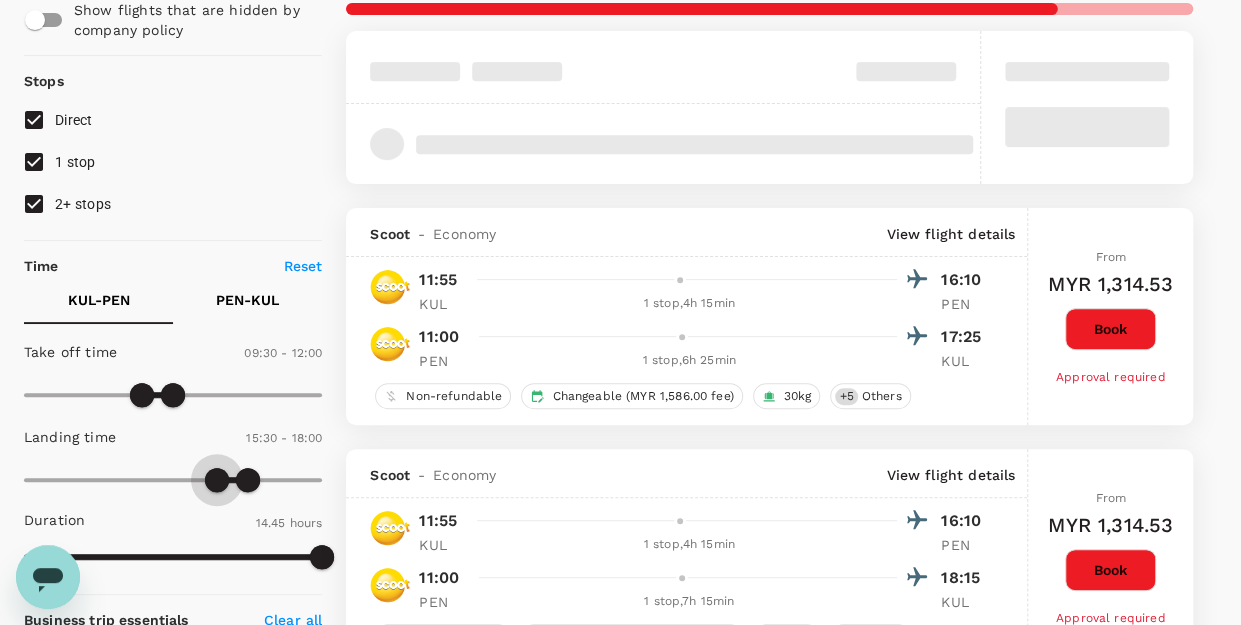 type on "MYR" 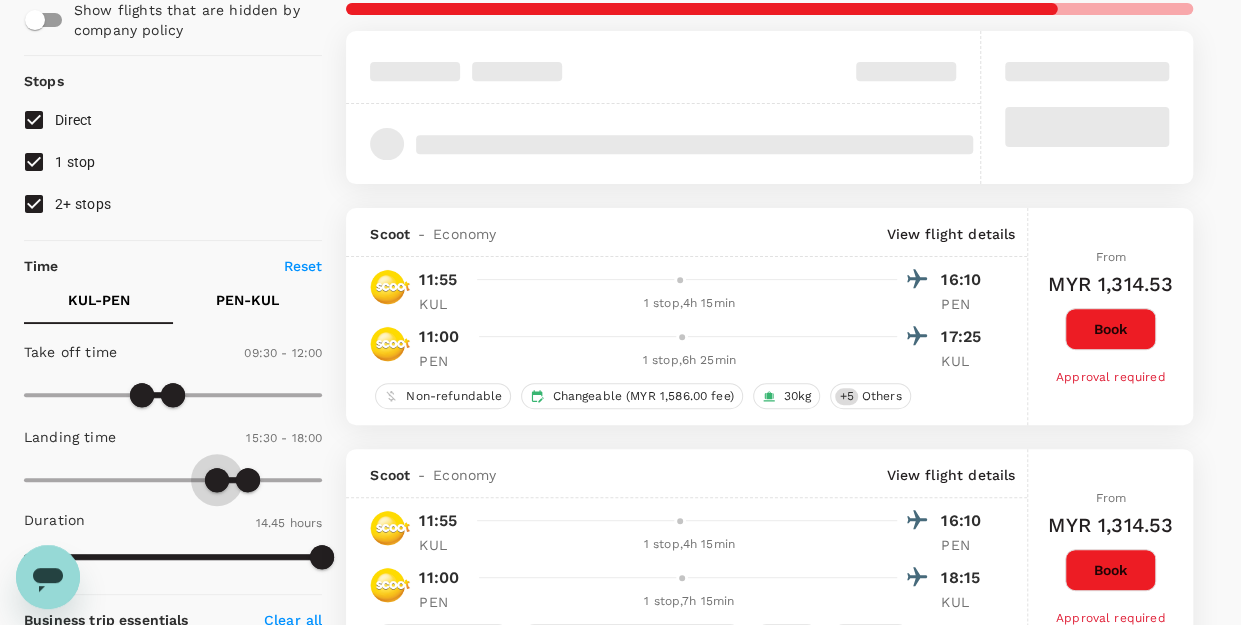 drag, startPoint x: 229, startPoint y: 482, endPoint x: 218, endPoint y: 485, distance: 11.401754 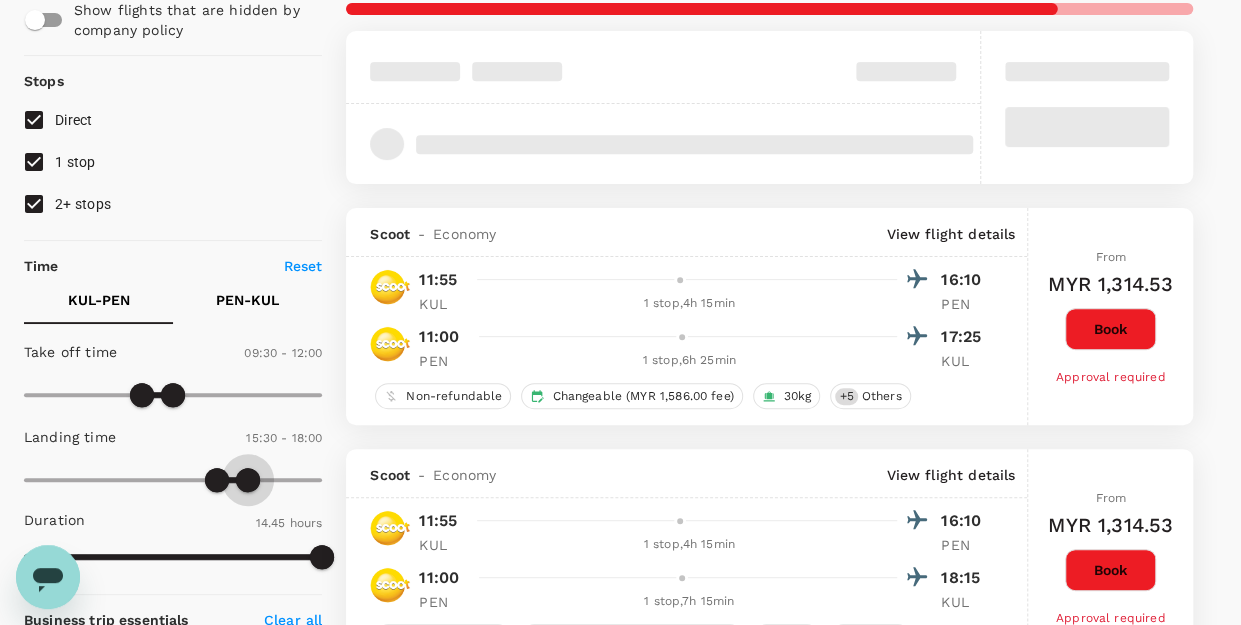 type on "1050" 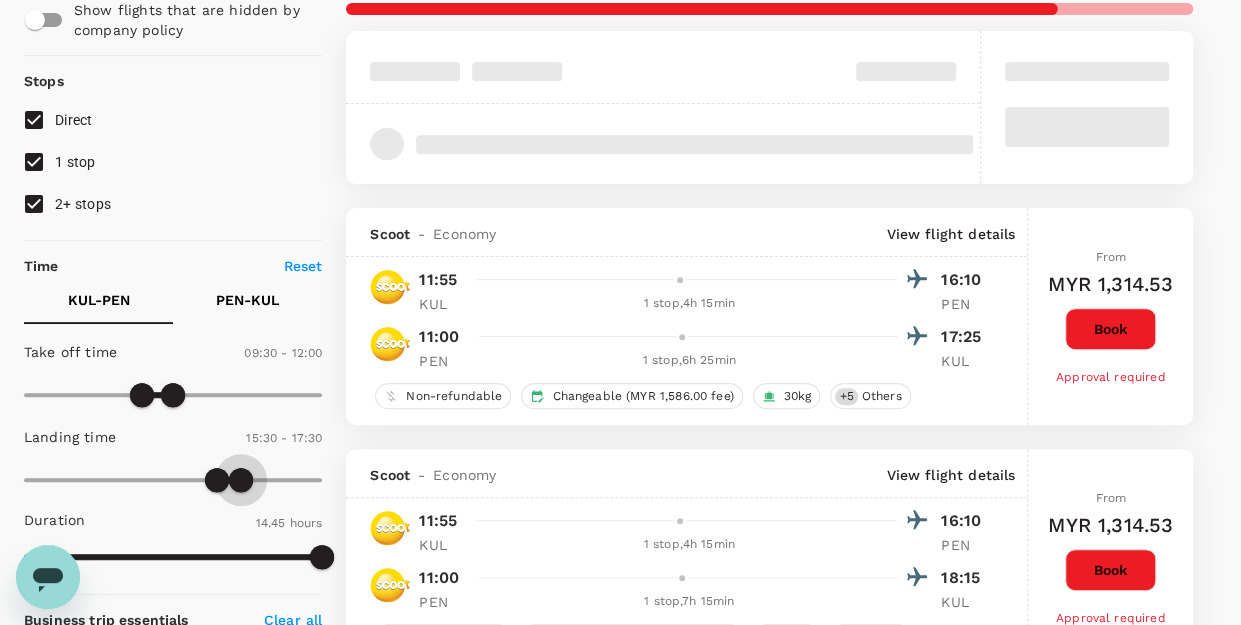 click at bounding box center [241, 480] 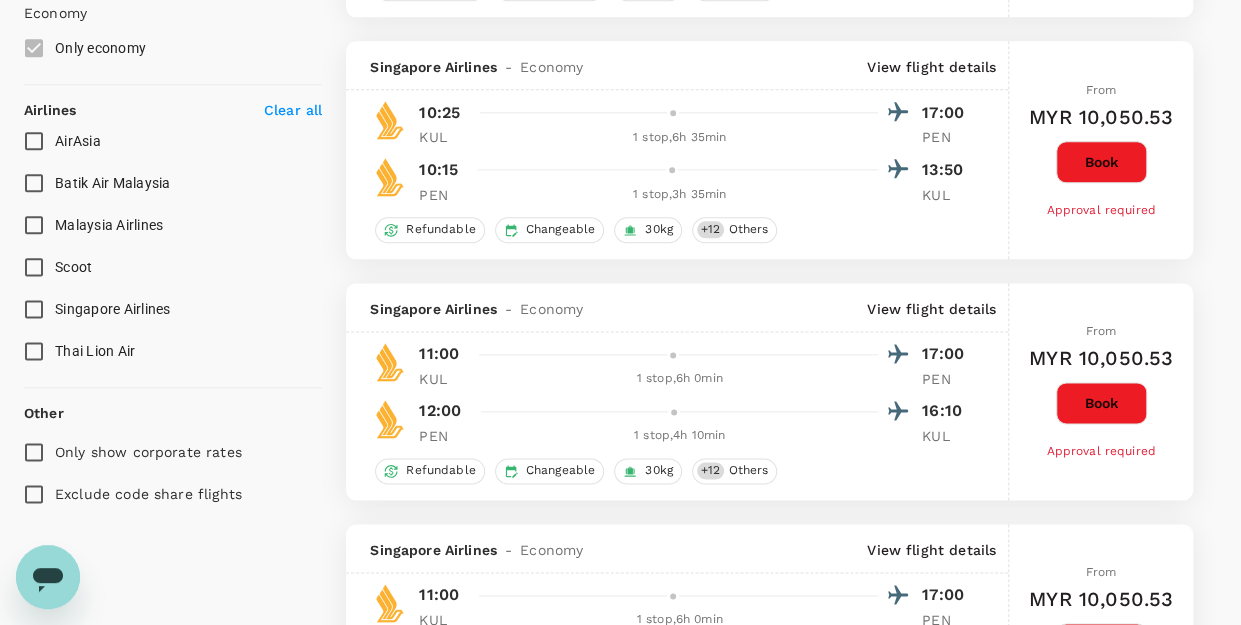scroll, scrollTop: 334, scrollLeft: 0, axis: vertical 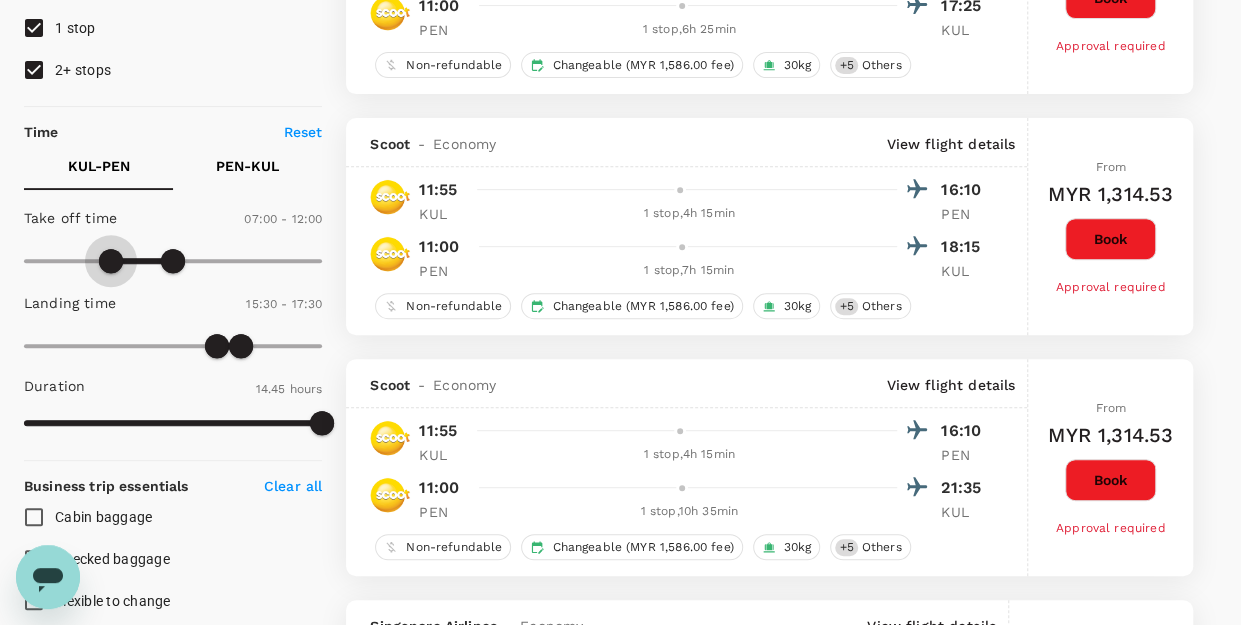 type on "480" 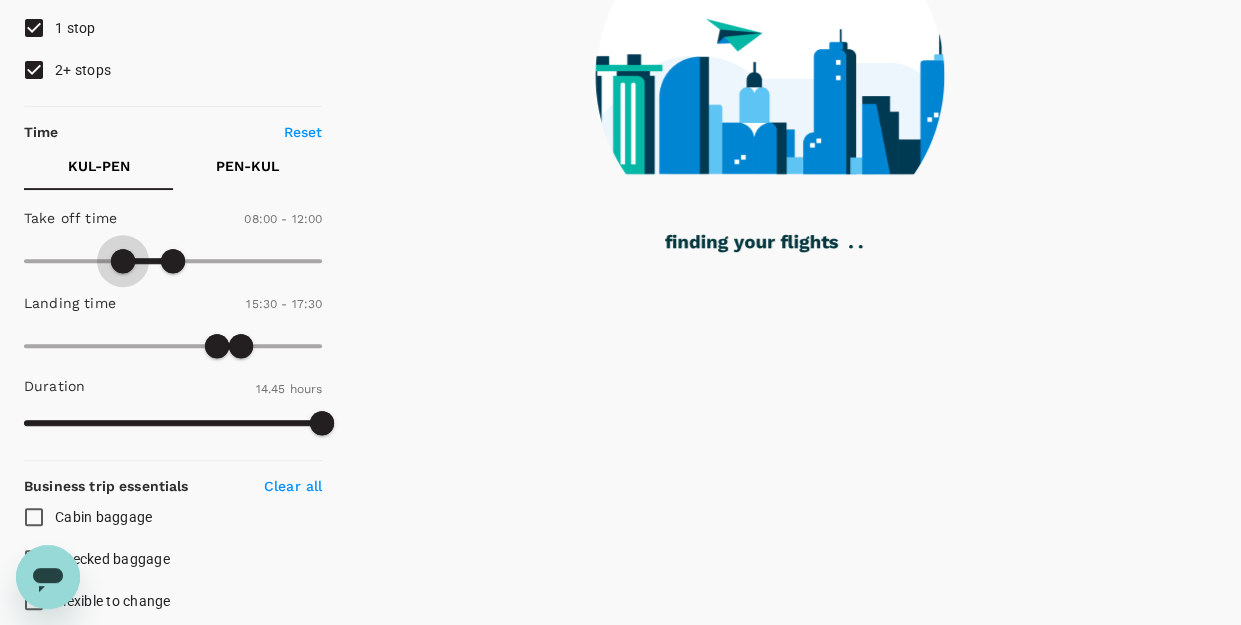 drag, startPoint x: 146, startPoint y: 261, endPoint x: 126, endPoint y: 258, distance: 20.22375 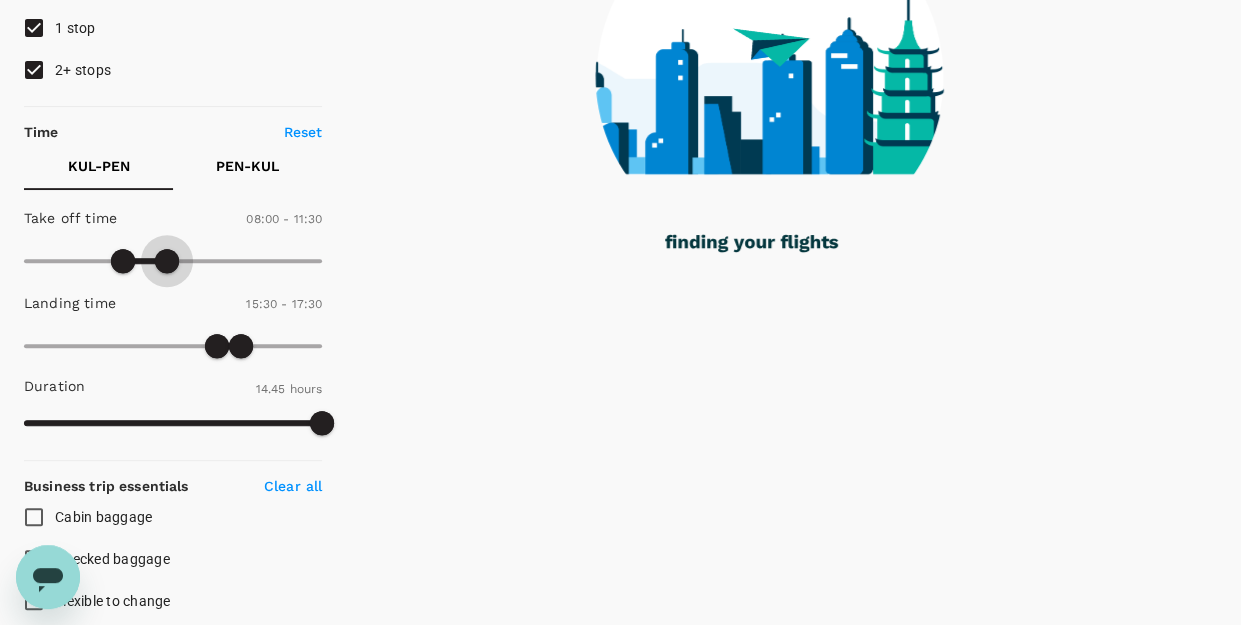 type on "630" 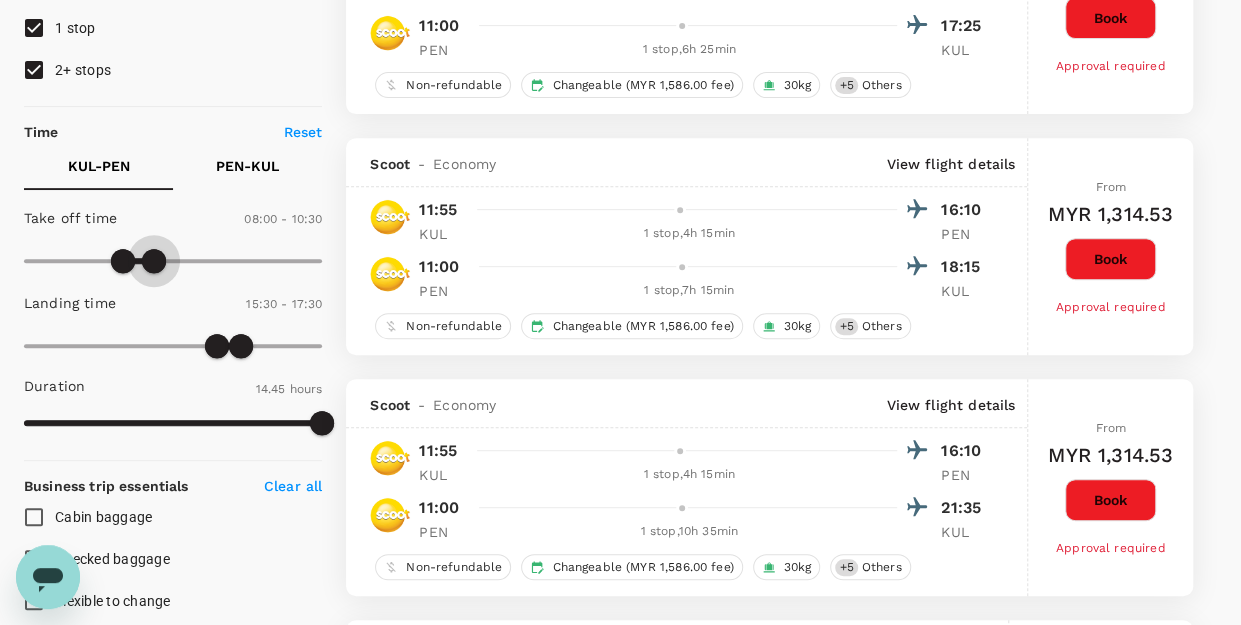 type on "MYR" 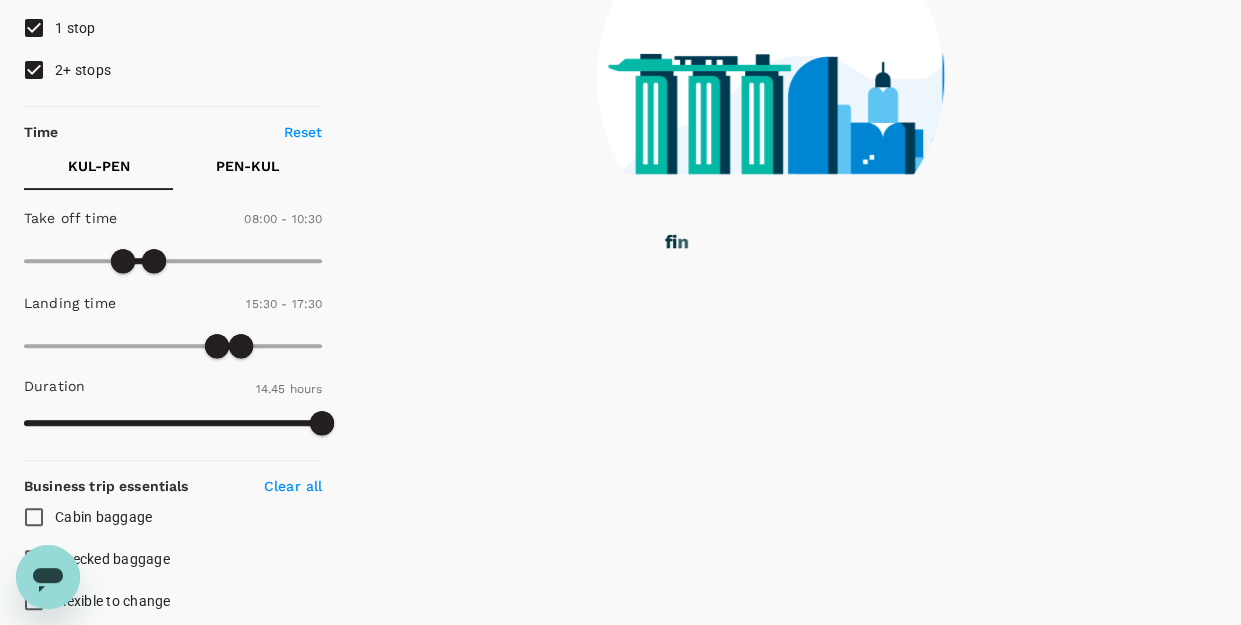 type on "810" 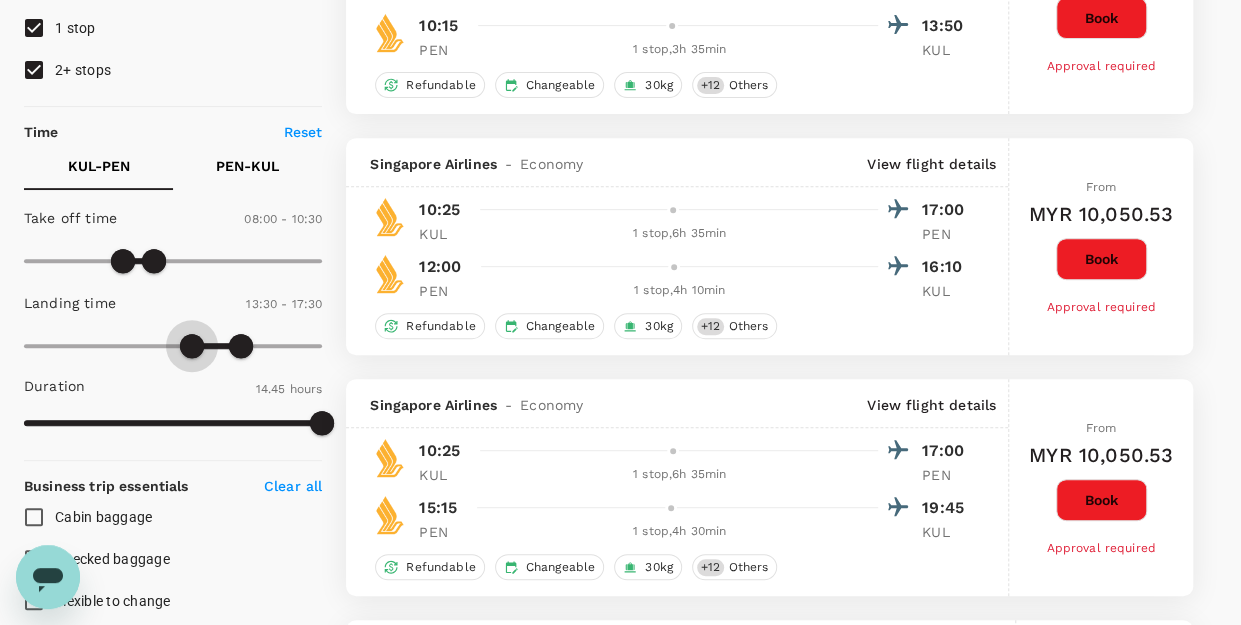 drag, startPoint x: 213, startPoint y: 343, endPoint x: 190, endPoint y: 345, distance: 23.086792 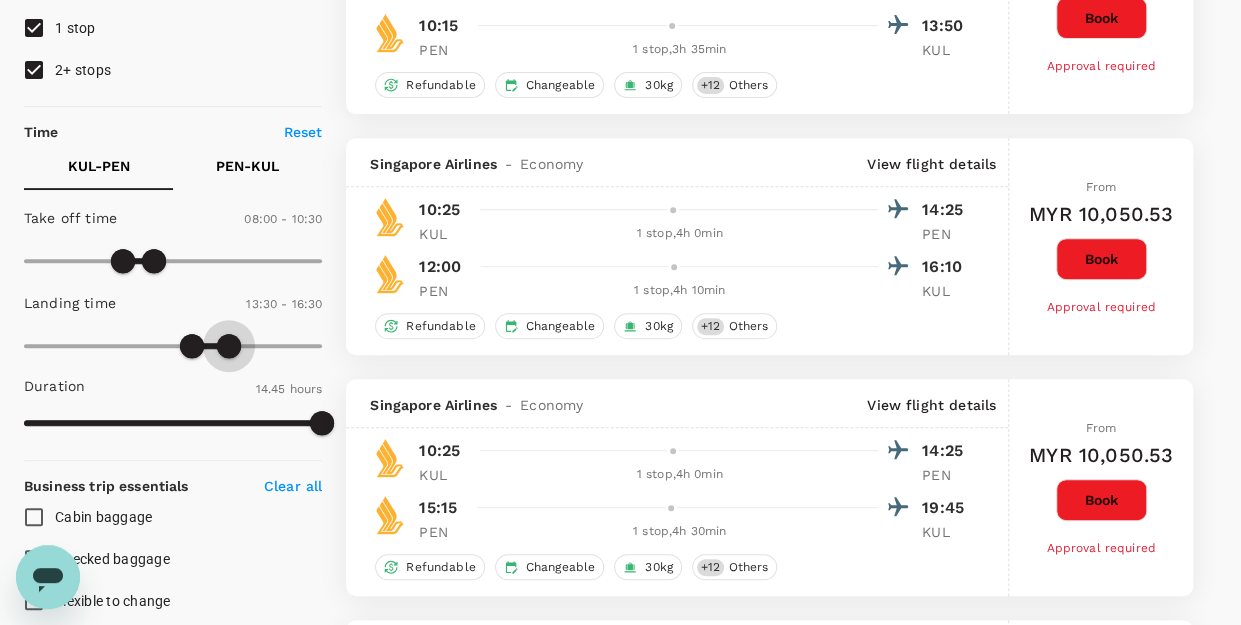 type on "960" 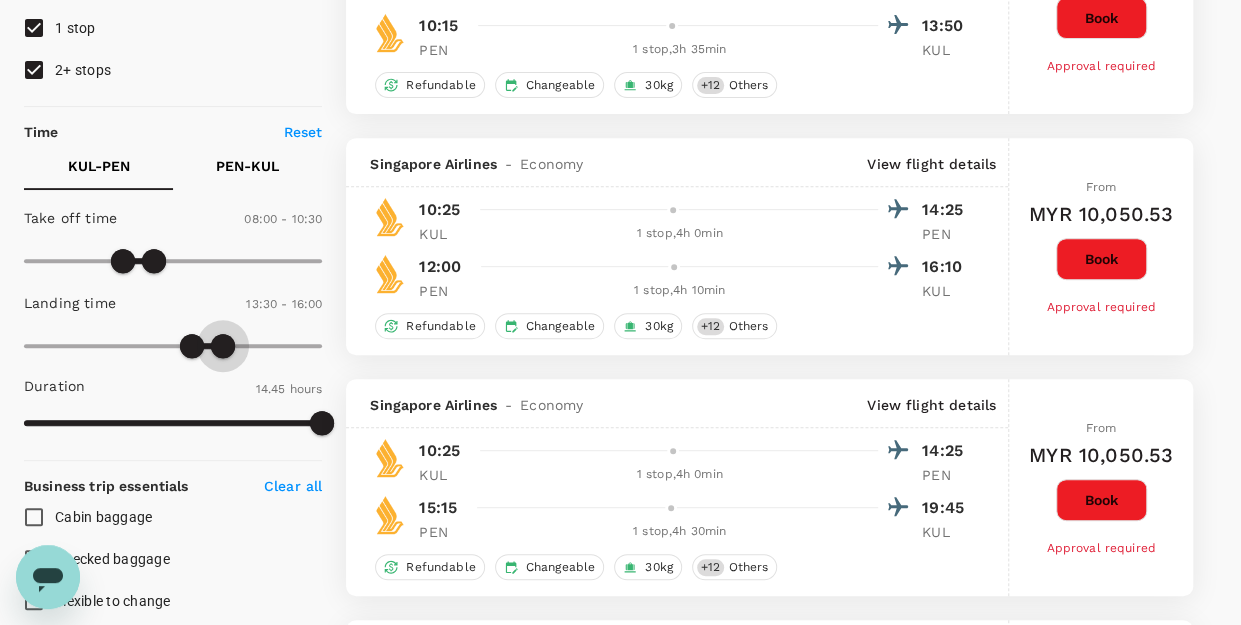 drag, startPoint x: 238, startPoint y: 339, endPoint x: 220, endPoint y: 345, distance: 18.973665 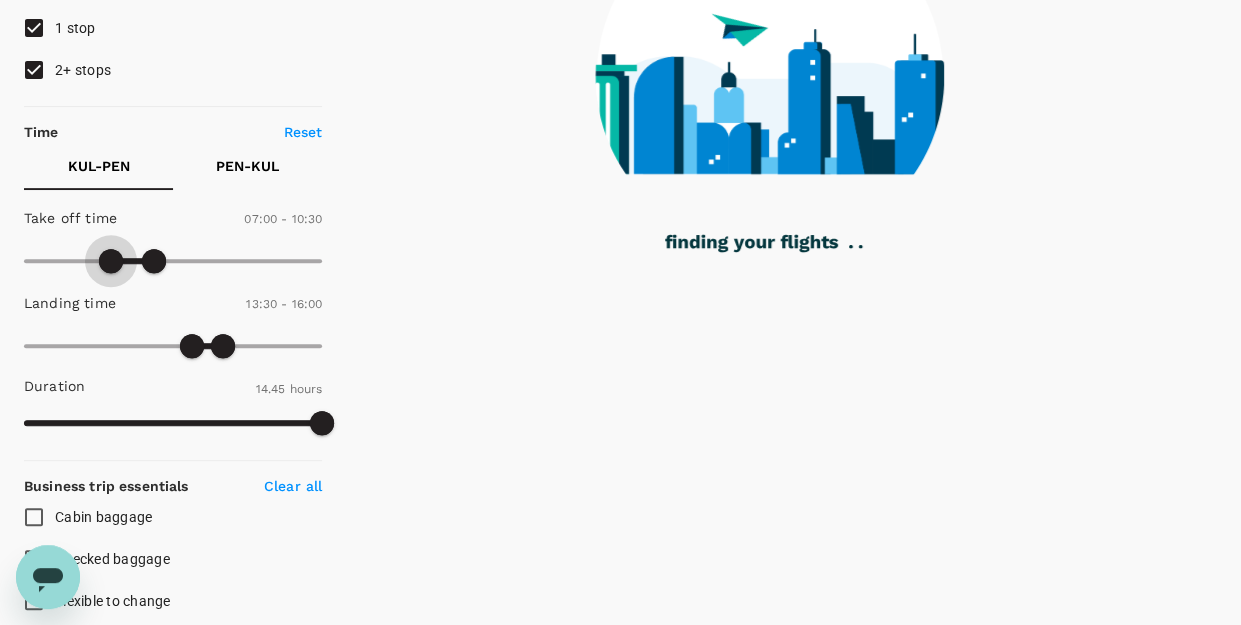 type on "480" 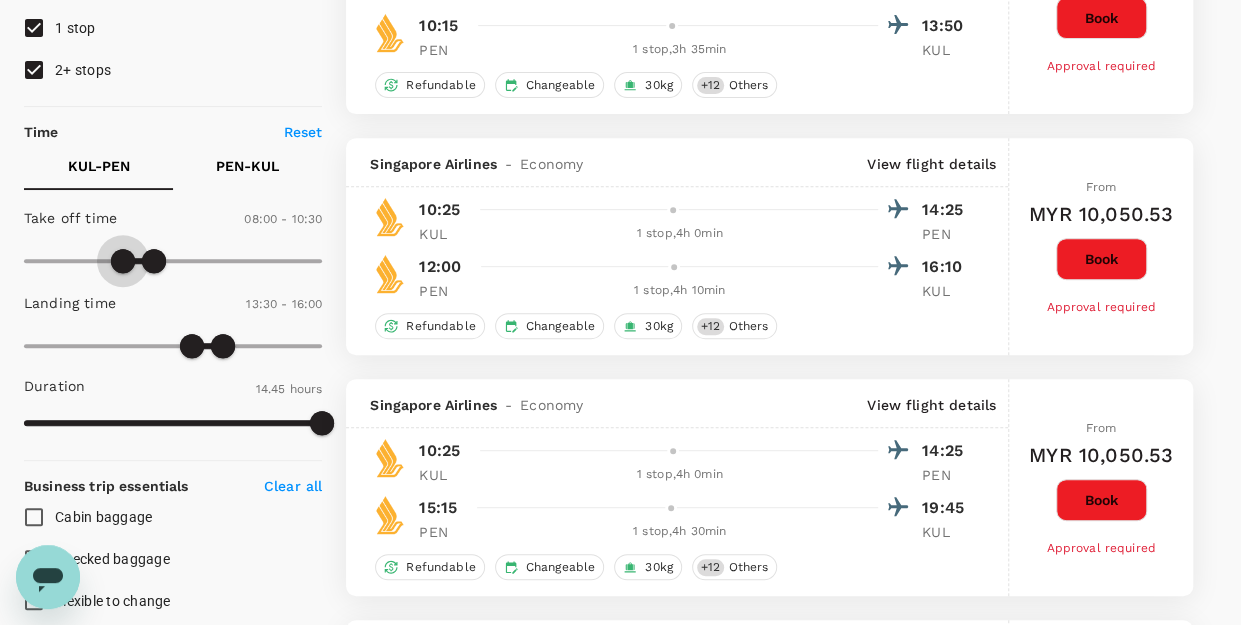 drag, startPoint x: 111, startPoint y: 255, endPoint x: 122, endPoint y: 257, distance: 11.18034 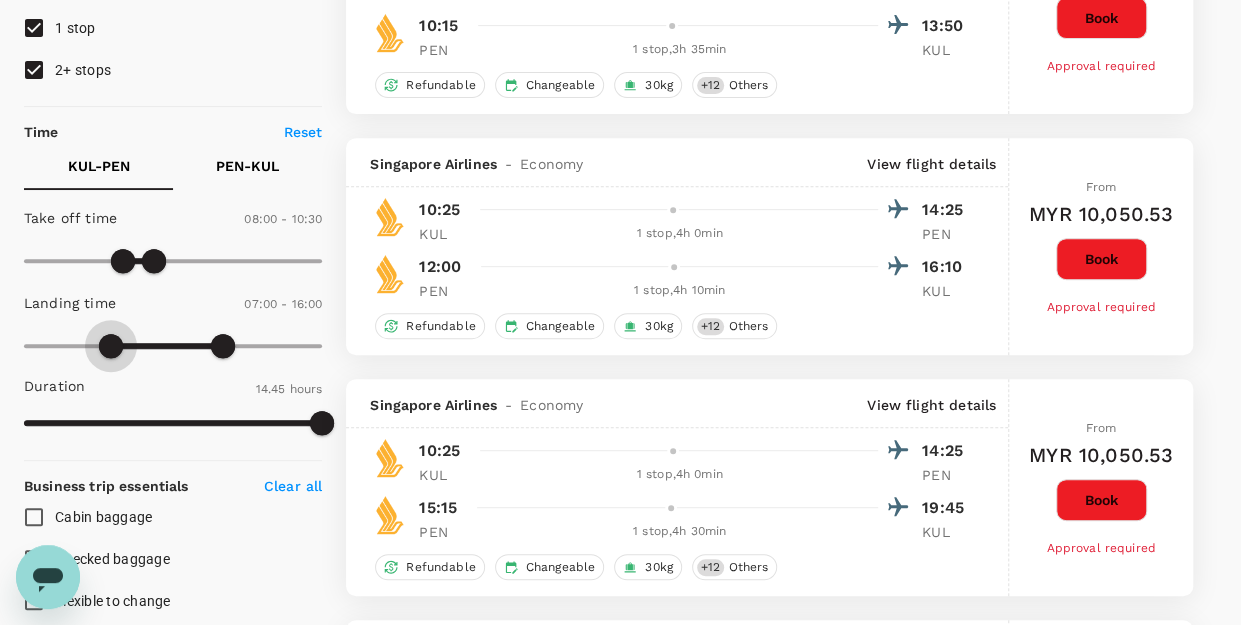 type on "510" 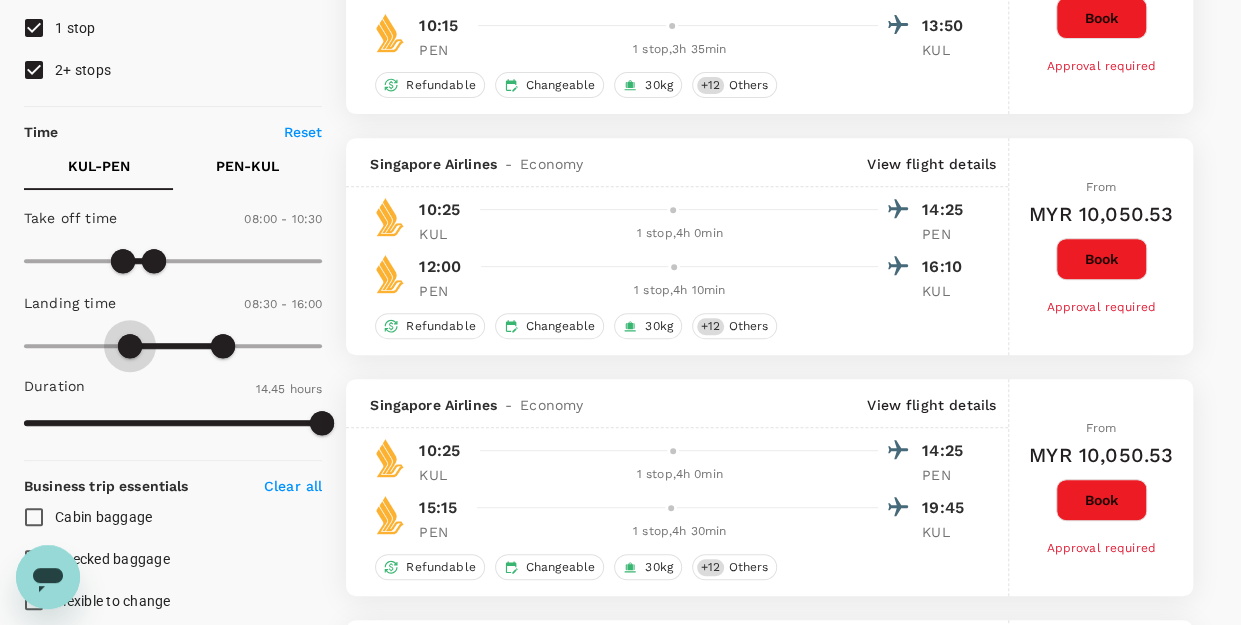 drag, startPoint x: 191, startPoint y: 346, endPoint x: 129, endPoint y: 339, distance: 62.39391 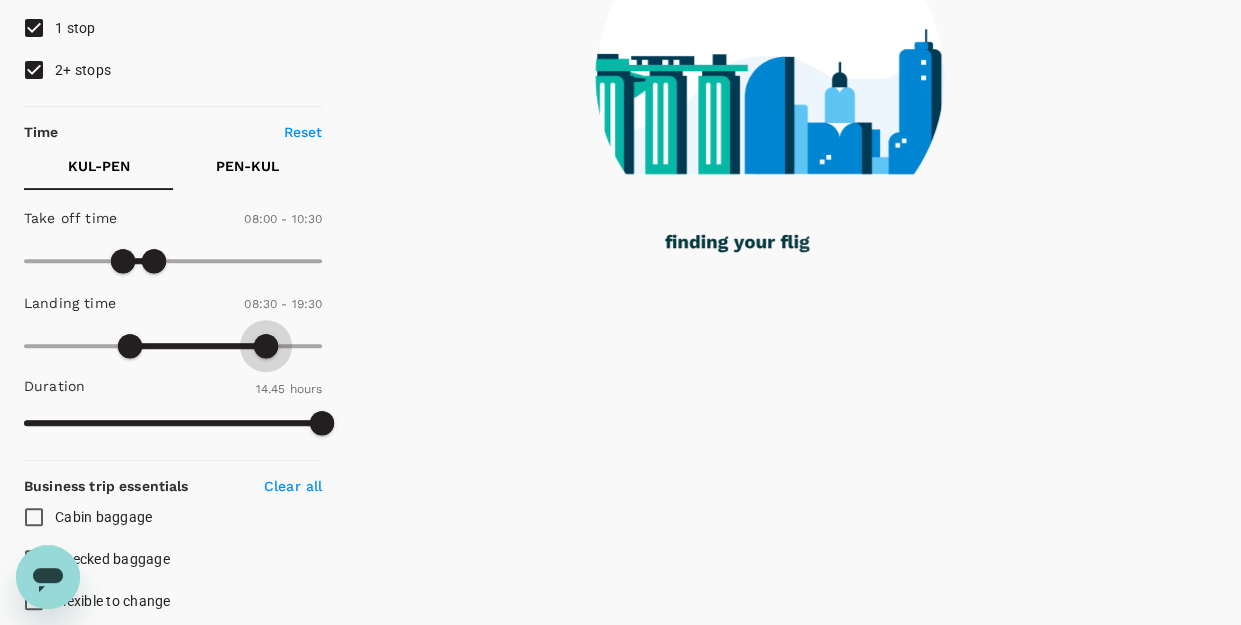 type on "1410" 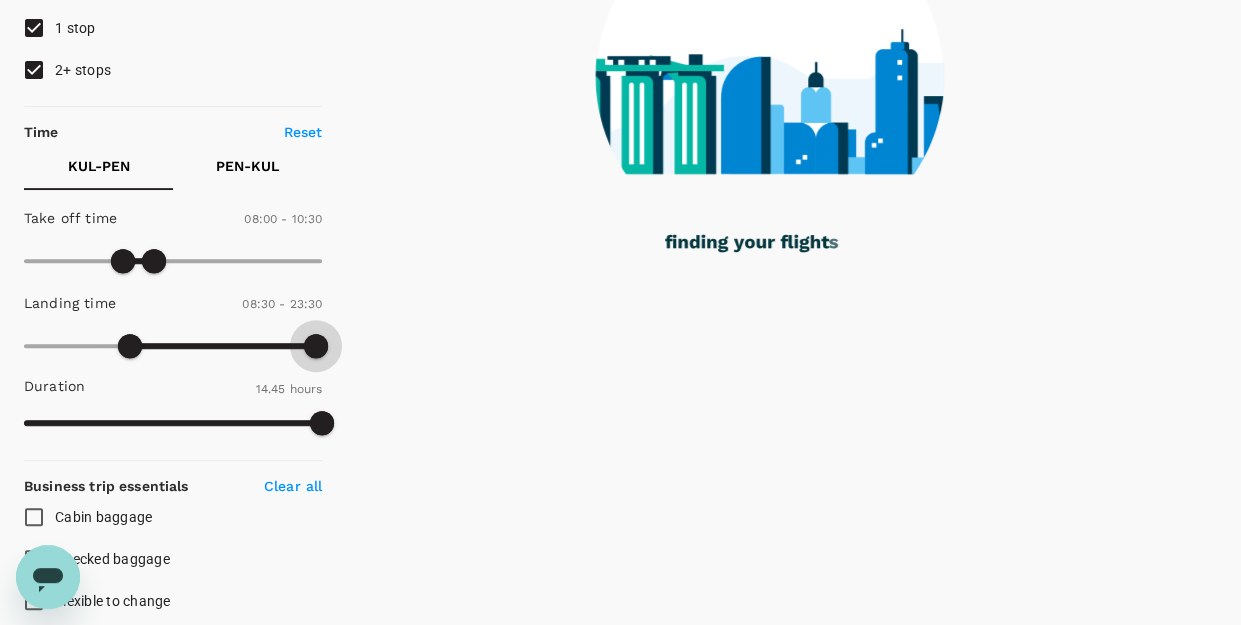 drag, startPoint x: 210, startPoint y: 342, endPoint x: 317, endPoint y: 343, distance: 107.00467 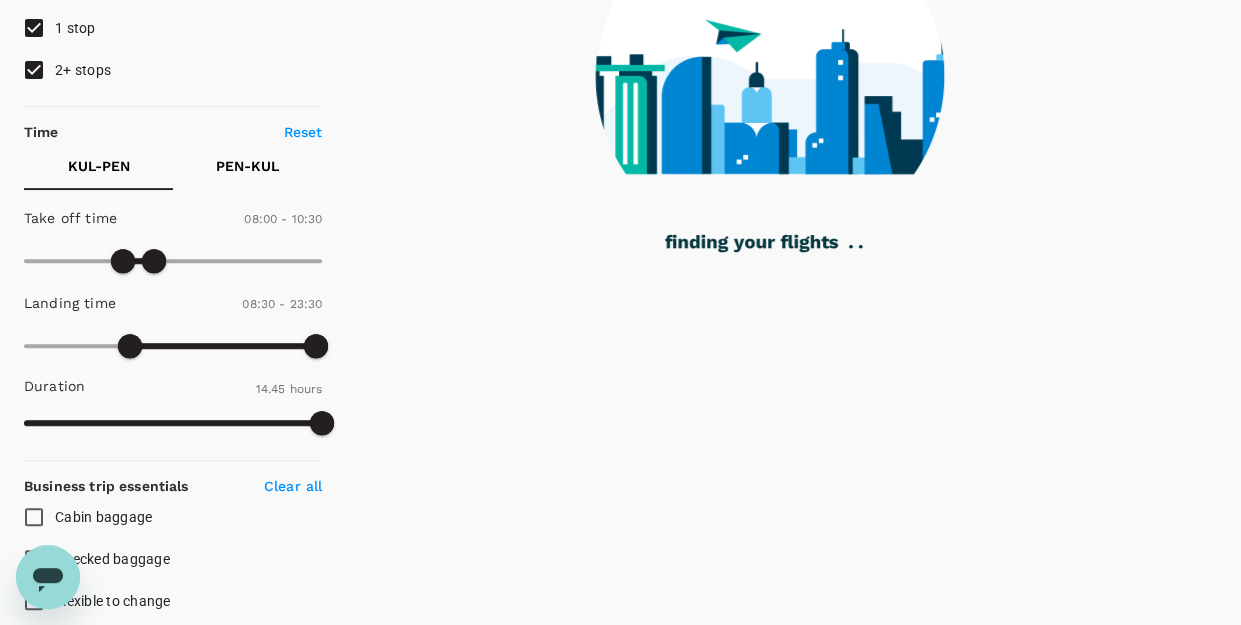click on "PEN - KUL" at bounding box center [247, 166] 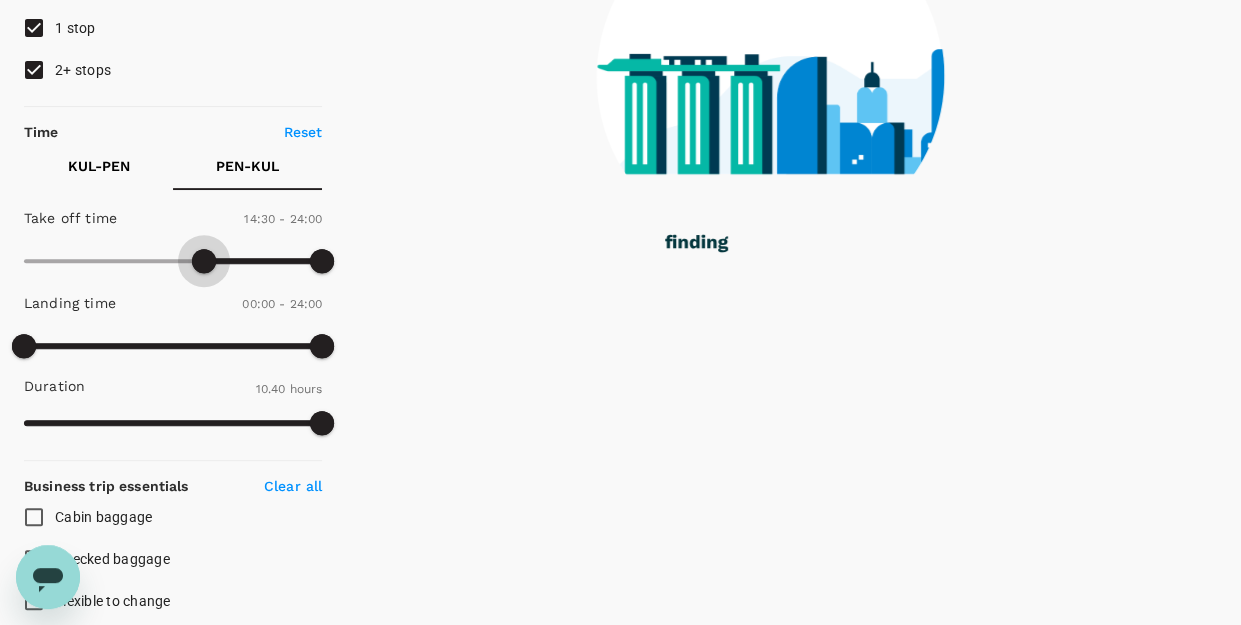 type on "900" 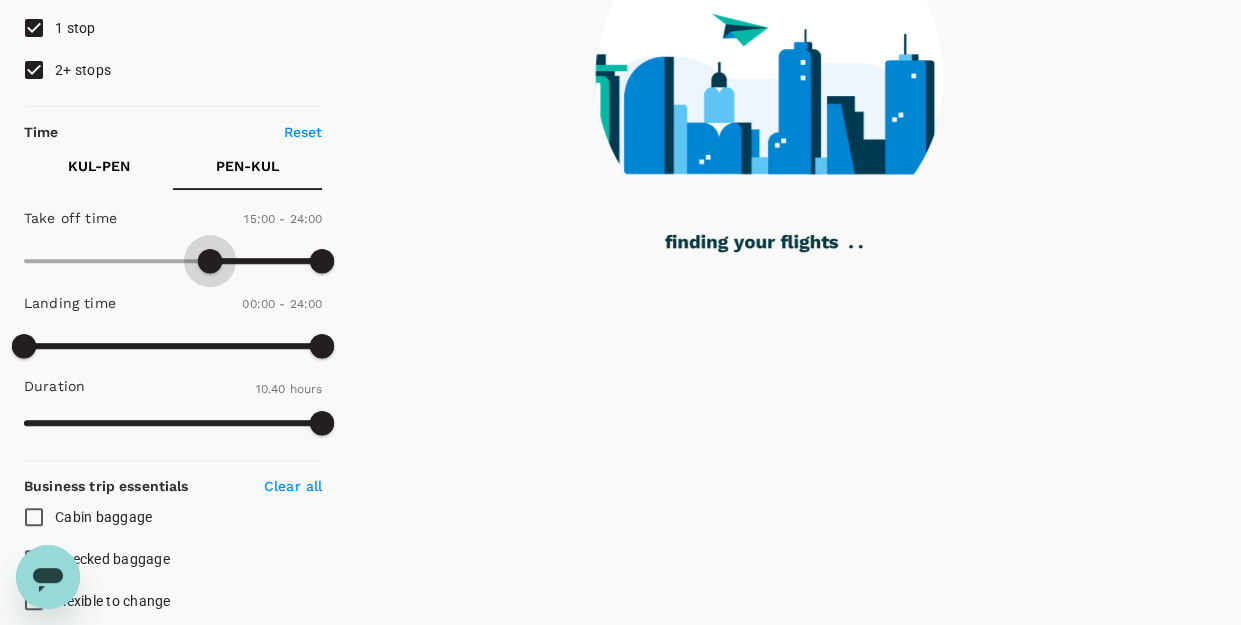drag, startPoint x: 30, startPoint y: 253, endPoint x: 210, endPoint y: 257, distance: 180.04443 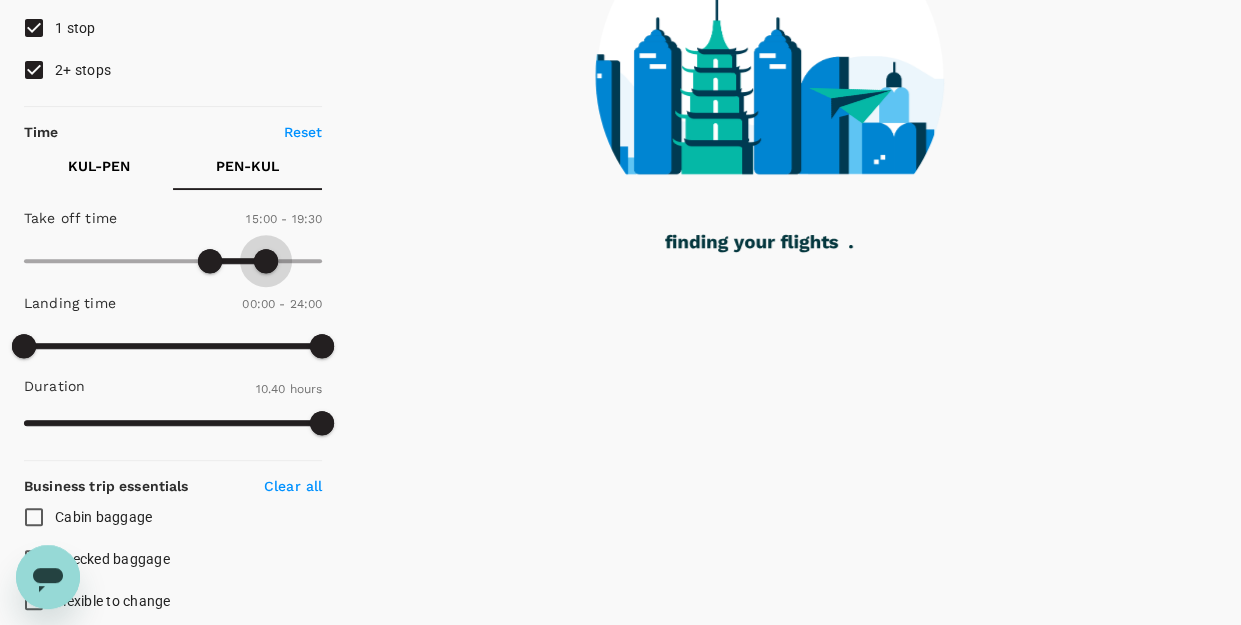 type on "1140" 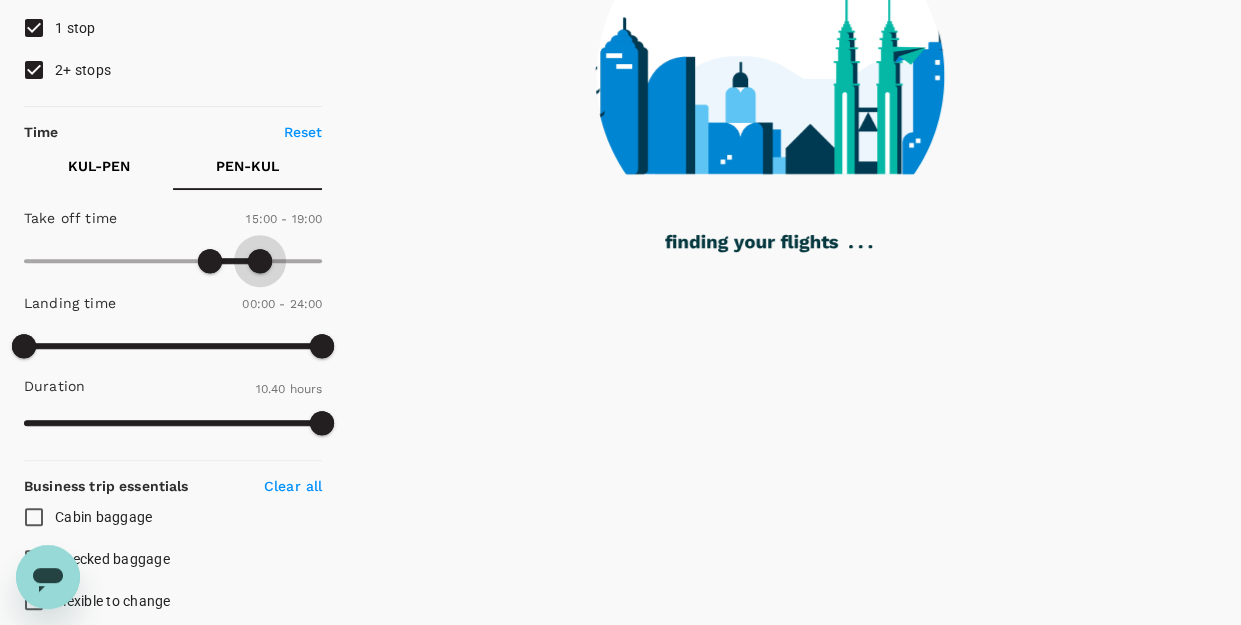 drag, startPoint x: 315, startPoint y: 255, endPoint x: 259, endPoint y: 255, distance: 56 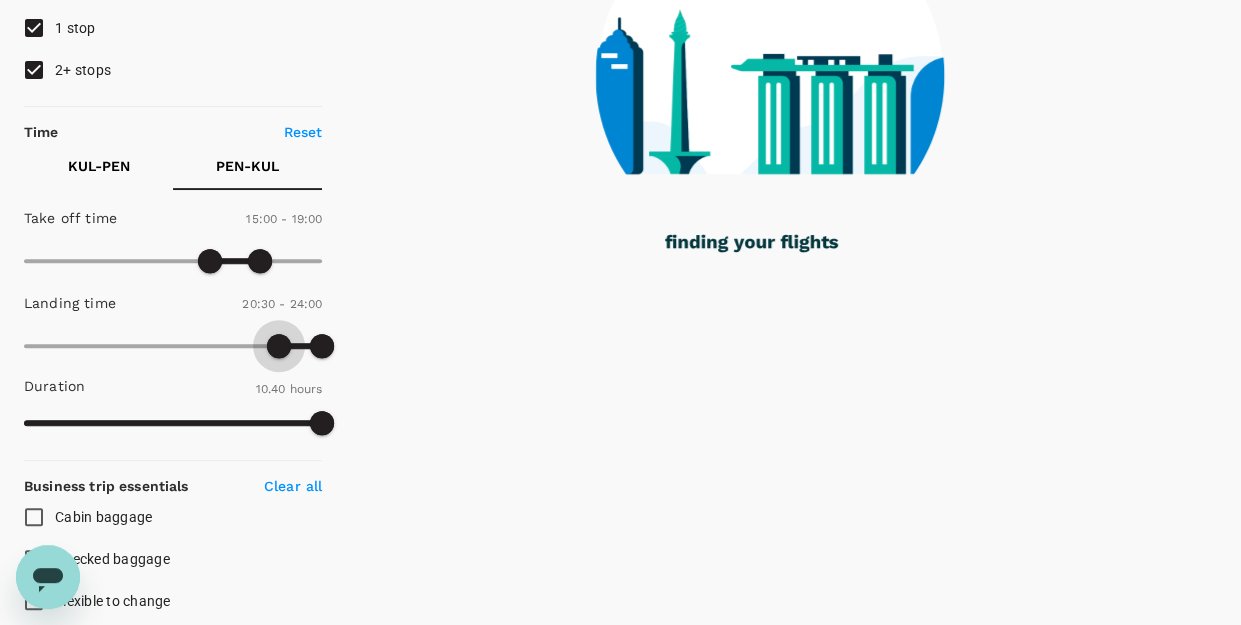 drag, startPoint x: 33, startPoint y: 339, endPoint x: 277, endPoint y: 336, distance: 244.01845 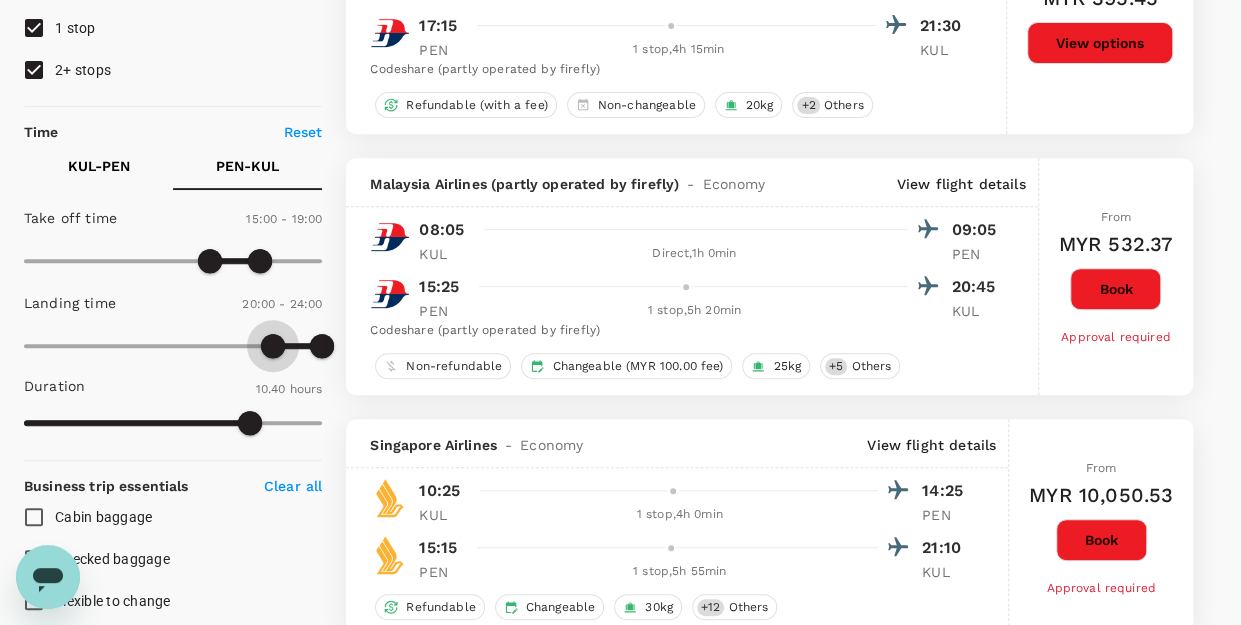 type on "1110" 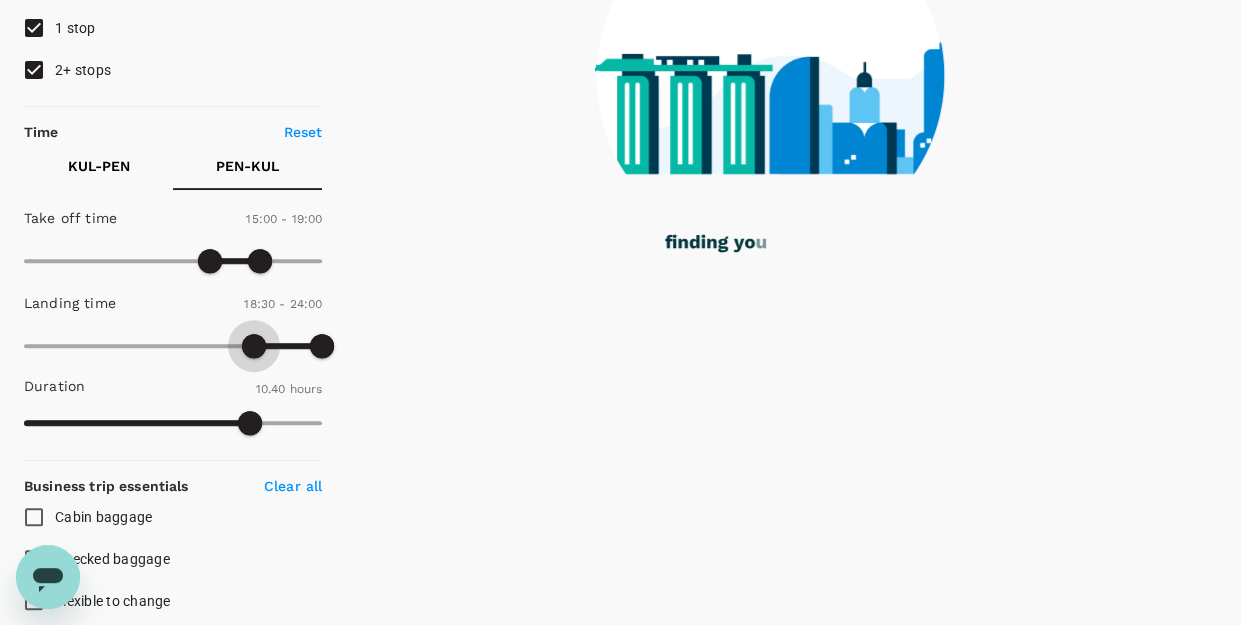 drag, startPoint x: 276, startPoint y: 347, endPoint x: 255, endPoint y: 347, distance: 21 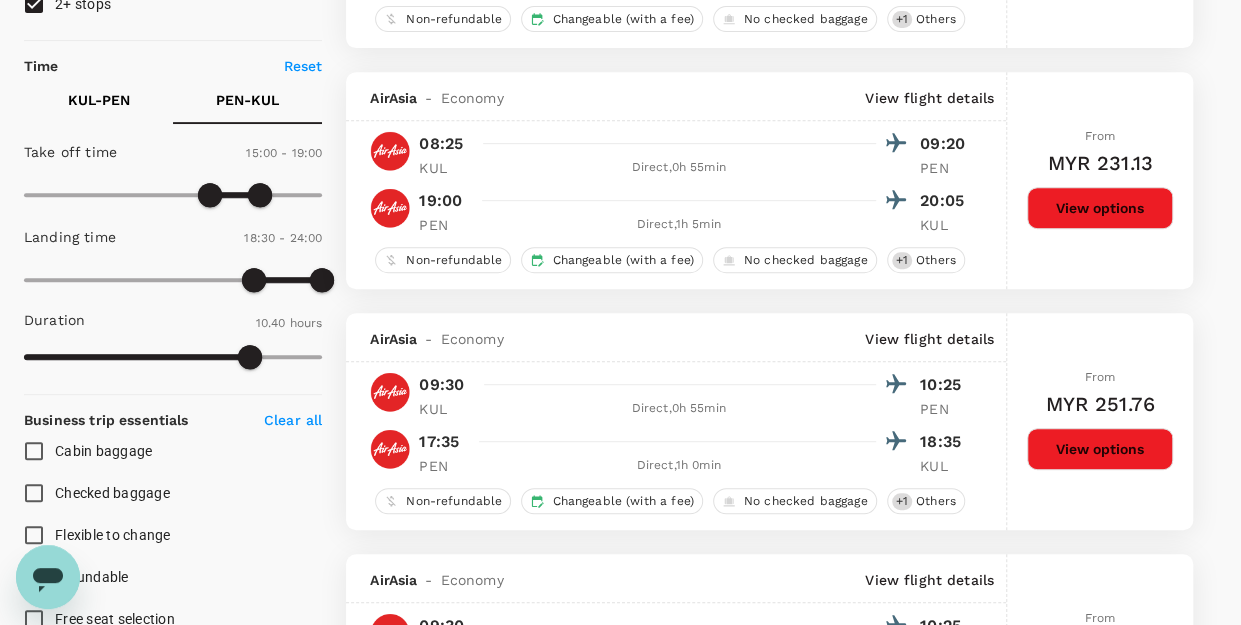 scroll, scrollTop: 500, scrollLeft: 0, axis: vertical 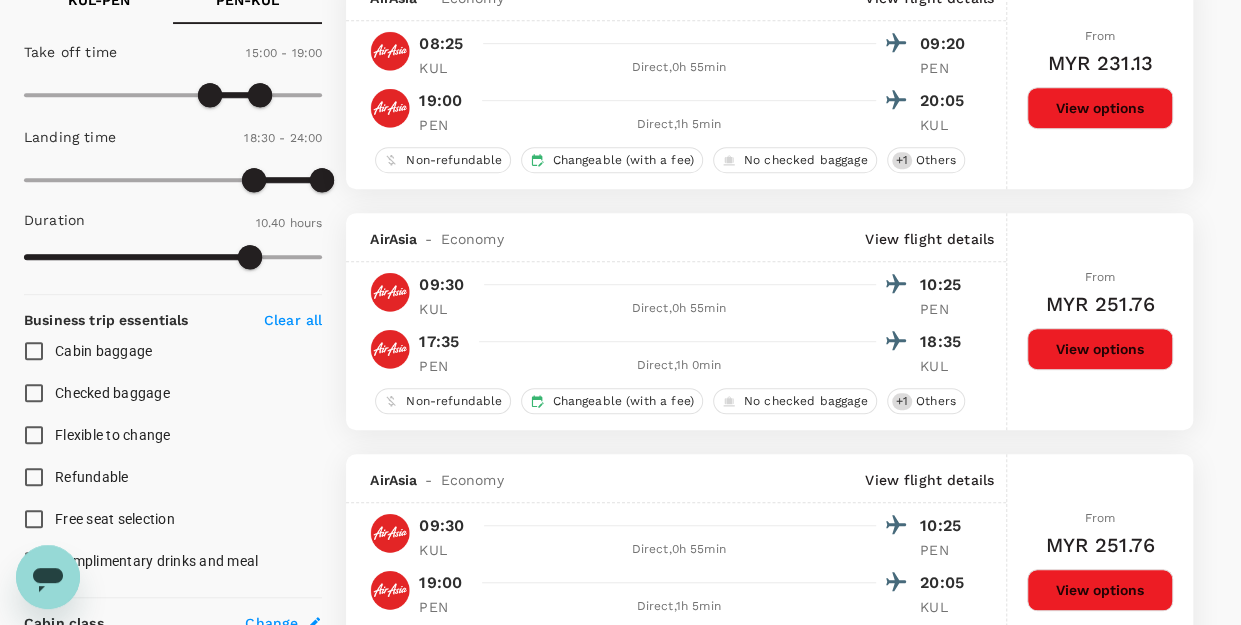 click on "Checked baggage" at bounding box center [34, 393] 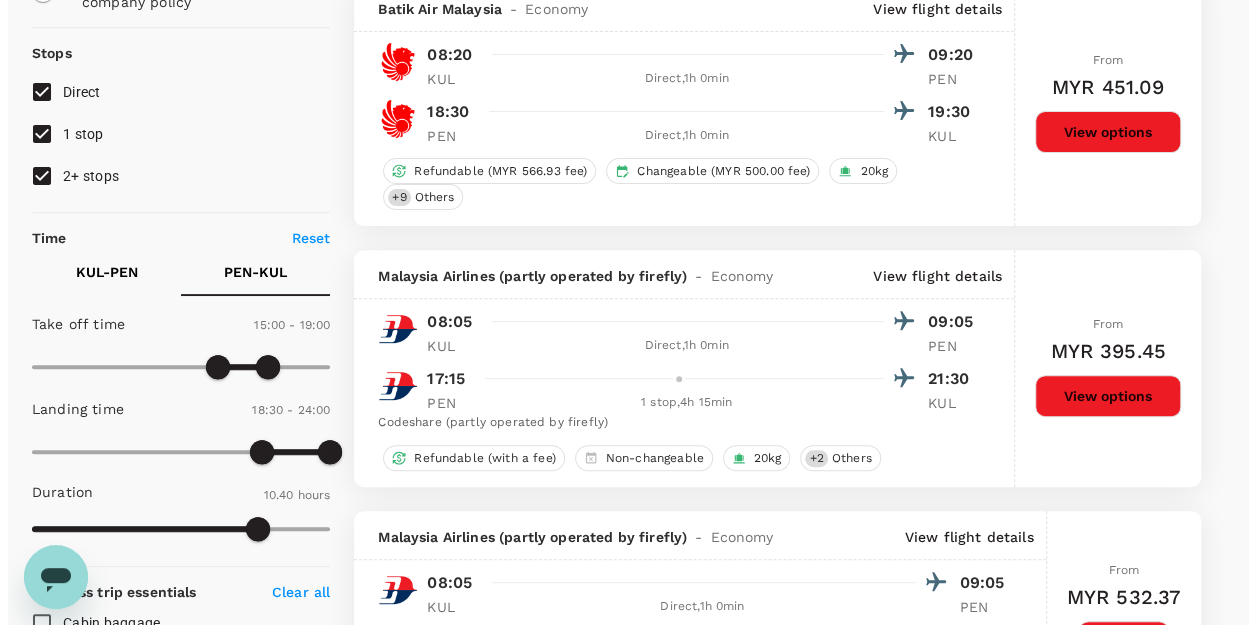 scroll, scrollTop: 200, scrollLeft: 0, axis: vertical 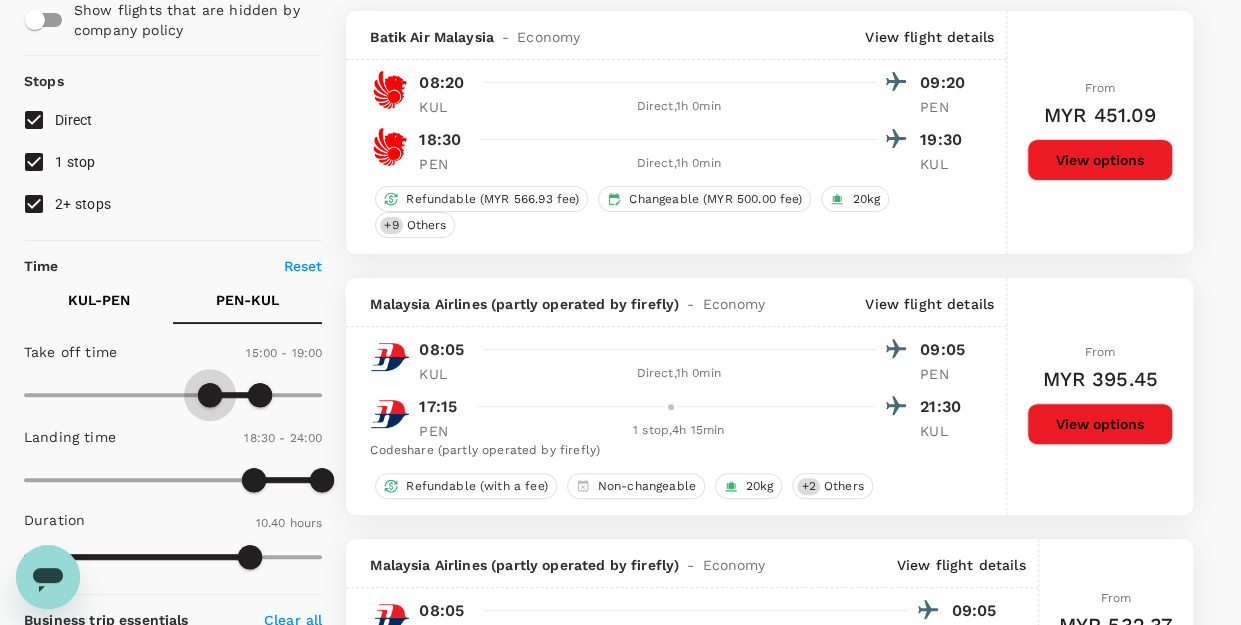 type on "870" 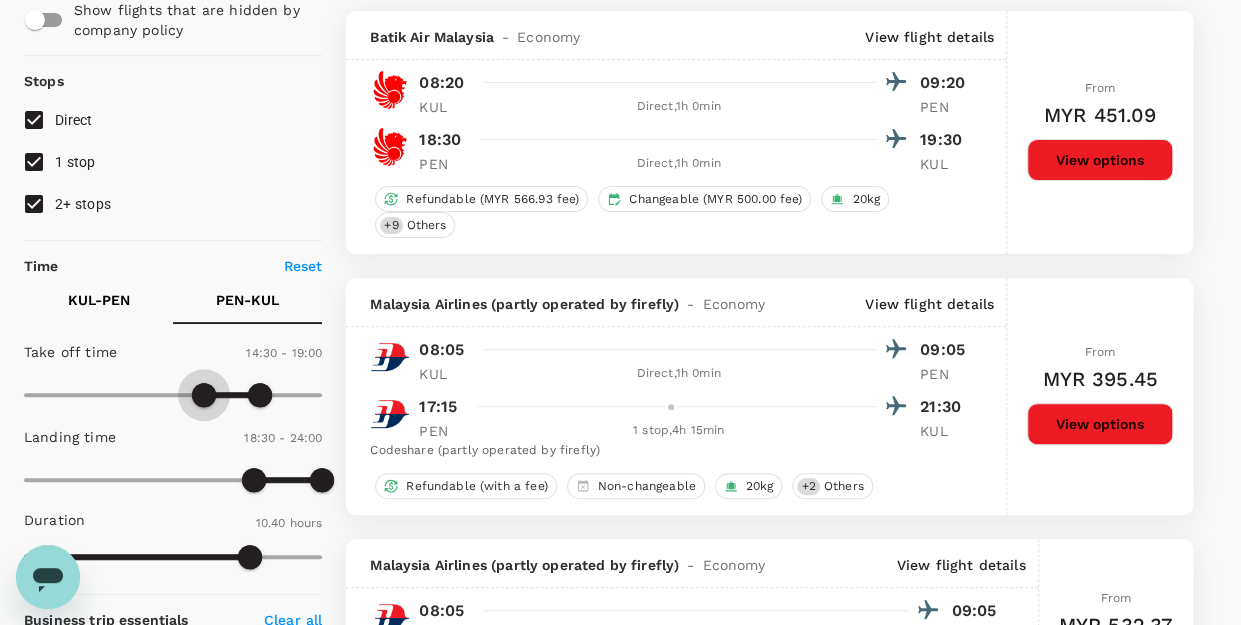 click at bounding box center [204, 395] 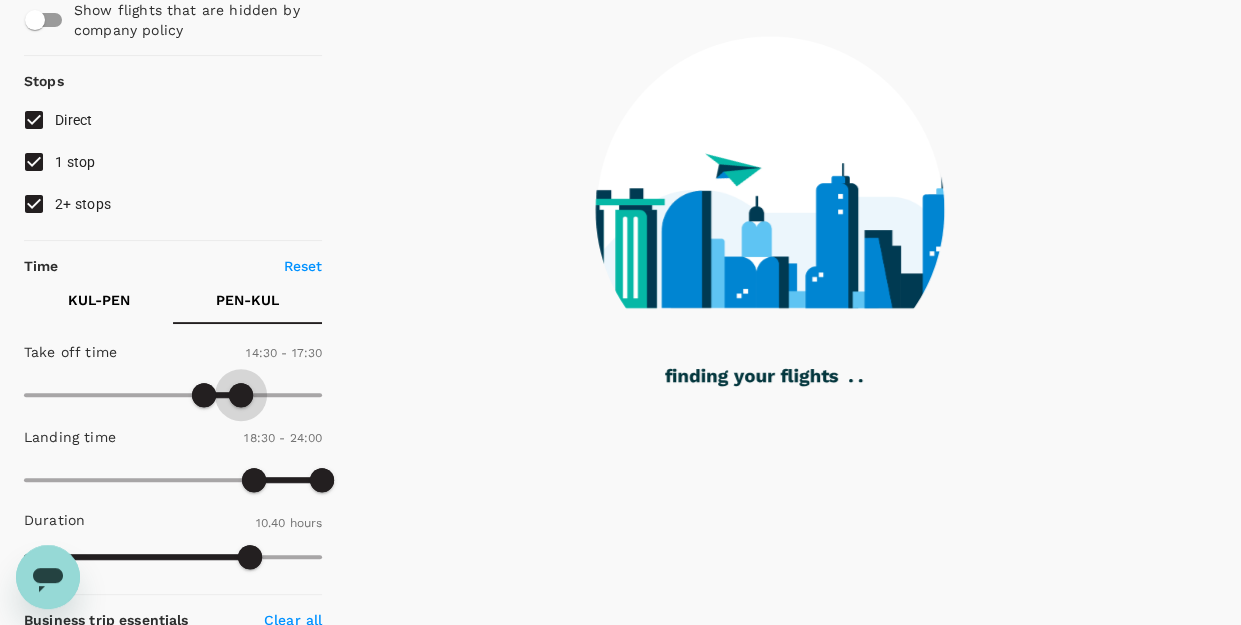 click at bounding box center (241, 395) 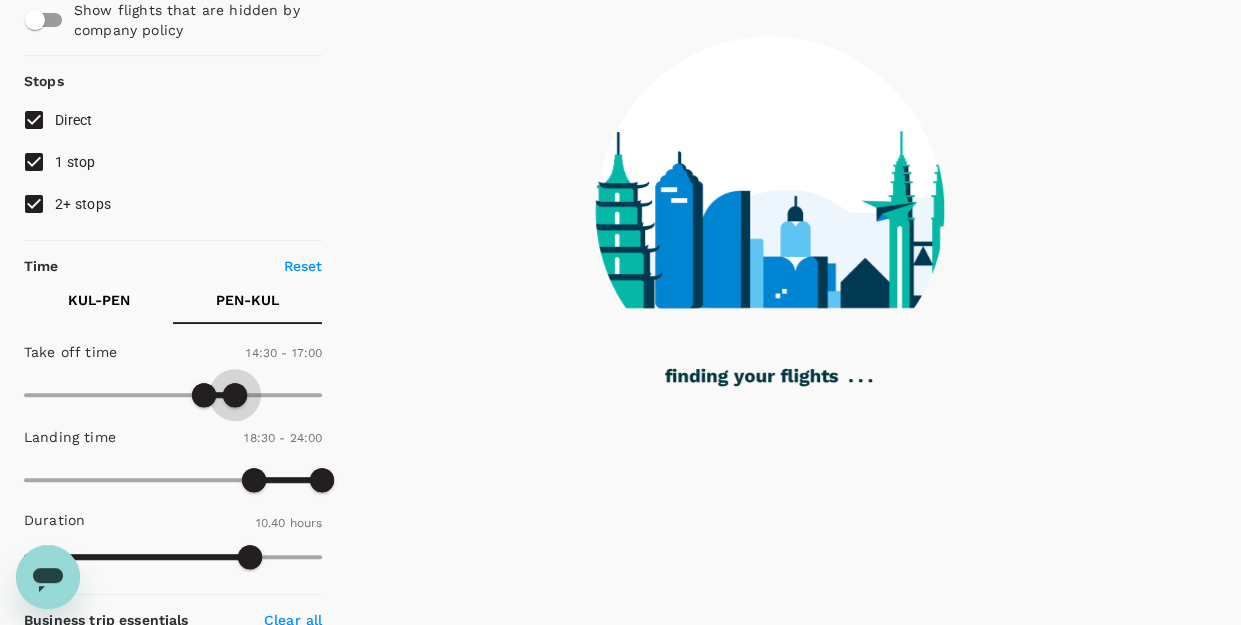 type on "960" 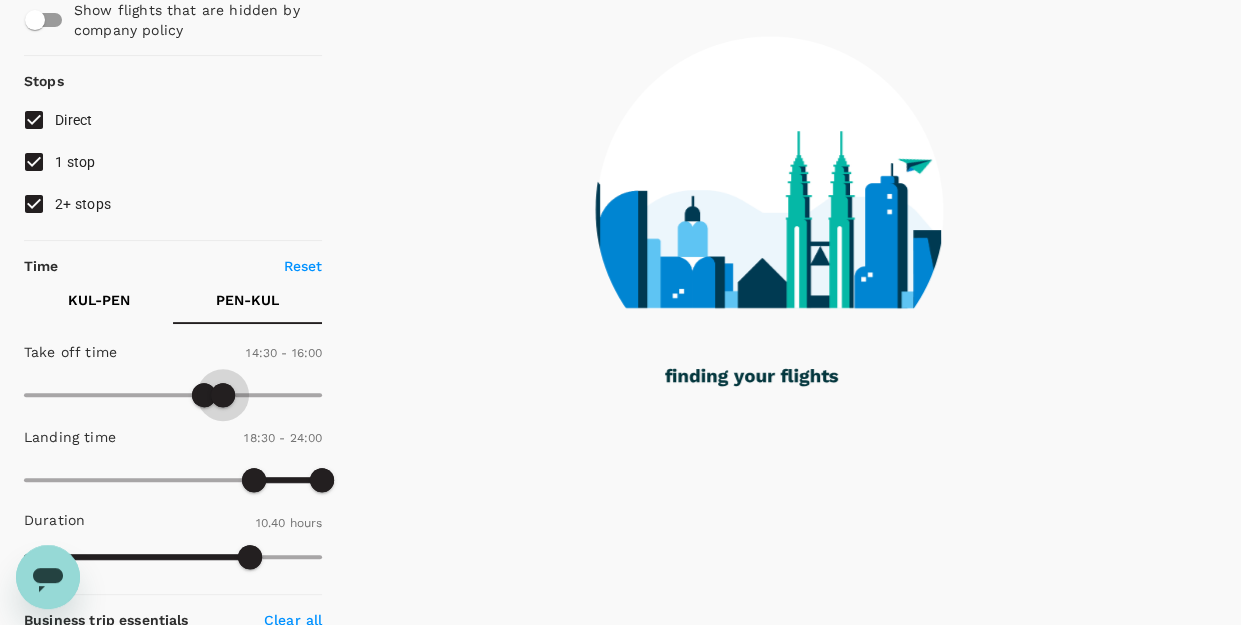 drag, startPoint x: 248, startPoint y: 401, endPoint x: 223, endPoint y: 401, distance: 25 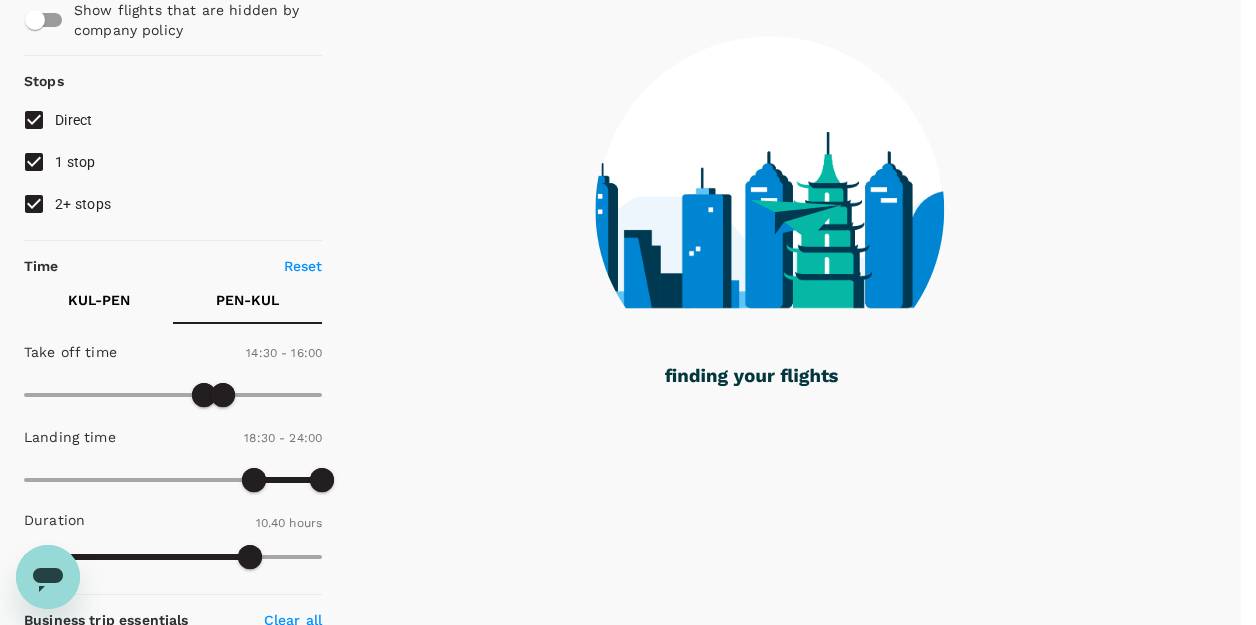 click on "Refresh Search" at bounding box center (48, 1686) 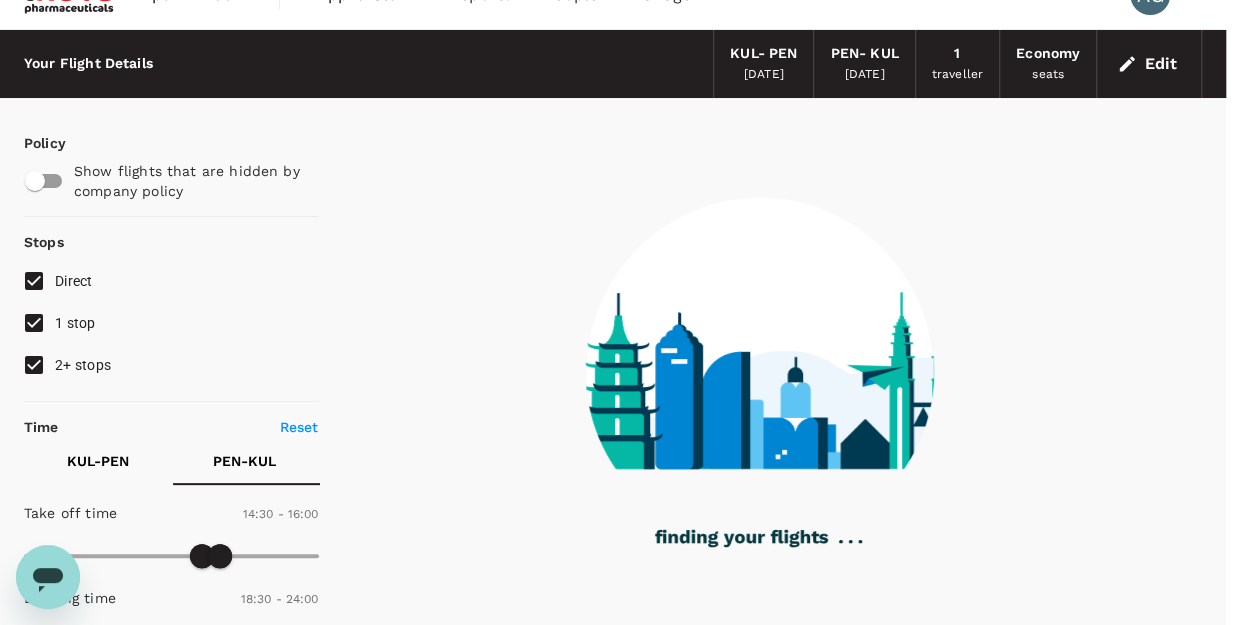 scroll, scrollTop: 0, scrollLeft: 0, axis: both 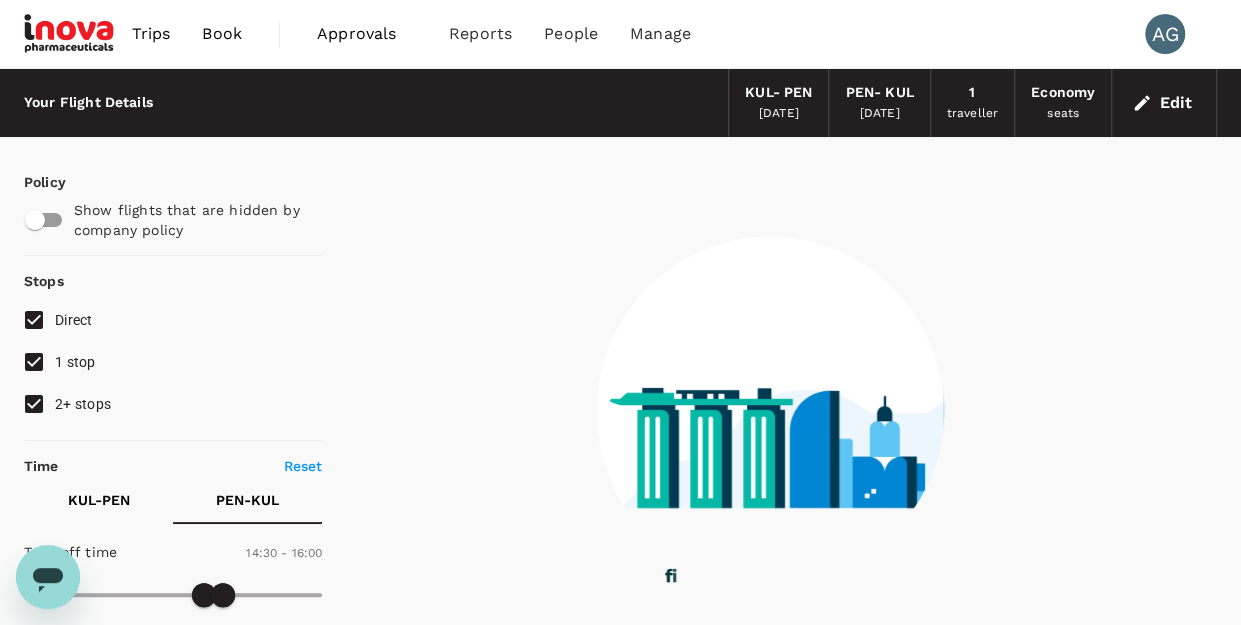 type on "635" 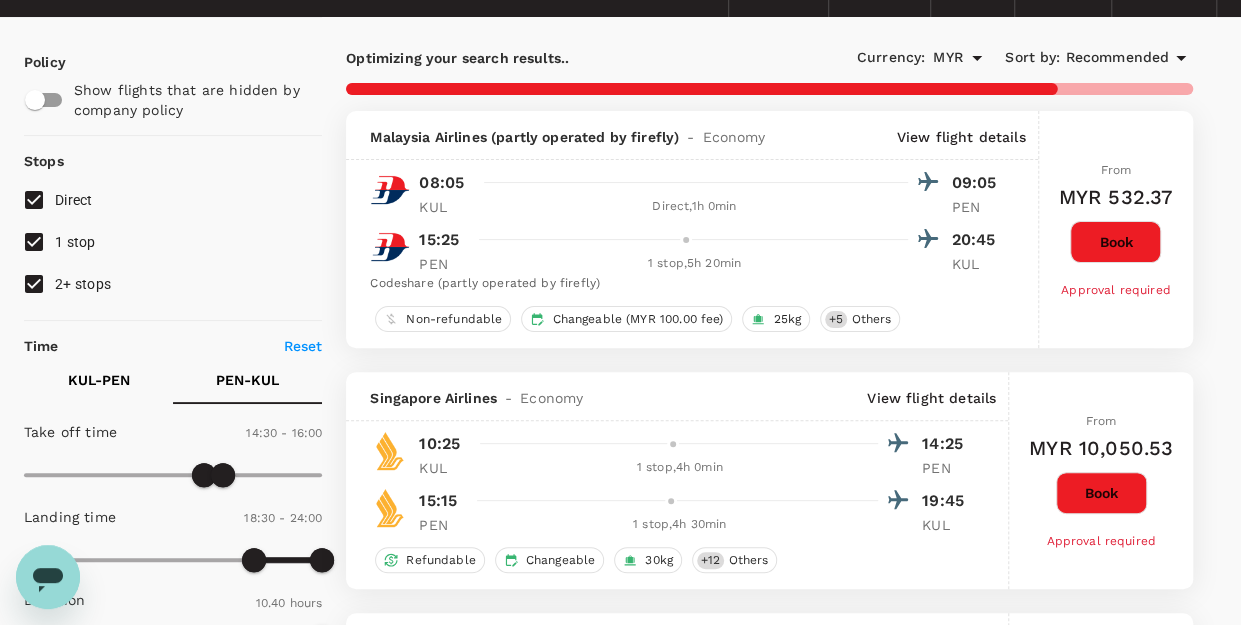 scroll, scrollTop: 100, scrollLeft: 0, axis: vertical 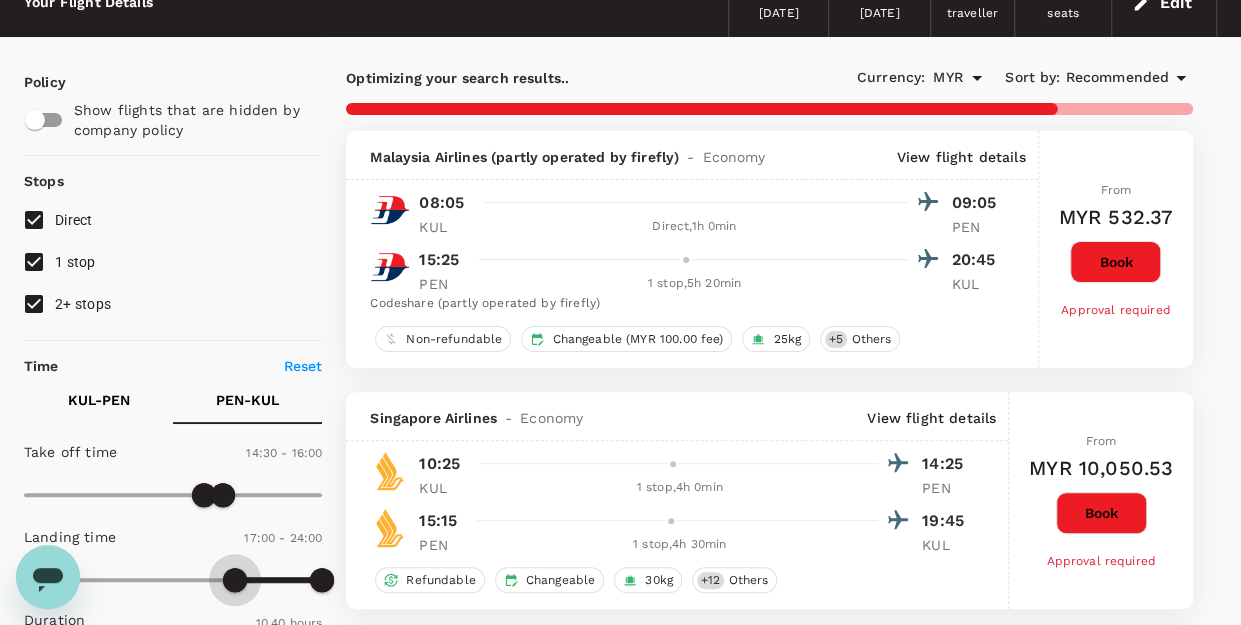 type on "960" 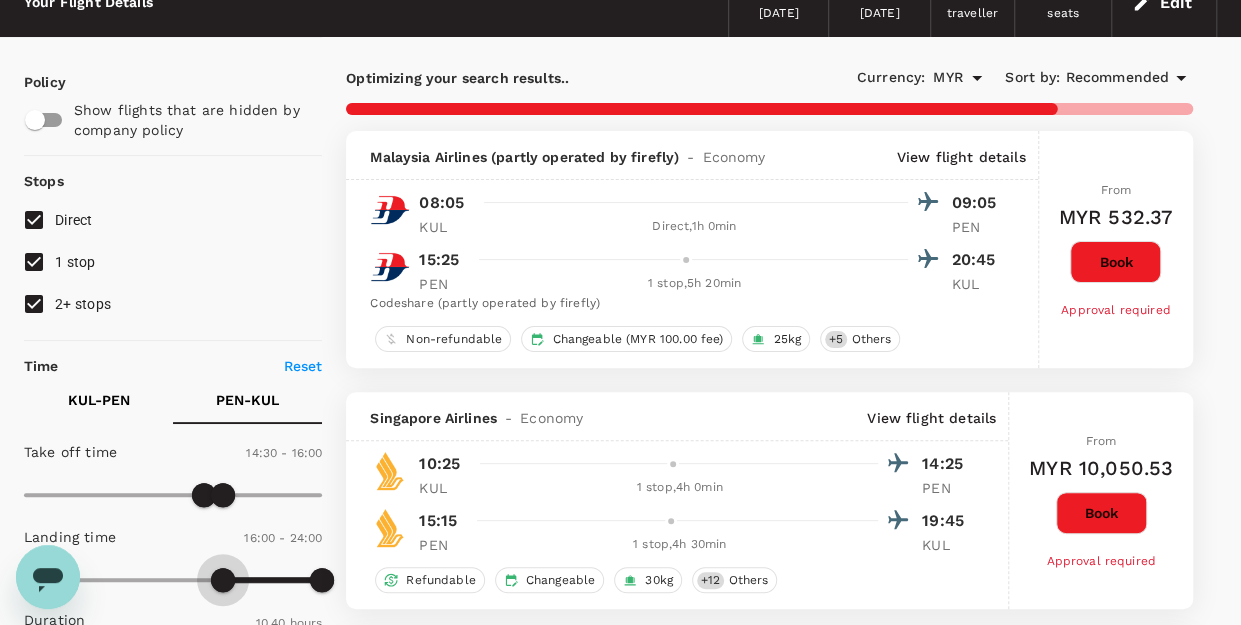 drag, startPoint x: 252, startPoint y: 569, endPoint x: 222, endPoint y: 570, distance: 30.016663 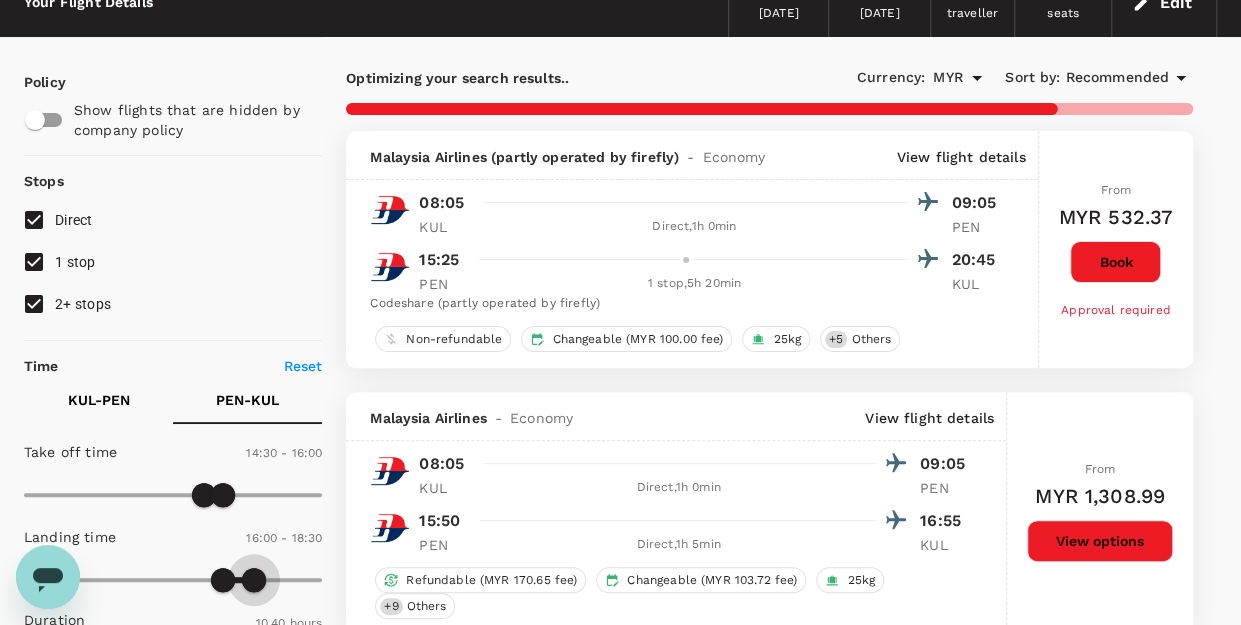 type on "1020" 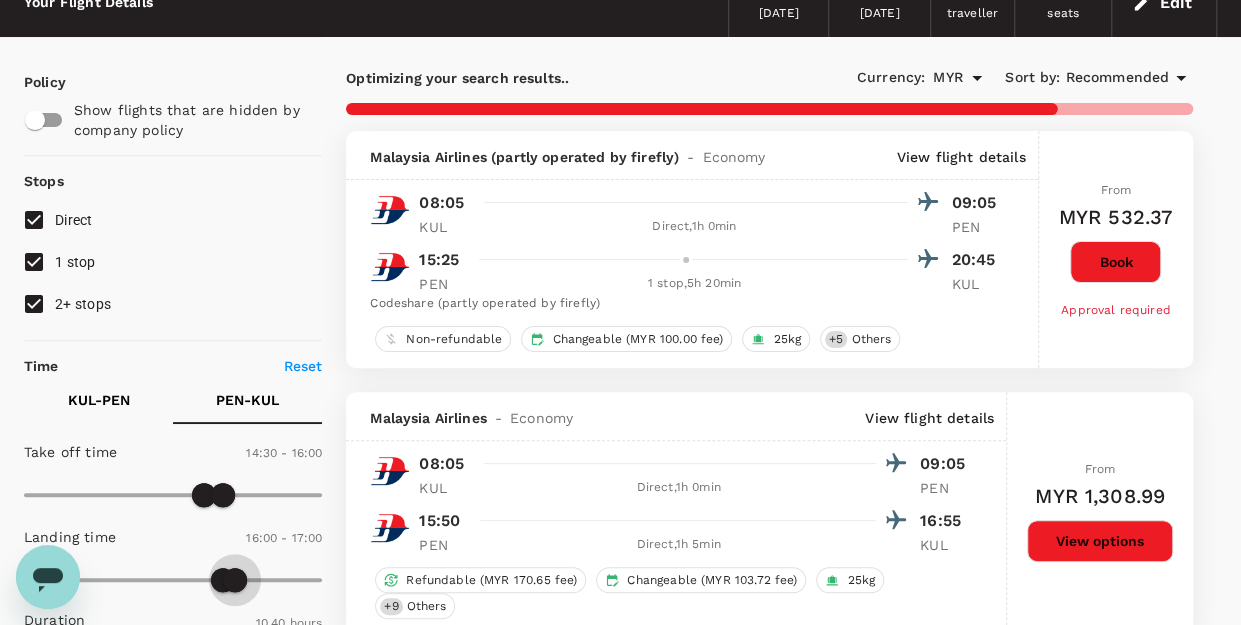 drag, startPoint x: 318, startPoint y: 576, endPoint x: 234, endPoint y: 575, distance: 84.00595 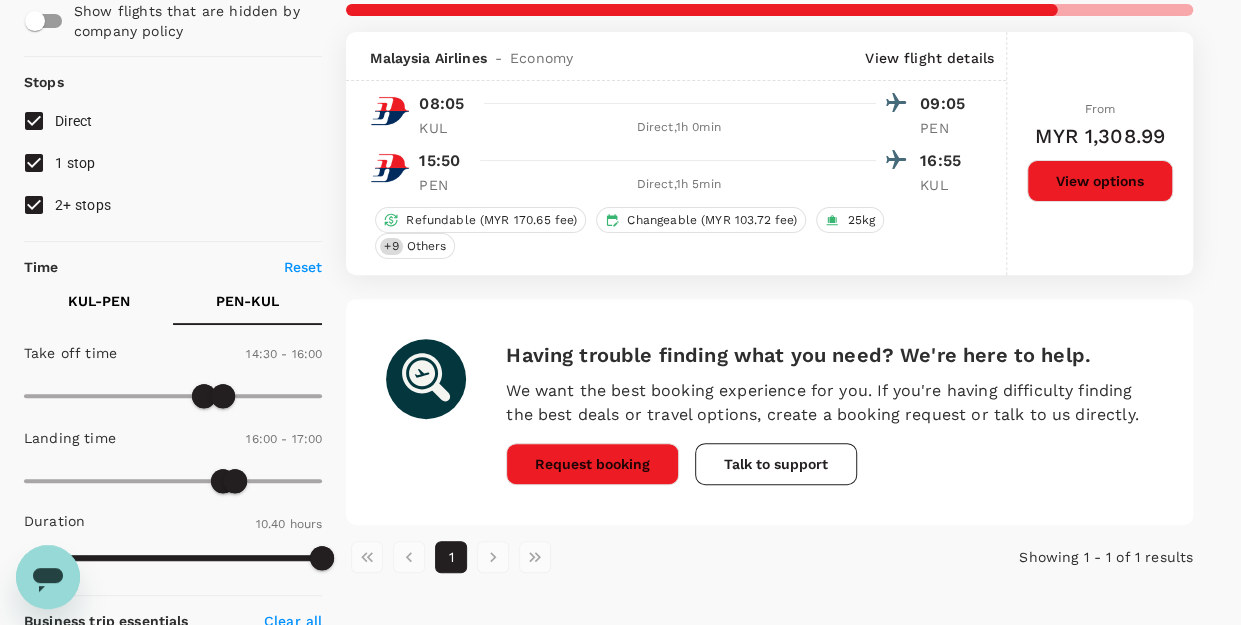scroll, scrollTop: 200, scrollLeft: 0, axis: vertical 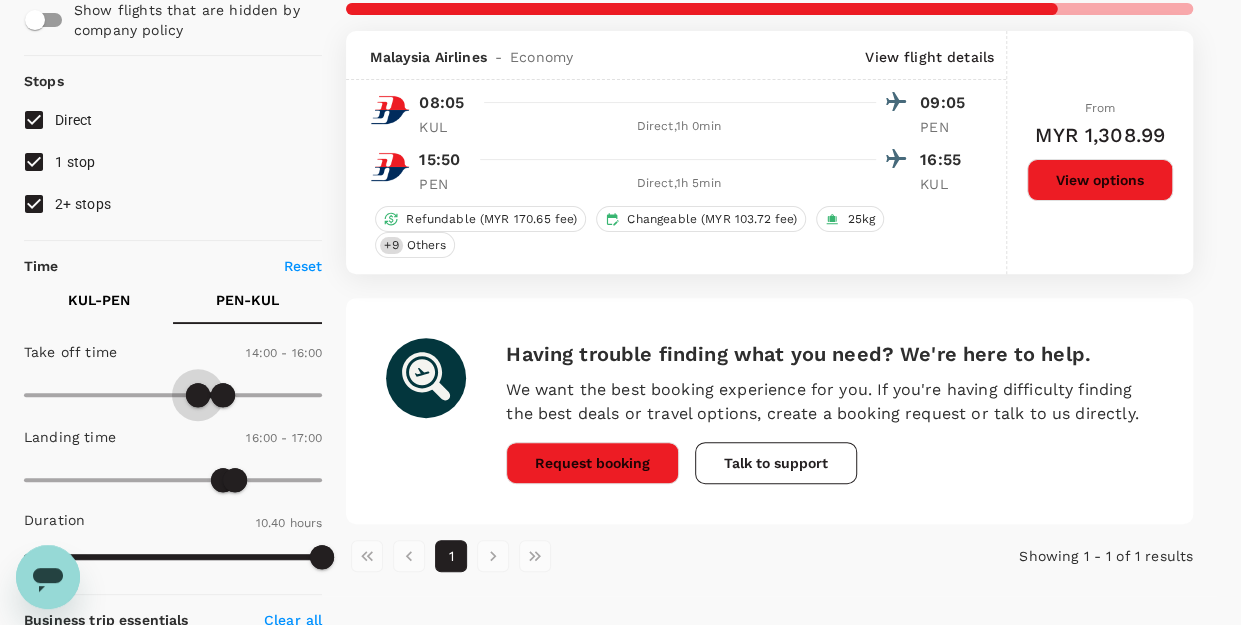 type on "780" 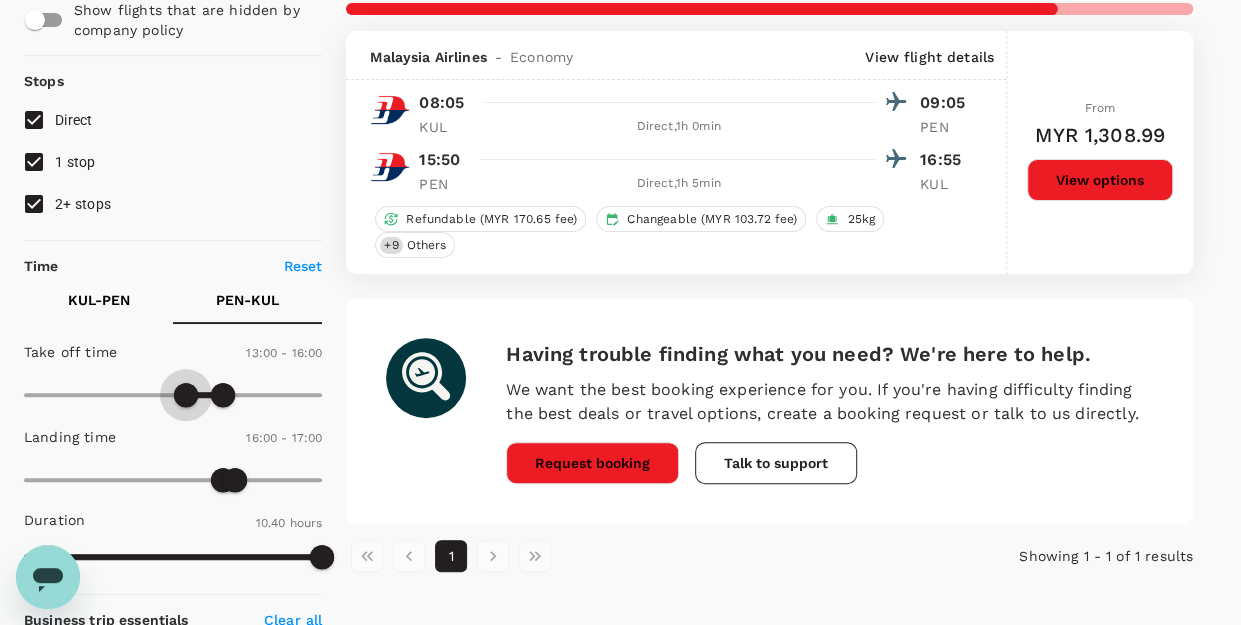 drag, startPoint x: 200, startPoint y: 399, endPoint x: 186, endPoint y: 399, distance: 14 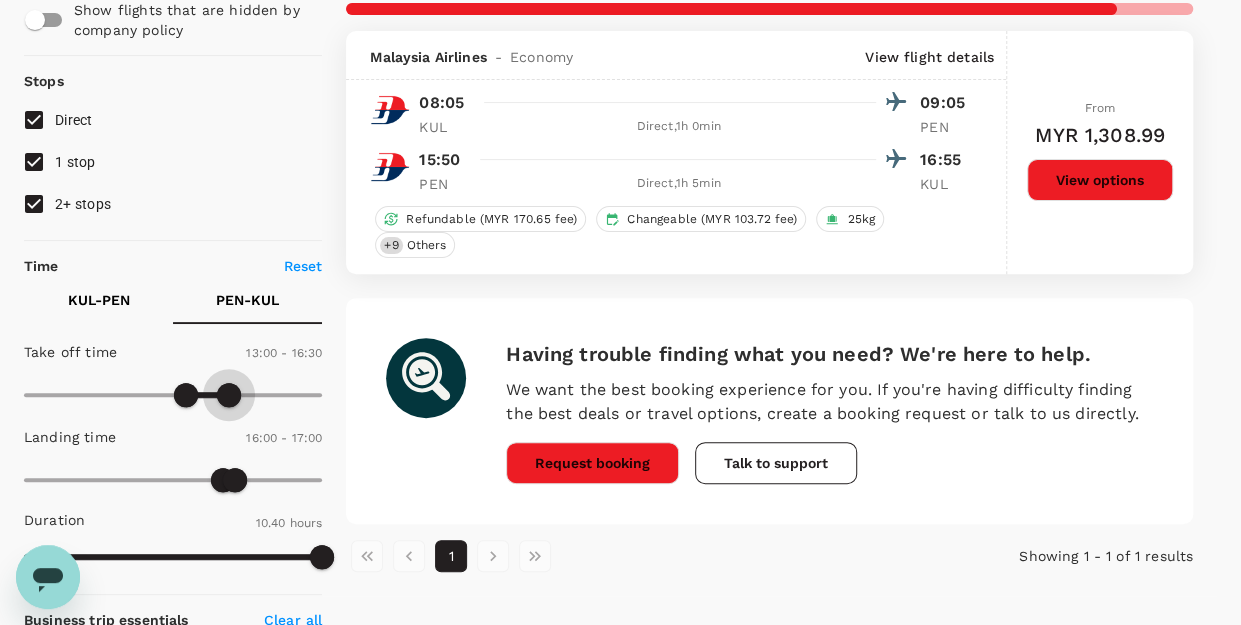 type on "900" 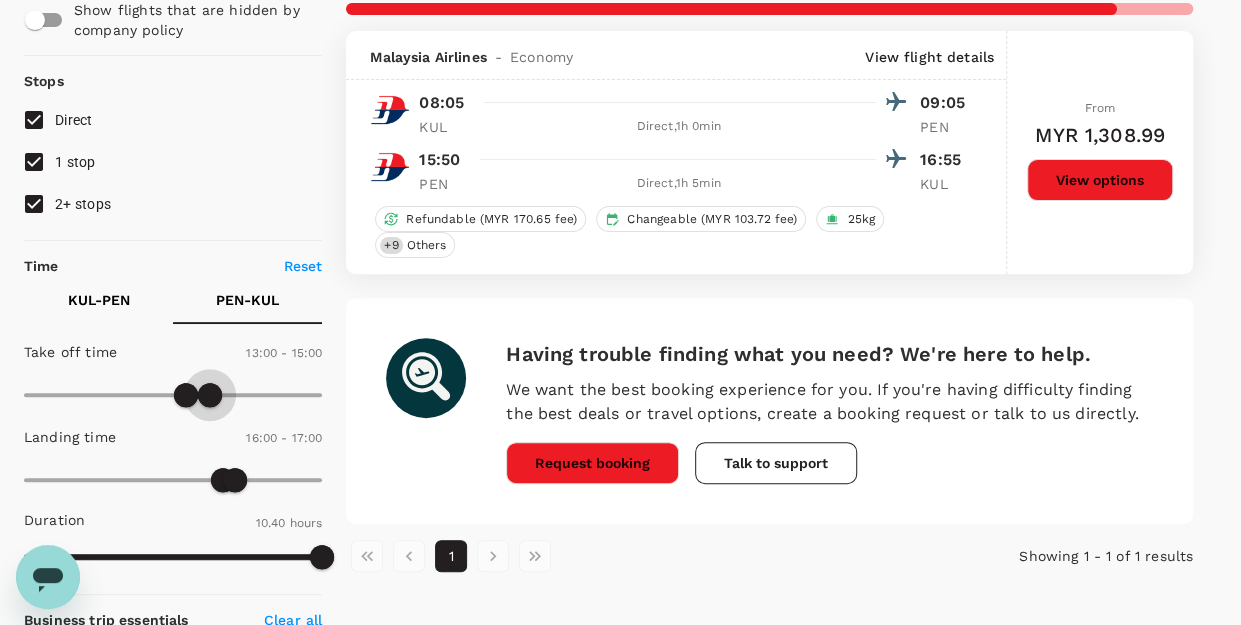 drag, startPoint x: 230, startPoint y: 397, endPoint x: 208, endPoint y: 397, distance: 22 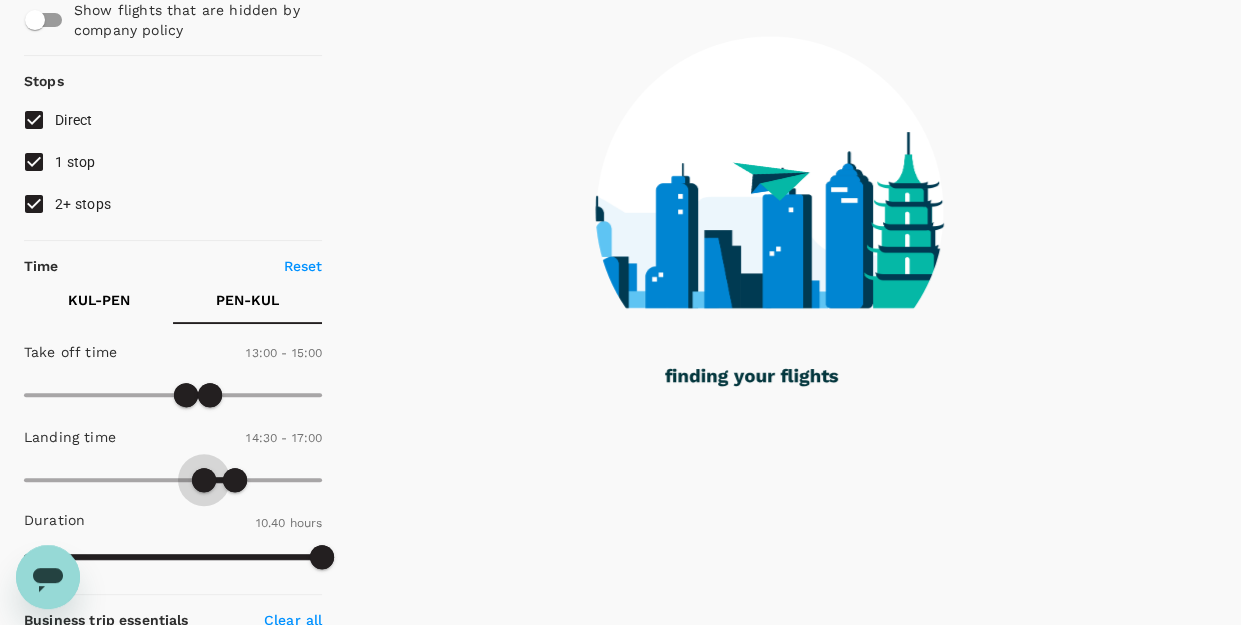 type on "840" 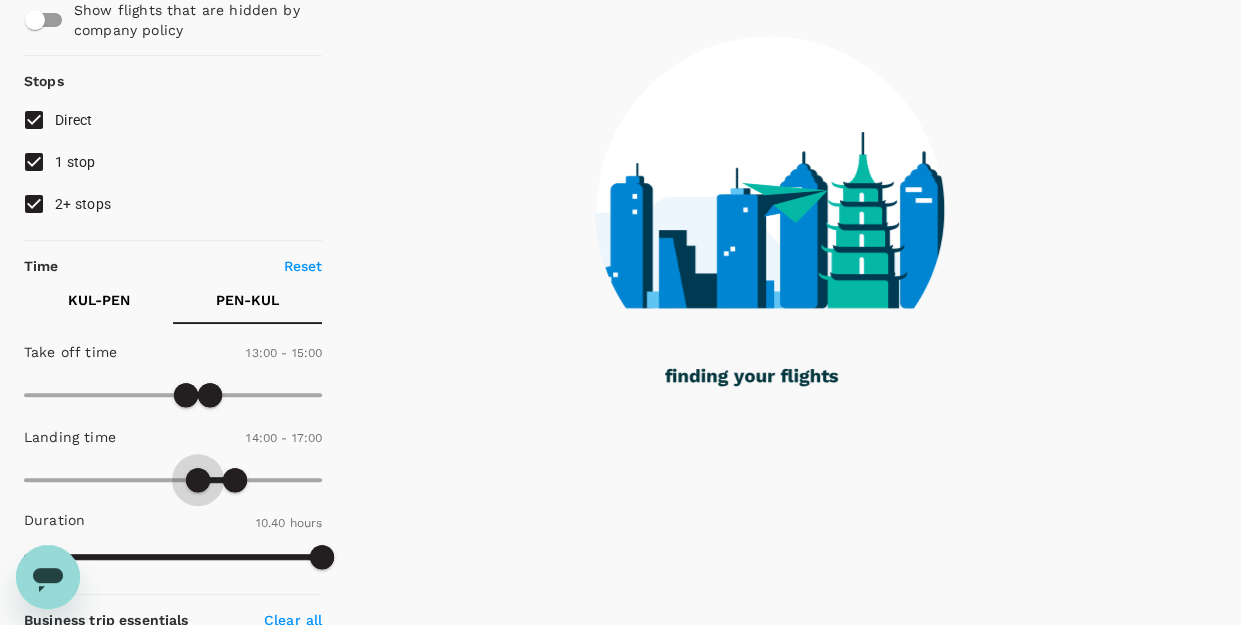 drag, startPoint x: 214, startPoint y: 475, endPoint x: 200, endPoint y: 478, distance: 14.3178215 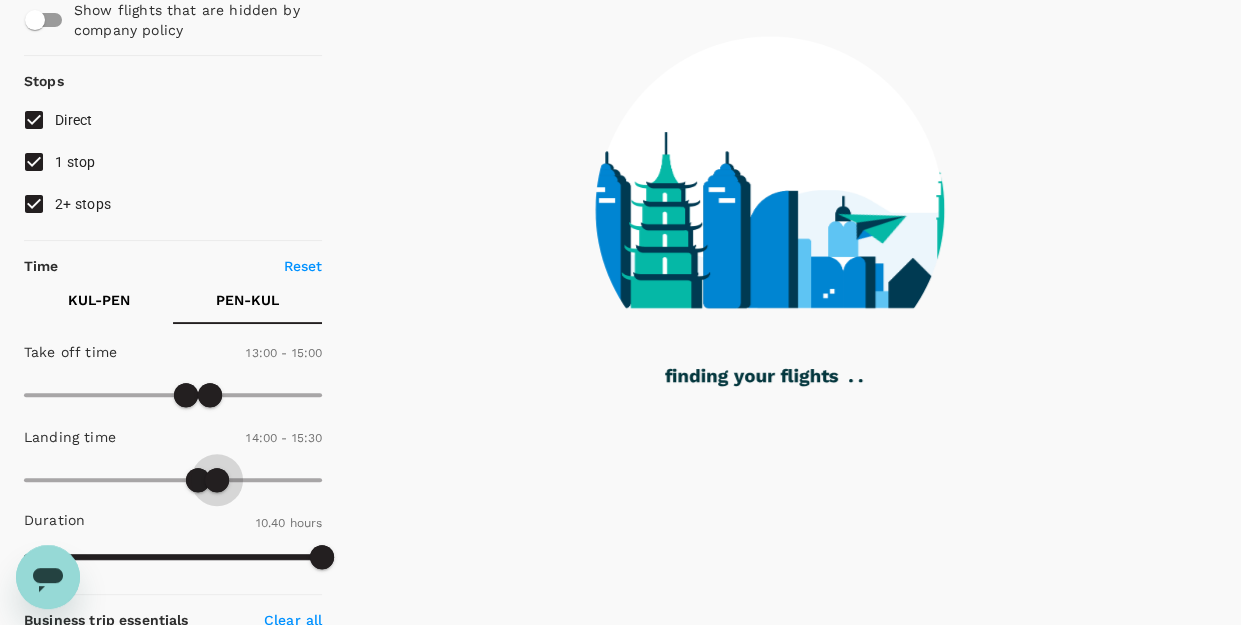 type on "900" 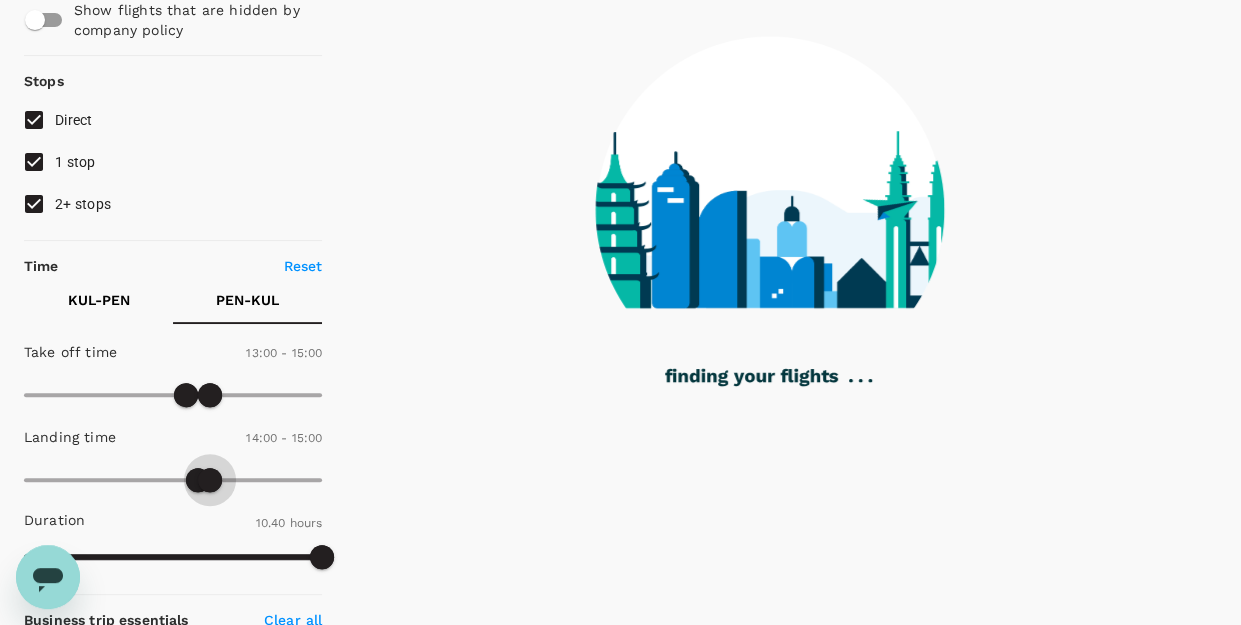 drag, startPoint x: 236, startPoint y: 477, endPoint x: 212, endPoint y: 481, distance: 24.33105 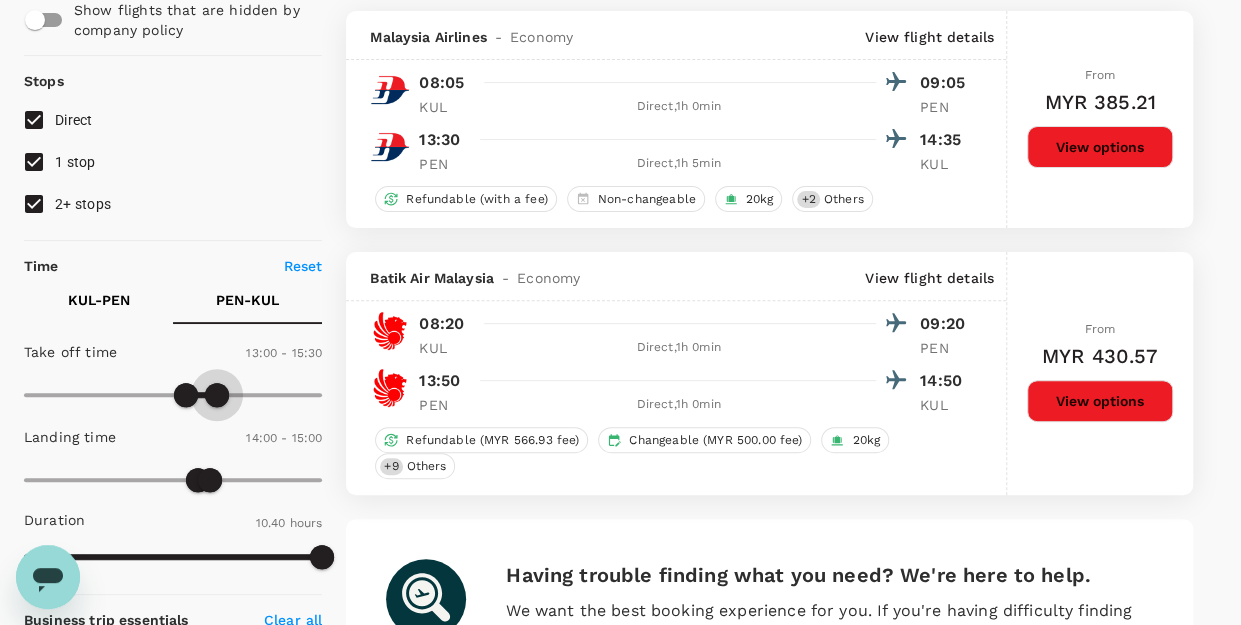 type on "960" 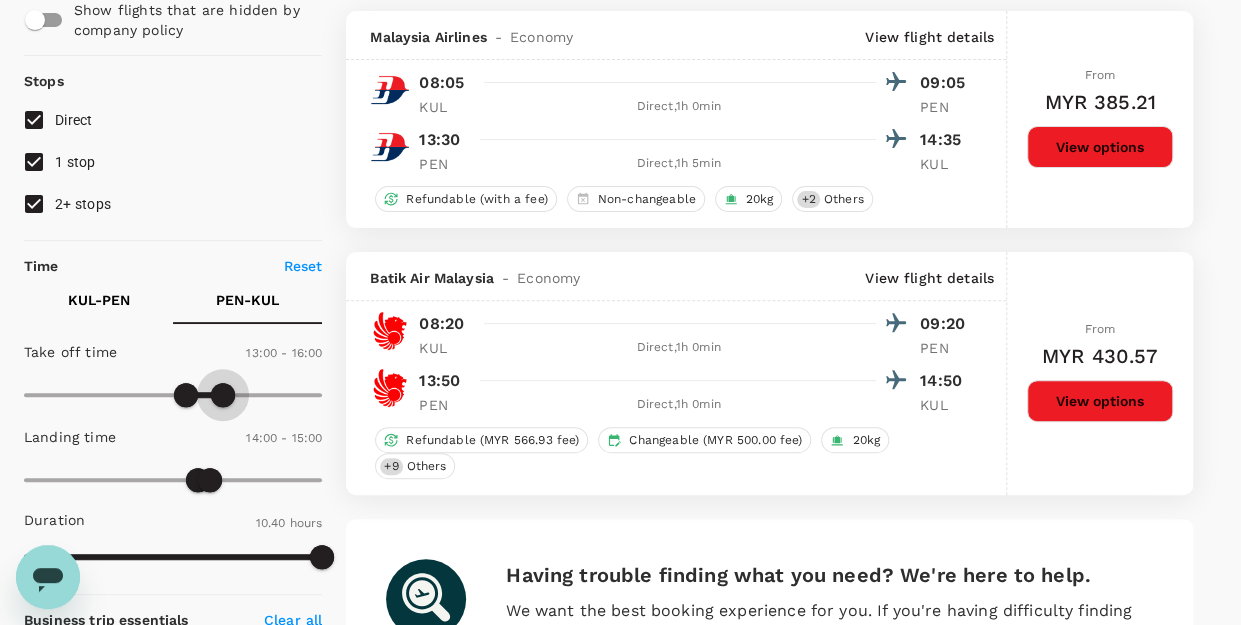 click at bounding box center [223, 395] 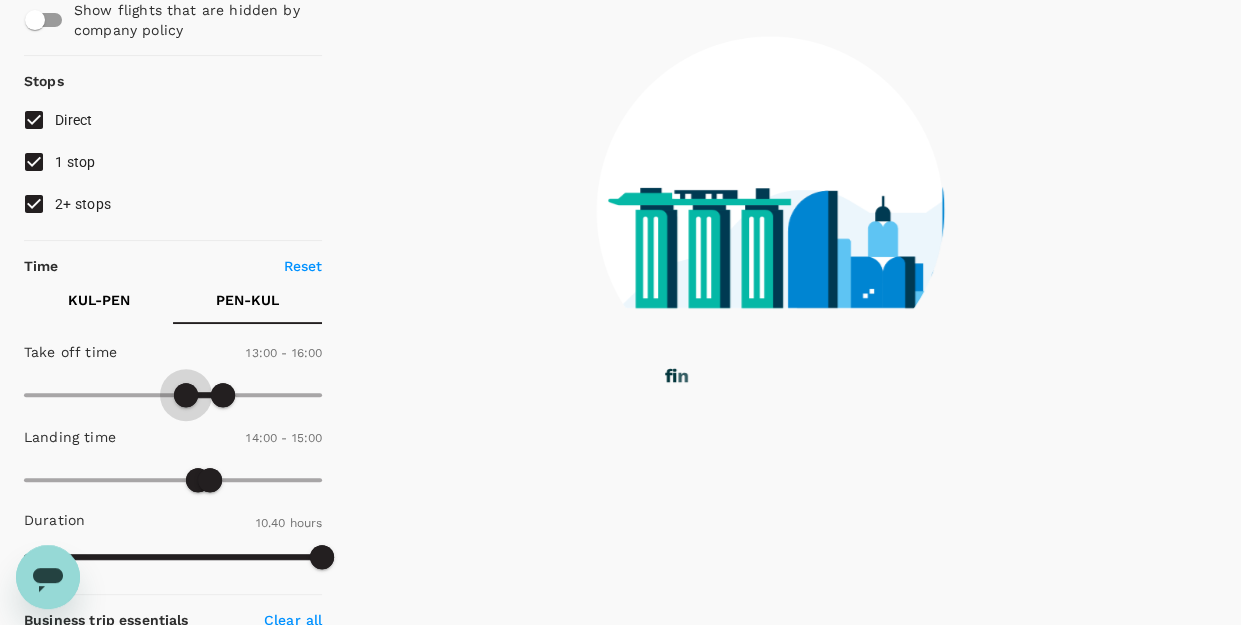 type on "810" 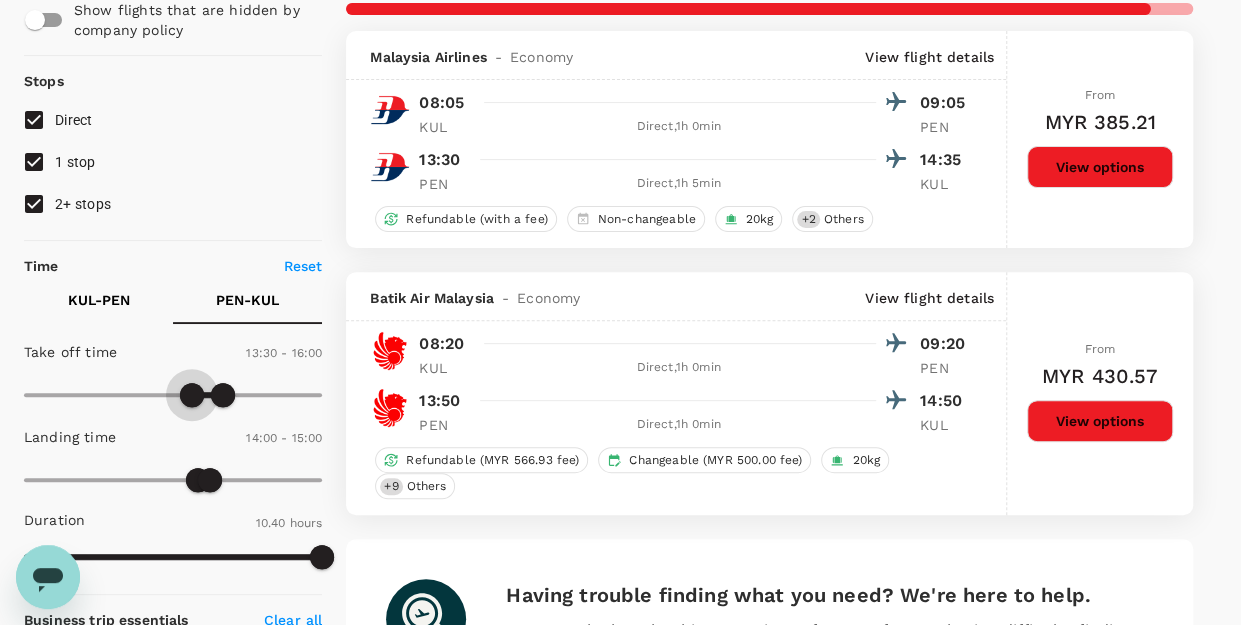 type on "MYR" 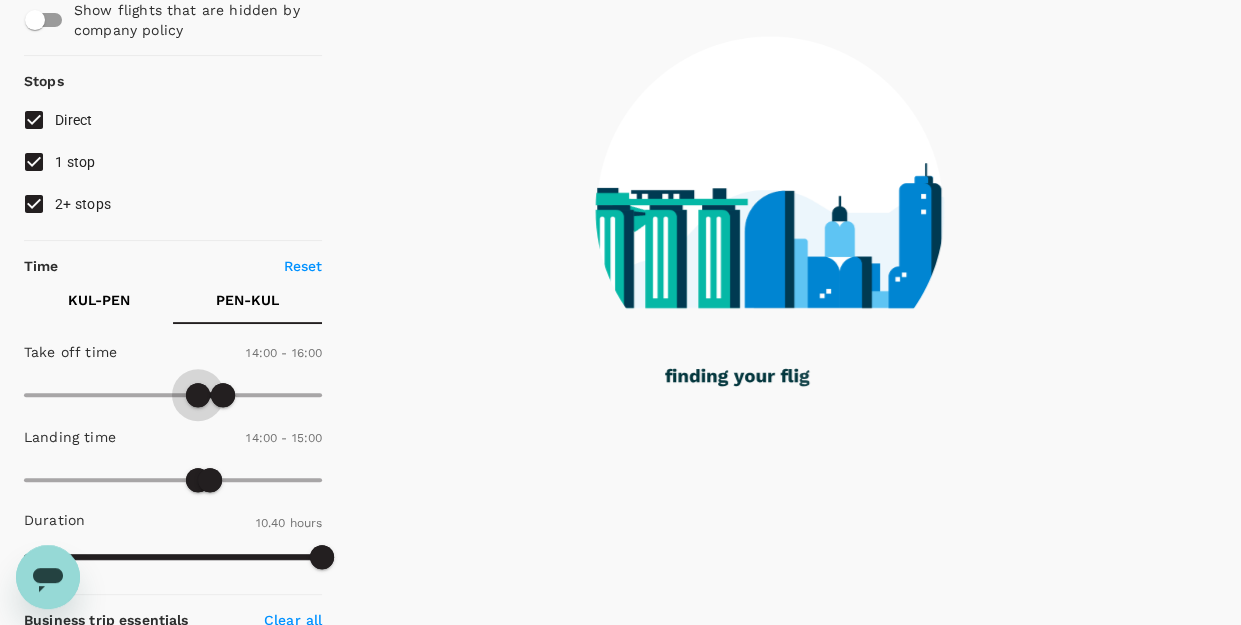 type on "810" 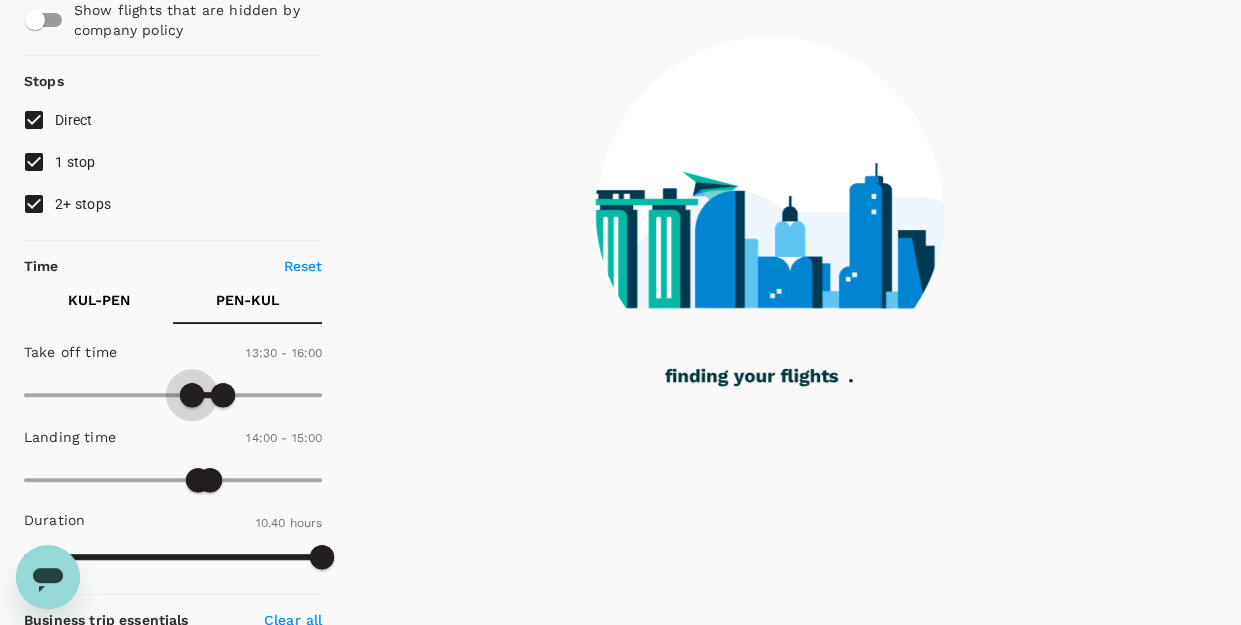 click at bounding box center (192, 395) 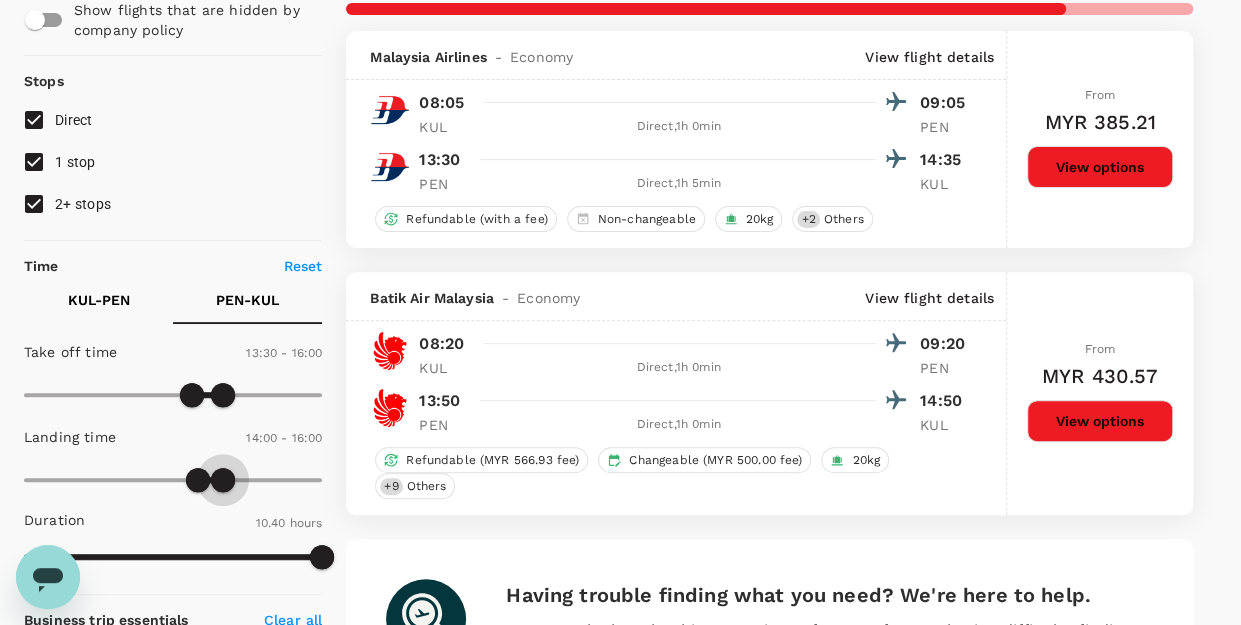 type on "990" 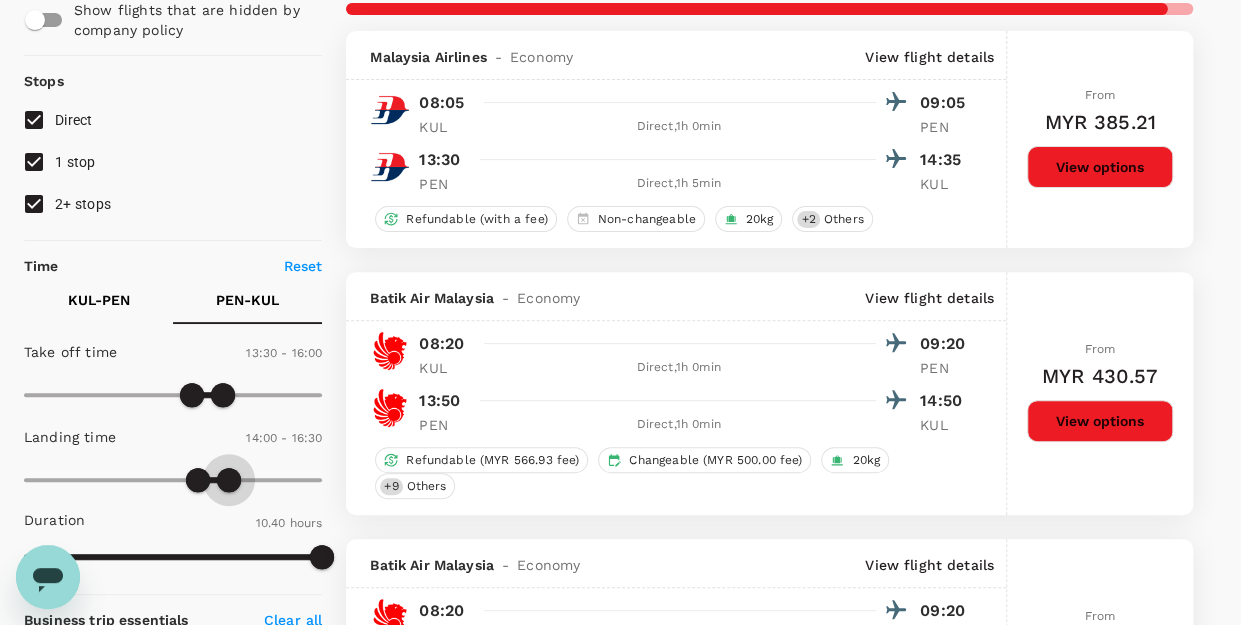 drag, startPoint x: 207, startPoint y: 479, endPoint x: 227, endPoint y: 475, distance: 20.396078 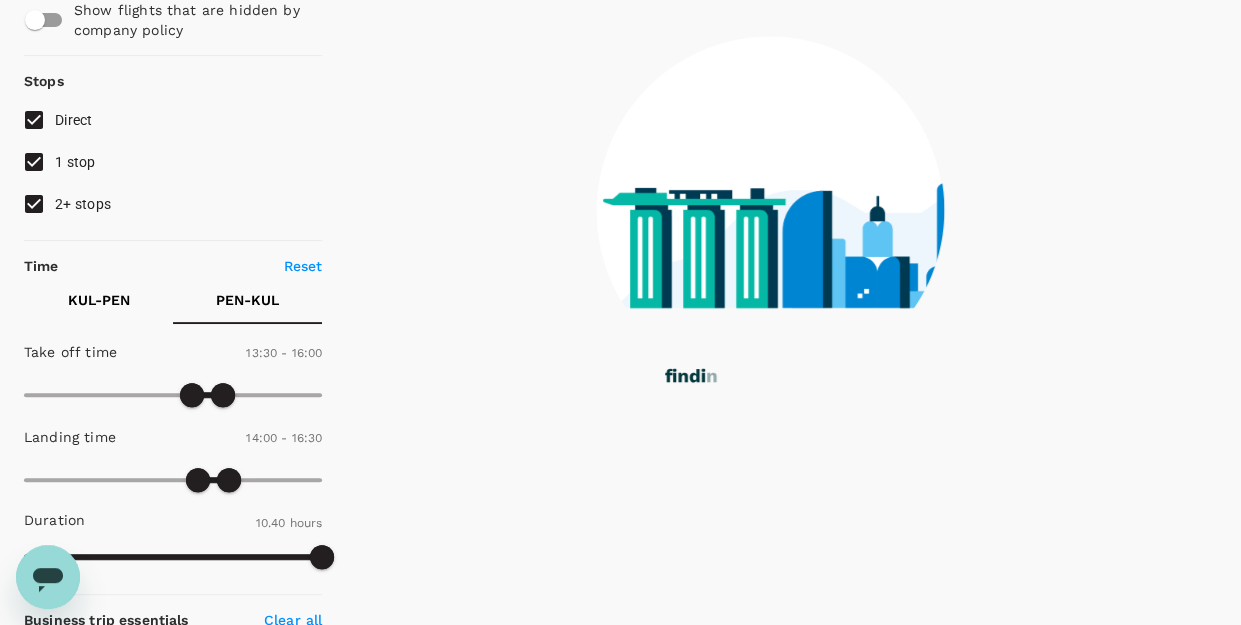 type on "900" 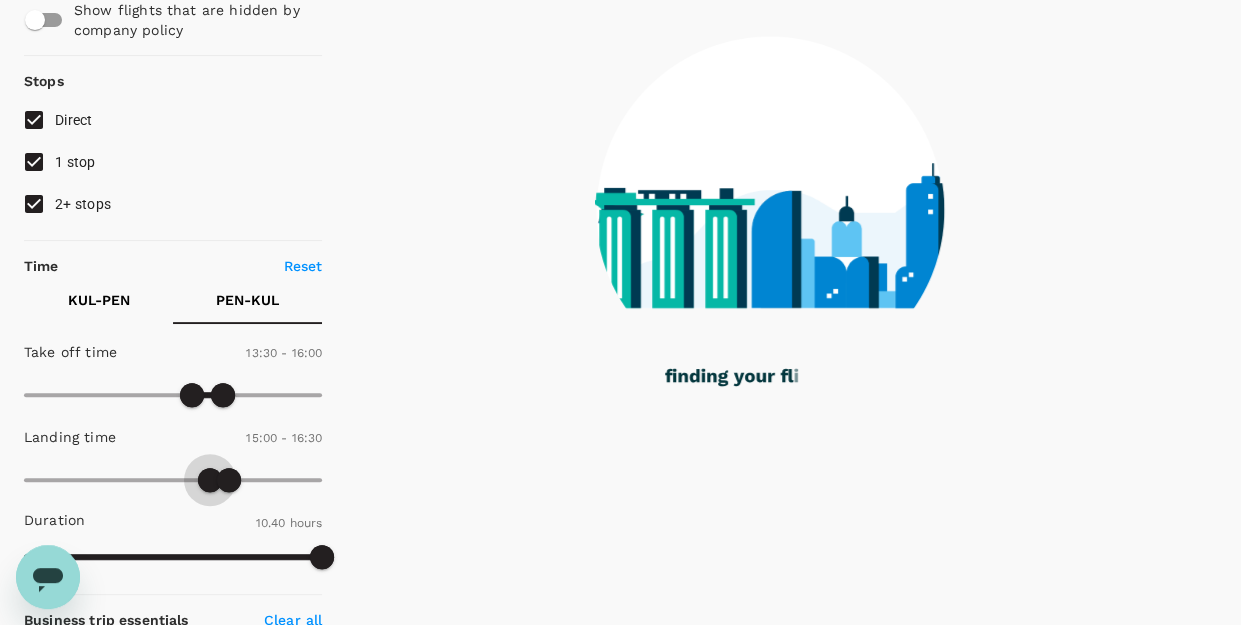click at bounding box center [210, 480] 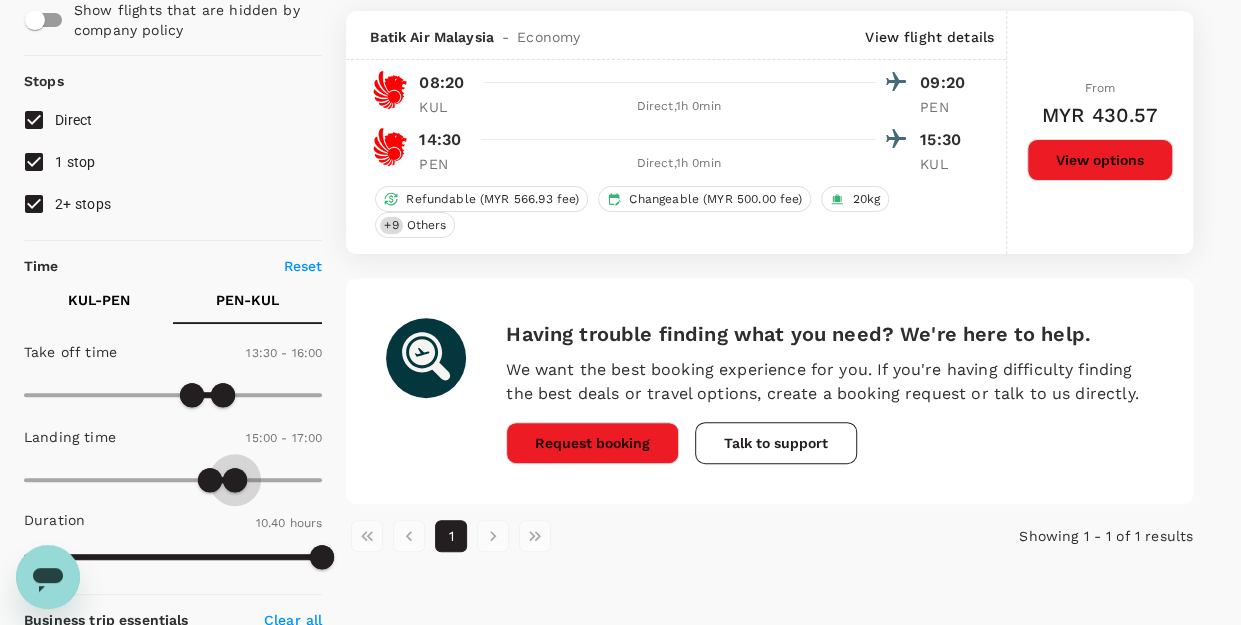 type on "1050" 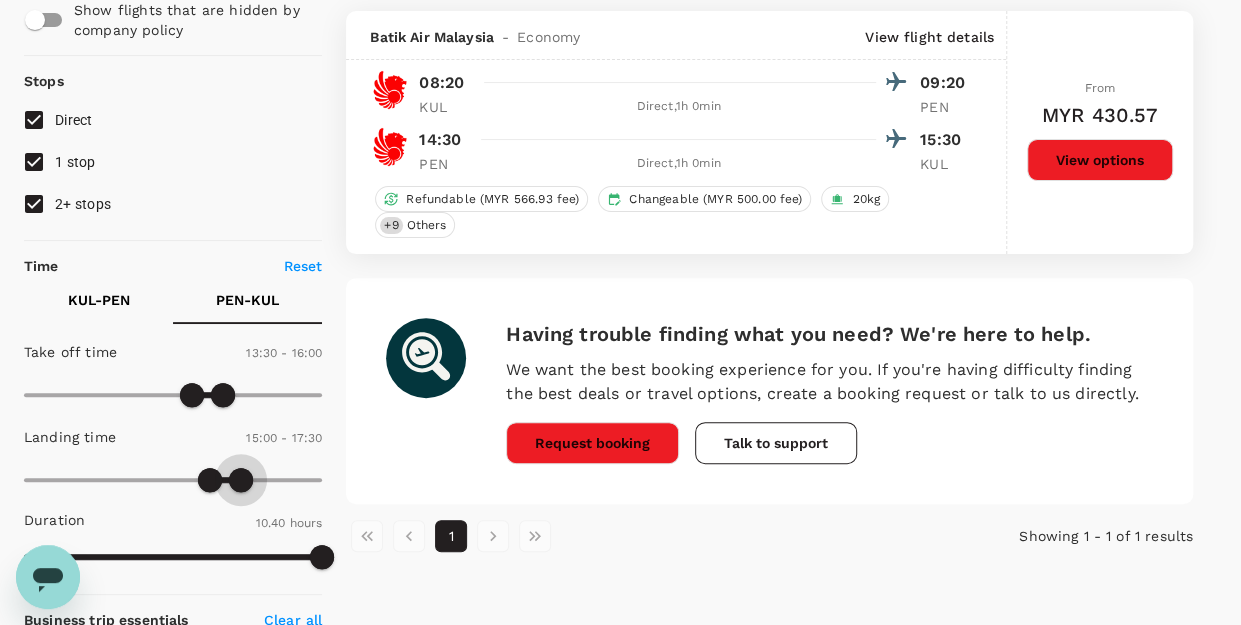 drag, startPoint x: 229, startPoint y: 475, endPoint x: 243, endPoint y: 475, distance: 14 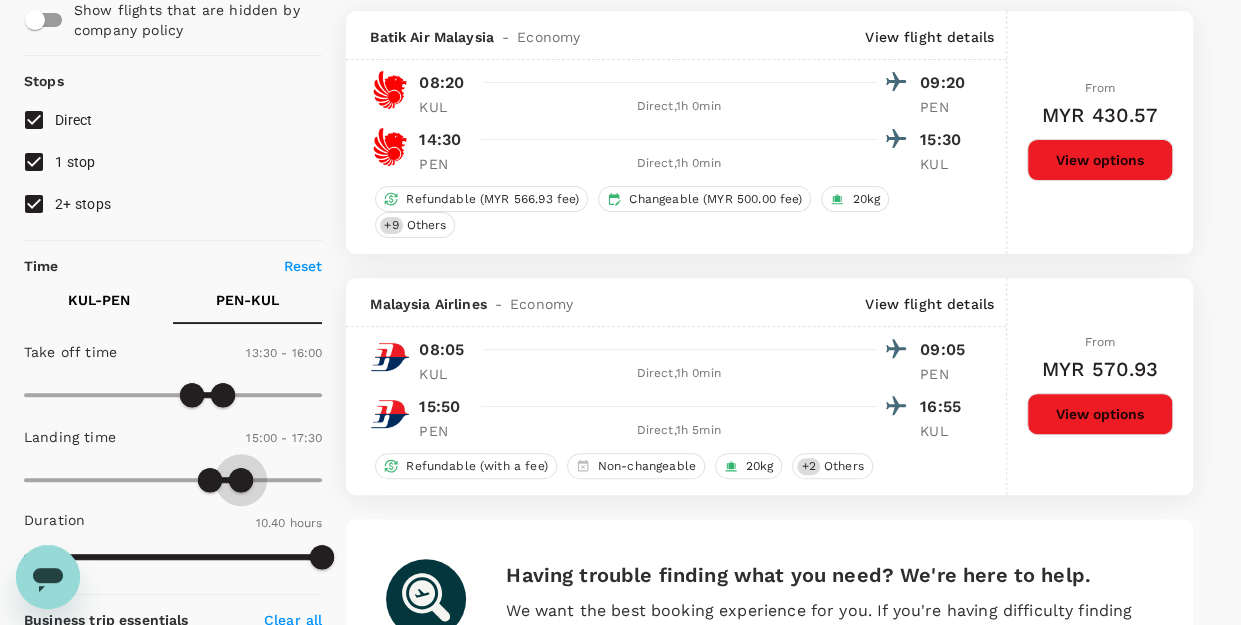 click at bounding box center [241, 480] 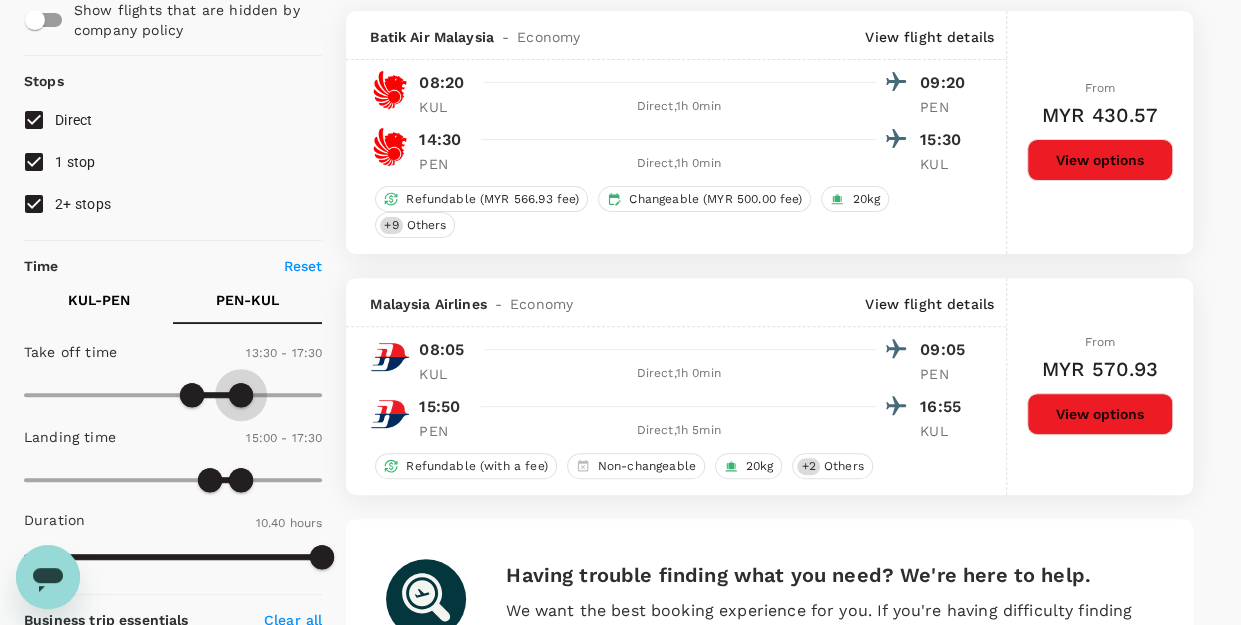 type on "1080" 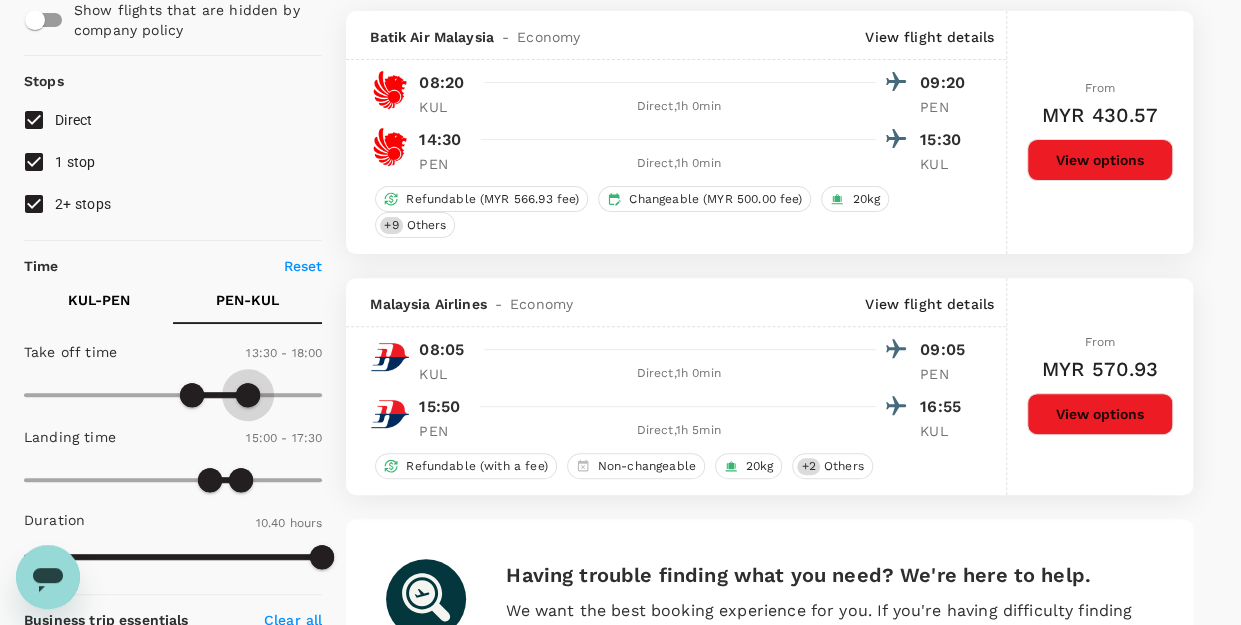 drag, startPoint x: 230, startPoint y: 399, endPoint x: 248, endPoint y: 397, distance: 18.110771 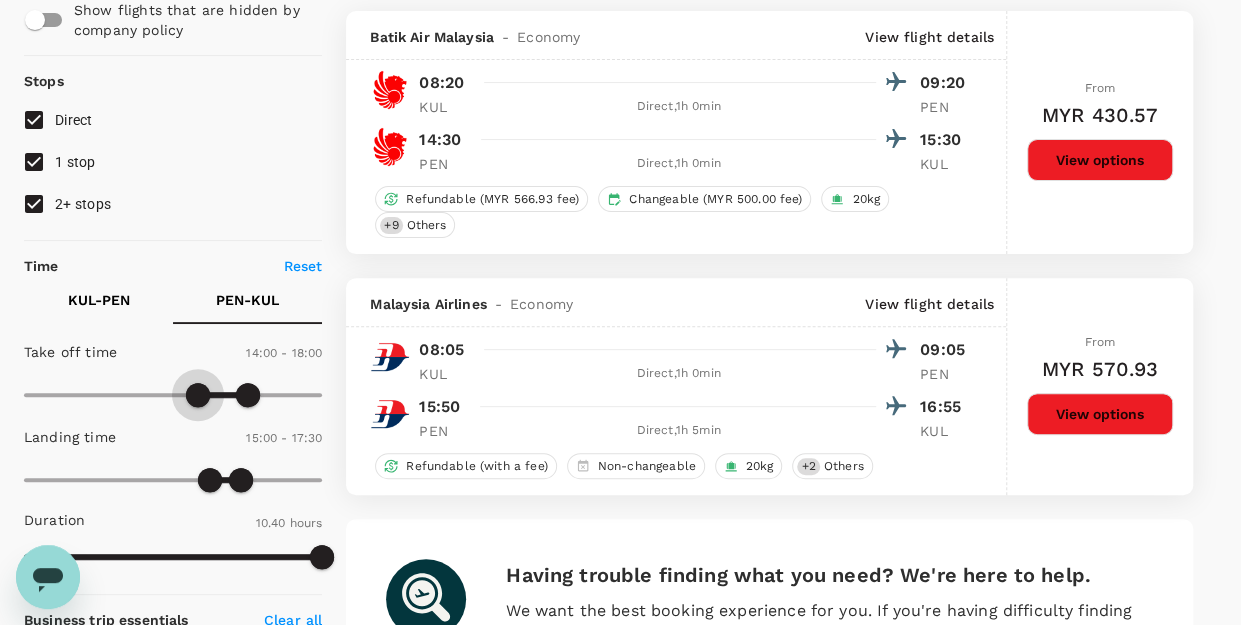type on "870" 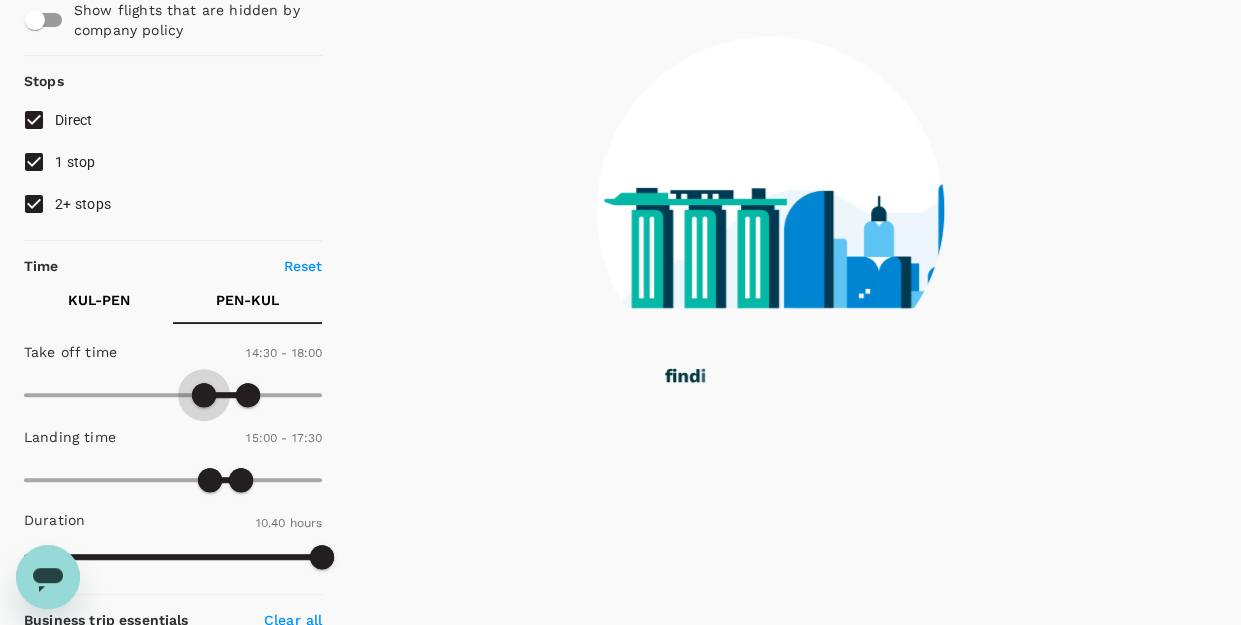 drag, startPoint x: 188, startPoint y: 393, endPoint x: 204, endPoint y: 393, distance: 16 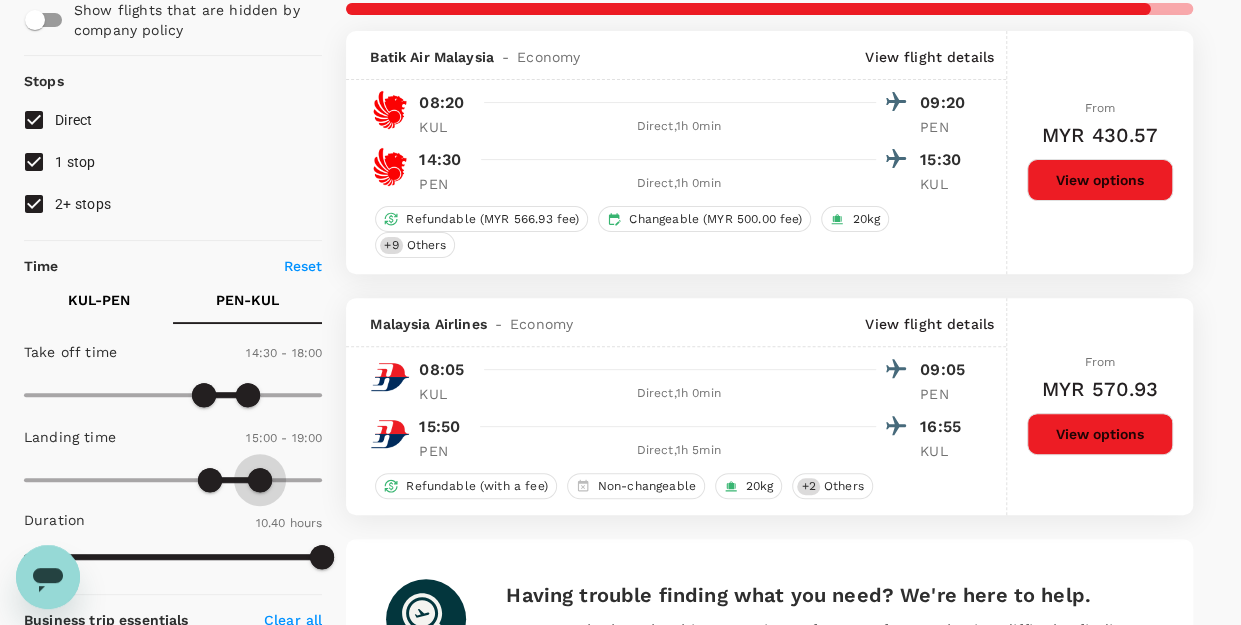 type on "1200" 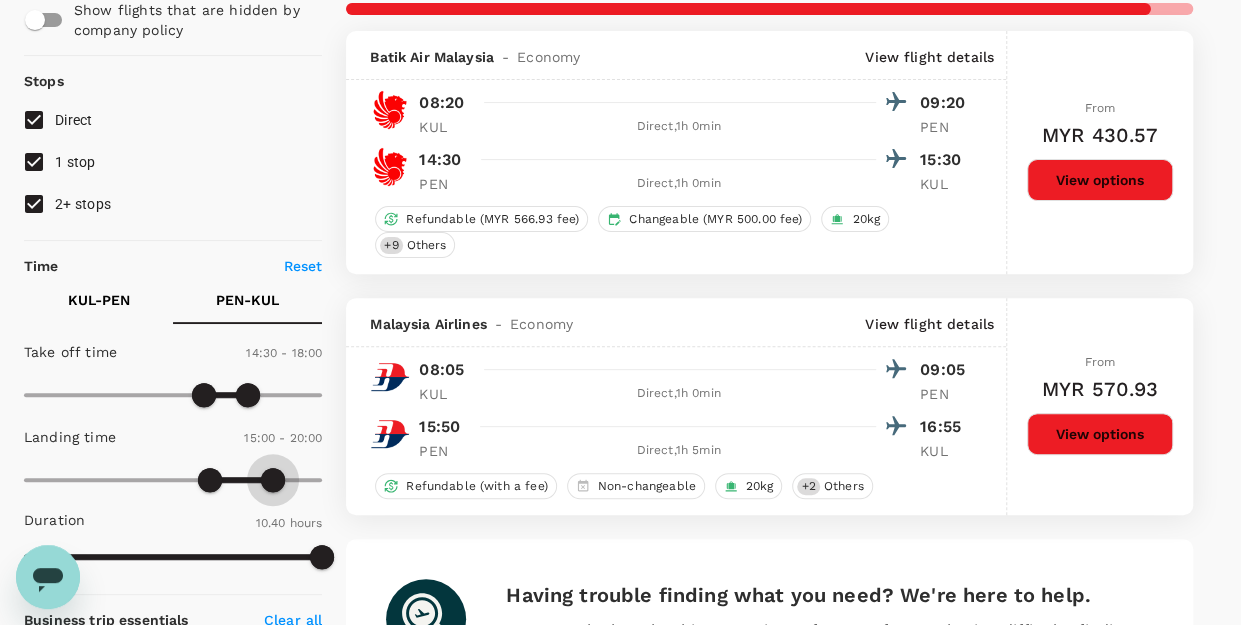 drag, startPoint x: 247, startPoint y: 485, endPoint x: 274, endPoint y: 485, distance: 27 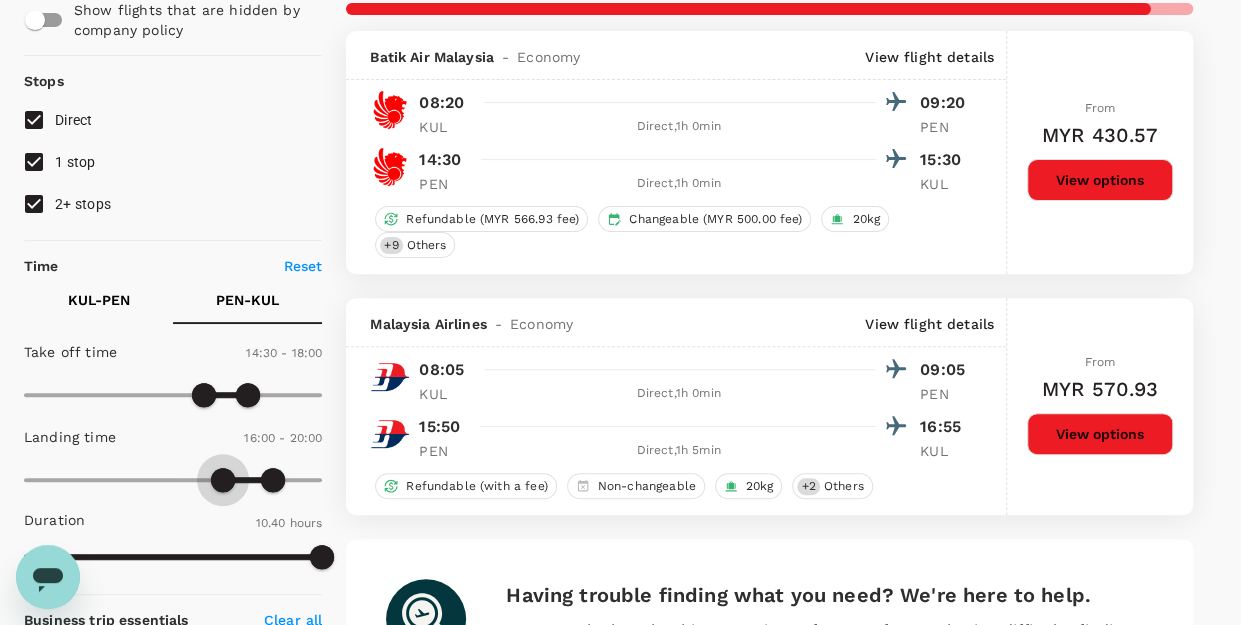 type on "1020" 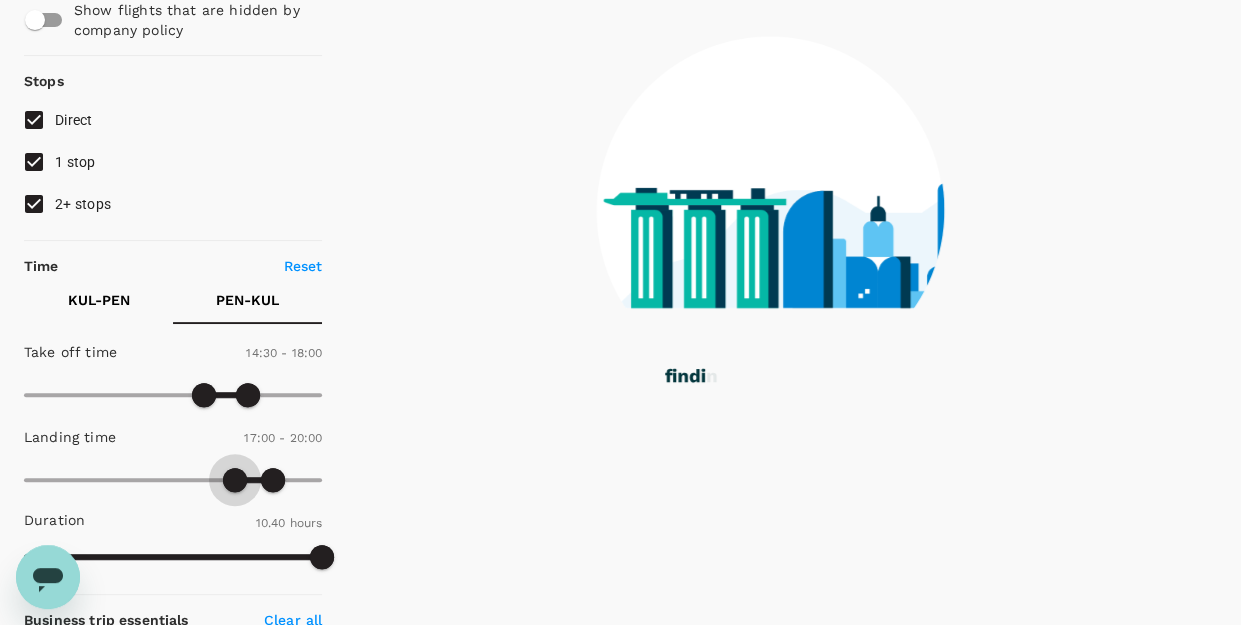 drag, startPoint x: 212, startPoint y: 483, endPoint x: 237, endPoint y: 483, distance: 25 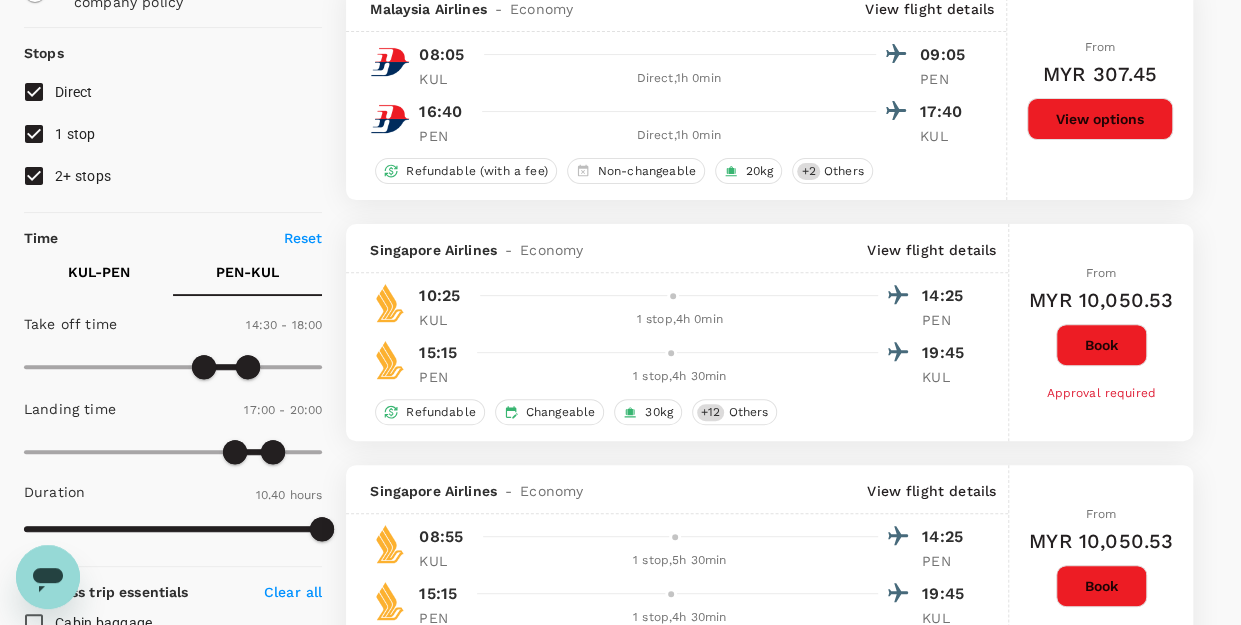 scroll, scrollTop: 100, scrollLeft: 0, axis: vertical 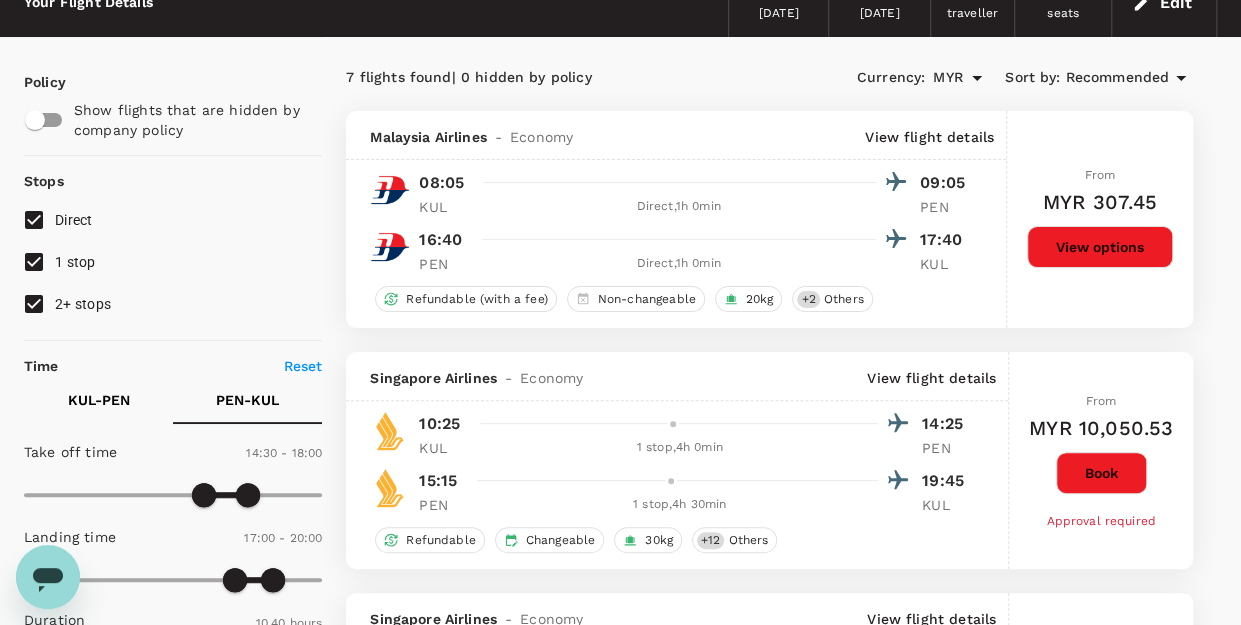 click on "KUL - PEN" at bounding box center [99, 400] 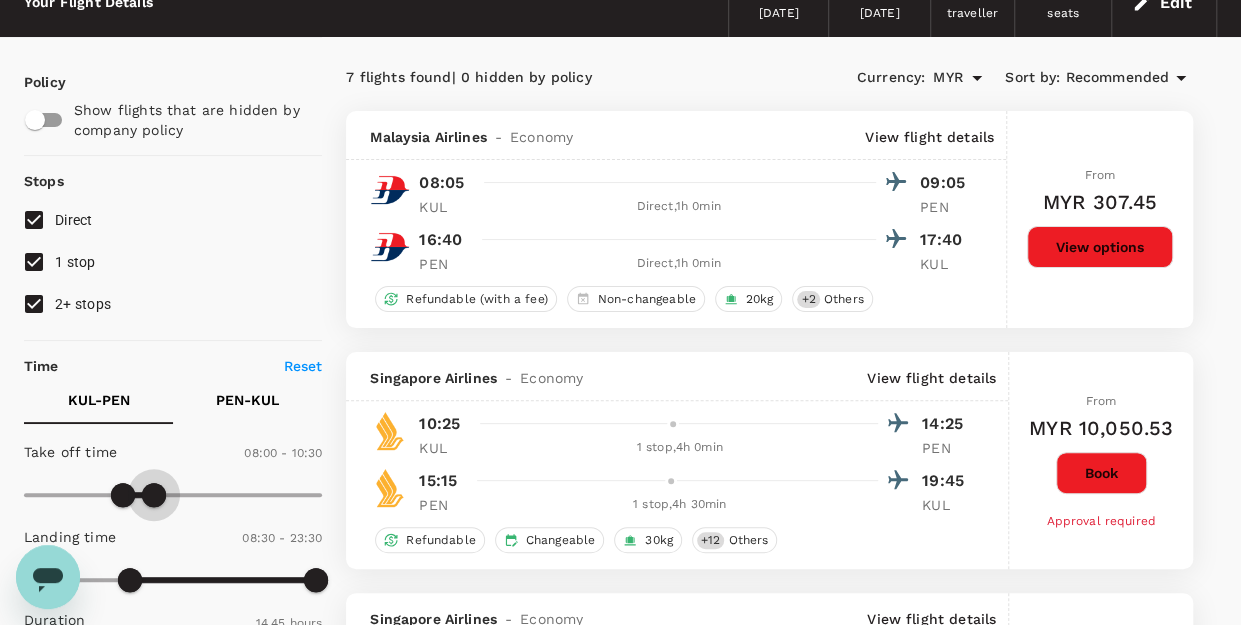 type on "660" 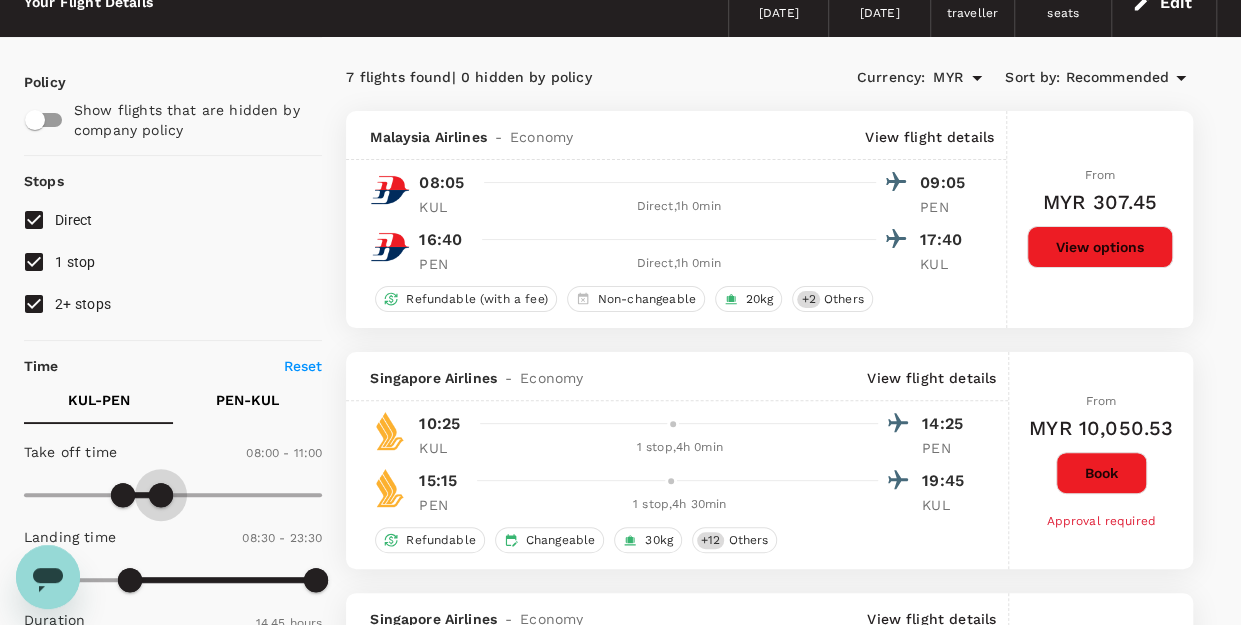 click at bounding box center [161, 495] 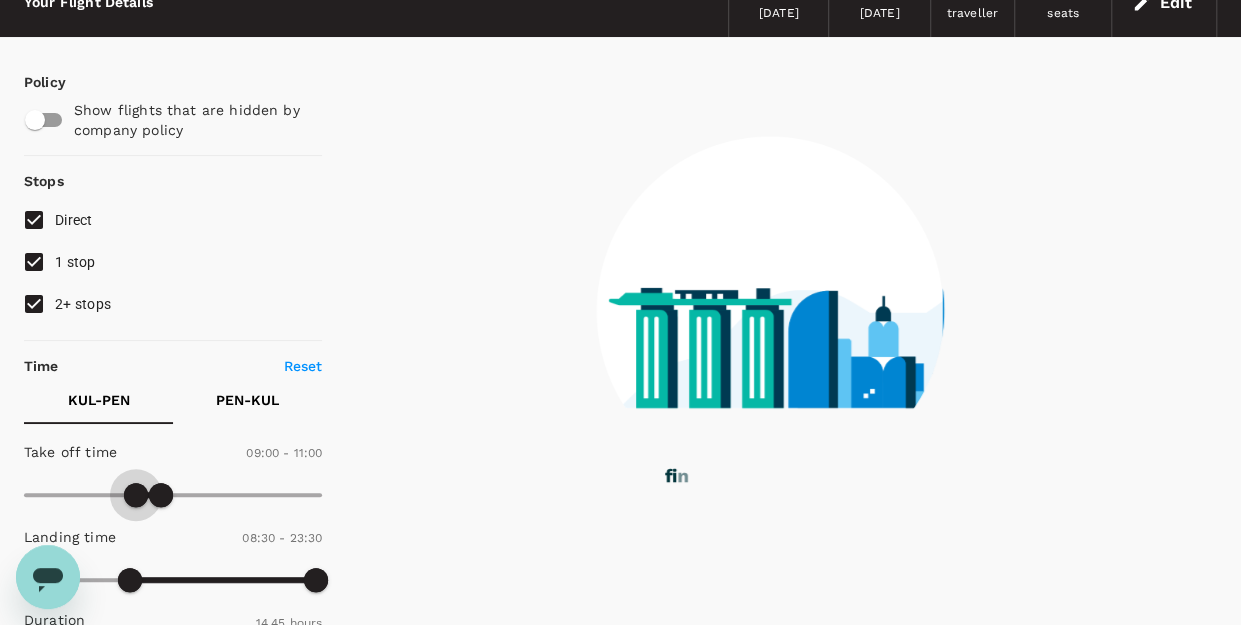 type on "570" 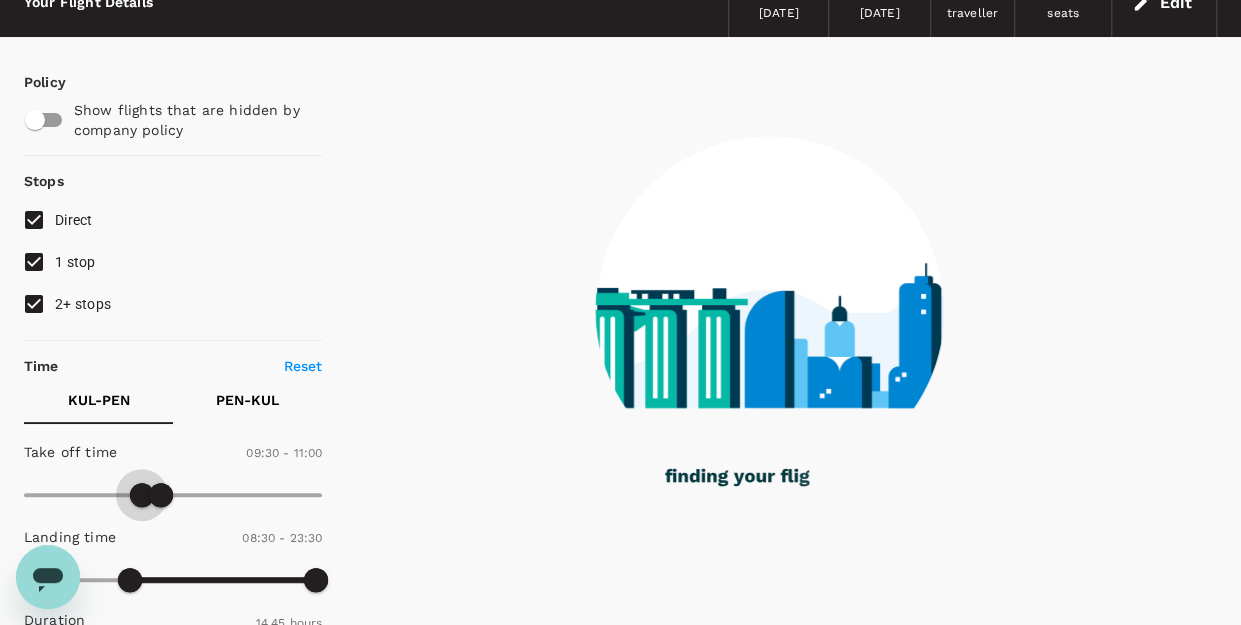 click at bounding box center [142, 495] 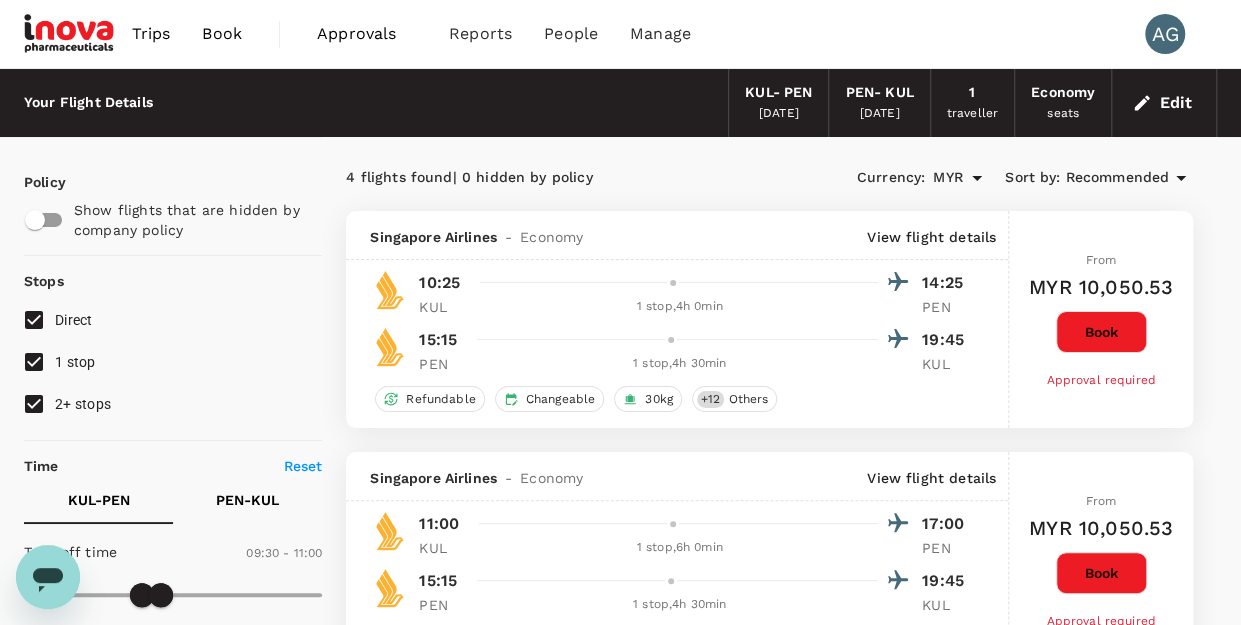 scroll, scrollTop: 200, scrollLeft: 0, axis: vertical 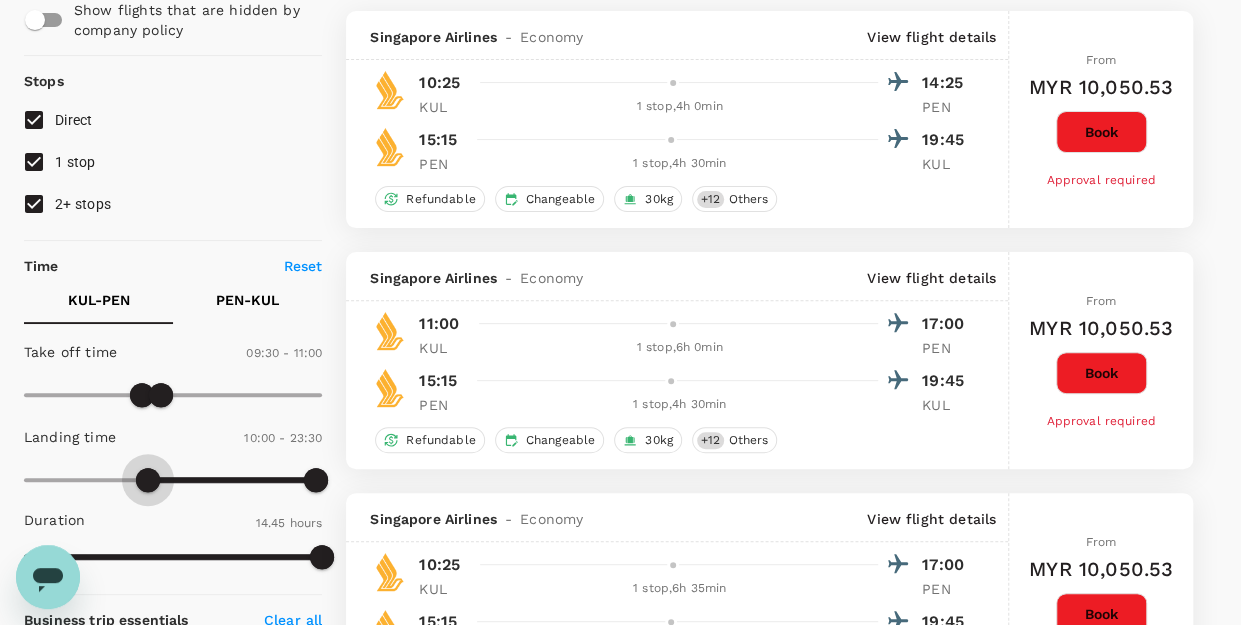 type on "630" 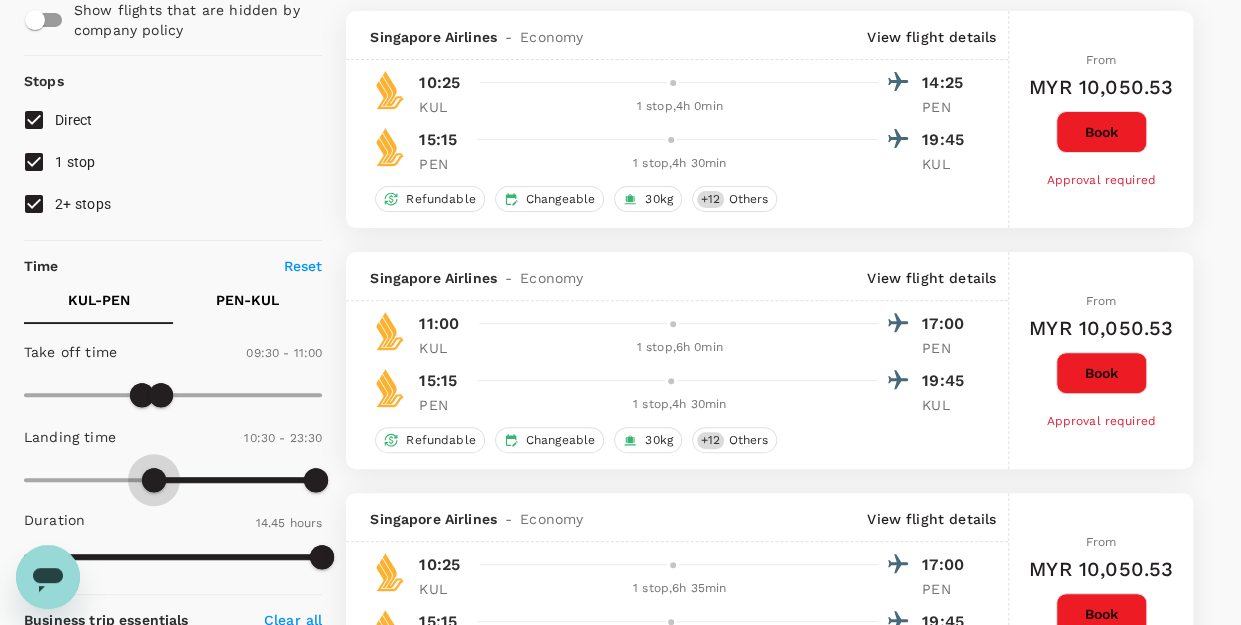 drag, startPoint x: 133, startPoint y: 479, endPoint x: 157, endPoint y: 477, distance: 24.083189 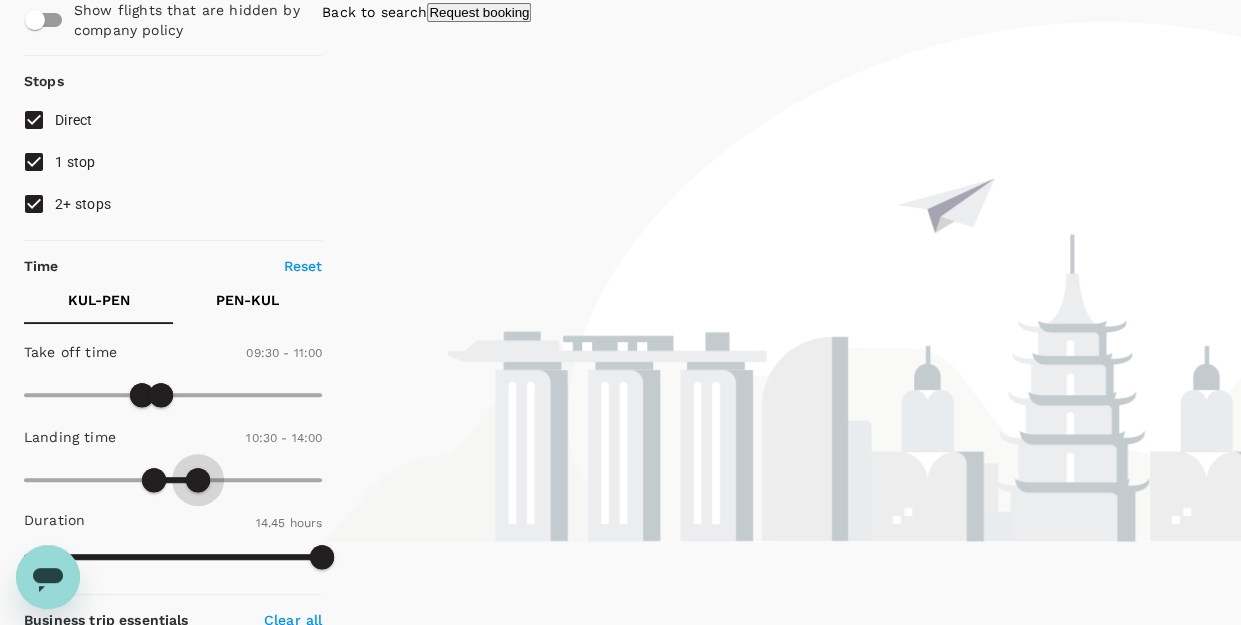 type on "810" 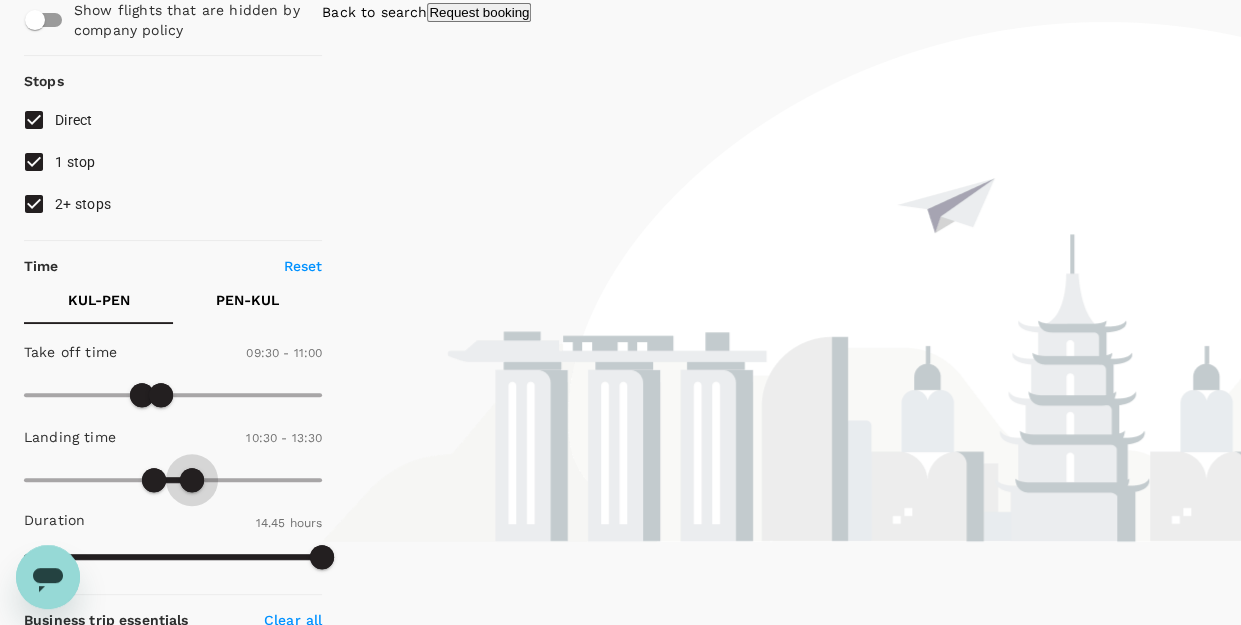 drag, startPoint x: 322, startPoint y: 481, endPoint x: 190, endPoint y: 483, distance: 132.01515 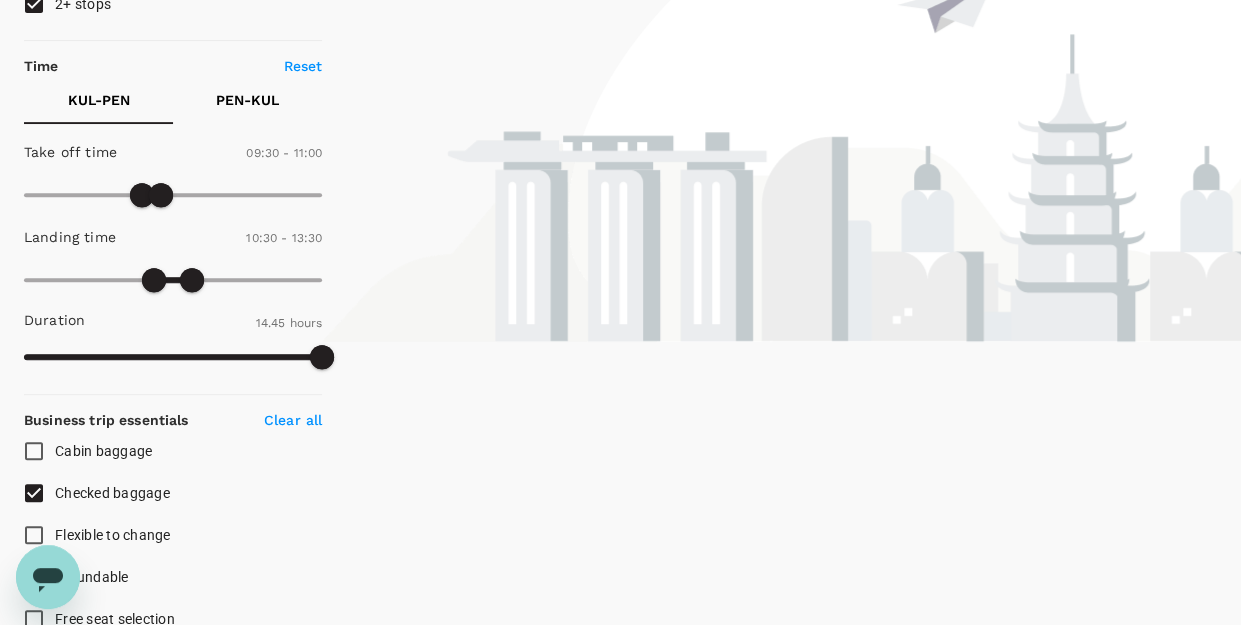 scroll, scrollTop: 0, scrollLeft: 0, axis: both 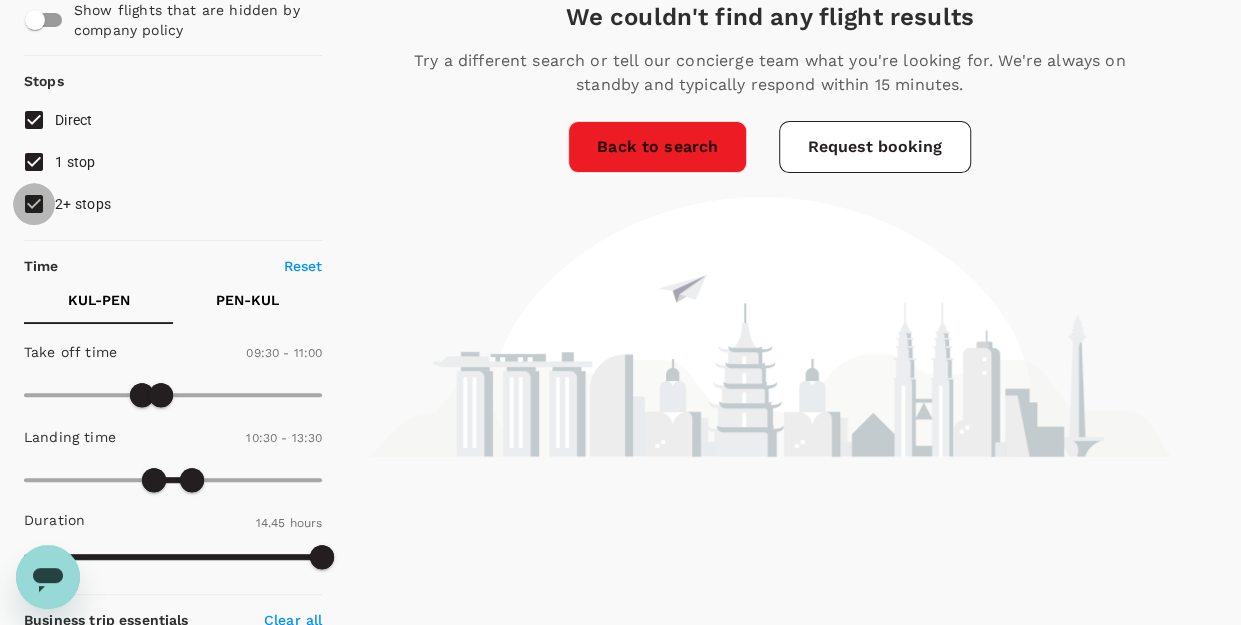 click on "2+ stops" at bounding box center [34, 204] 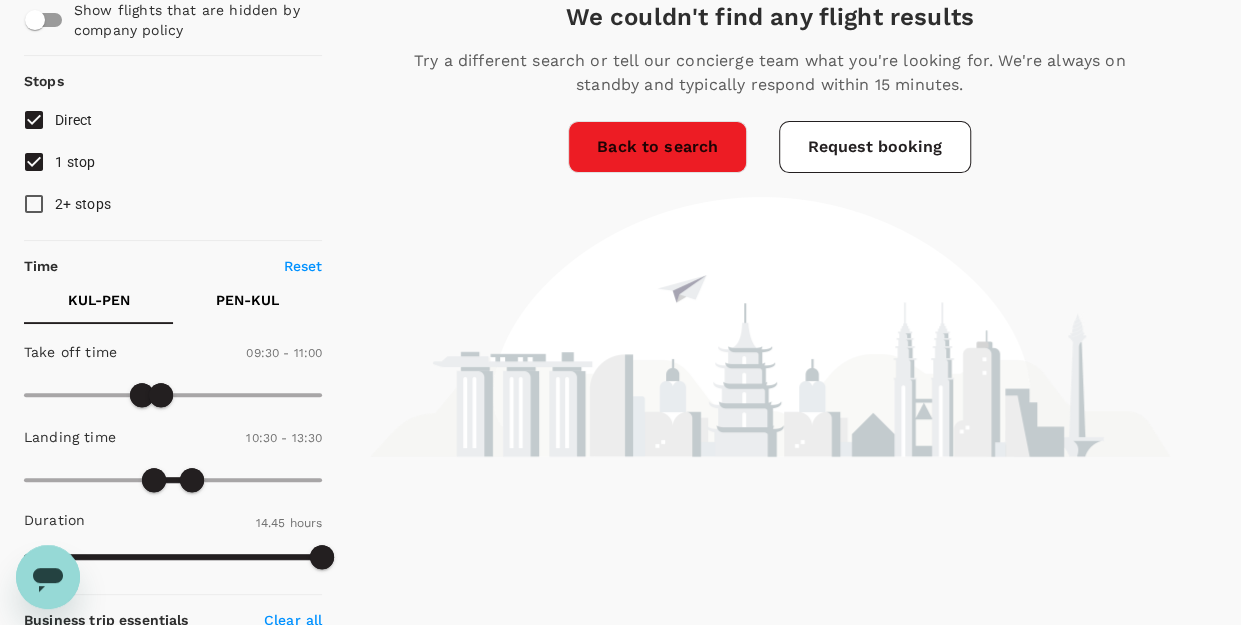 scroll, scrollTop: 118, scrollLeft: 0, axis: vertical 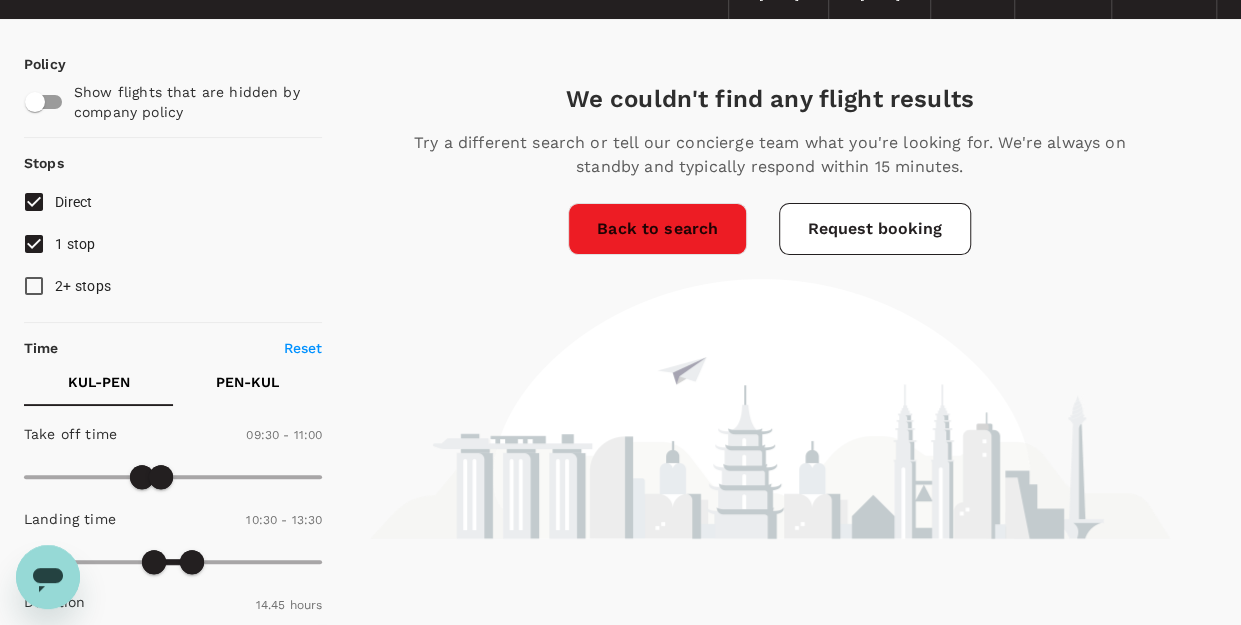 click on "Back to search" at bounding box center (657, 229) 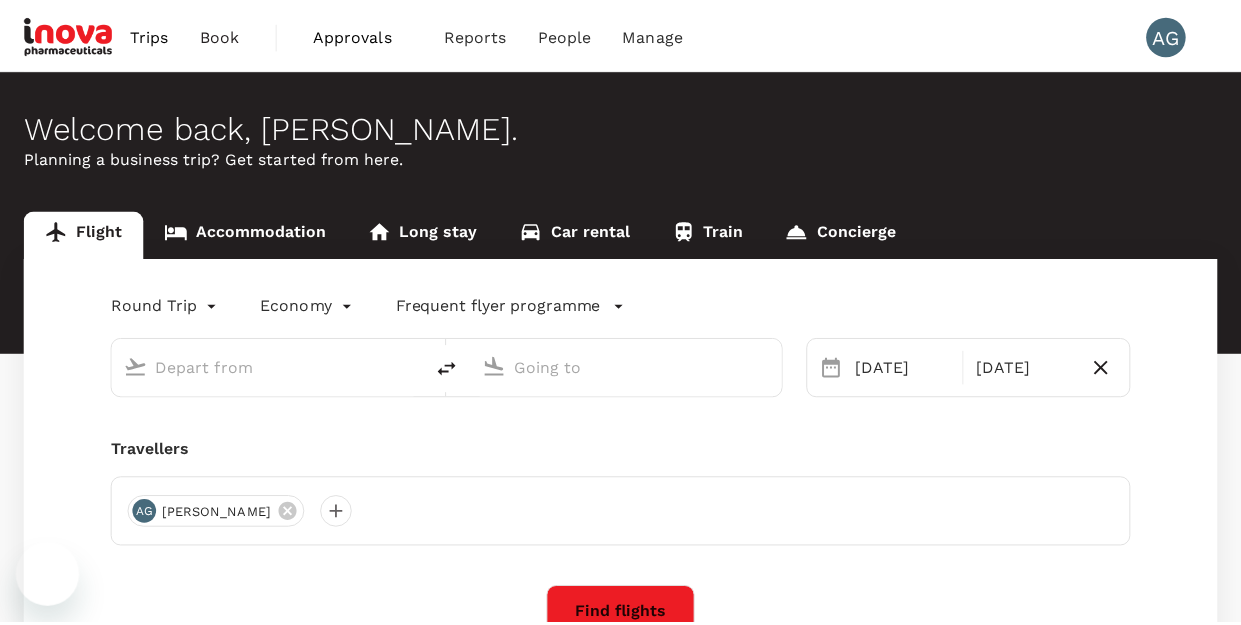 scroll, scrollTop: 0, scrollLeft: 0, axis: both 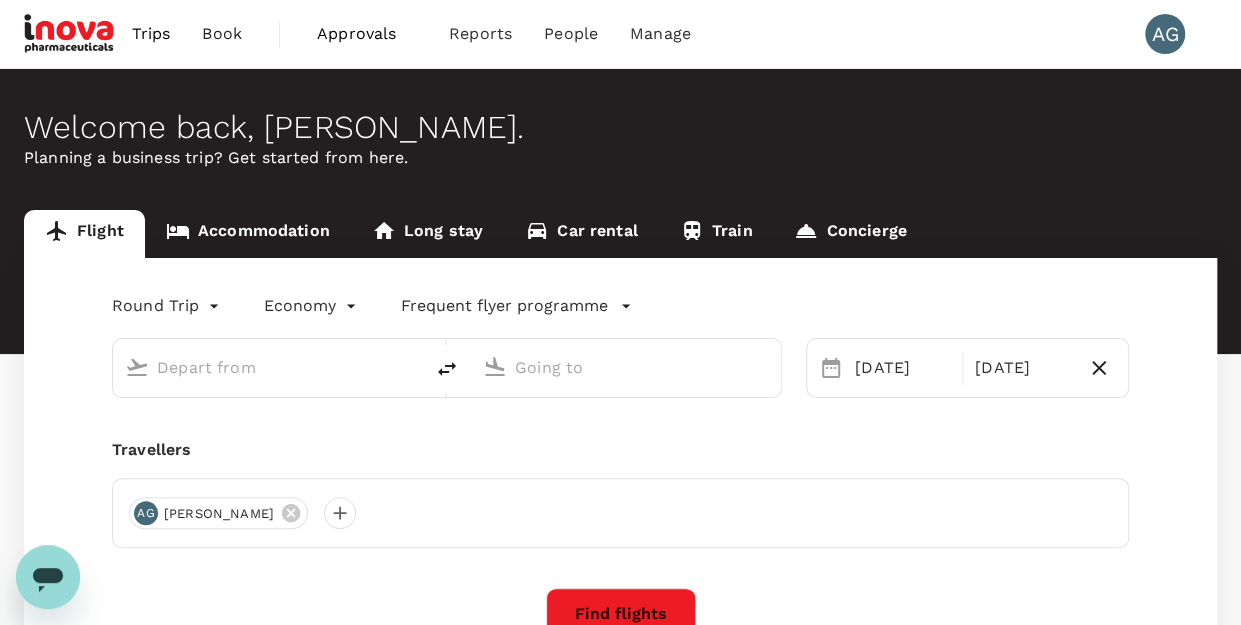type on "Kuala Lumpur Intl ([GEOGRAPHIC_DATA])" 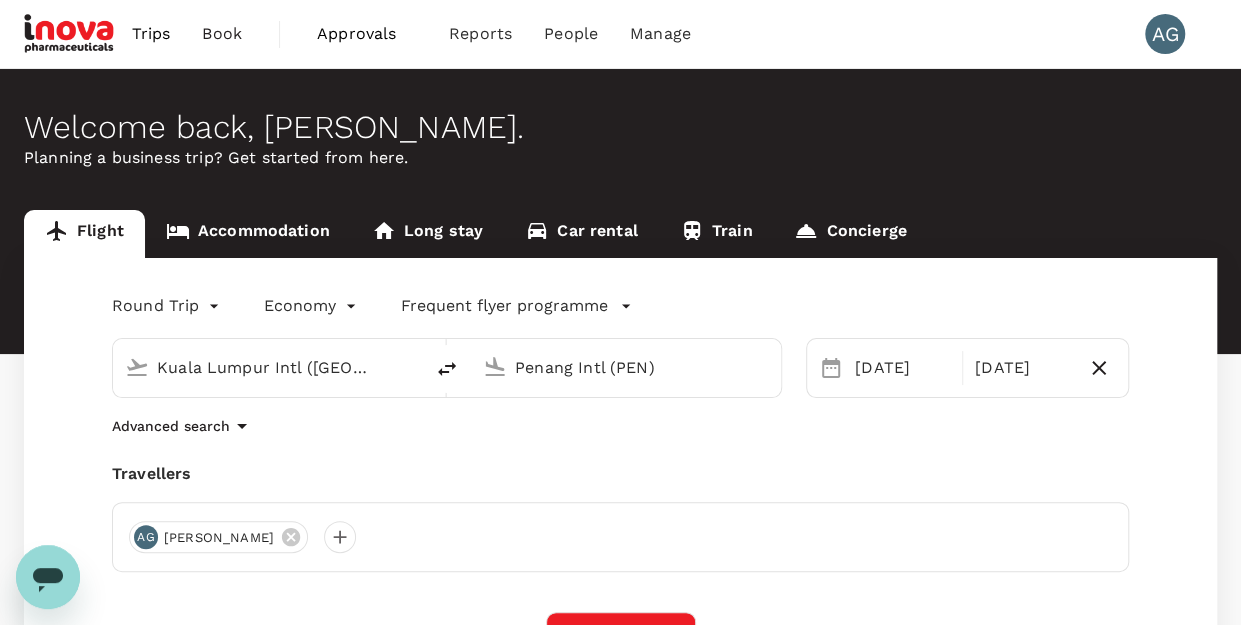 type 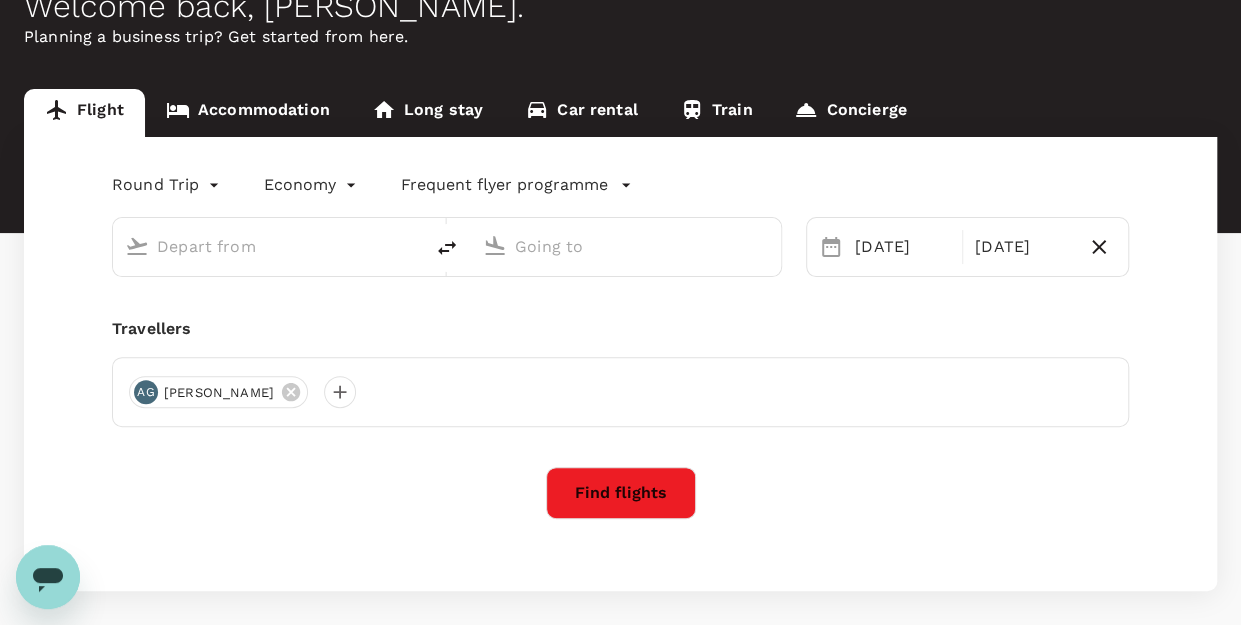 scroll, scrollTop: 210, scrollLeft: 0, axis: vertical 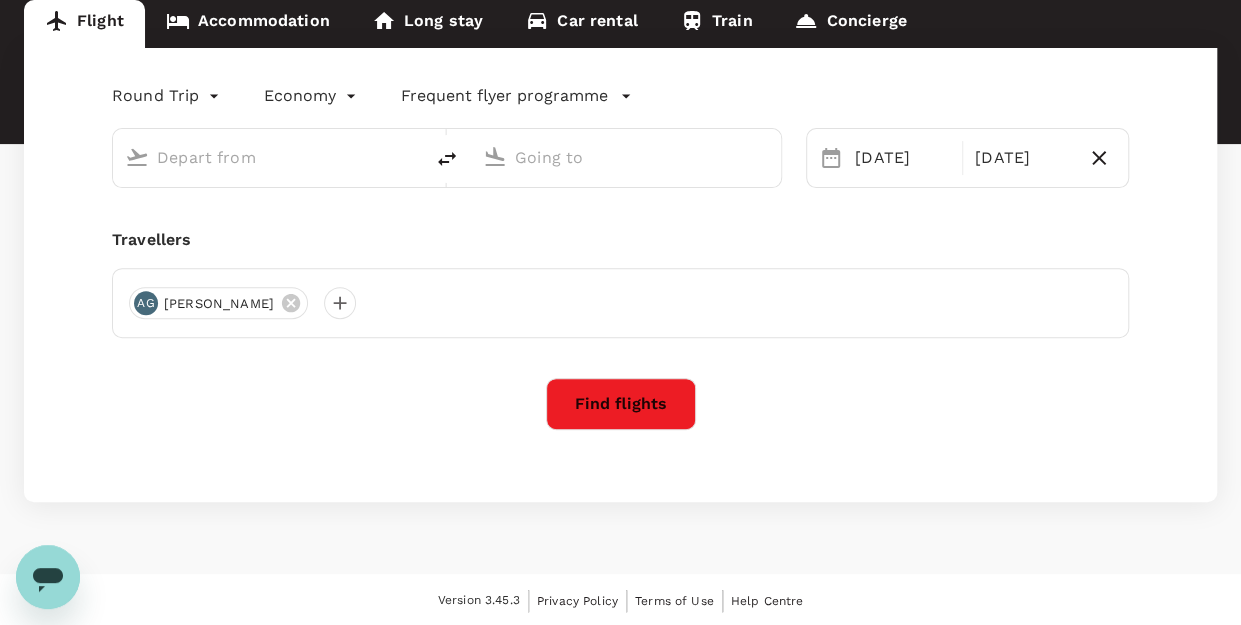 type on "Kuala Lumpur Intl ([GEOGRAPHIC_DATA])" 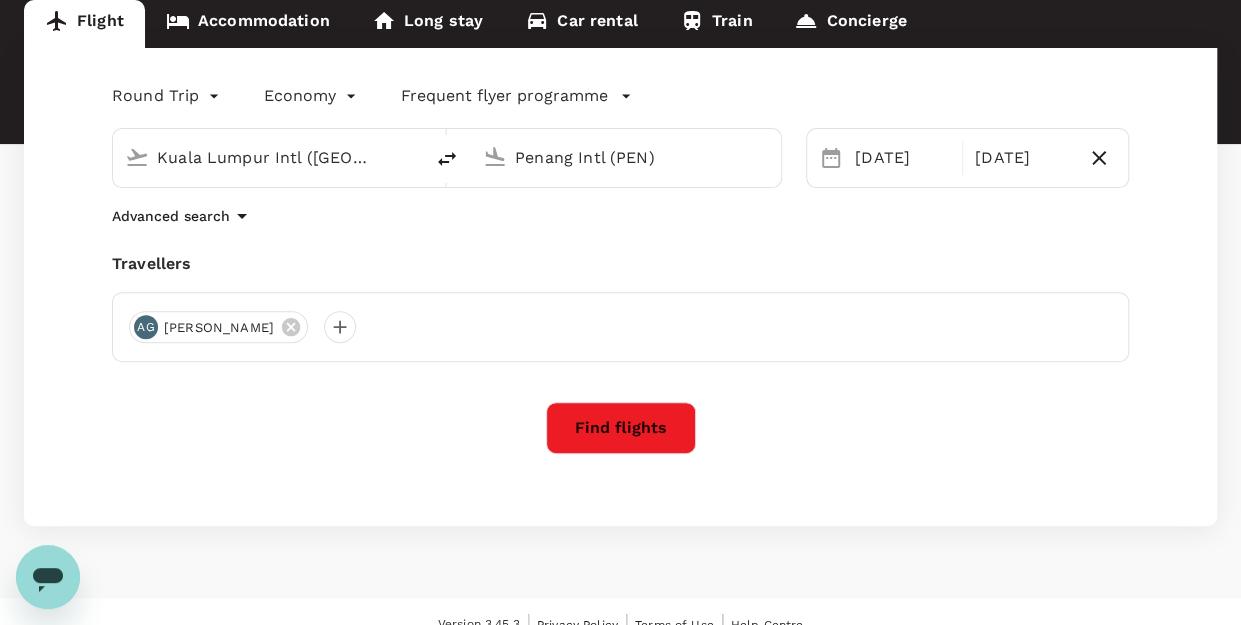click on "Find flights" at bounding box center (621, 428) 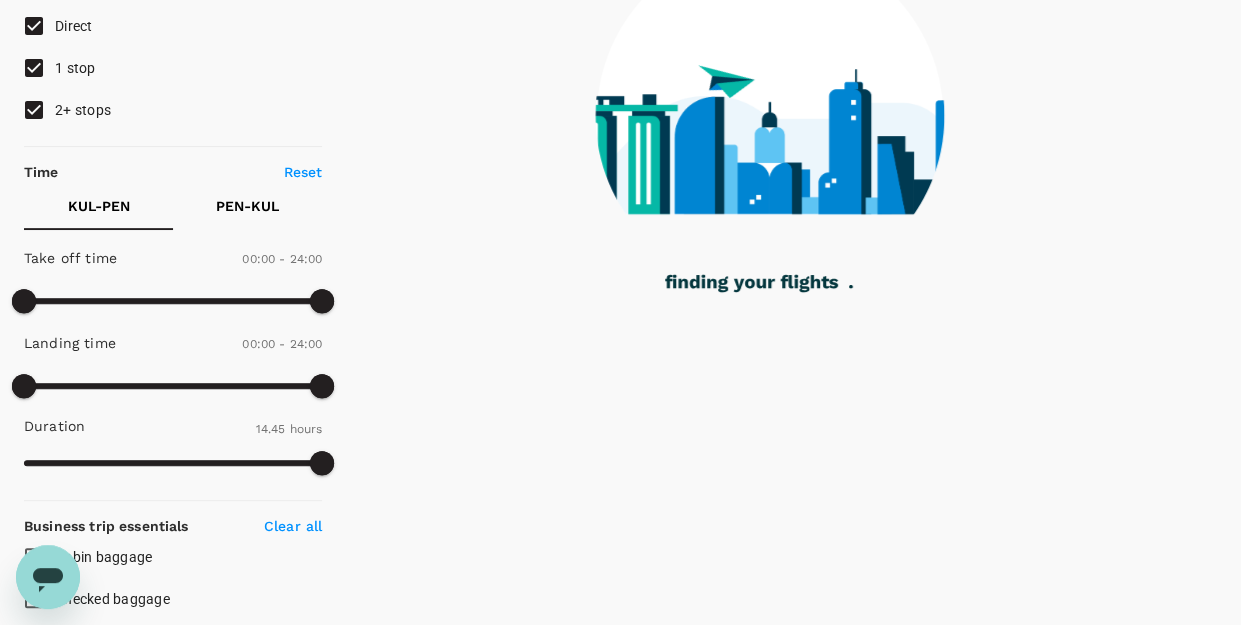 scroll, scrollTop: 300, scrollLeft: 0, axis: vertical 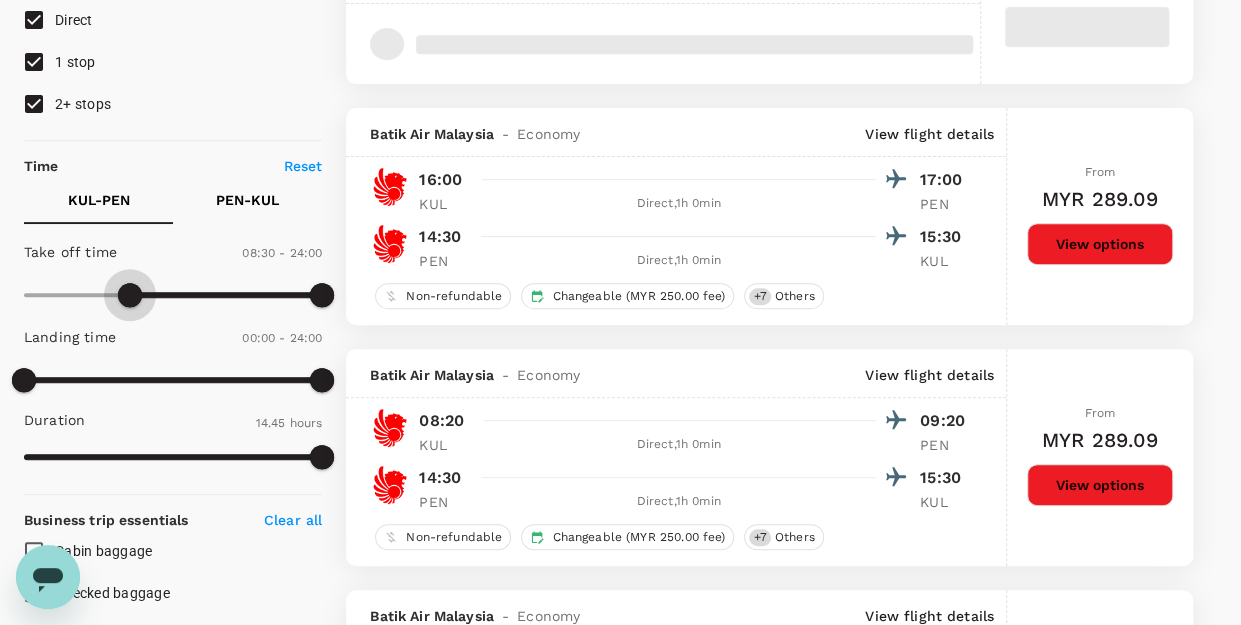 type on "570" 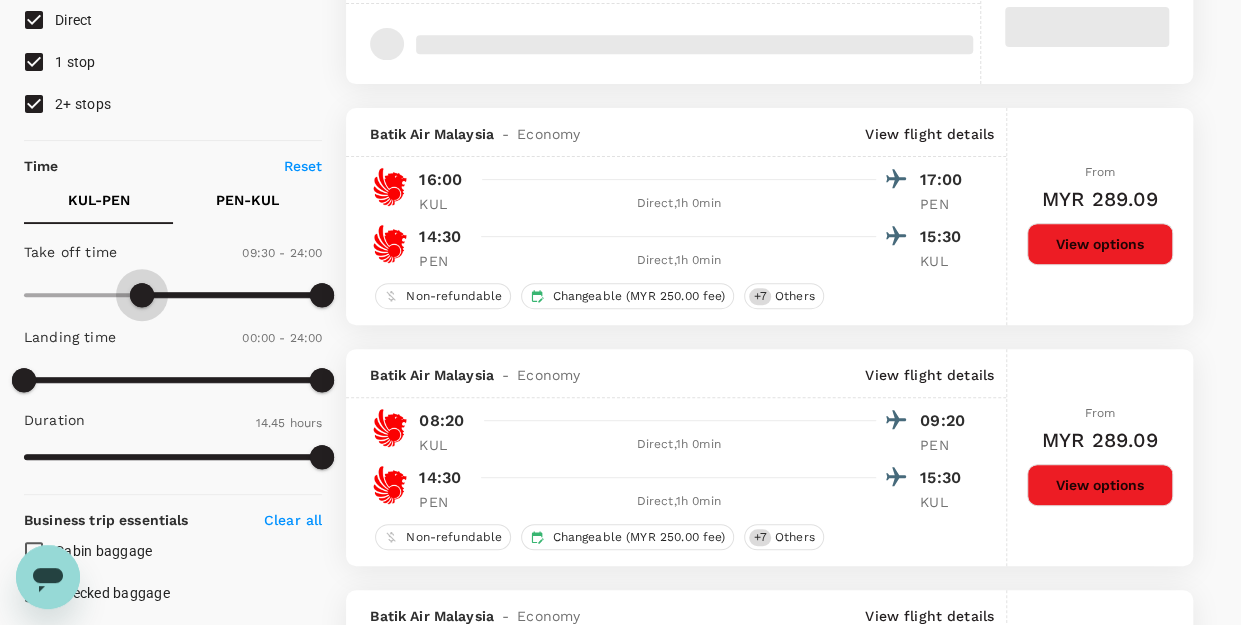 drag, startPoint x: 24, startPoint y: 295, endPoint x: 142, endPoint y: 307, distance: 118.6086 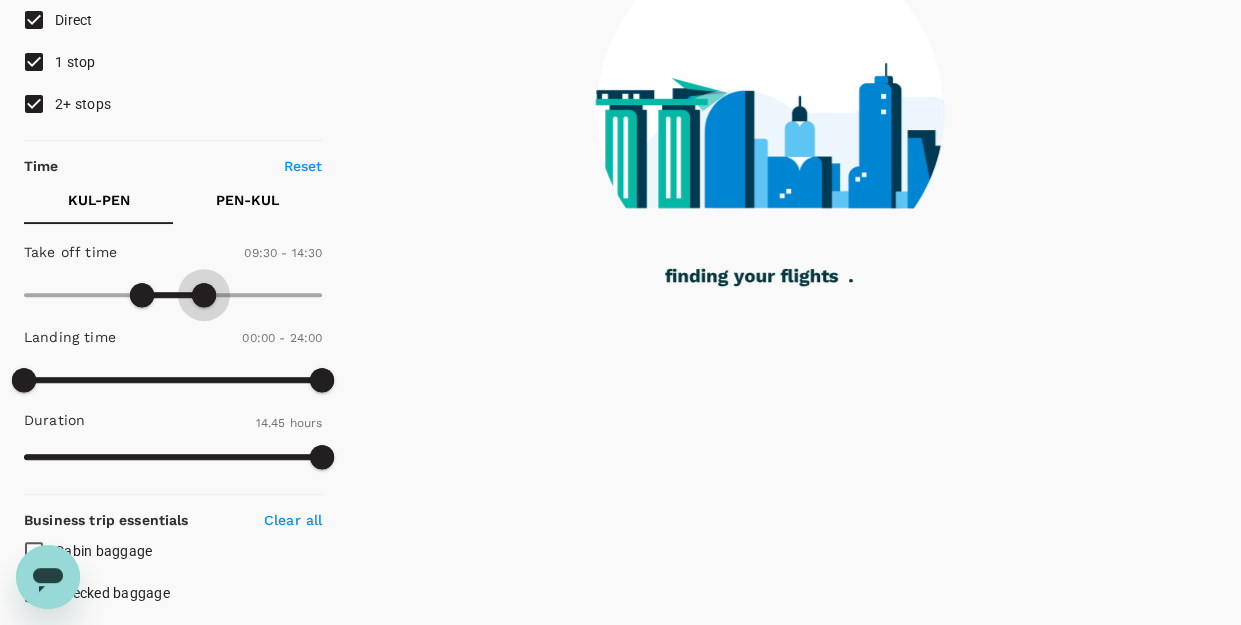 type on "750" 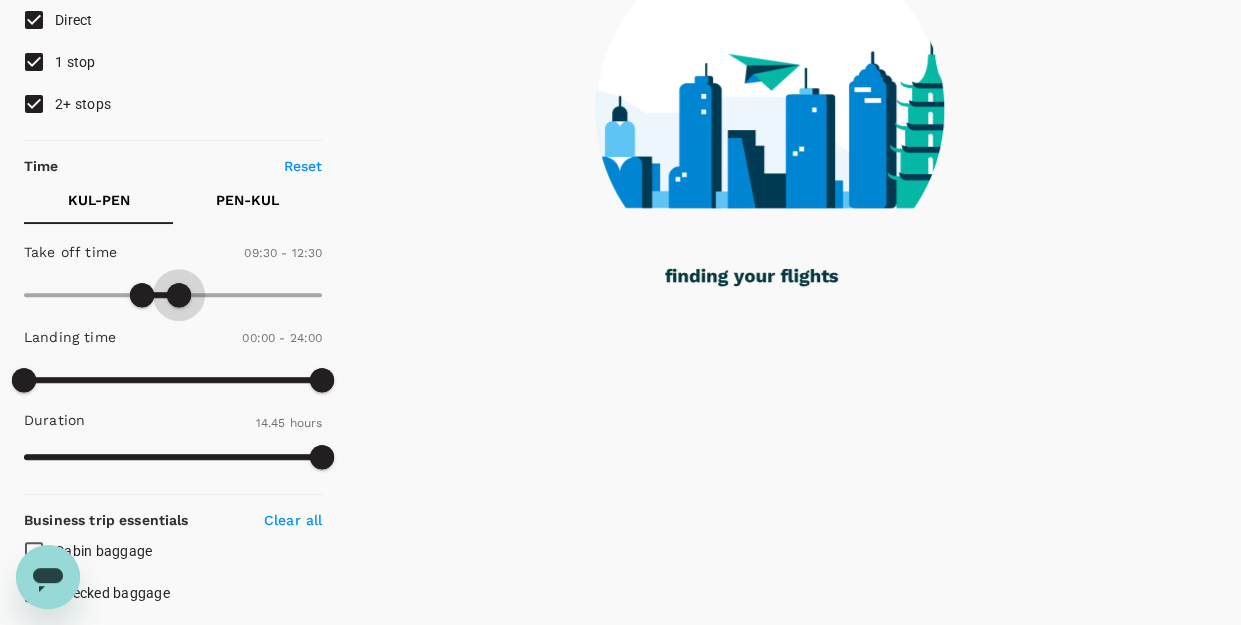drag, startPoint x: 323, startPoint y: 297, endPoint x: 181, endPoint y: 301, distance: 142.05632 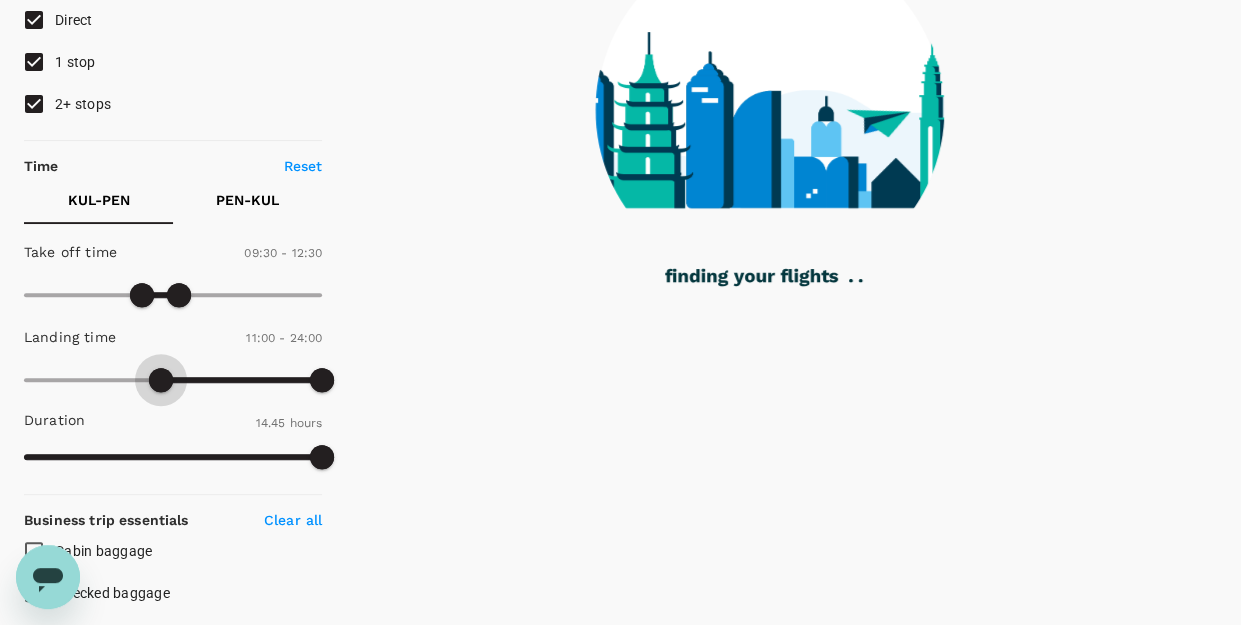type on "690" 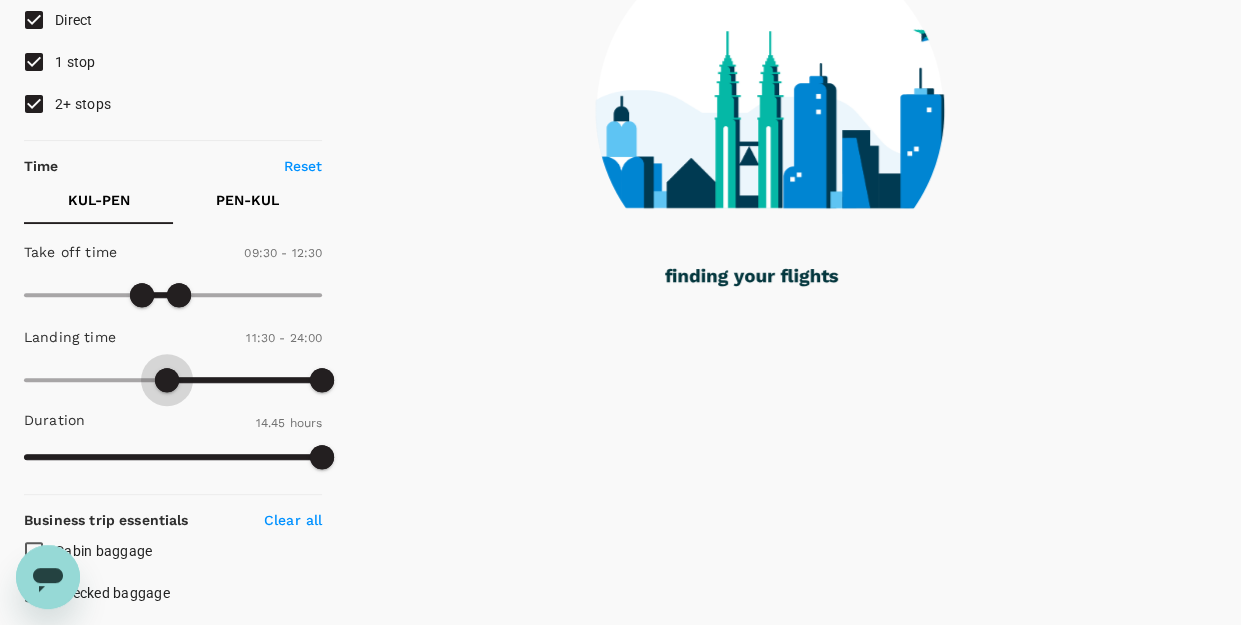drag, startPoint x: 9, startPoint y: 376, endPoint x: 165, endPoint y: 367, distance: 156.2594 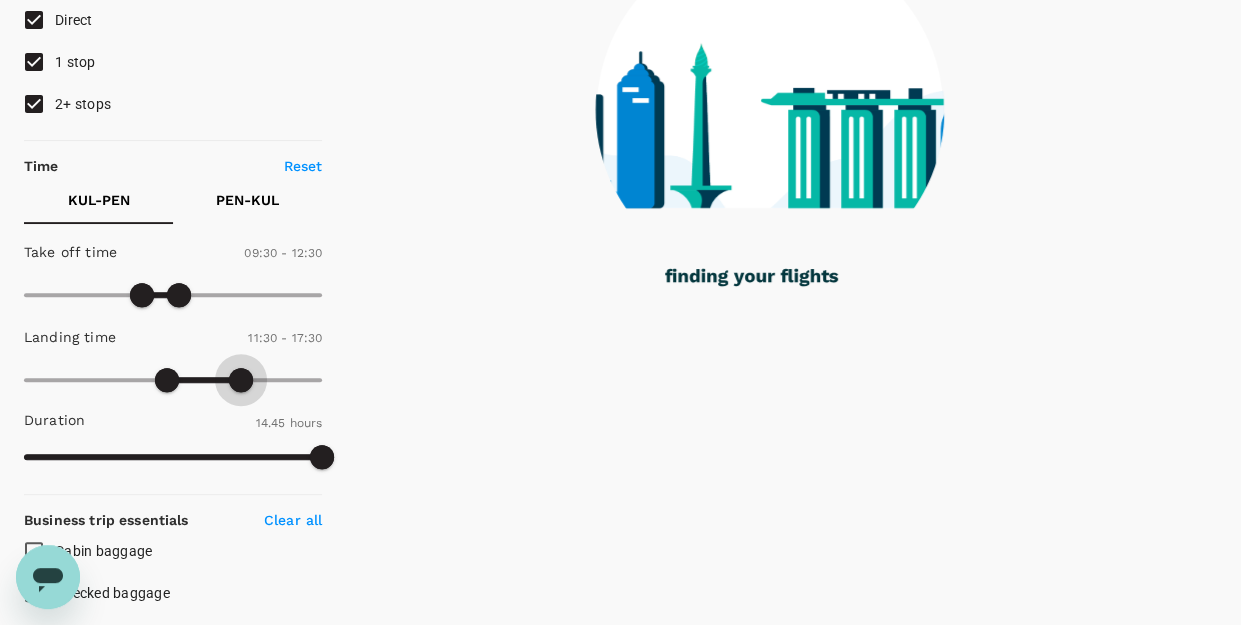 type on "840" 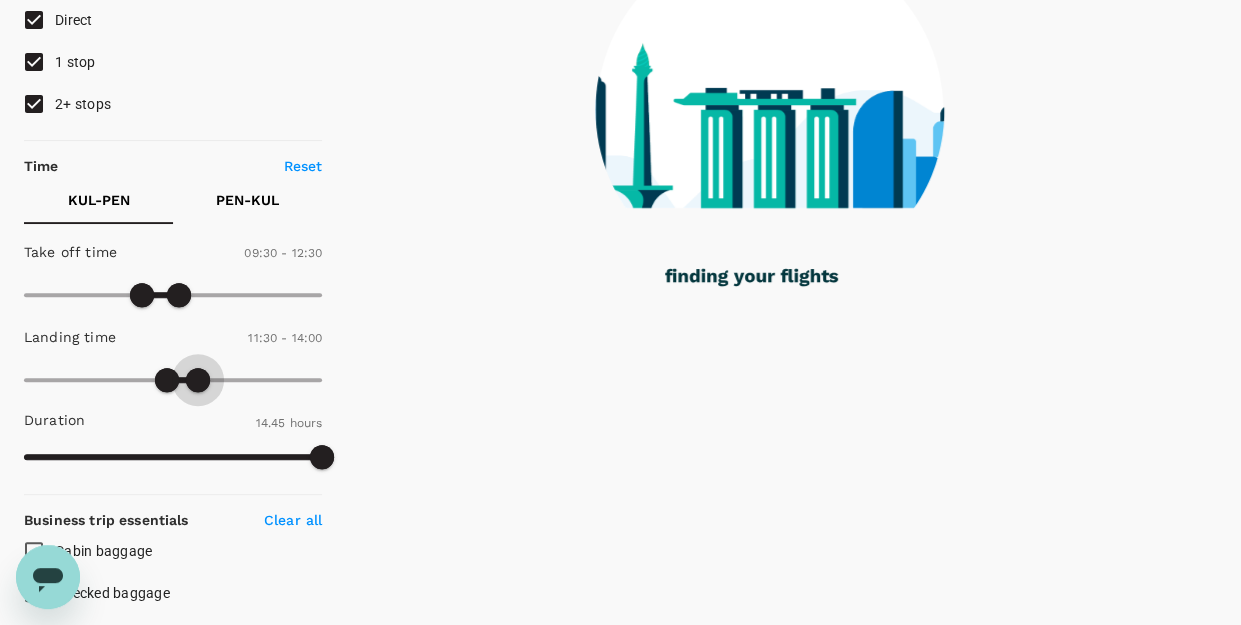 drag, startPoint x: 320, startPoint y: 381, endPoint x: 201, endPoint y: 386, distance: 119.104996 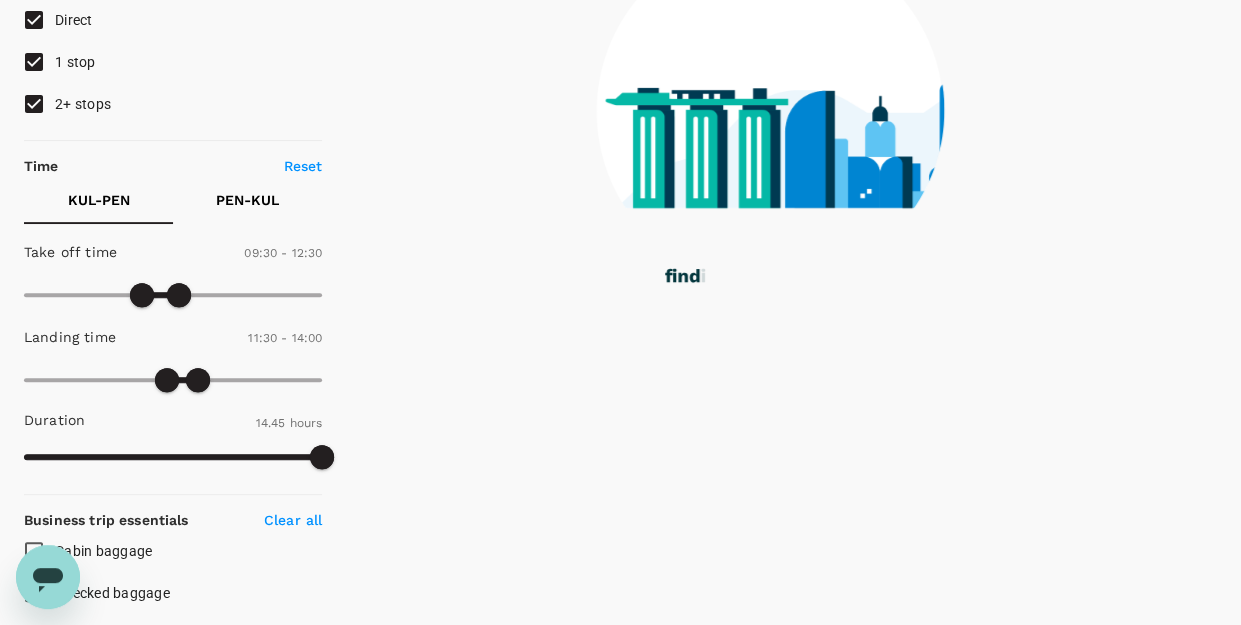 click on "PEN - KUL" at bounding box center (247, 200) 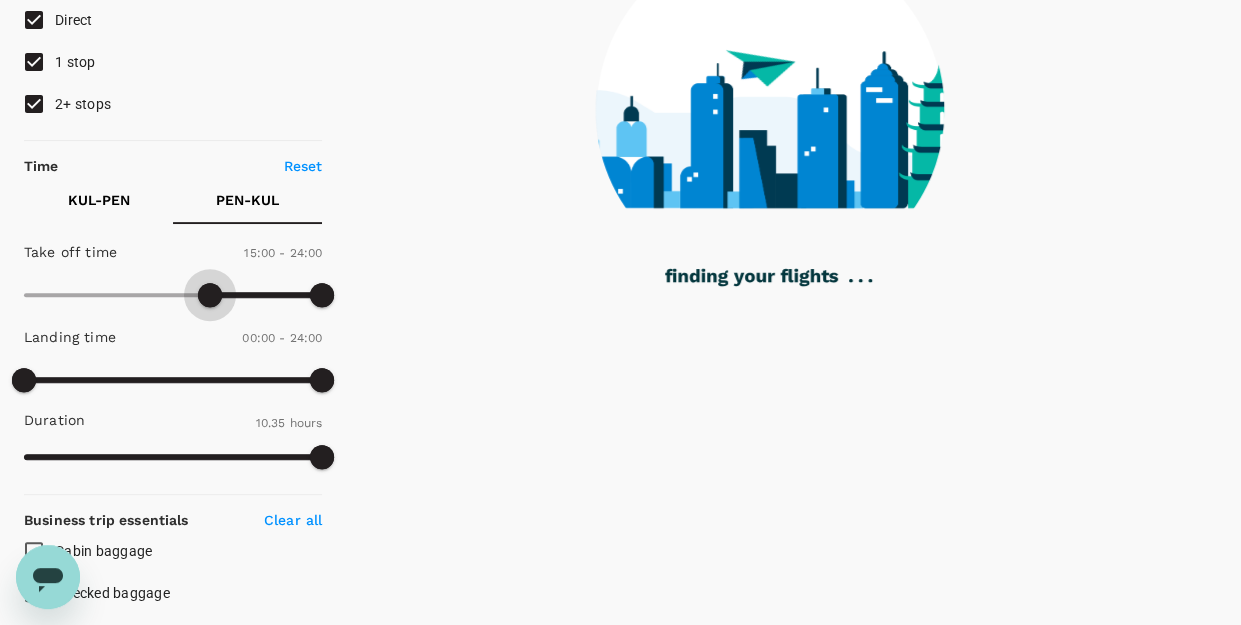 type on "930" 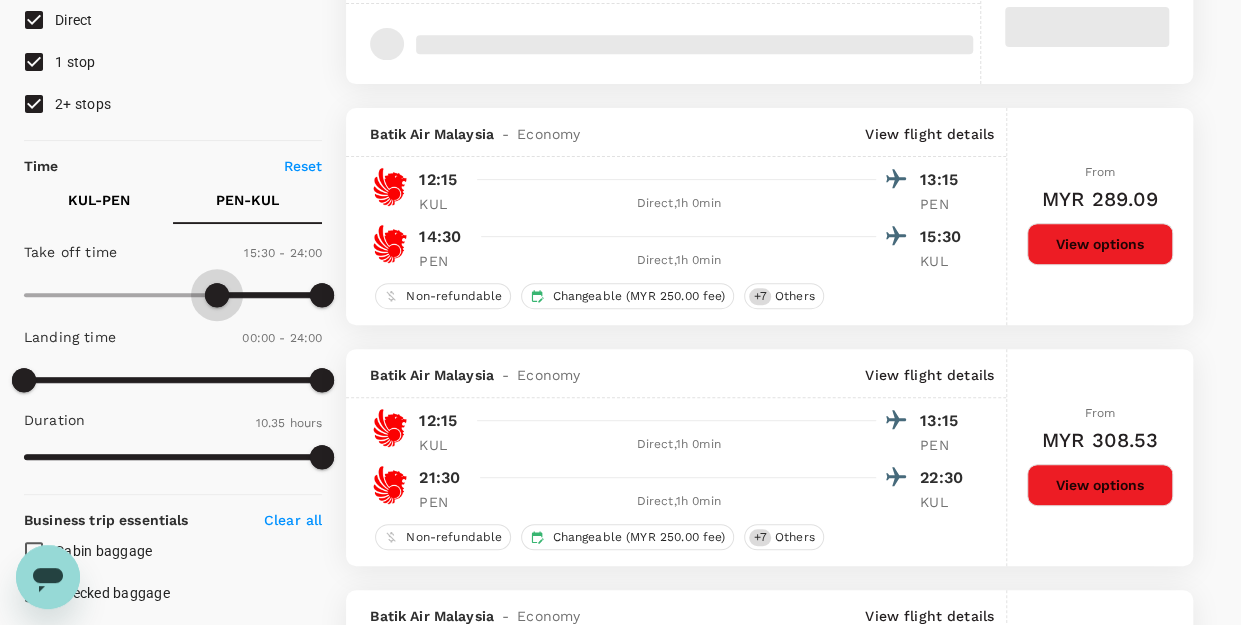 drag, startPoint x: 25, startPoint y: 297, endPoint x: 215, endPoint y: 301, distance: 190.0421 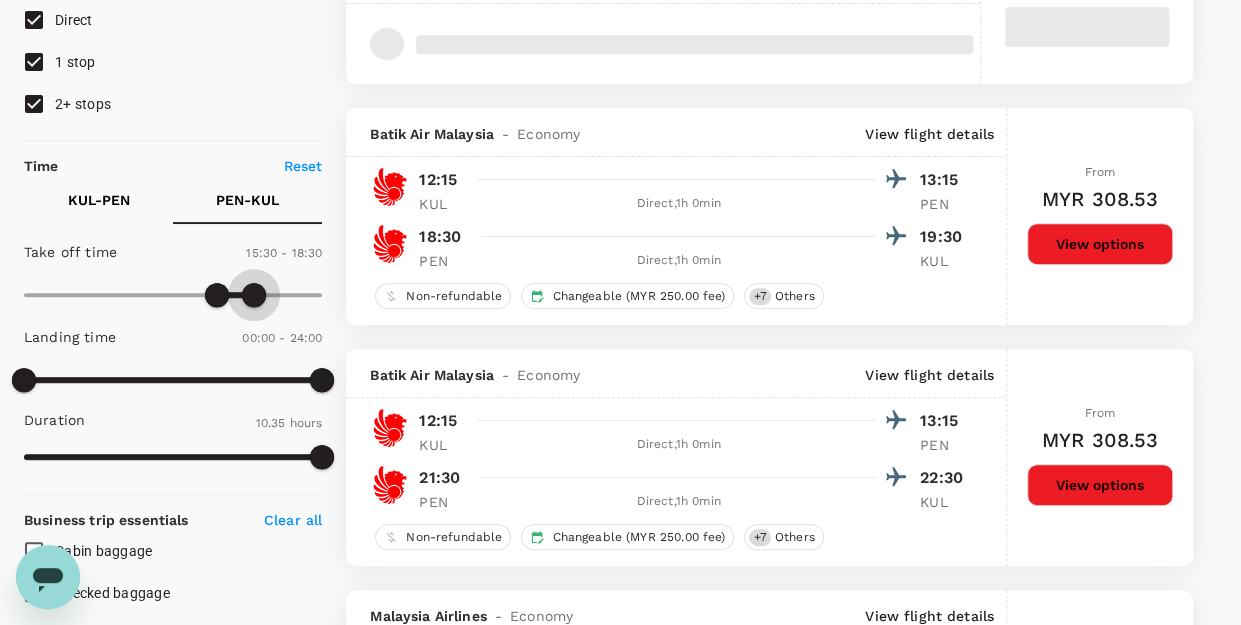 type on "1080" 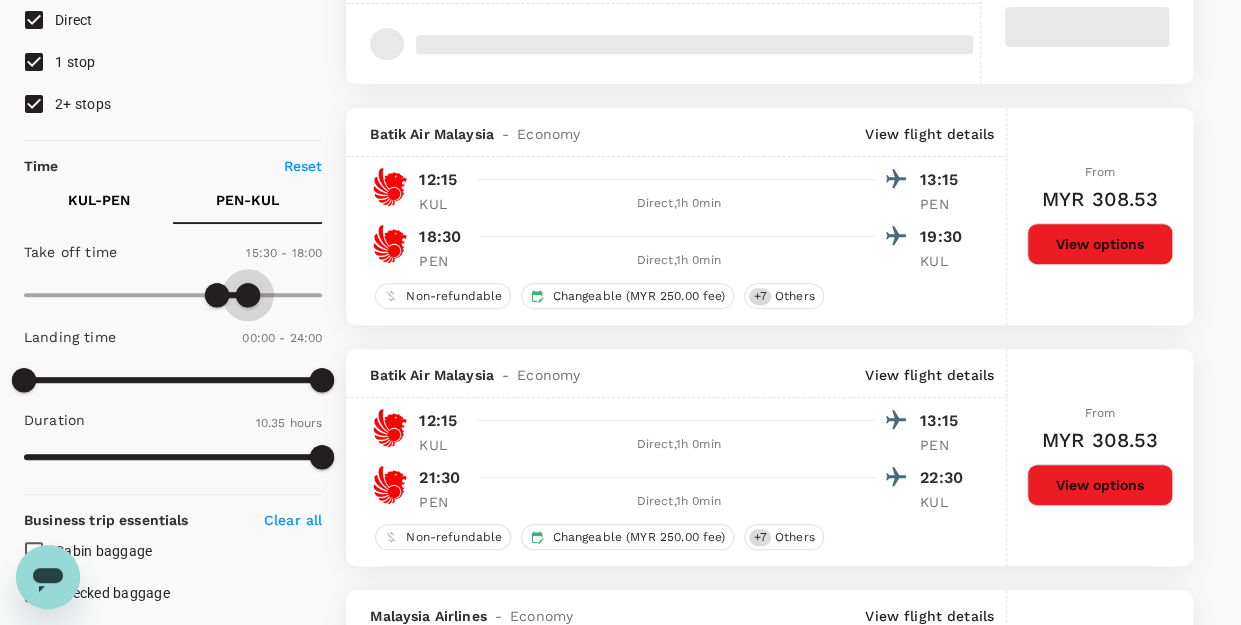 drag, startPoint x: 322, startPoint y: 298, endPoint x: 248, endPoint y: 297, distance: 74.00676 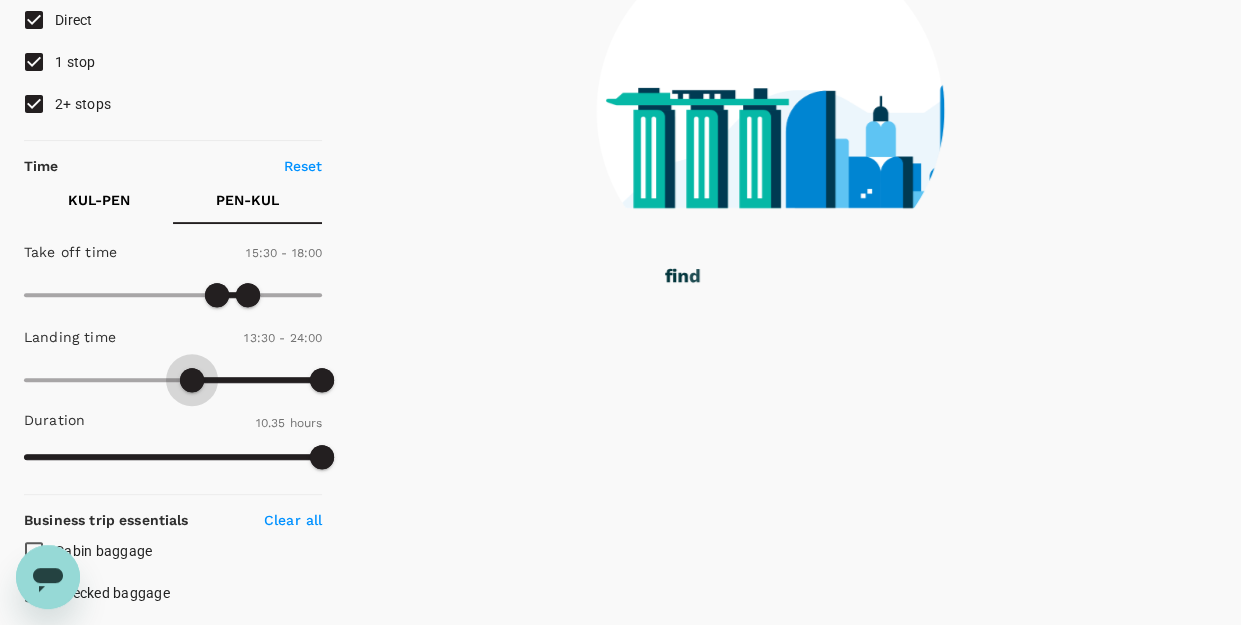 type on "900" 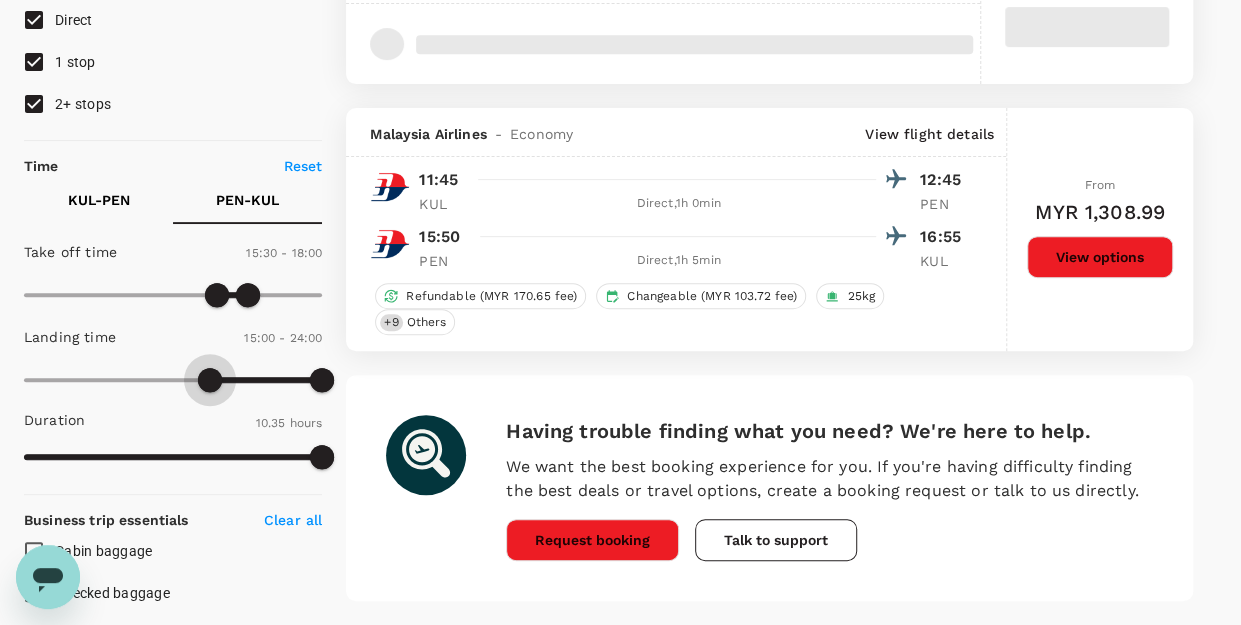 type on "MYR" 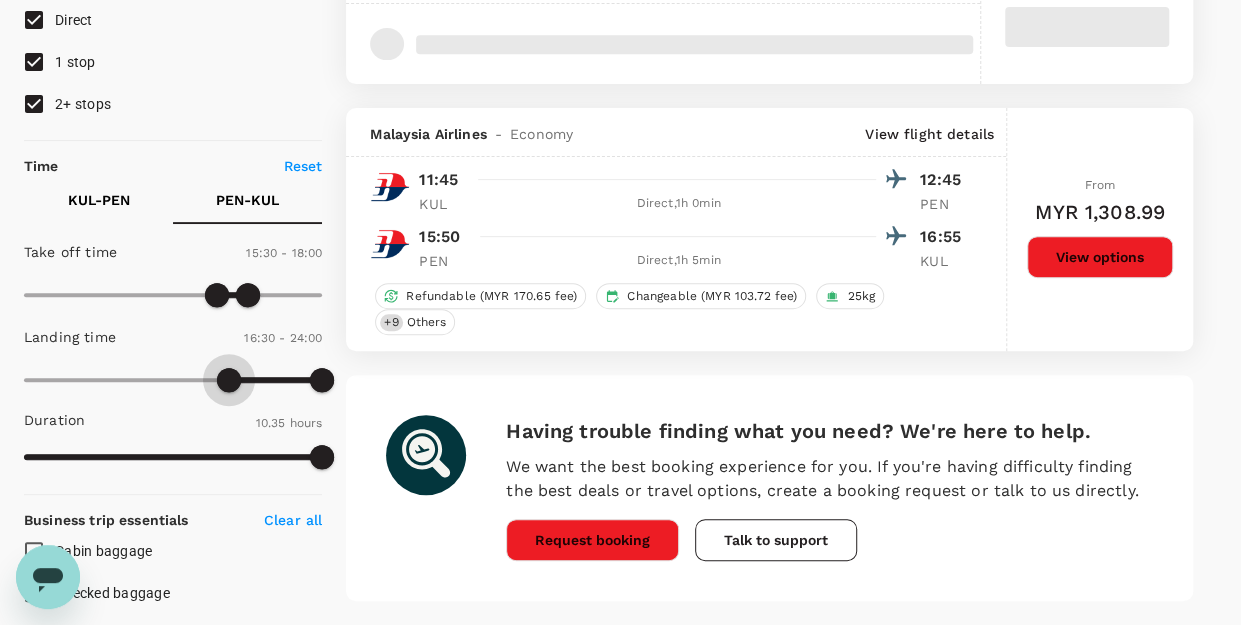 type on "1050" 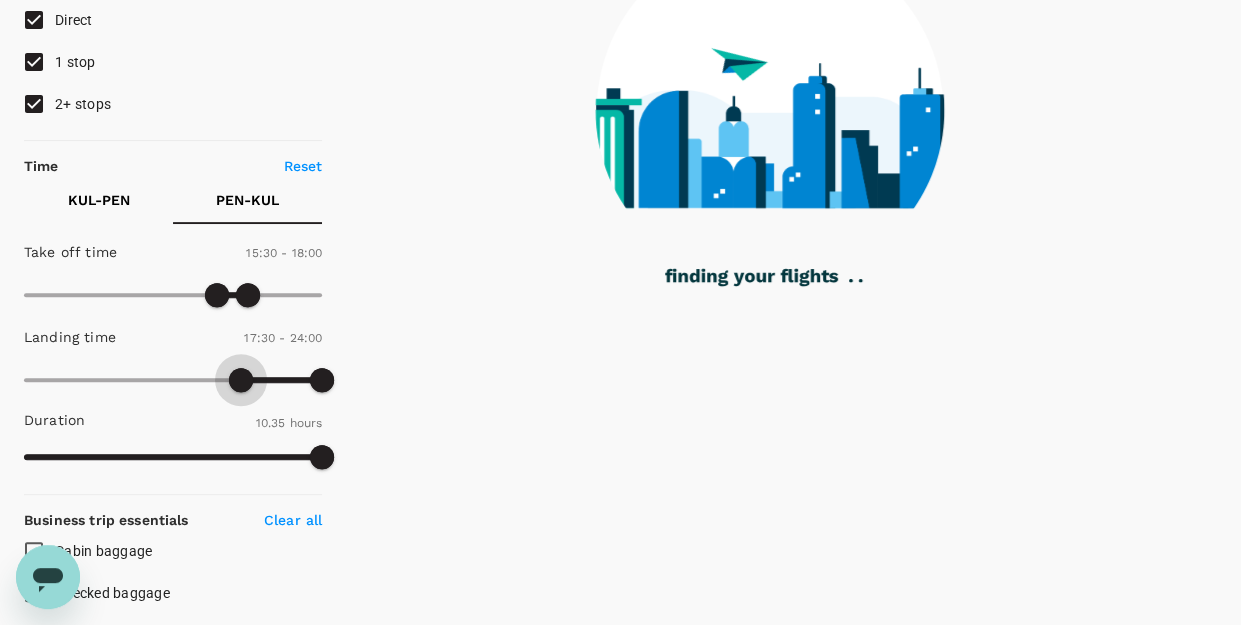 drag, startPoint x: 24, startPoint y: 388, endPoint x: 242, endPoint y: 379, distance: 218.1857 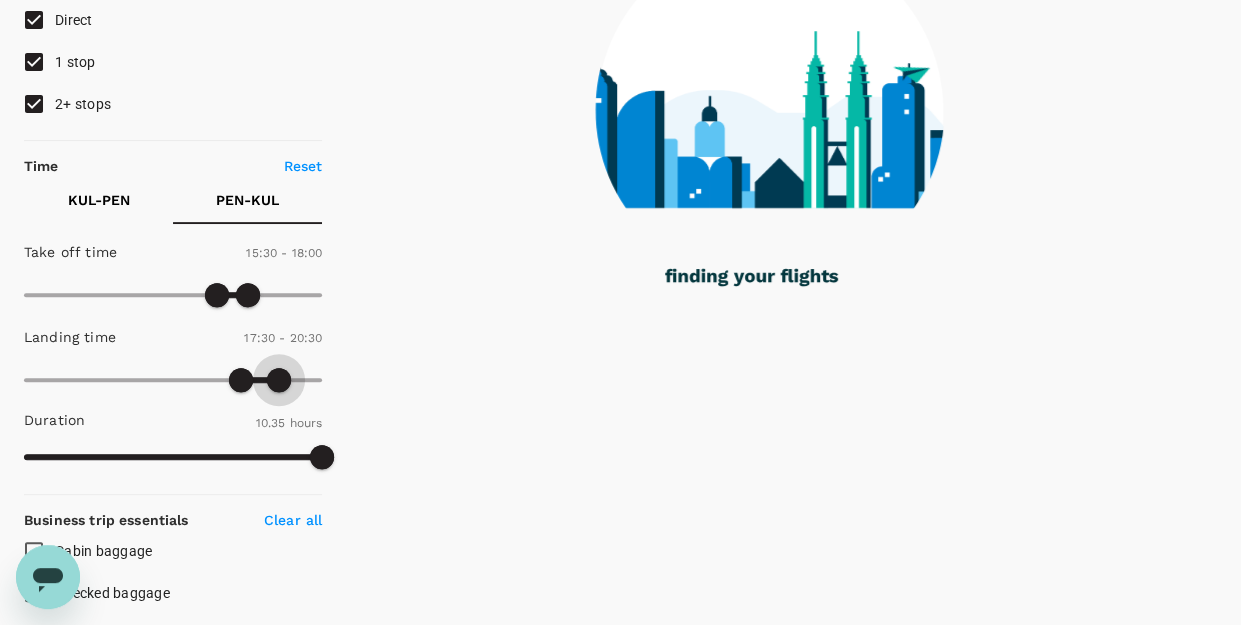 type on "1200" 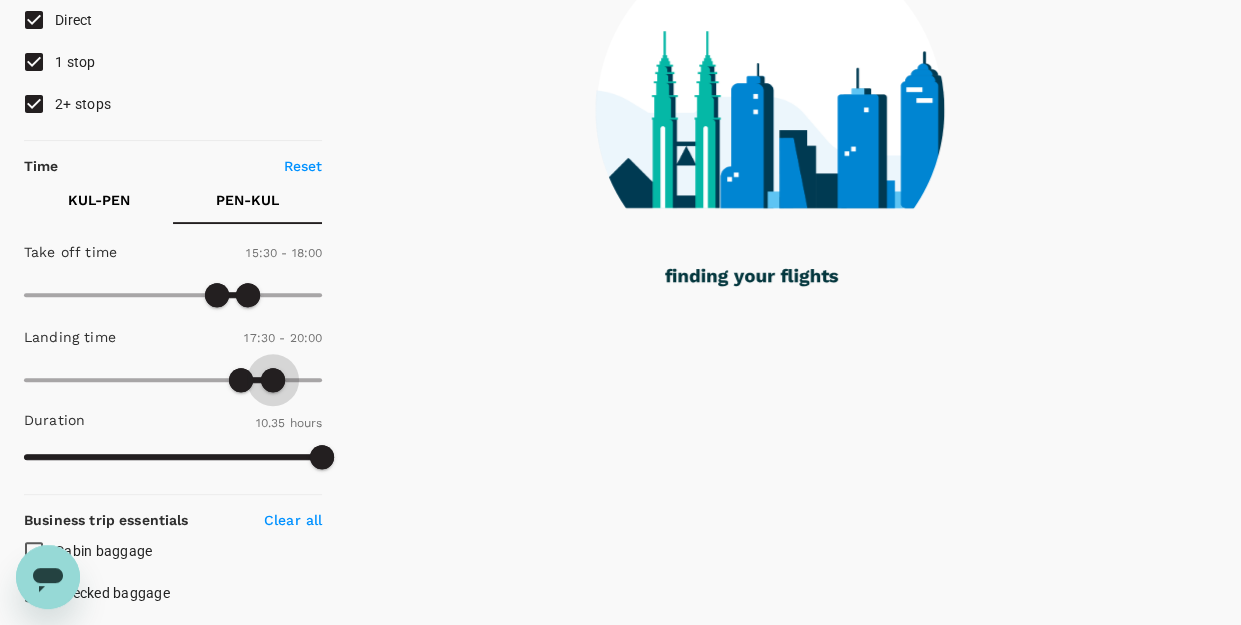 drag, startPoint x: 317, startPoint y: 381, endPoint x: 274, endPoint y: 381, distance: 43 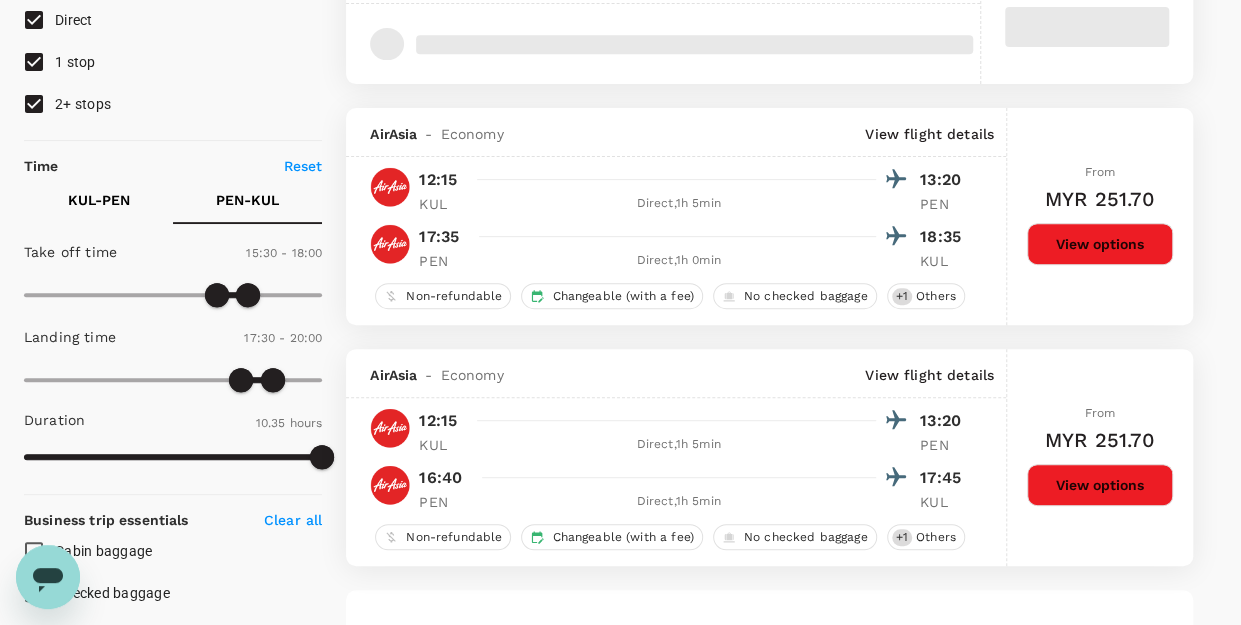 type on "MYR" 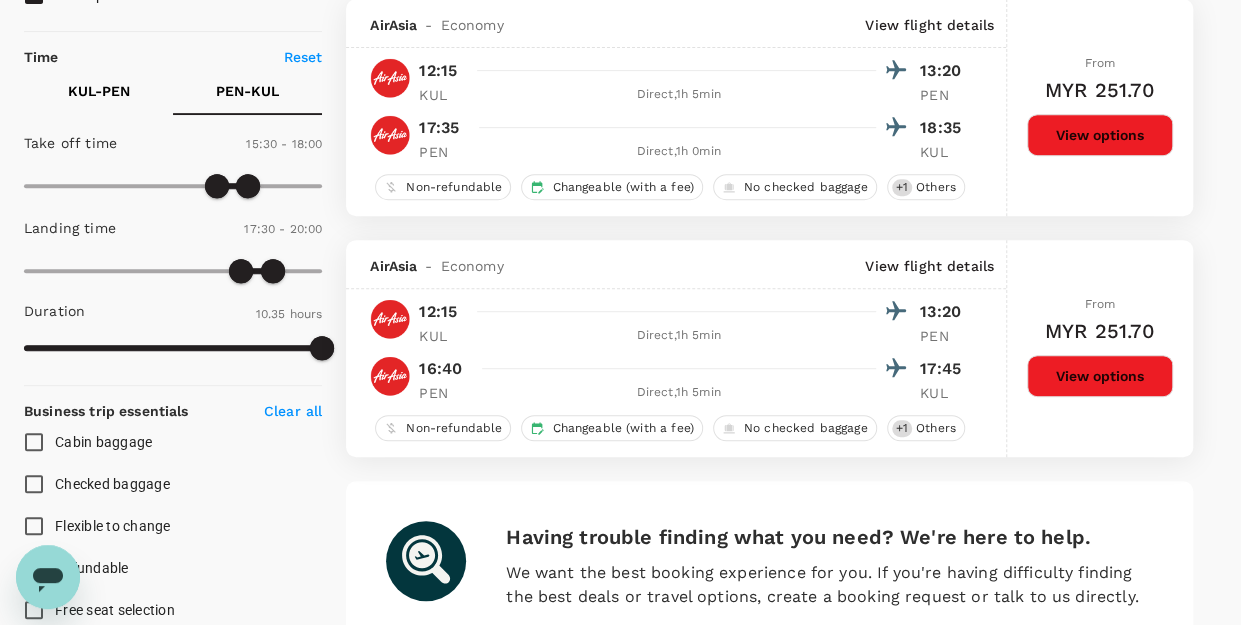scroll, scrollTop: 500, scrollLeft: 0, axis: vertical 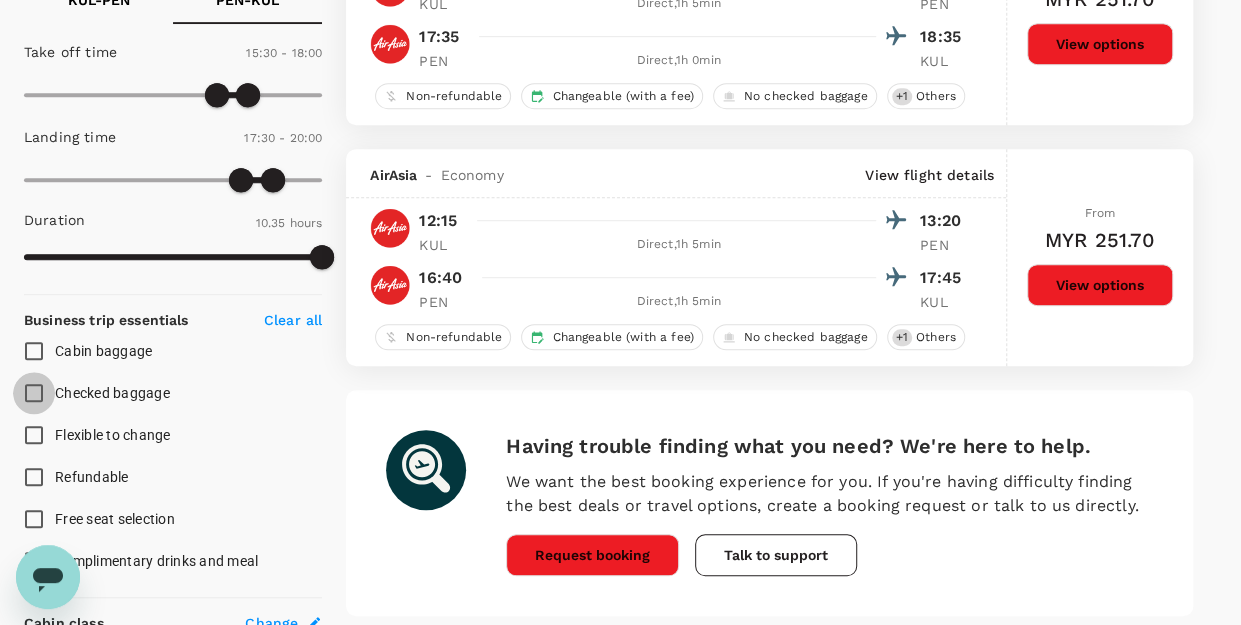 click on "Checked baggage" at bounding box center [34, 393] 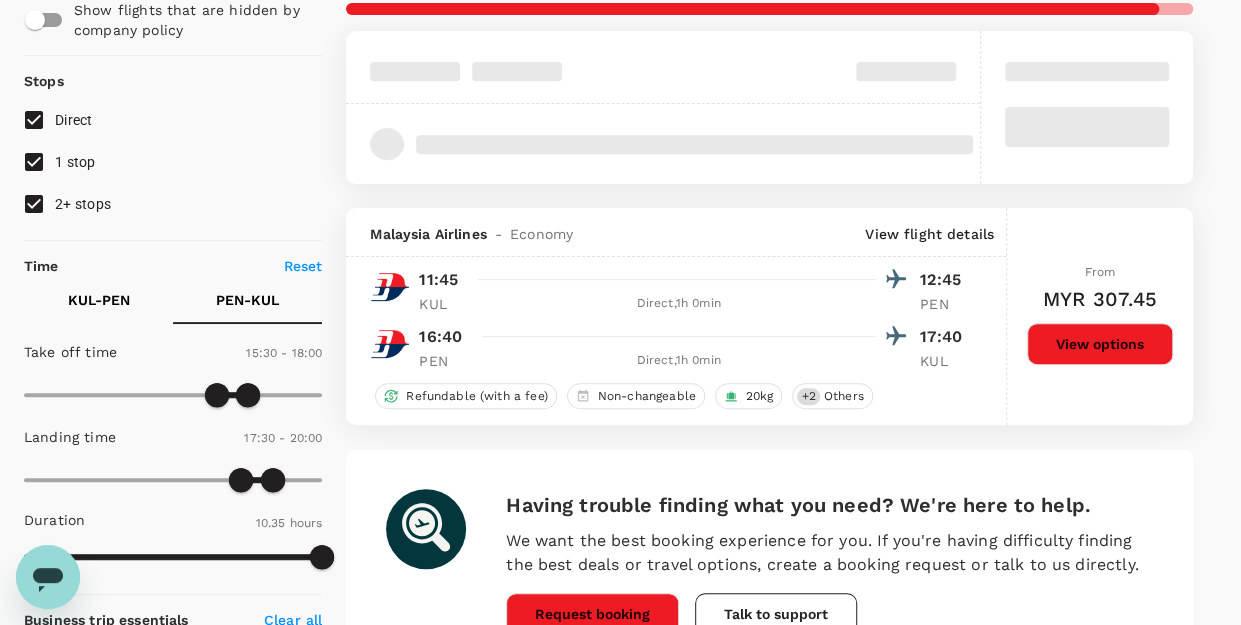 scroll, scrollTop: 0, scrollLeft: 0, axis: both 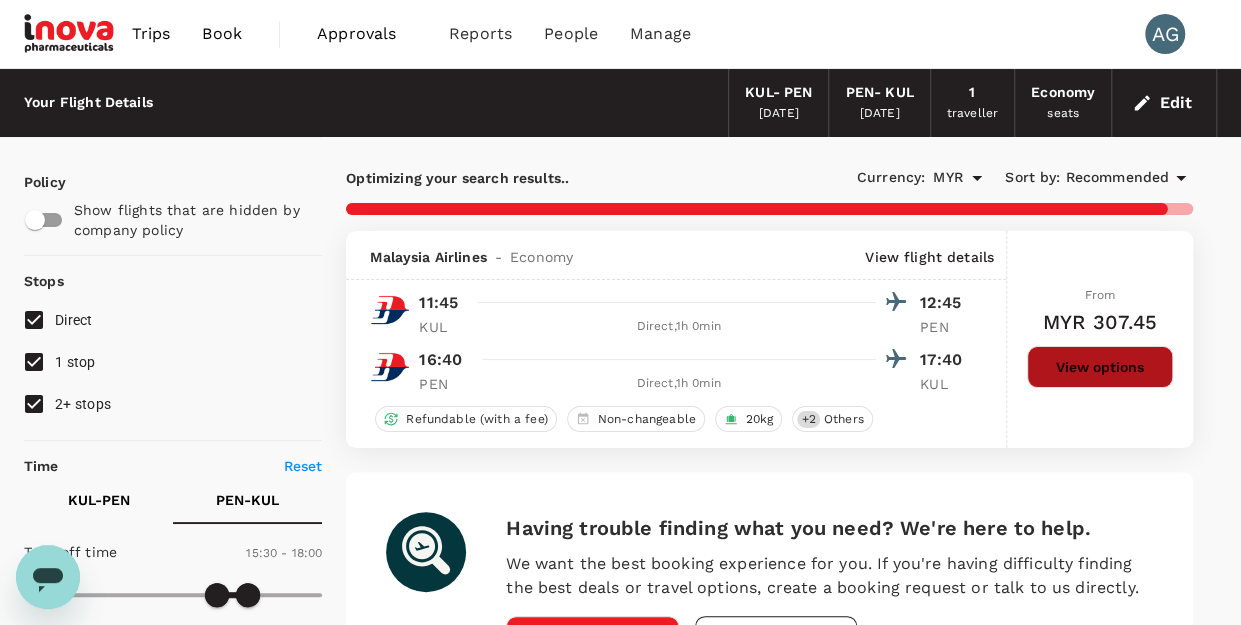 click on "View options" at bounding box center (1100, 367) 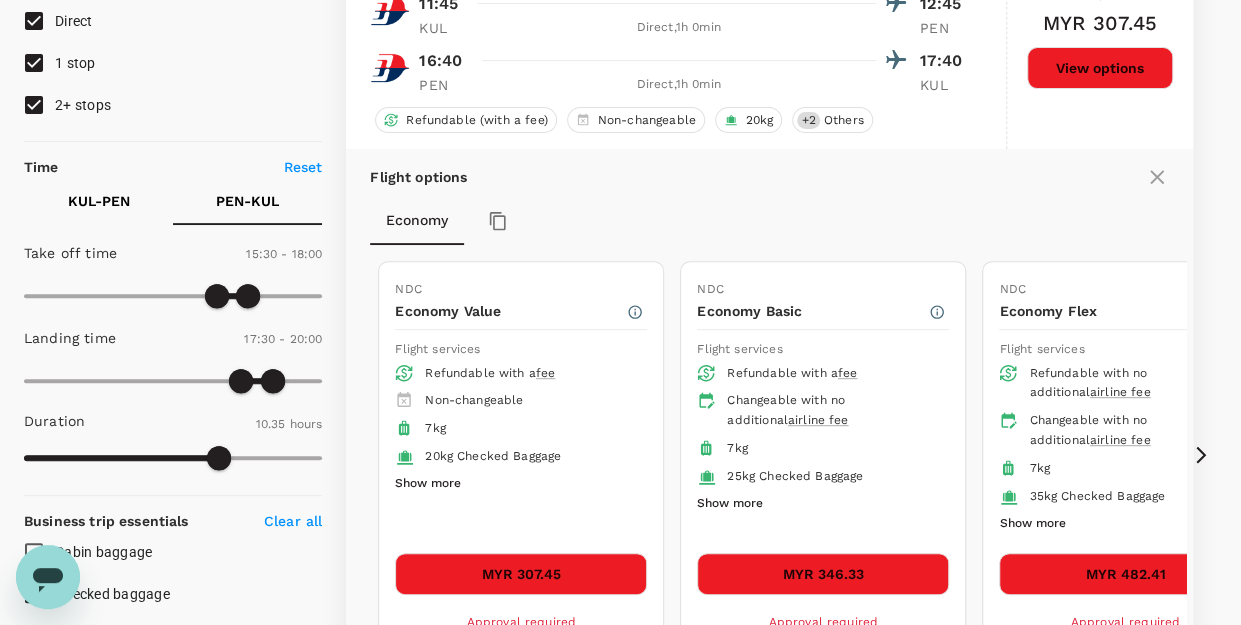 scroll, scrollTop: 330, scrollLeft: 0, axis: vertical 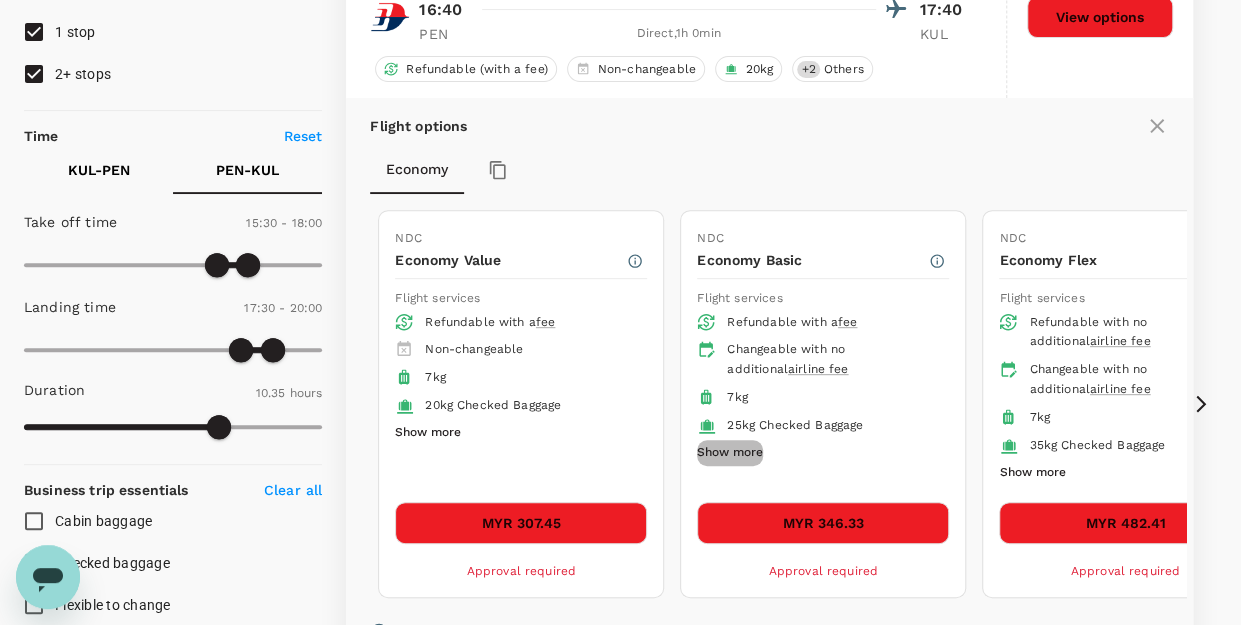 click on "Show more" at bounding box center [730, 453] 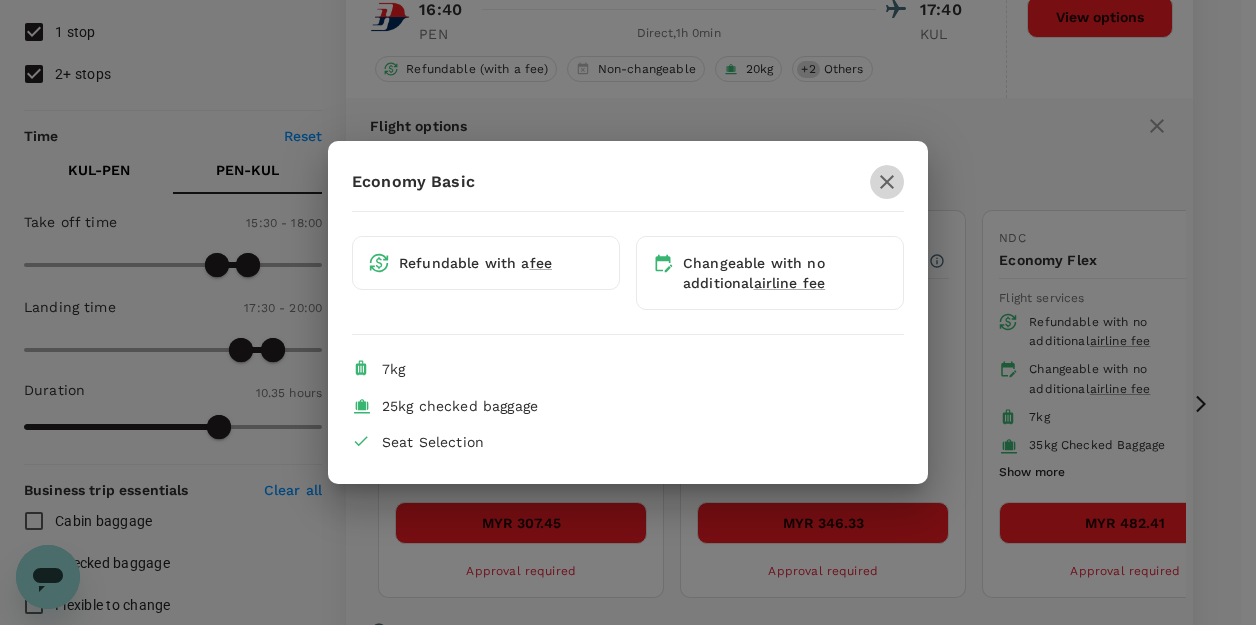 click 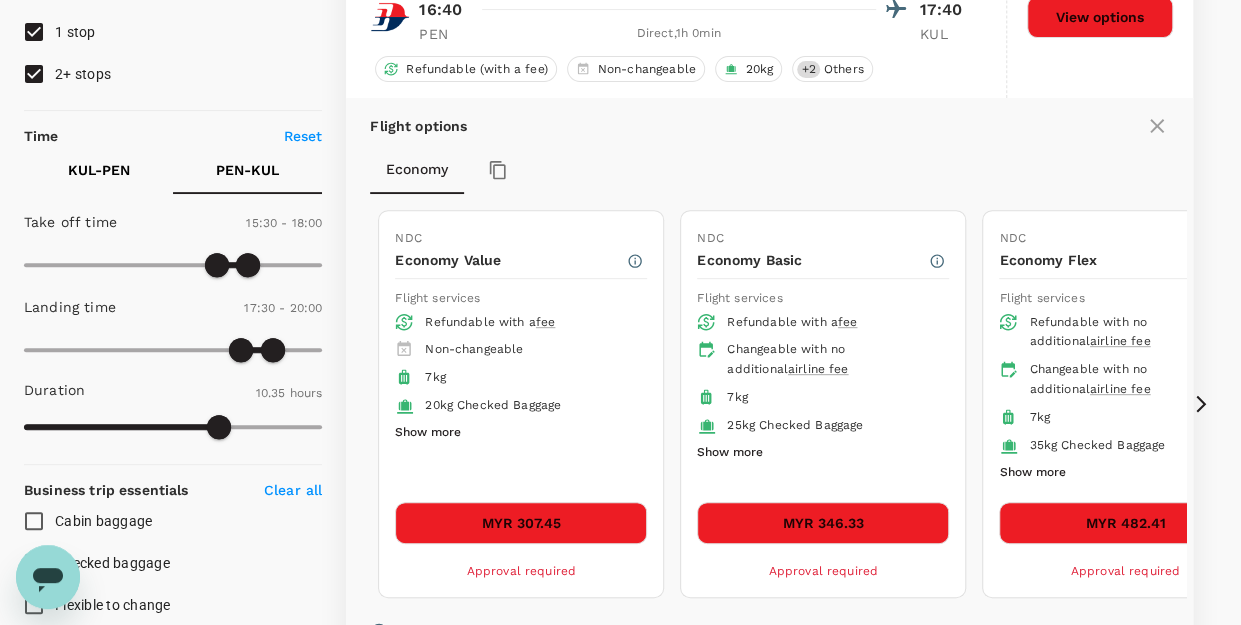 click 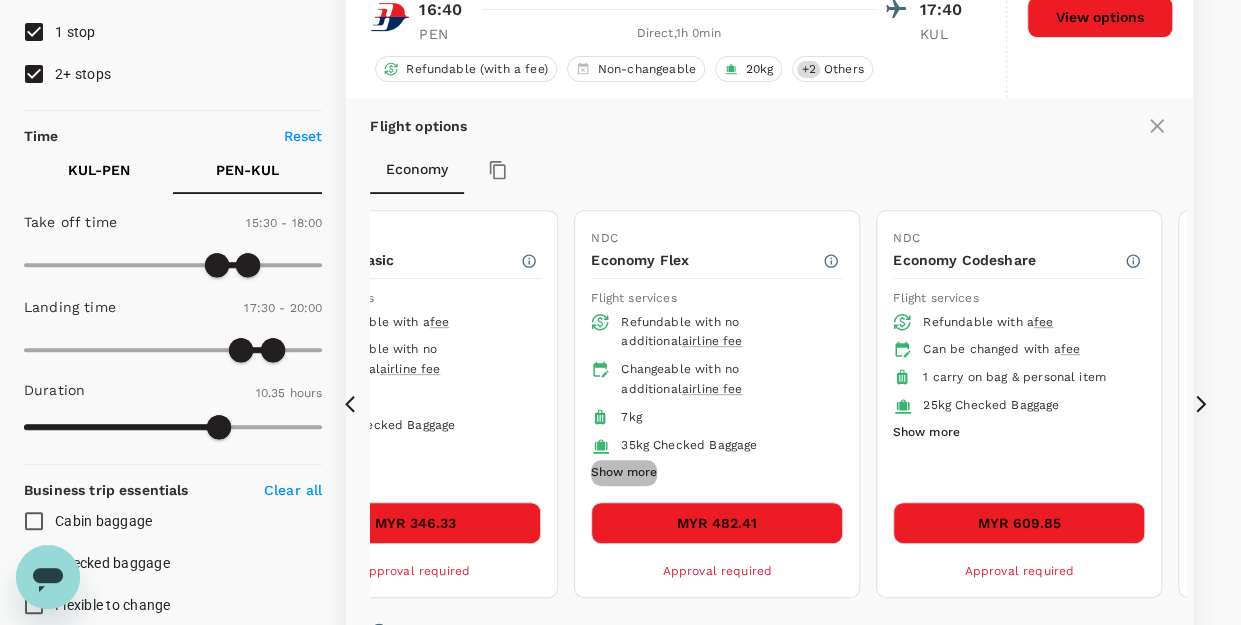 click on "Show more" at bounding box center (624, 473) 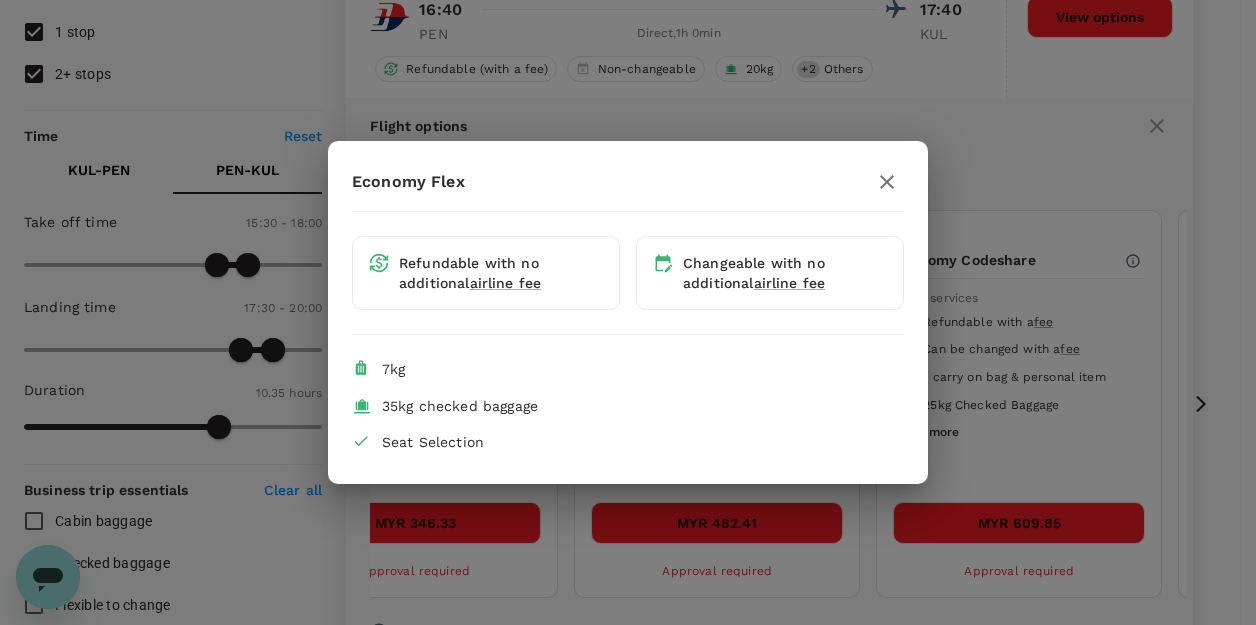 click on "Seat Selection" at bounding box center (433, 442) 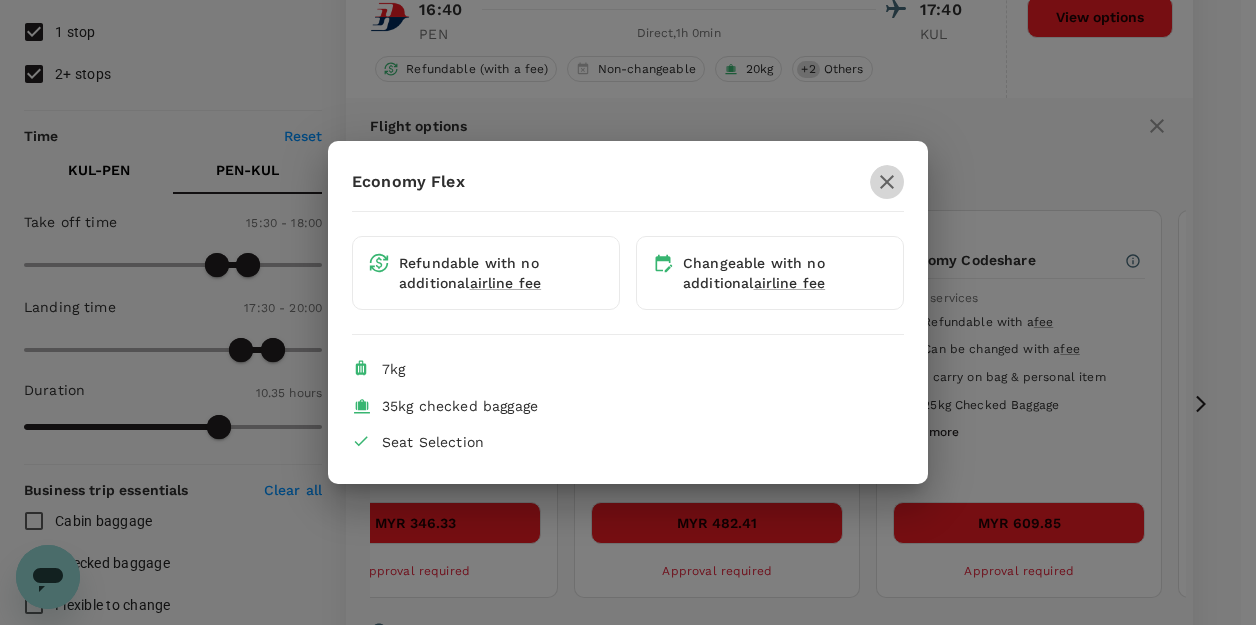 click 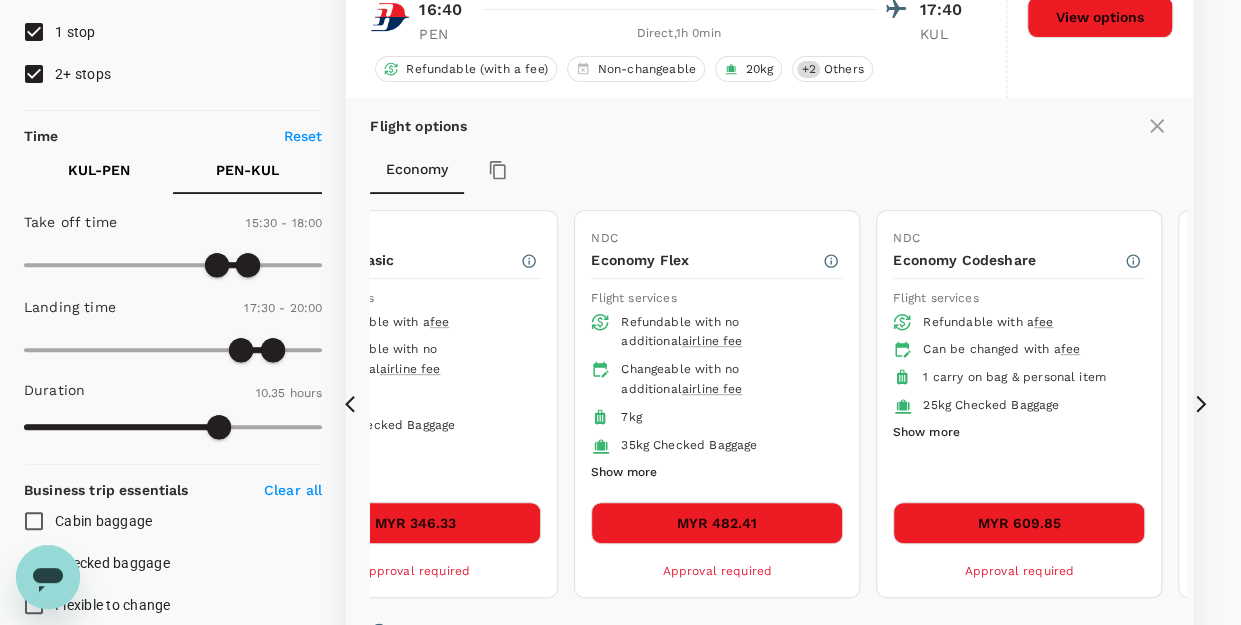 click 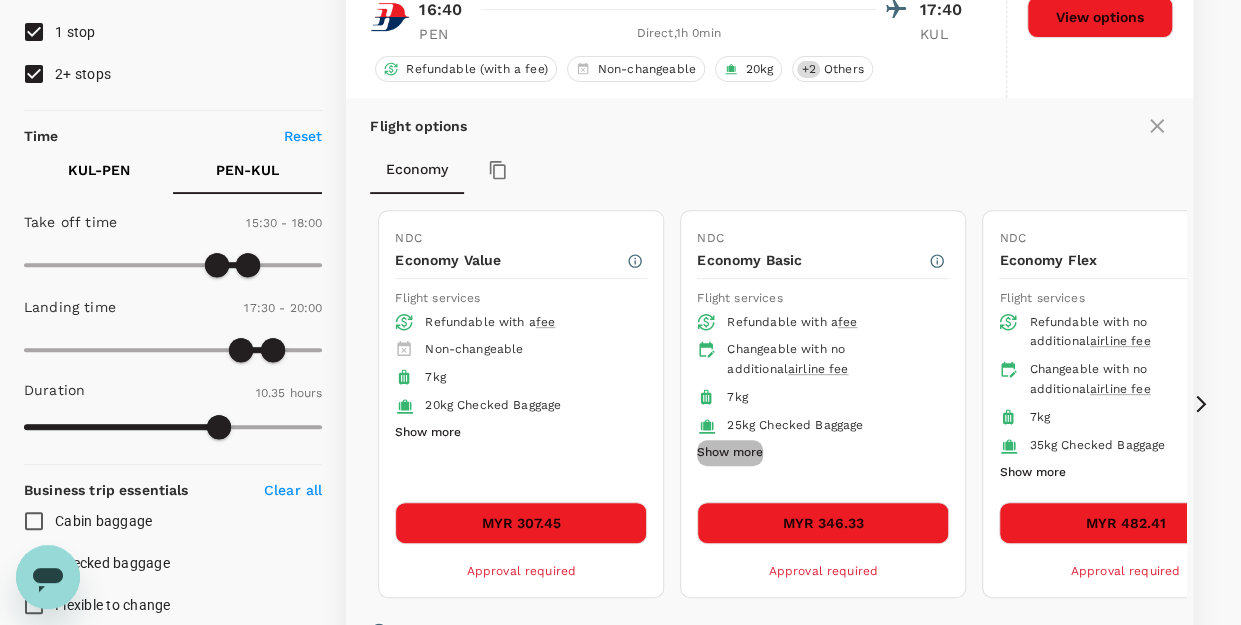click on "Show more" at bounding box center (730, 453) 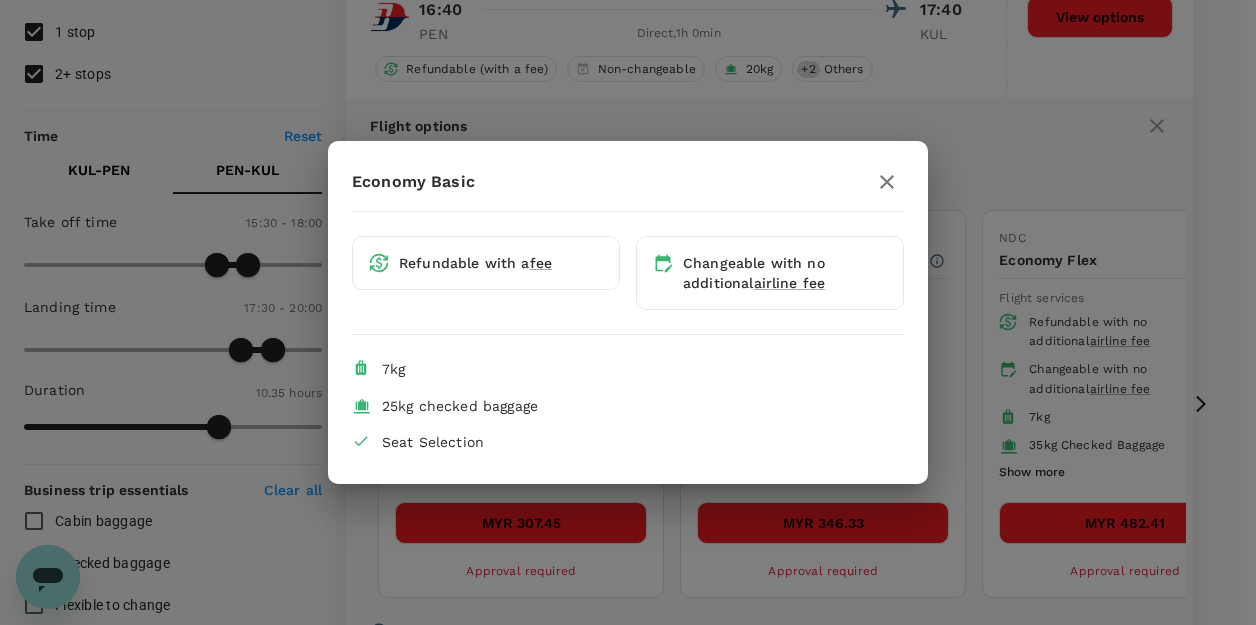 click 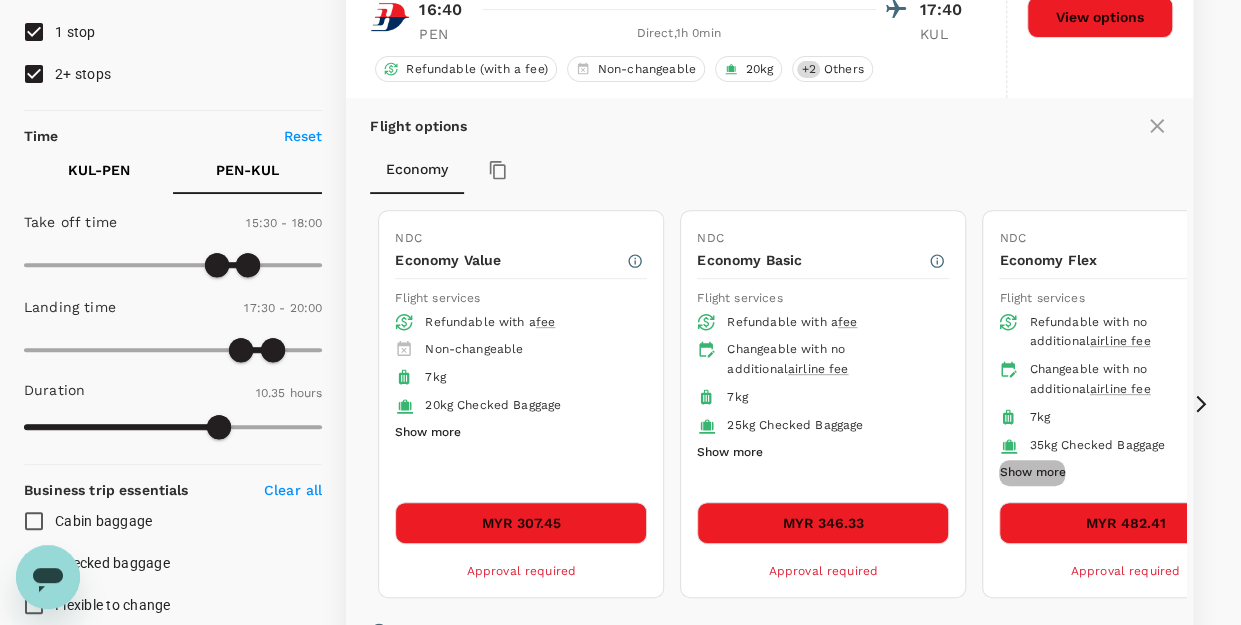click on "Show more" at bounding box center [1032, 473] 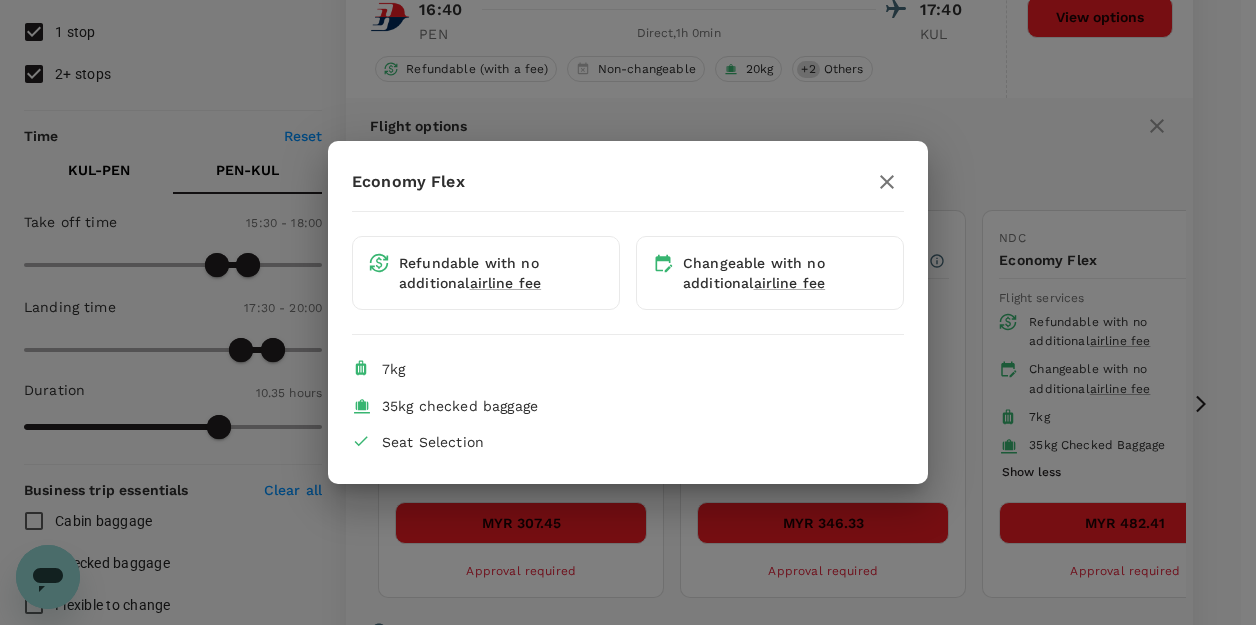 click 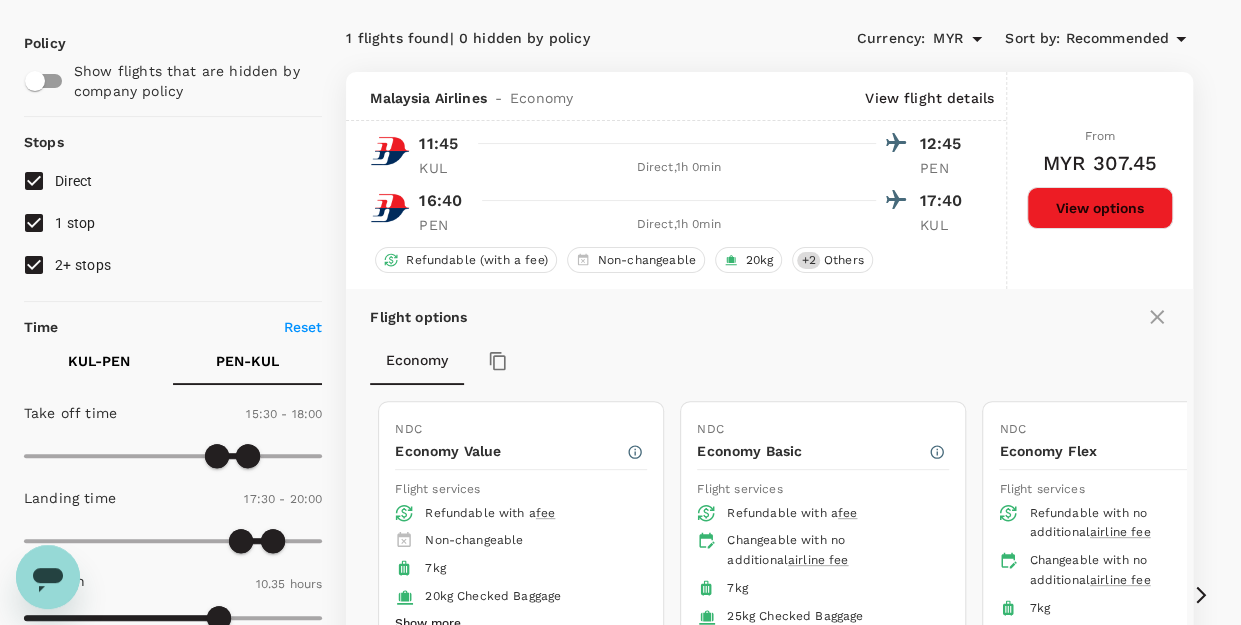 scroll, scrollTop: 130, scrollLeft: 0, axis: vertical 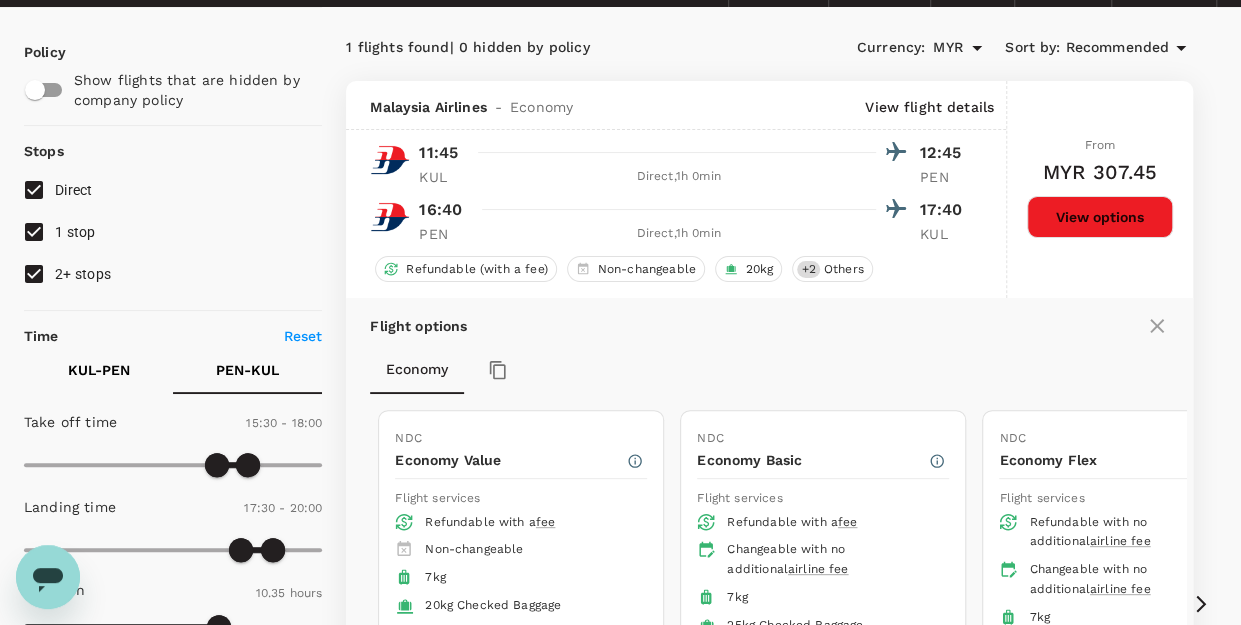 click on "KUL - PEN" at bounding box center [99, 370] 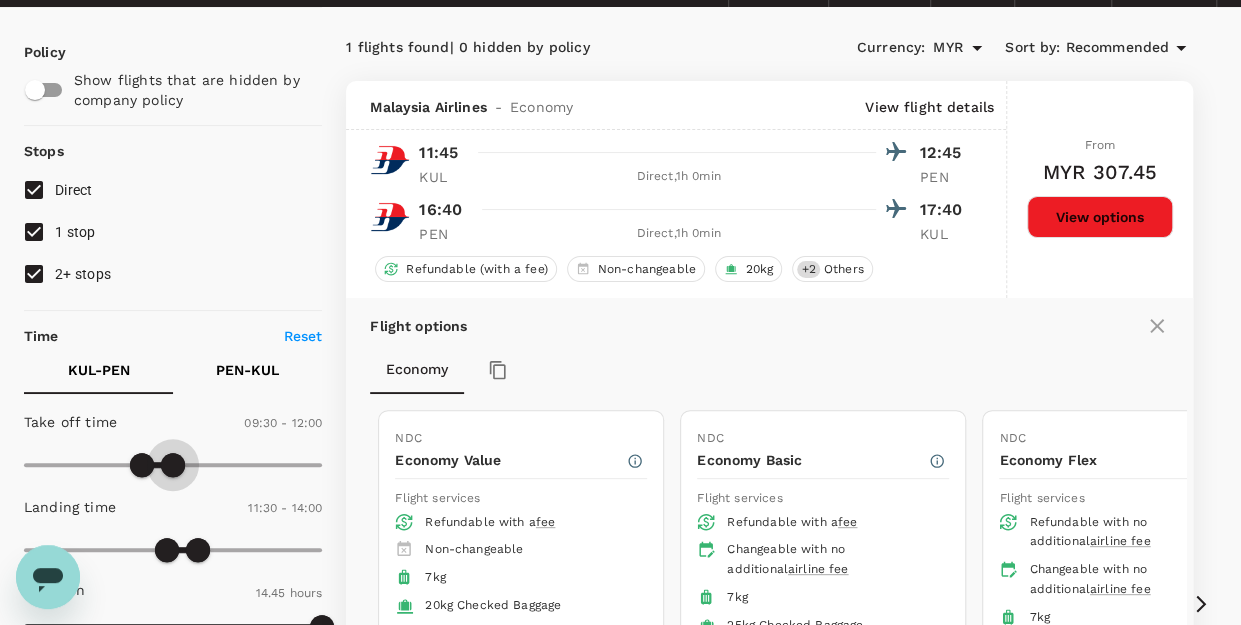 type on "690" 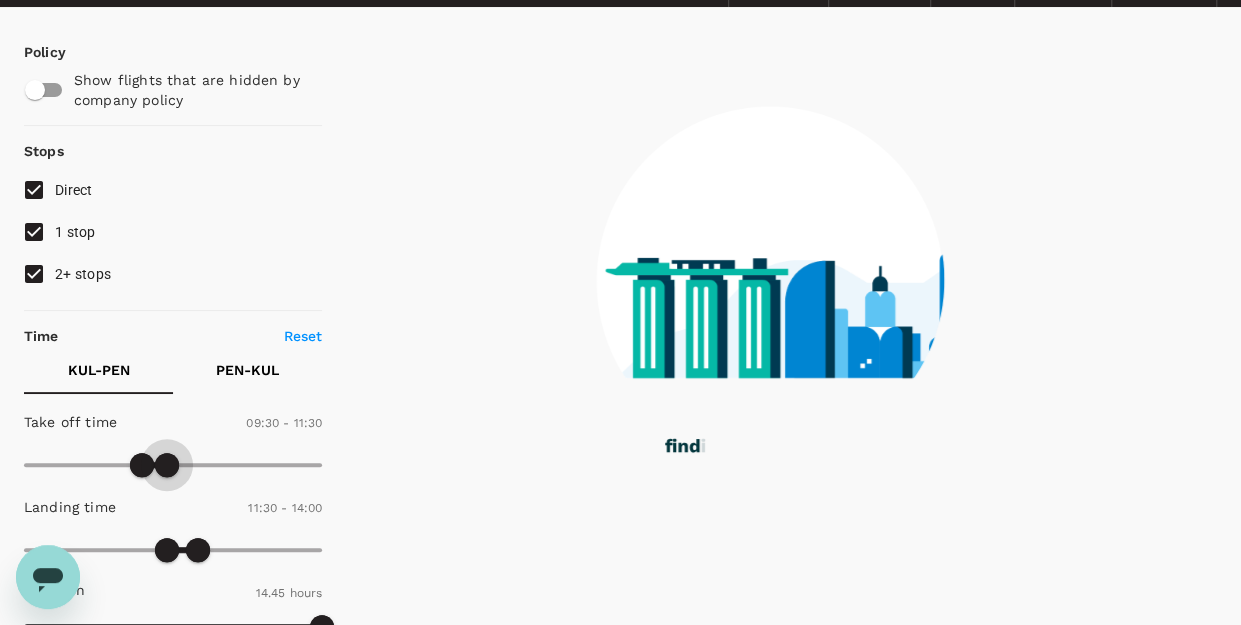 drag, startPoint x: 183, startPoint y: 463, endPoint x: 164, endPoint y: 465, distance: 19.104973 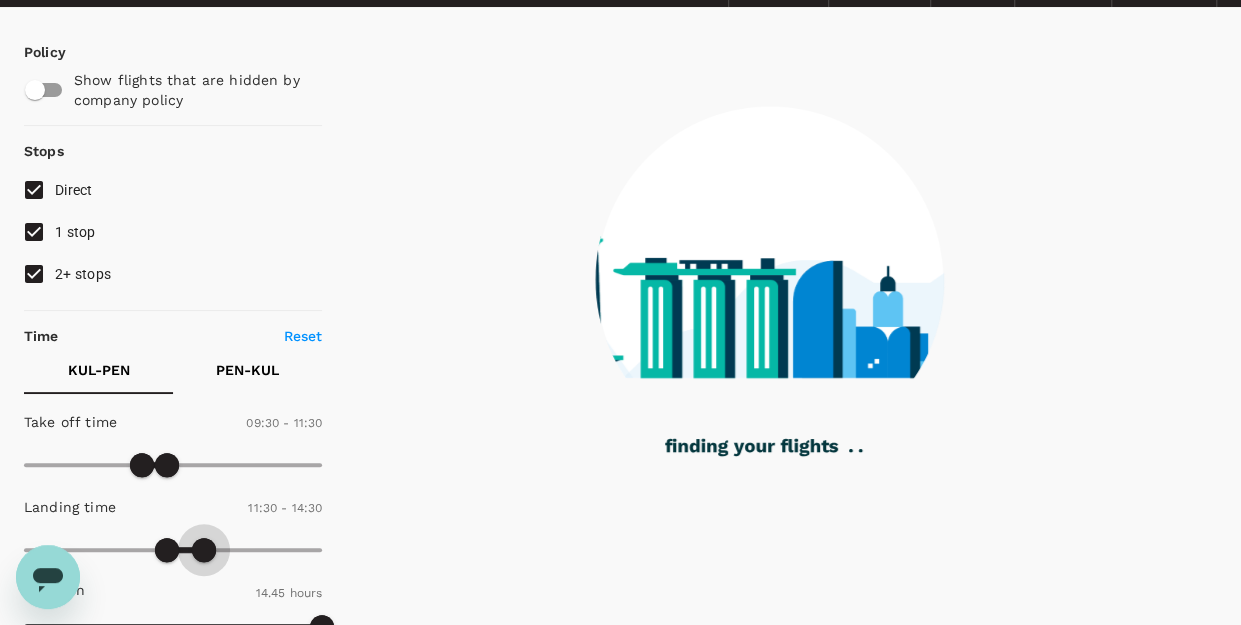 type on "780" 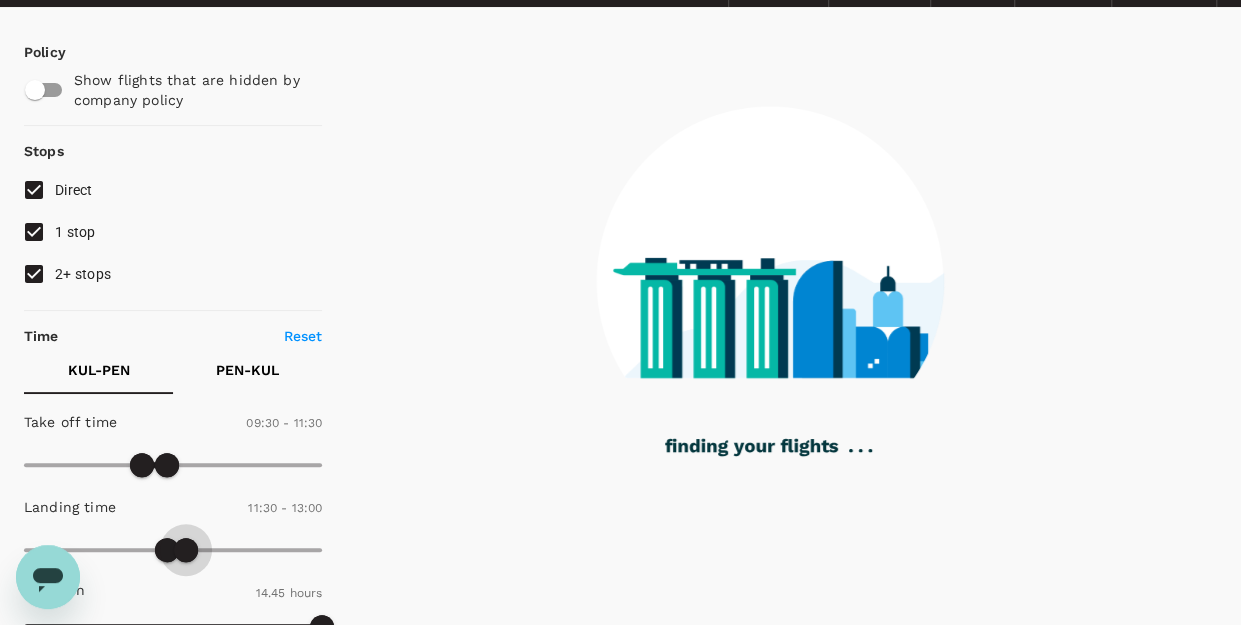 drag, startPoint x: 204, startPoint y: 537, endPoint x: 188, endPoint y: 541, distance: 16.492422 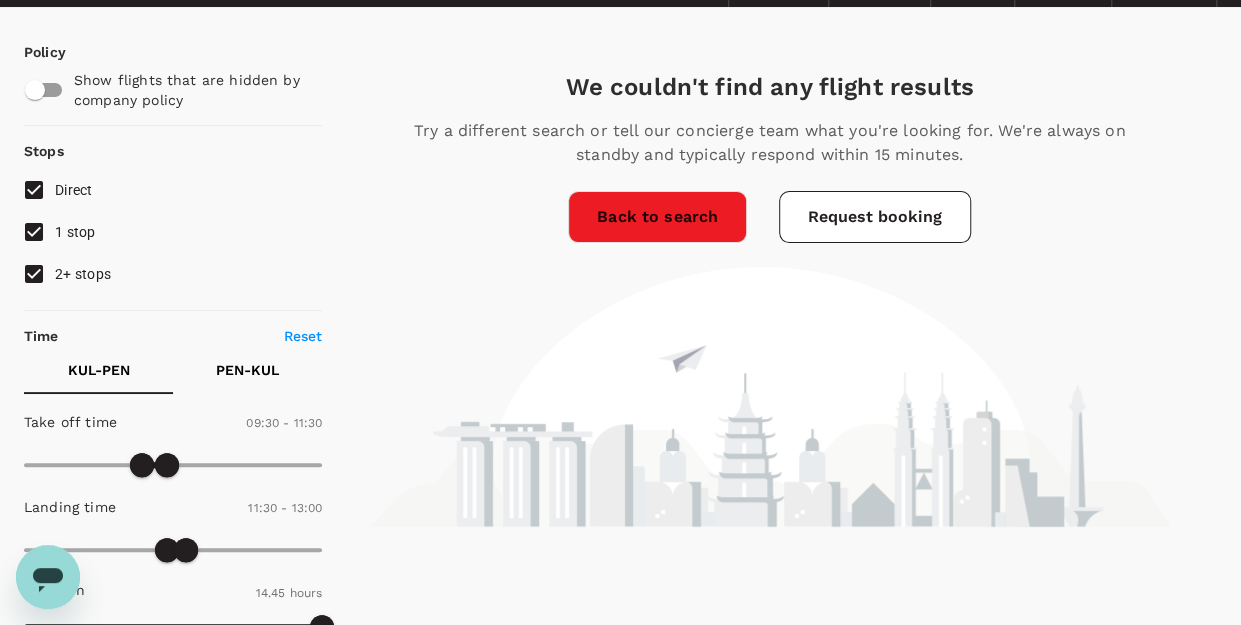 click on "Back to search" at bounding box center [657, 217] 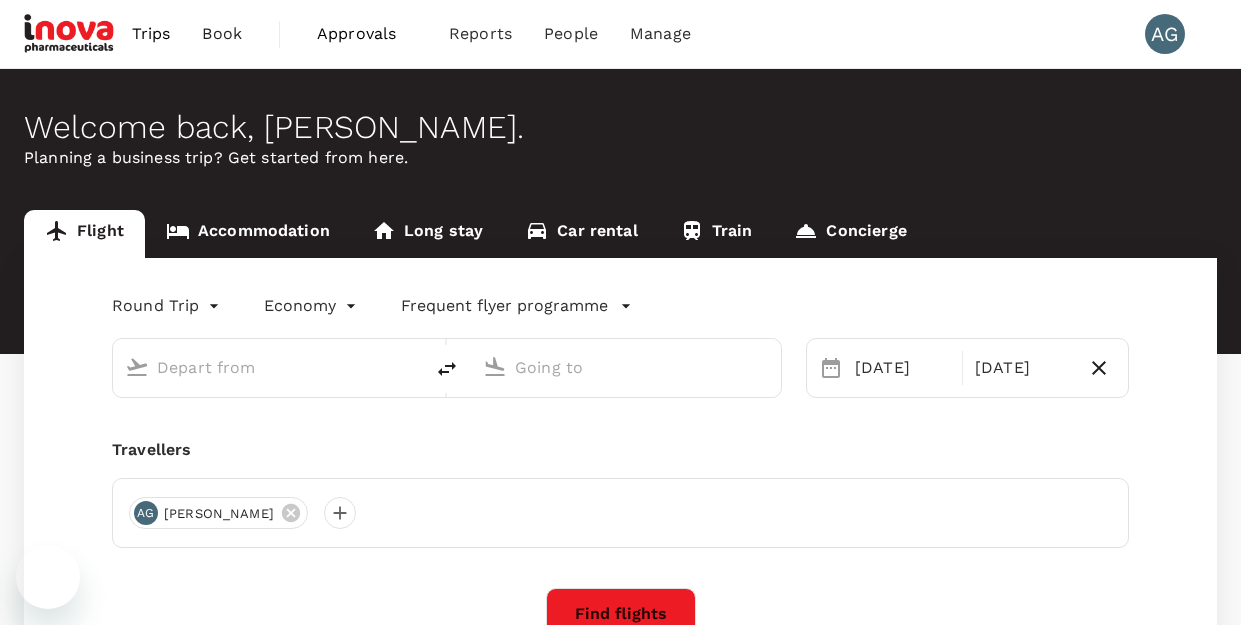 scroll, scrollTop: 0, scrollLeft: 0, axis: both 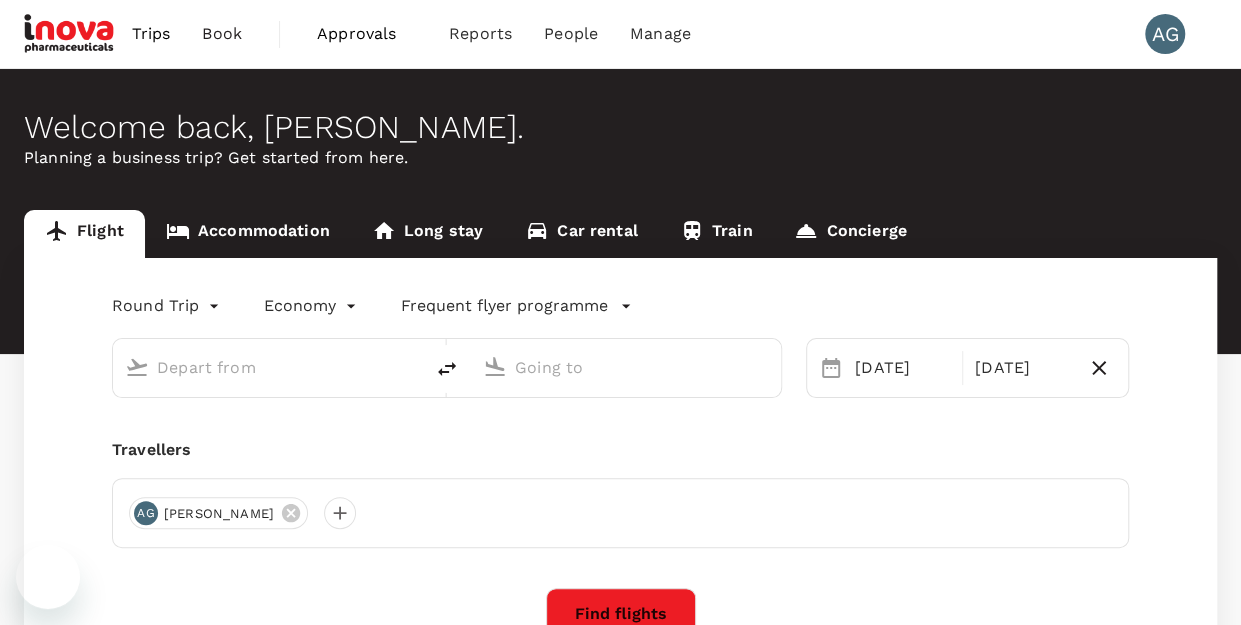 type on "Kuala Lumpur Intl ([GEOGRAPHIC_DATA])" 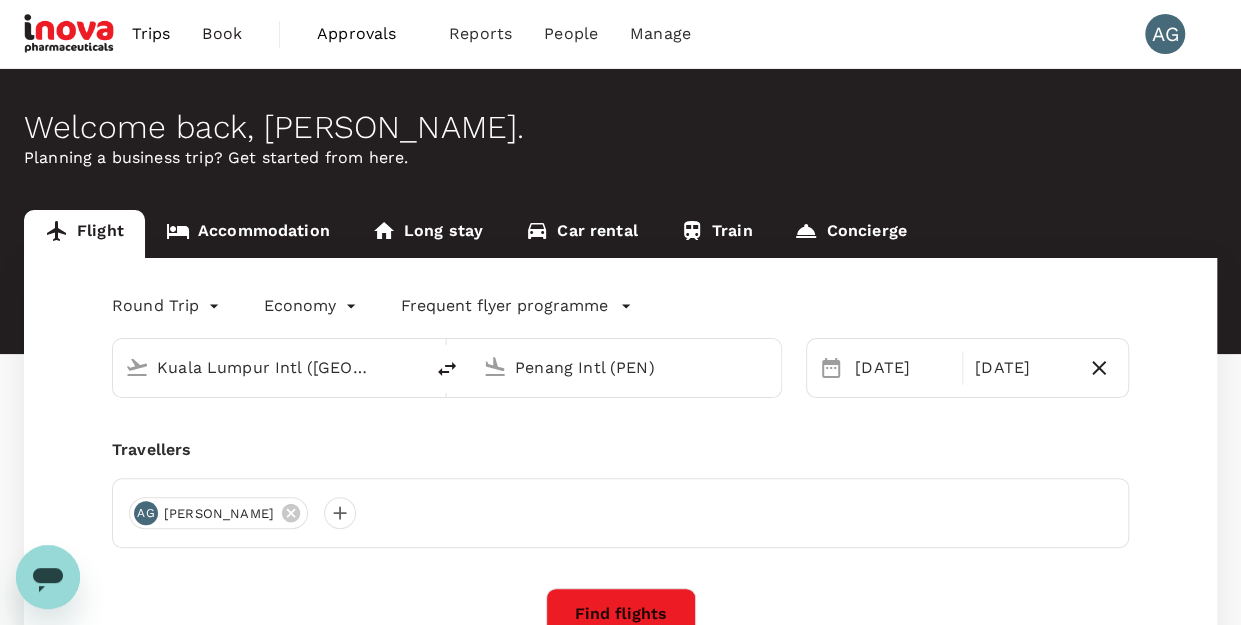 scroll, scrollTop: 0, scrollLeft: 0, axis: both 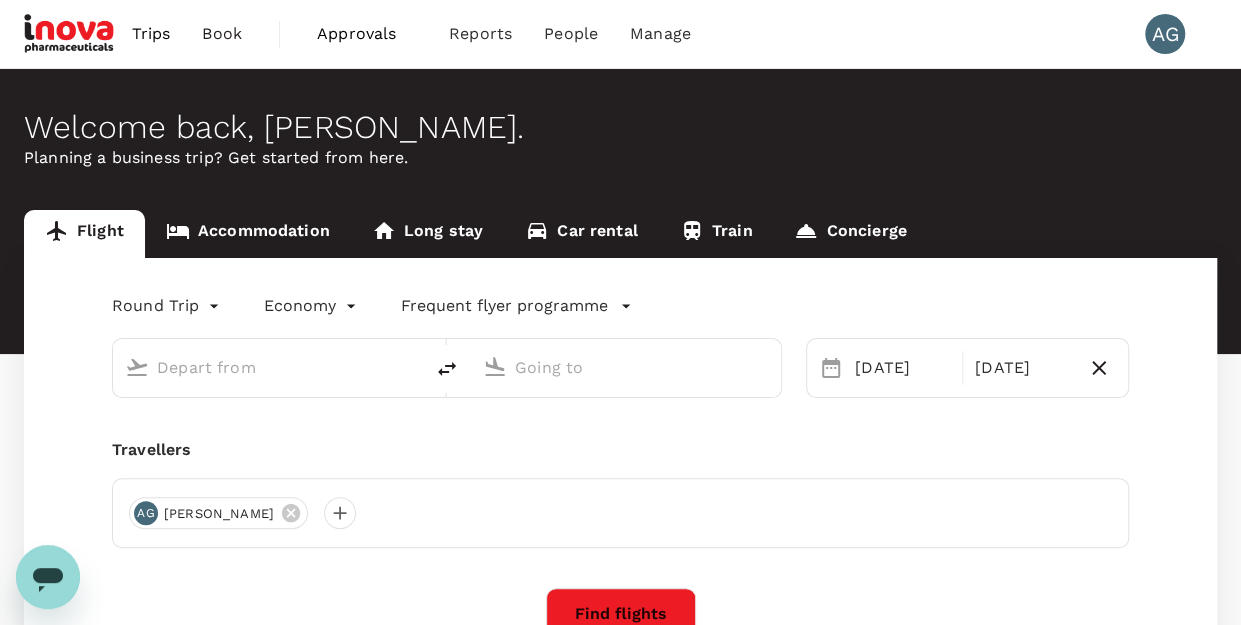 type on "Kuala Lumpur Intl ([GEOGRAPHIC_DATA])" 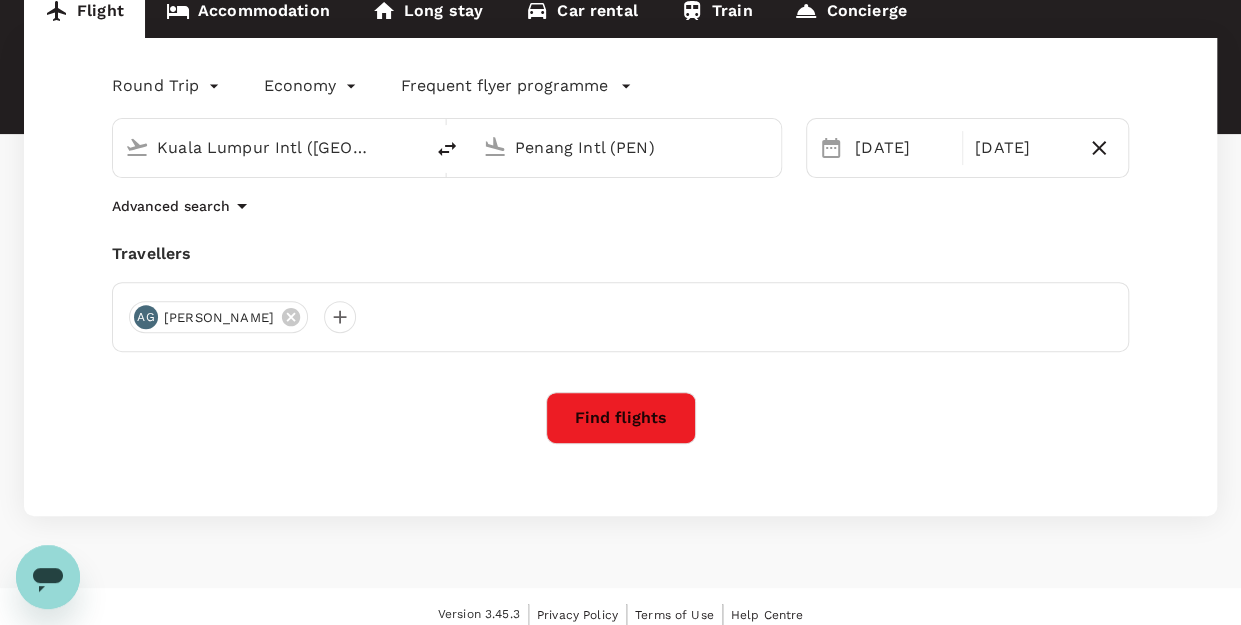 scroll, scrollTop: 234, scrollLeft: 0, axis: vertical 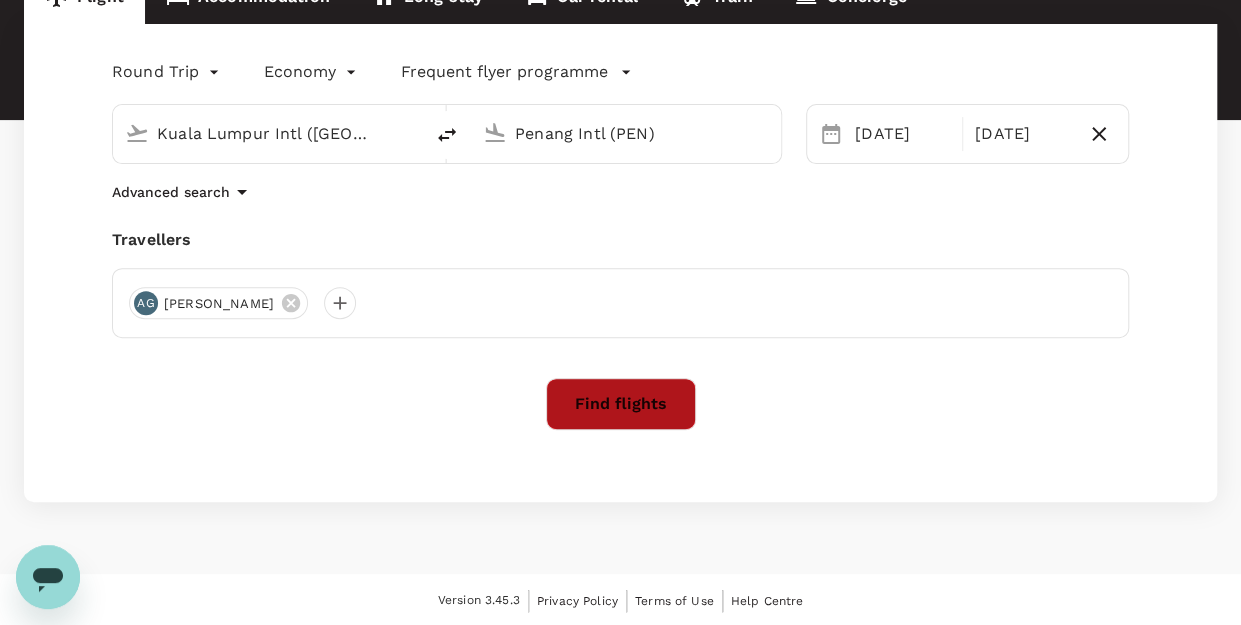 click on "Find flights" at bounding box center (621, 404) 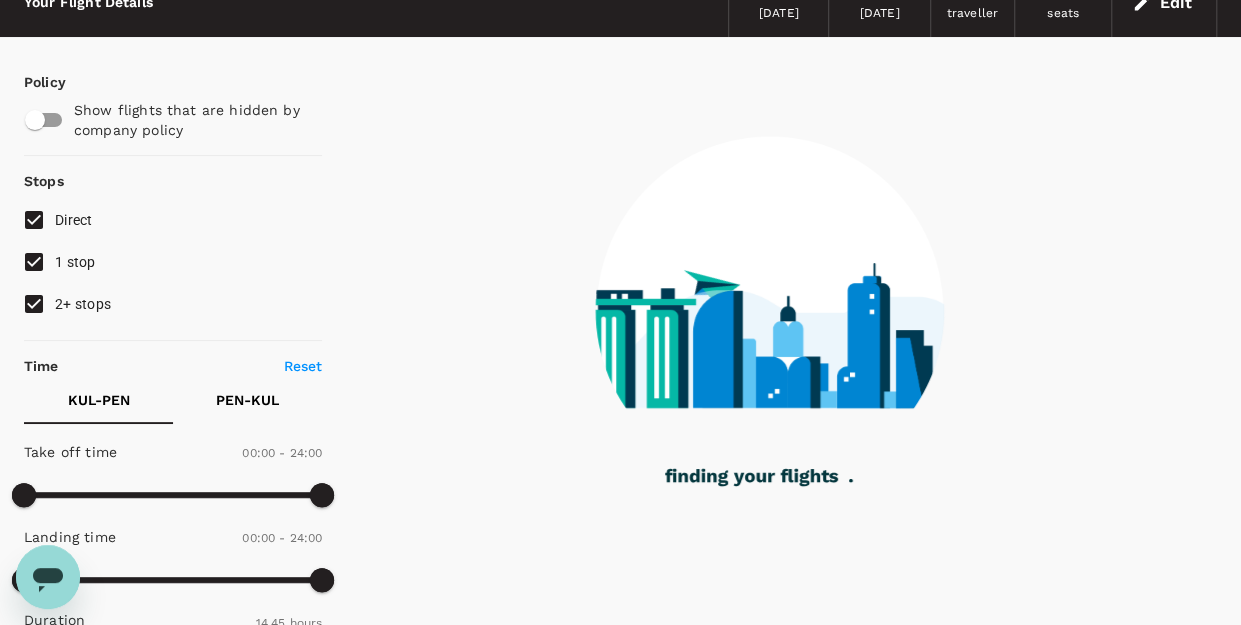 scroll, scrollTop: 200, scrollLeft: 0, axis: vertical 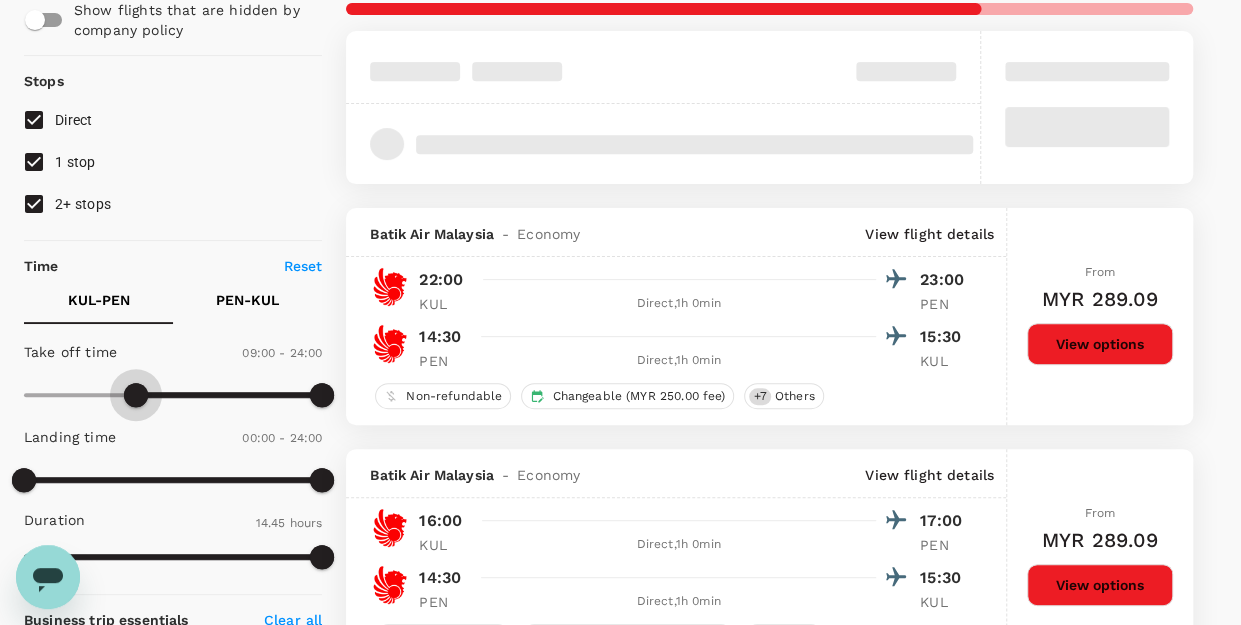 type on "570" 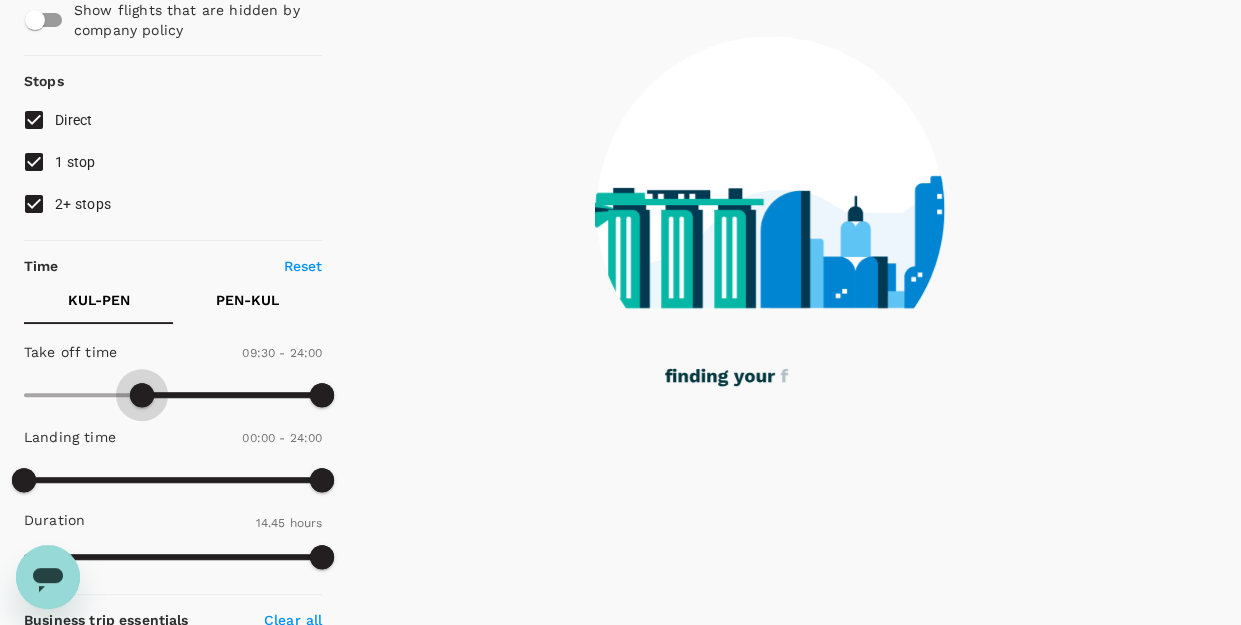 drag, startPoint x: 31, startPoint y: 393, endPoint x: 142, endPoint y: 393, distance: 111 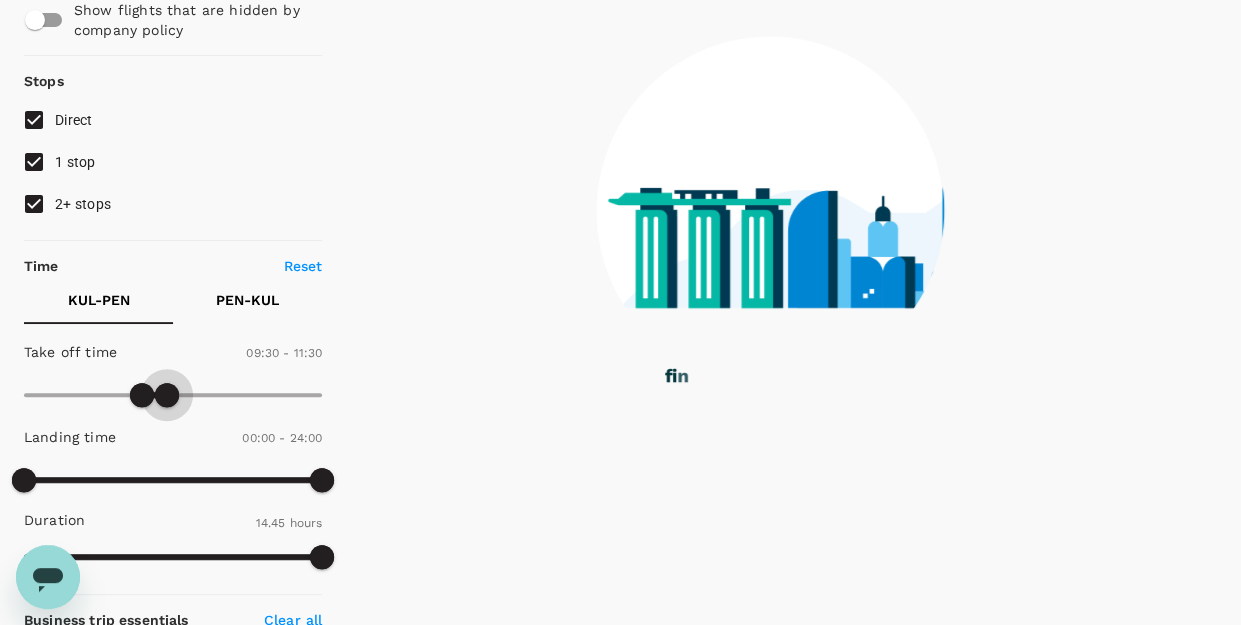 type on "660" 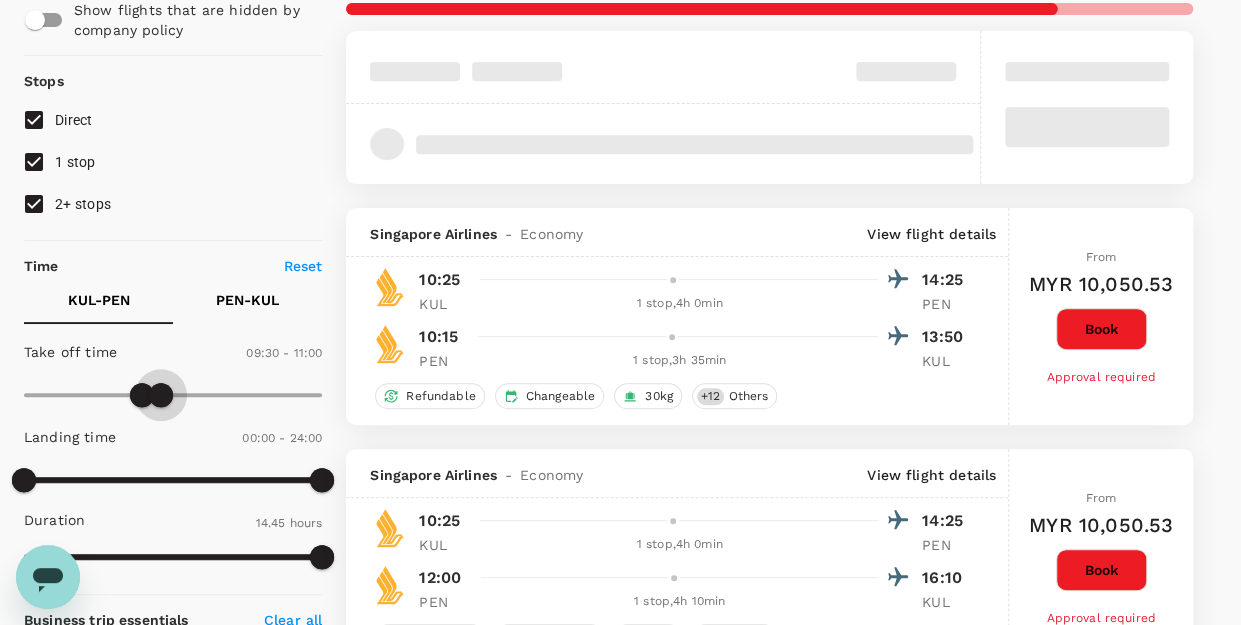 drag, startPoint x: 313, startPoint y: 391, endPoint x: 159, endPoint y: 395, distance: 154.05194 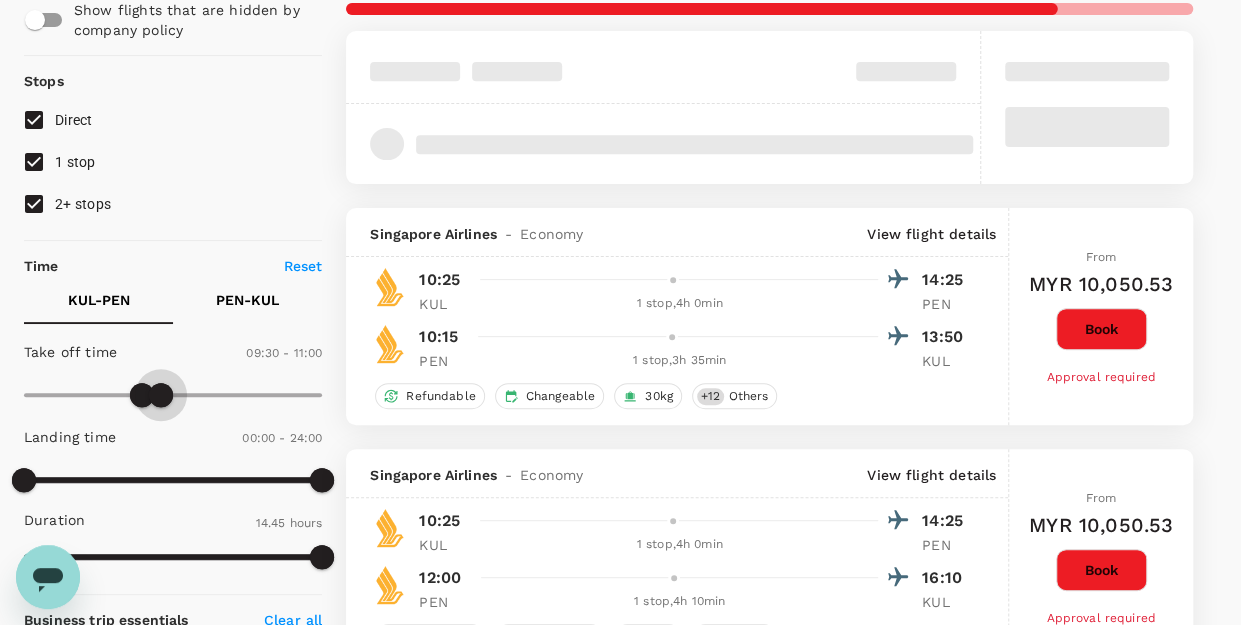 click at bounding box center (161, 395) 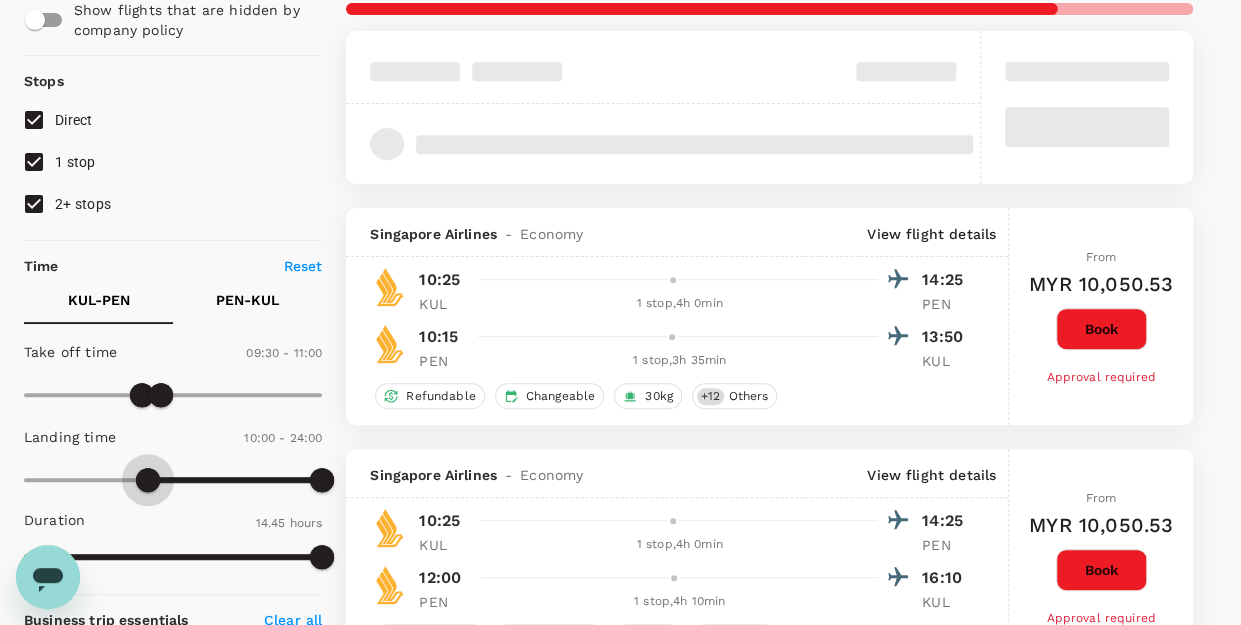type on "630" 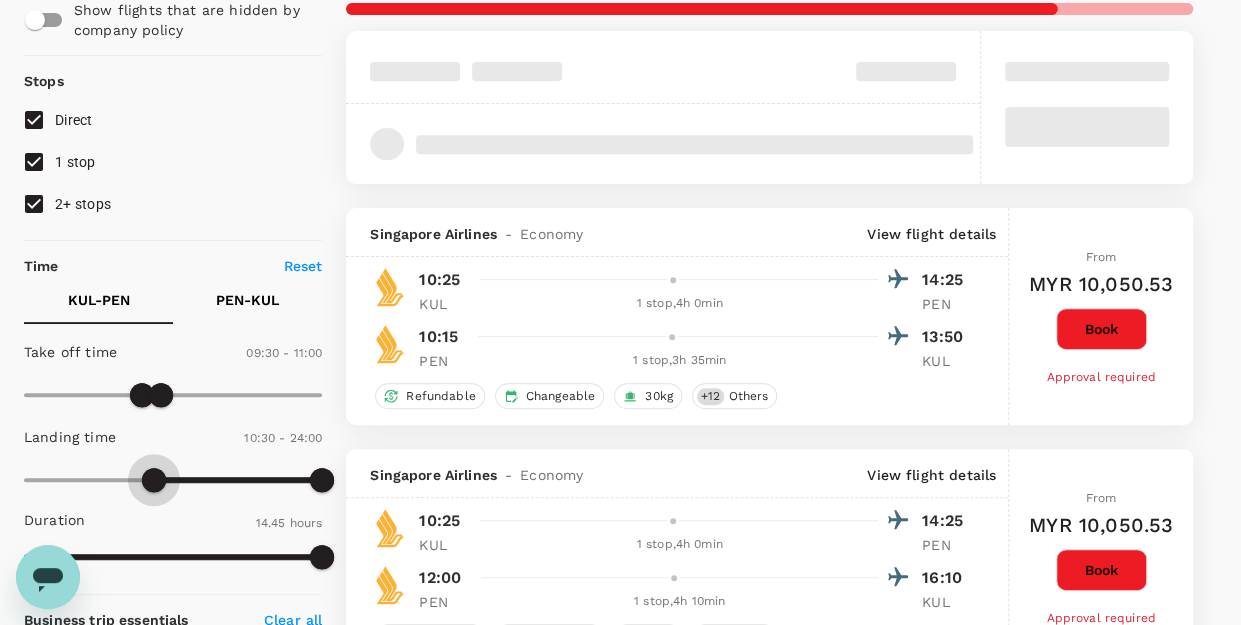 drag, startPoint x: 26, startPoint y: 479, endPoint x: 154, endPoint y: 474, distance: 128.09763 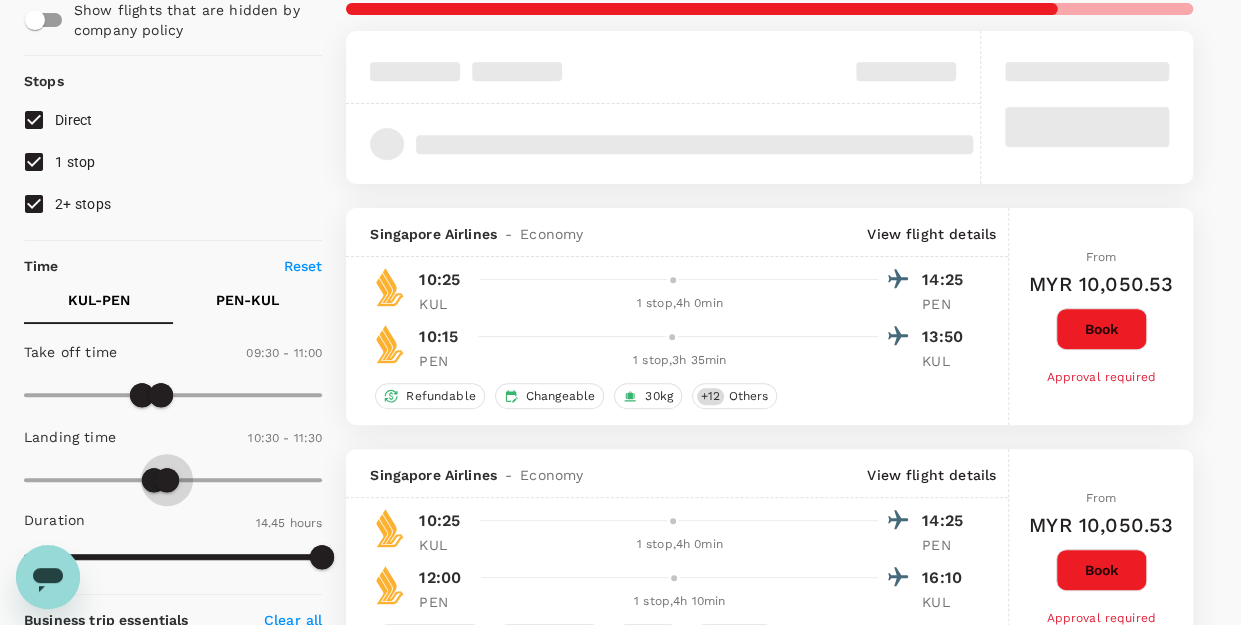 type on "720" 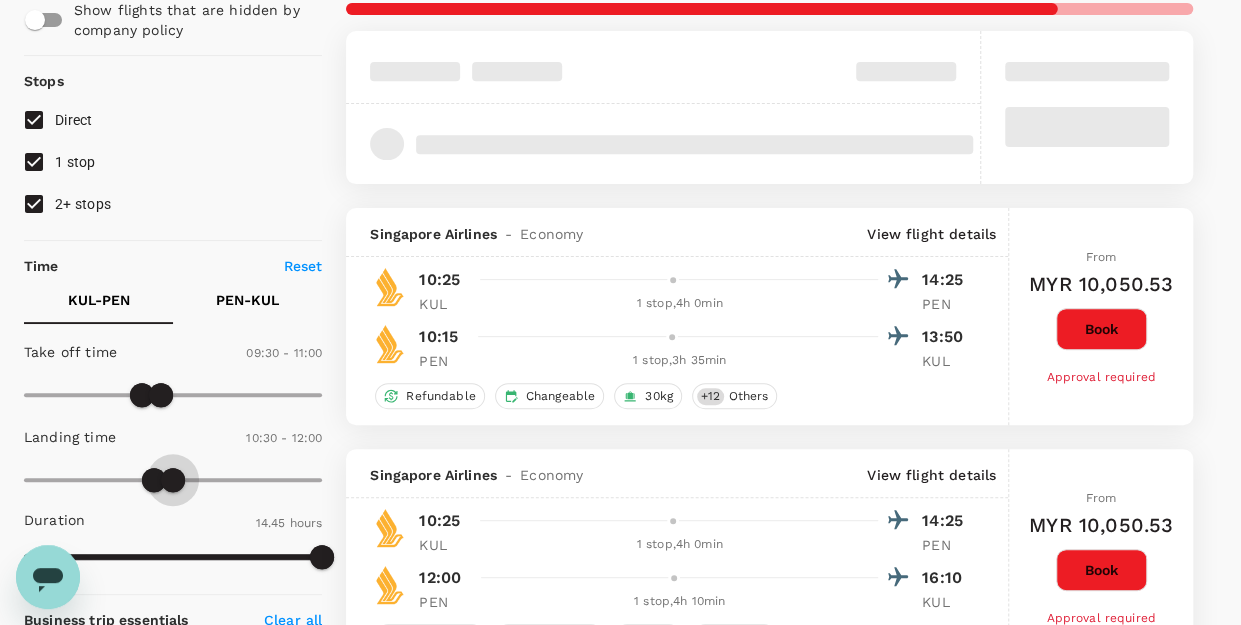 drag, startPoint x: 322, startPoint y: 481, endPoint x: 176, endPoint y: 480, distance: 146.00342 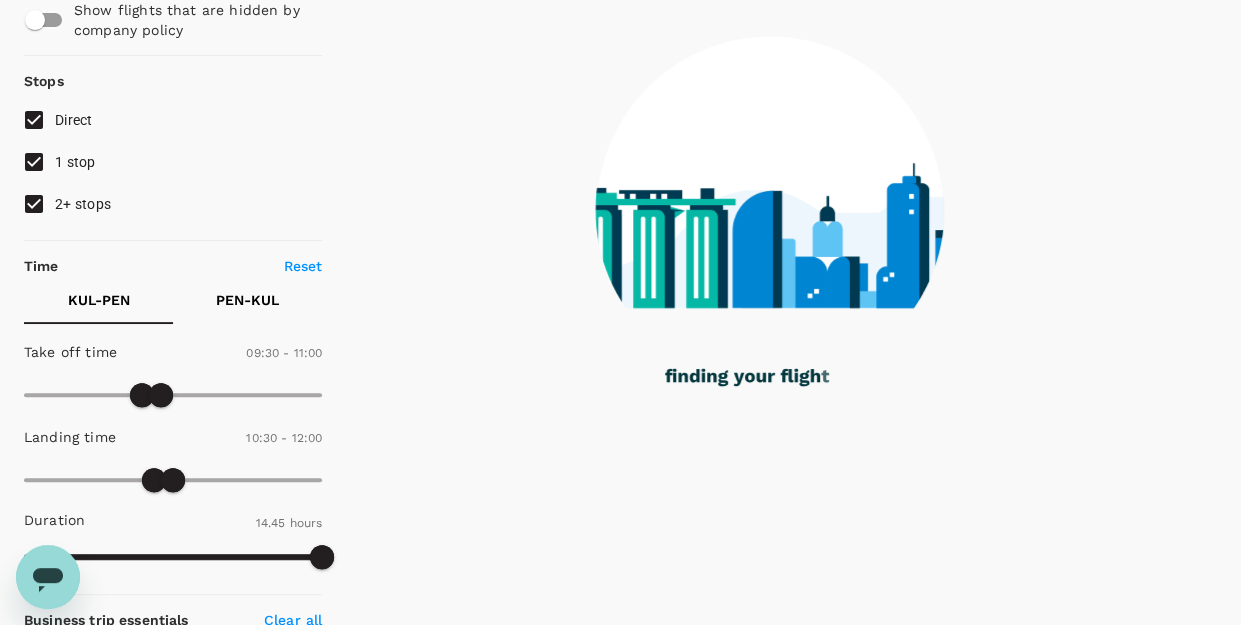 click on "PEN - KUL" at bounding box center (247, 300) 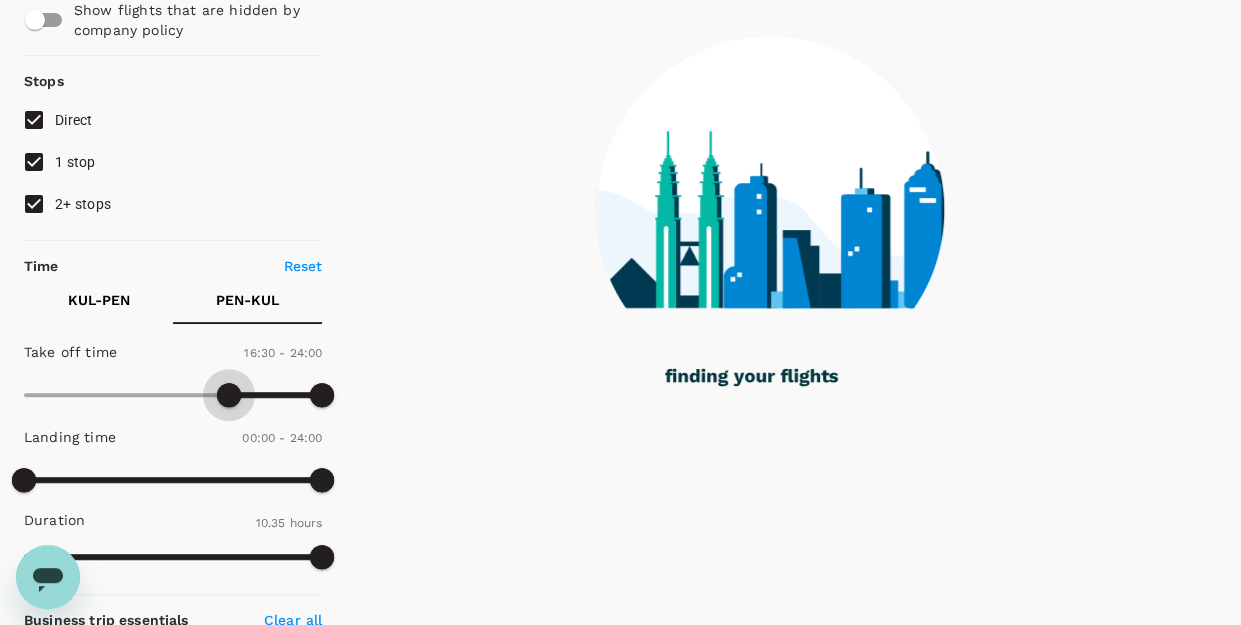type on "960" 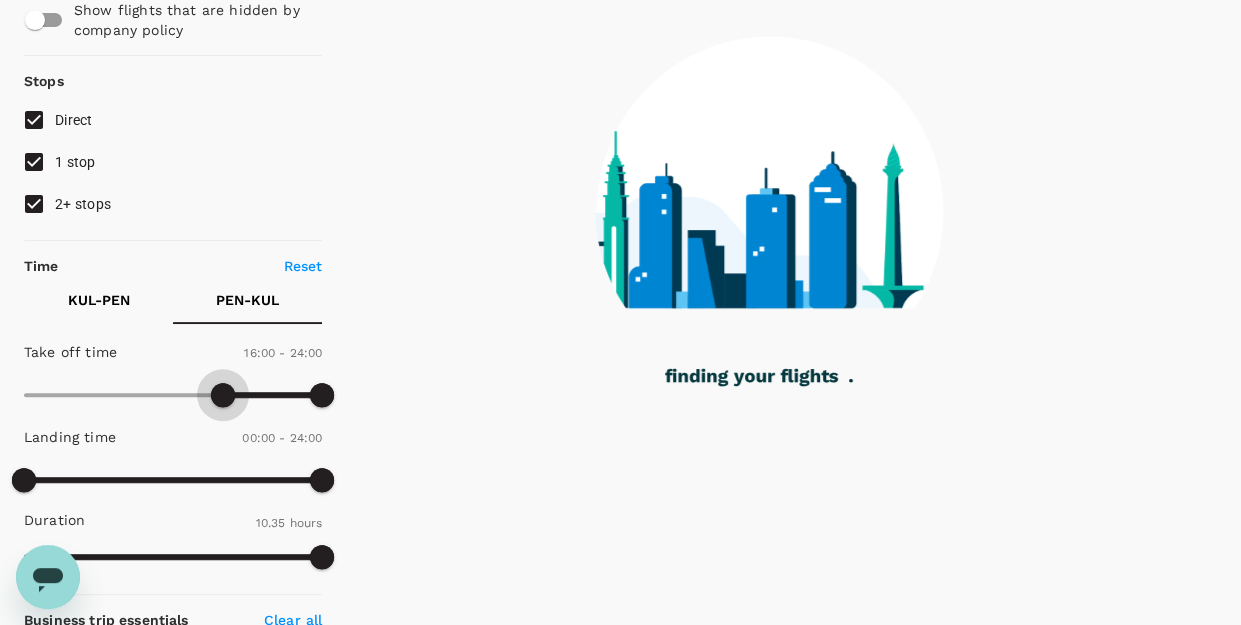 drag, startPoint x: 30, startPoint y: 393, endPoint x: 223, endPoint y: 395, distance: 193.01036 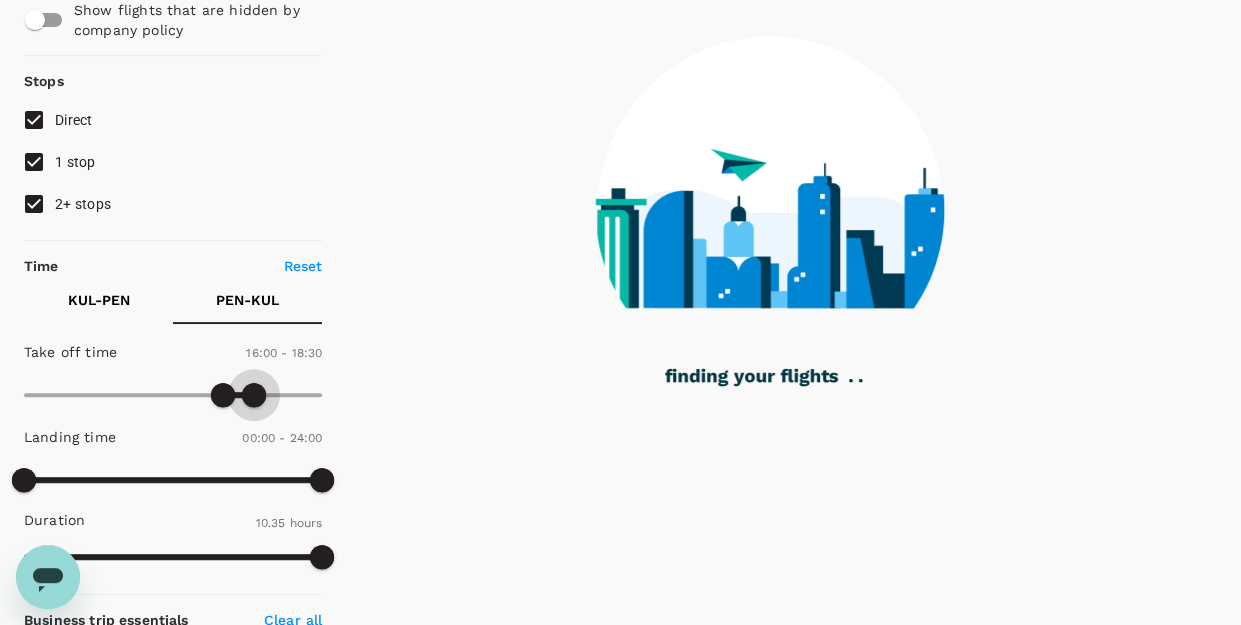 type on "1020" 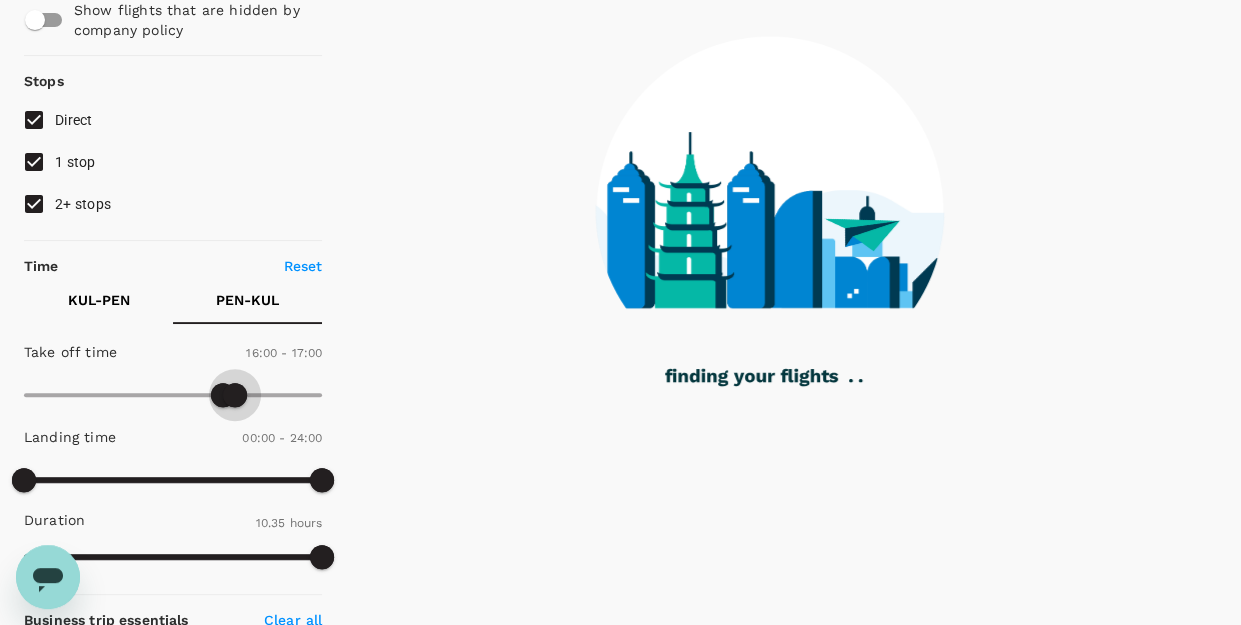 drag, startPoint x: 314, startPoint y: 396, endPoint x: 238, endPoint y: 400, distance: 76.105194 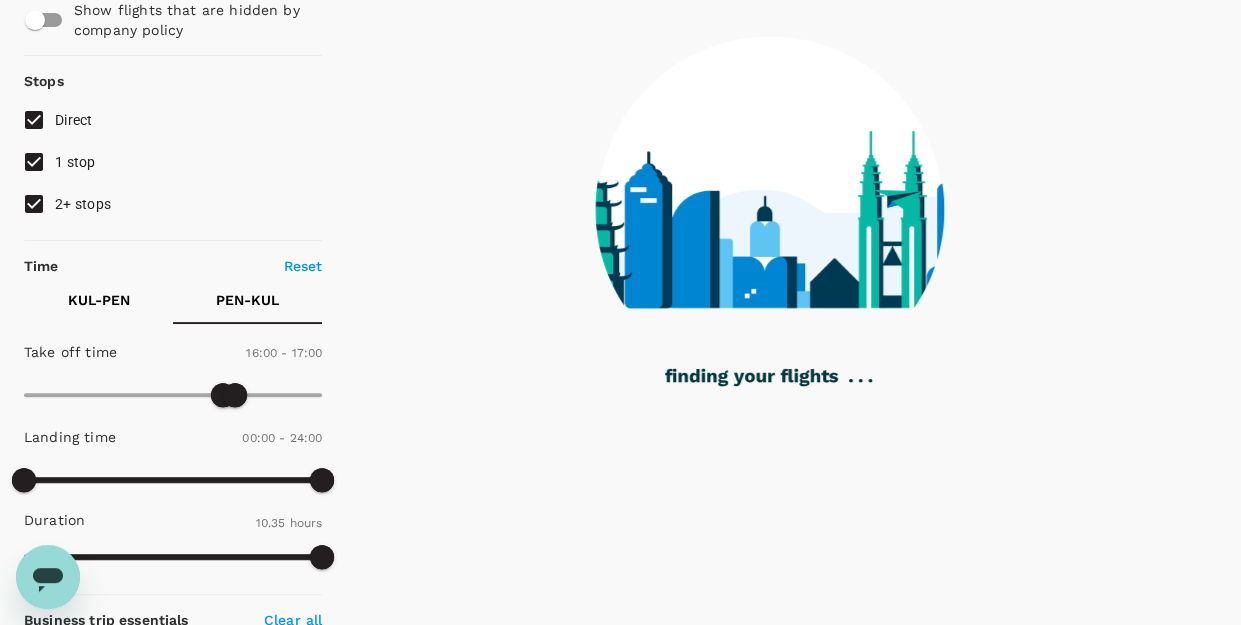 type on "900" 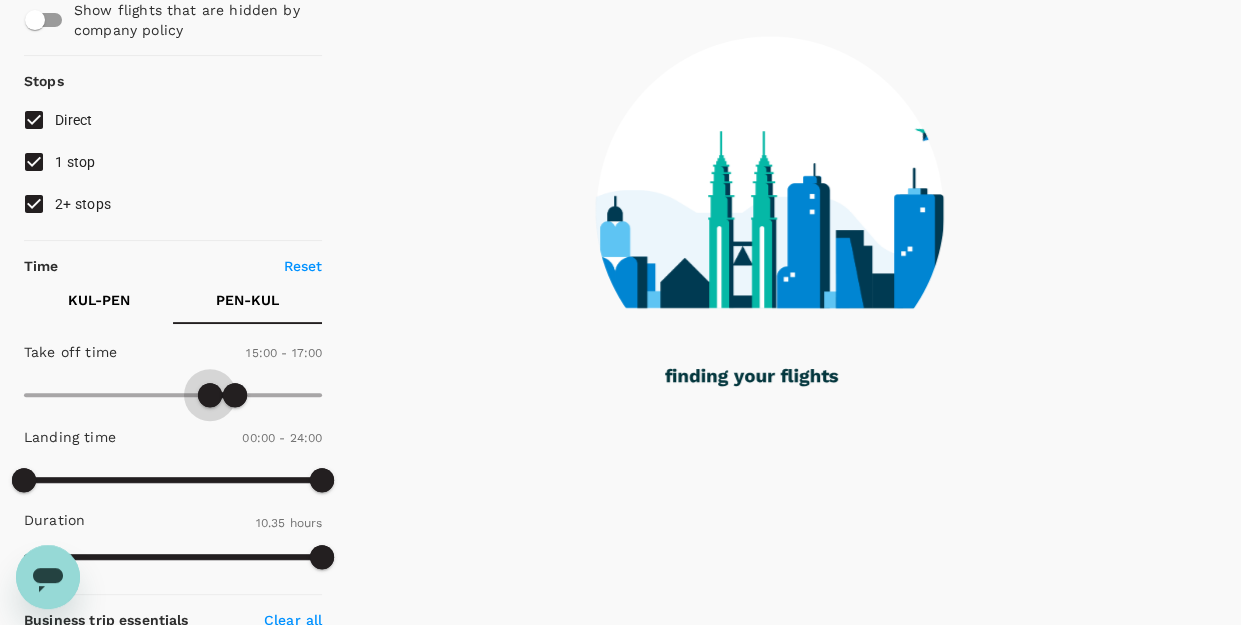 click at bounding box center (210, 395) 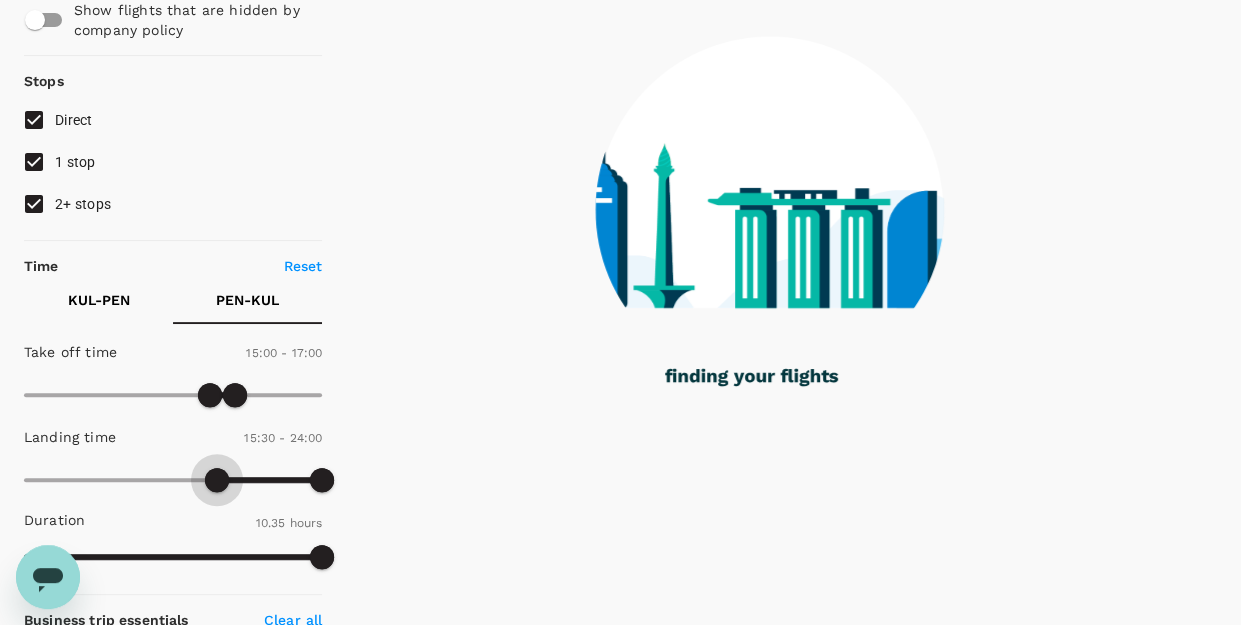 type on "960" 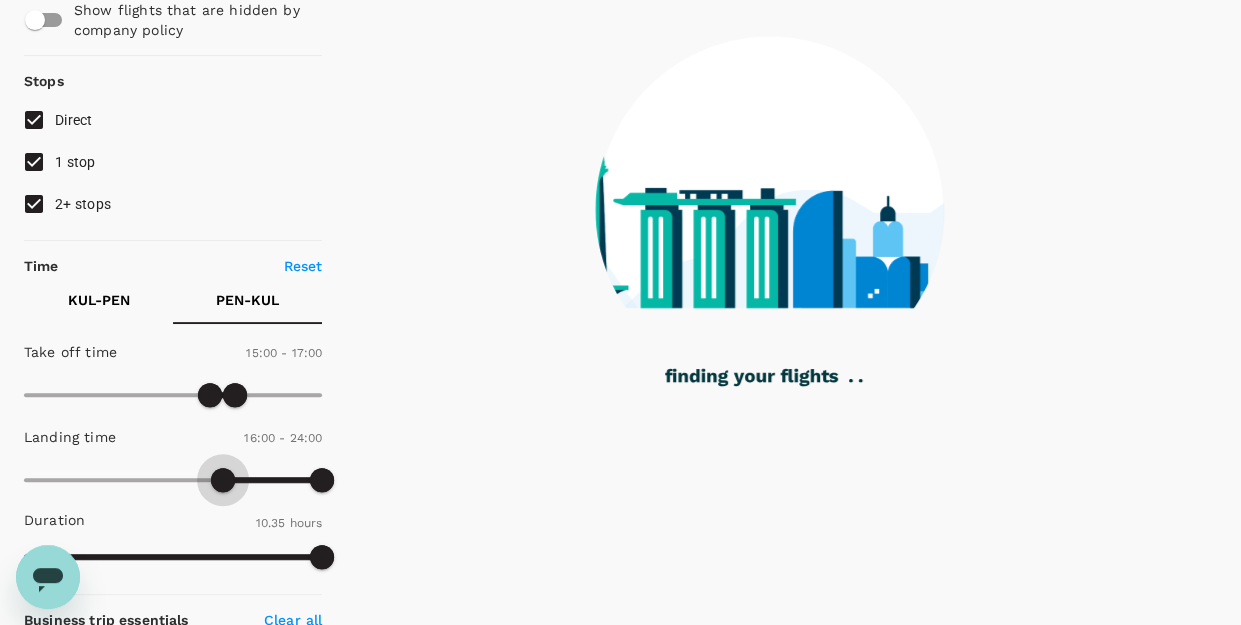 drag, startPoint x: 32, startPoint y: 479, endPoint x: 223, endPoint y: 463, distance: 191.66899 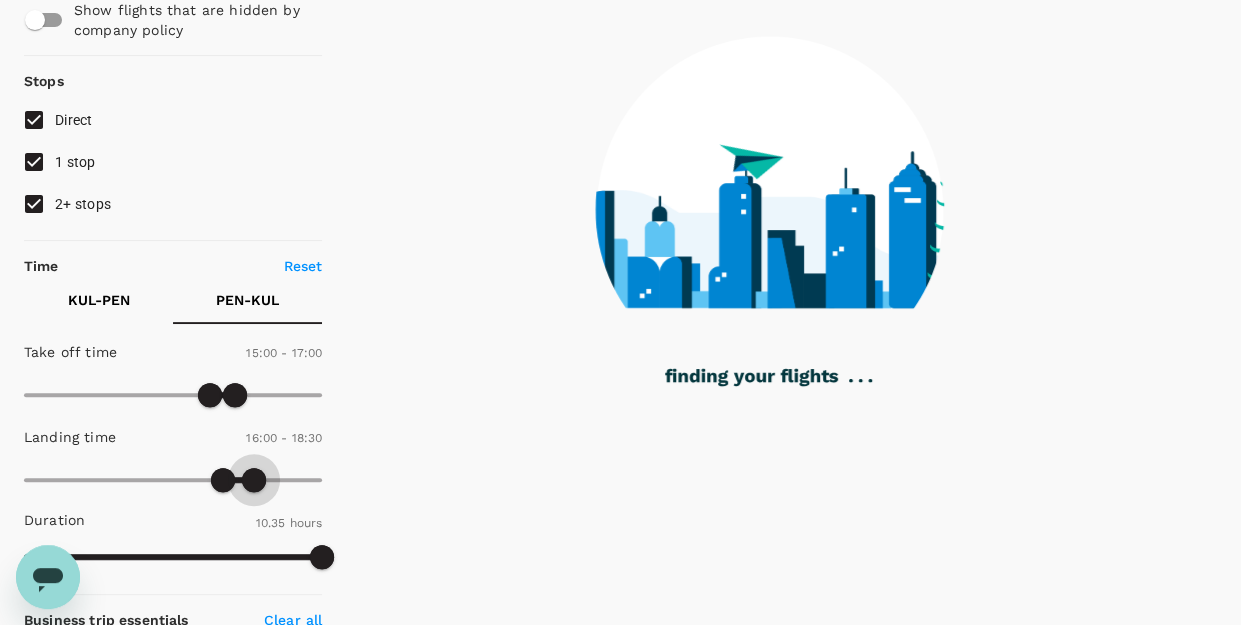 type on "1080" 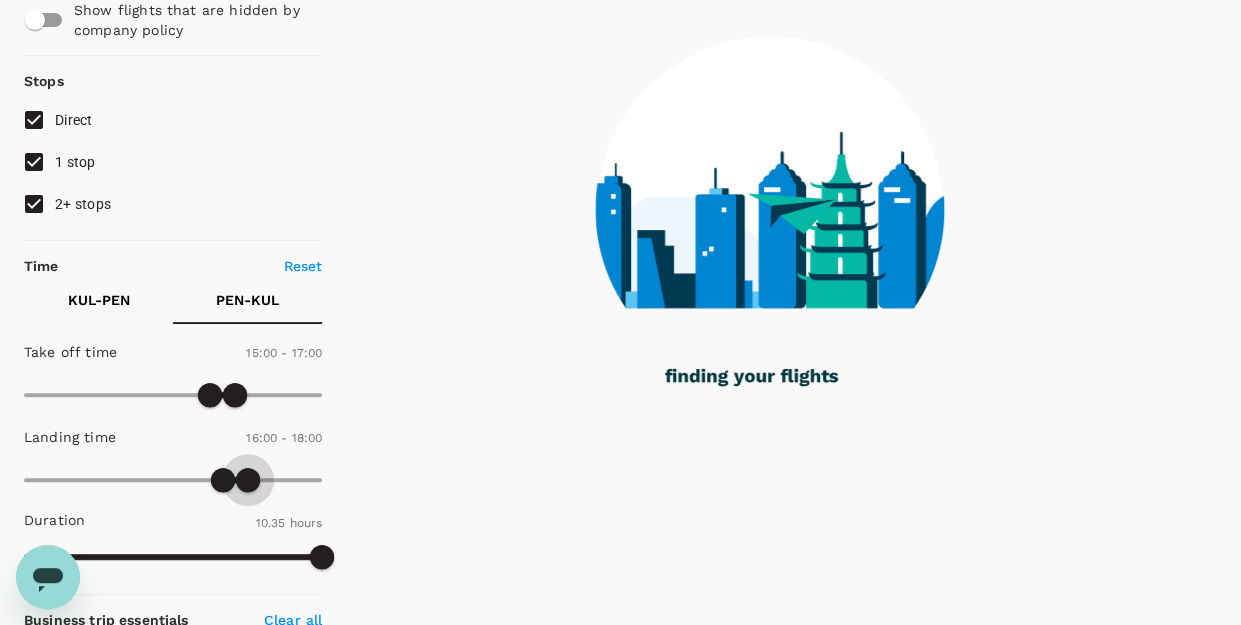 drag, startPoint x: 313, startPoint y: 469, endPoint x: 248, endPoint y: 472, distance: 65.06919 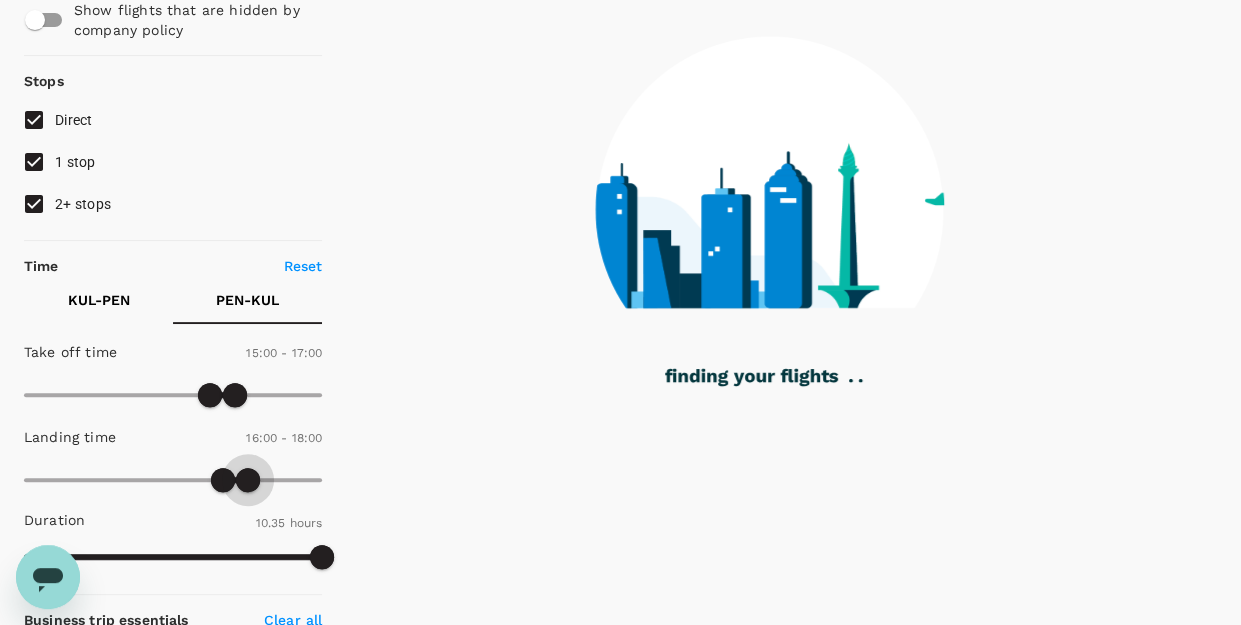 click at bounding box center [248, 480] 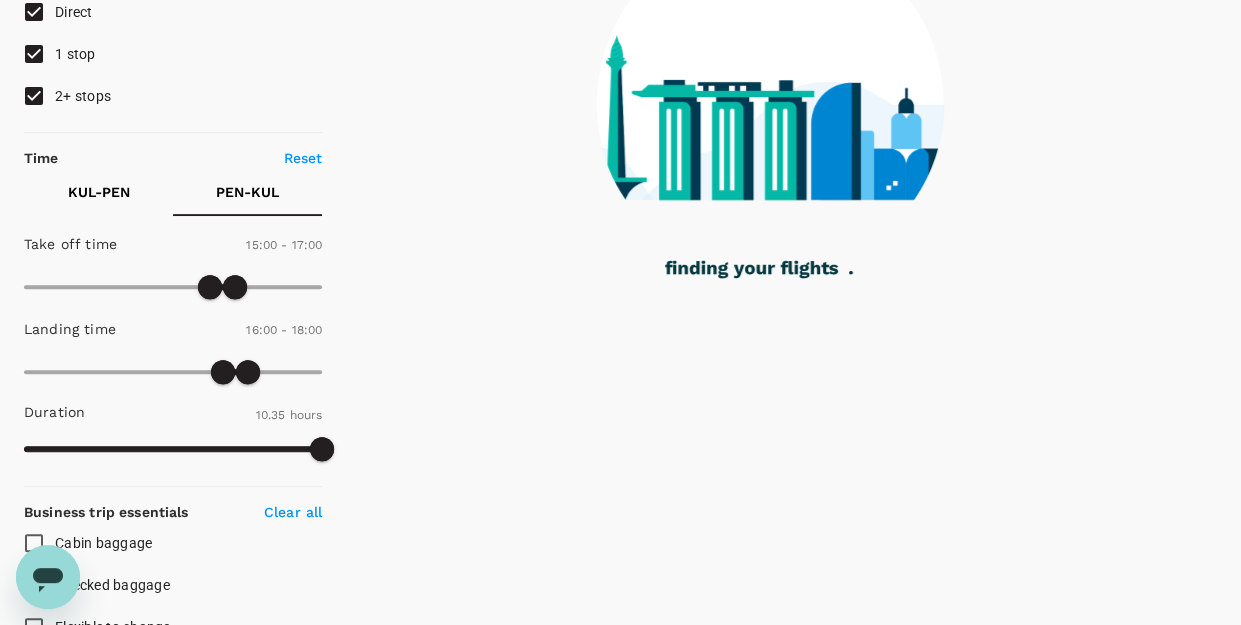 scroll, scrollTop: 400, scrollLeft: 0, axis: vertical 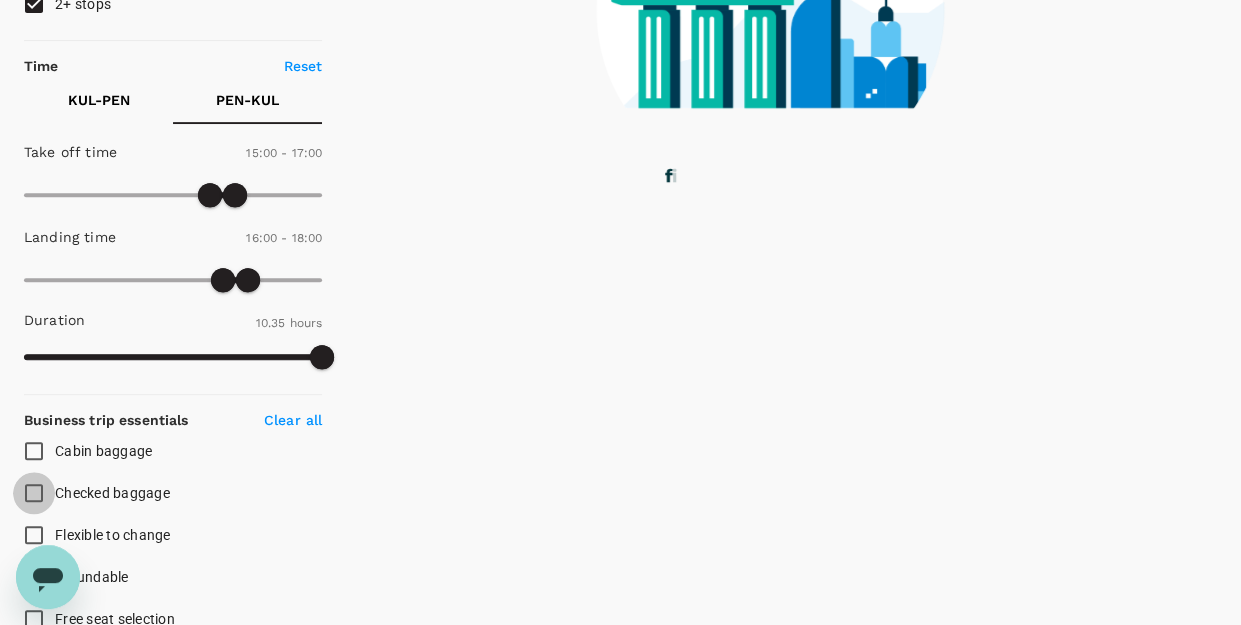 click on "Checked baggage" at bounding box center [34, 493] 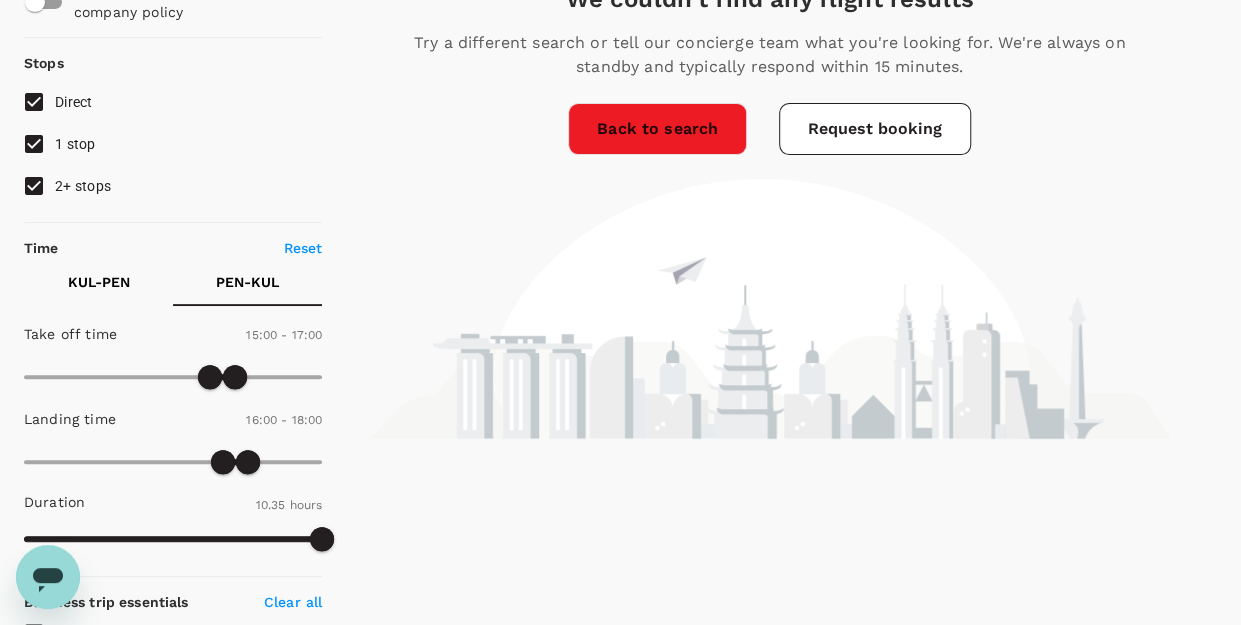 scroll, scrollTop: 200, scrollLeft: 0, axis: vertical 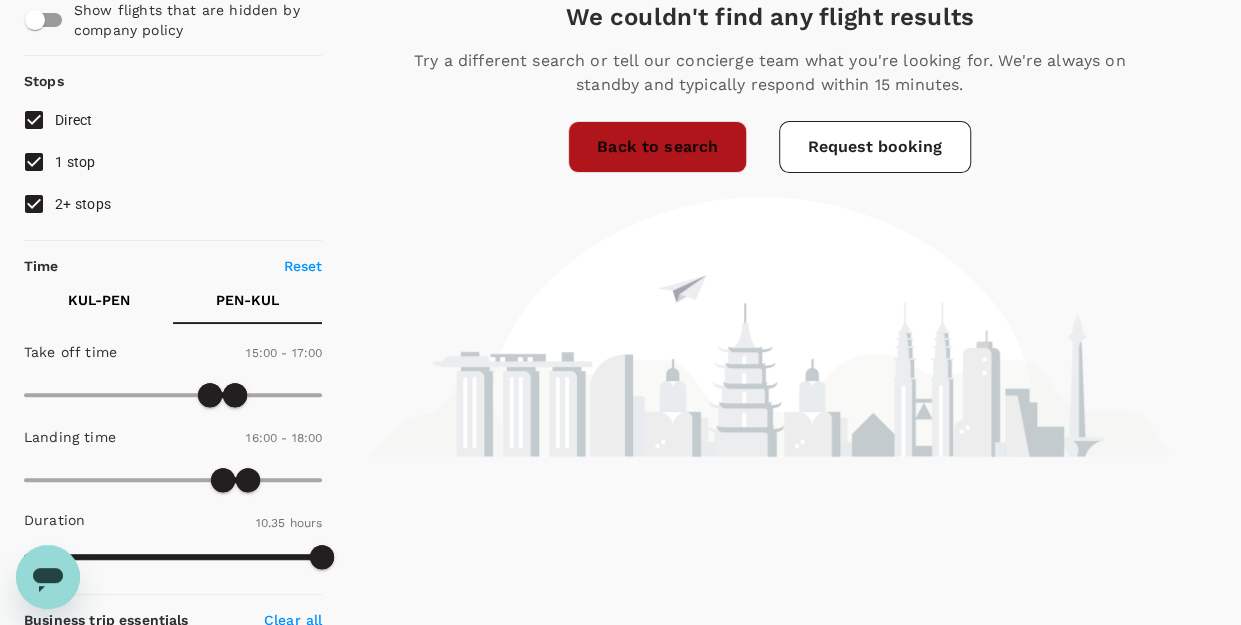 click on "Back to search" at bounding box center [657, 147] 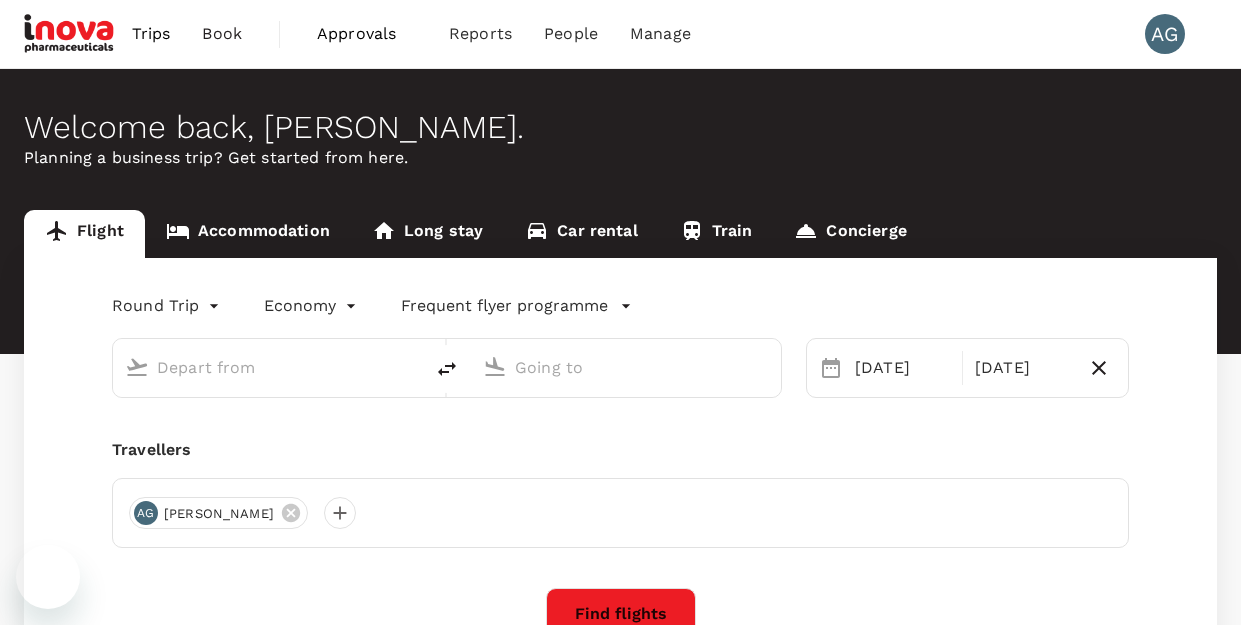scroll, scrollTop: 0, scrollLeft: 0, axis: both 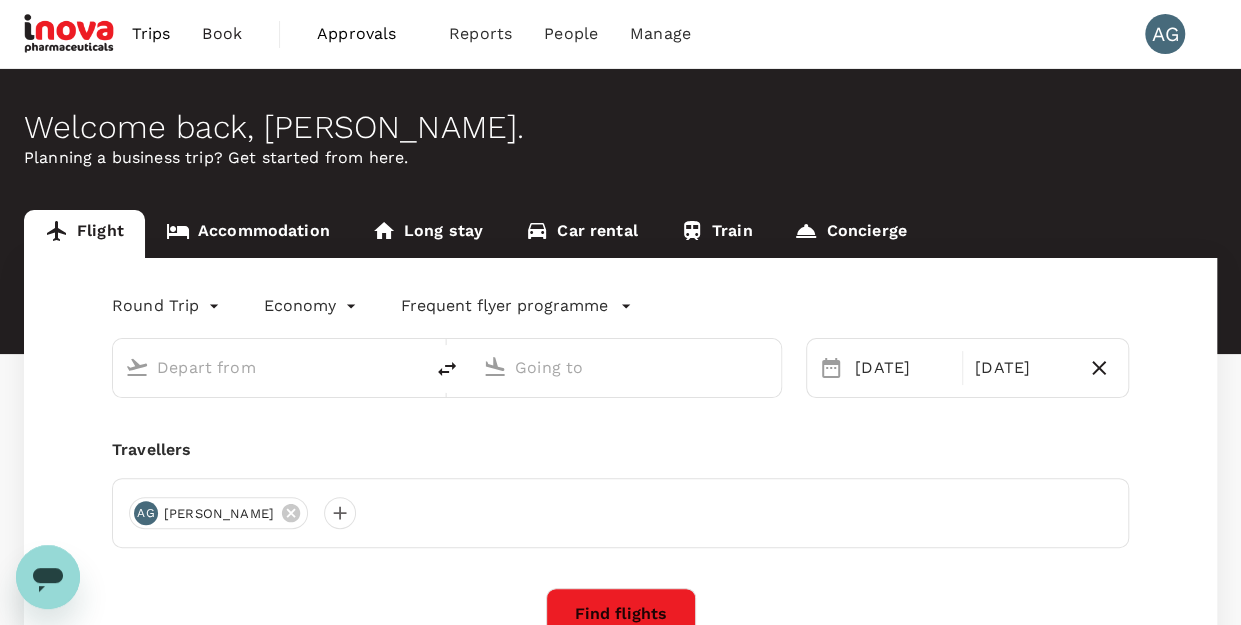 type on "Kuala Lumpur Intl ([GEOGRAPHIC_DATA])" 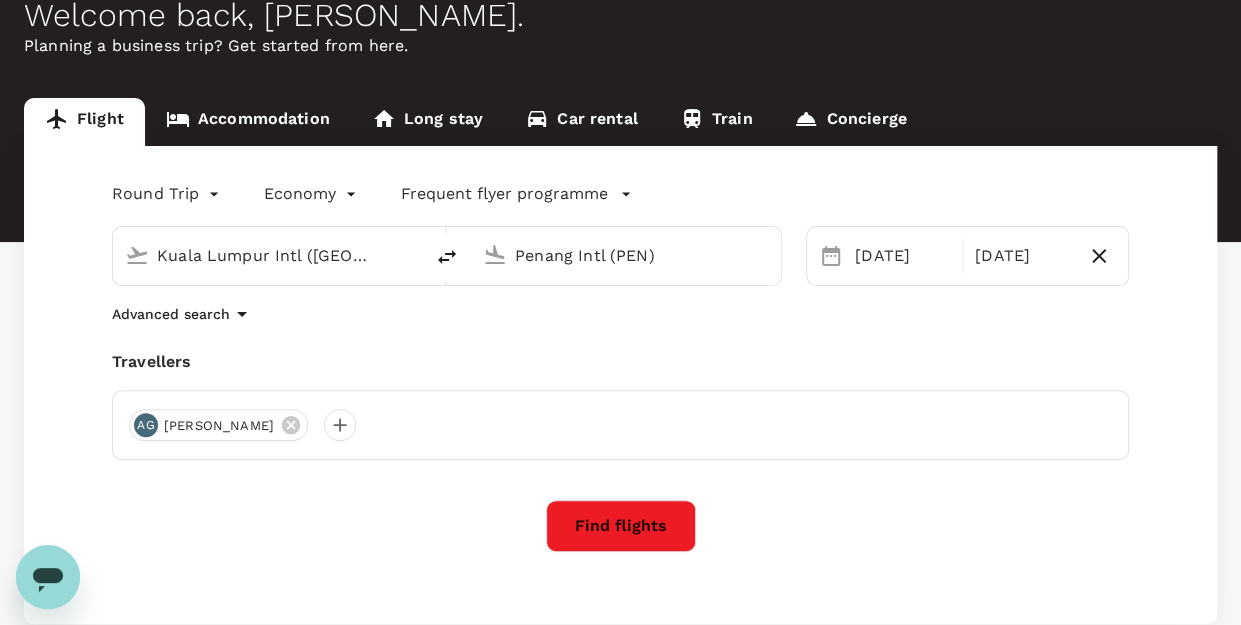 scroll, scrollTop: 234, scrollLeft: 0, axis: vertical 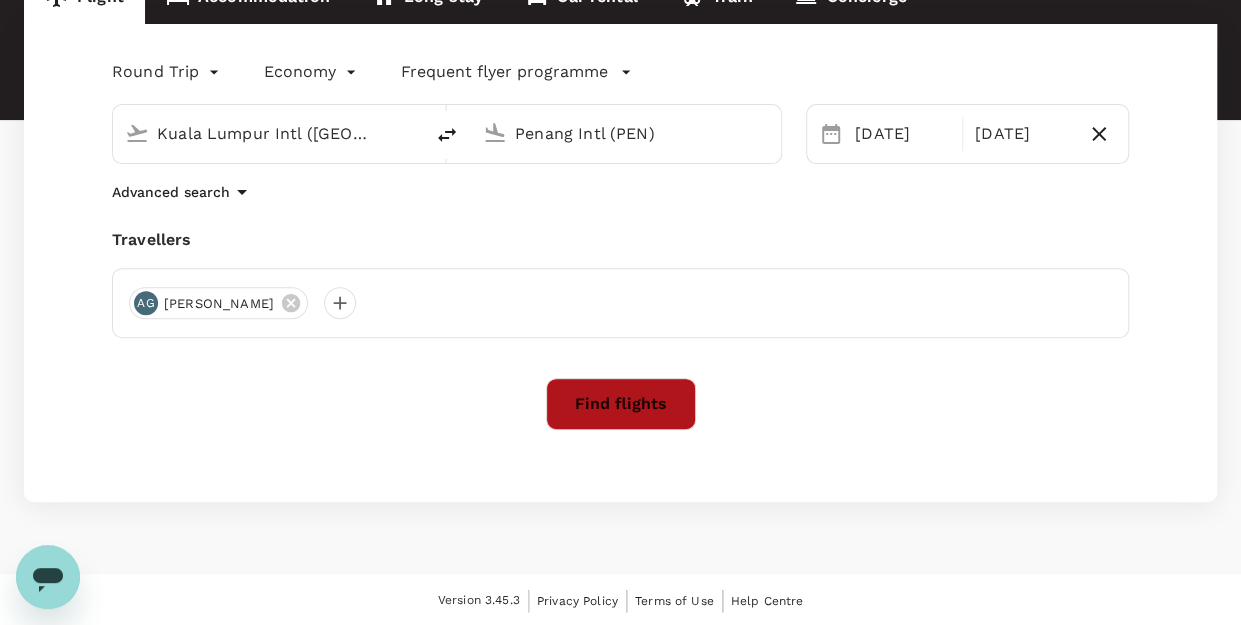click on "Find flights" at bounding box center [621, 404] 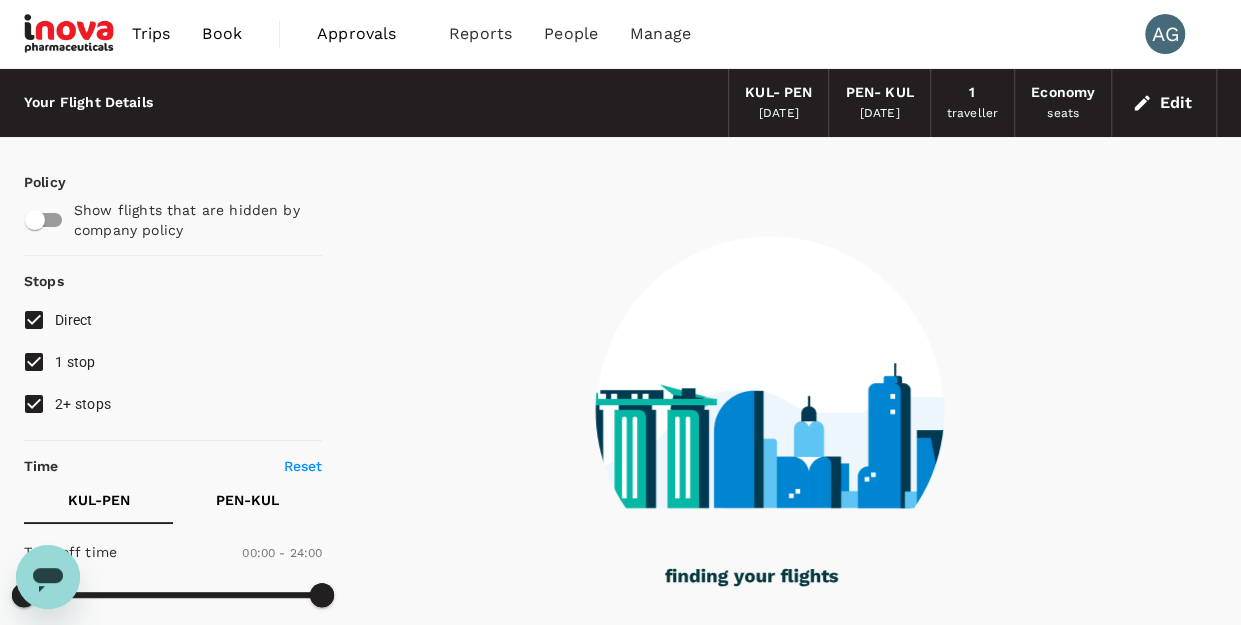 scroll, scrollTop: 300, scrollLeft: 0, axis: vertical 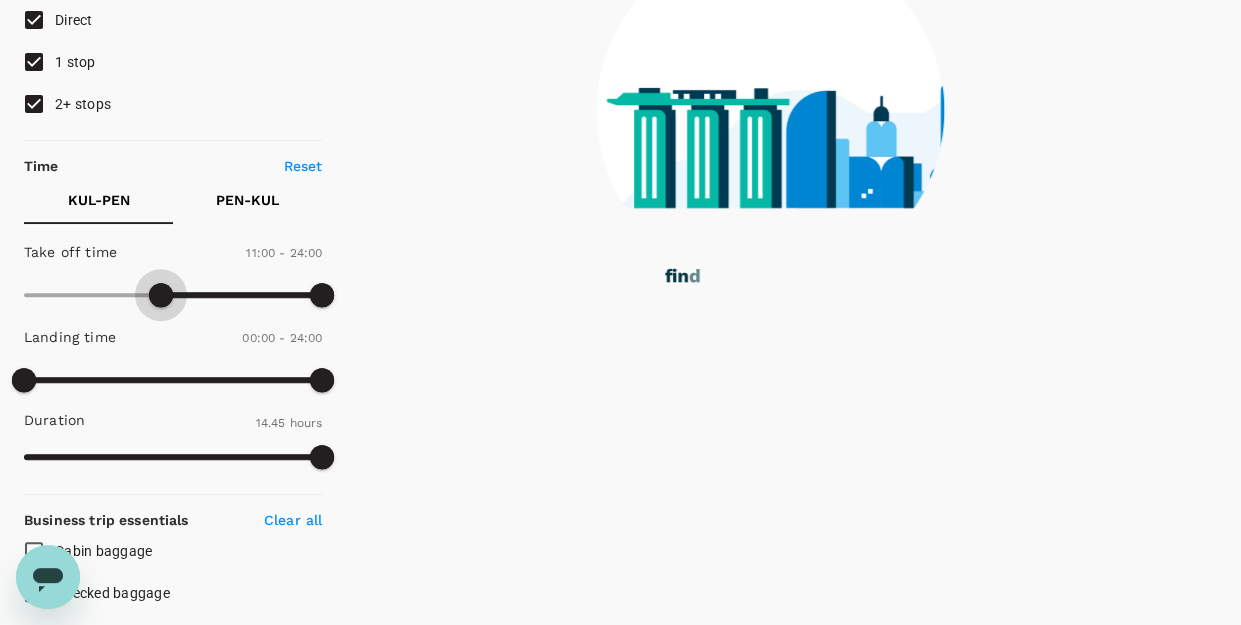 drag, startPoint x: 22, startPoint y: 295, endPoint x: 160, endPoint y: 298, distance: 138.03261 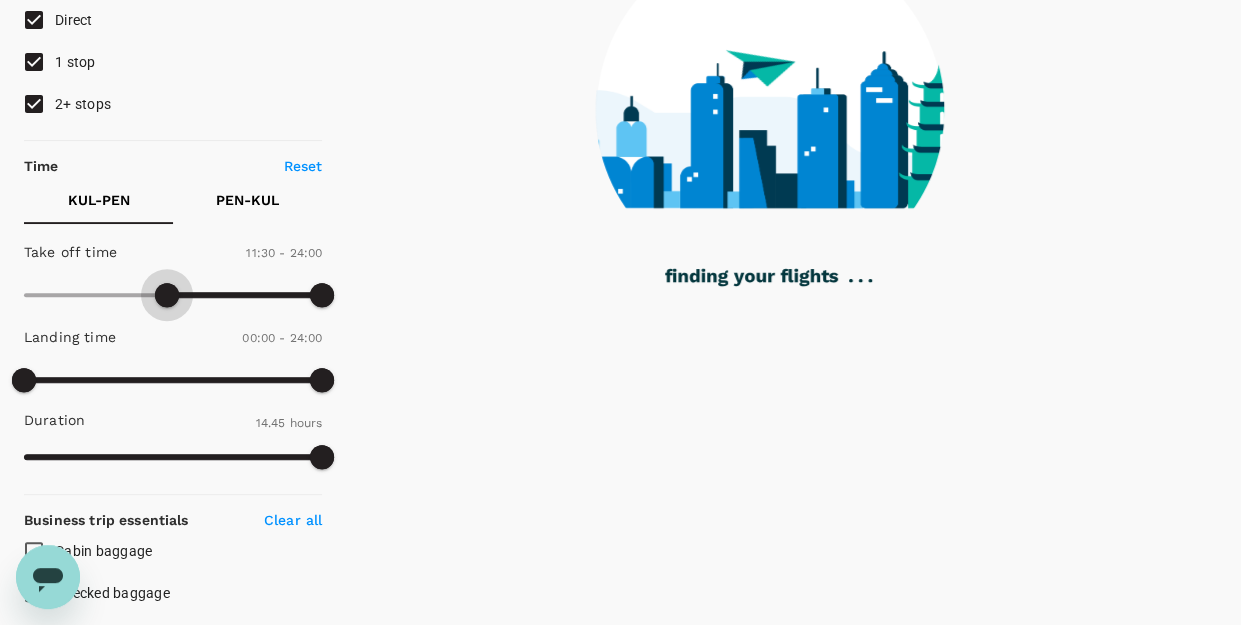 type on "630" 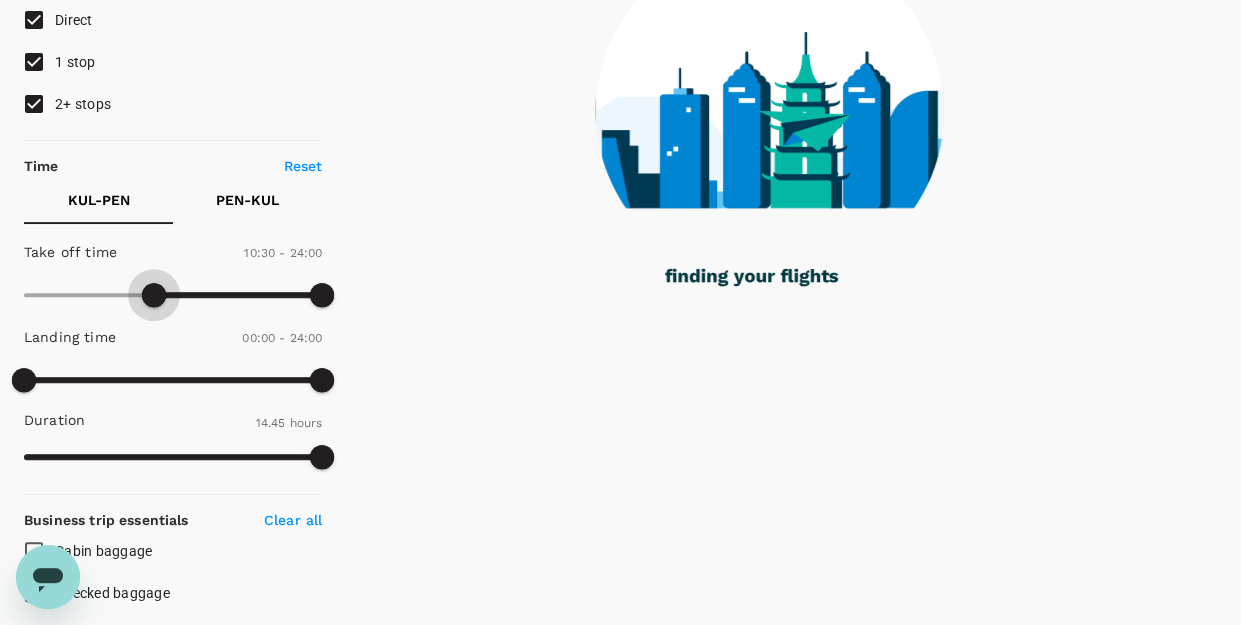 drag, startPoint x: 167, startPoint y: 295, endPoint x: 153, endPoint y: 301, distance: 15.231546 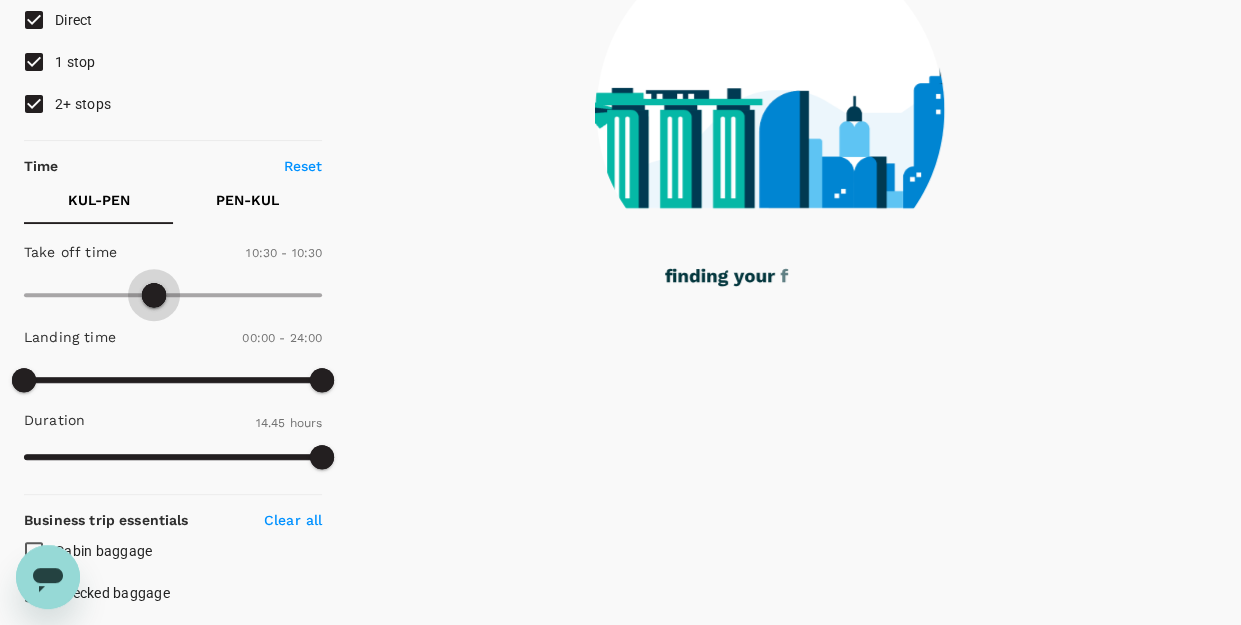 type on "660" 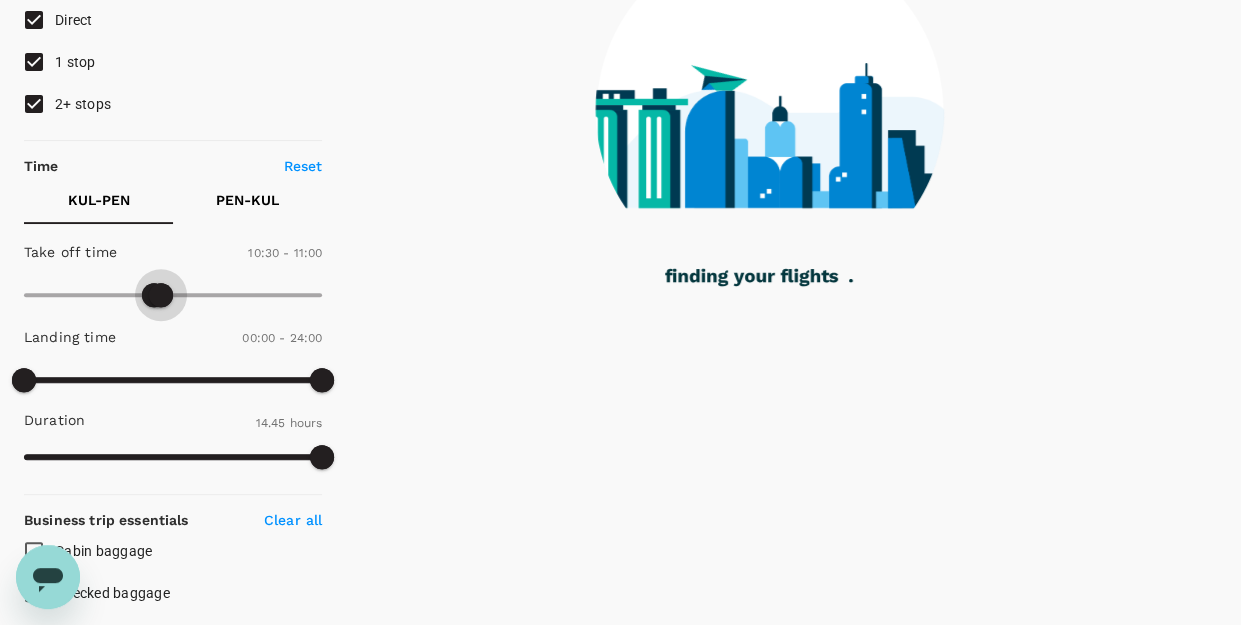 drag, startPoint x: 316, startPoint y: 299, endPoint x: 159, endPoint y: 297, distance: 157.01274 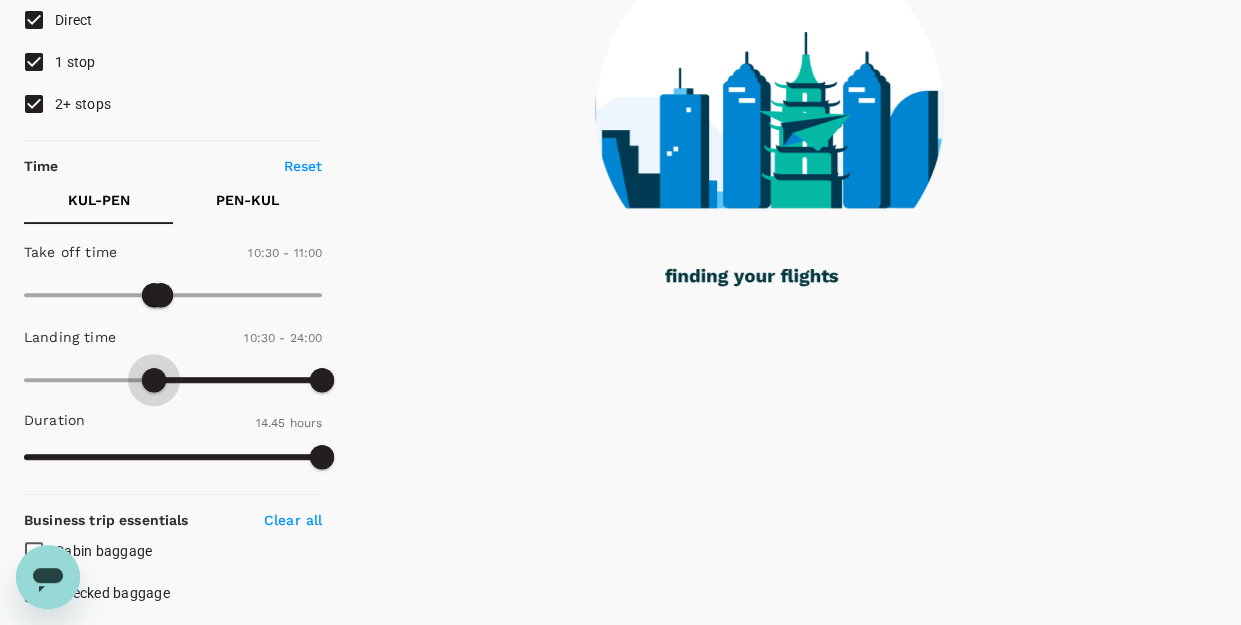 type on "660" 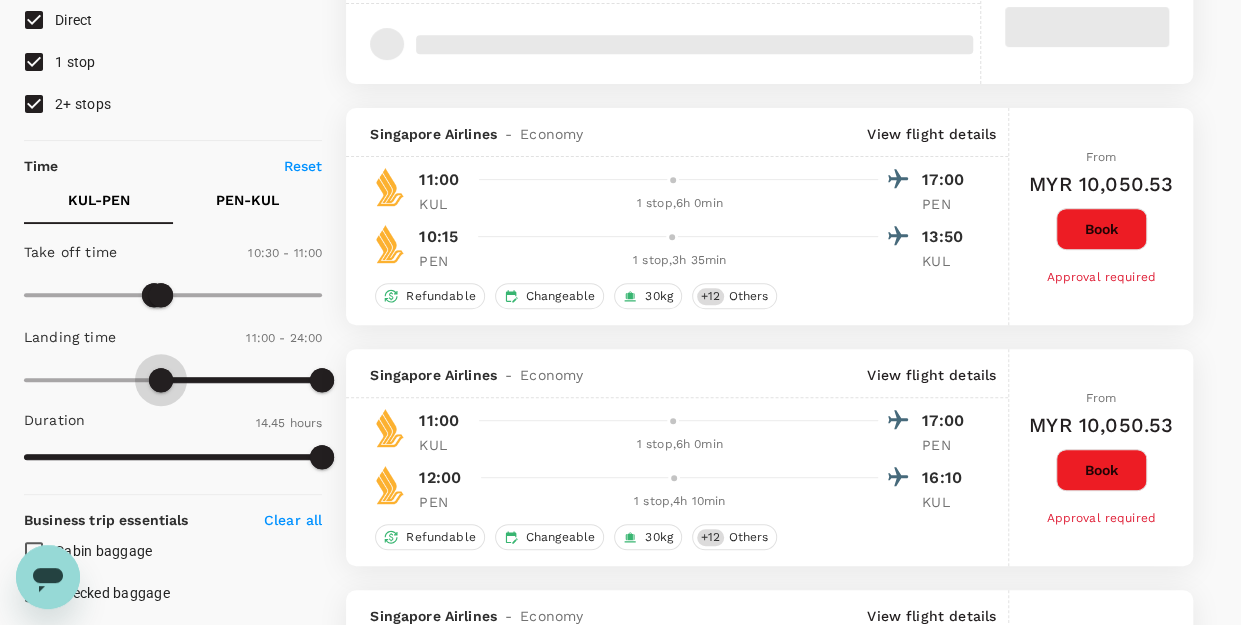 drag, startPoint x: 23, startPoint y: 381, endPoint x: 162, endPoint y: 373, distance: 139.23003 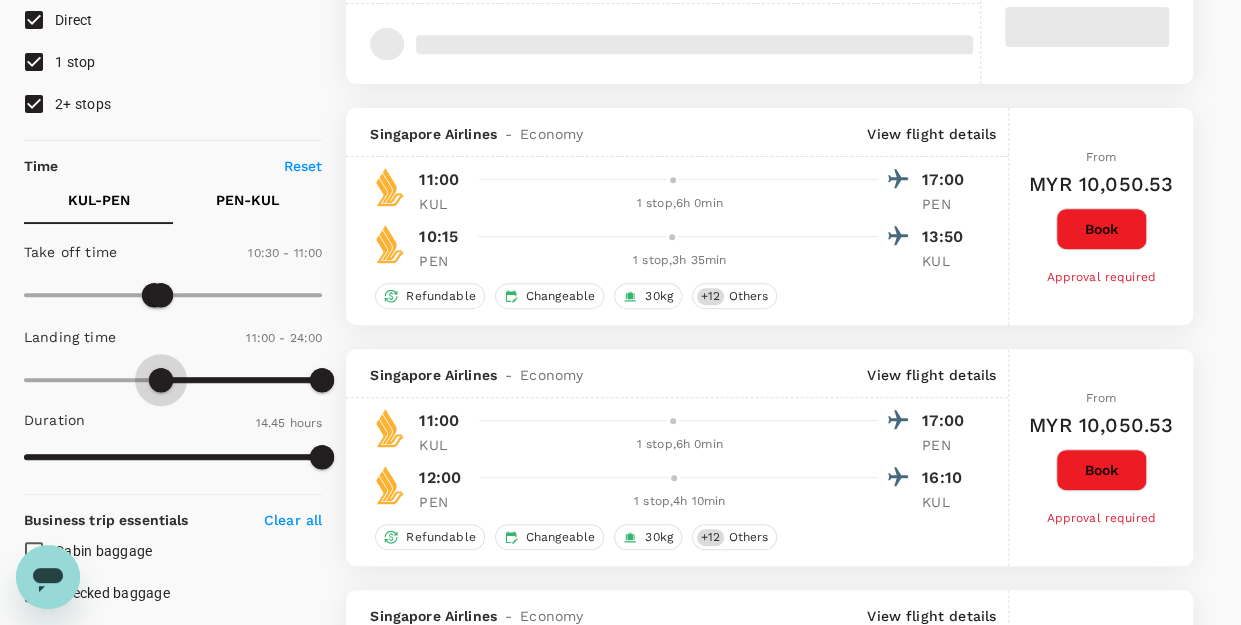 click at bounding box center (161, 380) 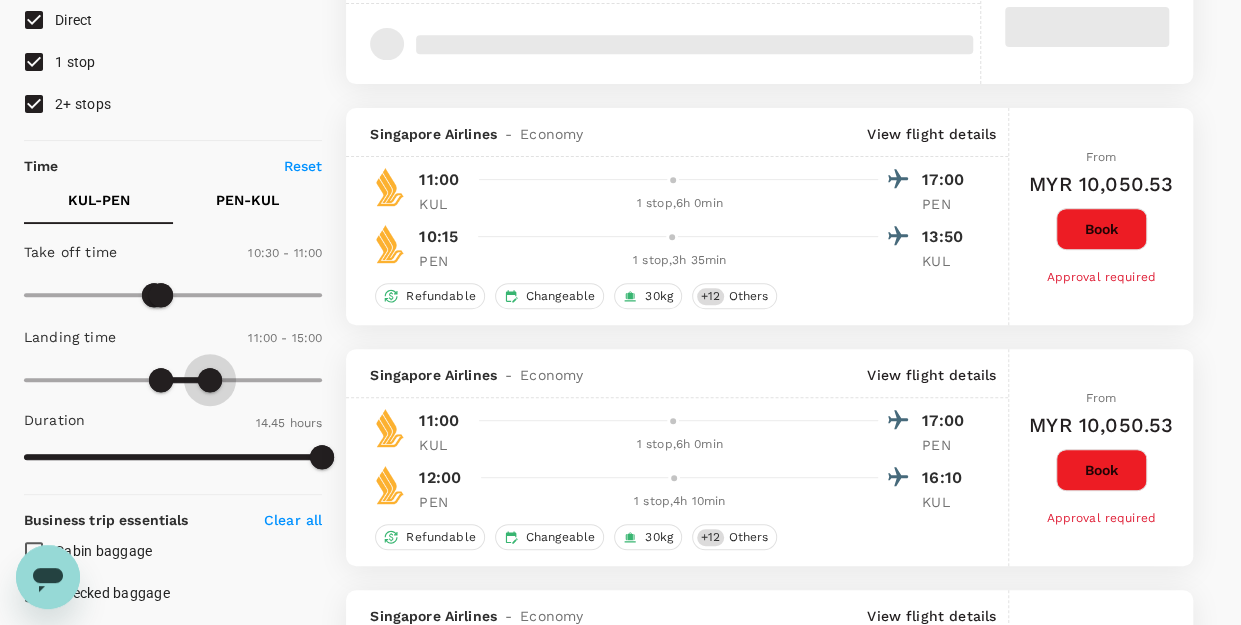 type on "720" 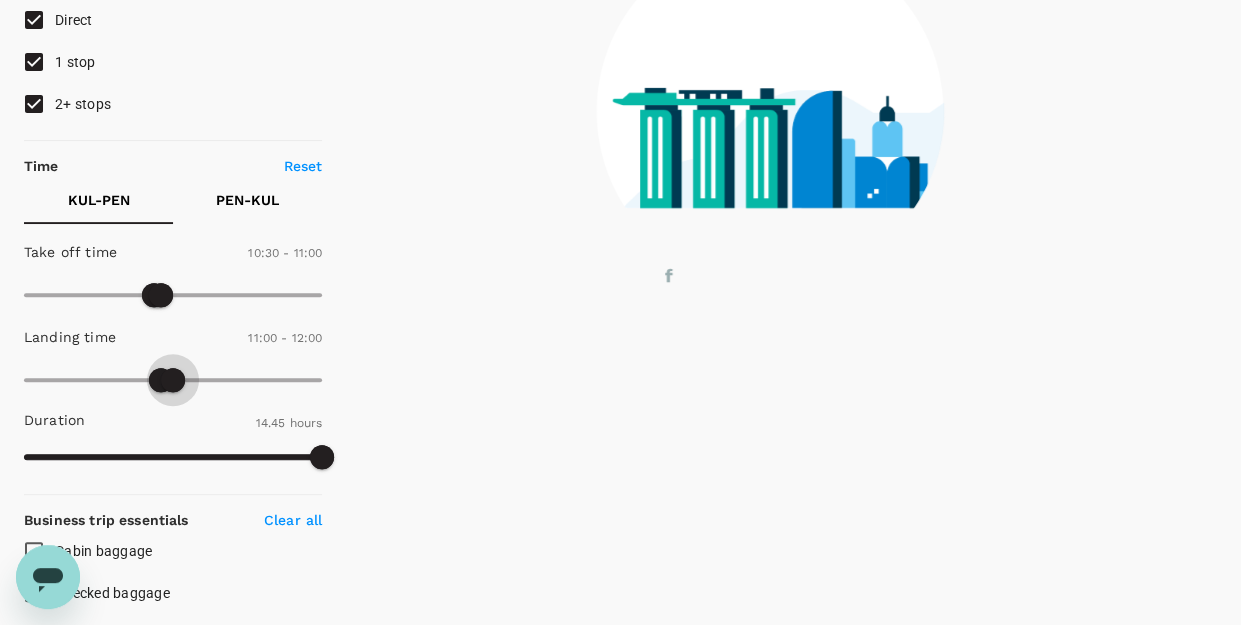 drag, startPoint x: 322, startPoint y: 380, endPoint x: 176, endPoint y: 380, distance: 146 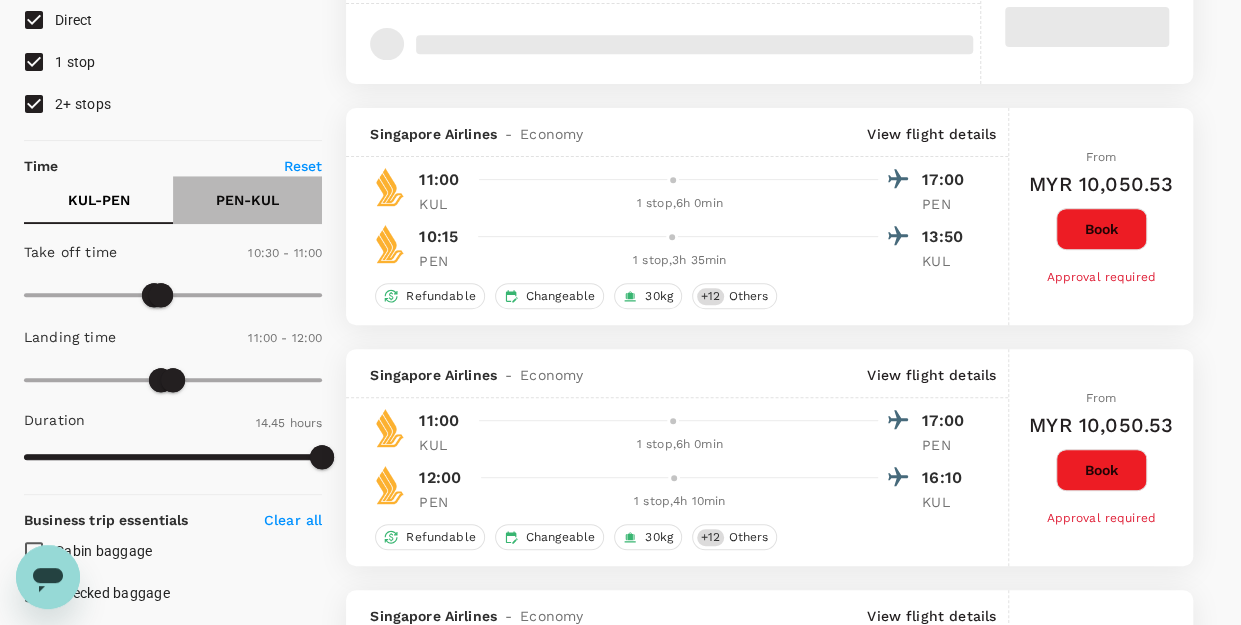 click on "PEN - KUL" at bounding box center [247, 200] 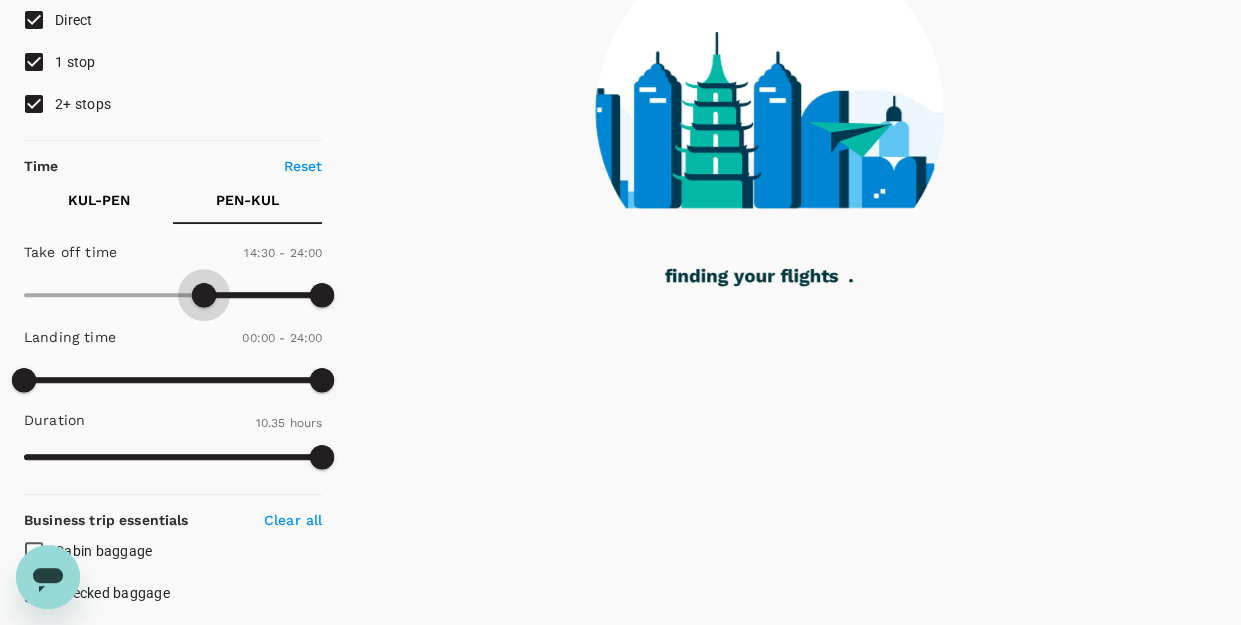 type on "900" 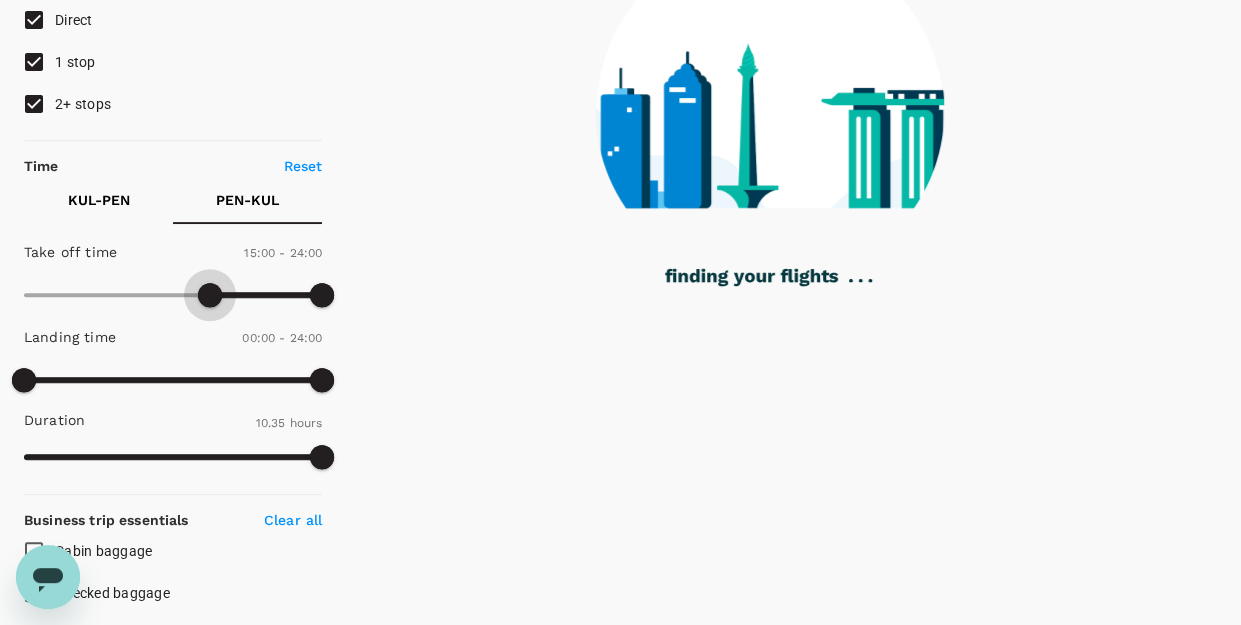 drag, startPoint x: 12, startPoint y: 293, endPoint x: 212, endPoint y: 295, distance: 200.01 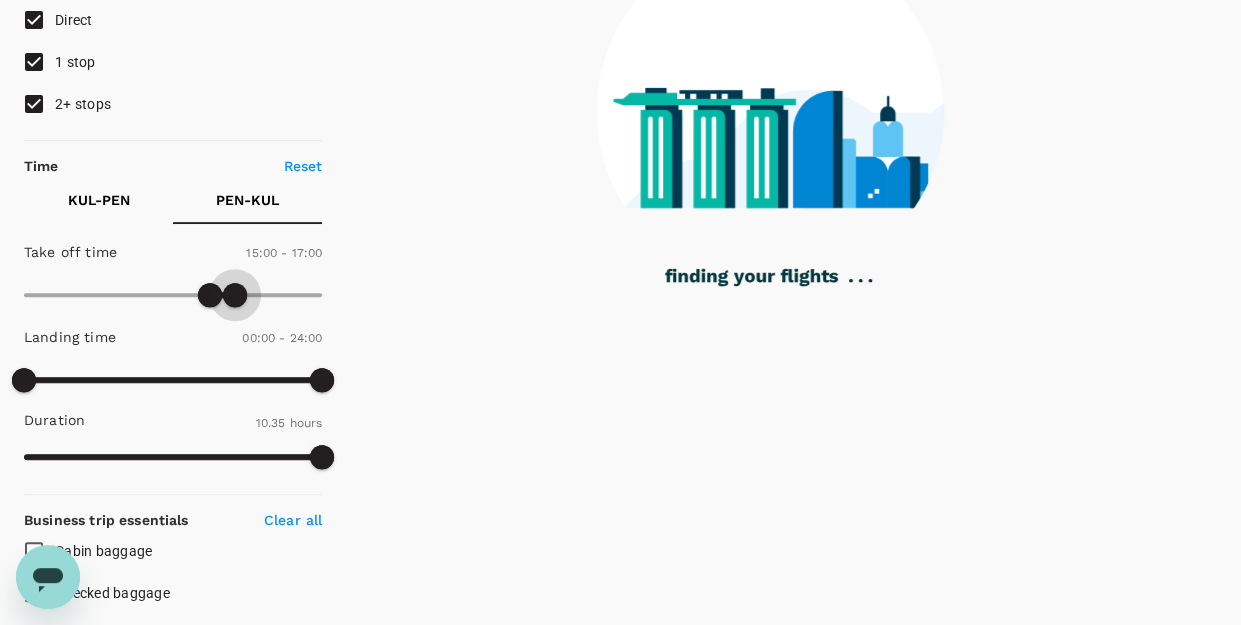 type on "960" 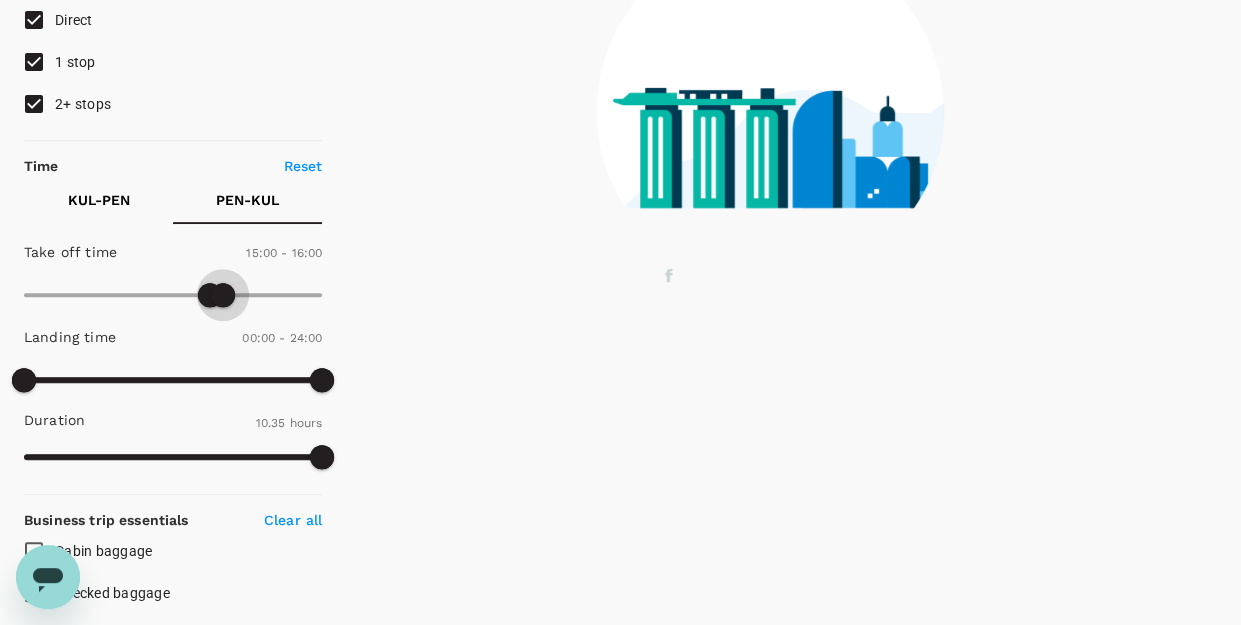 drag, startPoint x: 315, startPoint y: 295, endPoint x: 225, endPoint y: 302, distance: 90.27181 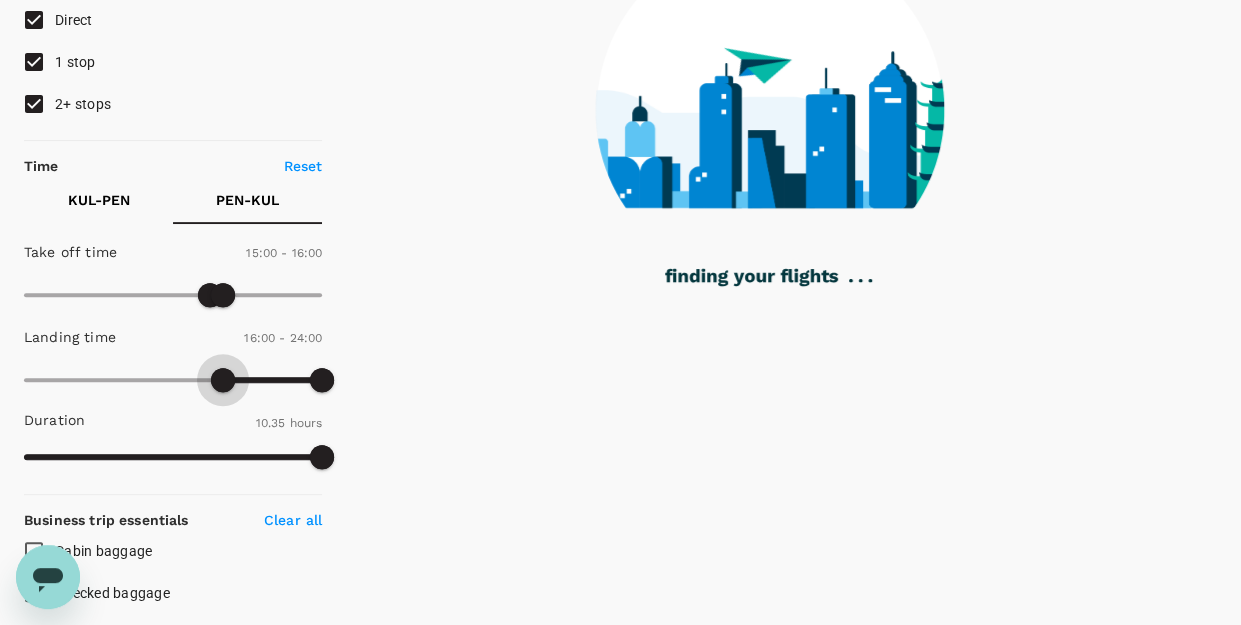 type on "990" 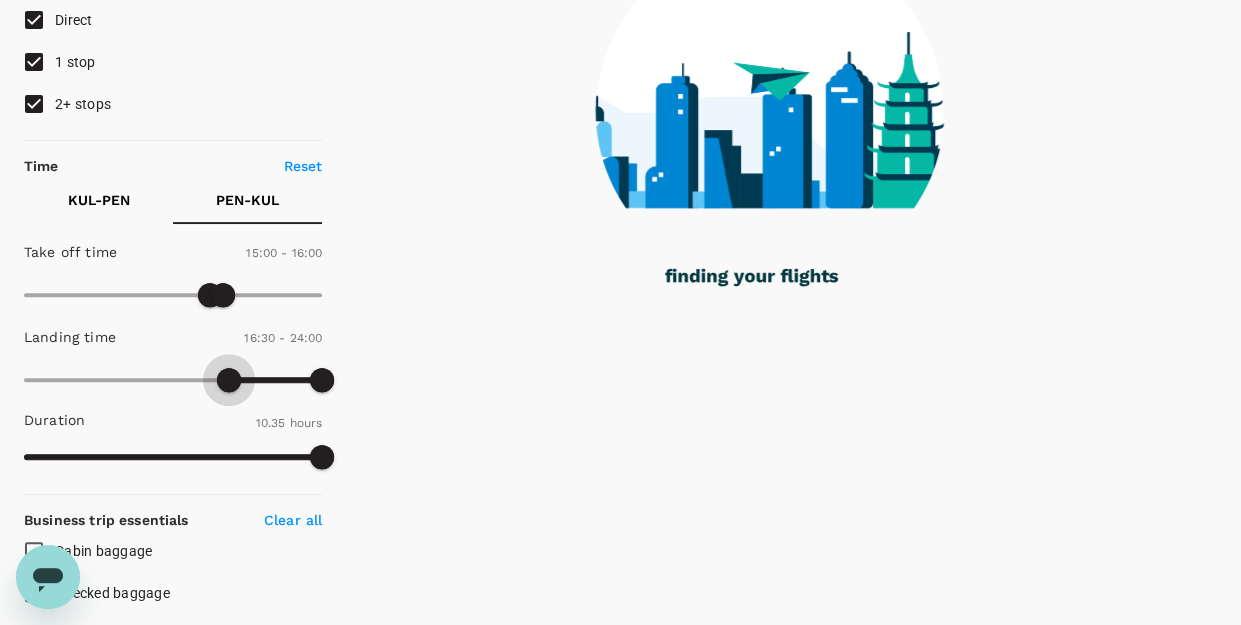 drag, startPoint x: 24, startPoint y: 381, endPoint x: 226, endPoint y: 365, distance: 202.63268 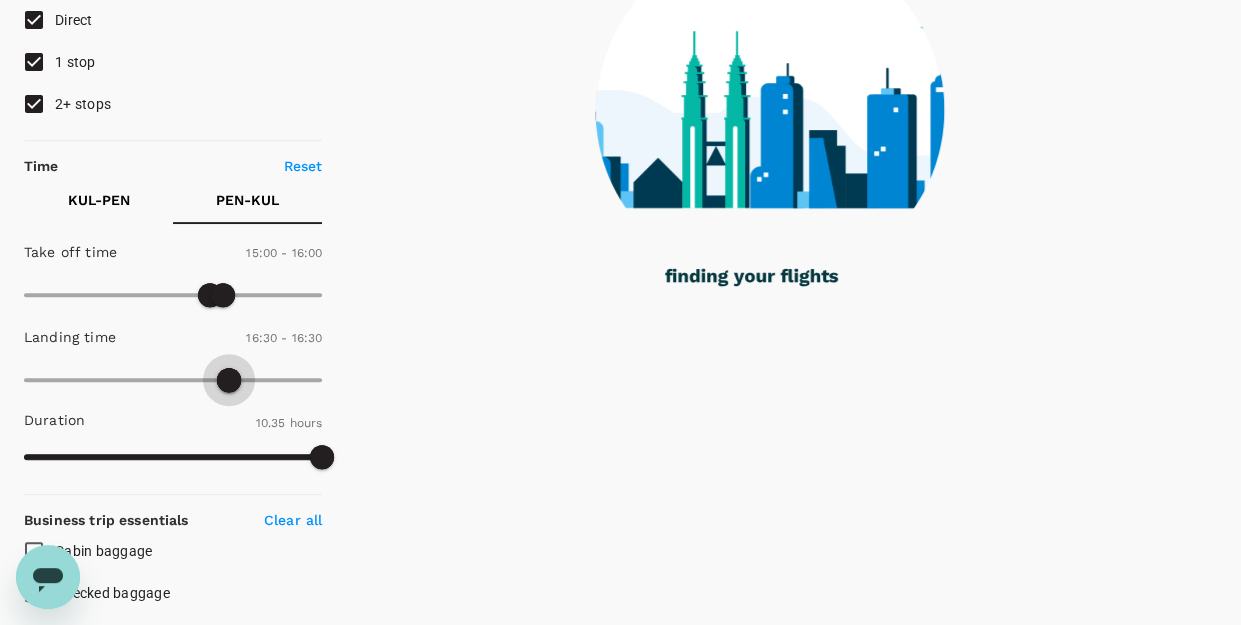type on "1020" 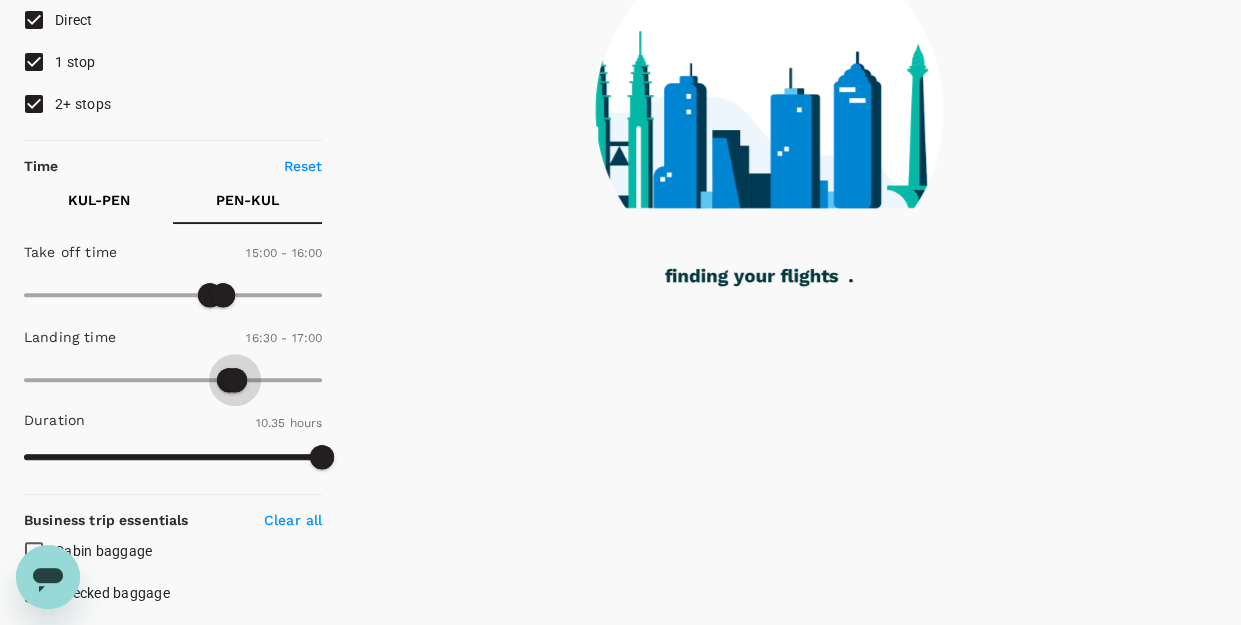 drag, startPoint x: 321, startPoint y: 368, endPoint x: 236, endPoint y: 375, distance: 85.28775 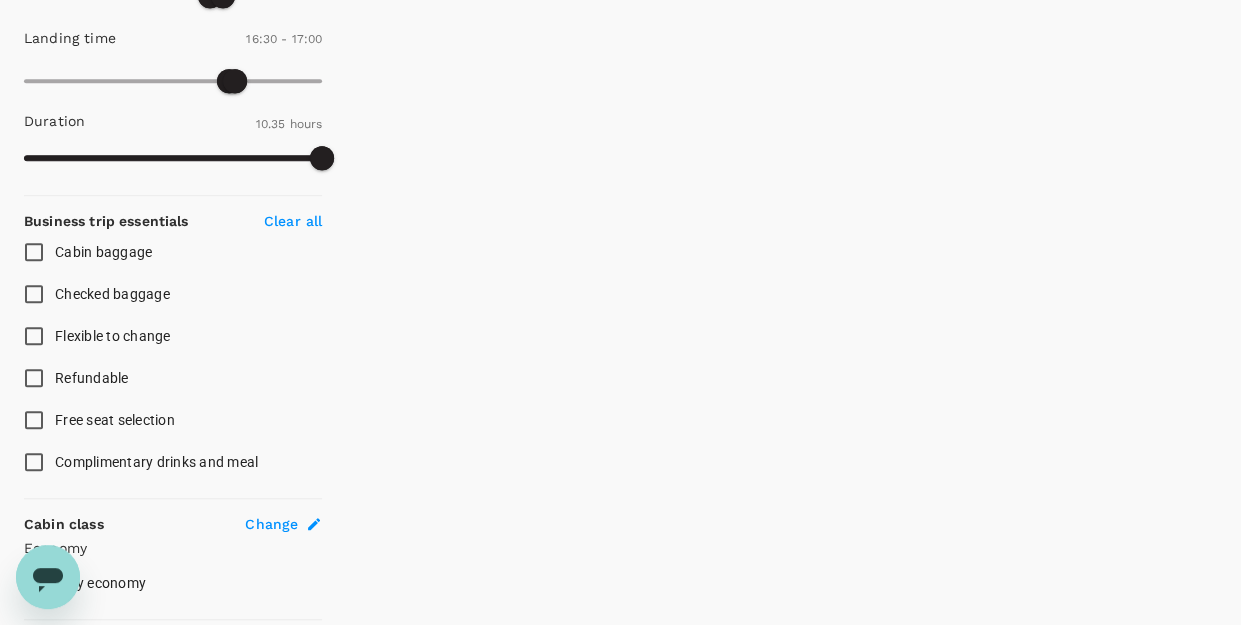 scroll, scrollTop: 600, scrollLeft: 0, axis: vertical 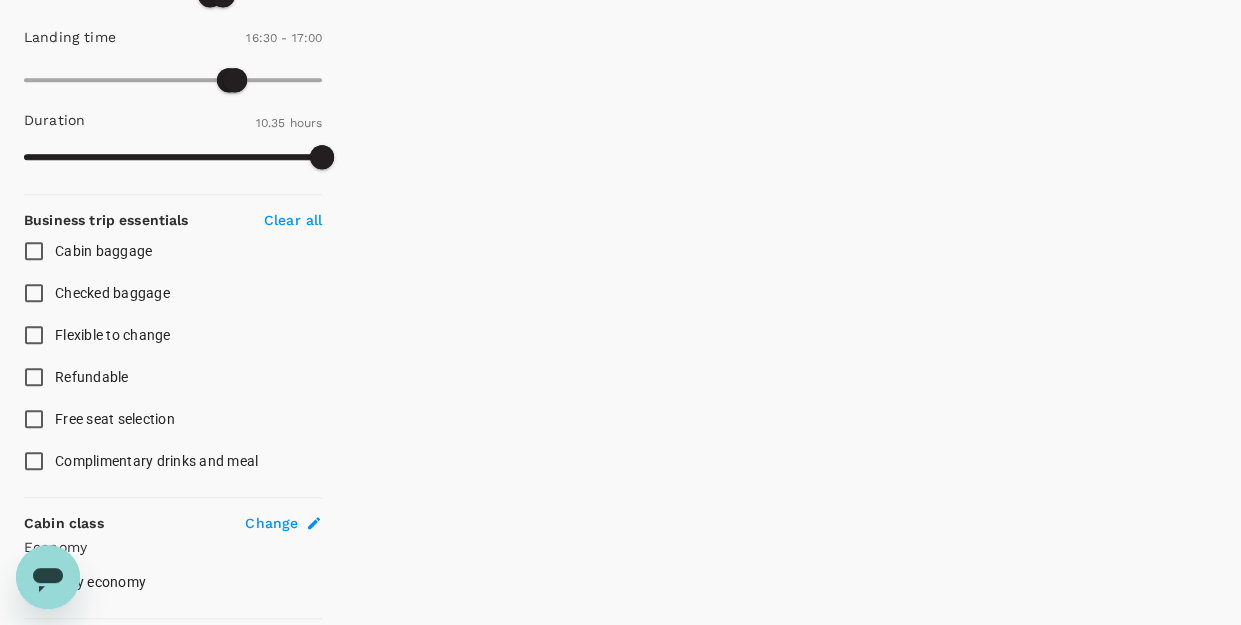 click on "Checked baggage" at bounding box center [34, 293] 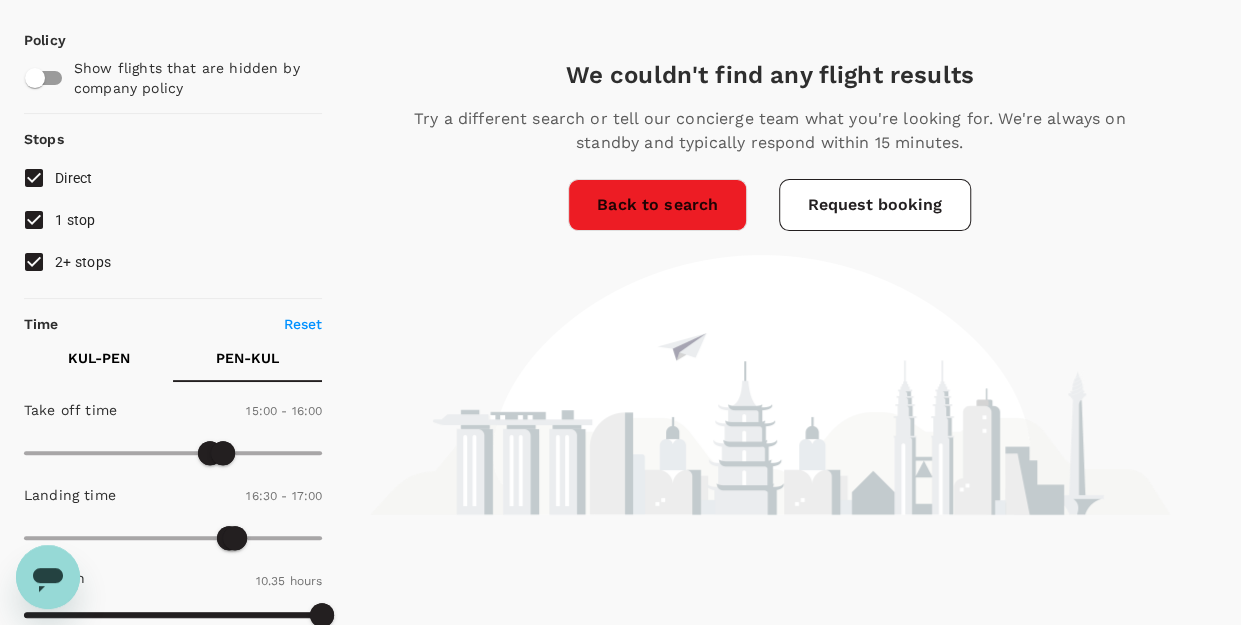 scroll, scrollTop: 100, scrollLeft: 0, axis: vertical 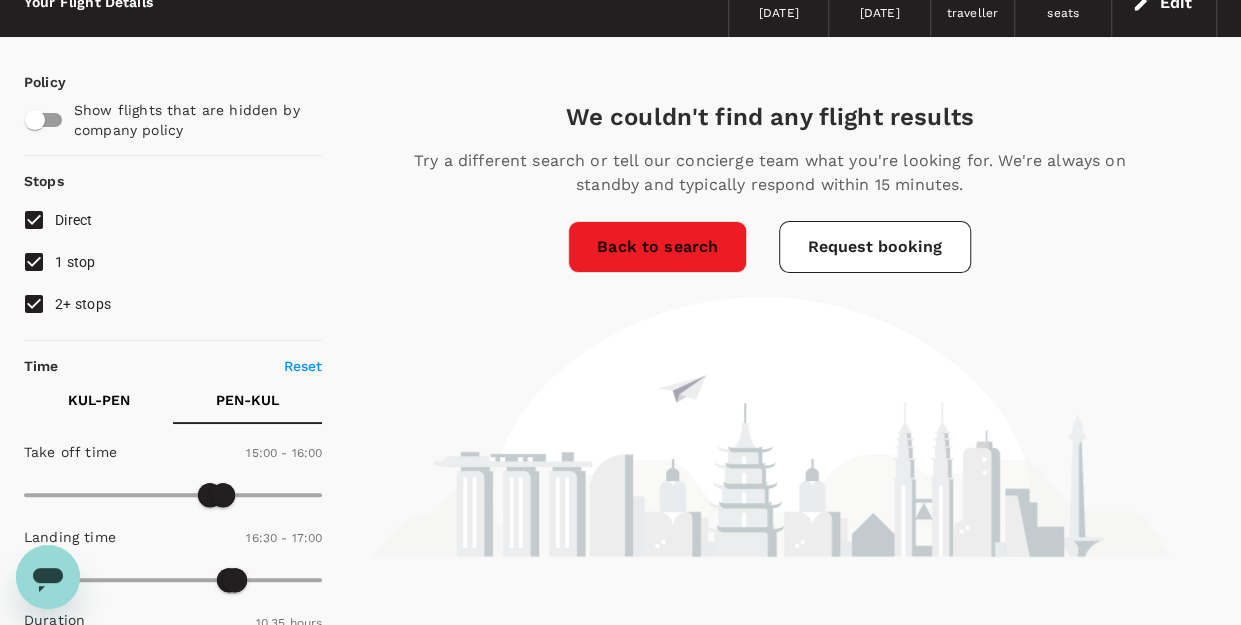 click on "Back to search" at bounding box center (657, 247) 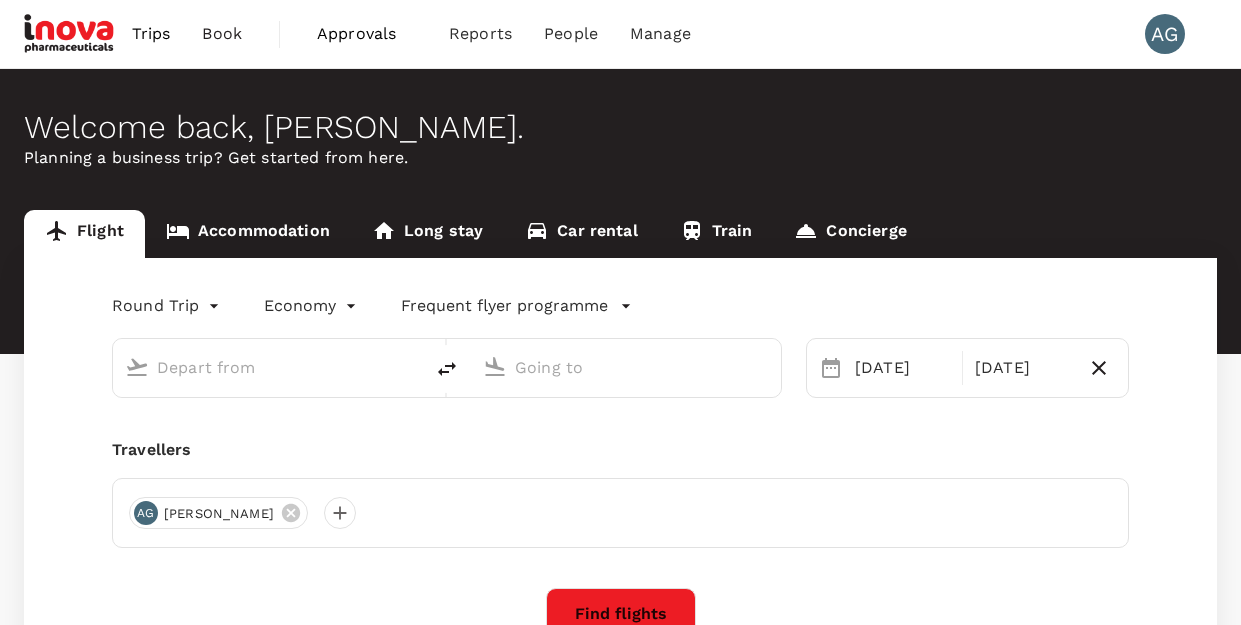 scroll, scrollTop: 0, scrollLeft: 0, axis: both 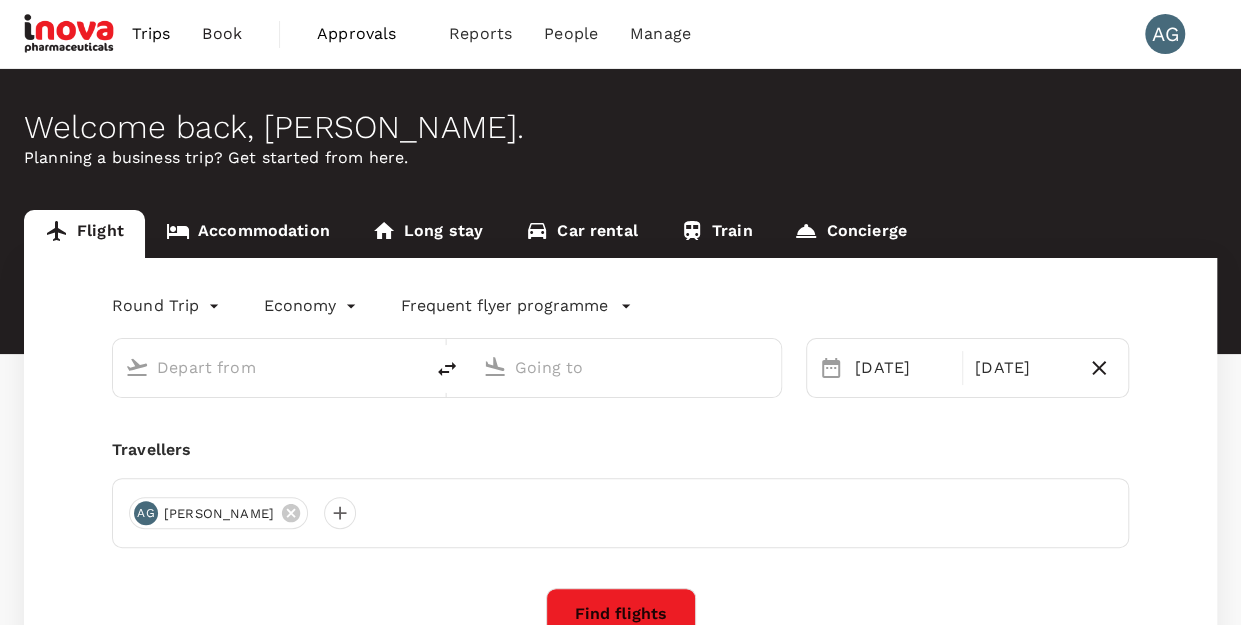 type on "Kuala Lumpur Intl ([GEOGRAPHIC_DATA])" 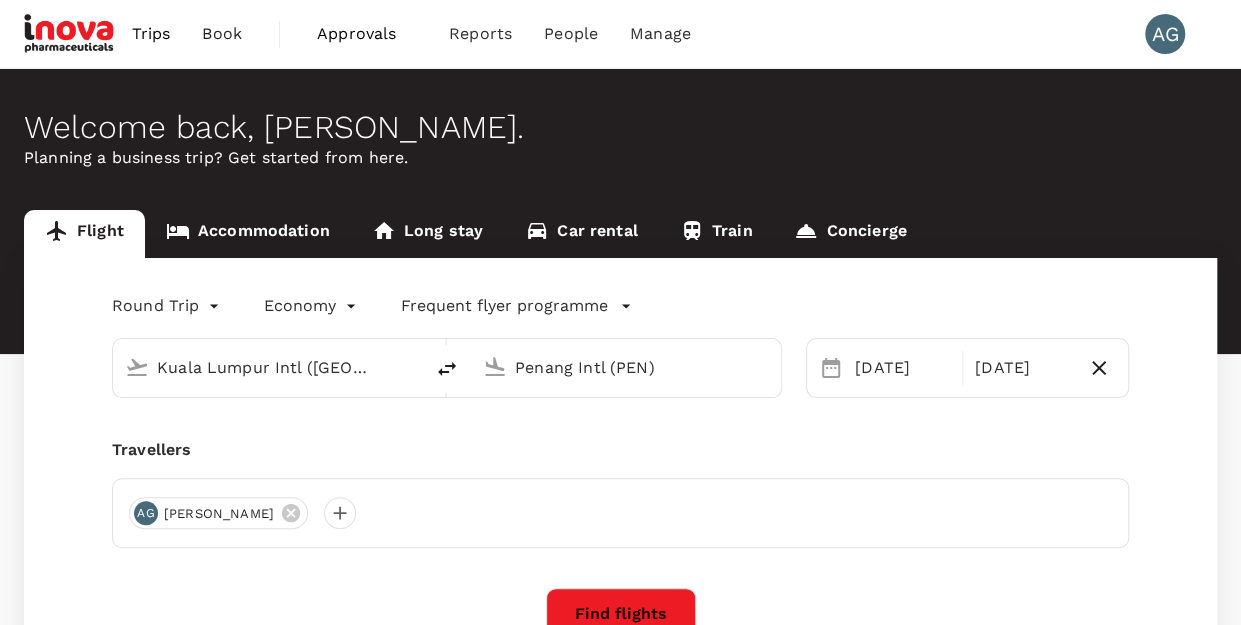 type 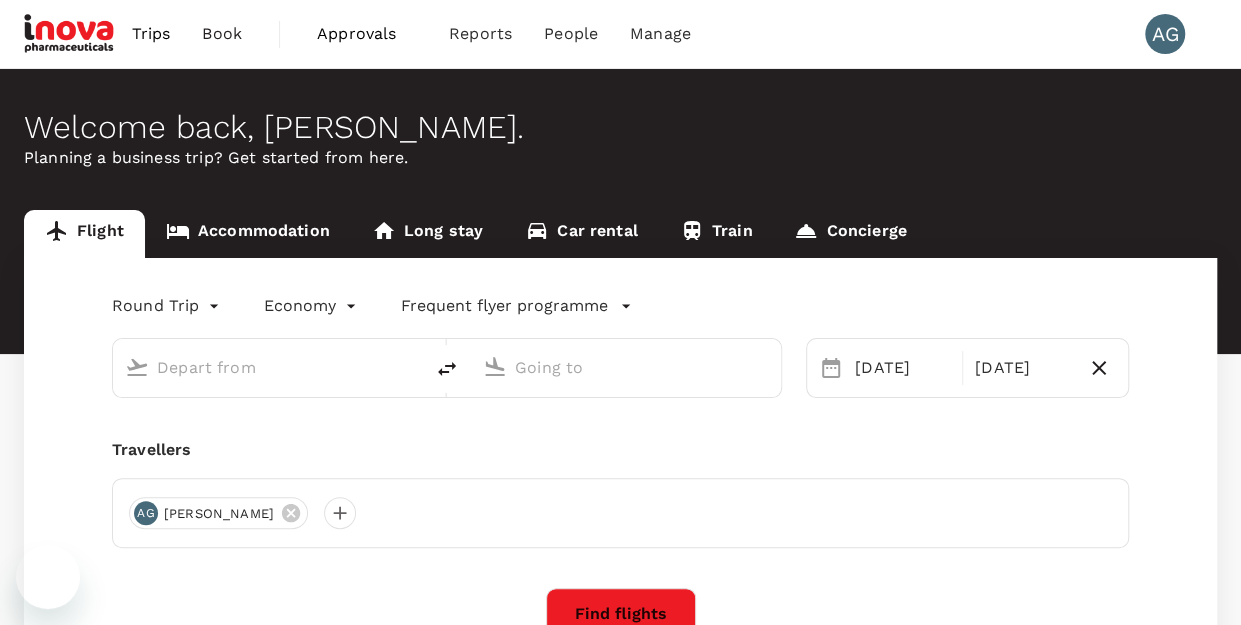 scroll, scrollTop: 119, scrollLeft: 0, axis: vertical 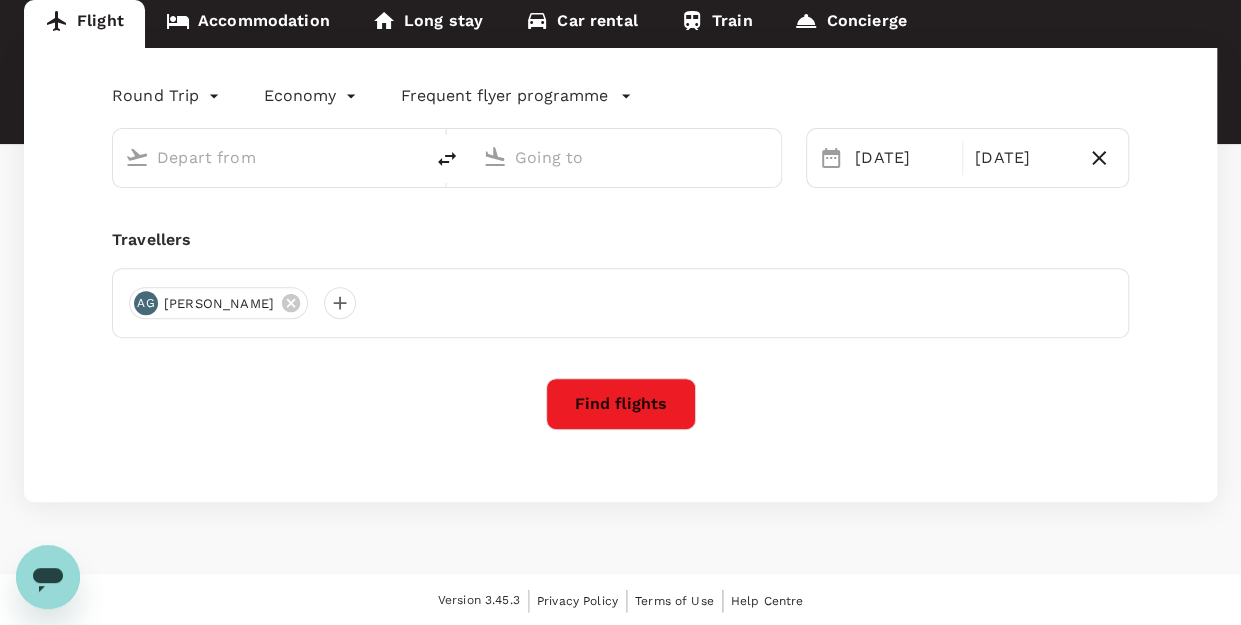 type on "Kuala Lumpur Intl ([GEOGRAPHIC_DATA])" 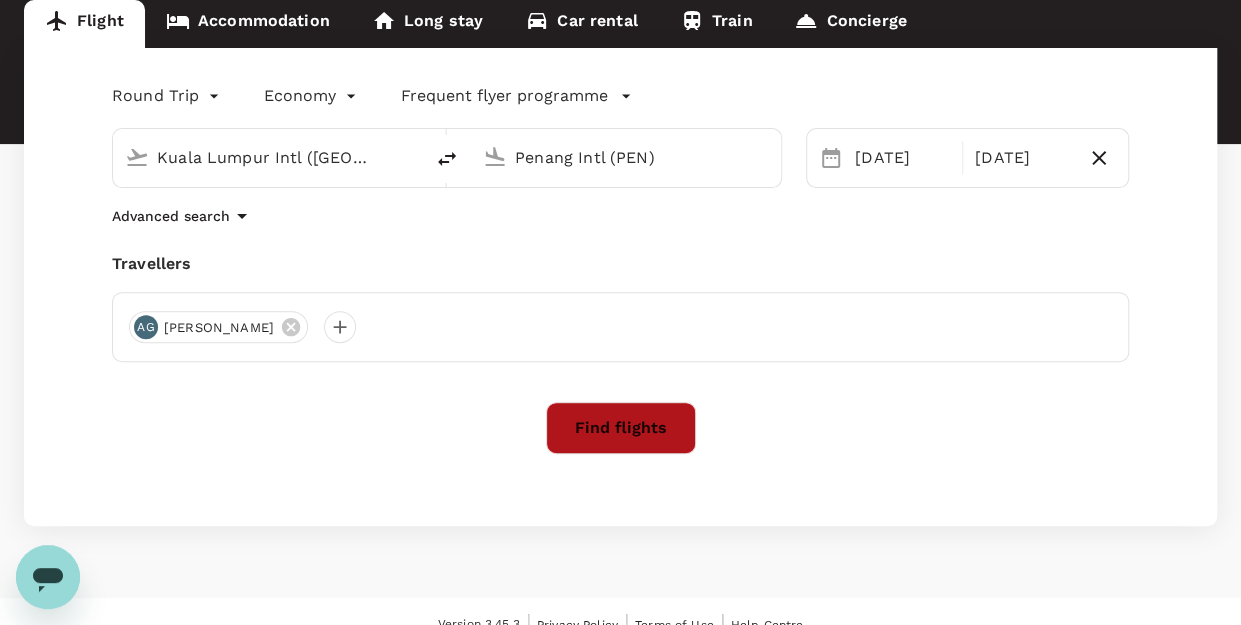 click on "Find flights" at bounding box center [621, 428] 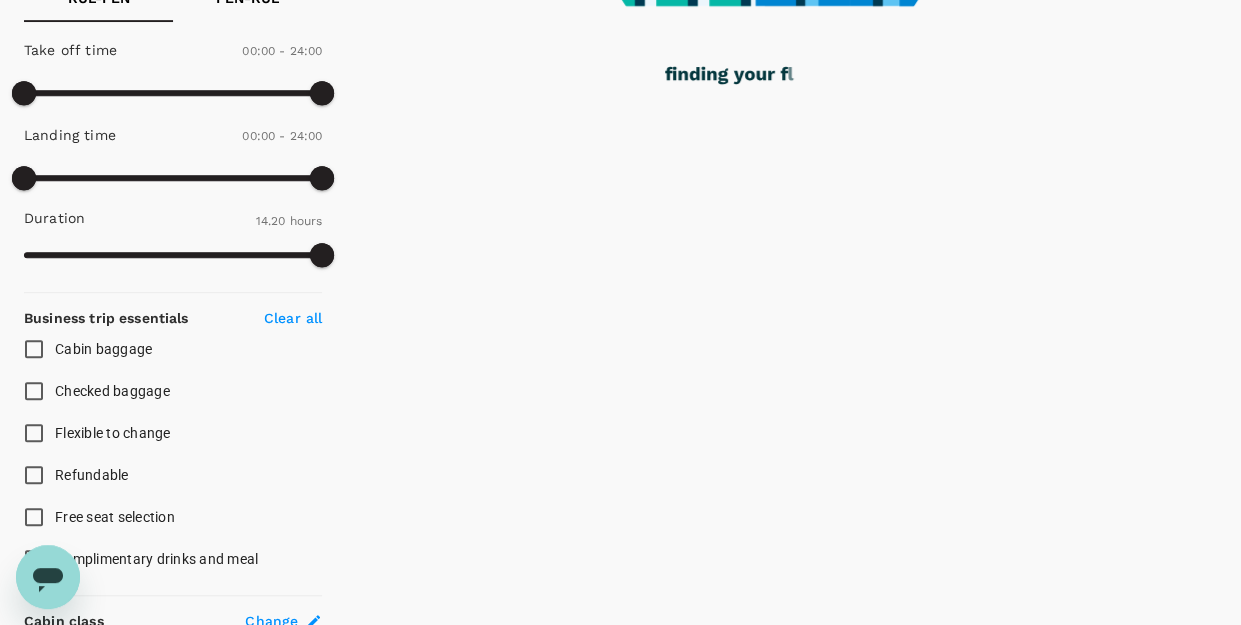 scroll, scrollTop: 518, scrollLeft: 0, axis: vertical 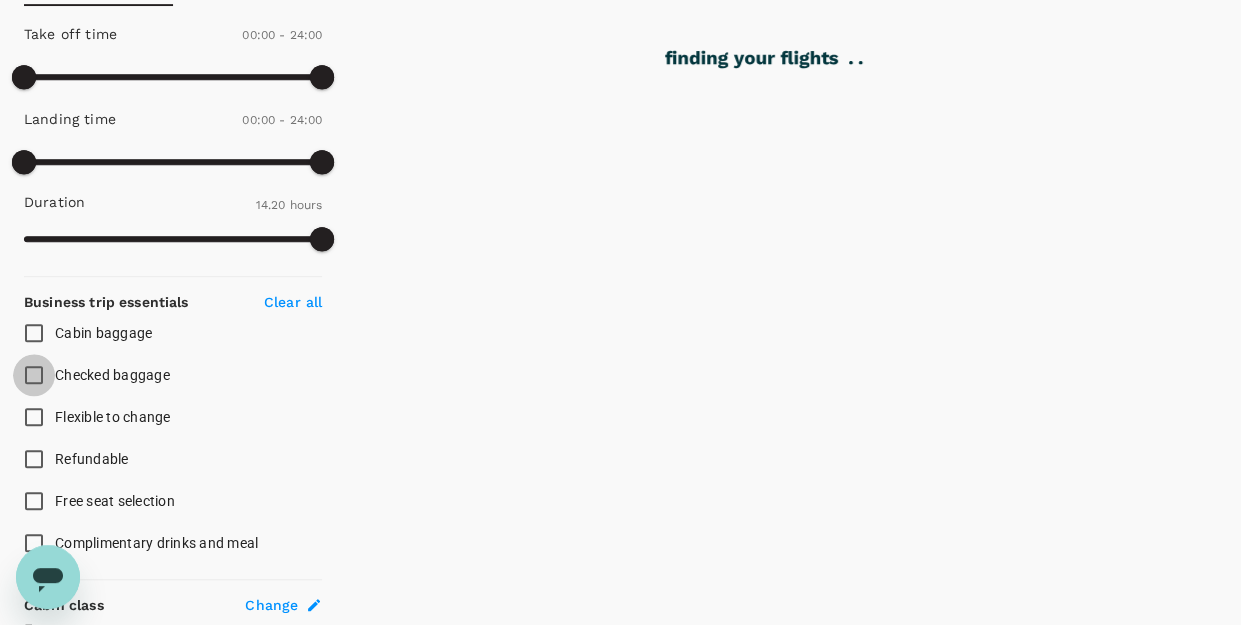click on "Checked baggage" at bounding box center (34, 375) 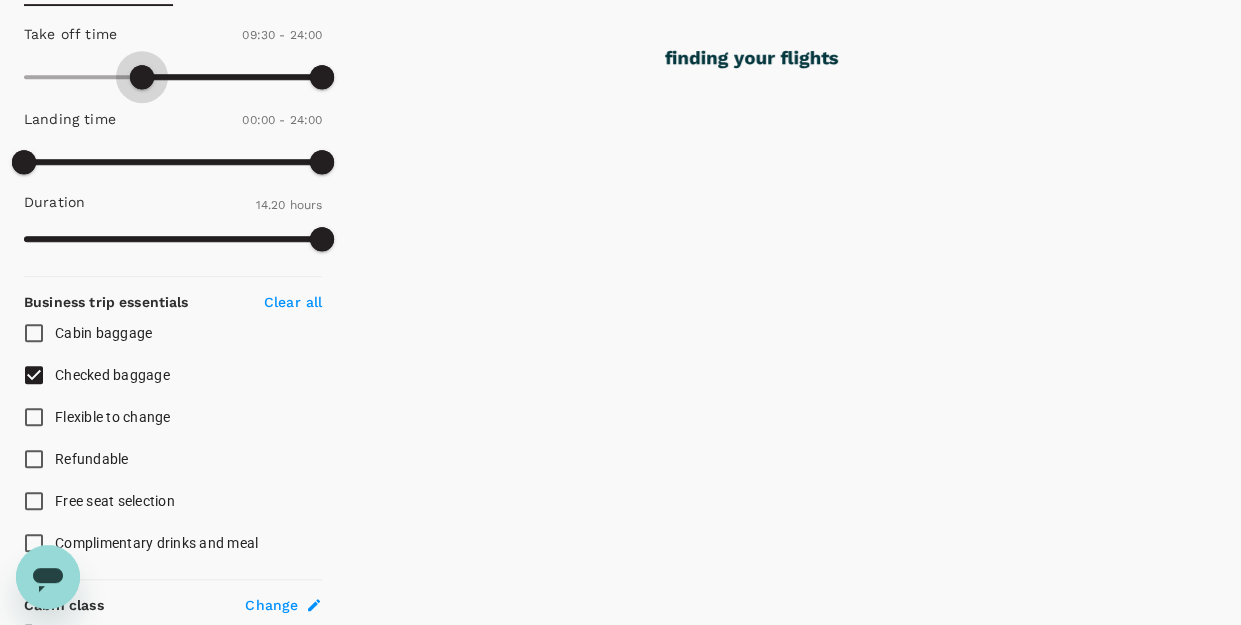 type on "600" 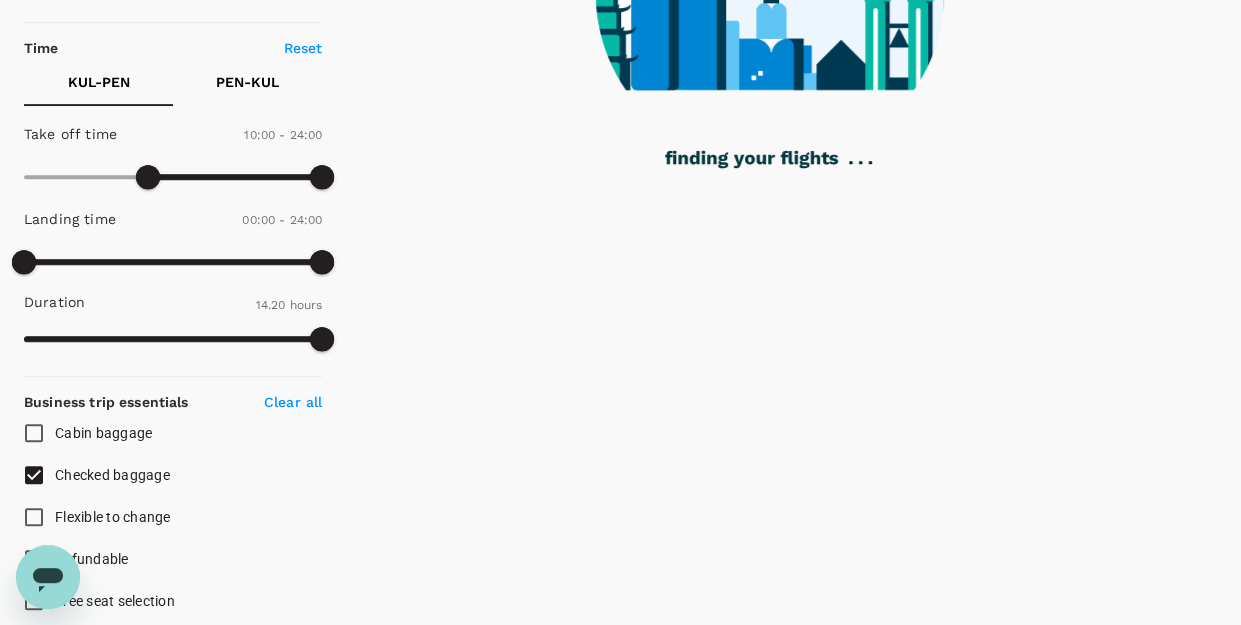 scroll, scrollTop: 318, scrollLeft: 0, axis: vertical 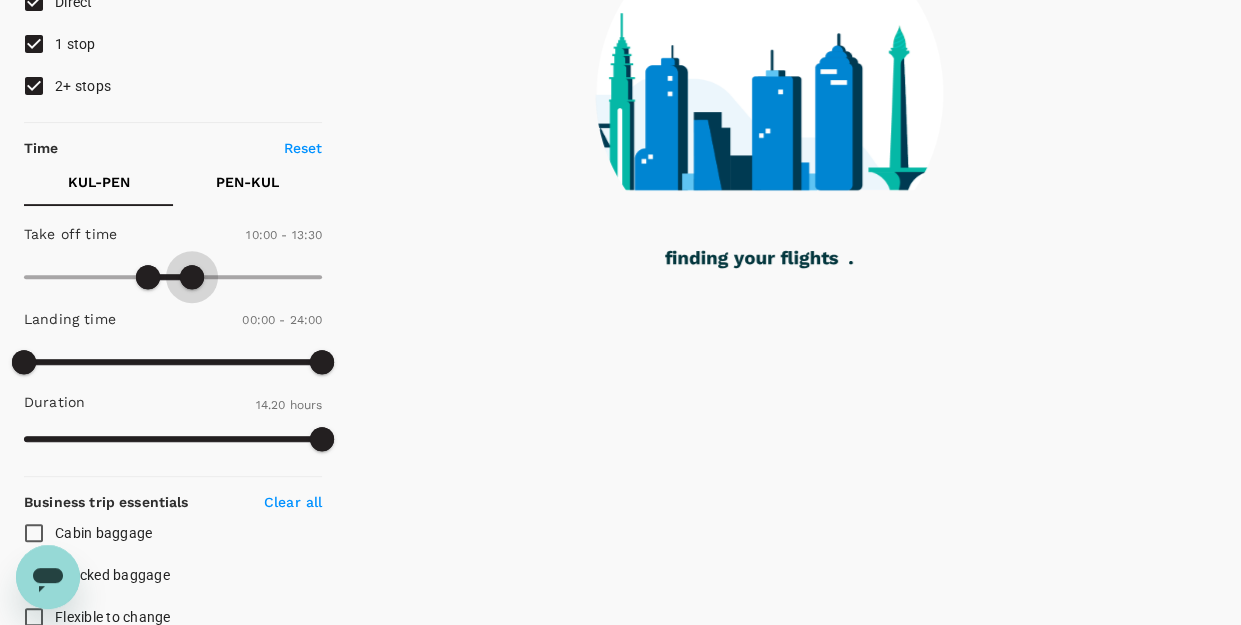 type on "720" 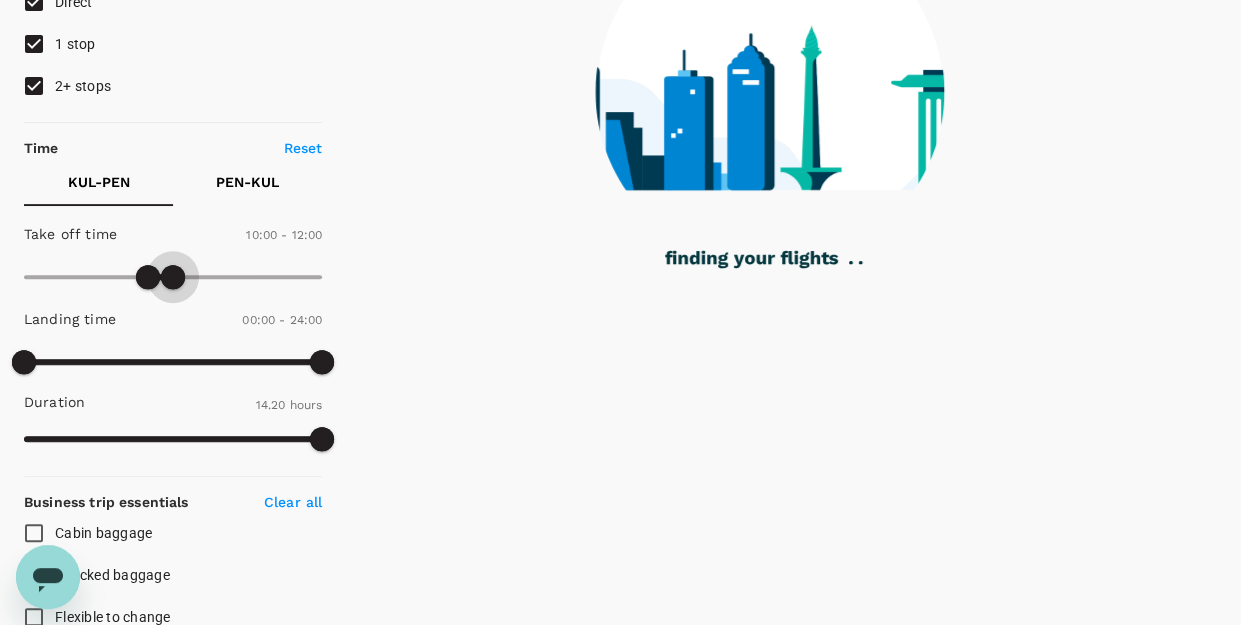 drag, startPoint x: 309, startPoint y: 267, endPoint x: 175, endPoint y: 262, distance: 134.09325 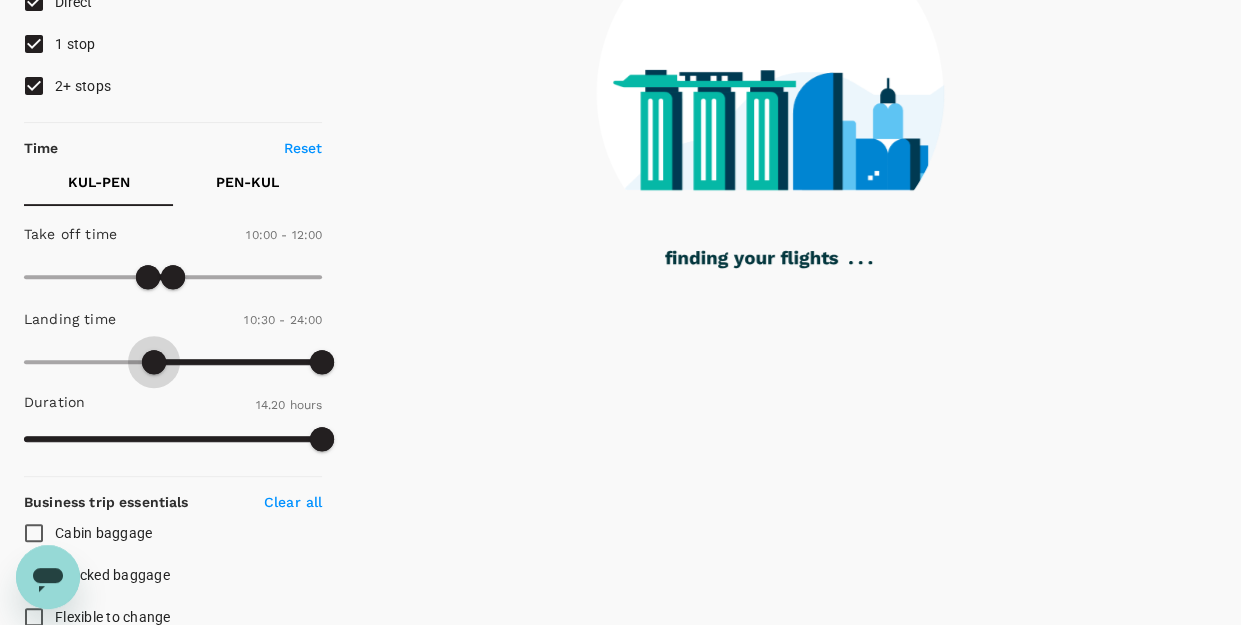 type on "690" 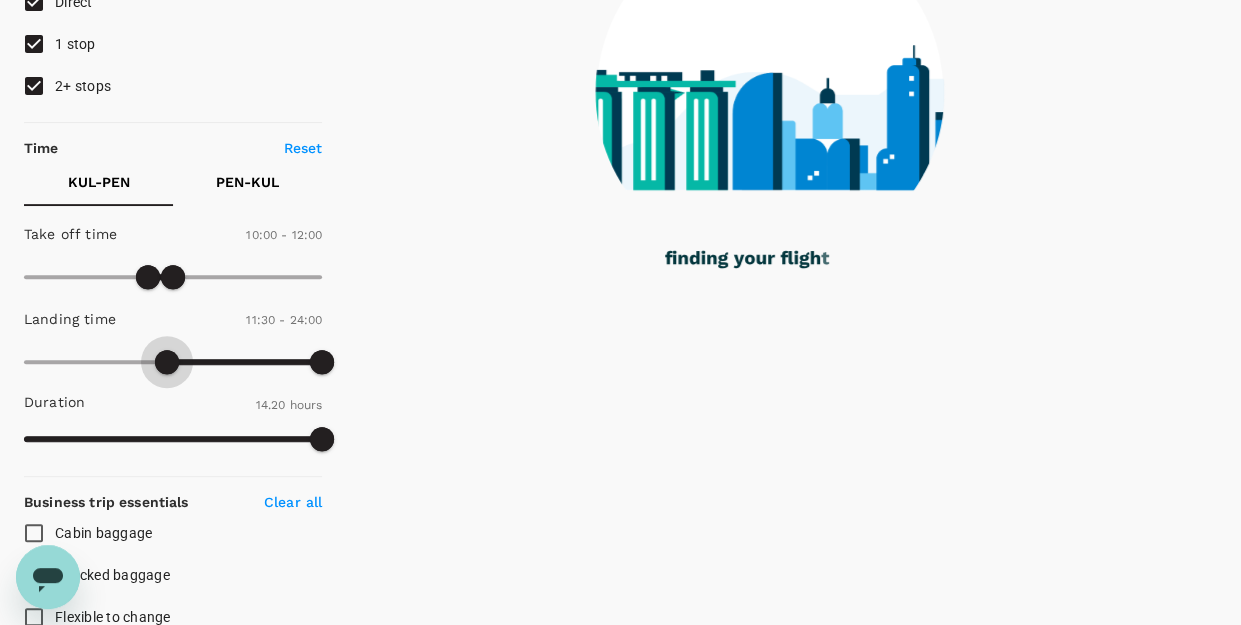 drag, startPoint x: 24, startPoint y: 358, endPoint x: 167, endPoint y: 357, distance: 143.0035 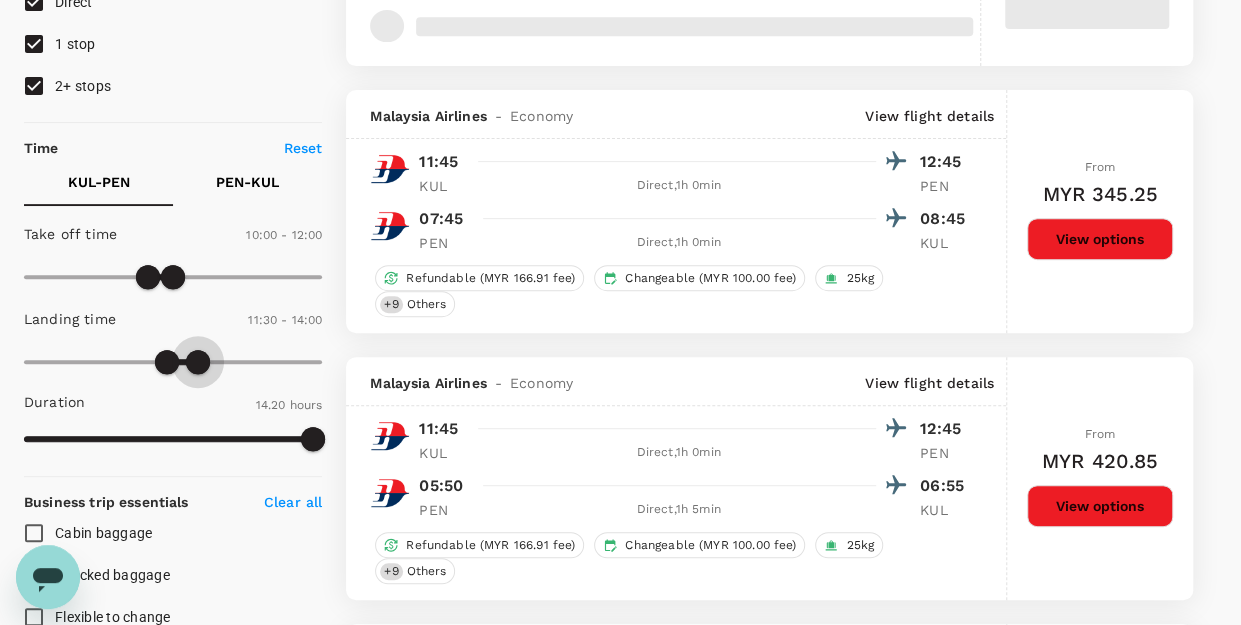 type on "810" 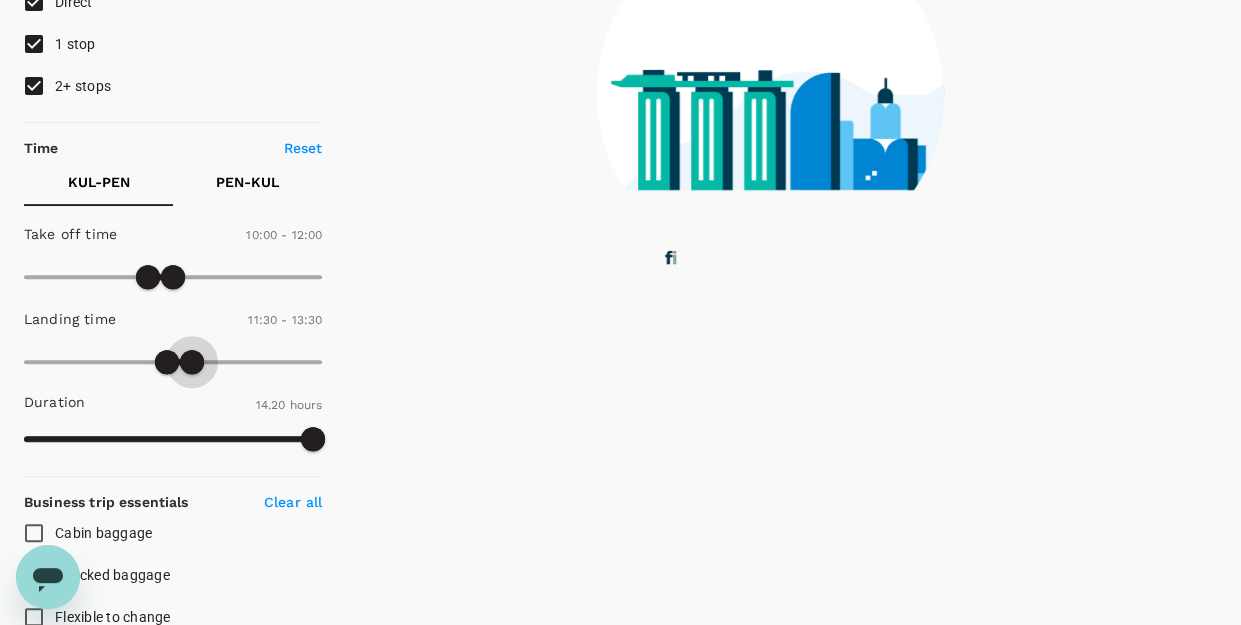 drag, startPoint x: 328, startPoint y: 366, endPoint x: 194, endPoint y: 364, distance: 134.01492 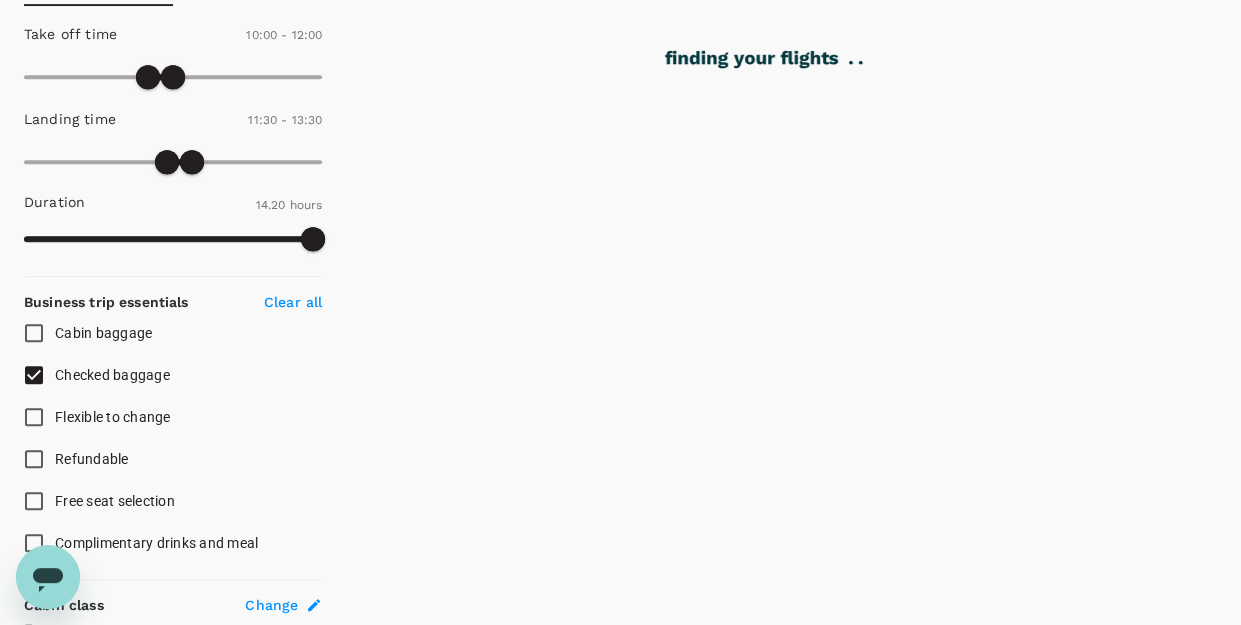 scroll, scrollTop: 418, scrollLeft: 0, axis: vertical 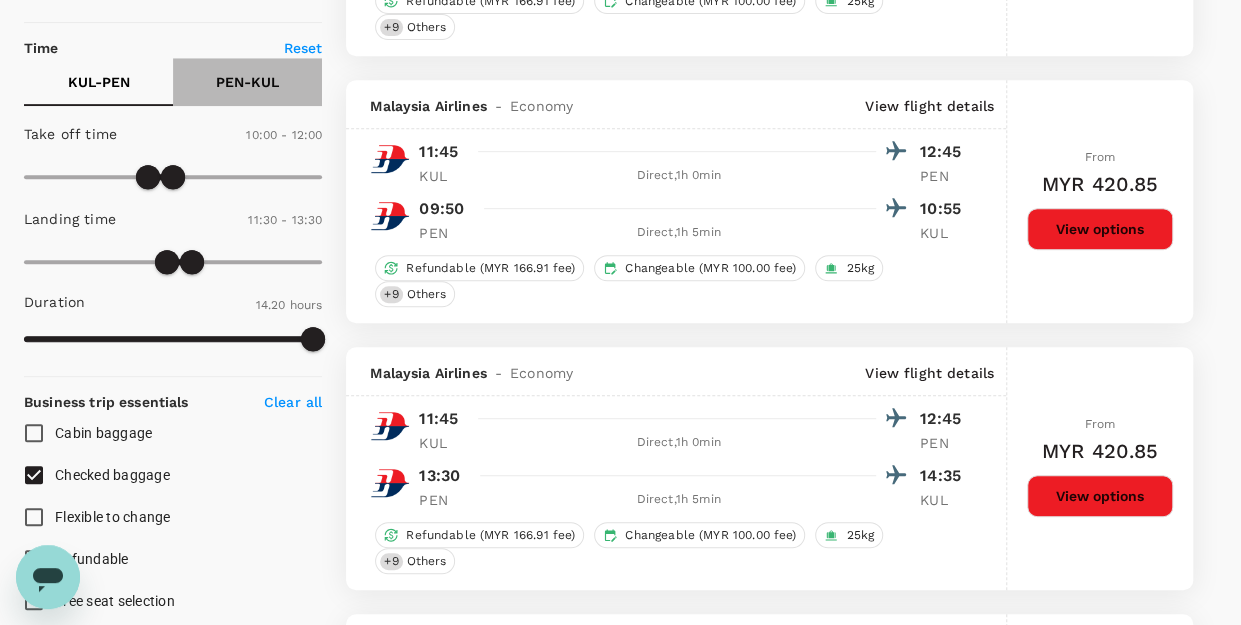 click on "PEN - KUL" at bounding box center [247, 82] 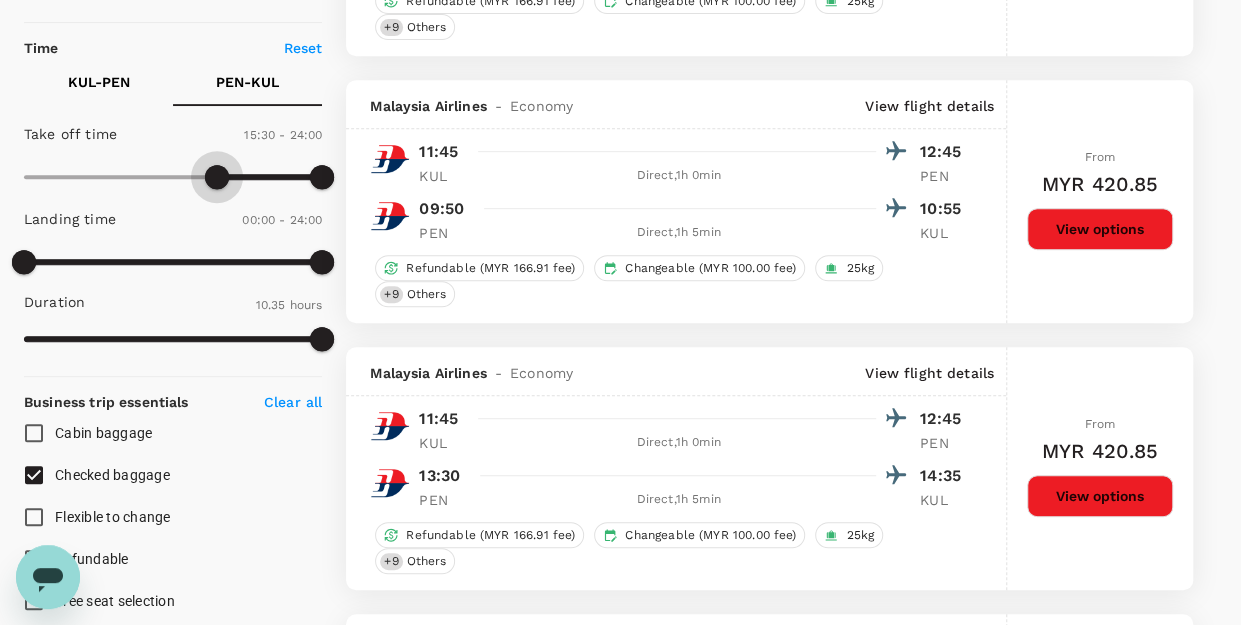 type on "990" 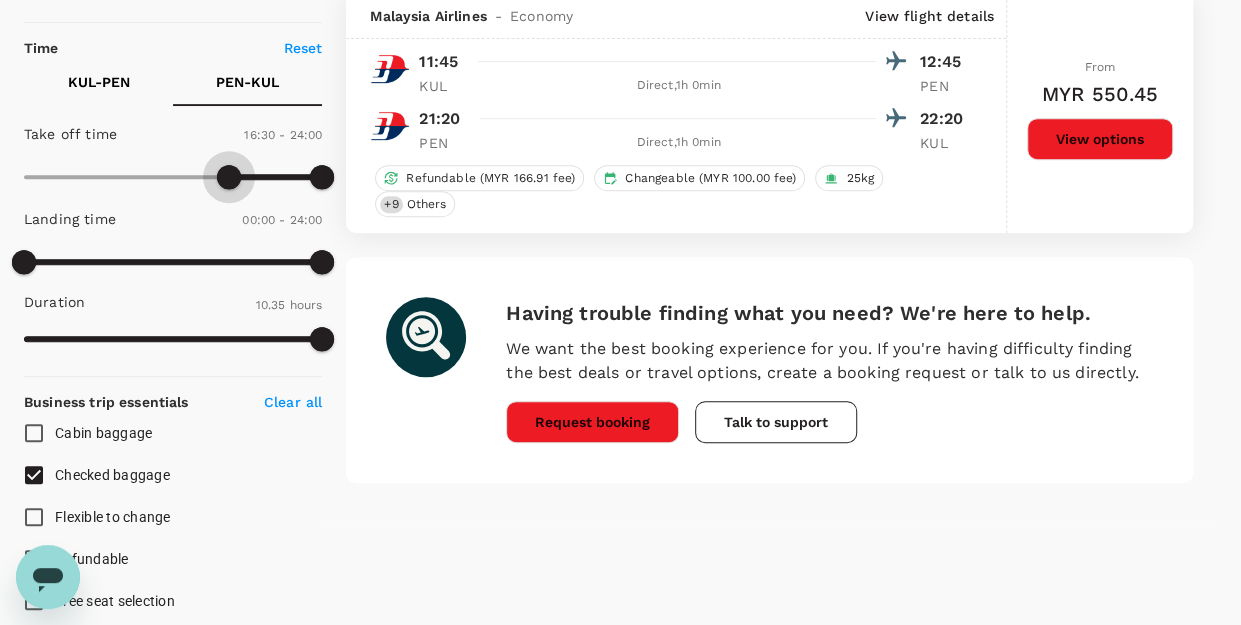 drag, startPoint x: 26, startPoint y: 183, endPoint x: 228, endPoint y: 173, distance: 202.24738 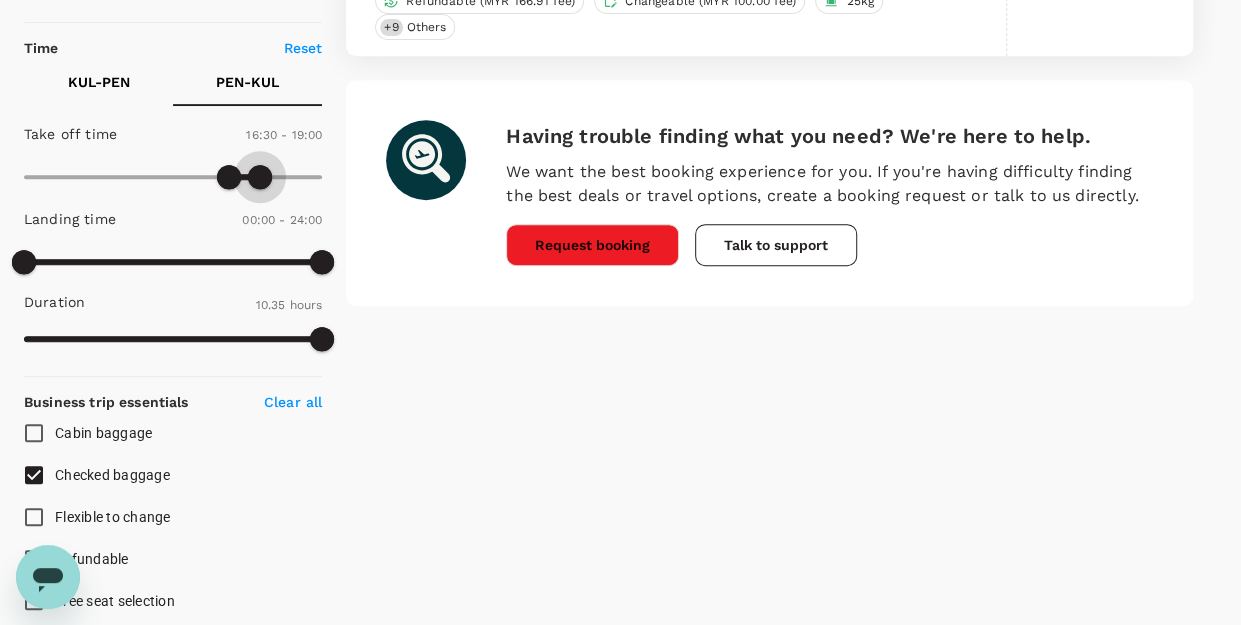 type on "1110" 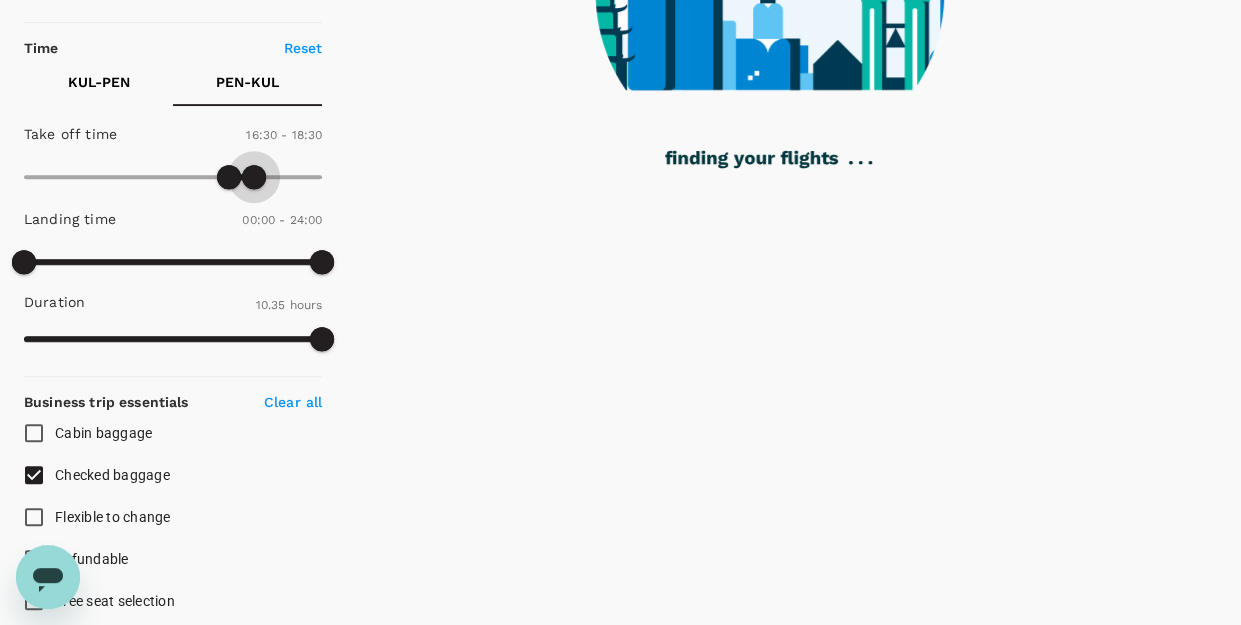 drag, startPoint x: 320, startPoint y: 175, endPoint x: 254, endPoint y: 179, distance: 66.1211 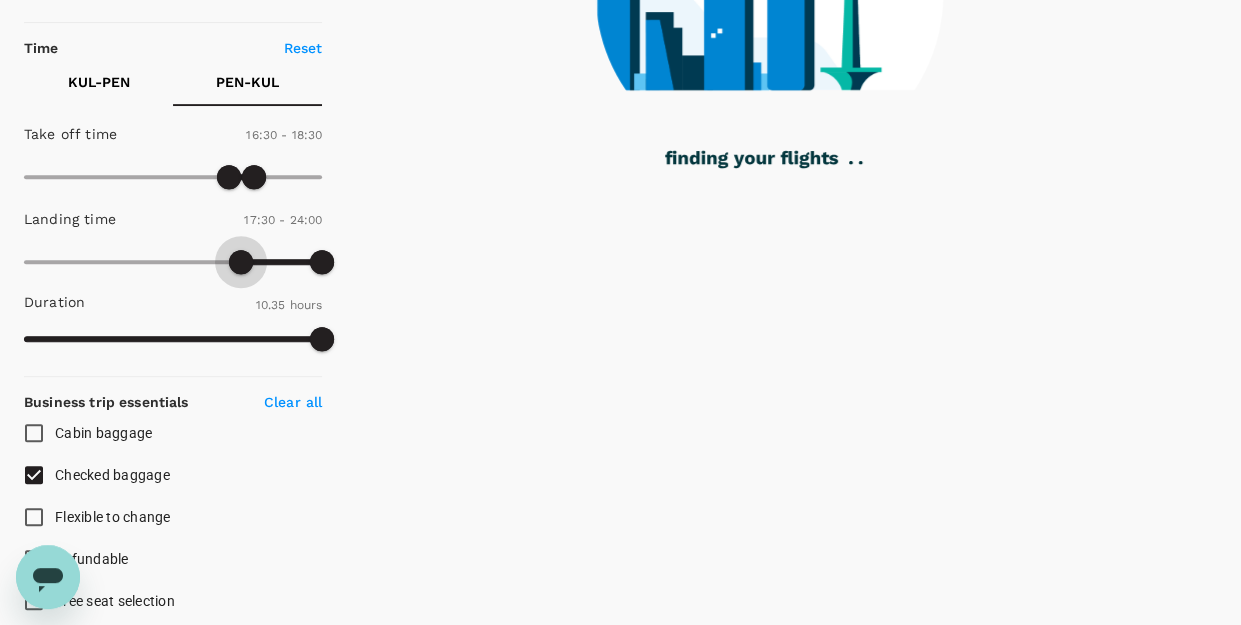 type on "1170" 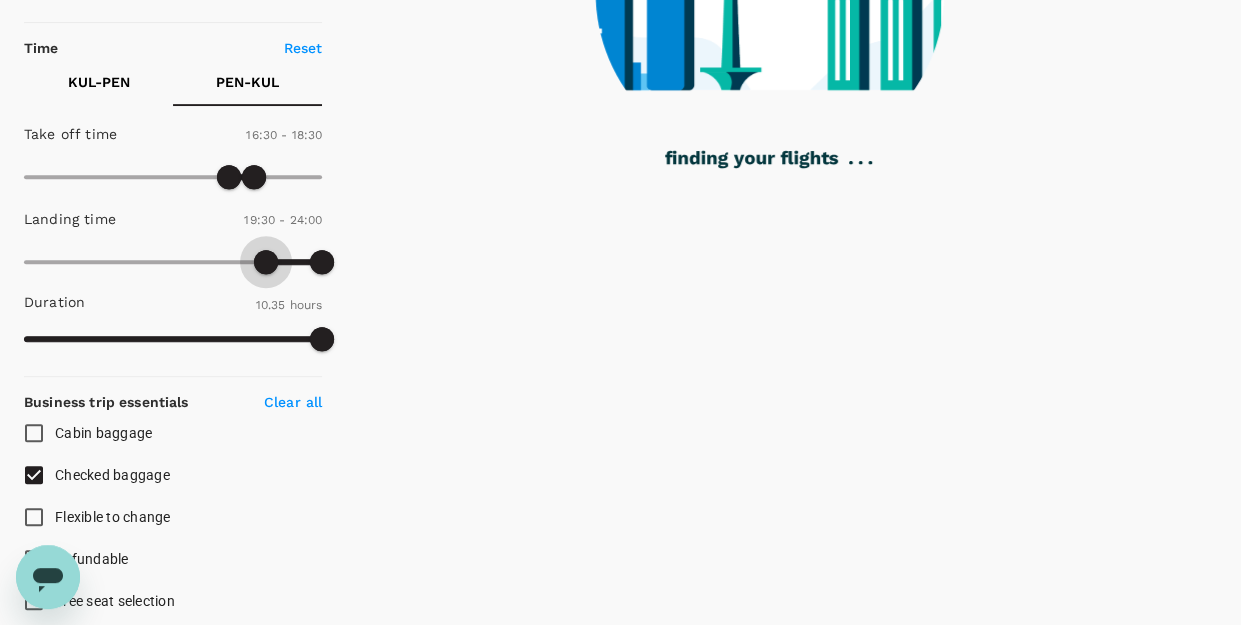 drag, startPoint x: 24, startPoint y: 266, endPoint x: 264, endPoint y: 253, distance: 240.35182 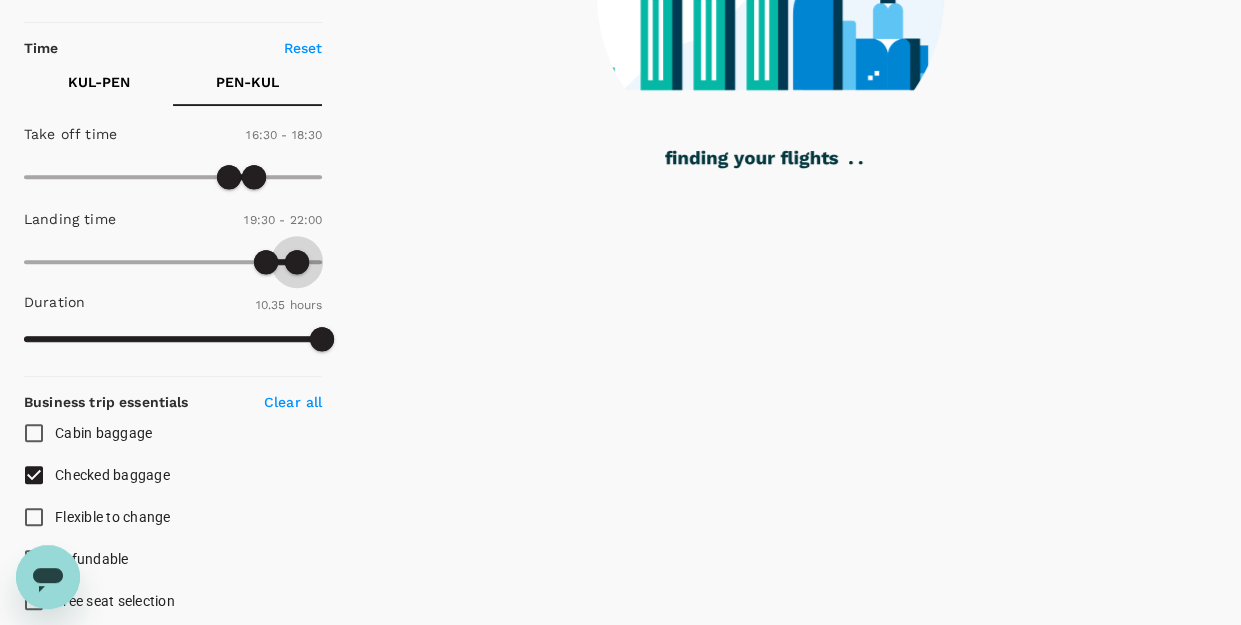 type on "1230" 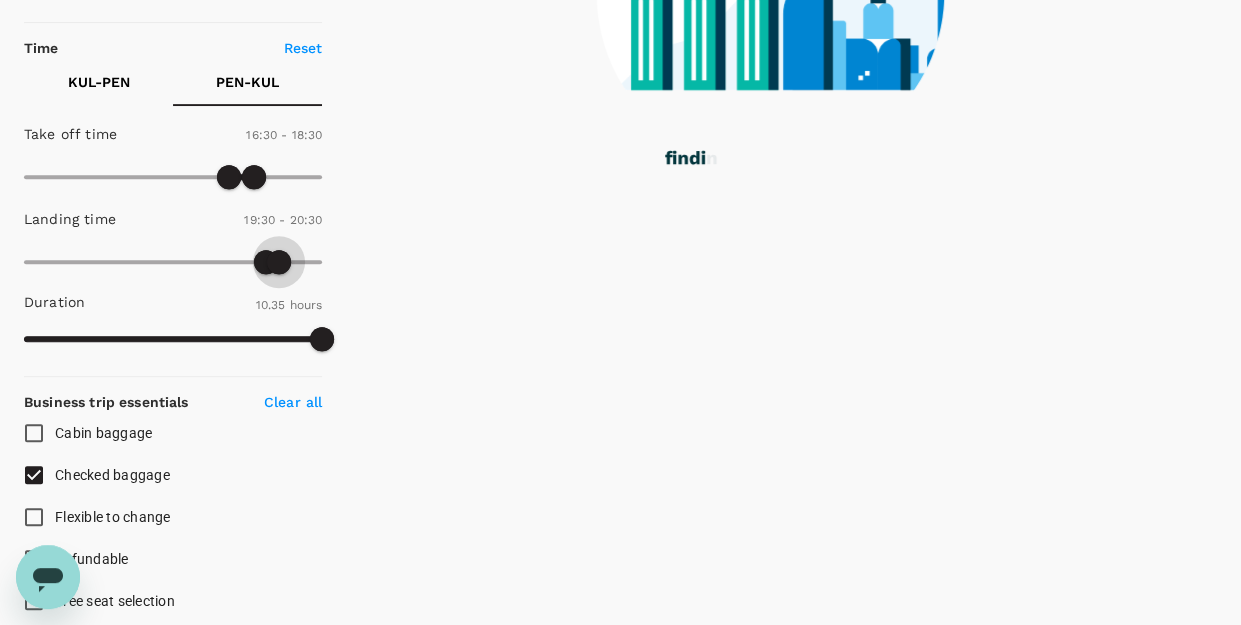 drag, startPoint x: 318, startPoint y: 258, endPoint x: 280, endPoint y: 270, distance: 39.849716 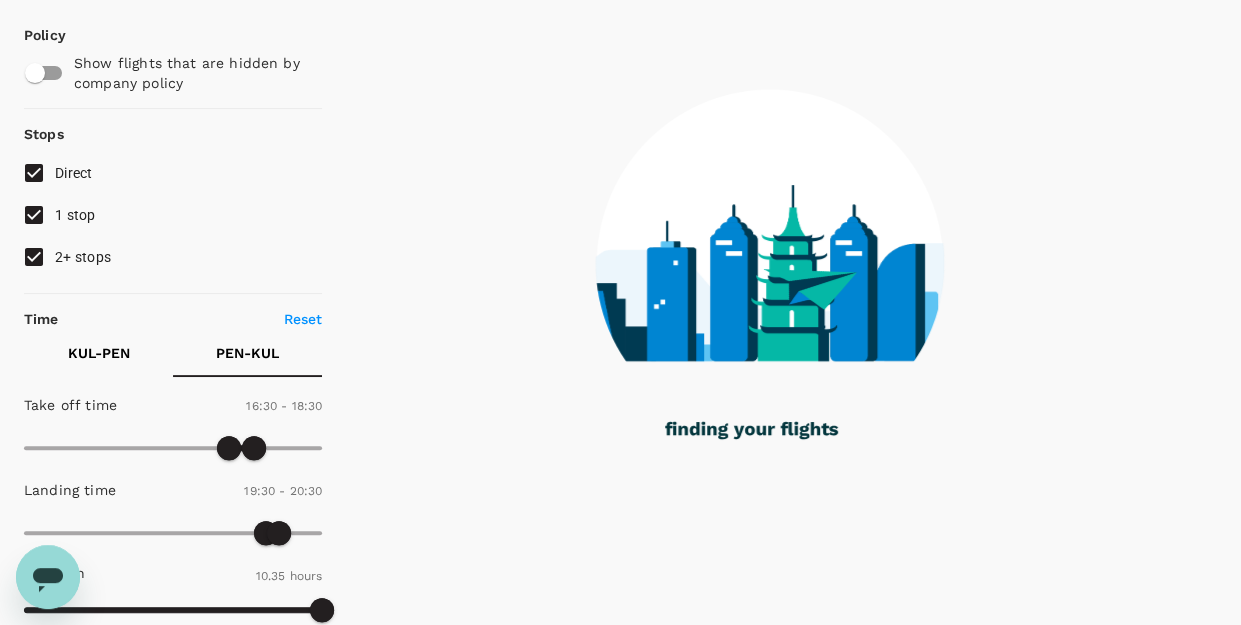 scroll, scrollTop: 218, scrollLeft: 0, axis: vertical 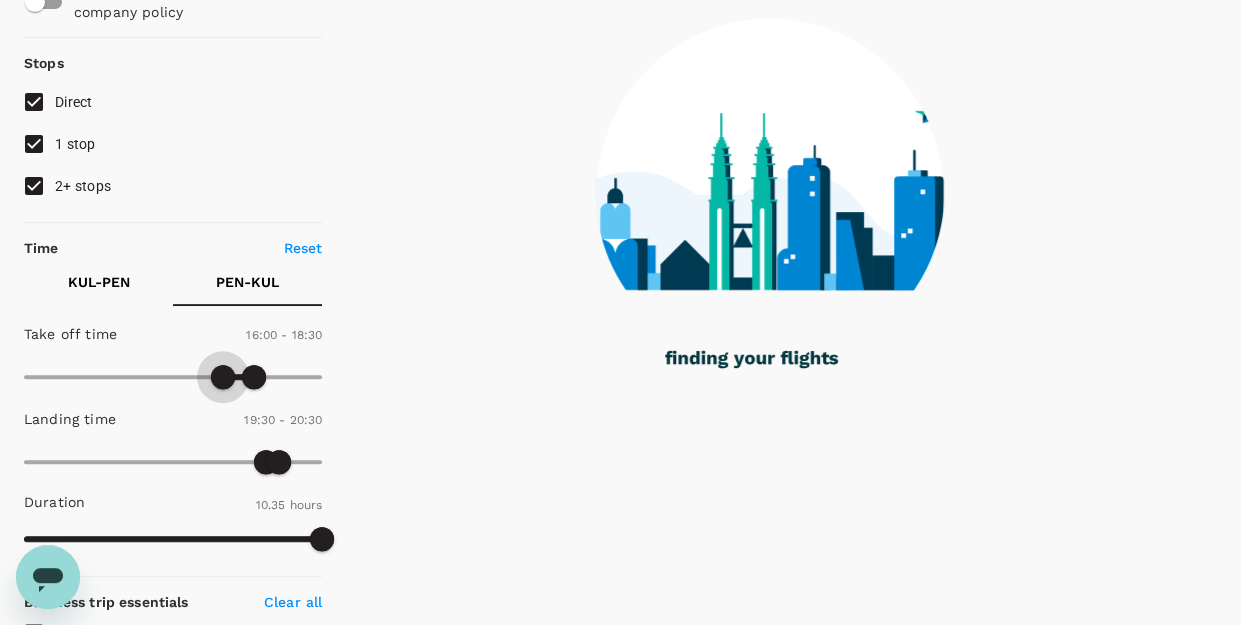 type on "930" 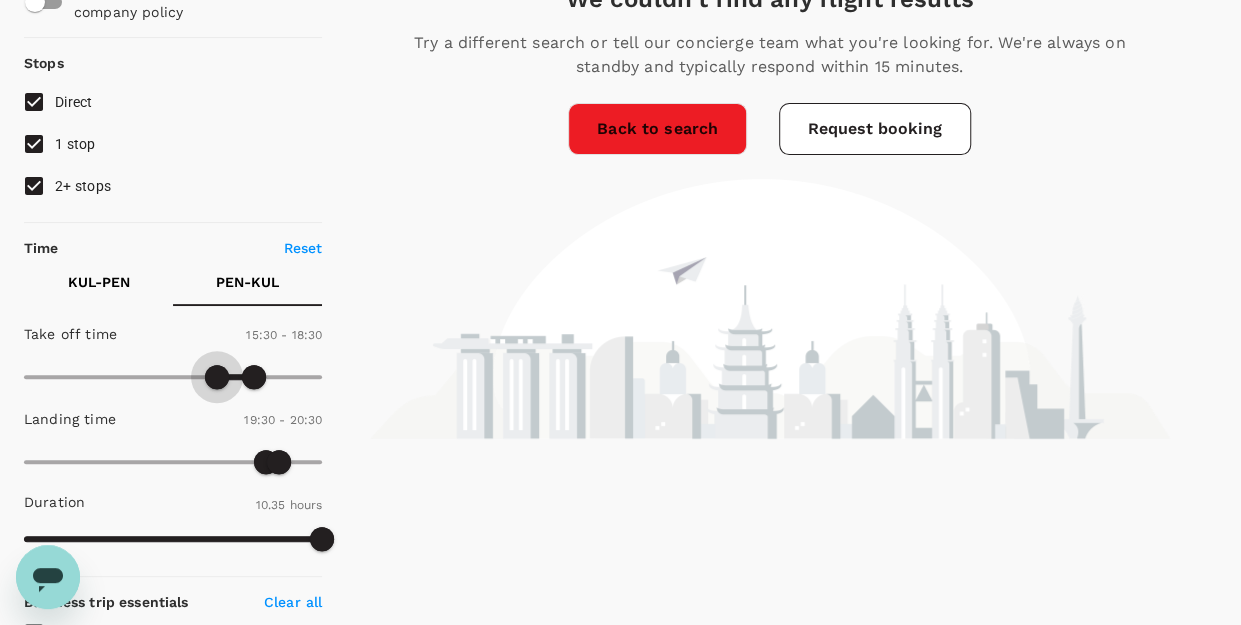 drag, startPoint x: 228, startPoint y: 381, endPoint x: 214, endPoint y: 381, distance: 14 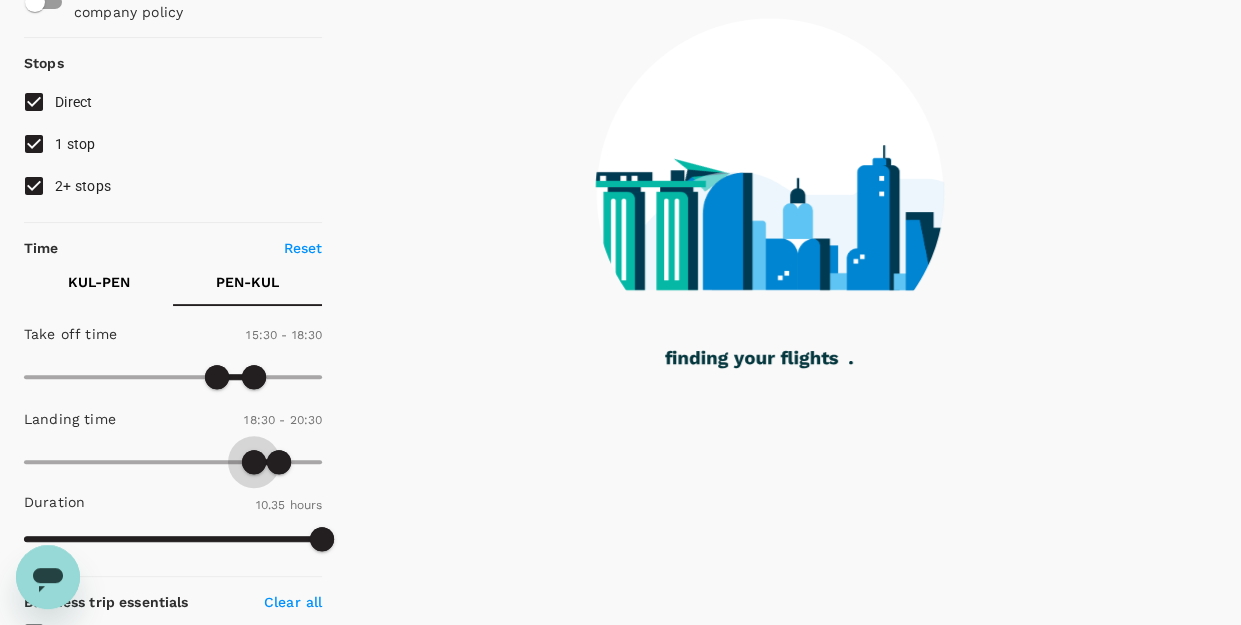 type on "1080" 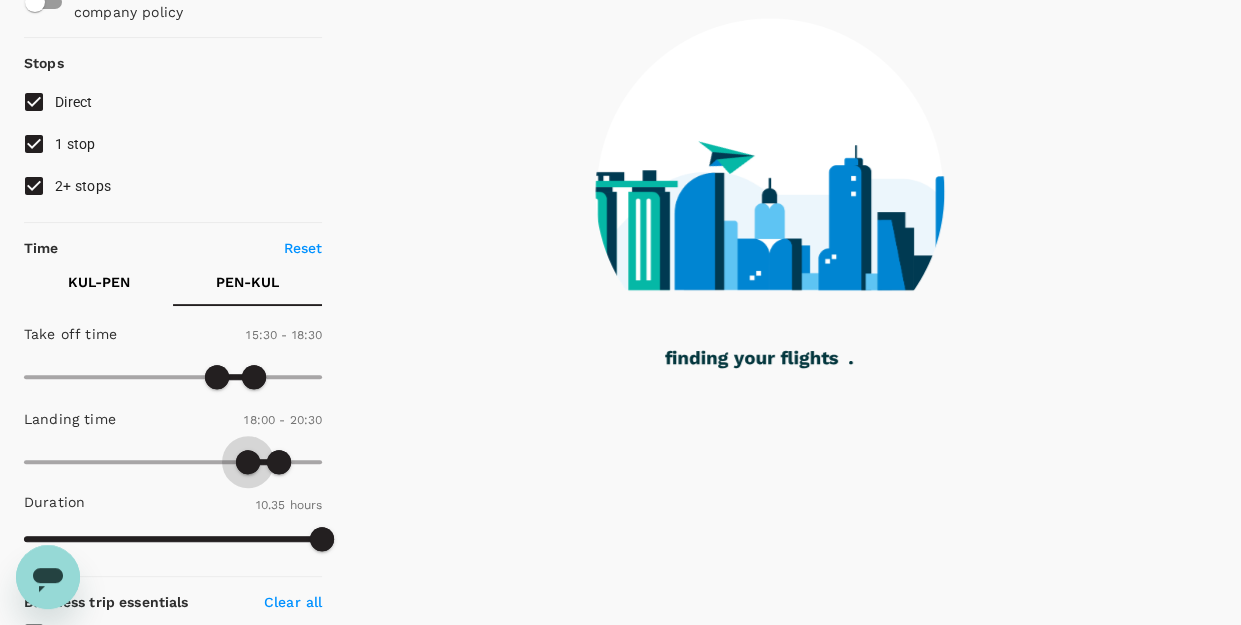drag, startPoint x: 266, startPoint y: 451, endPoint x: 249, endPoint y: 451, distance: 17 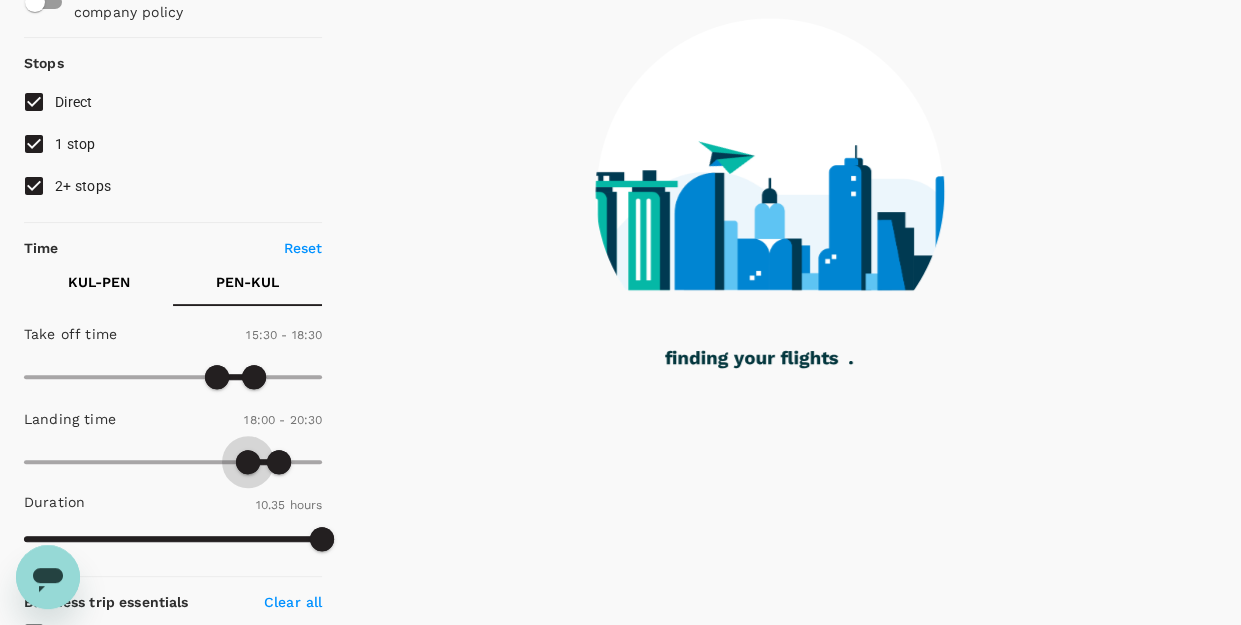 click 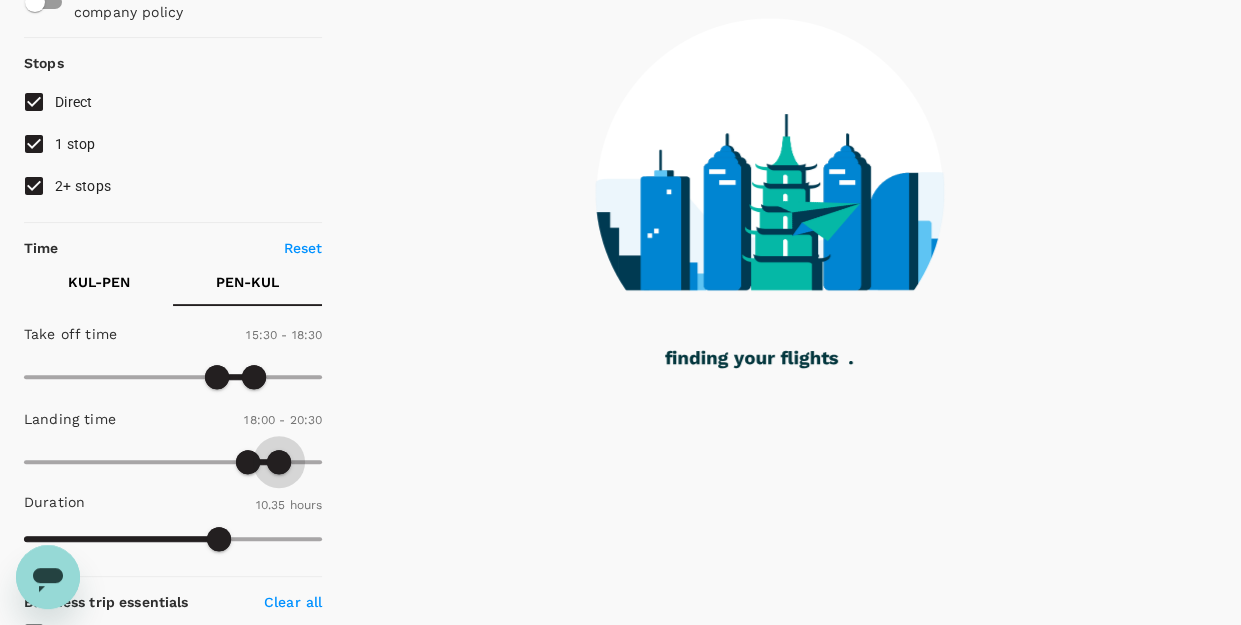 type on "1200" 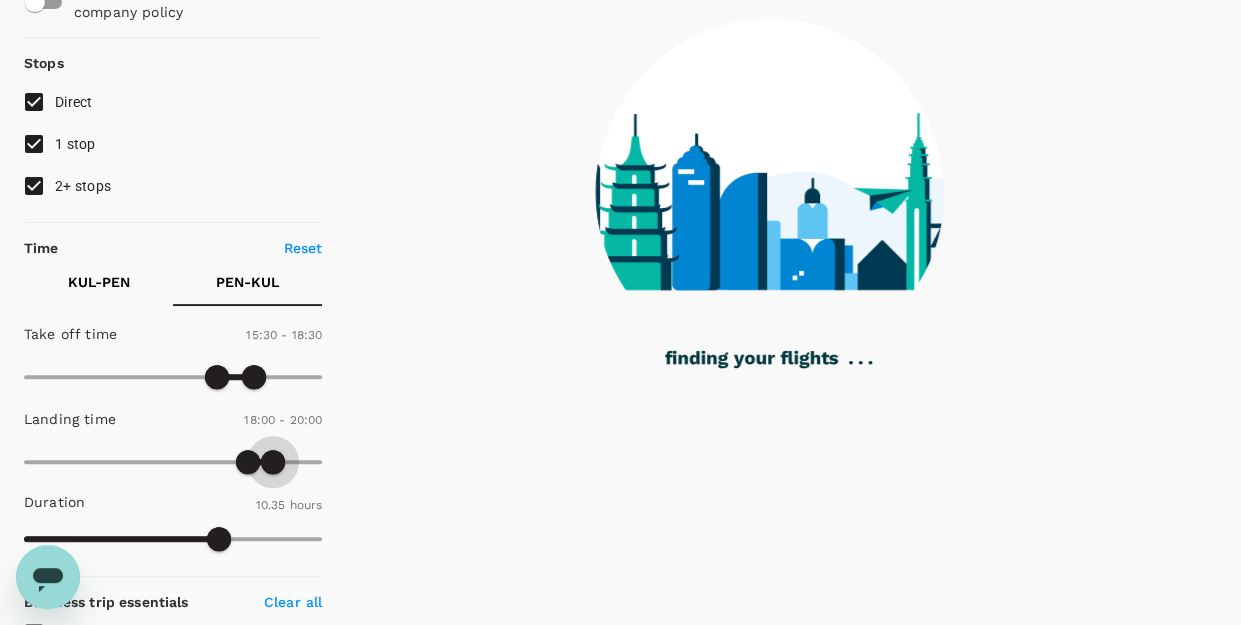 click 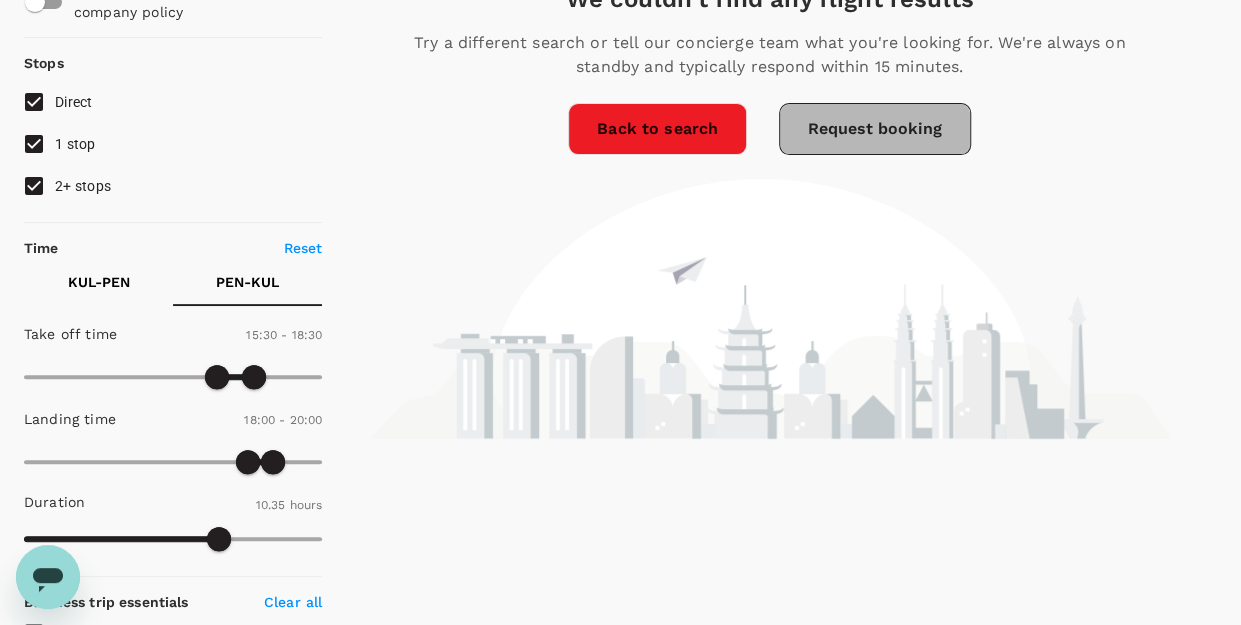 click on "Request booking" 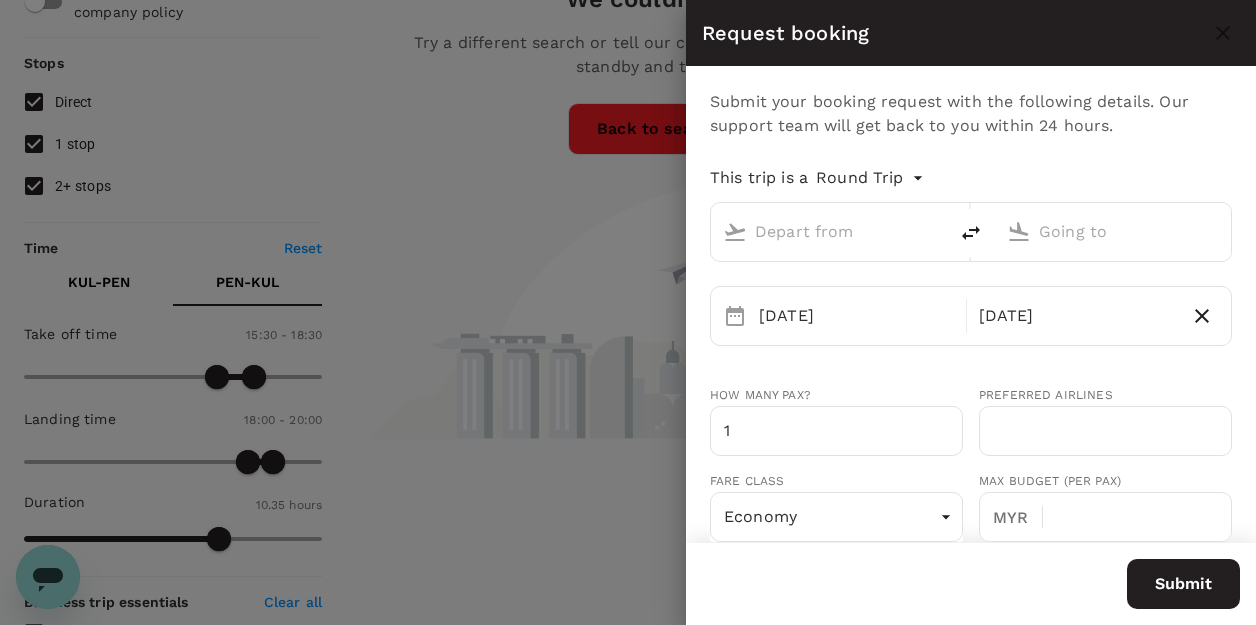 type on "Kuala Lumpur Intl ([GEOGRAPHIC_DATA])" 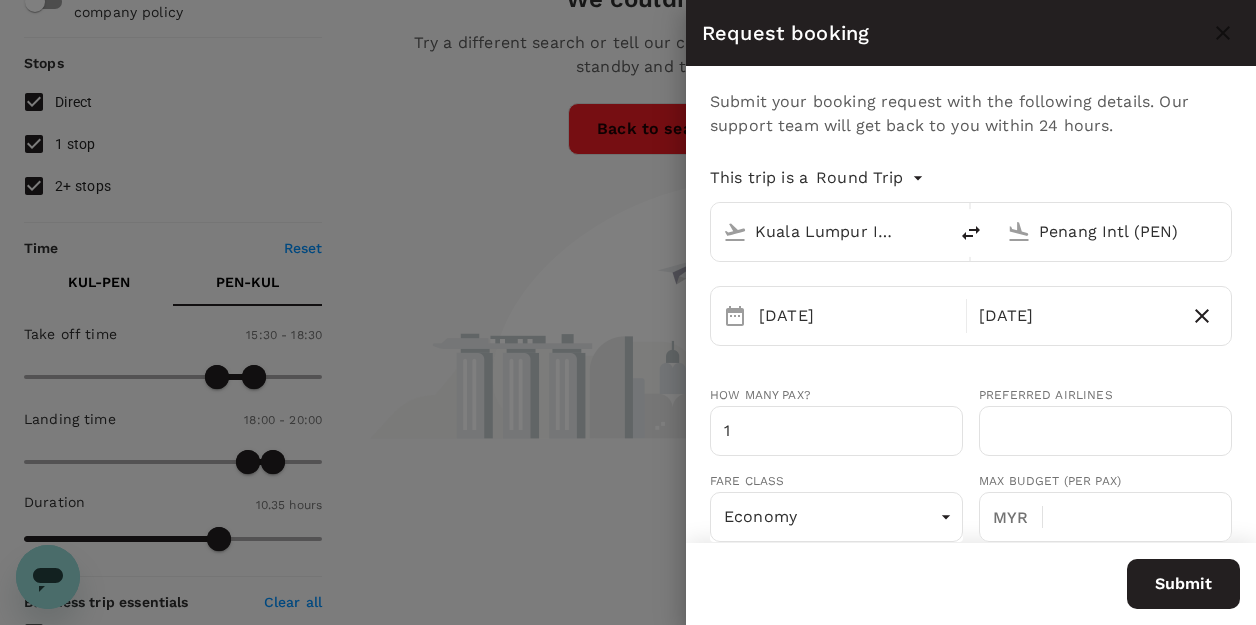 type on "60" 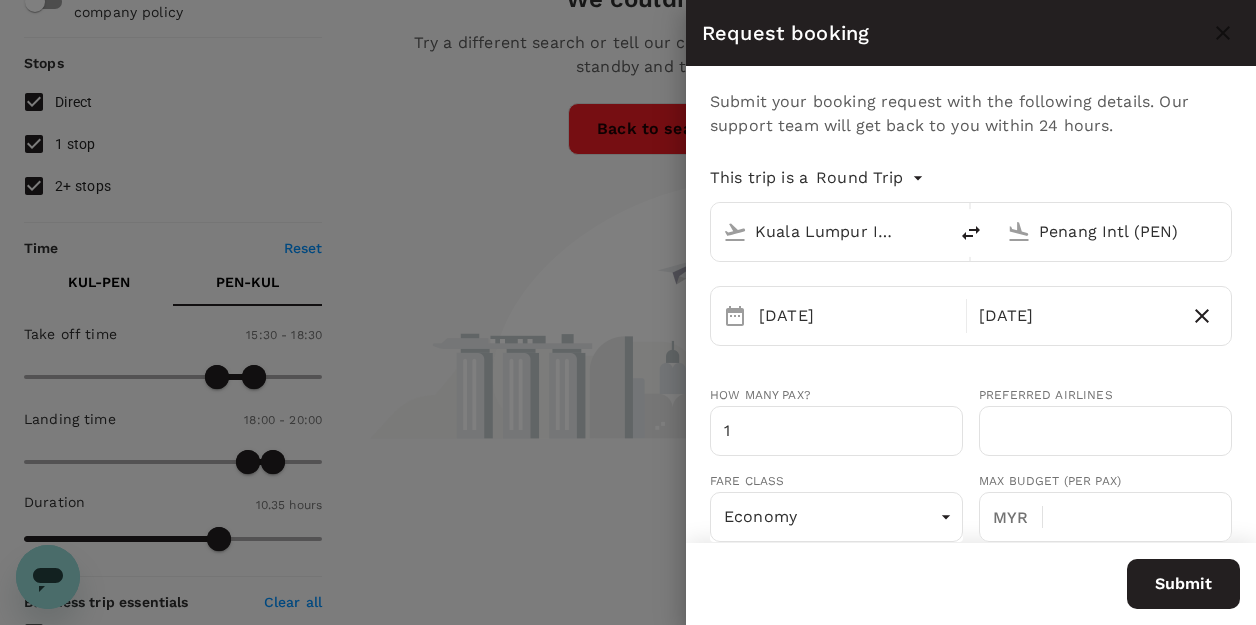 click 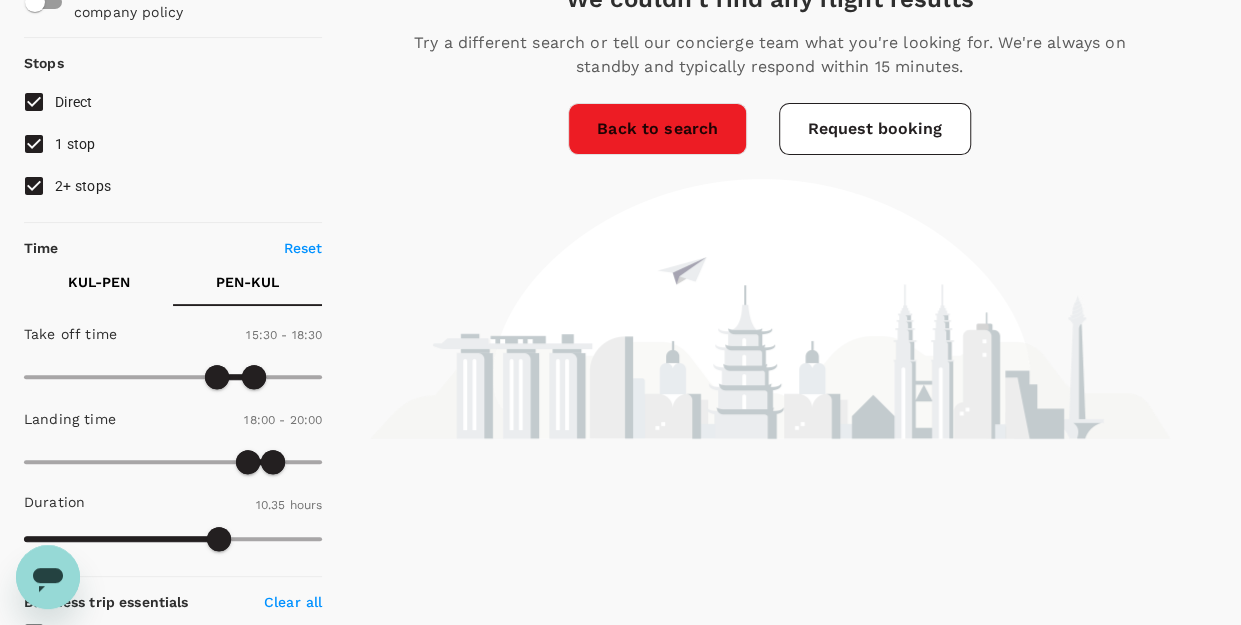 click on "Back to search" 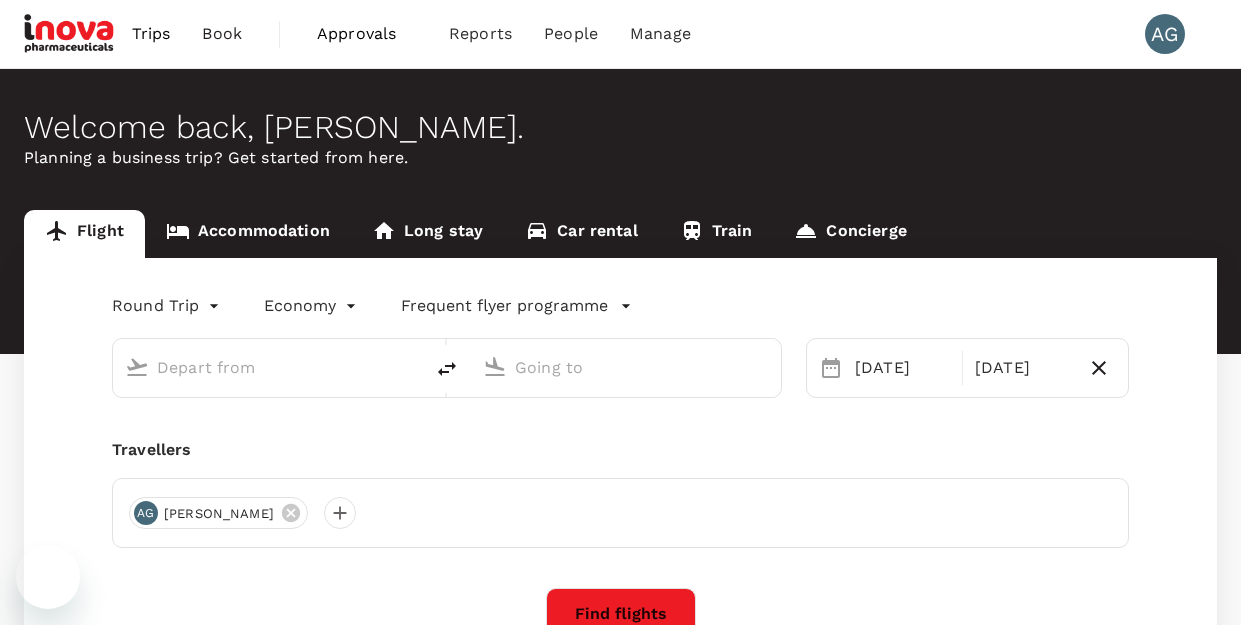 scroll, scrollTop: 0, scrollLeft: 0, axis: both 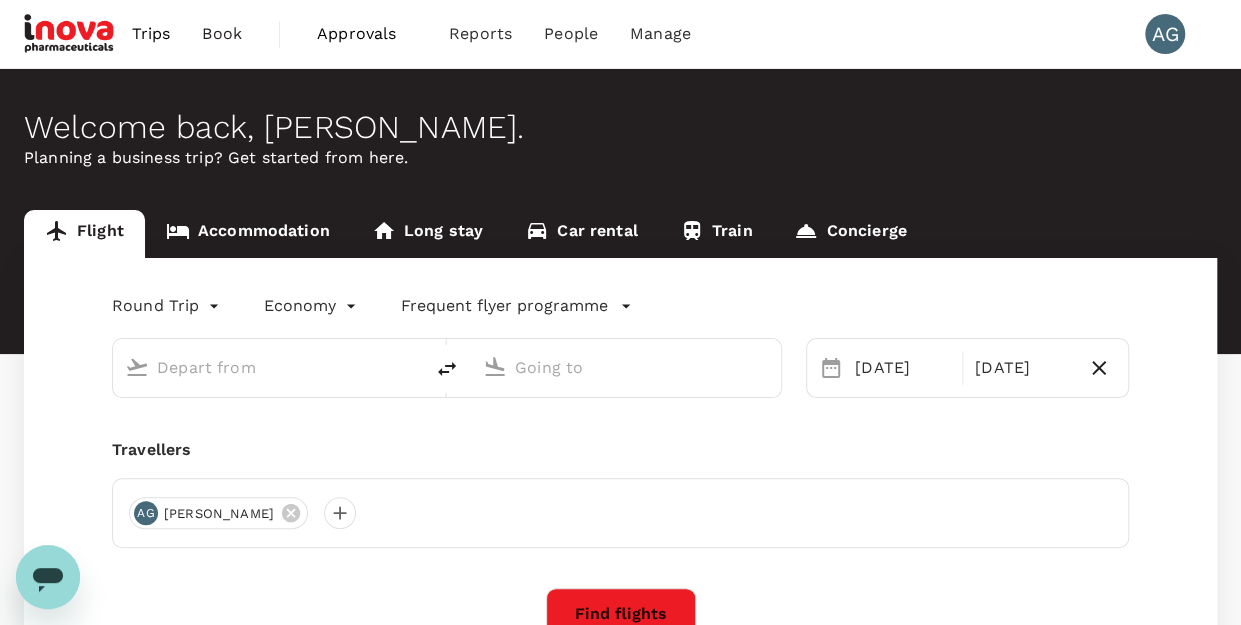 type on "Kuala Lumpur Intl ([GEOGRAPHIC_DATA])" 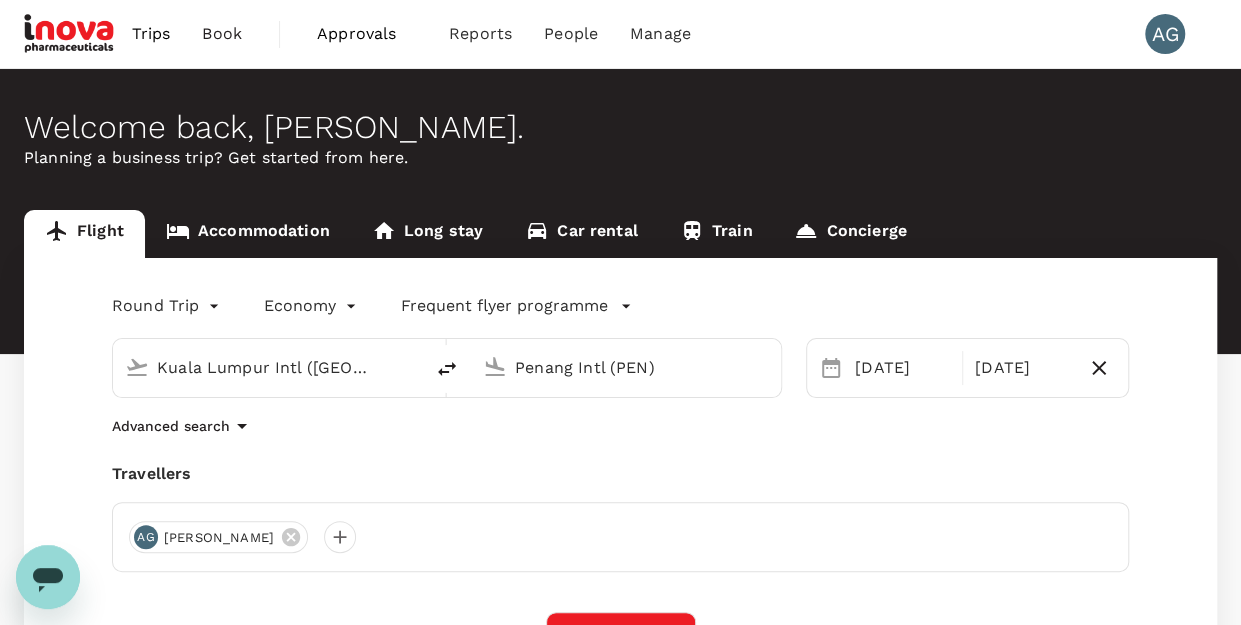 type 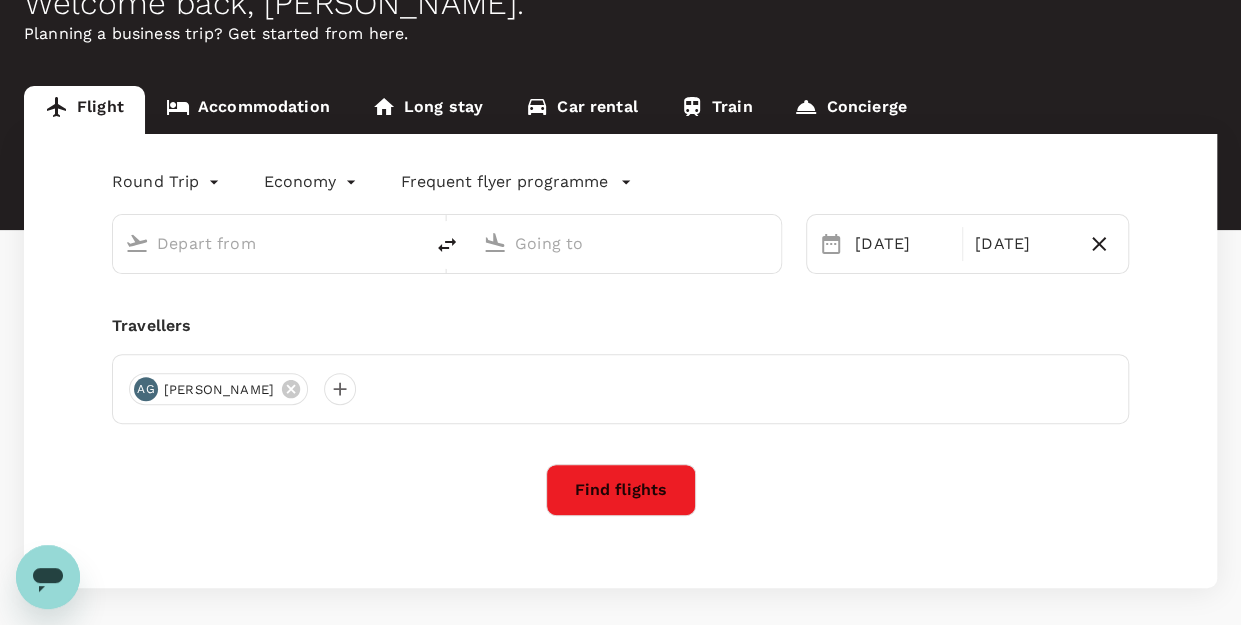 scroll, scrollTop: 210, scrollLeft: 0, axis: vertical 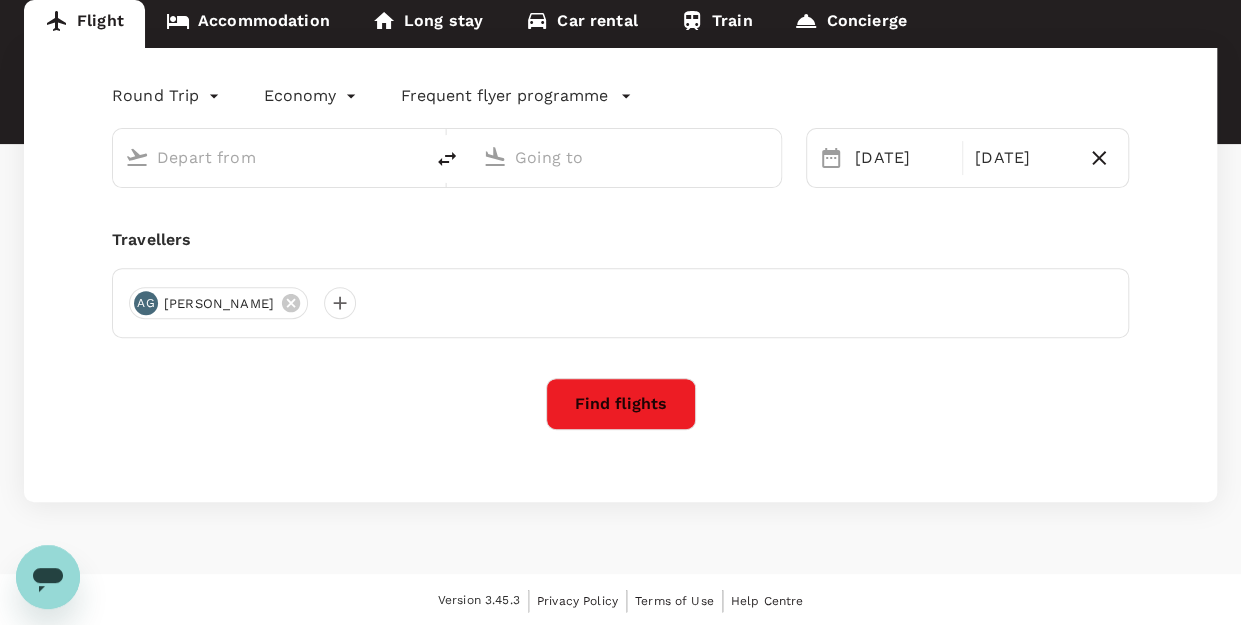 type on "Kuala Lumpur Intl ([GEOGRAPHIC_DATA])" 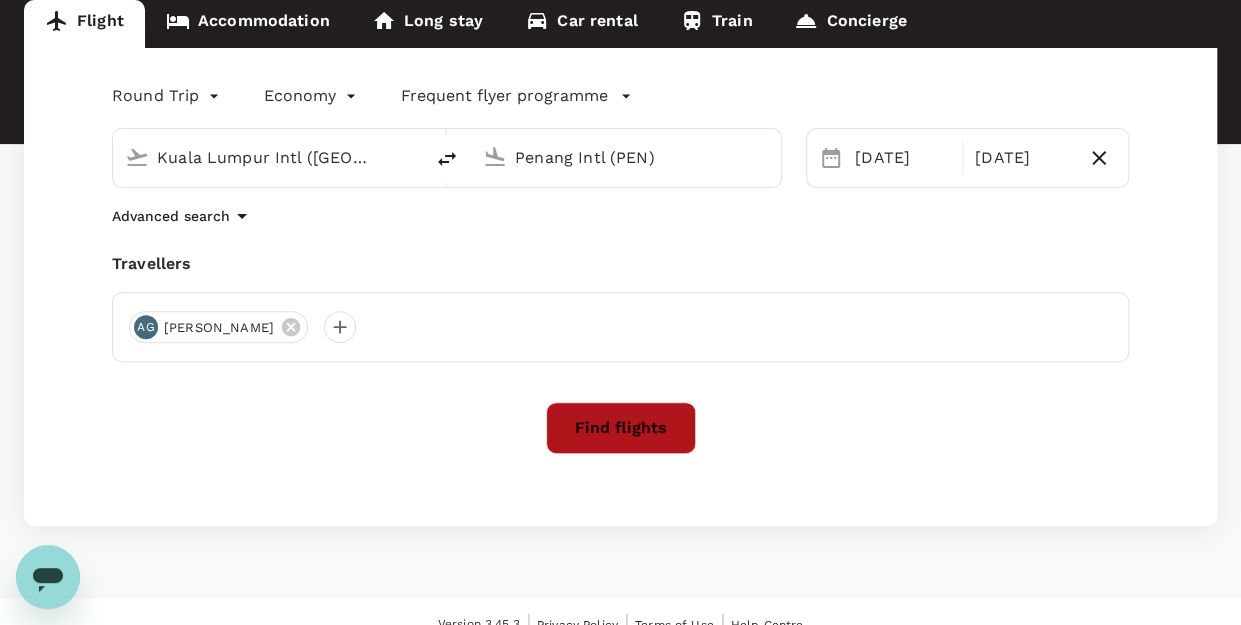 click on "Find flights" at bounding box center (621, 428) 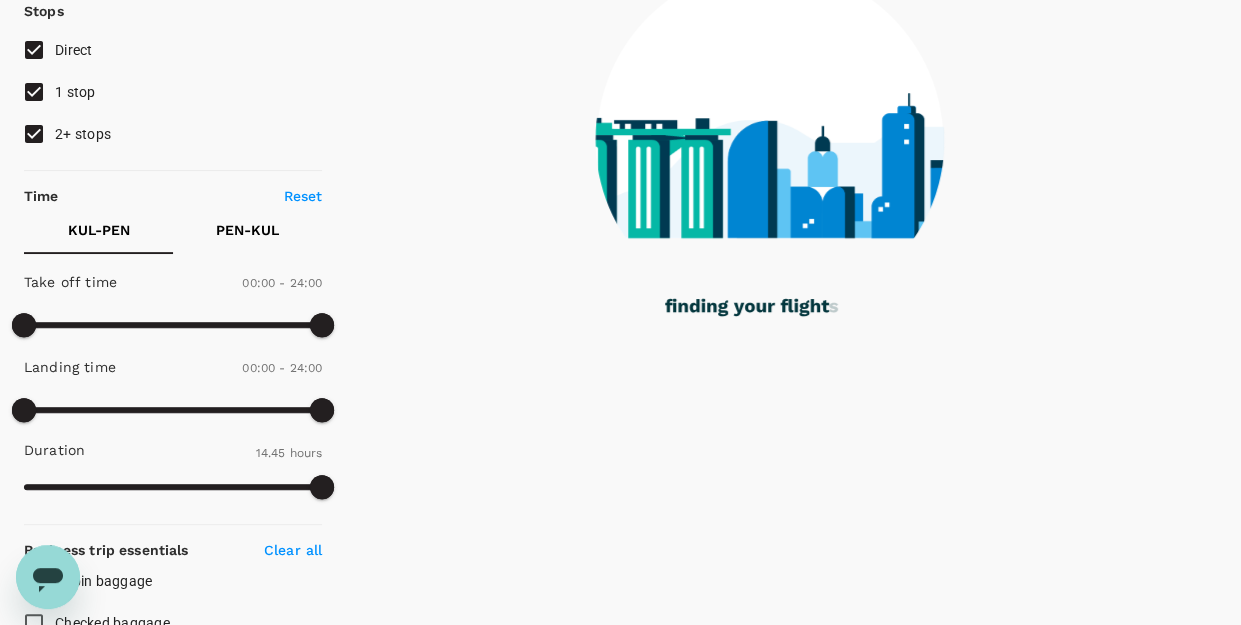 scroll, scrollTop: 300, scrollLeft: 0, axis: vertical 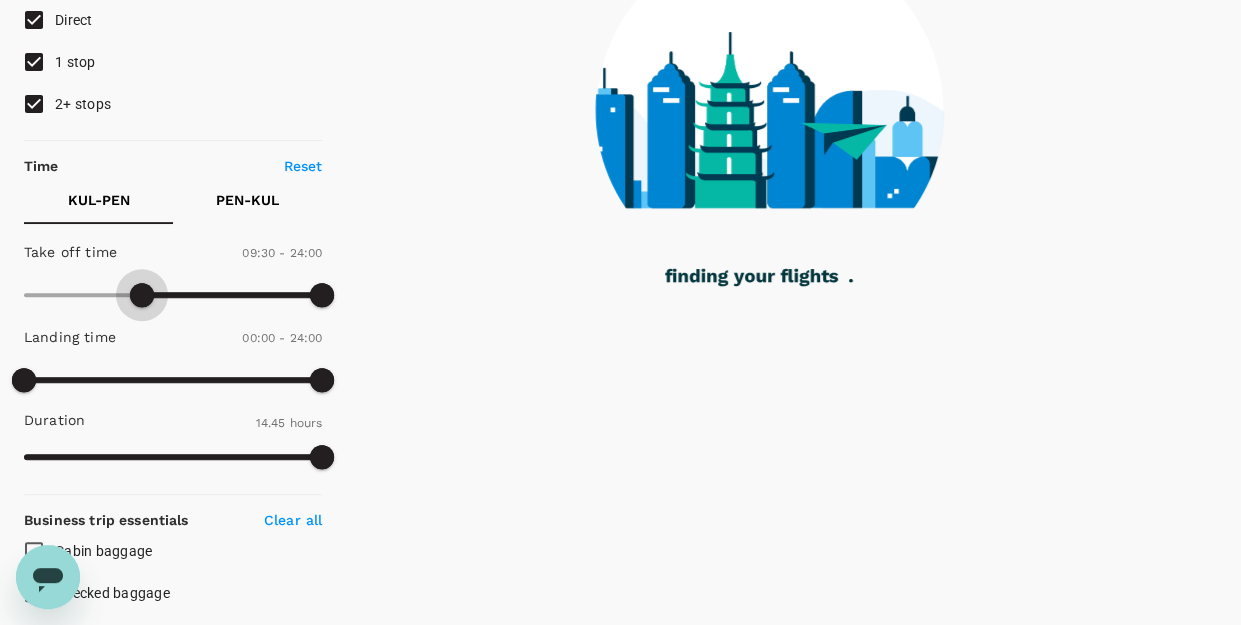 type on "600" 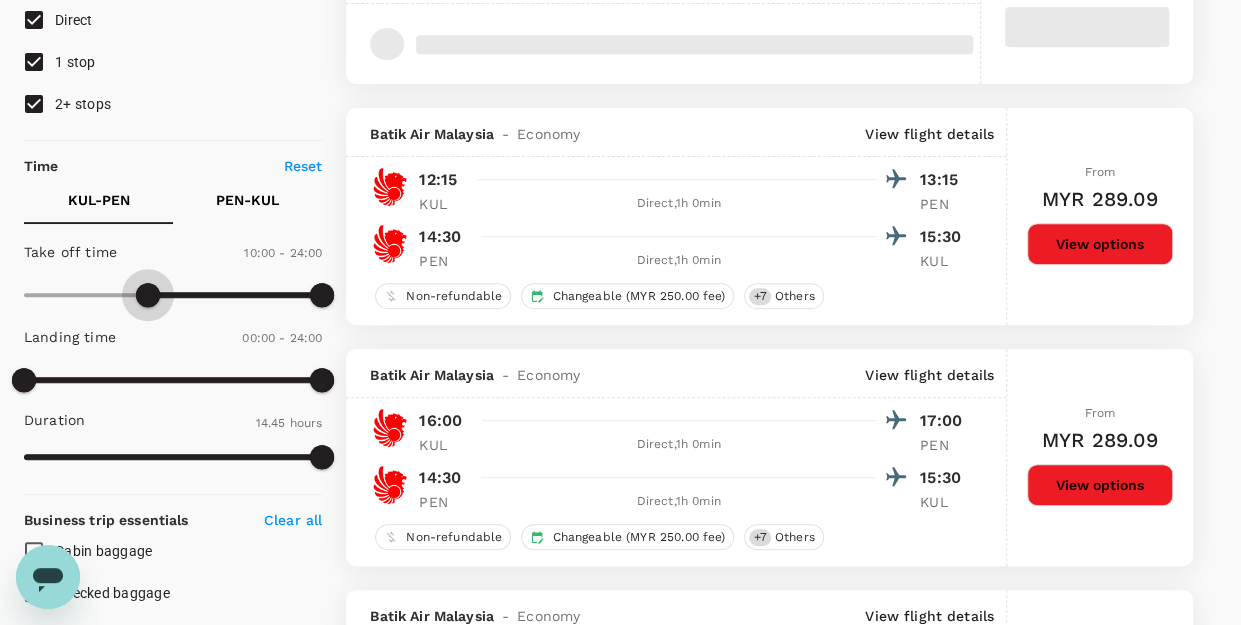 drag, startPoint x: 28, startPoint y: 302, endPoint x: 147, endPoint y: 303, distance: 119.0042 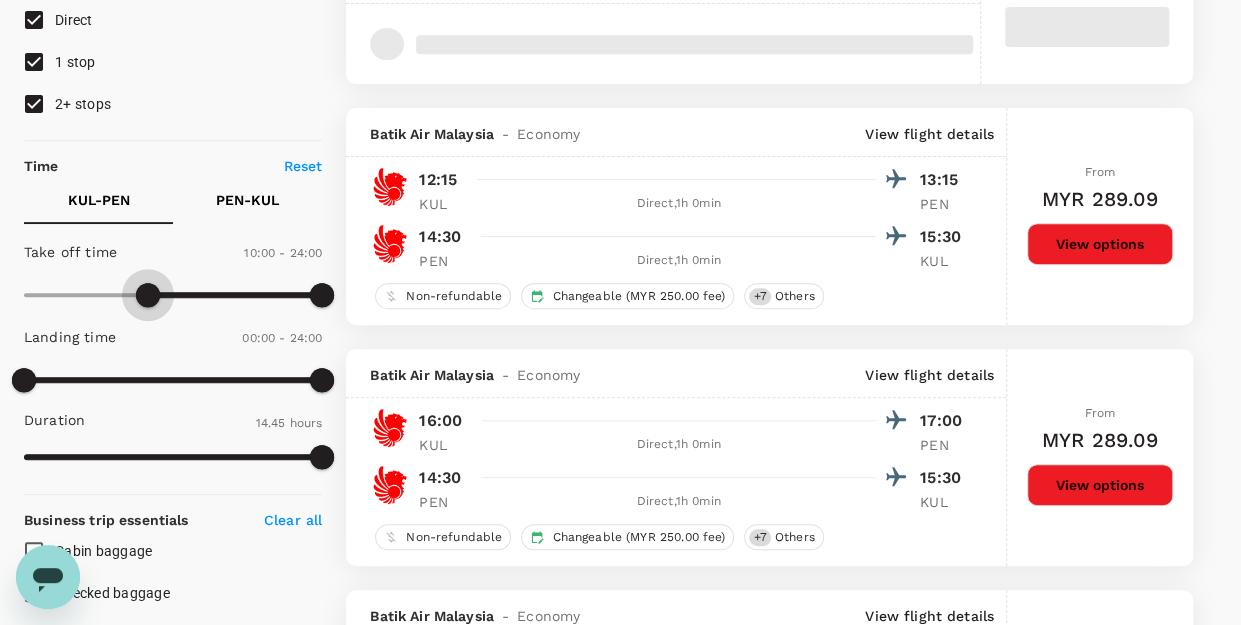 click at bounding box center (148, 295) 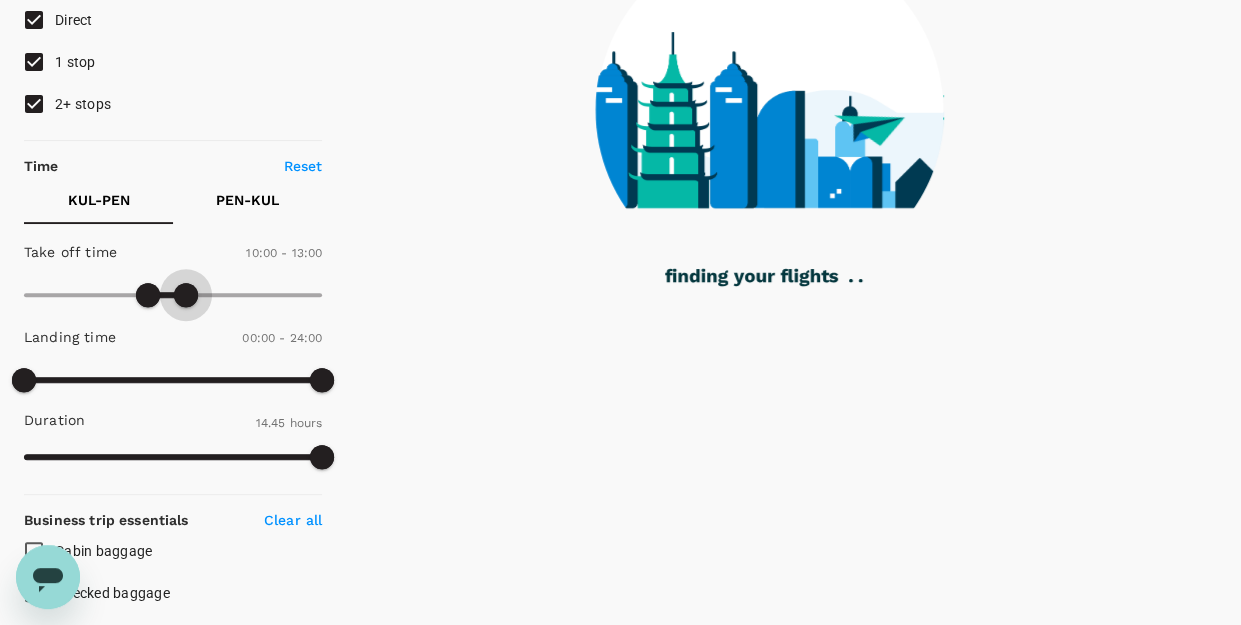 type on "750" 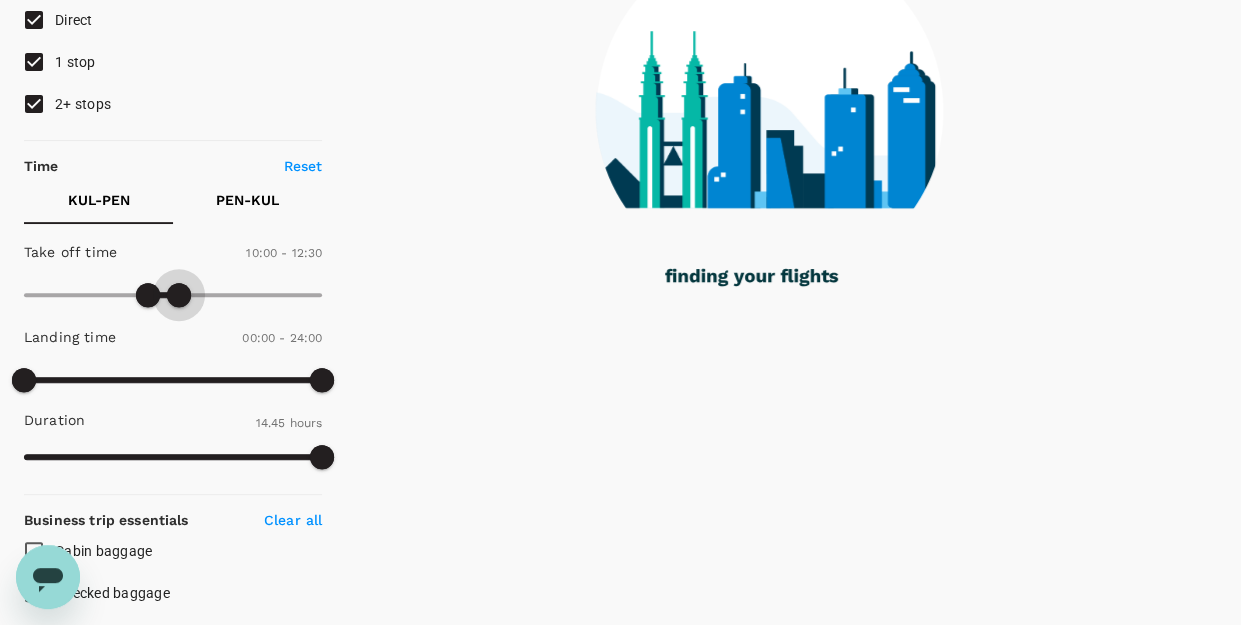 drag, startPoint x: 330, startPoint y: 299, endPoint x: 182, endPoint y: 298, distance: 148.00337 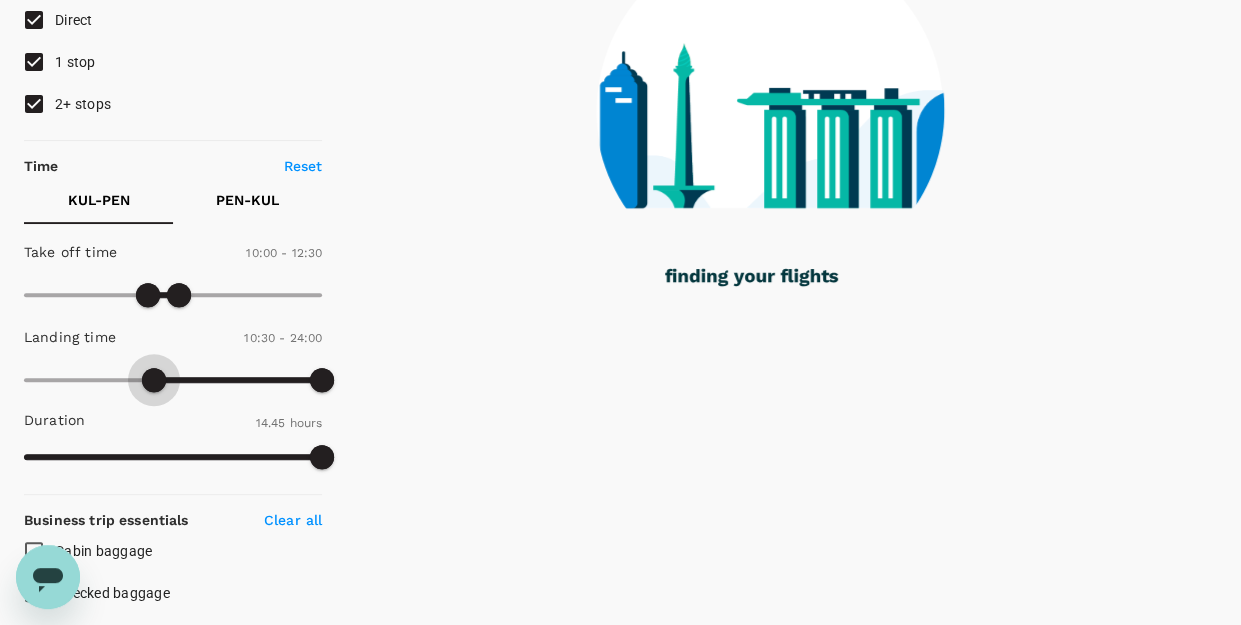 type on "750" 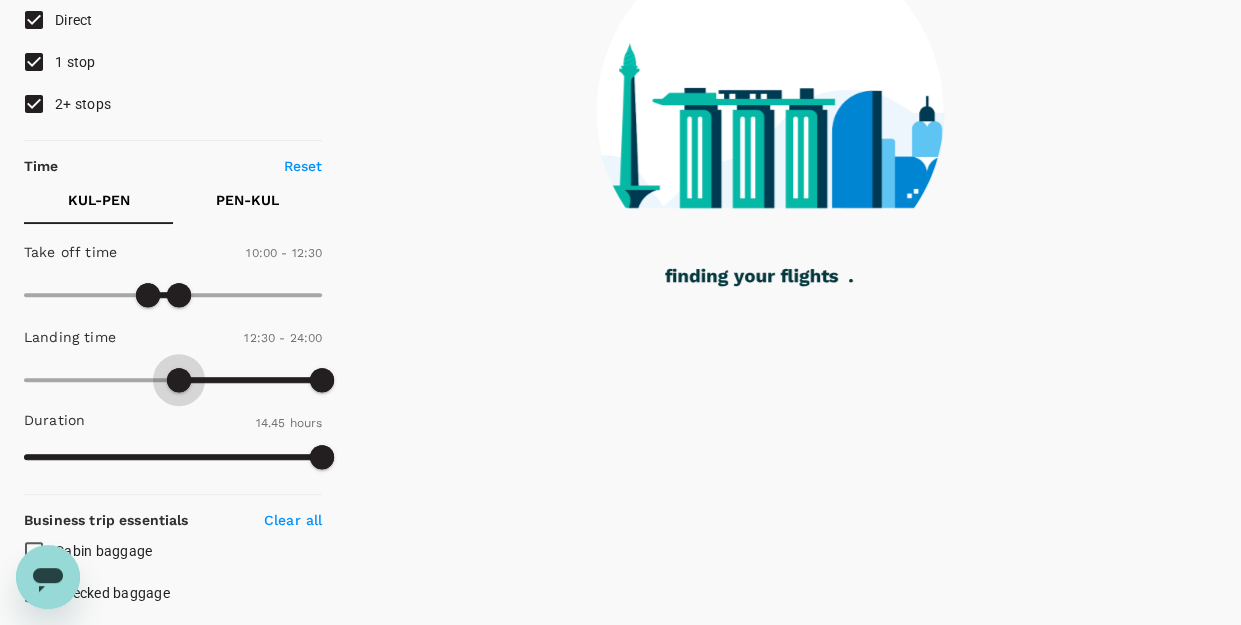 drag, startPoint x: 20, startPoint y: 371, endPoint x: 178, endPoint y: 371, distance: 158 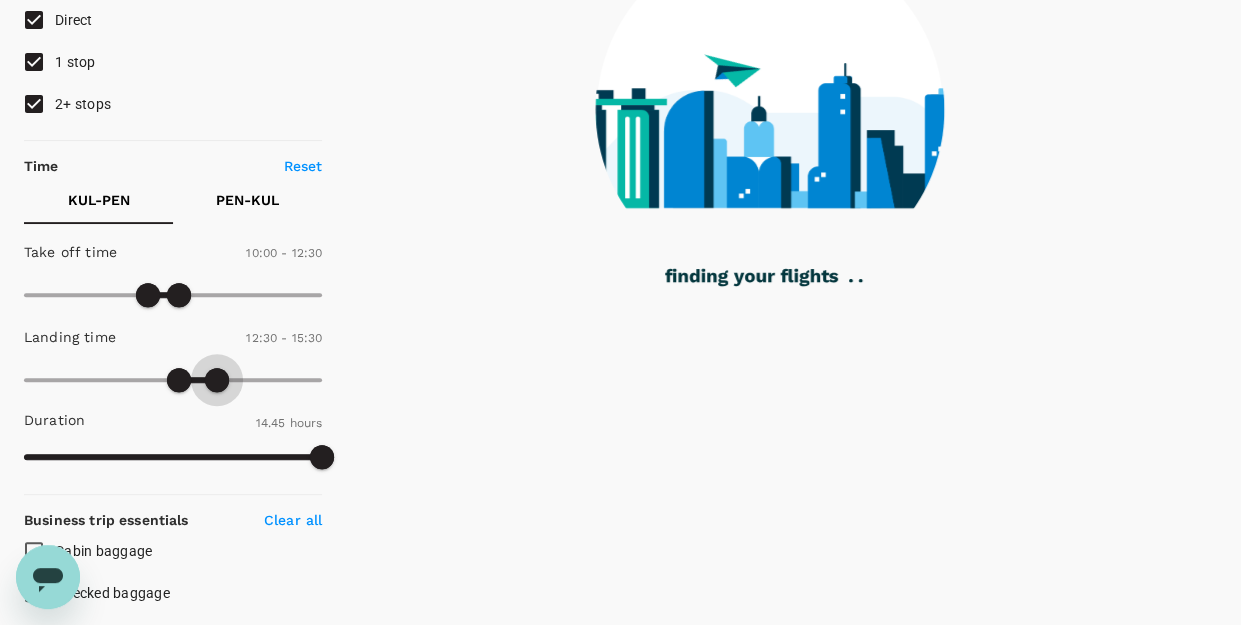 type on "870" 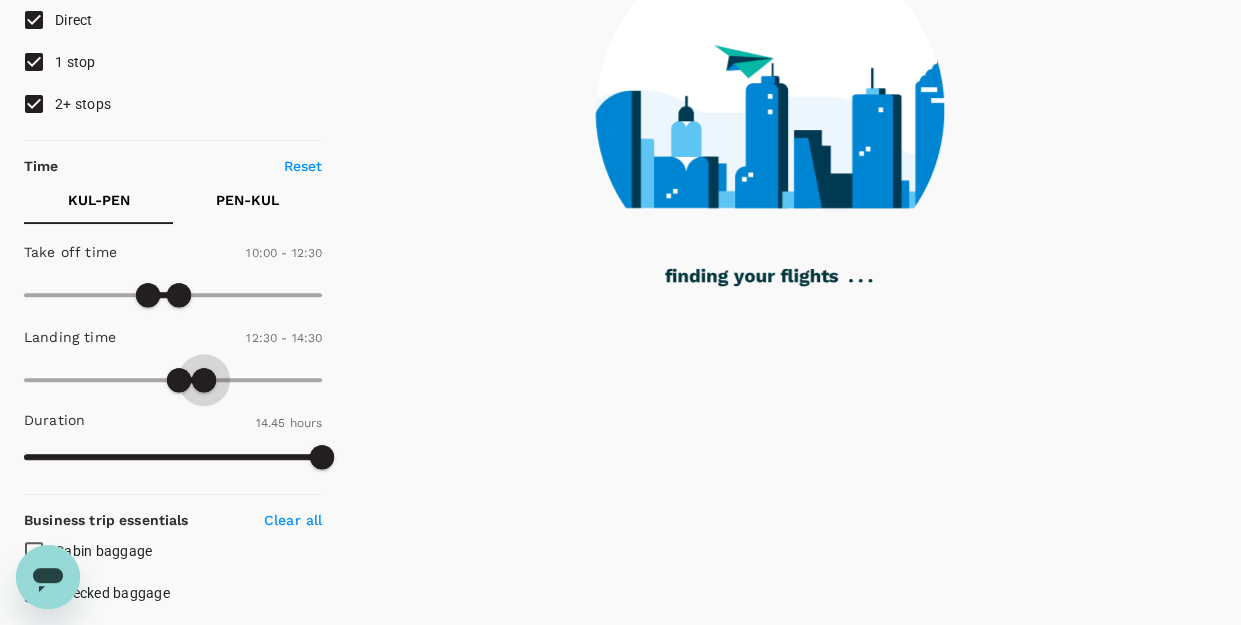 drag, startPoint x: 321, startPoint y: 379, endPoint x: 207, endPoint y: 384, distance: 114.1096 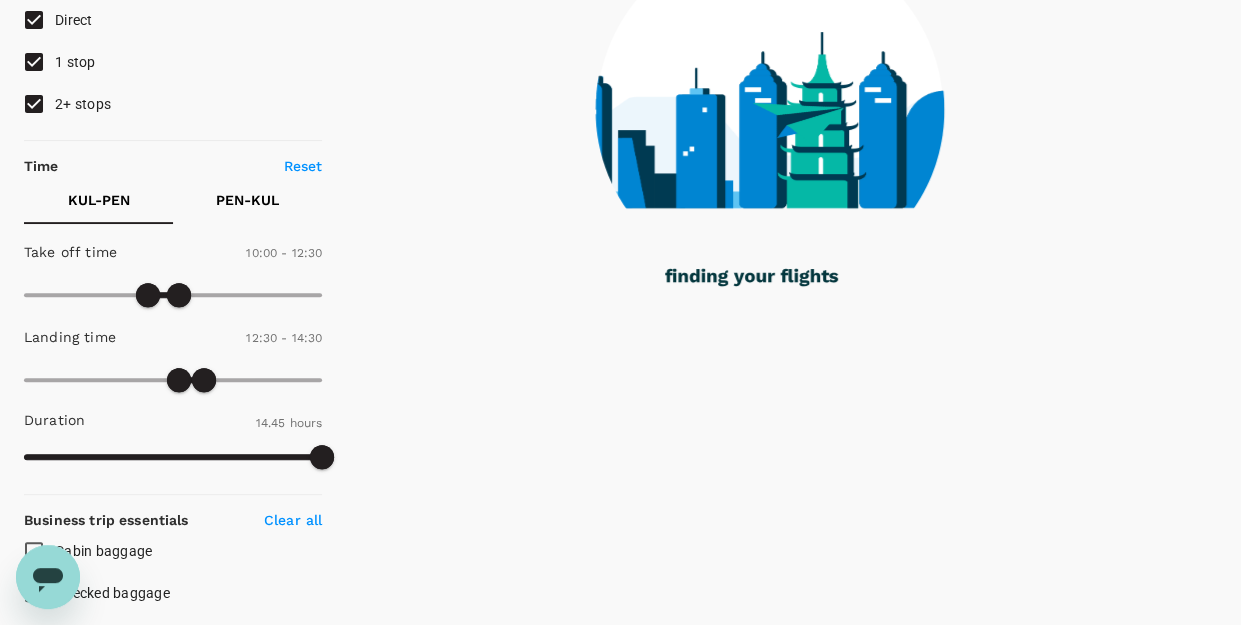 click on "PEN - KUL" at bounding box center [247, 200] 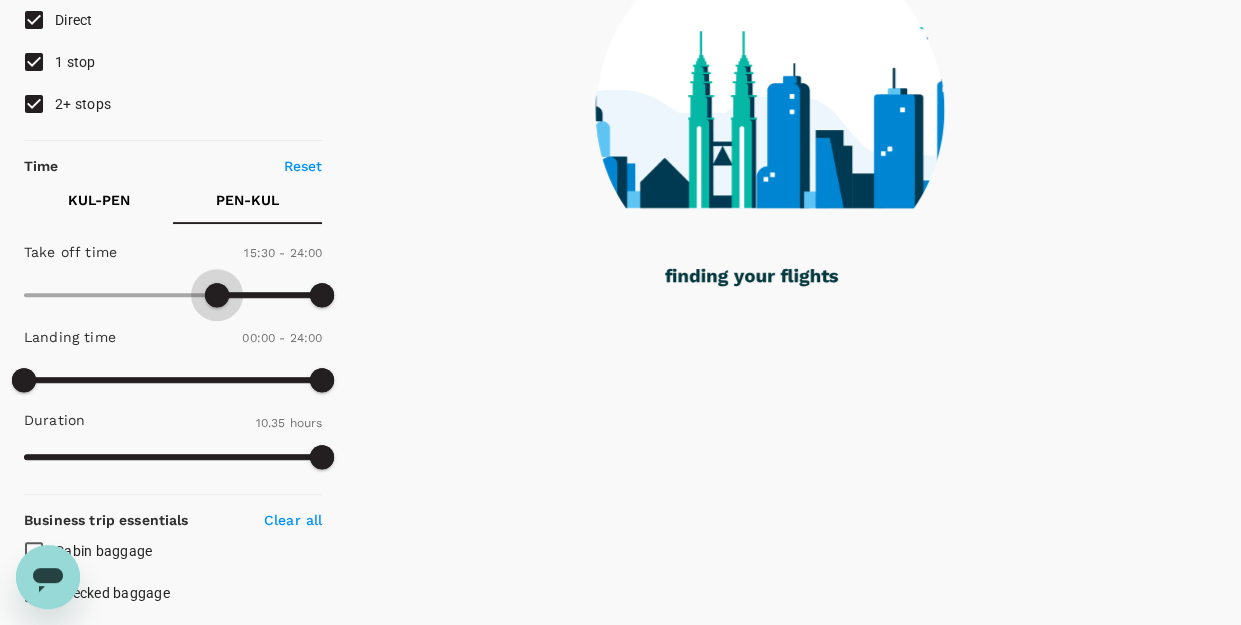 type on "990" 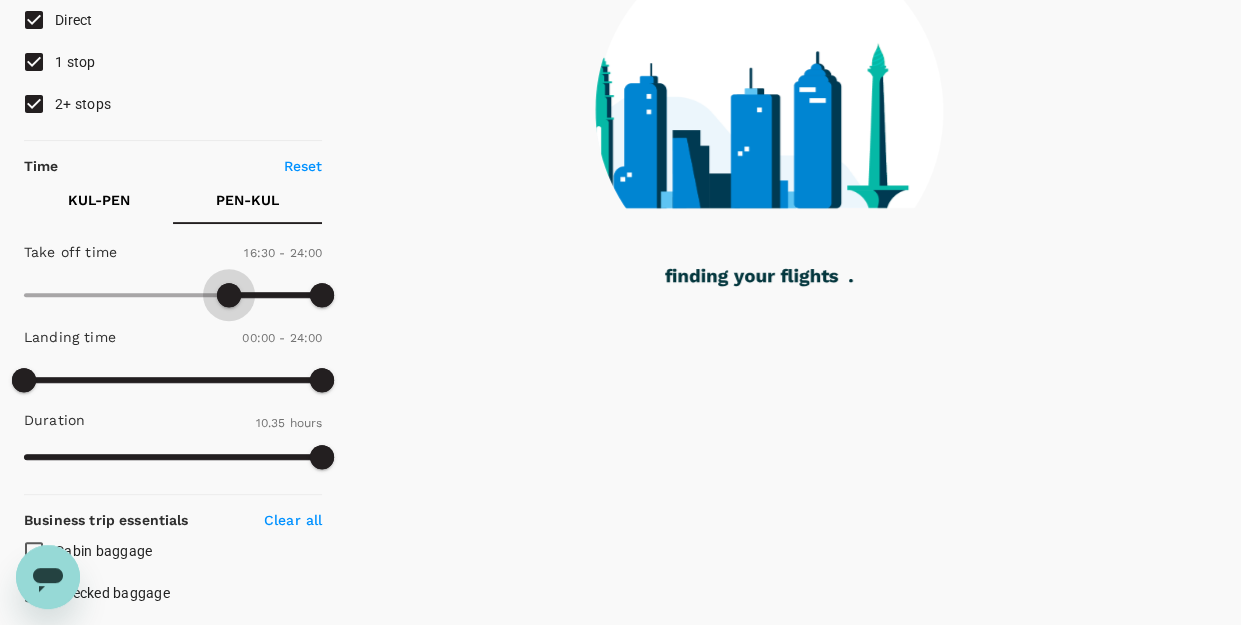 drag, startPoint x: 34, startPoint y: 288, endPoint x: 230, endPoint y: 299, distance: 196.30843 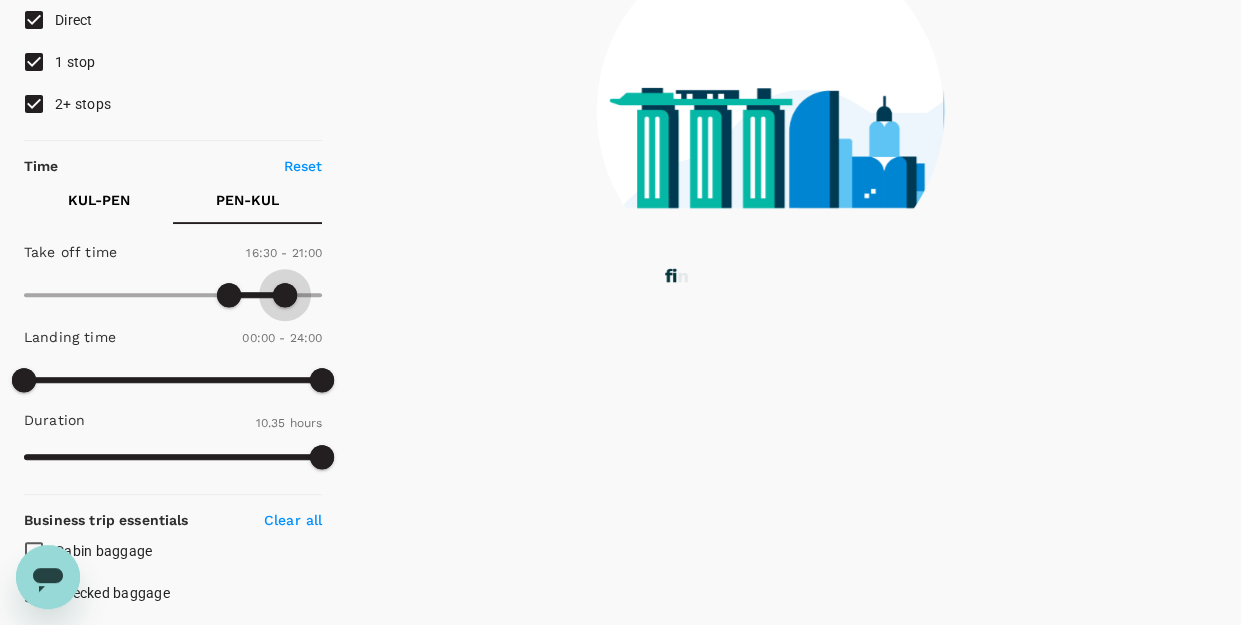 type on "1170" 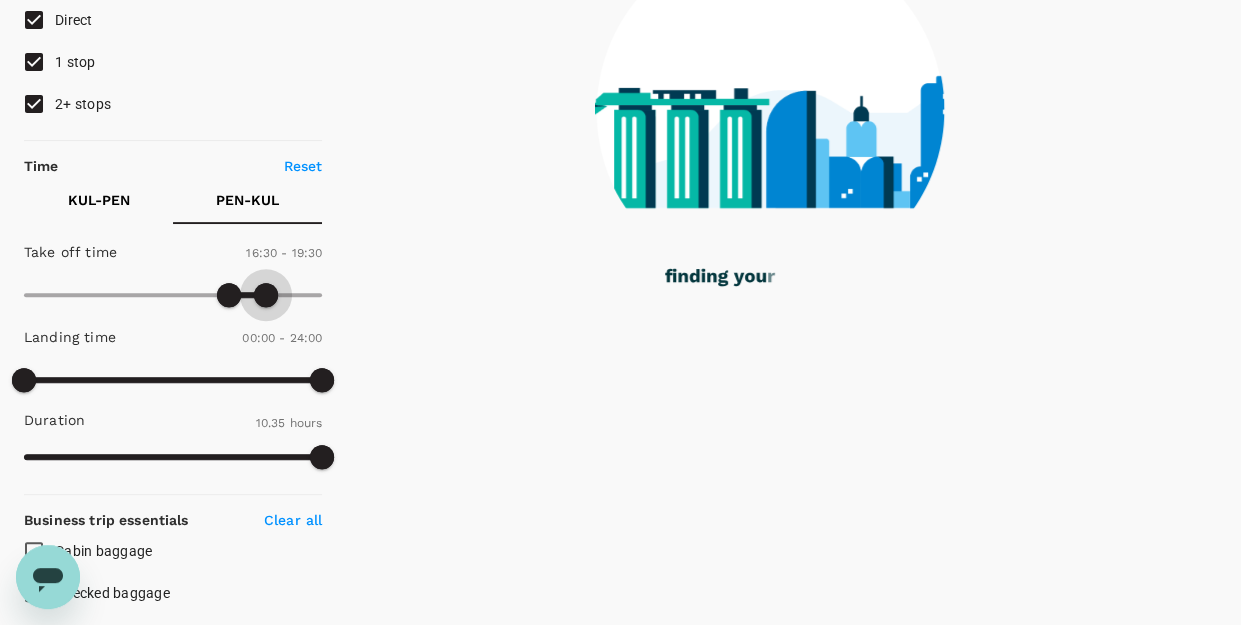 drag, startPoint x: 316, startPoint y: 299, endPoint x: 264, endPoint y: 301, distance: 52.03845 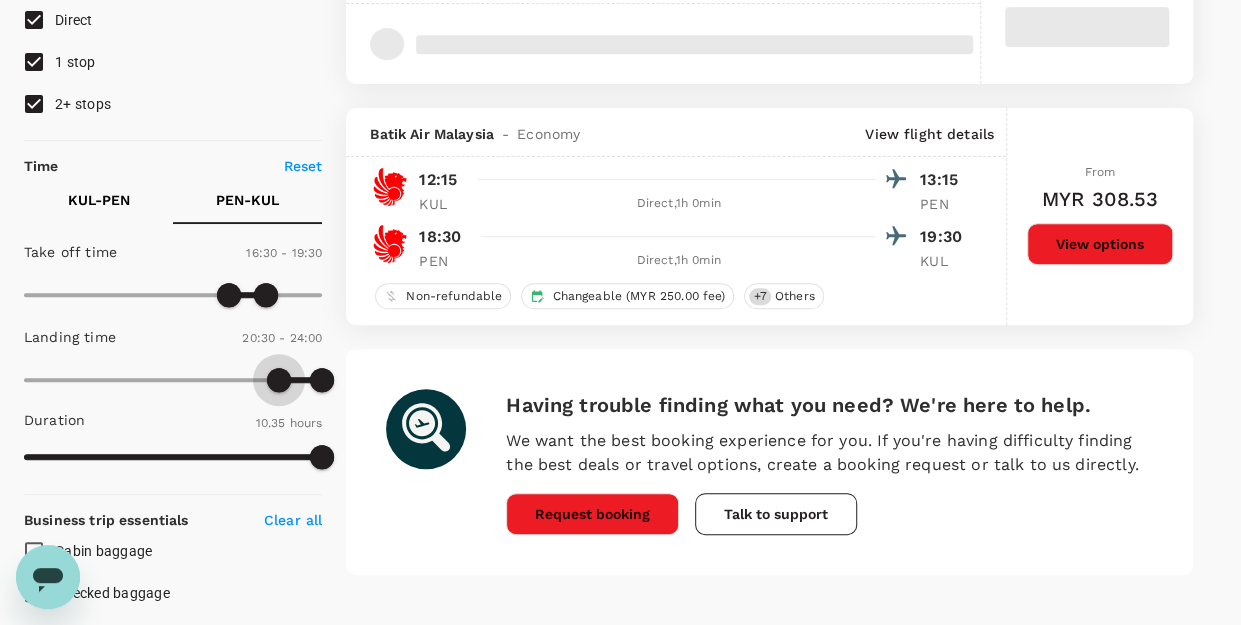 type on "1170" 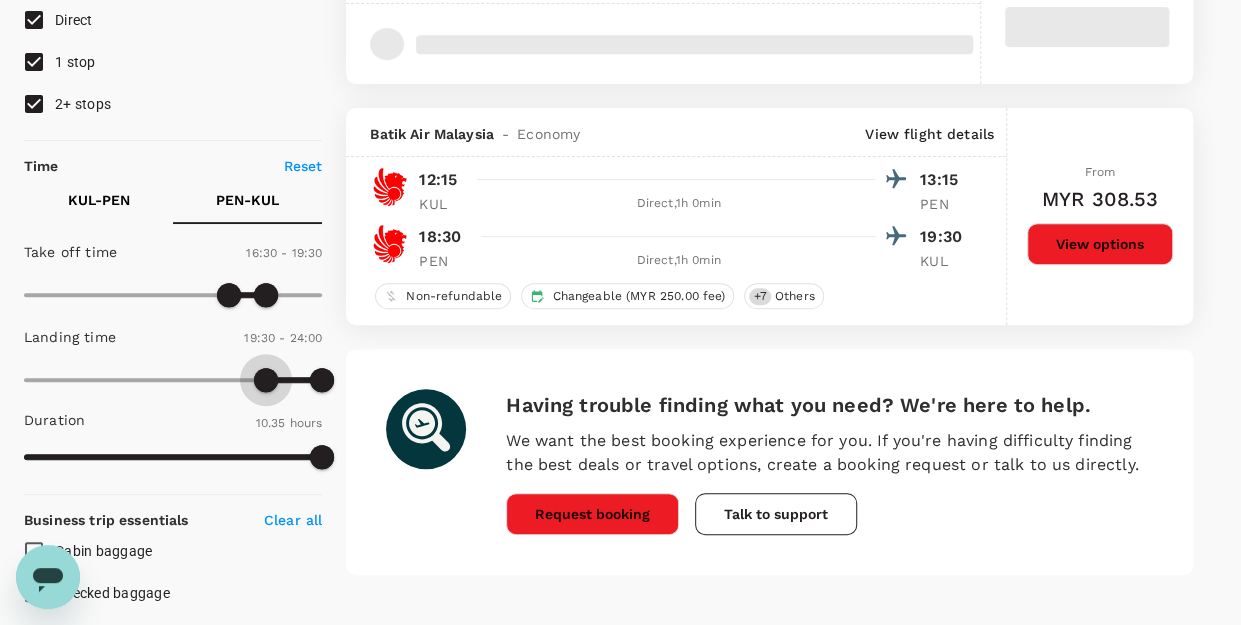 drag, startPoint x: 31, startPoint y: 387, endPoint x: 268, endPoint y: 389, distance: 237.00844 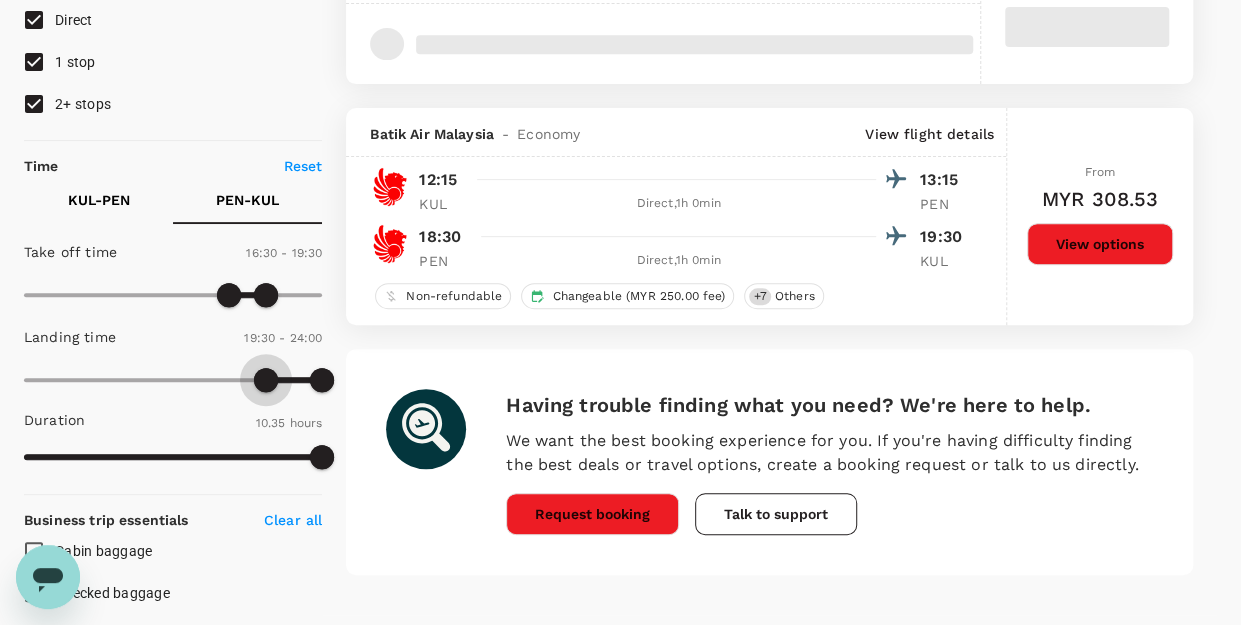 click at bounding box center (266, 380) 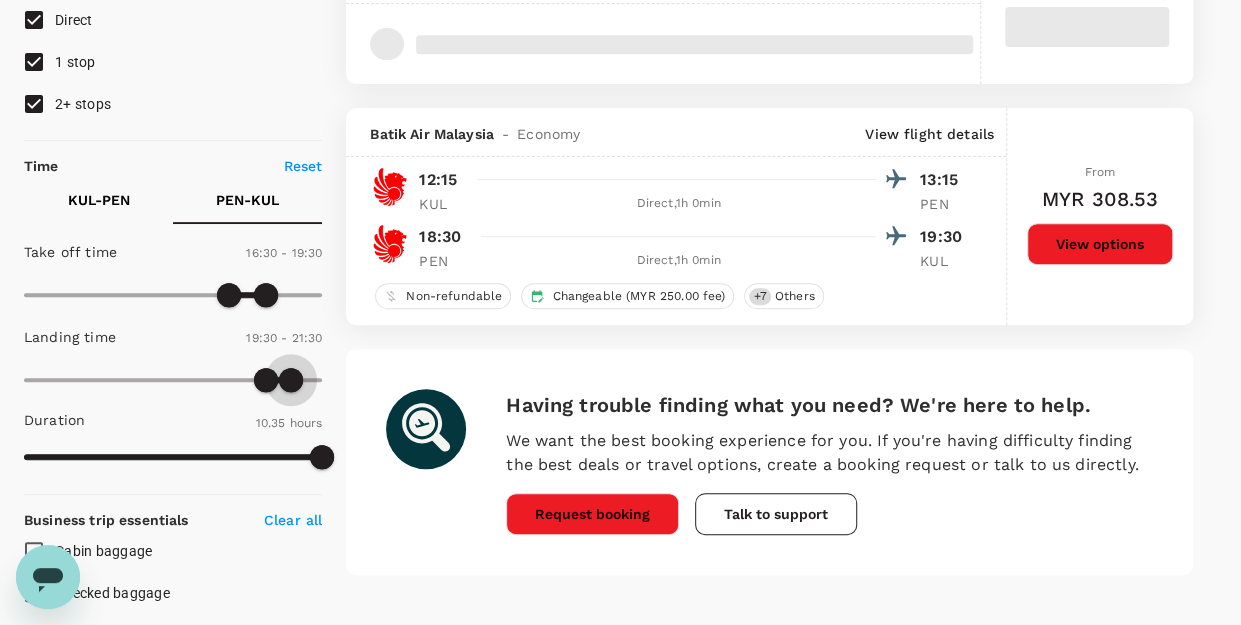 type on "1230" 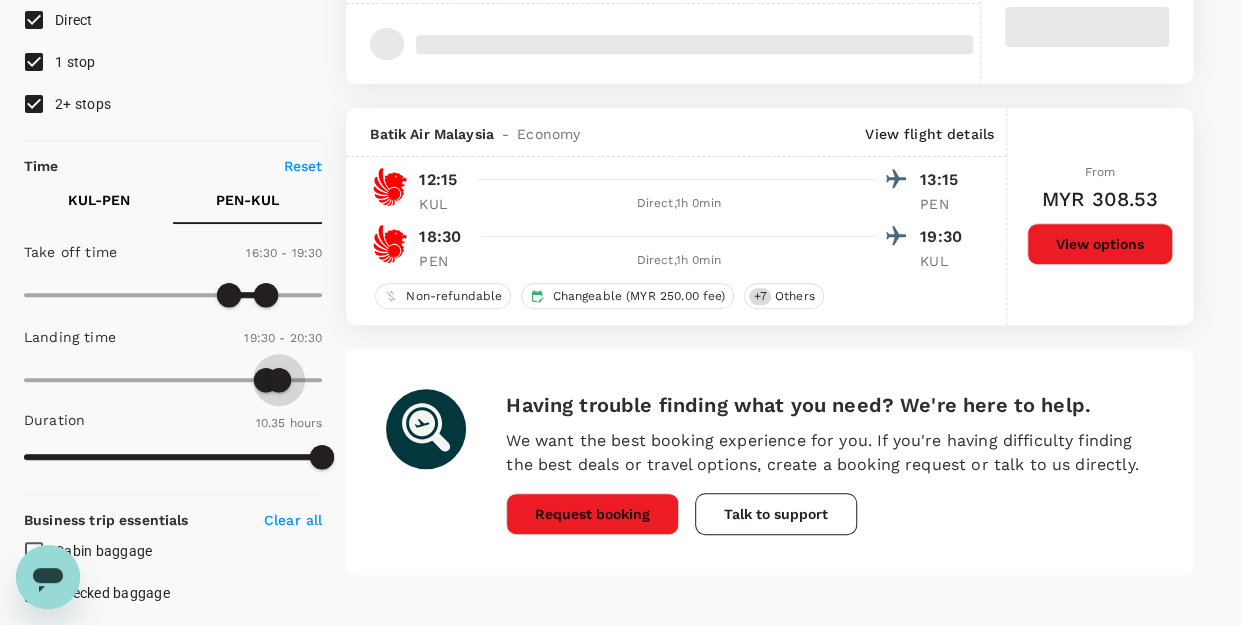 drag, startPoint x: 329, startPoint y: 387, endPoint x: 276, endPoint y: 389, distance: 53.037724 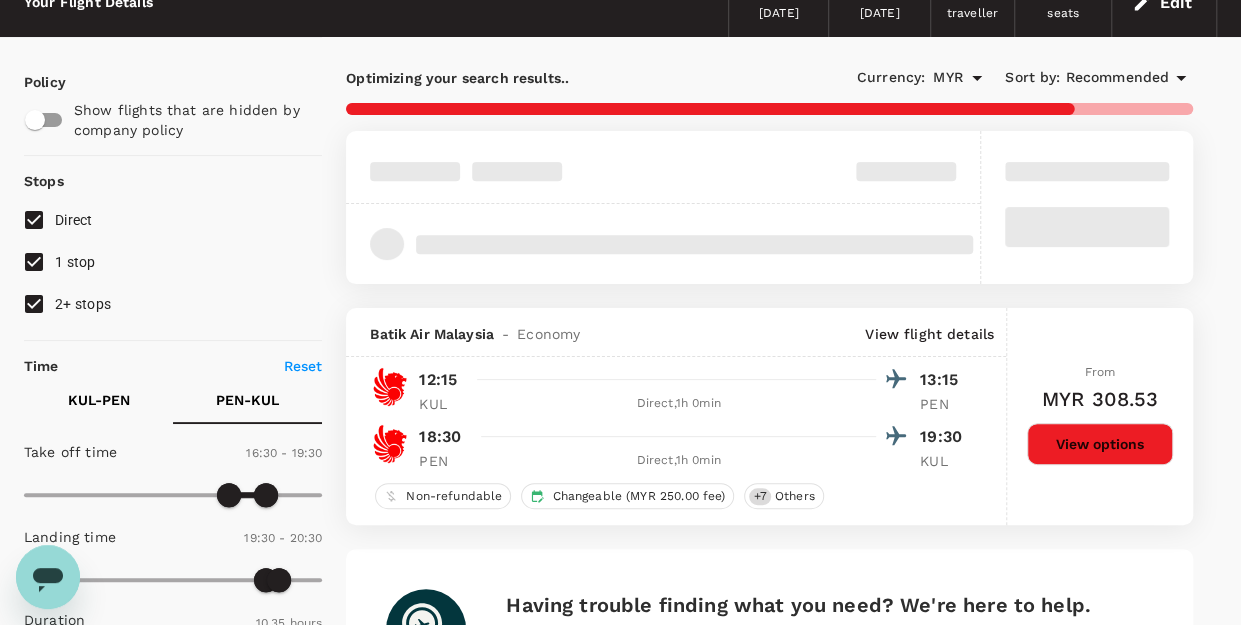 scroll, scrollTop: 500, scrollLeft: 0, axis: vertical 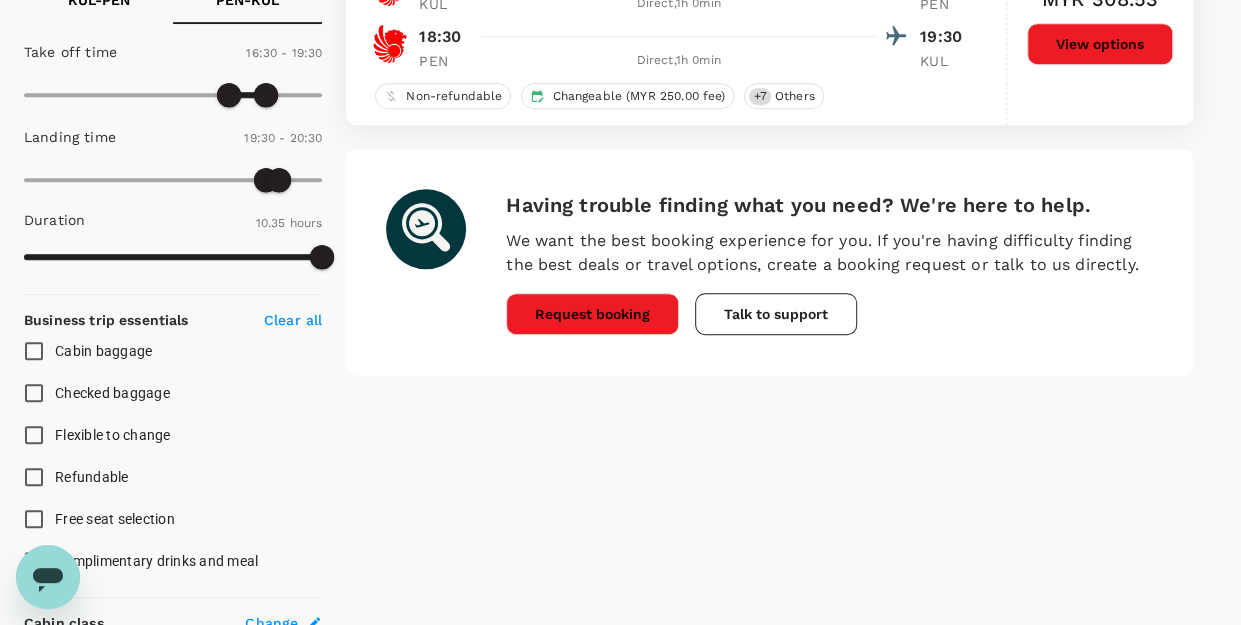click on "Checked baggage" at bounding box center [34, 393] 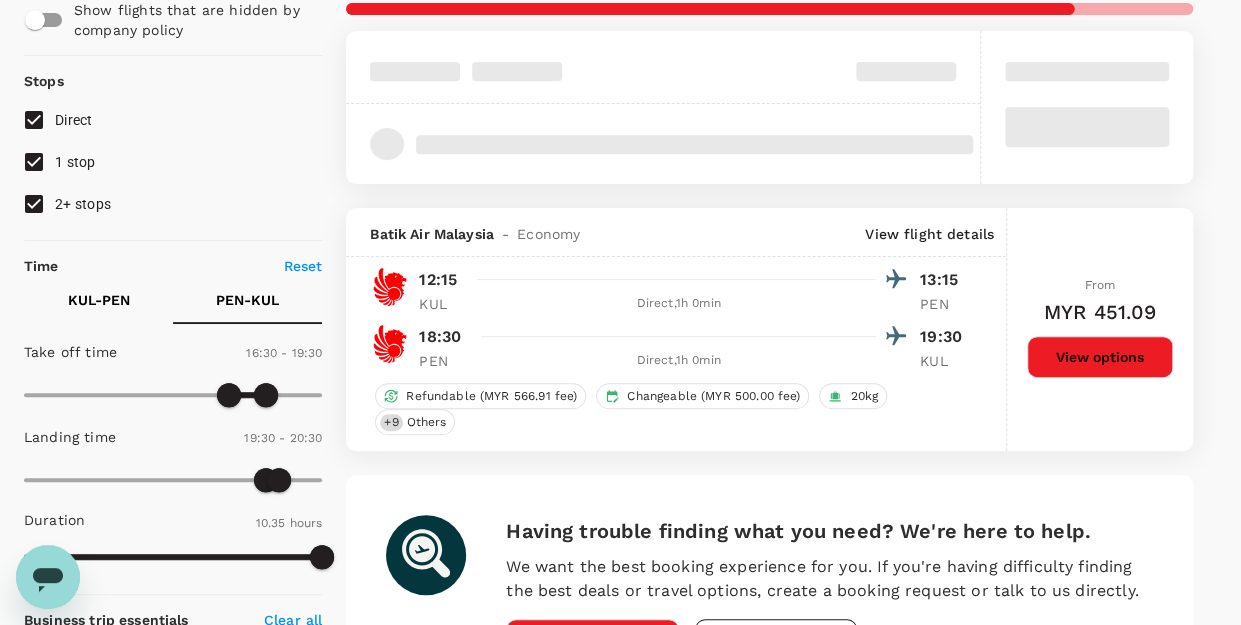 scroll, scrollTop: 100, scrollLeft: 0, axis: vertical 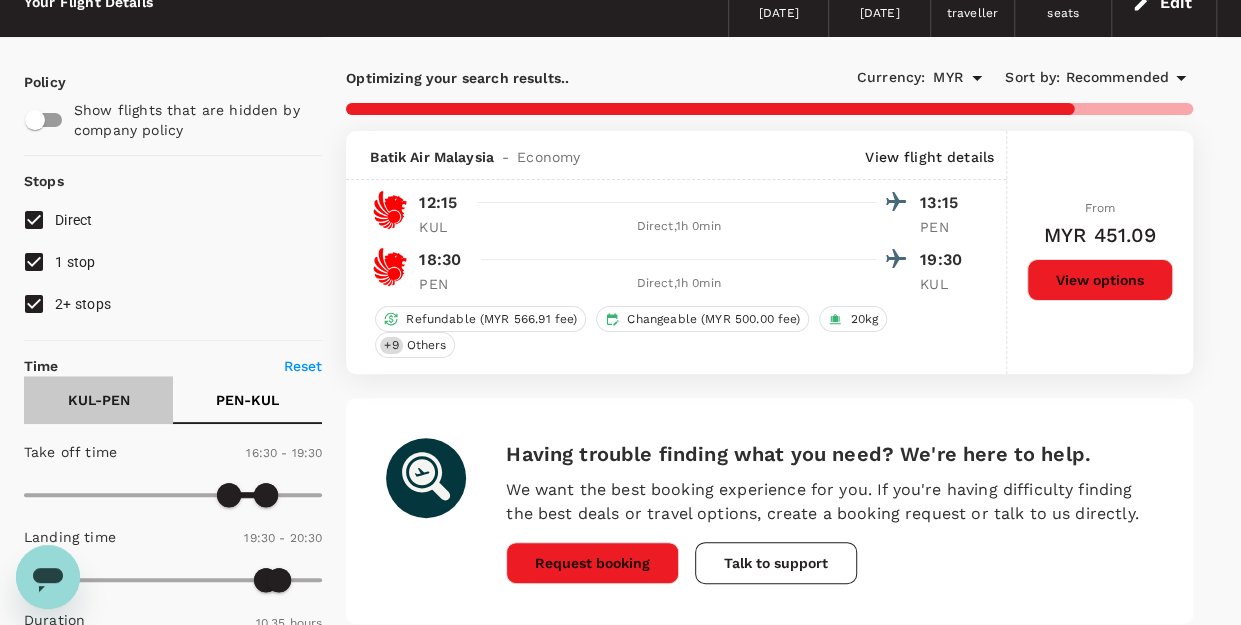 click on "KUL - PEN" at bounding box center (99, 400) 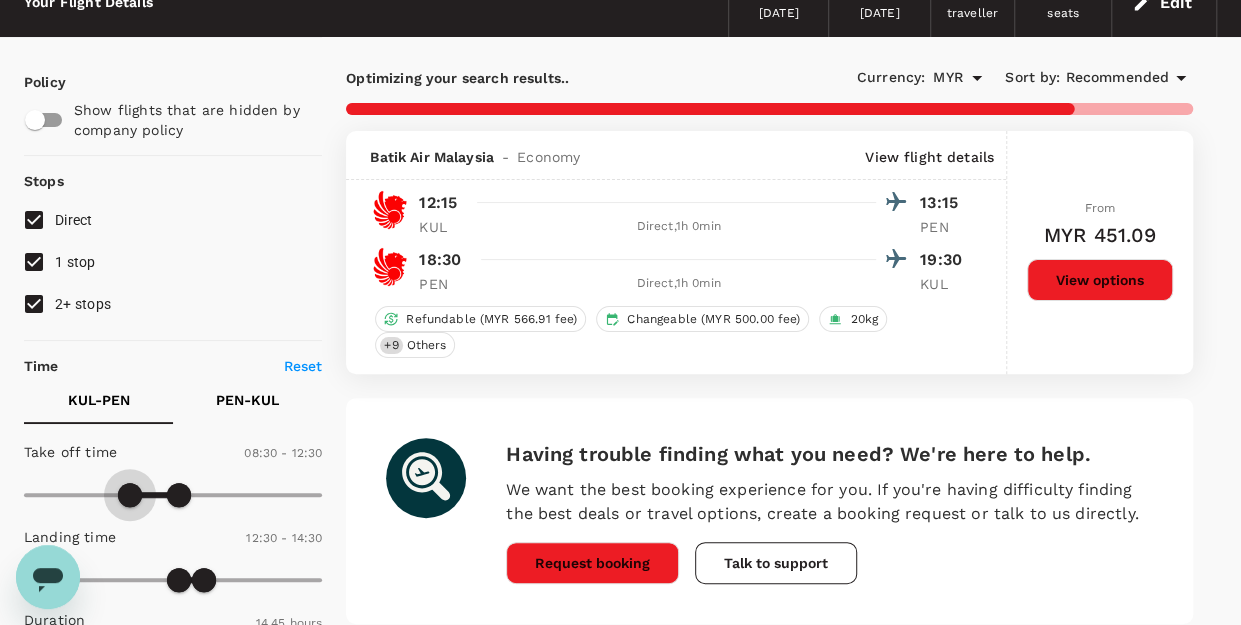 type on "570" 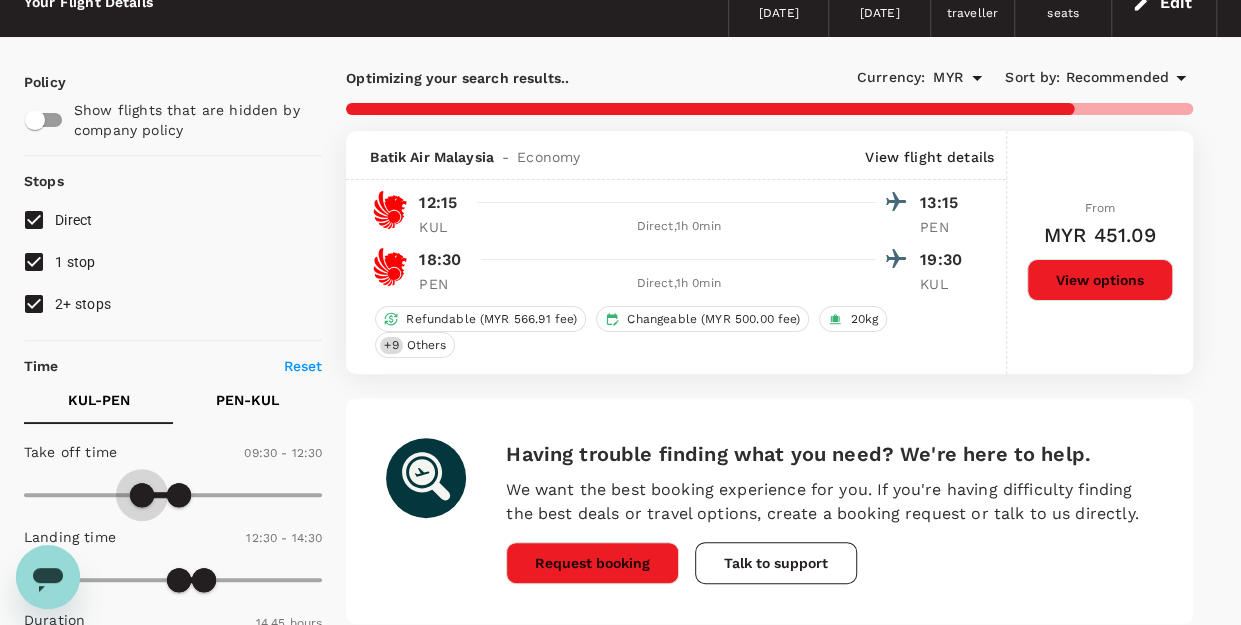 drag, startPoint x: 151, startPoint y: 489, endPoint x: 140, endPoint y: 492, distance: 11.401754 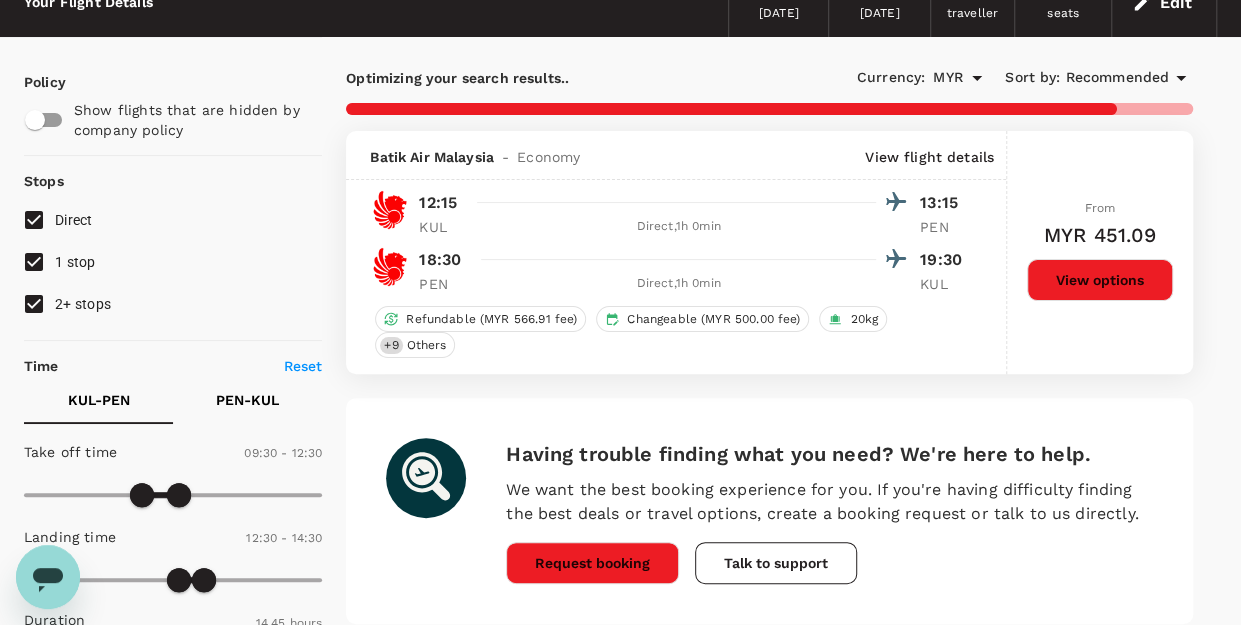 click on "PEN - KUL" at bounding box center [247, 400] 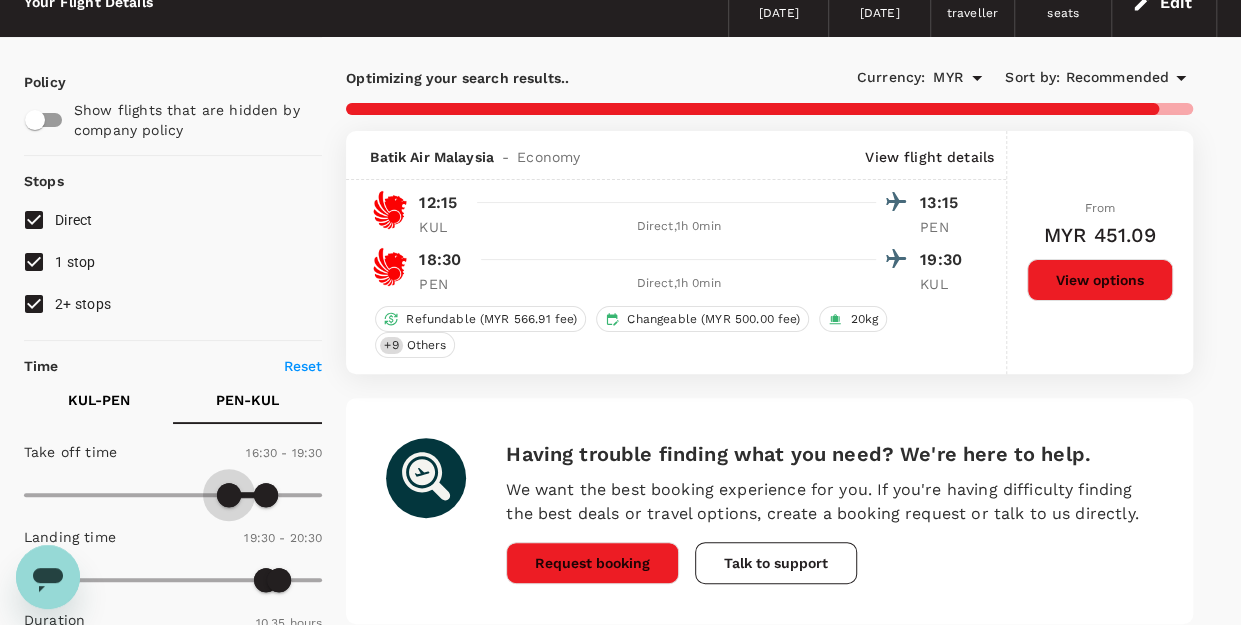 type on "960" 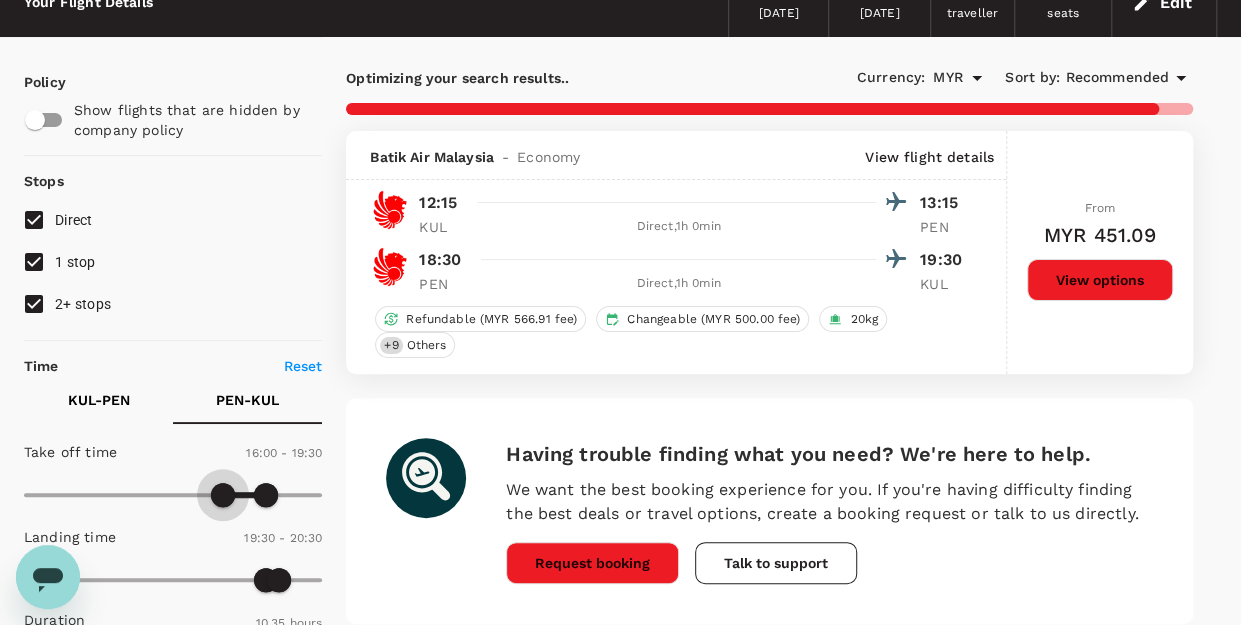 click at bounding box center (223, 495) 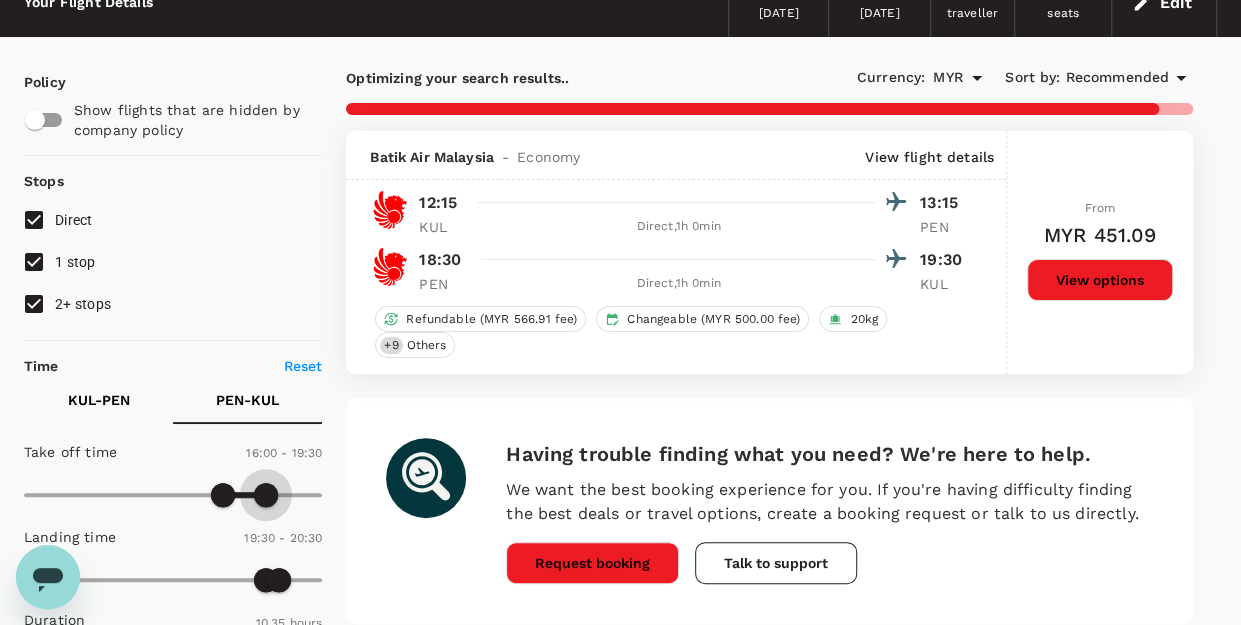 type on "1140" 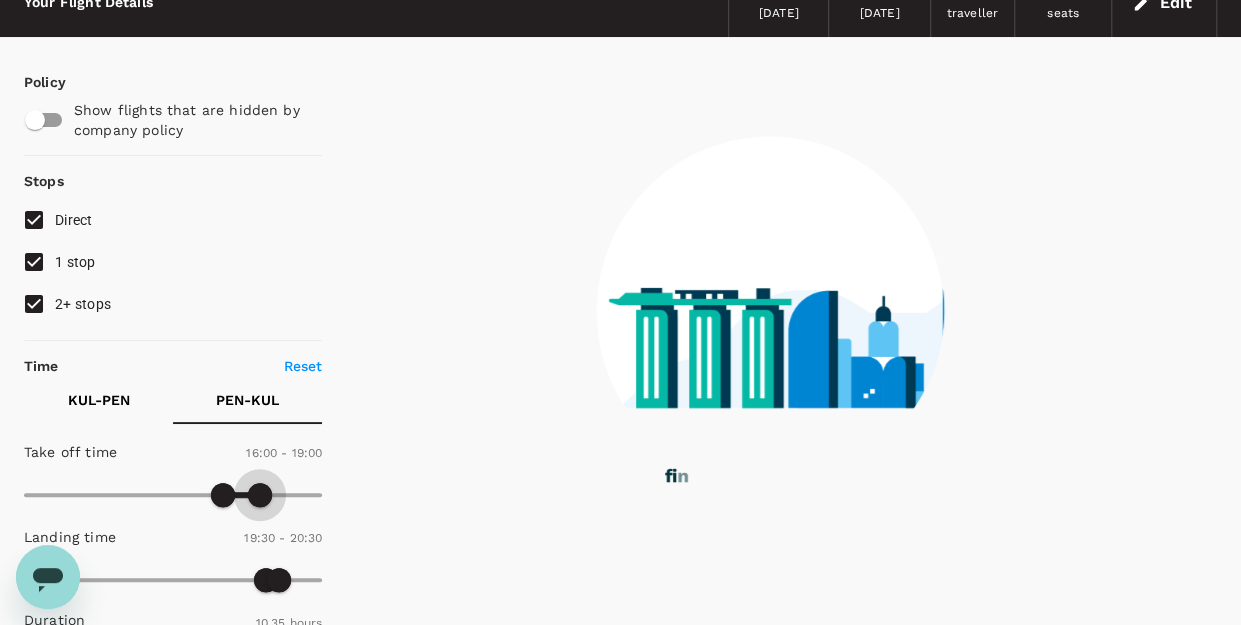 click at bounding box center [260, 495] 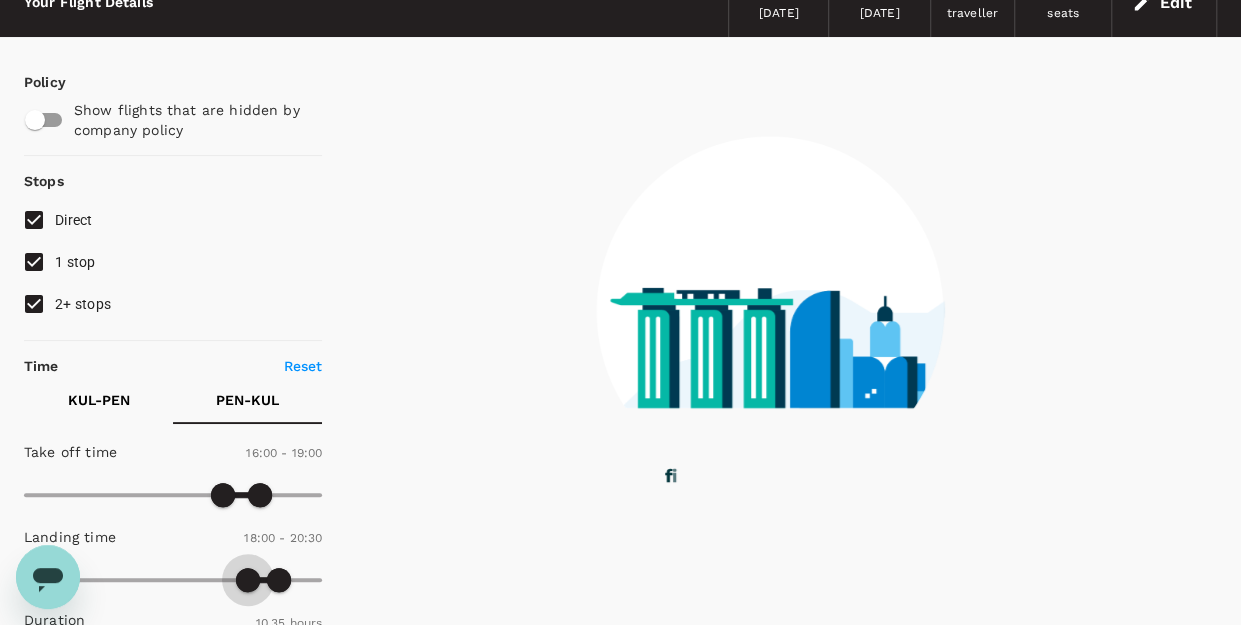 drag, startPoint x: 259, startPoint y: 571, endPoint x: 245, endPoint y: 571, distance: 14 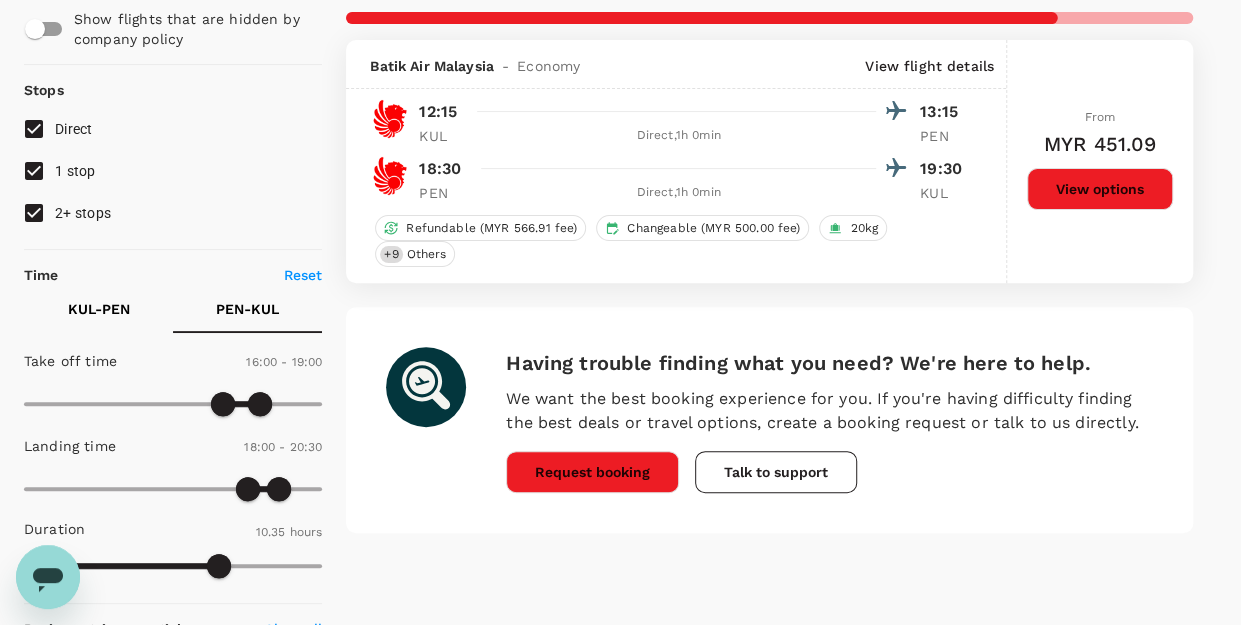 scroll, scrollTop: 100, scrollLeft: 0, axis: vertical 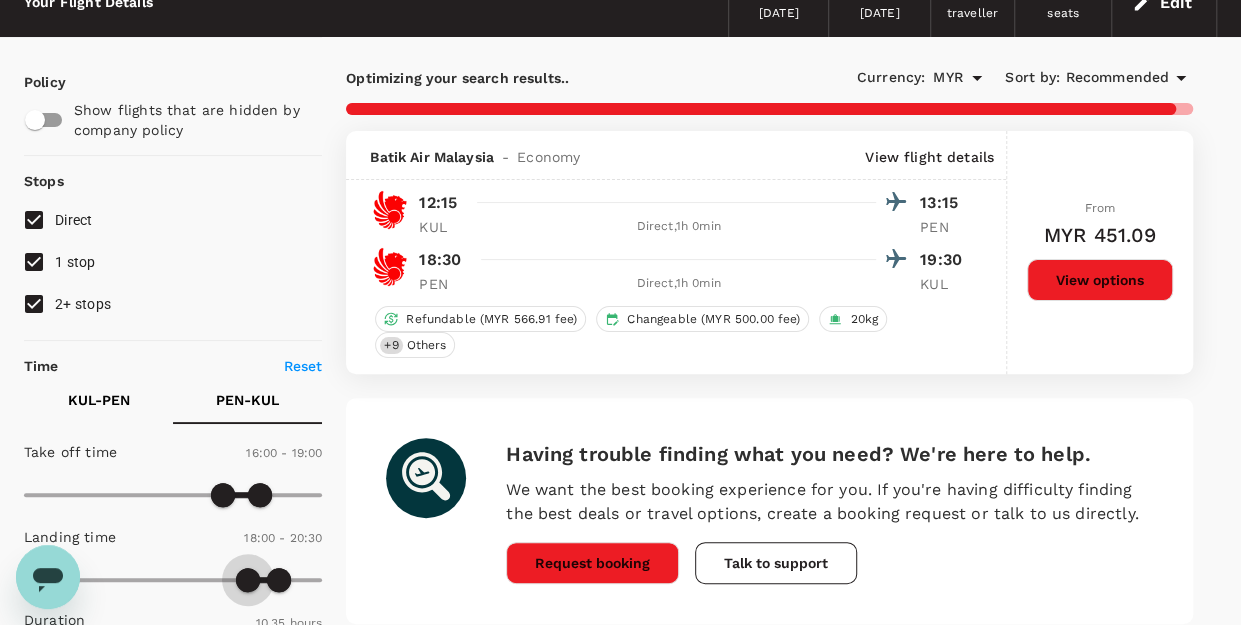 type on "1020" 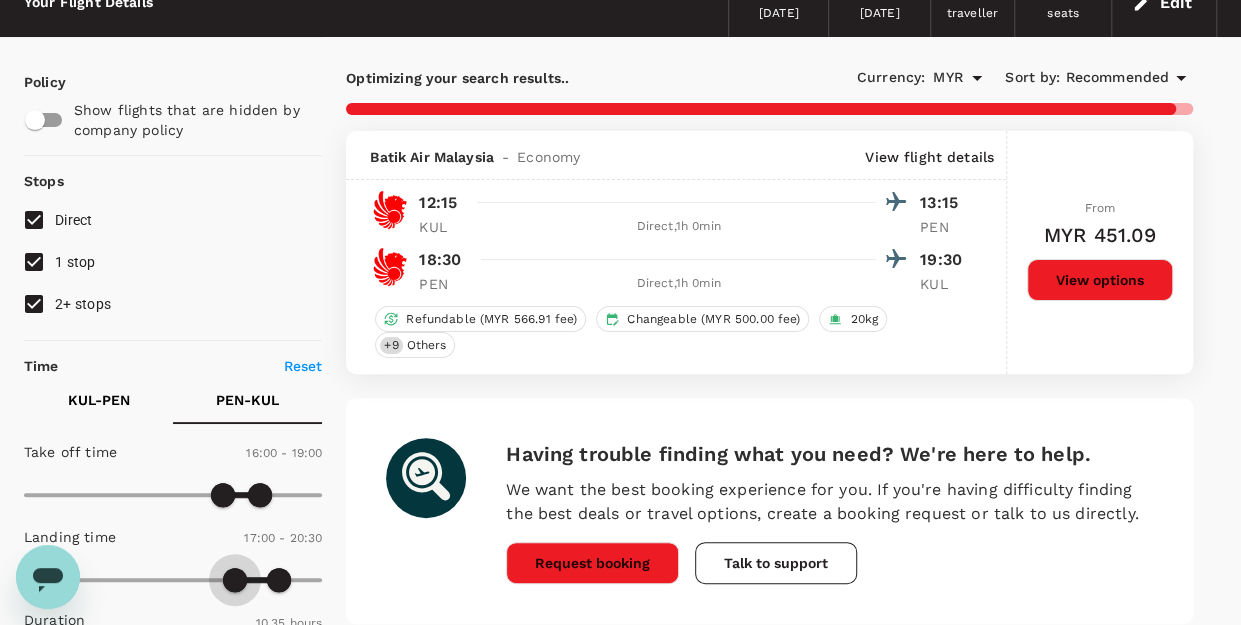 drag, startPoint x: 247, startPoint y: 581, endPoint x: 236, endPoint y: 583, distance: 11.18034 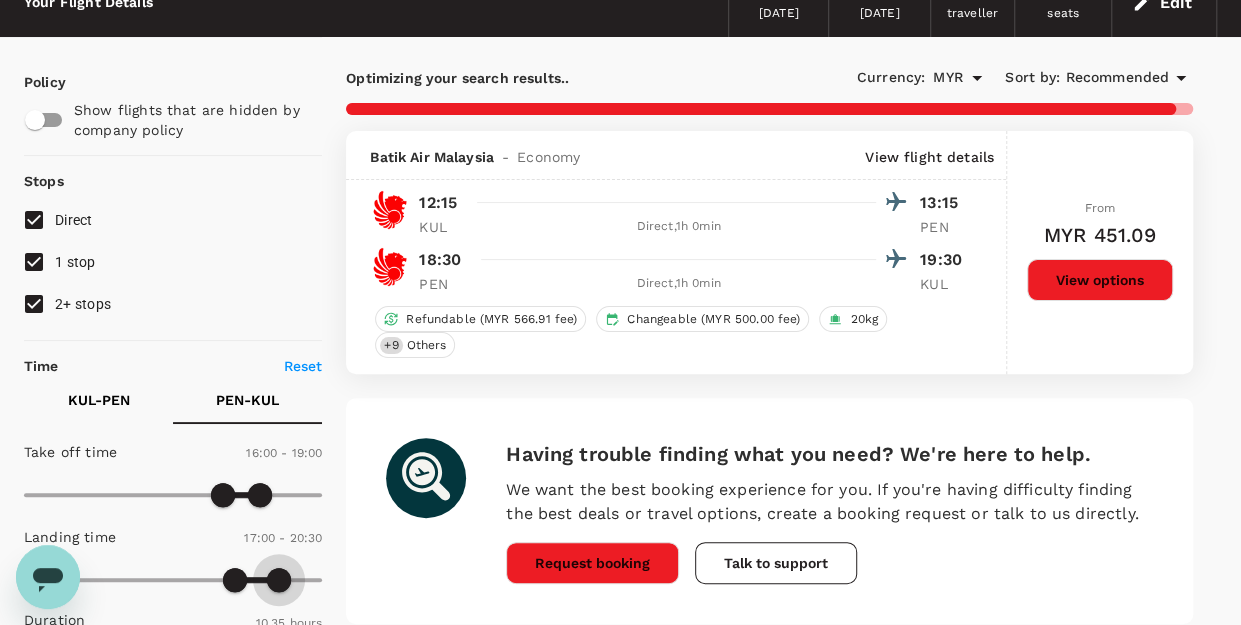 type on "1170" 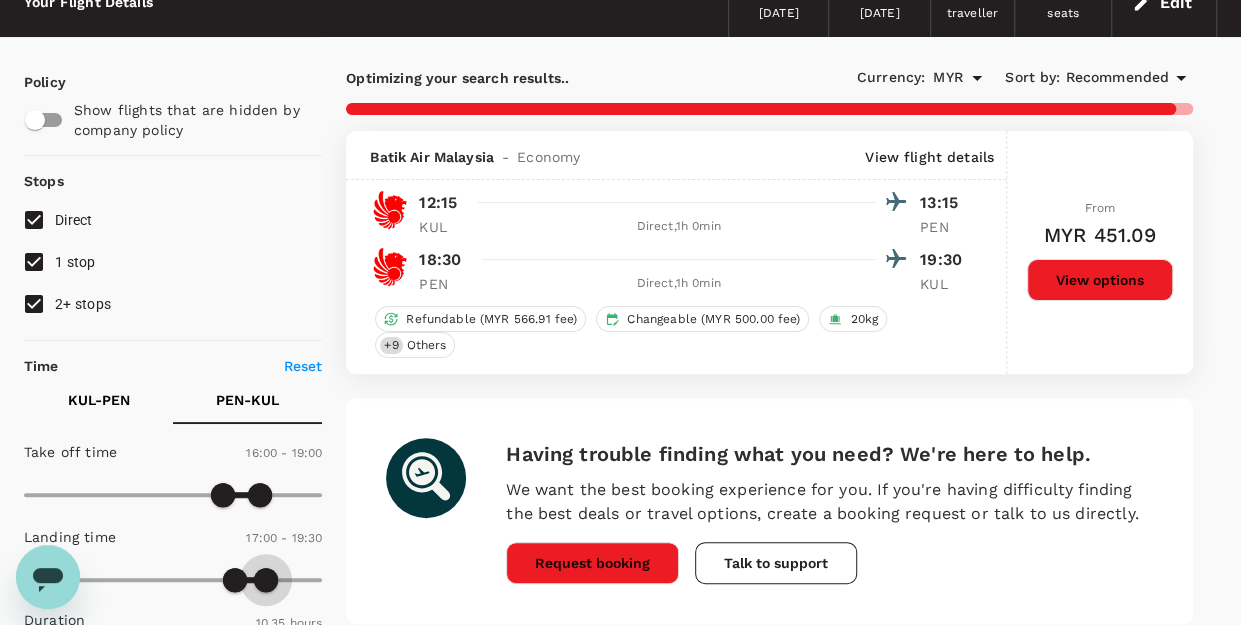 drag, startPoint x: 279, startPoint y: 588, endPoint x: 264, endPoint y: 592, distance: 15.524175 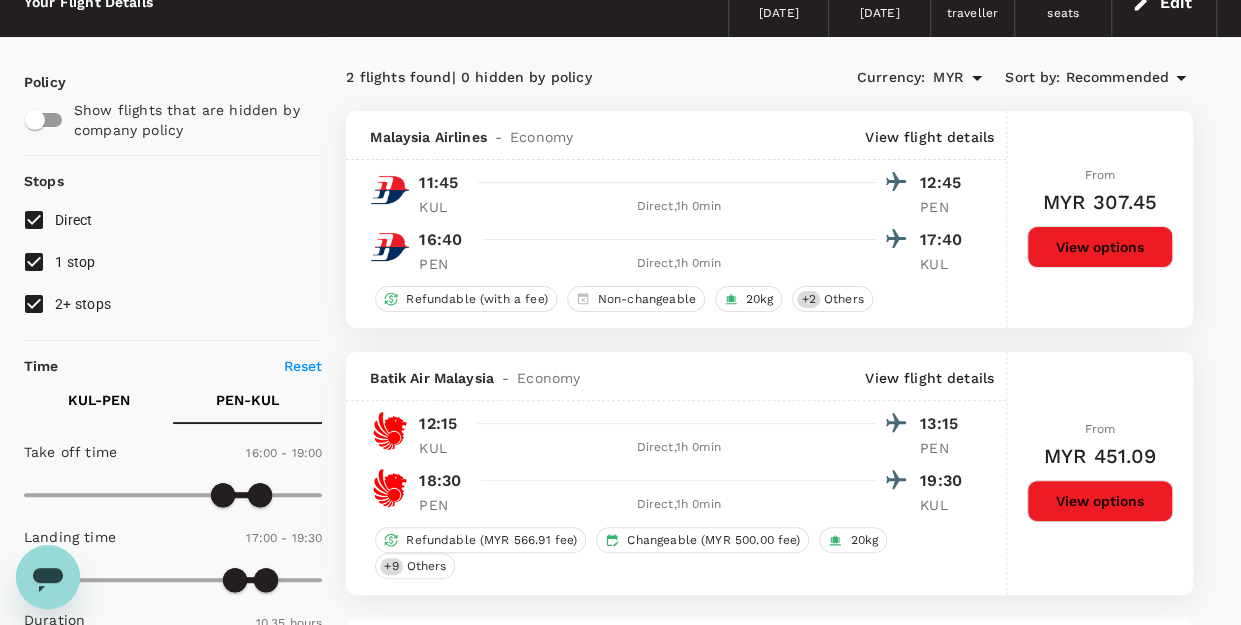 click on "View options" at bounding box center (1100, 247) 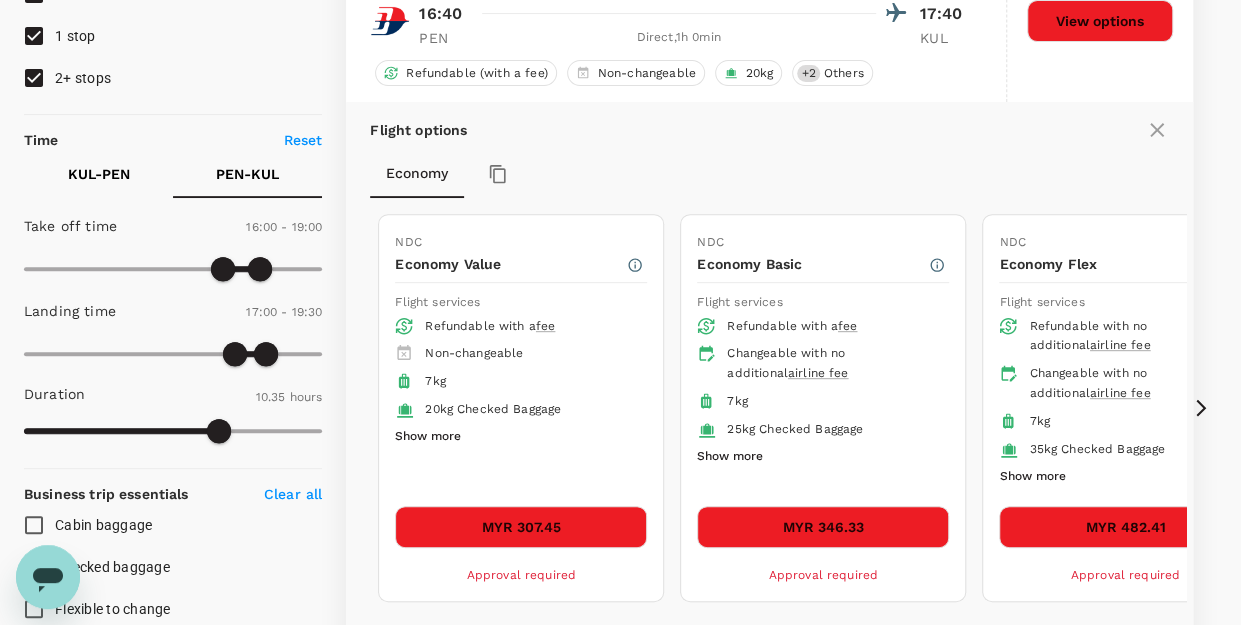 scroll, scrollTop: 410, scrollLeft: 0, axis: vertical 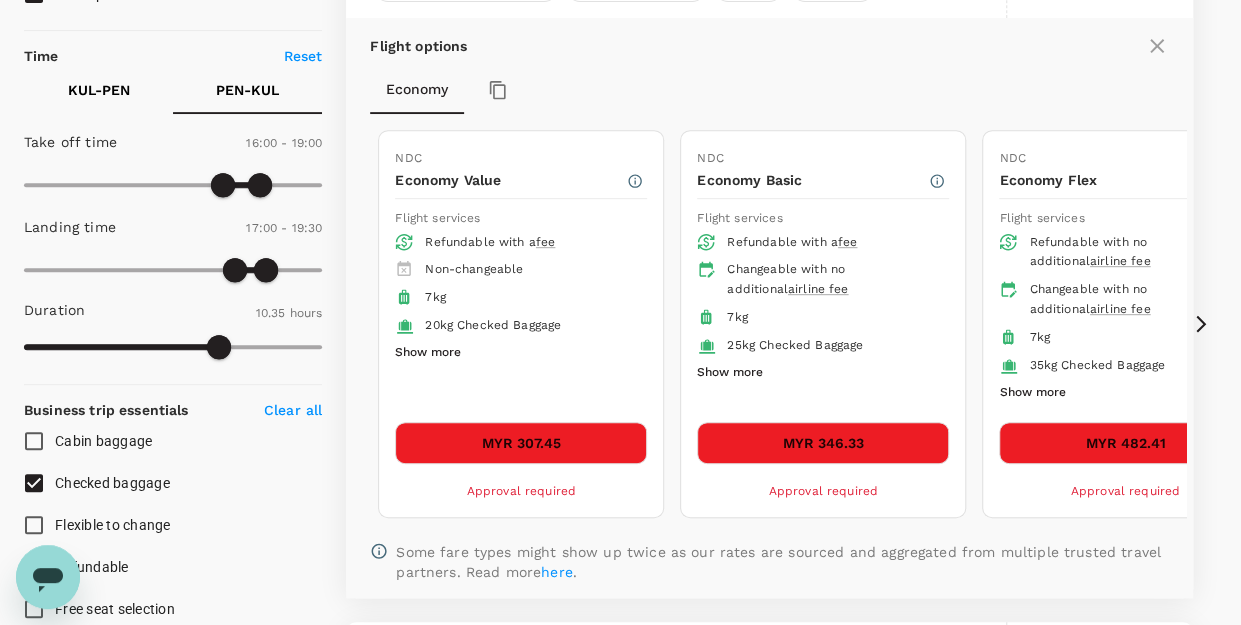 click on "MYR 346.33" at bounding box center [823, 443] 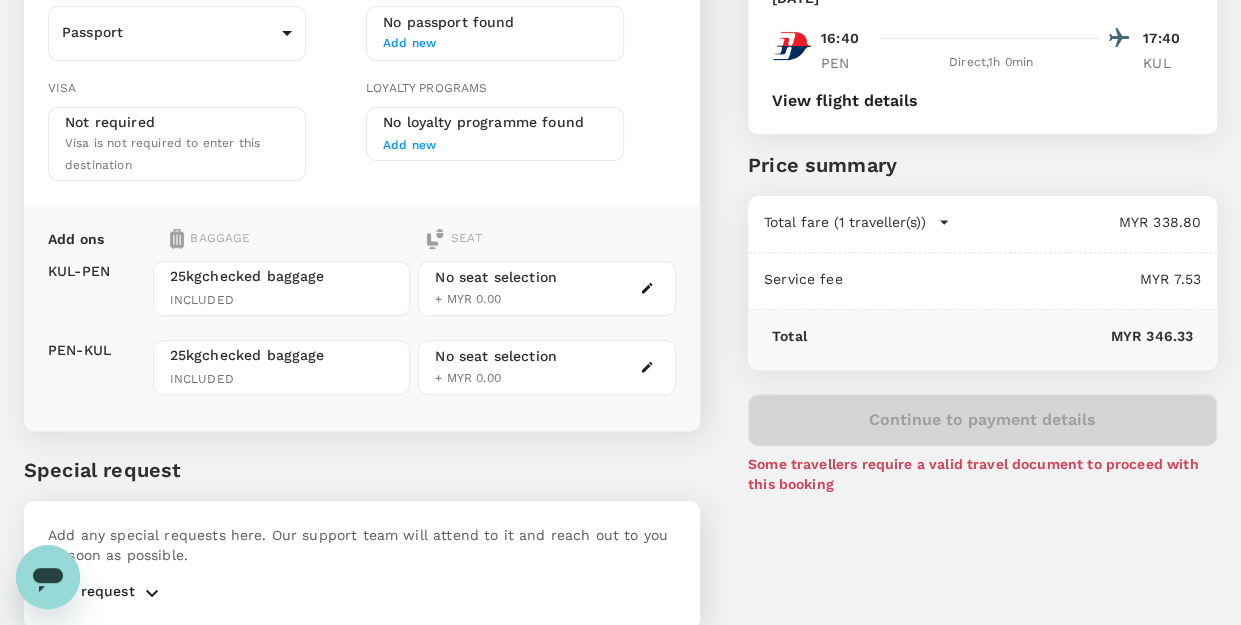 scroll, scrollTop: 300, scrollLeft: 0, axis: vertical 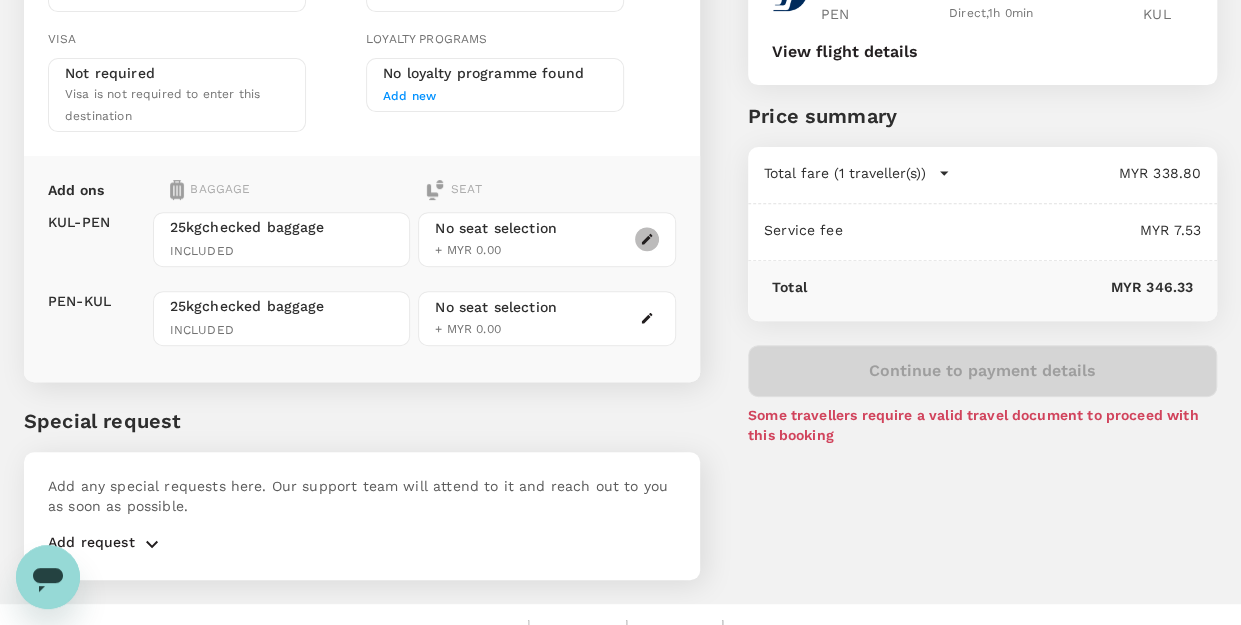 click at bounding box center (647, 239) 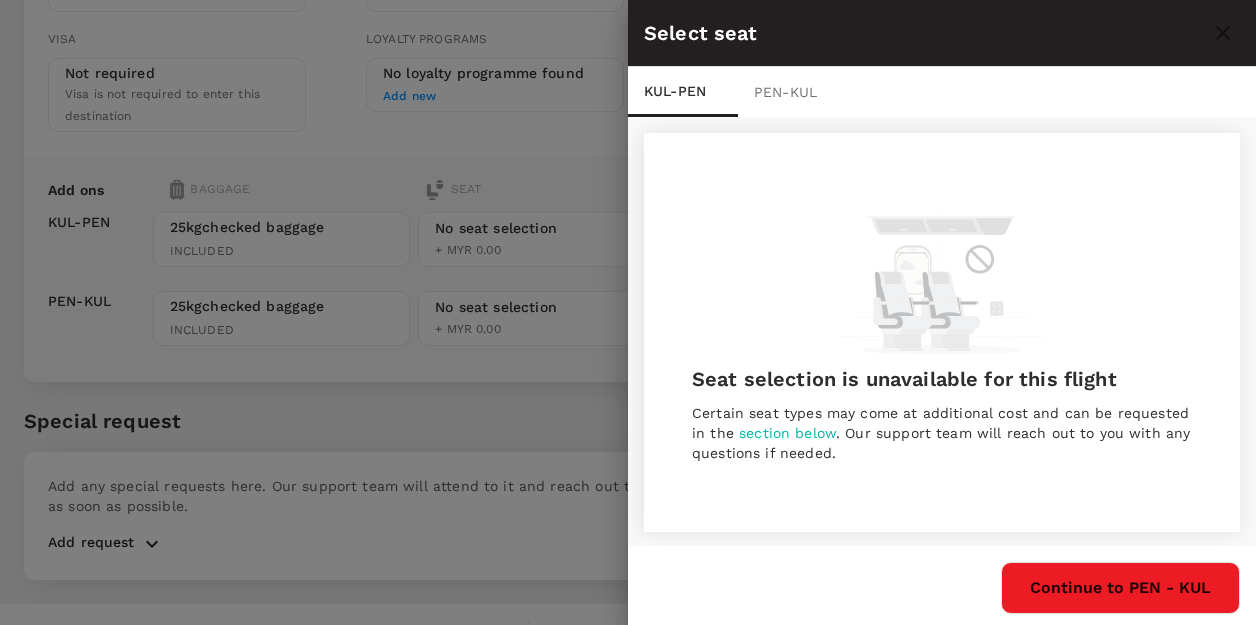 click on "PEN  -  KUL" at bounding box center [793, 92] 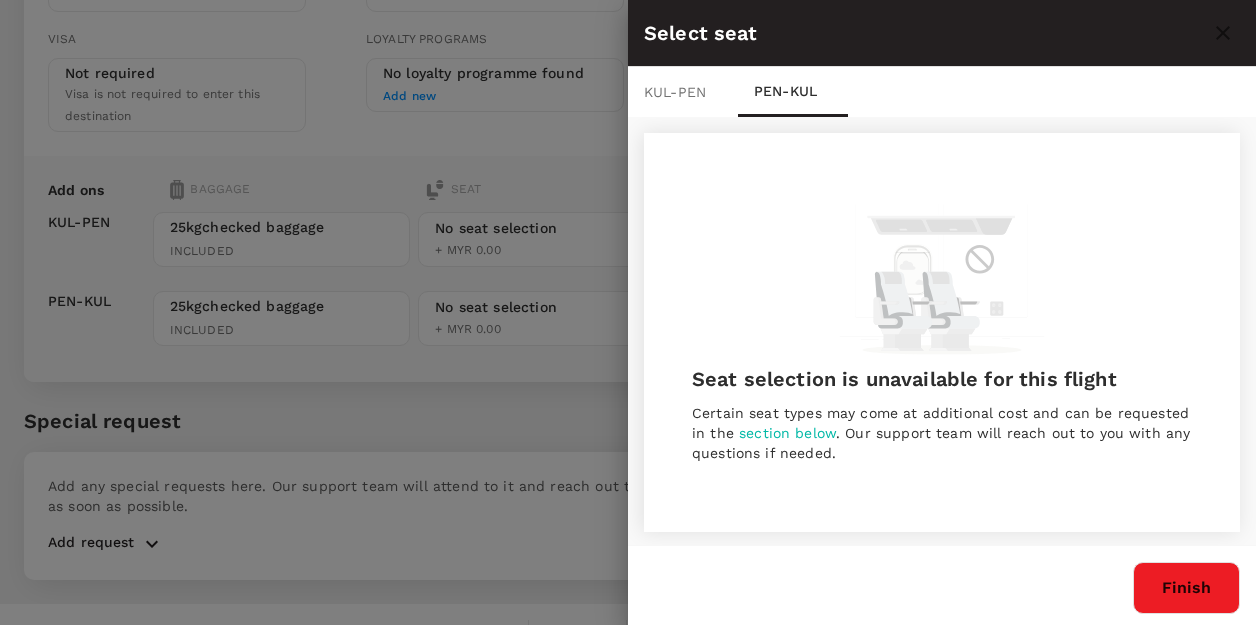 click on "Finish" at bounding box center (1186, 588) 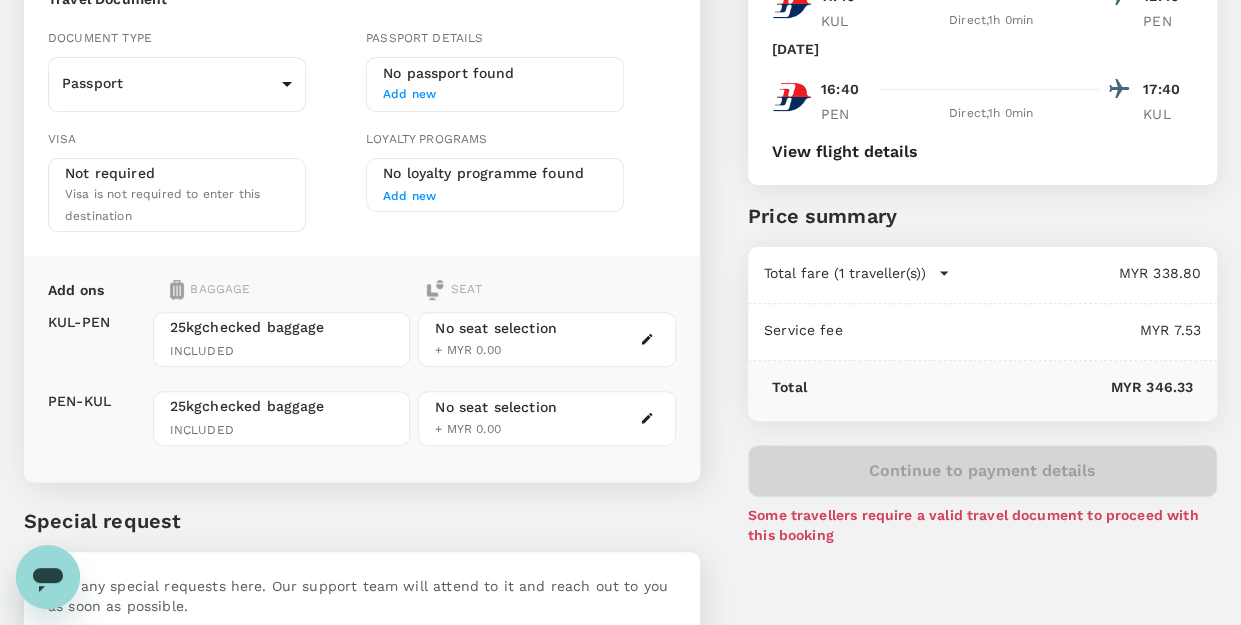 scroll, scrollTop: 100, scrollLeft: 0, axis: vertical 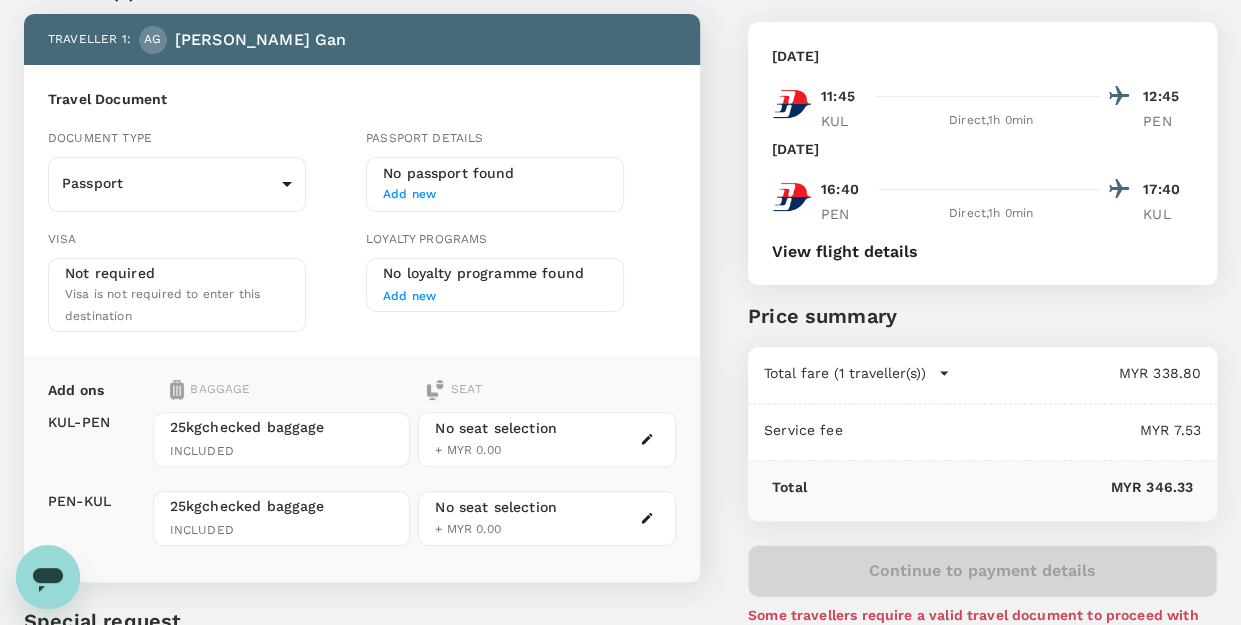 click on "No passport found" at bounding box center [495, 174] 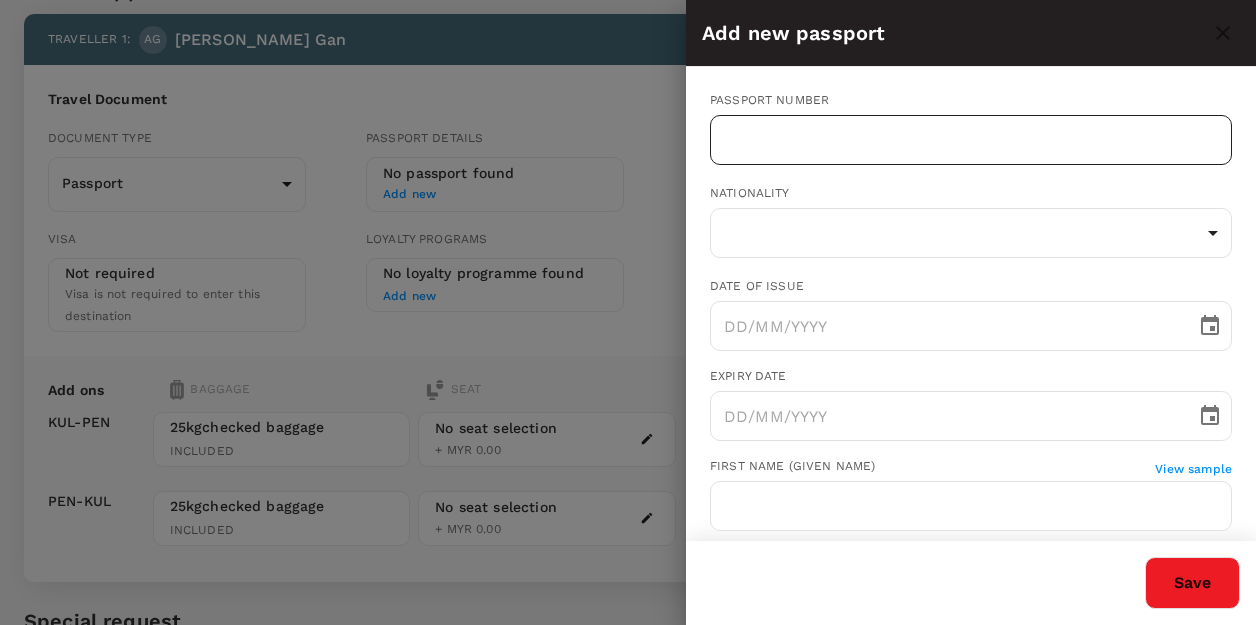 click at bounding box center (971, 140) 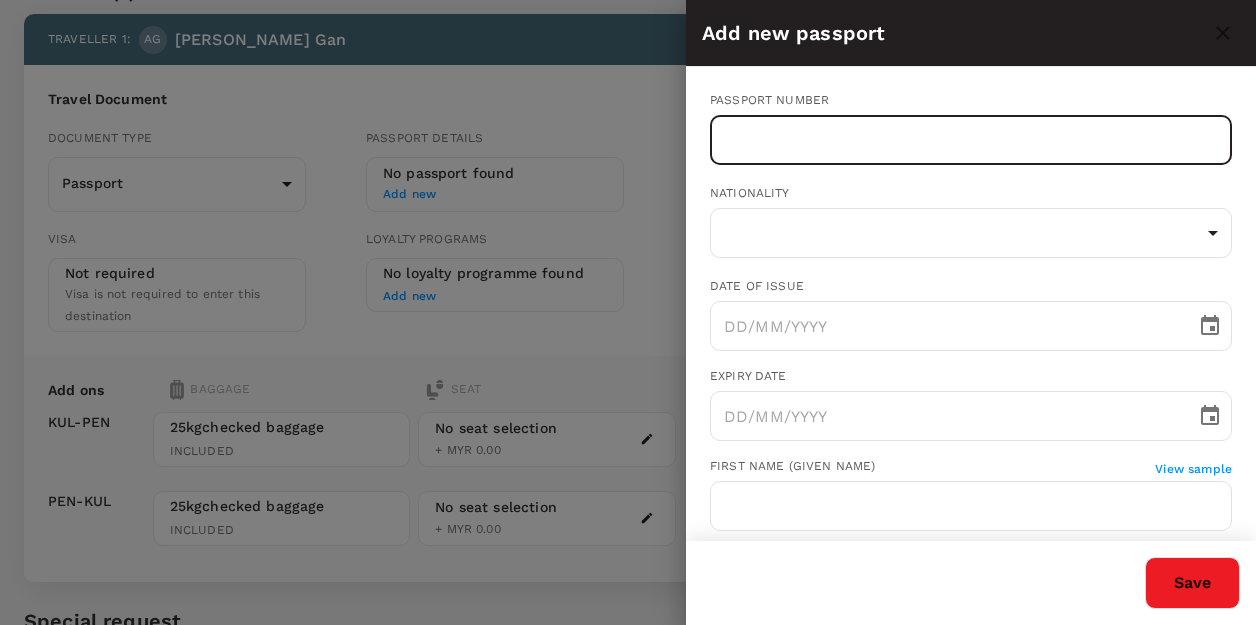 click at bounding box center [971, 140] 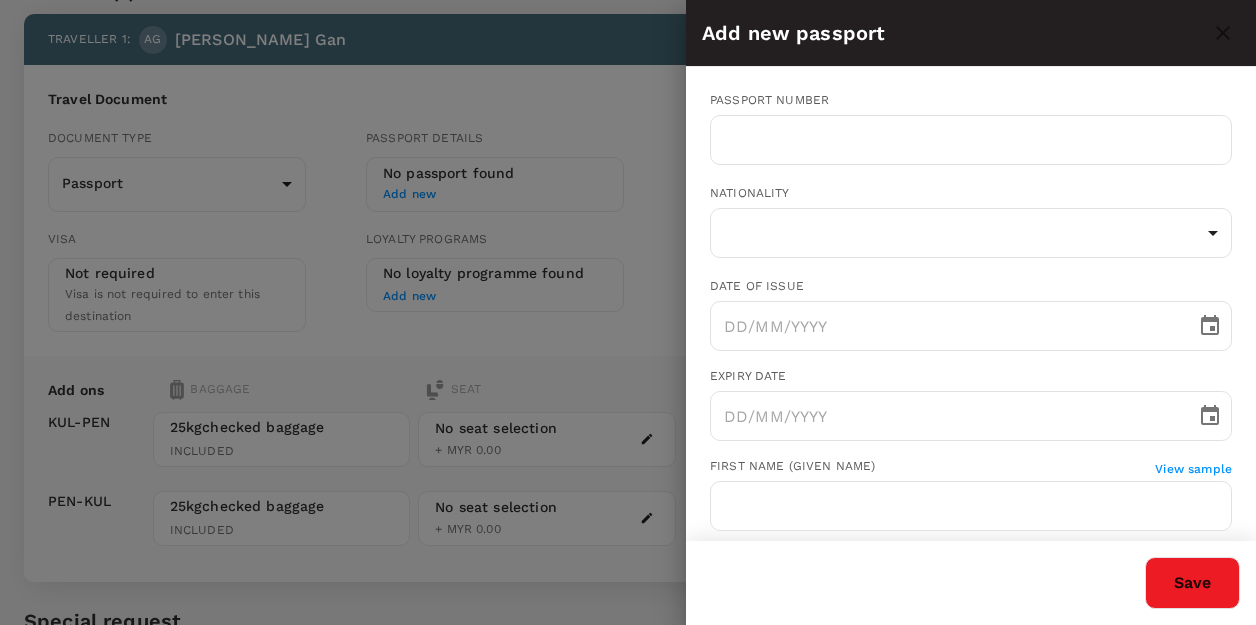 click at bounding box center [628, 312] 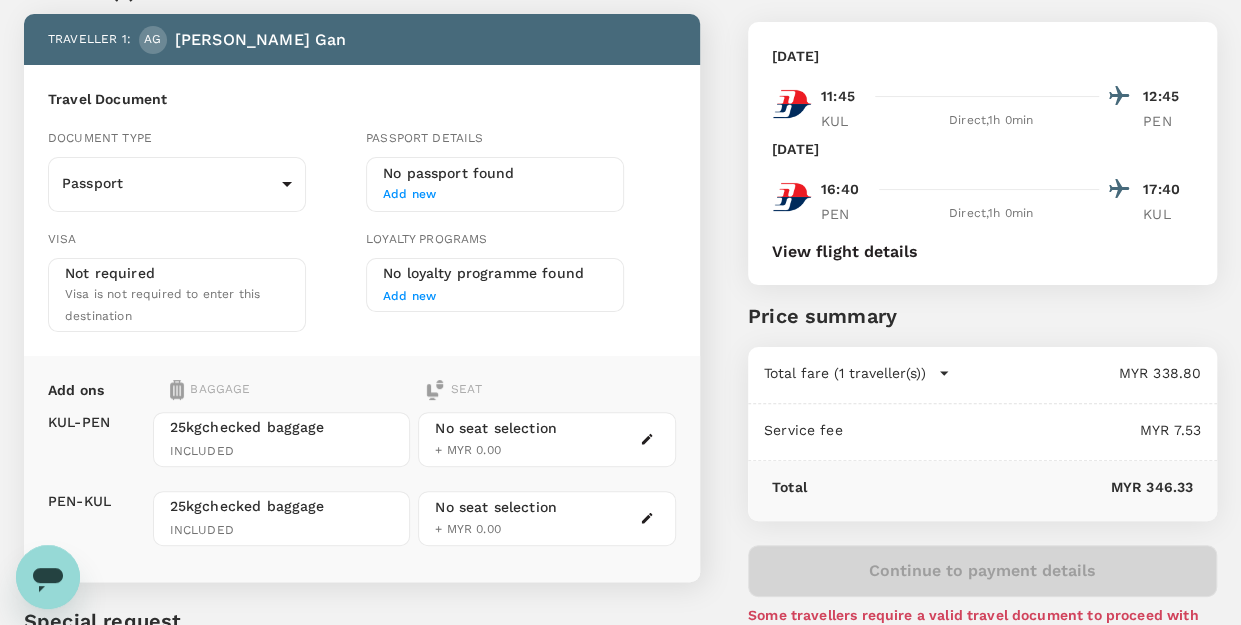 click on "Back to flight results Flight review Traveller(s) Traveller   1 : AG Ai Mei   Gan Travel Document Document type Passport Passport ​ Passport details No passport found Add new Visa Not required Visa is not required to enter this destination Loyalty programs No loyalty programme found Add new Add ons Baggage Seat KUL  -  PEN PEN  -  KUL 25kg  checked baggage INCLUDED 25kg  checked baggage INCLUDED No seat selection + MYR 0.00 No seat selection + MYR 0.00 Special request Add any special requests here. Our support team will attend to it and reach out to you as soon as possible. Add request You've selected Tuesday, 09 Sep 2025 11:45 12:45 KUL Direct ,  1h 0min PEN Friday, 12 Sep 2025 16:40 17:40 PEN Direct ,  1h 0min KUL View flight details Price summary Total fare (1 traveller(s)) MYR 338.80 Air fare MYR 338.80 Baggage fee MYR 0.00 Seat fee MYR 0.00 Service fee MYR 7.53 Total MYR 346.33 Continue to payment details Some travellers require a valid travel document to proceed with this booking Version 3.45.3 Edit" at bounding box center (620, 379) 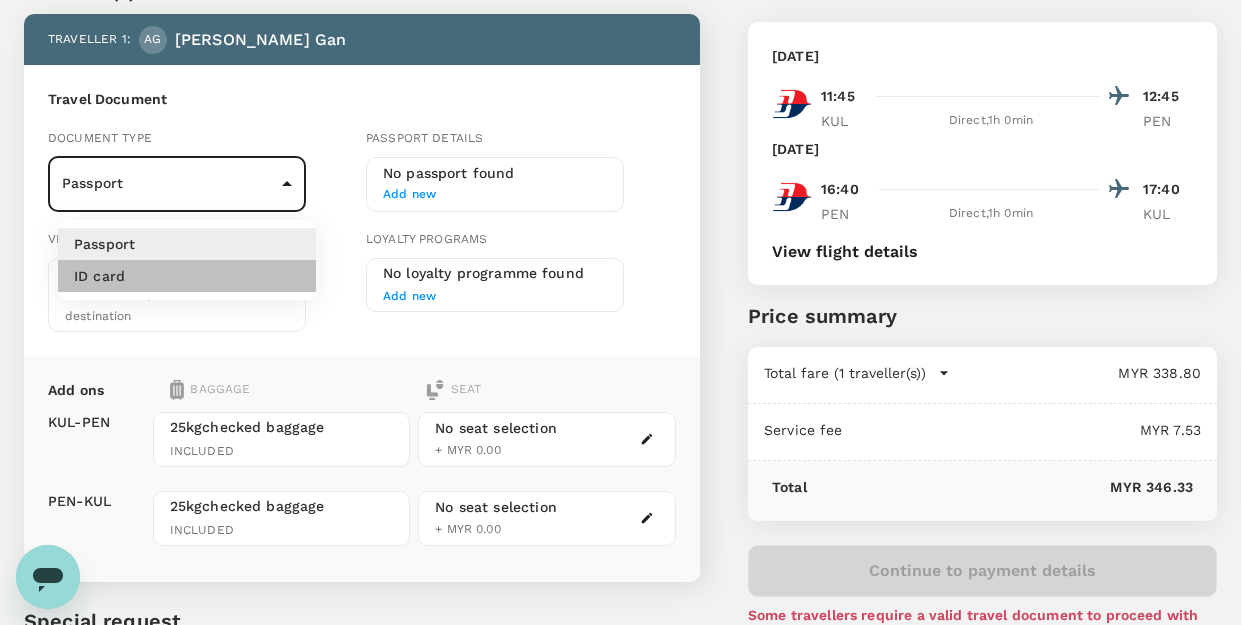click on "ID card" at bounding box center [187, 276] 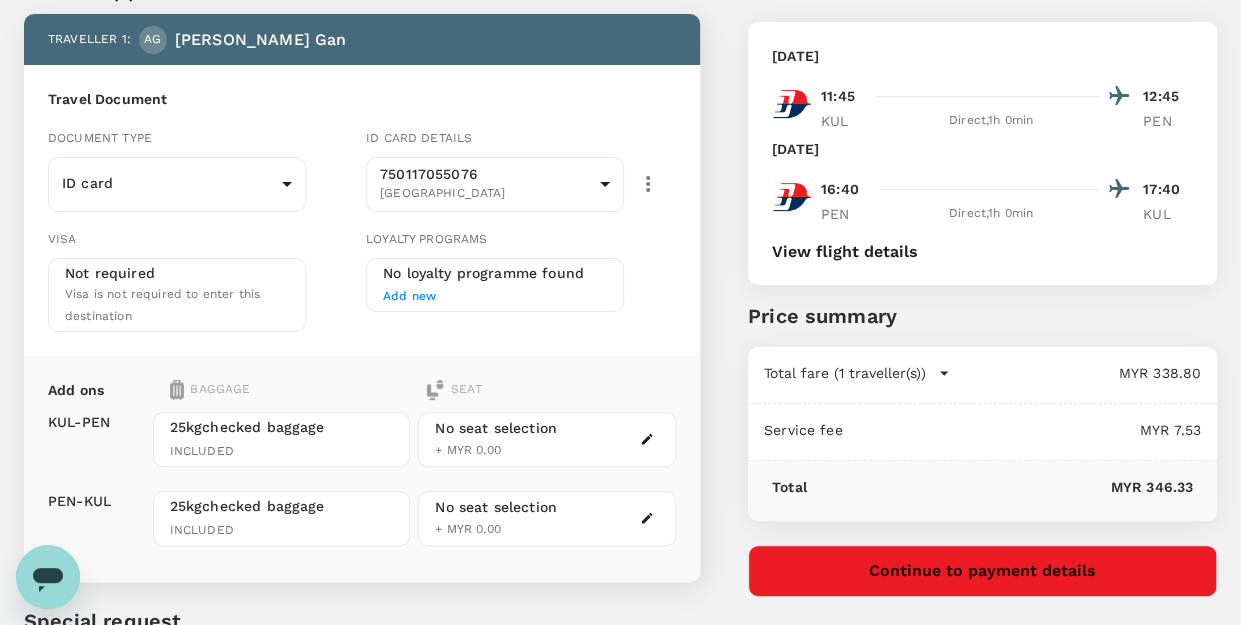 click on "Add new" at bounding box center [409, 296] 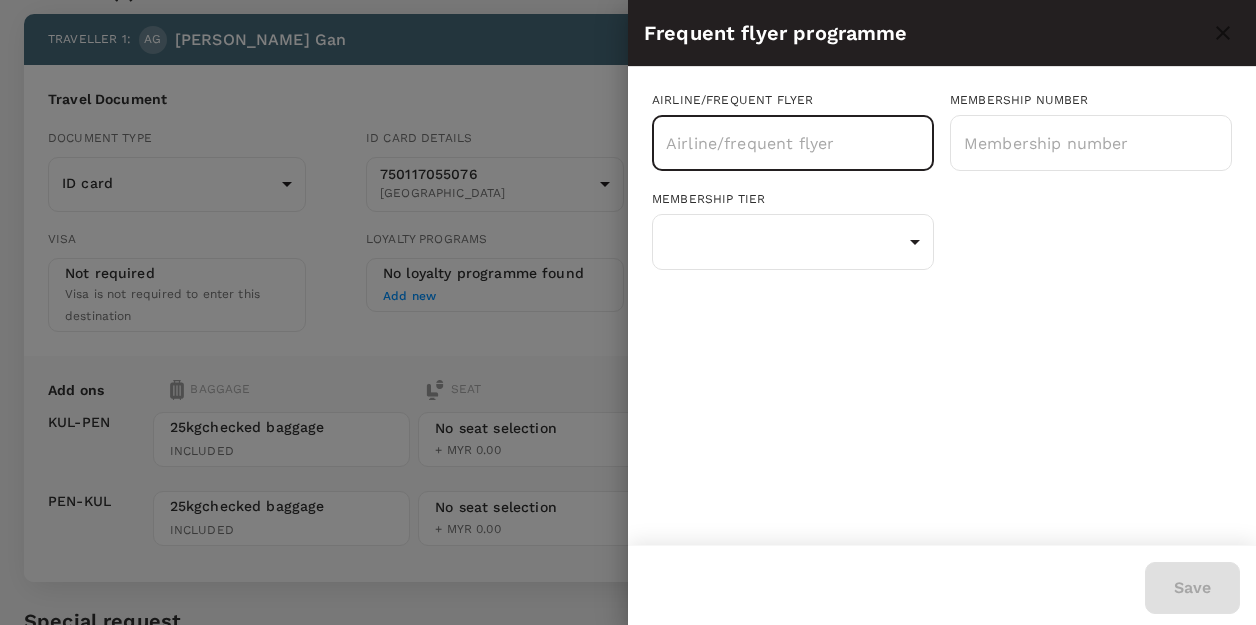 click at bounding box center (778, 143) 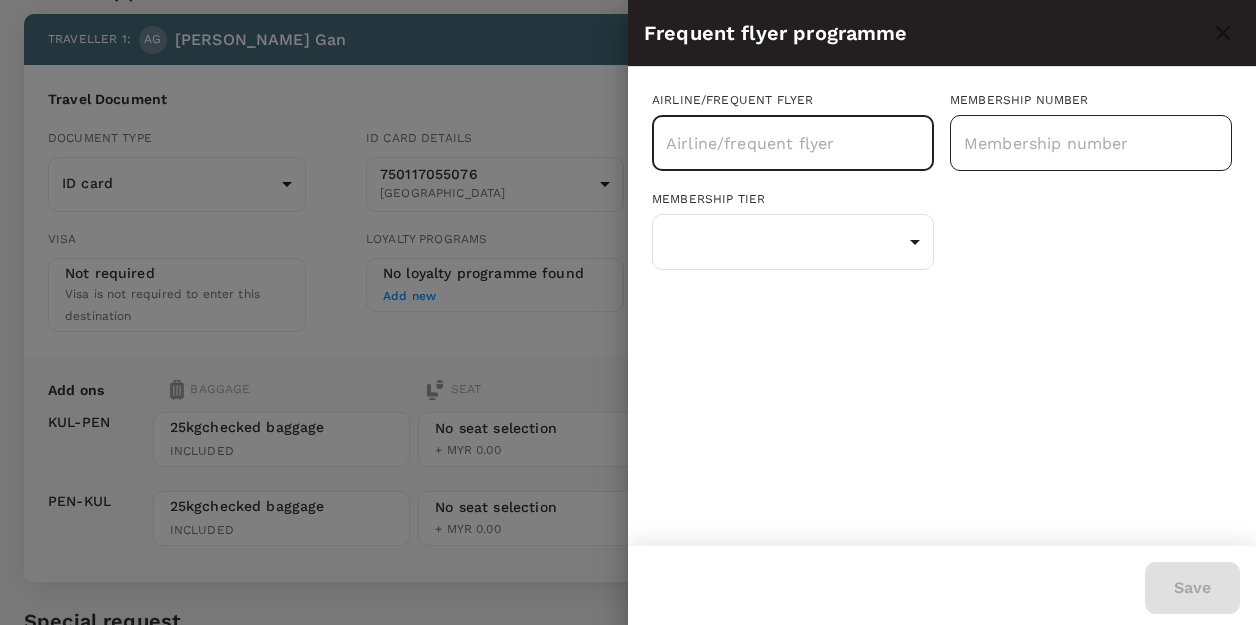click at bounding box center [1091, 143] 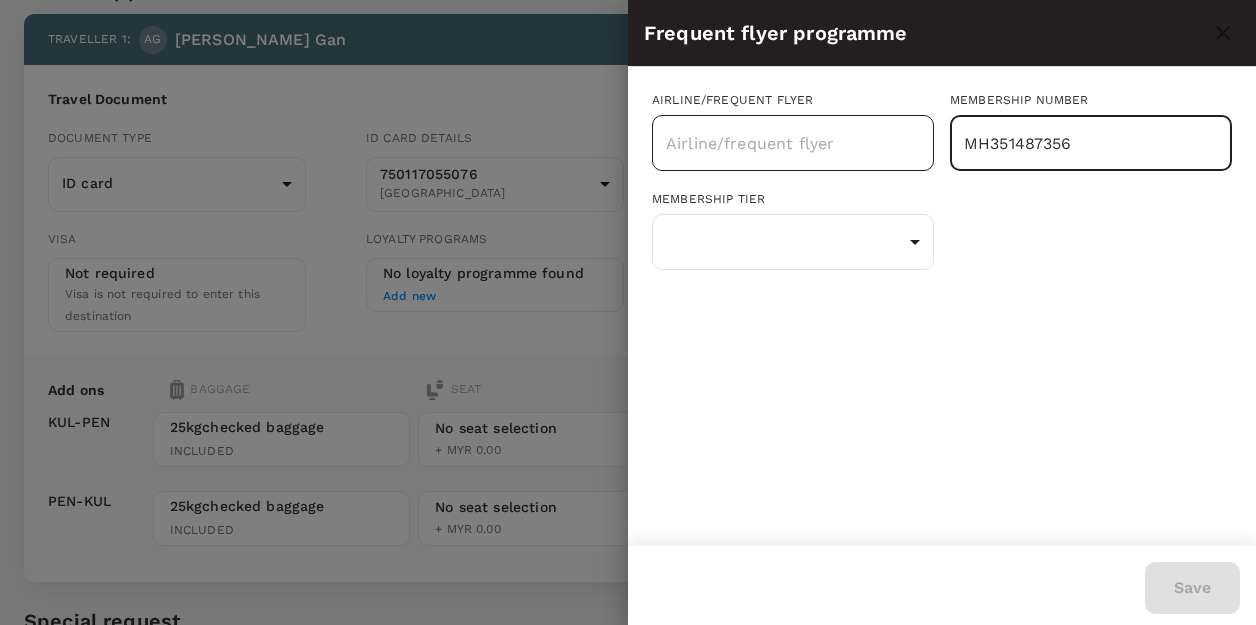 type on "MH351487356" 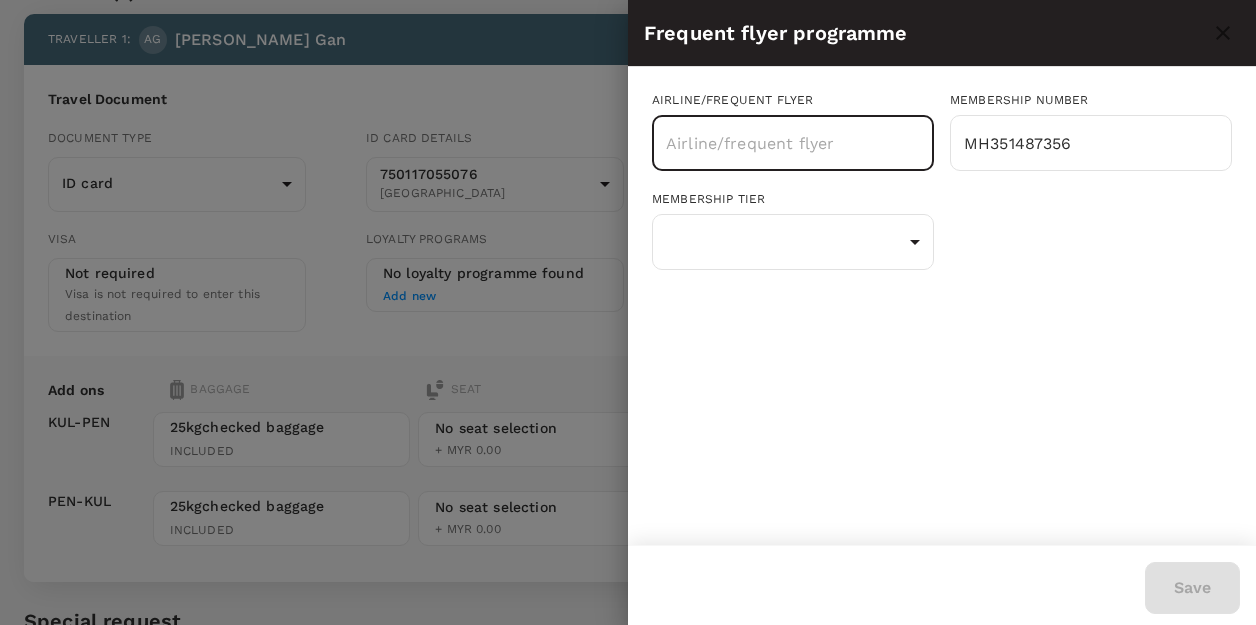 click at bounding box center [778, 143] 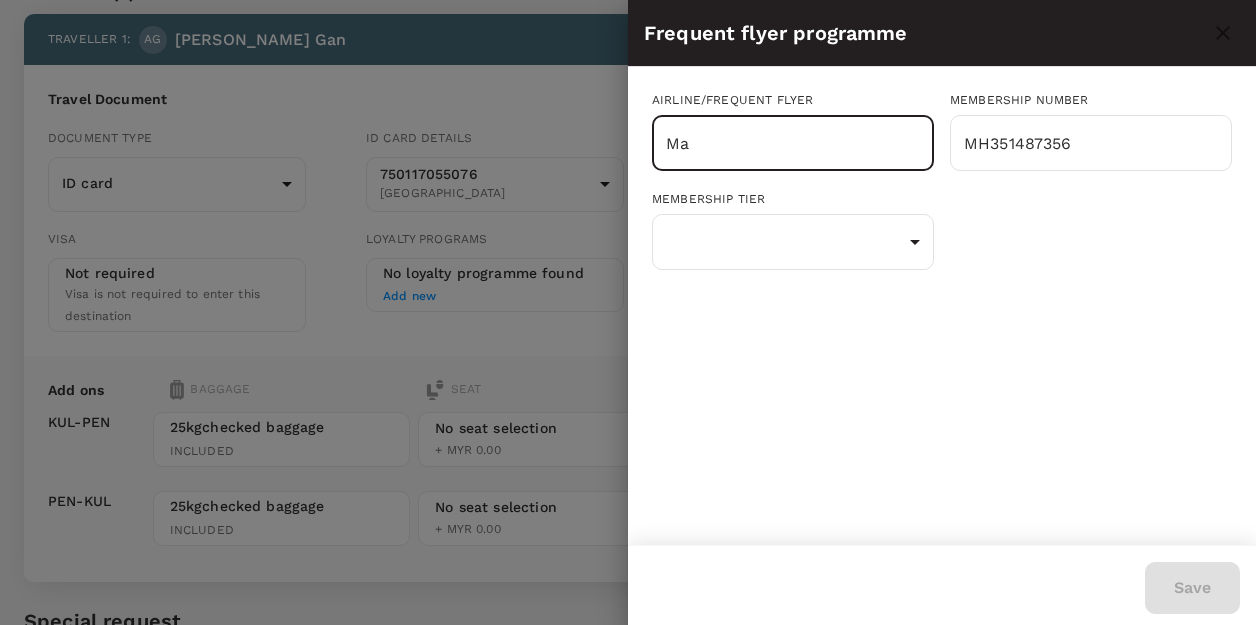 type on "M" 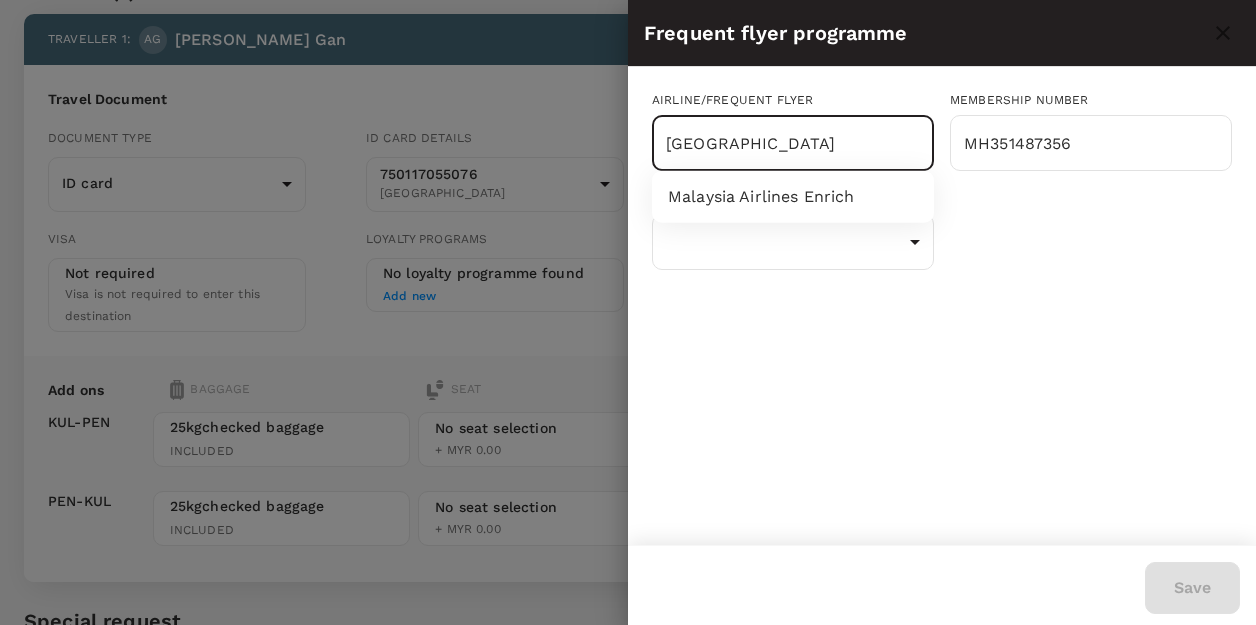 click on "Malaysia Airlines Enrich" at bounding box center (793, 197) 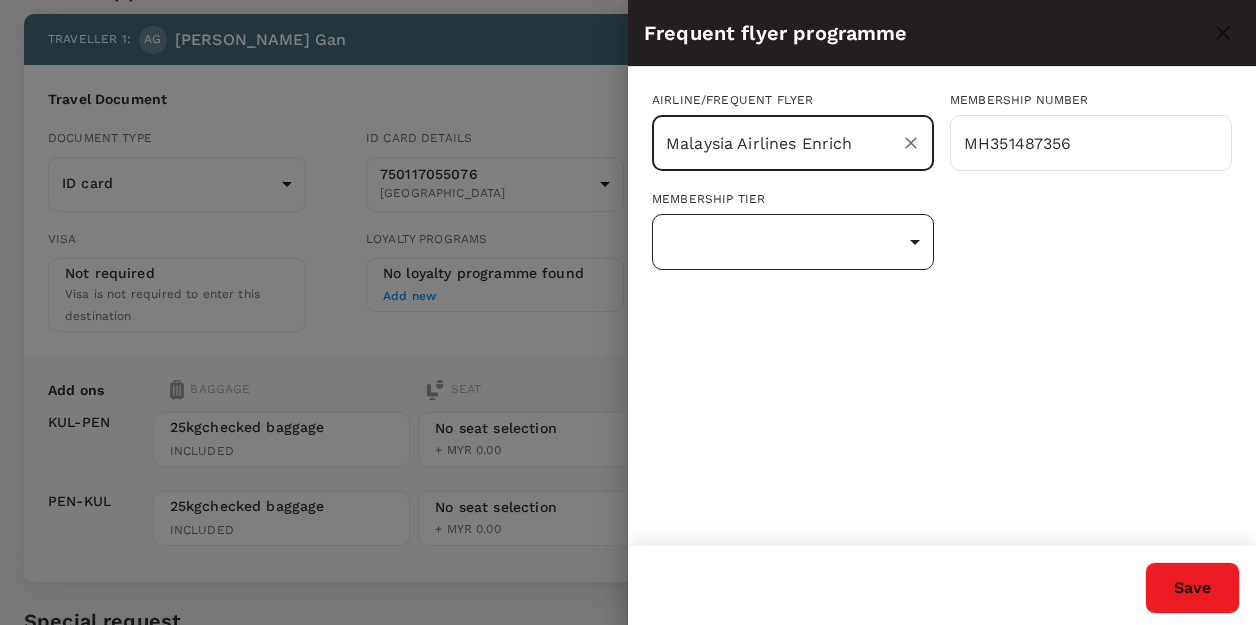 type on "Malaysia Airlines Enrich" 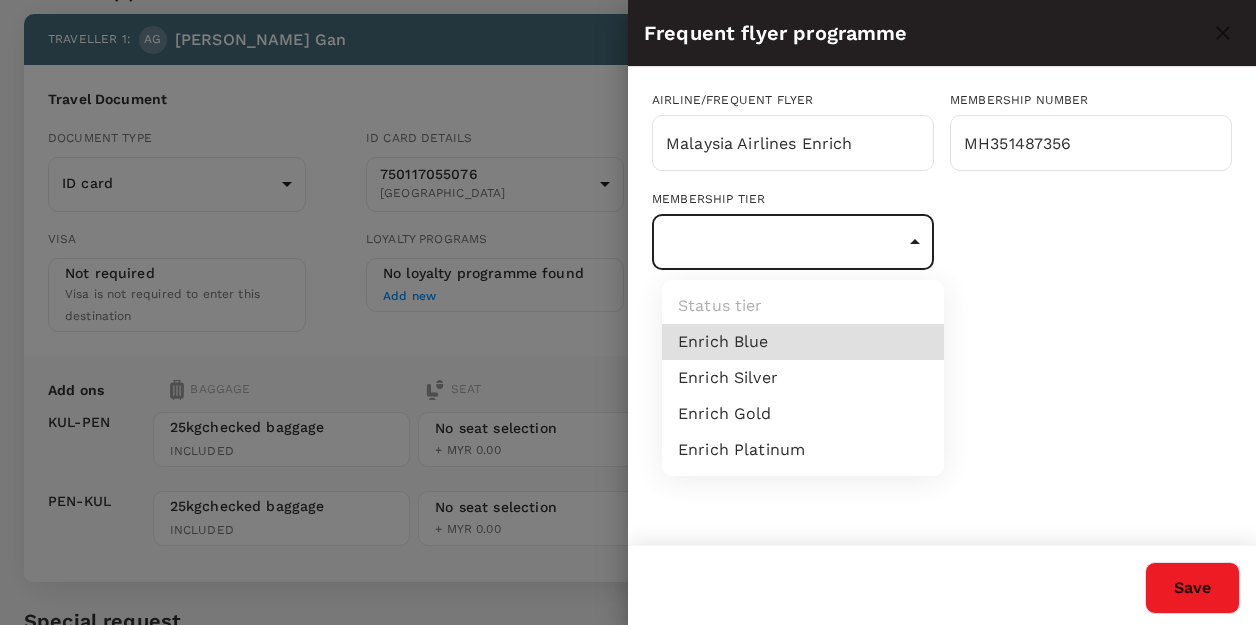 click on "Back to flight results Flight review Traveller(s) Traveller   1 : AG Ai Mei   Gan Travel Document Document type ID card Id card ​ Id card details 750117055076 Malaysia 9f48aca3-2208-4deb-aef0-cb90b2309aab ​ Visa Not required Visa is not required to enter this destination Loyalty programs No loyalty programme found Add new Add ons Baggage Seat KUL  -  PEN PEN  -  KUL 25kg  checked baggage INCLUDED 25kg  checked baggage INCLUDED No seat selection + MYR 0.00 No seat selection + MYR 0.00 Special request Add any special requests here. Our support team will attend to it and reach out to you as soon as possible. Add request You've selected Tuesday, 09 Sep 2025 11:45 12:45 KUL Direct ,  1h 0min PEN Friday, 12 Sep 2025 16:40 17:40 PEN Direct ,  1h 0min KUL View flight details Price summary Total fare (1 traveller(s)) MYR 338.80 Air fare MYR 338.80 Baggage fee MYR 0.00 Seat fee MYR 0.00 Service fee MYR 7.53 Total MYR 346.33 Continue to payment details Version 3.45.3 Privacy Policy Terms of Use Help Centre Edit ​" at bounding box center (628, 379) 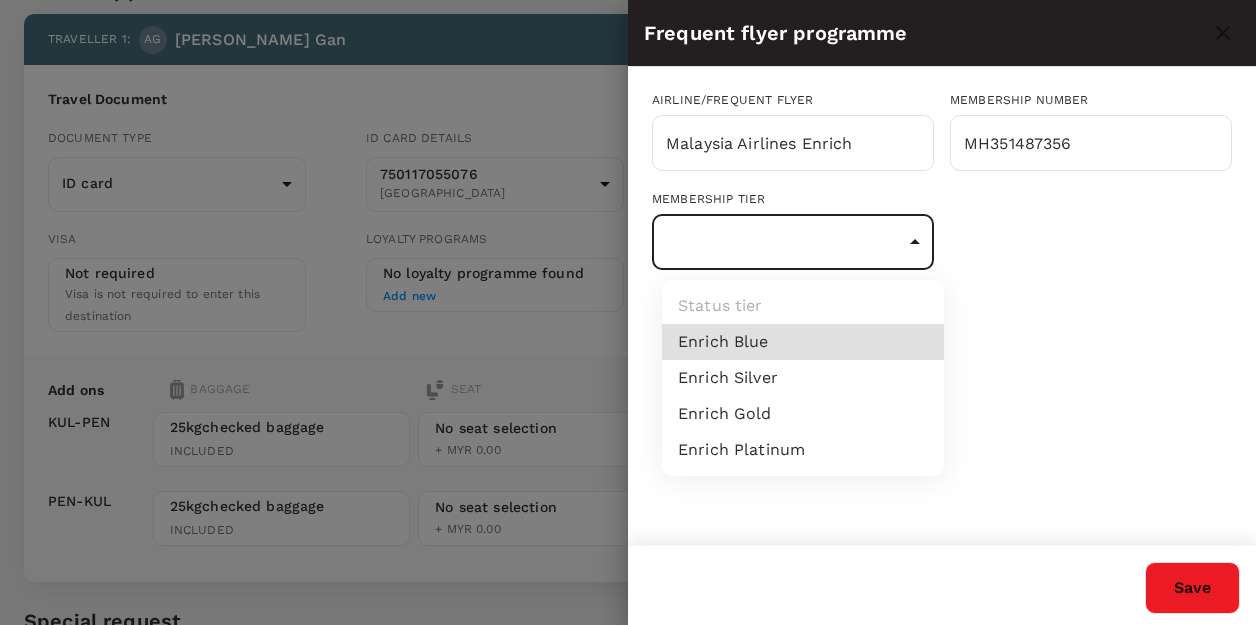 click on "Enrich Blue" at bounding box center [803, 342] 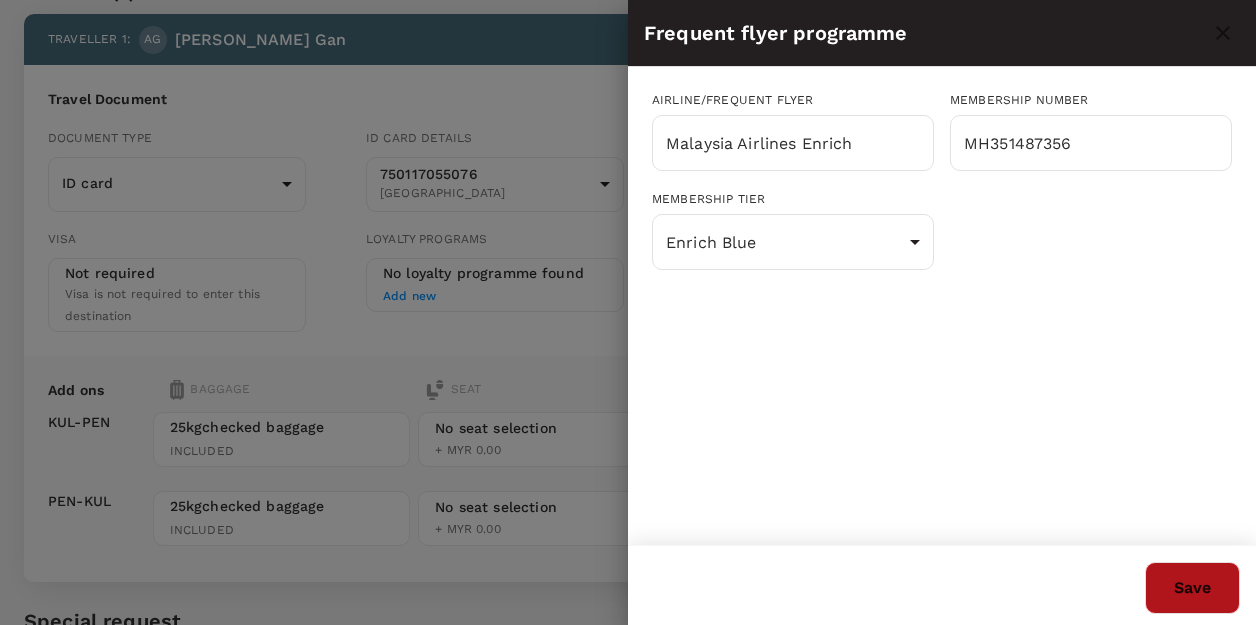 click on "Save" at bounding box center (1192, 588) 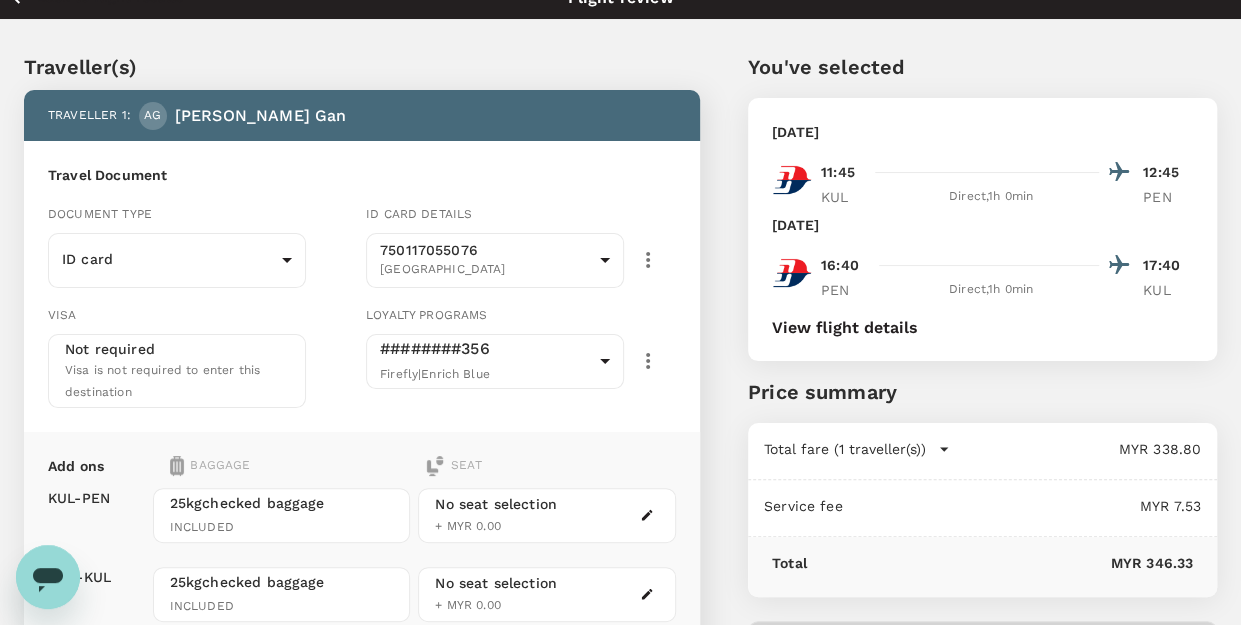 scroll, scrollTop: 224, scrollLeft: 0, axis: vertical 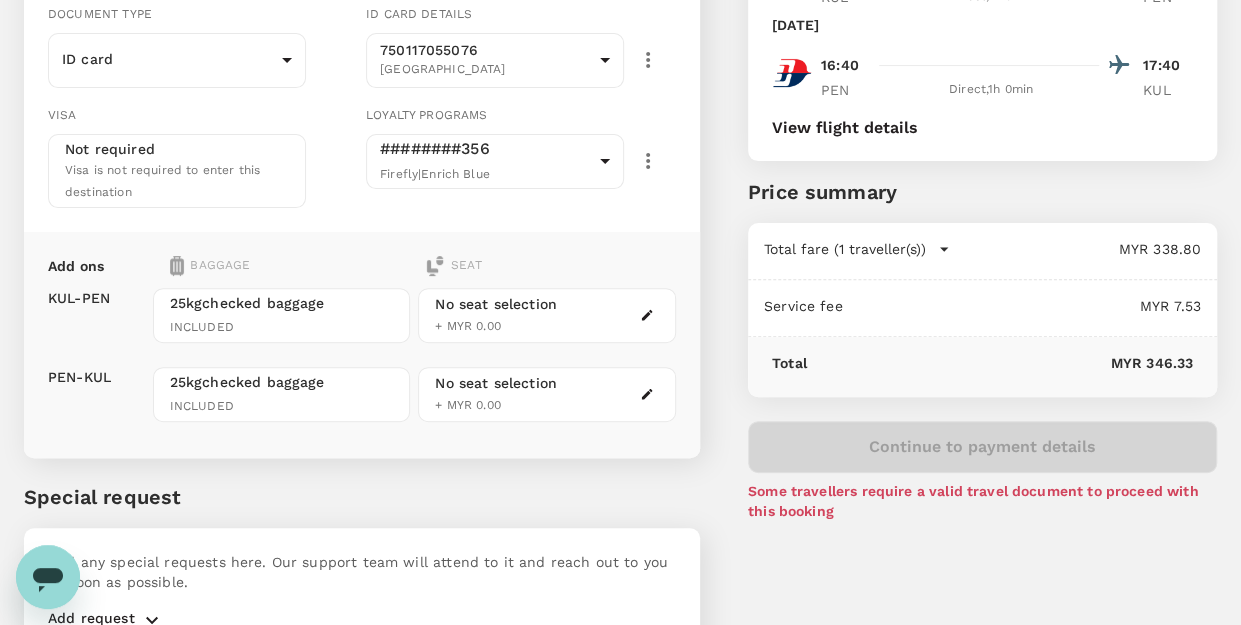 click on "Service fee MYR 7.53" at bounding box center [982, 308] 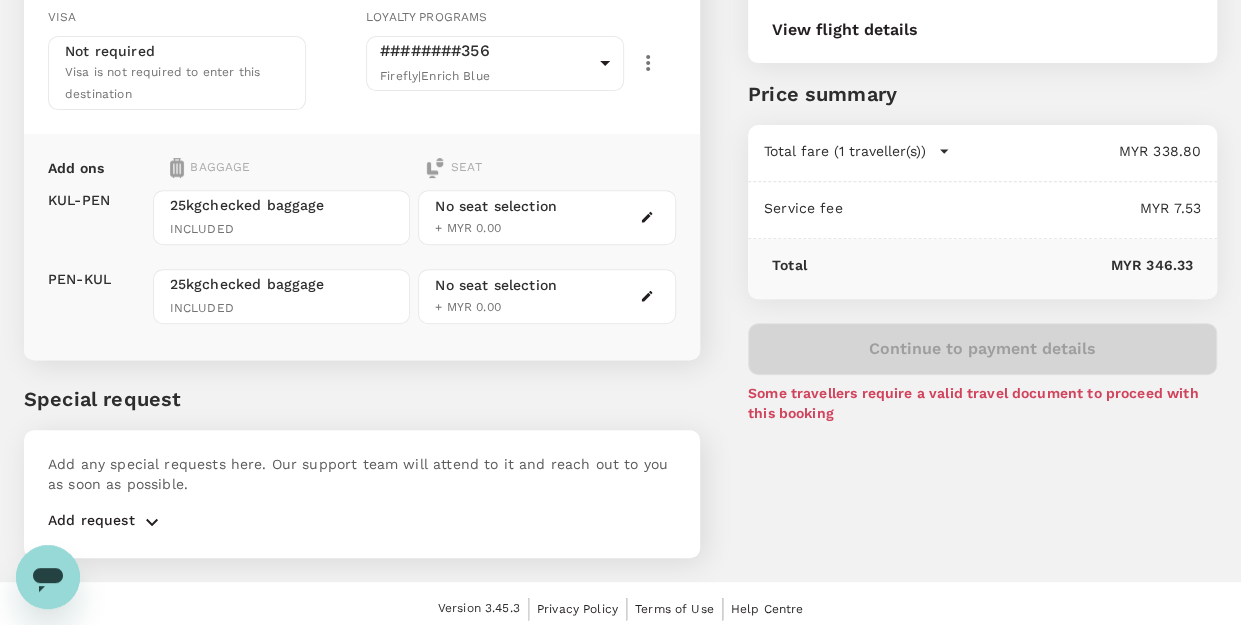 scroll, scrollTop: 324, scrollLeft: 0, axis: vertical 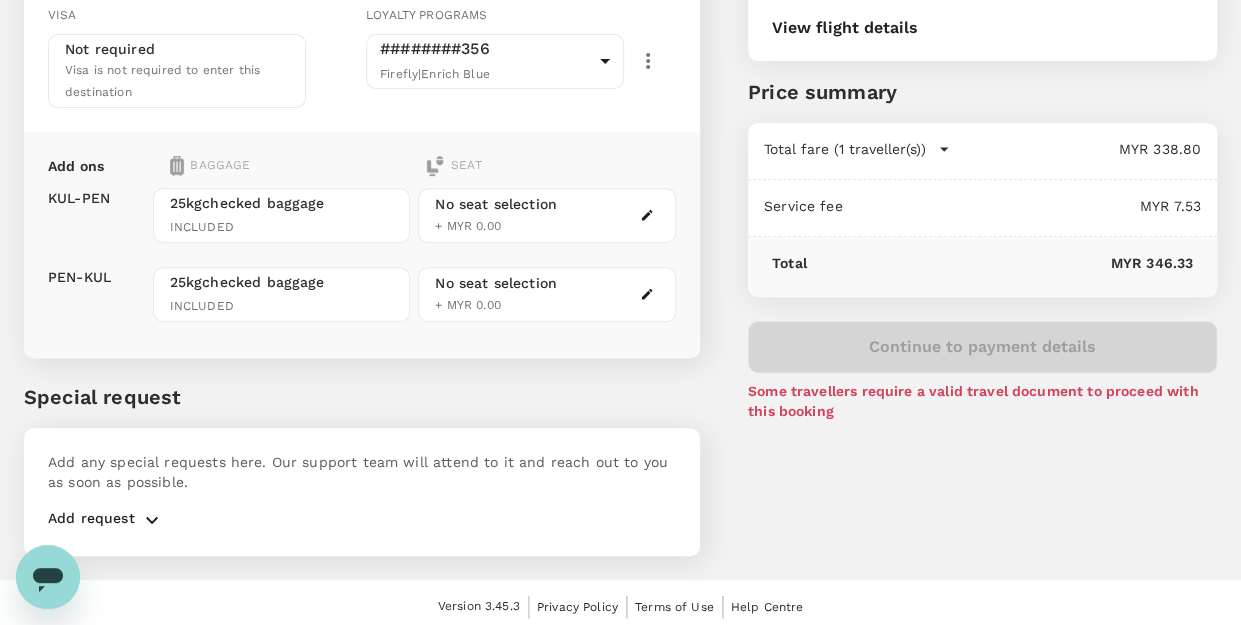 click on "Some travellers require a valid travel document to proceed with this booking" at bounding box center (982, 401) 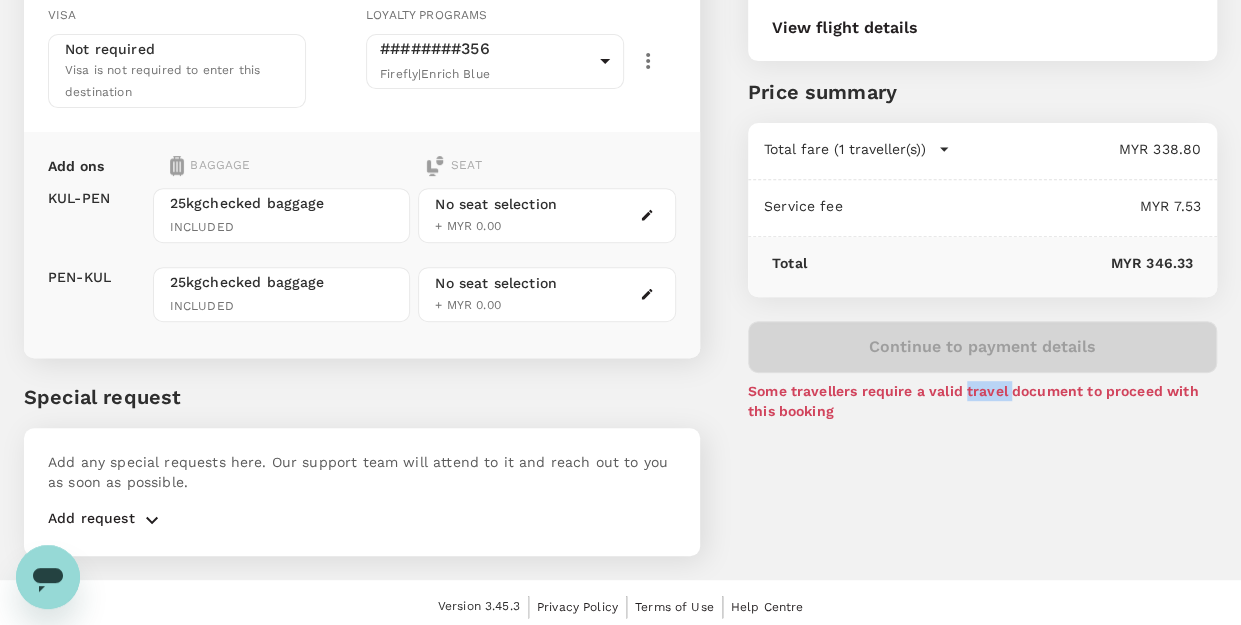 click on "Some travellers require a valid travel document to proceed with this booking" at bounding box center [982, 401] 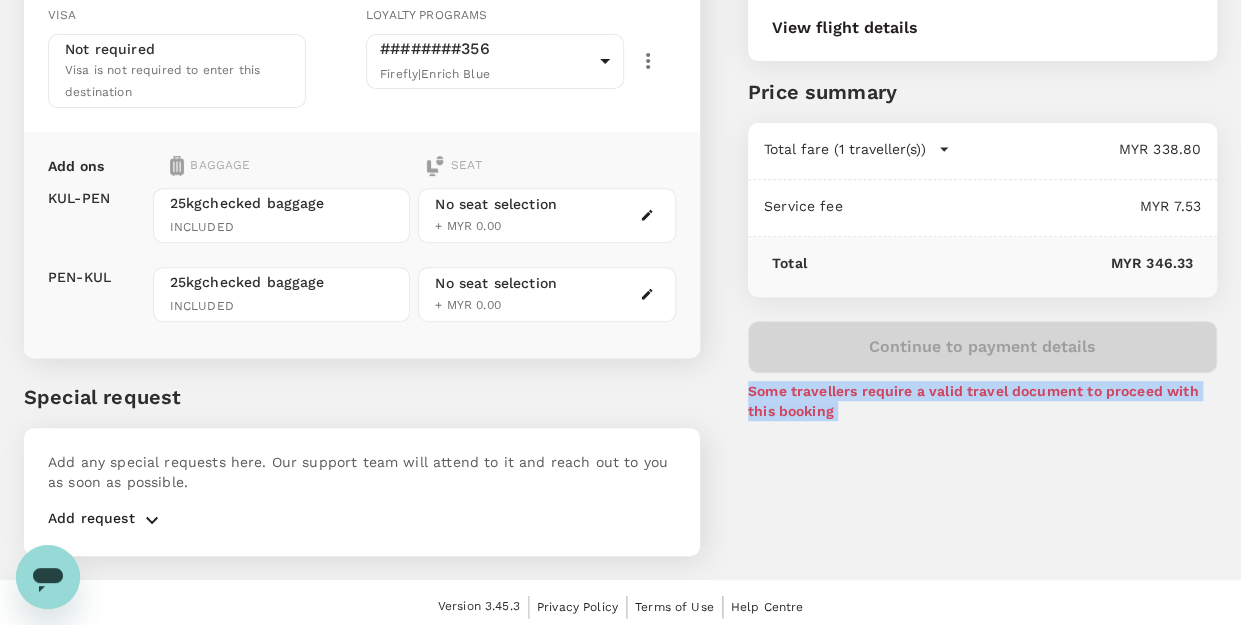 click on "Some travellers require a valid travel document to proceed with this booking" at bounding box center [982, 401] 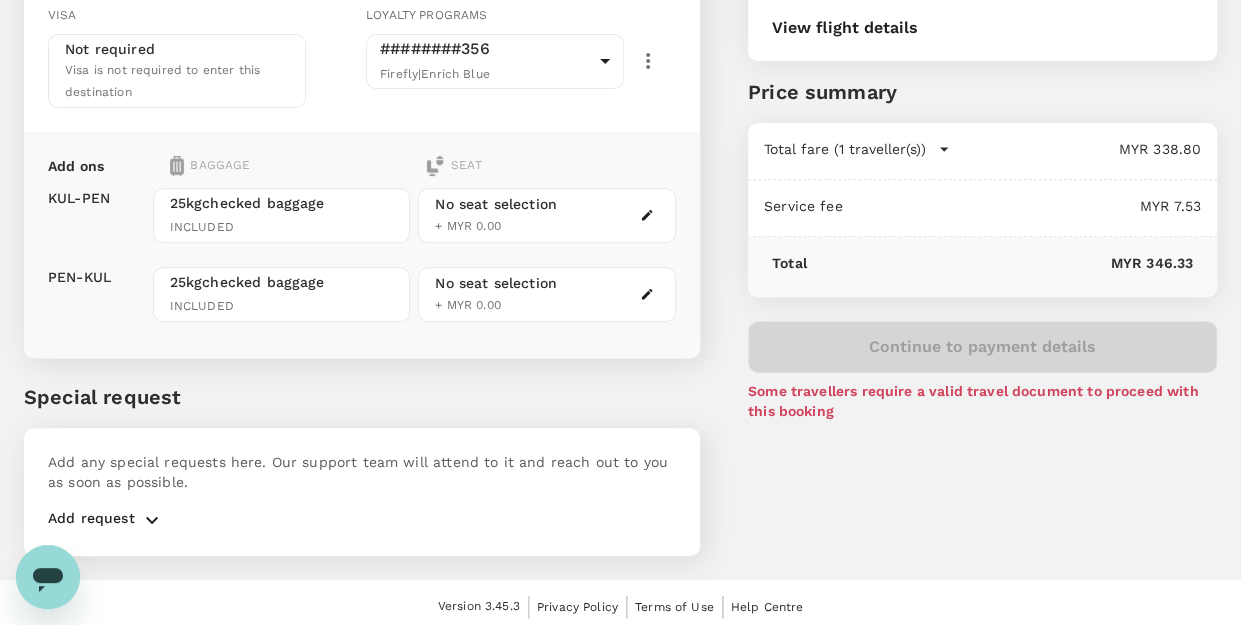 click on "Continue to payment details Some travellers require a valid travel document to proceed with this booking" at bounding box center (982, 371) 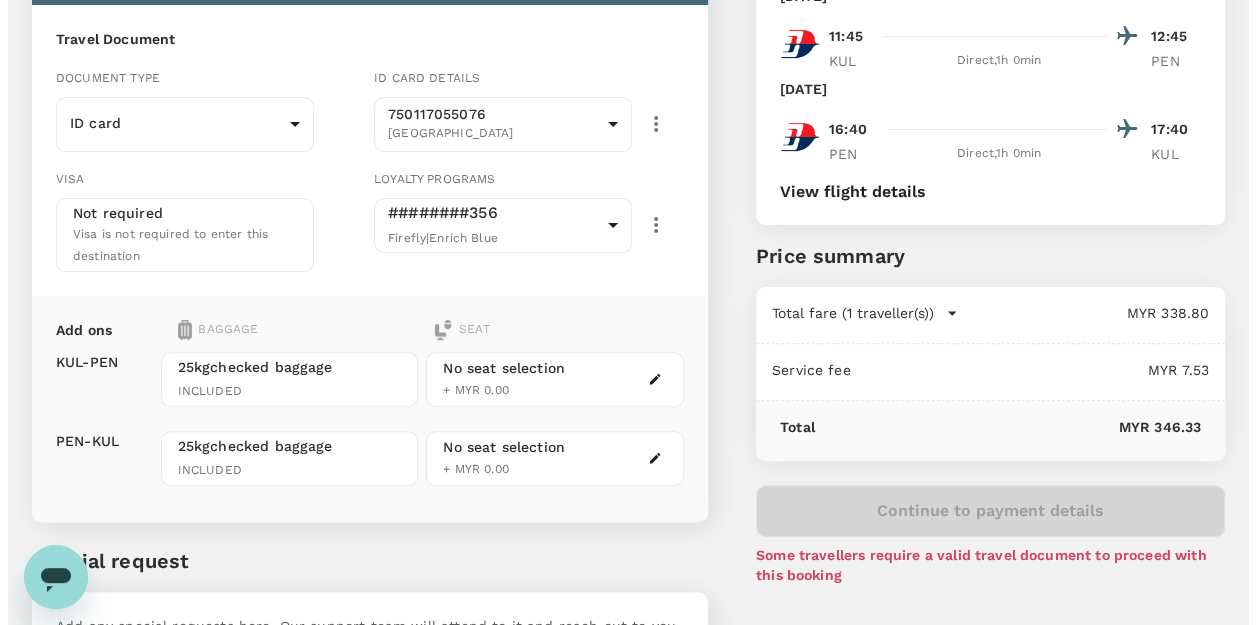 scroll, scrollTop: 24, scrollLeft: 0, axis: vertical 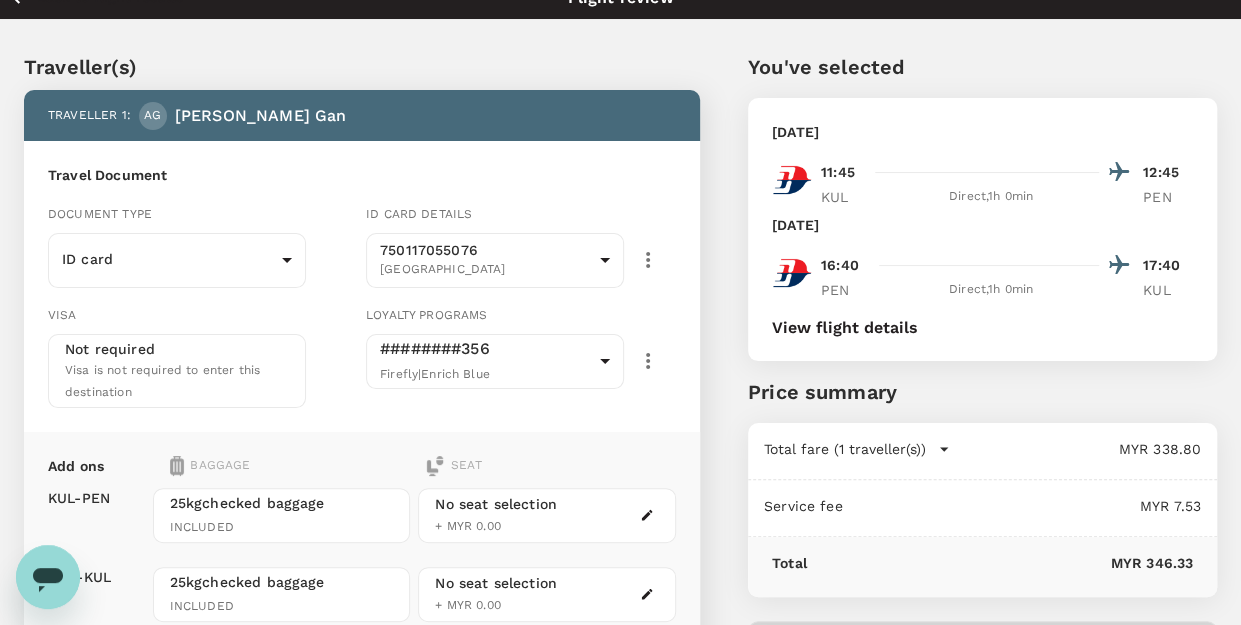 click on "View flight details" at bounding box center [845, 328] 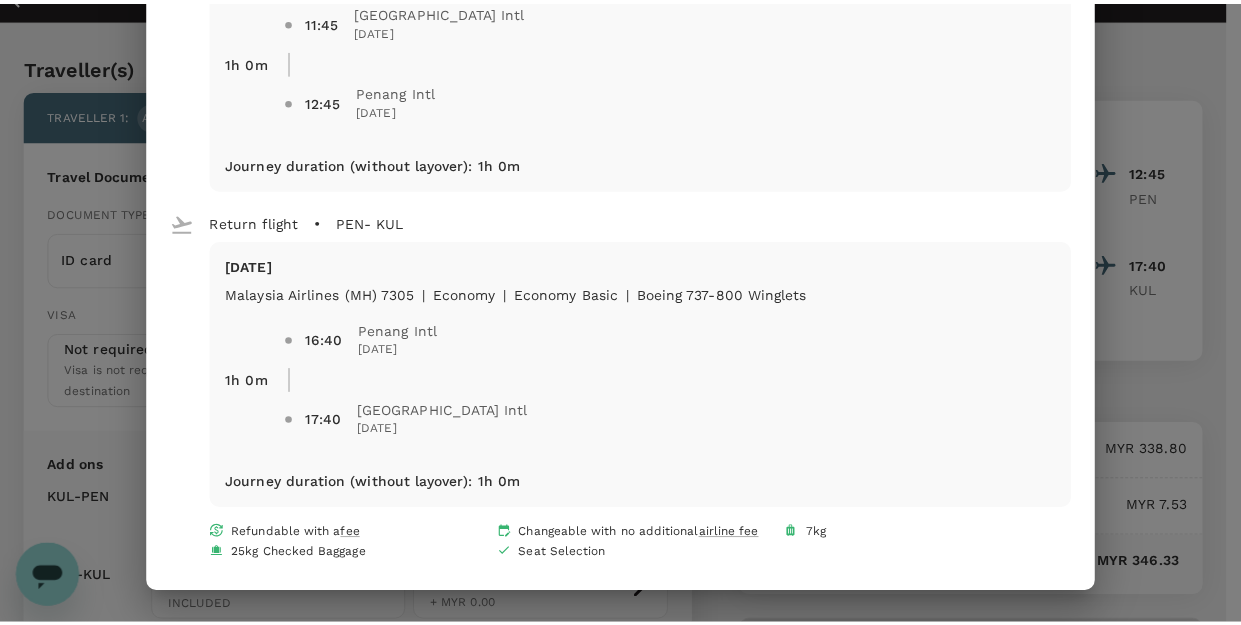 scroll, scrollTop: 0, scrollLeft: 0, axis: both 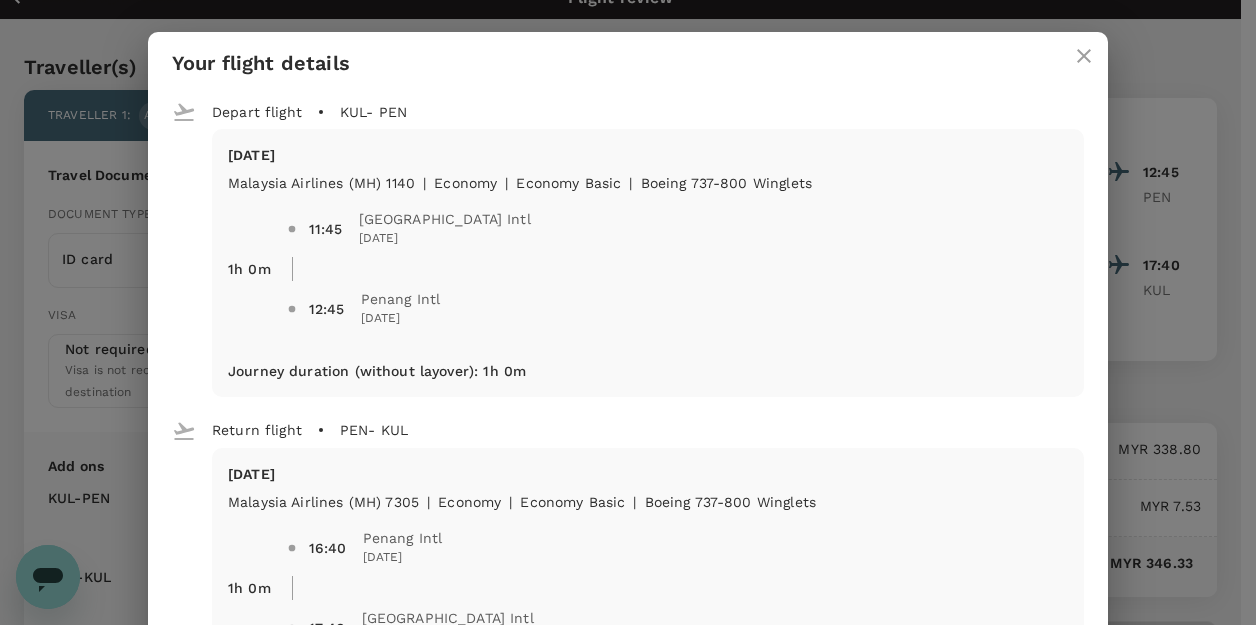click 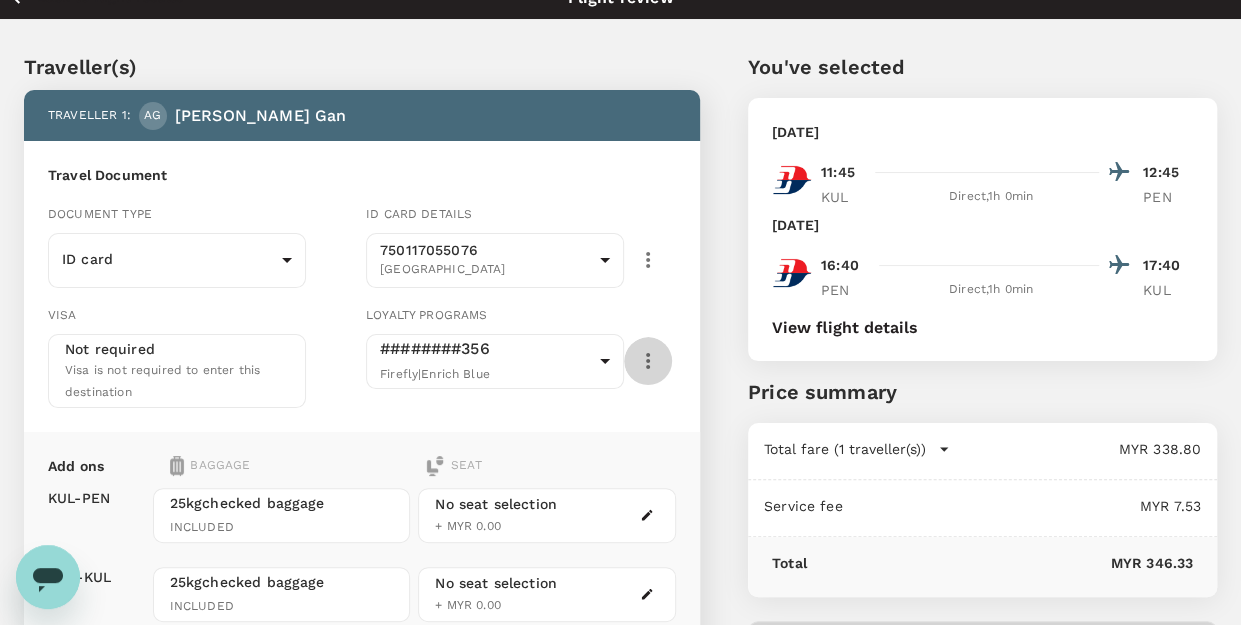 click 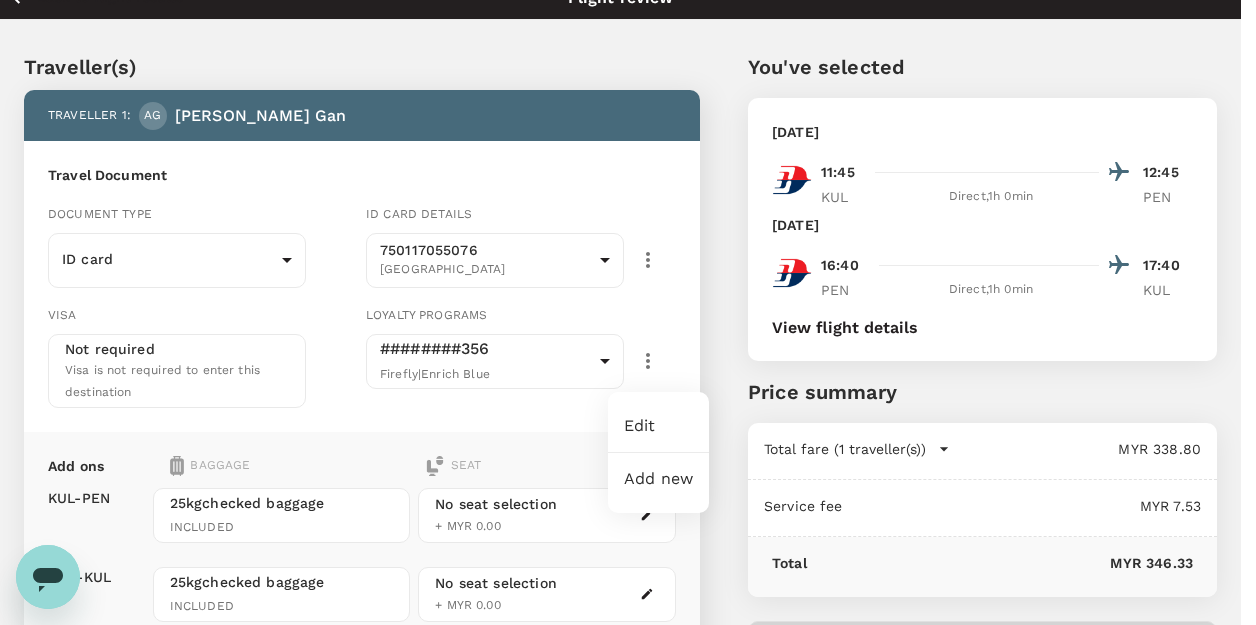 click at bounding box center (628, 312) 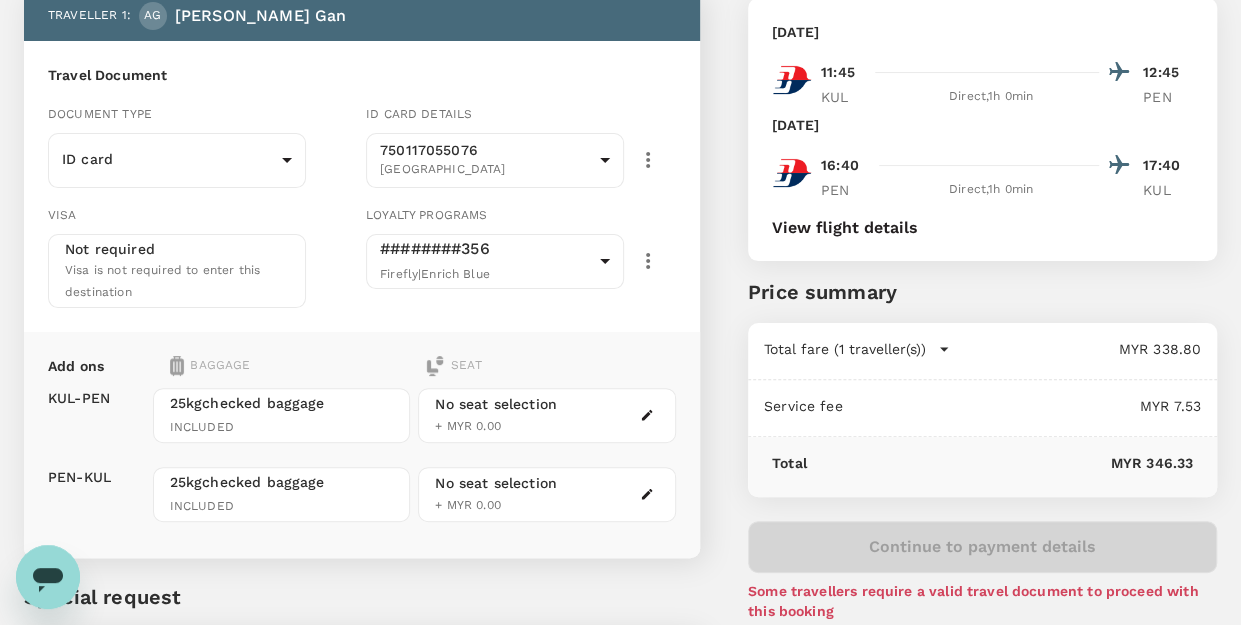 scroll, scrollTop: 224, scrollLeft: 0, axis: vertical 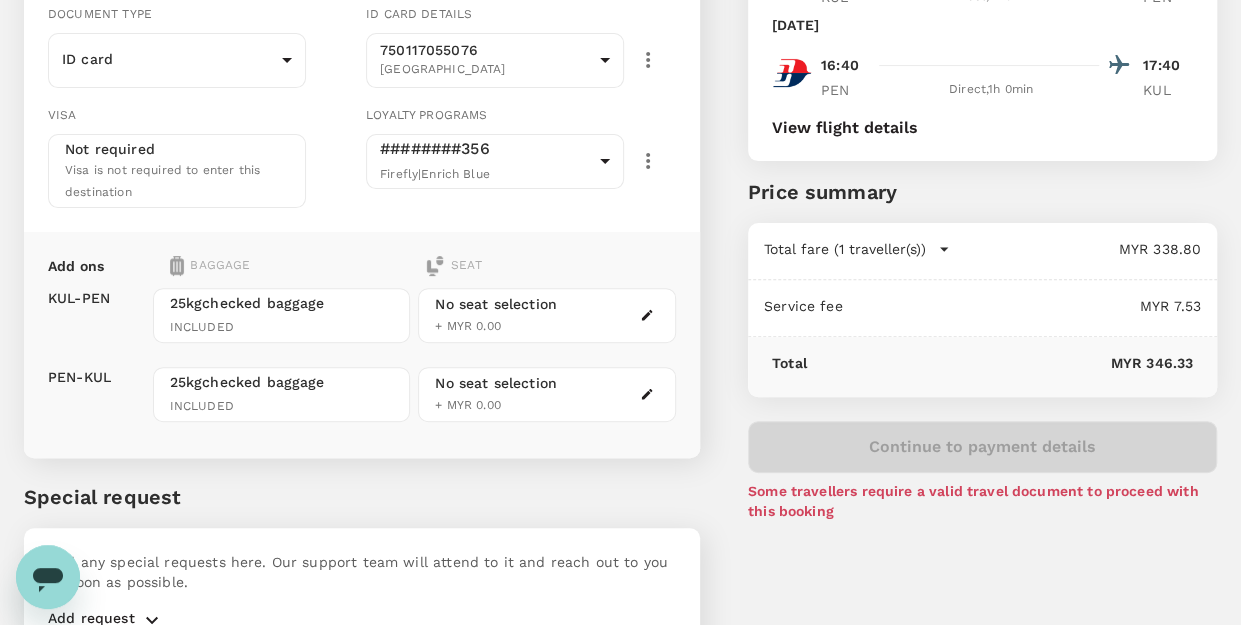 click 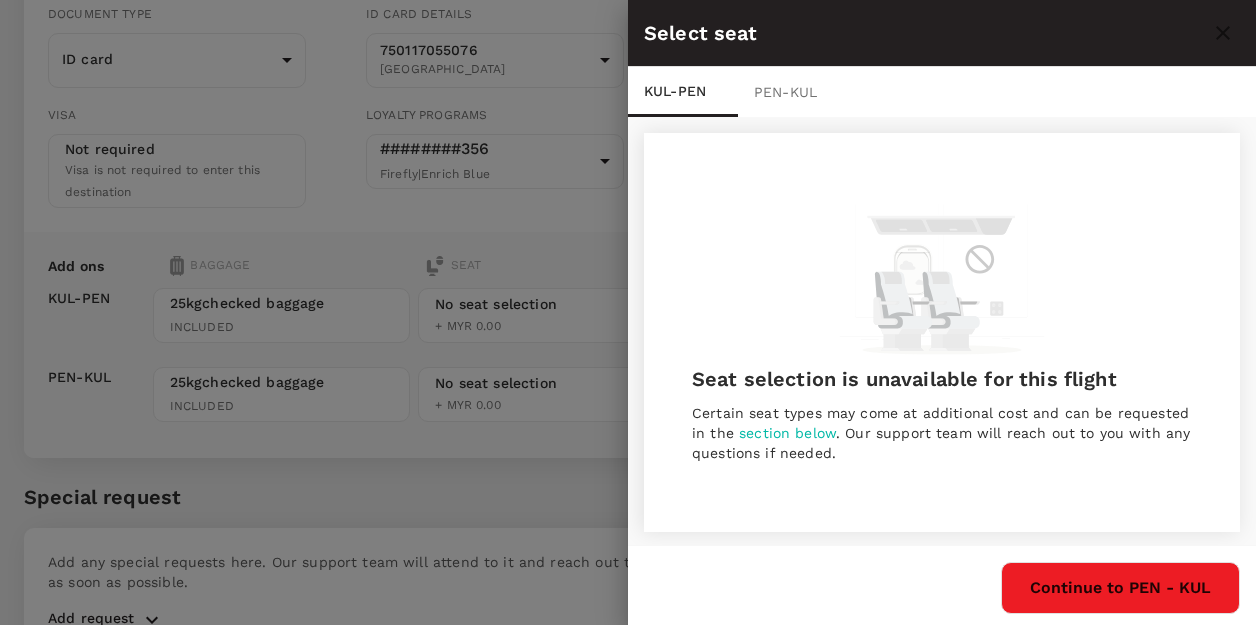 click on "Continue to   PEN - KUL" at bounding box center [1120, 588] 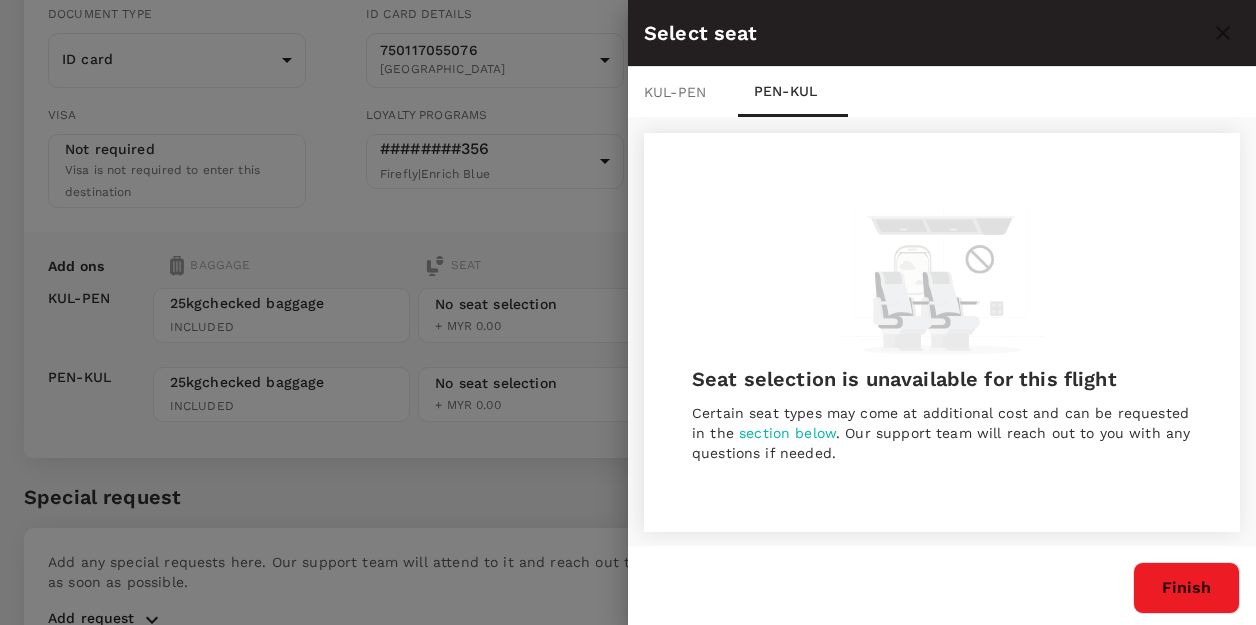 click on "Finish" at bounding box center [1186, 588] 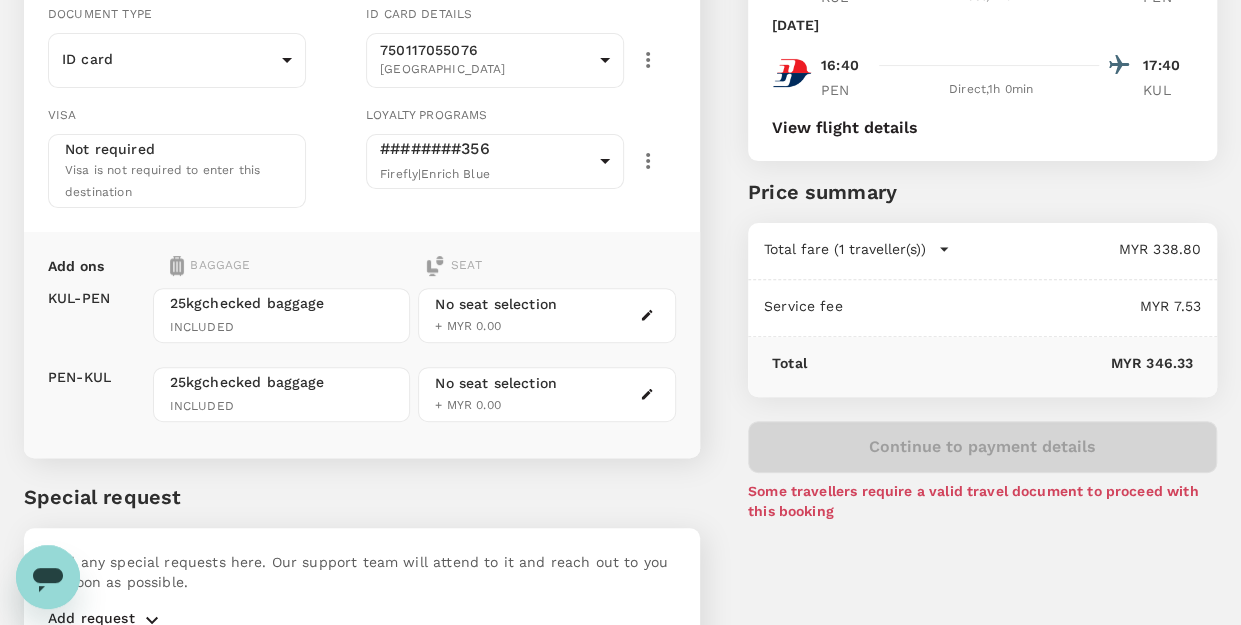 click on "MYR 346.33" at bounding box center (1000, 363) 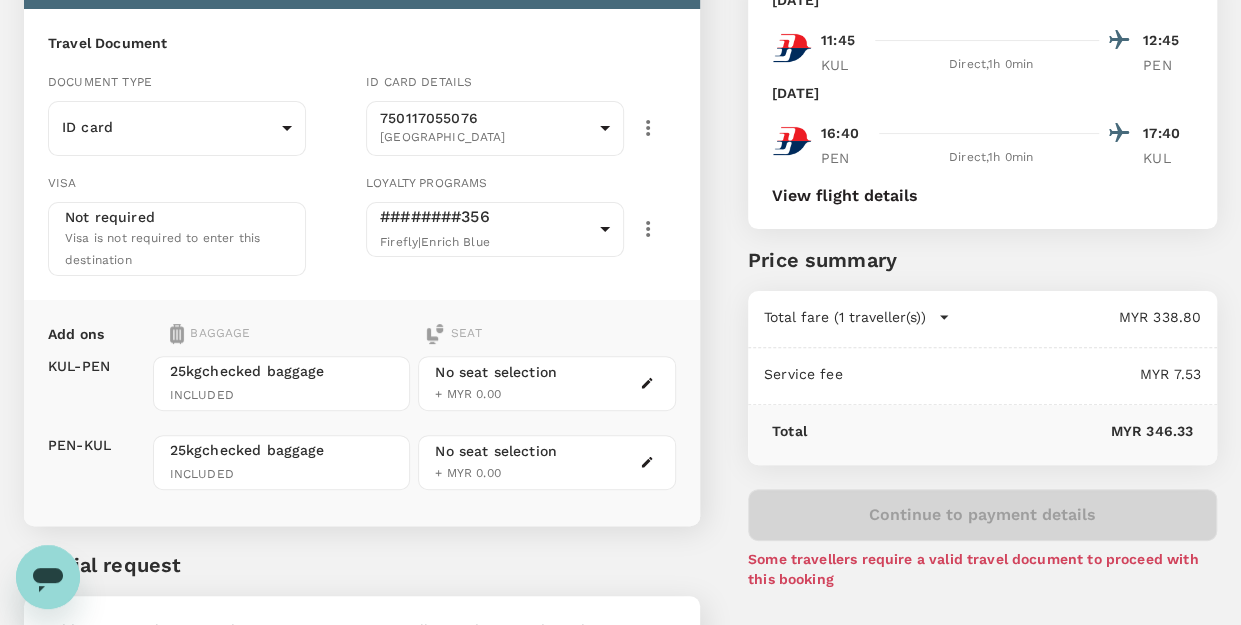 scroll, scrollTop: 124, scrollLeft: 0, axis: vertical 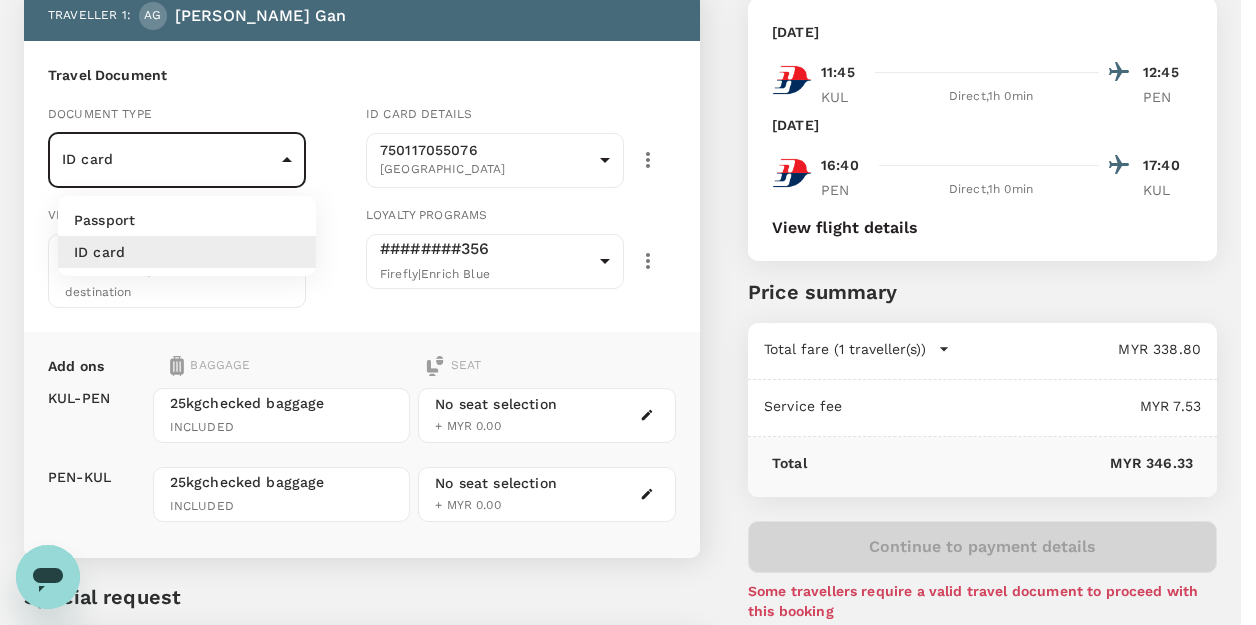 click on "Back to flight results Flight review Traveller(s) Traveller   1 : AG Ai Mei   Gan Travel Document Document type ID card Id card ​ Id card details 750117055076 Malaysia 9f48aca3-2208-4deb-aef0-cb90b2309aab ​ Visa Not required Visa is not required to enter this destination Loyalty programs ########356 Firefly |  Enrich Blue 6caf7427-12be-4e6f-b201-b714c7833b16 ​ Add ons Baggage Seat KUL  -  PEN PEN  -  KUL 25kg  checked baggage INCLUDED 25kg  checked baggage INCLUDED No seat selection + MYR 0.00 No seat selection + MYR 0.00 Special request Add any special requests here. Our support team will attend to it and reach out to you as soon as possible. Add request You've selected Tuesday, 09 Sep 2025 11:45 12:45 KUL Direct ,  1h 0min PEN Friday, 12 Sep 2025 16:40 17:40 PEN Direct ,  1h 0min KUL View flight details Price summary Total fare (1 traveller(s)) MYR 338.80 Air fare MYR 338.80 Baggage fee MYR 0.00 Seat fee MYR 0.00 Service fee MYR 7.53 Total MYR 346.33 Continue to payment details Version 3.45.3 Edit" at bounding box center [628, 355] 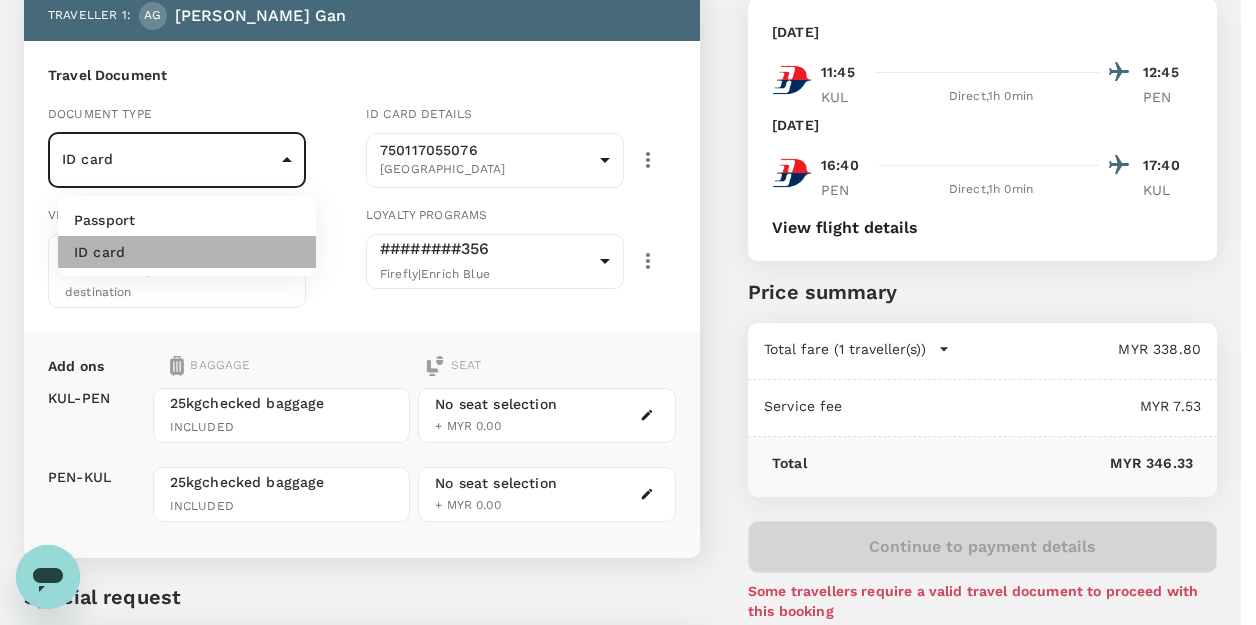 click on "ID card" at bounding box center [187, 252] 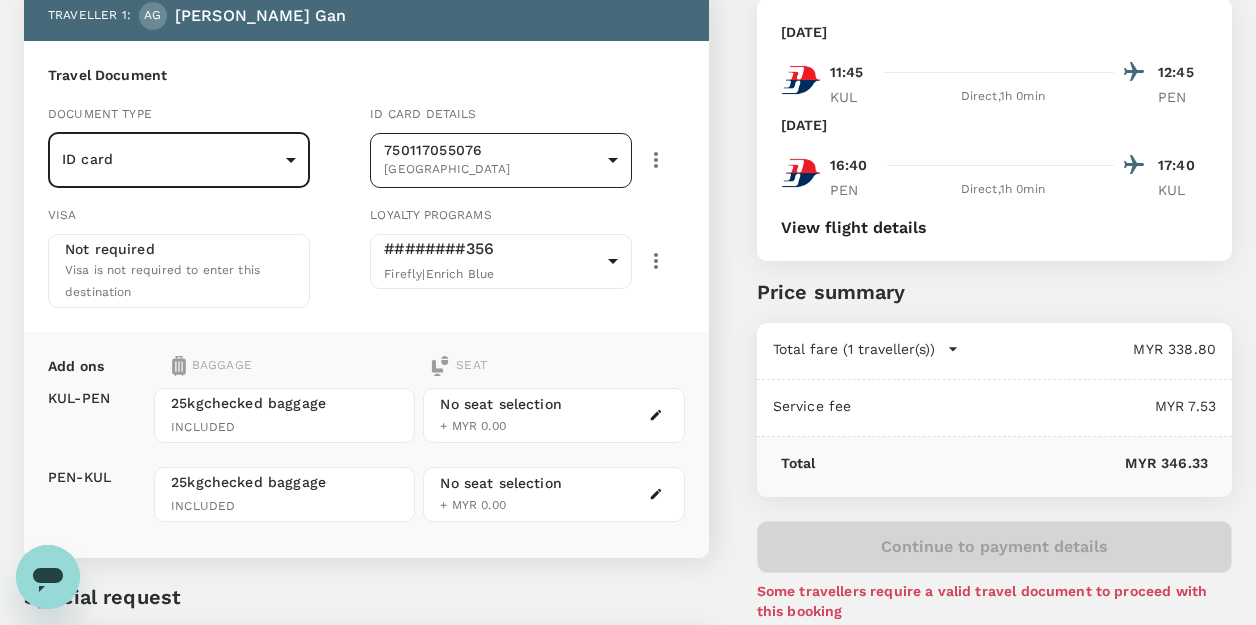 click on "Back to flight results Flight review Traveller(s) Traveller   1 : AG Ai Mei   Gan Travel Document Document type ID card Id card ​ Id card details 750117055076 Malaysia 9f48aca3-2208-4deb-aef0-cb90b2309aab ​ Visa Not required Visa is not required to enter this destination Loyalty programs ########356 Firefly |  Enrich Blue 6caf7427-12be-4e6f-b201-b714c7833b16 ​ Add ons Baggage Seat KUL  -  PEN PEN  -  KUL 25kg  checked baggage INCLUDED 25kg  checked baggage INCLUDED No seat selection + MYR 0.00 No seat selection + MYR 0.00 Special request Add any special requests here. Our support team will attend to it and reach out to you as soon as possible. Add request You've selected Tuesday, 09 Sep 2025 11:45 12:45 KUL Direct ,  1h 0min PEN Friday, 12 Sep 2025 16:40 17:40 PEN Direct ,  1h 0min KUL View flight details Price summary Total fare (1 traveller(s)) MYR 338.80 Air fare MYR 338.80 Baggage fee MYR 0.00 Seat fee MYR 0.00 Service fee MYR 7.53 Total MYR 346.33 Continue to payment details Version 3.45.3 Edit" at bounding box center (628, 355) 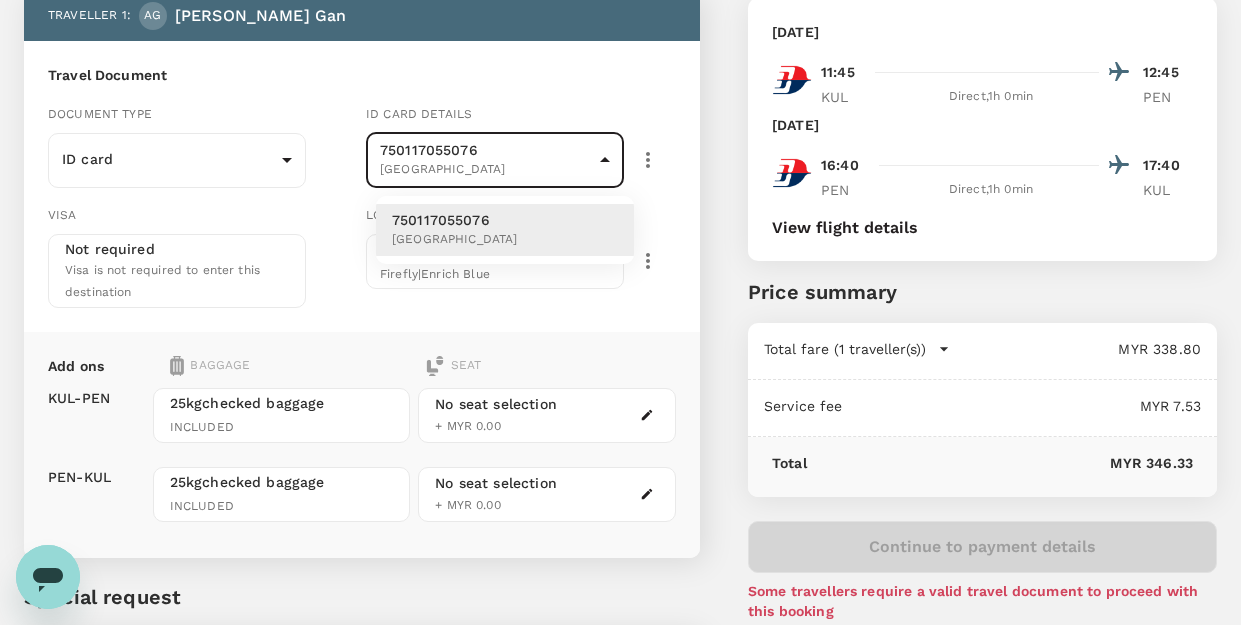 click on "Malaysia" at bounding box center (455, 240) 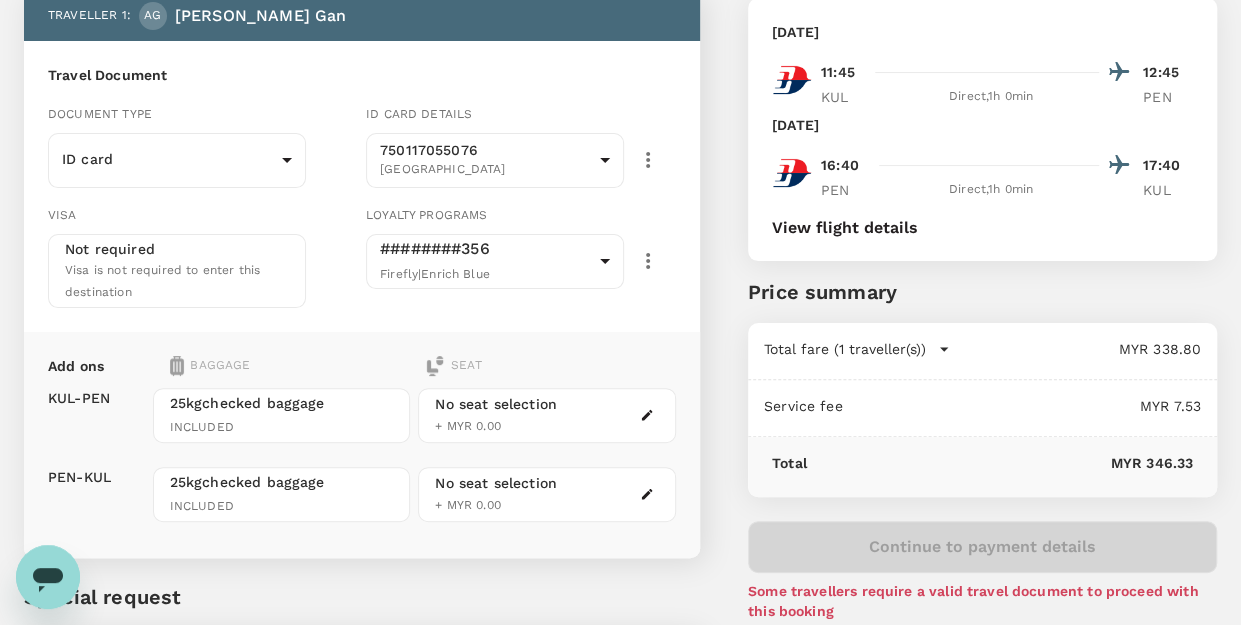 click on "Visa is not required to enter this destination" at bounding box center [162, 281] 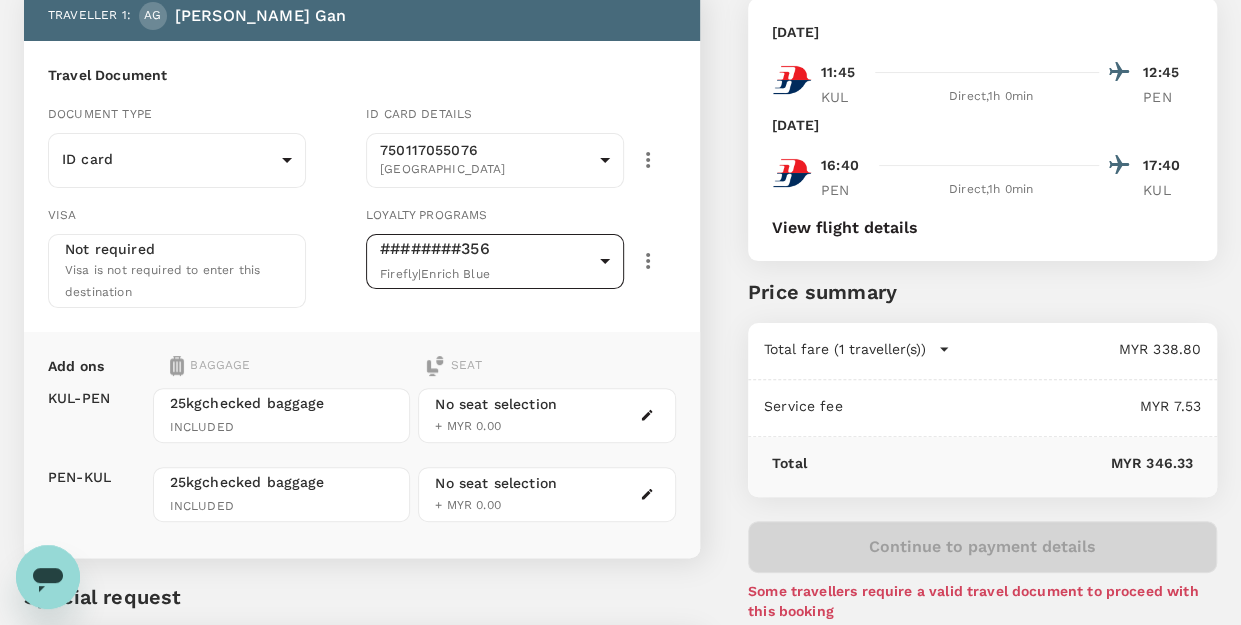 click on "Back to flight results Flight review Traveller(s) Traveller   1 : AG Ai Mei   Gan Travel Document Document type ID card Id card ​ Id card details 750117055076 Malaysia 9f48aca3-2208-4deb-aef0-cb90b2309aab ​ Visa Not required Visa is not required to enter this destination Loyalty programs ########356 Firefly |  Enrich Blue 6caf7427-12be-4e6f-b201-b714c7833b16 ​ Add ons Baggage Seat KUL  -  PEN PEN  -  KUL 25kg  checked baggage INCLUDED 25kg  checked baggage INCLUDED No seat selection + MYR 0.00 No seat selection + MYR 0.00 Special request Add any special requests here. Our support team will attend to it and reach out to you as soon as possible. Add request You've selected Tuesday, 09 Sep 2025 11:45 12:45 KUL Direct ,  1h 0min PEN Friday, 12 Sep 2025 16:40 17:40 PEN Direct ,  1h 0min KUL View flight details Price summary Total fare (1 traveller(s)) MYR 338.80 Air fare MYR 338.80 Baggage fee MYR 0.00 Seat fee MYR 0.00 Service fee MYR 7.53 Total MYR 346.33 Continue to payment details Version 3.45.3 Edit" at bounding box center (620, 355) 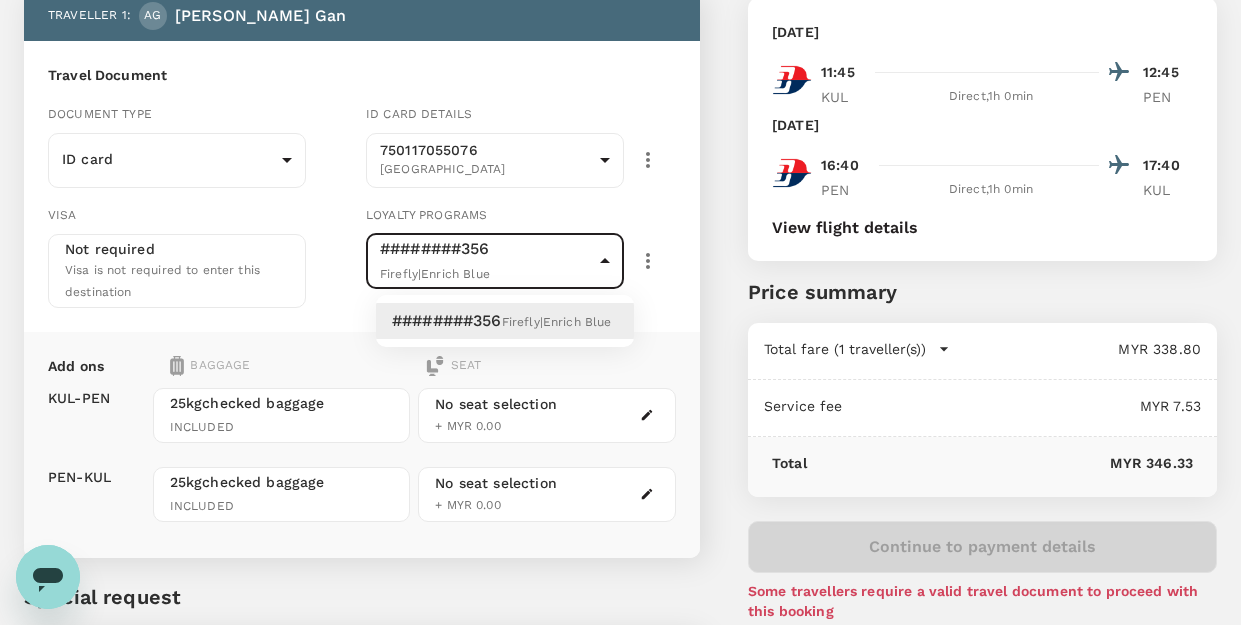 click at bounding box center [628, 312] 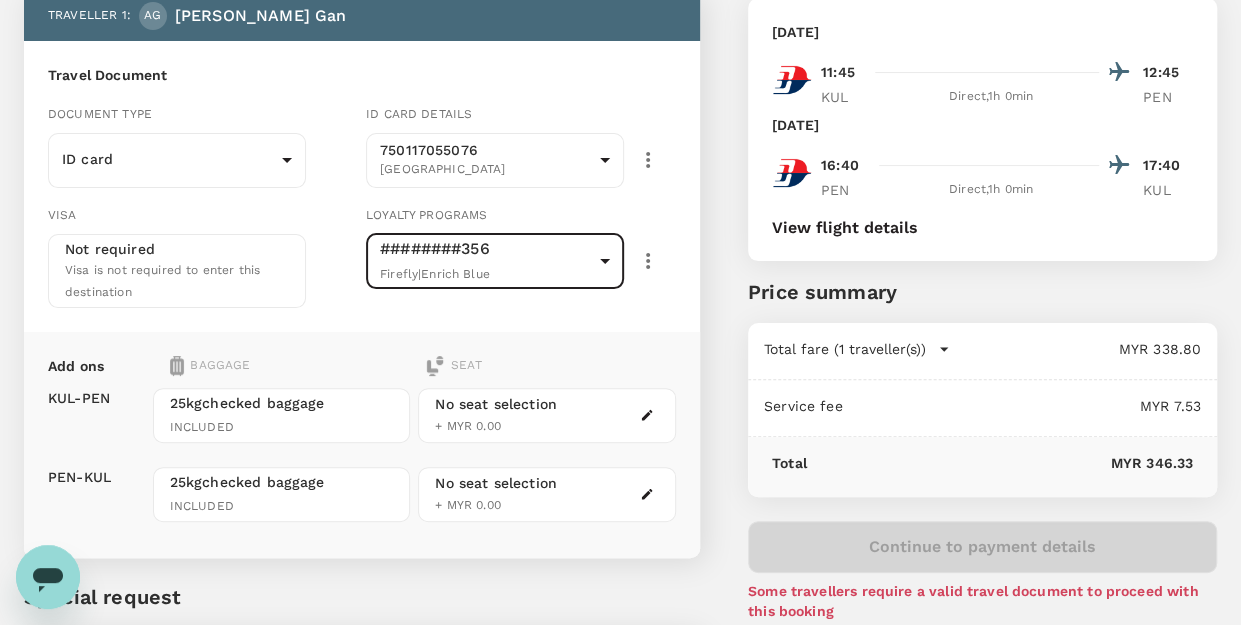 click 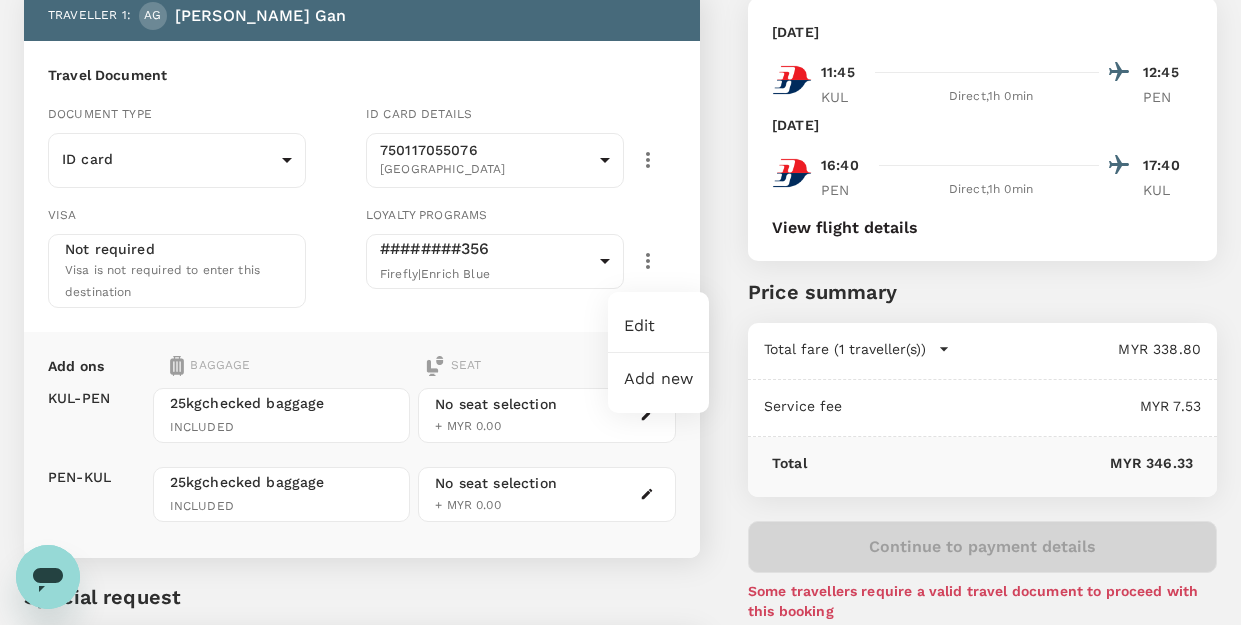 click on "Edit" at bounding box center (658, 326) 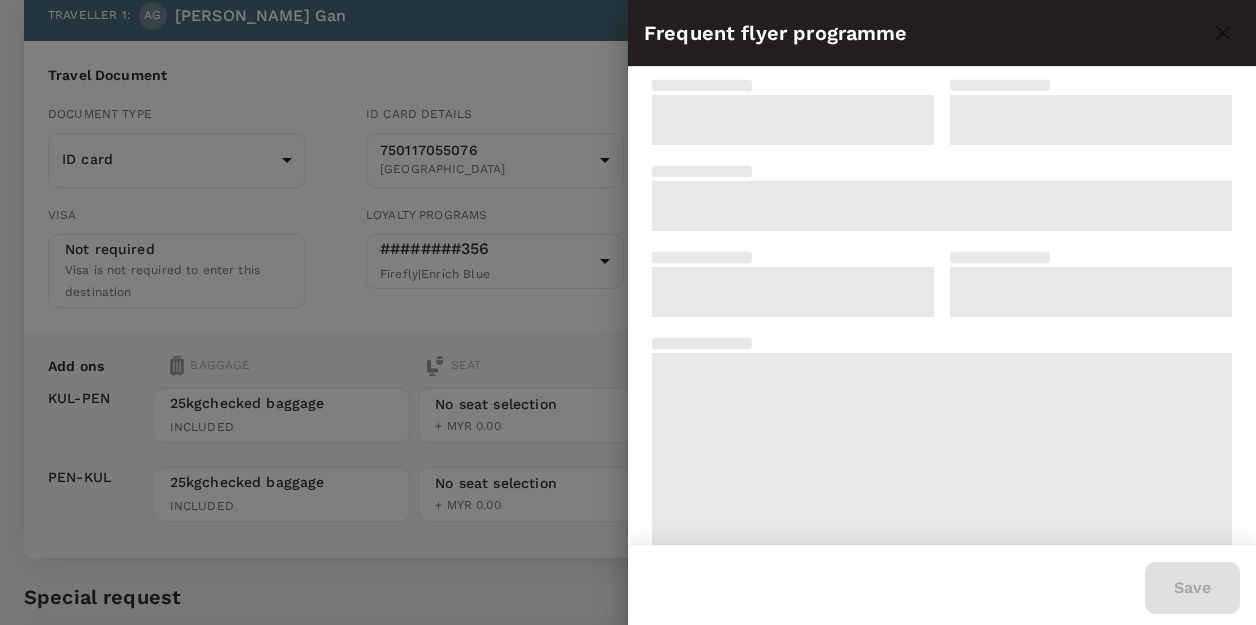 type on "Malaysia Airlines Enrich" 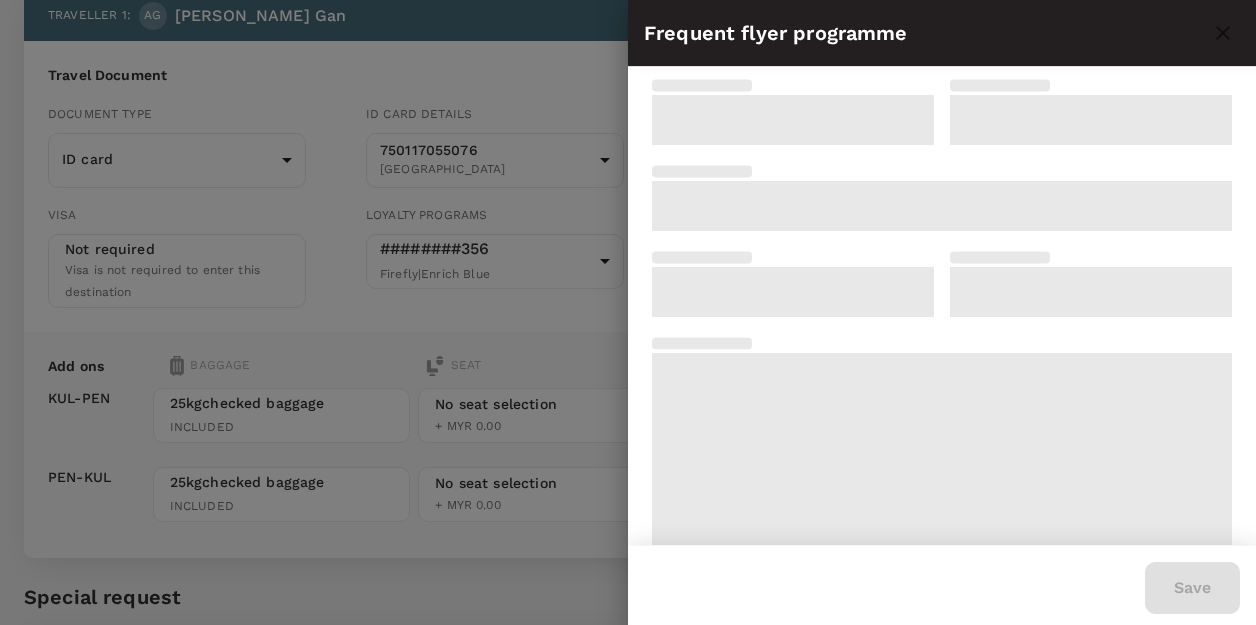 type on "MH351487356" 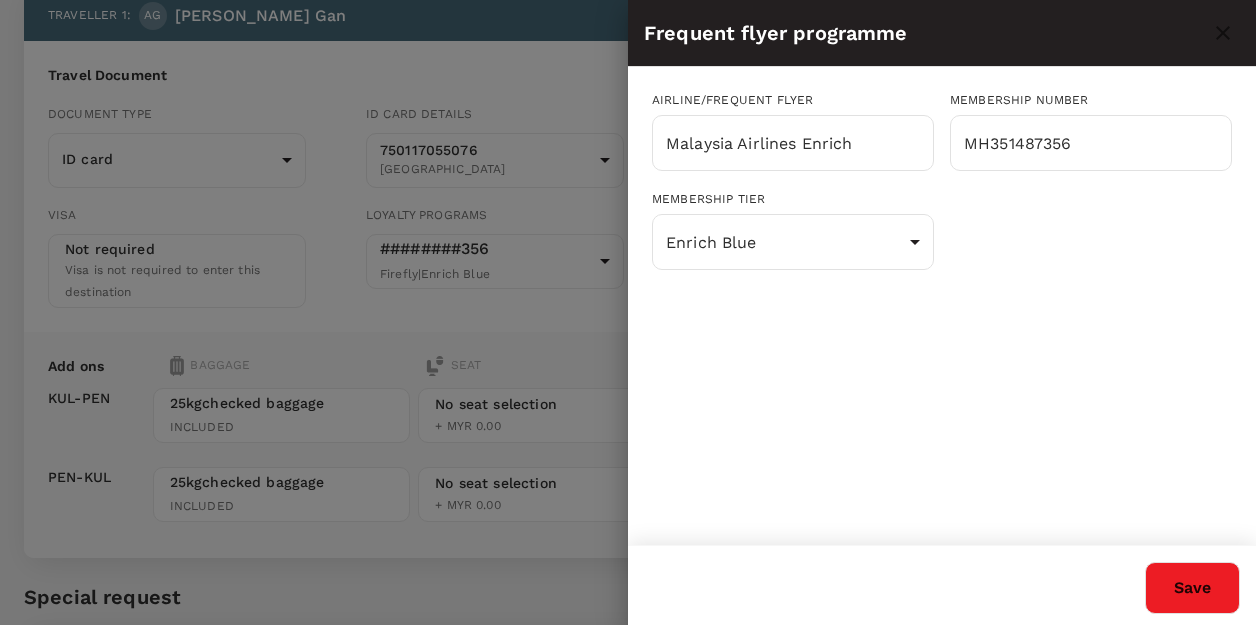 click on "Save" at bounding box center (1192, 588) 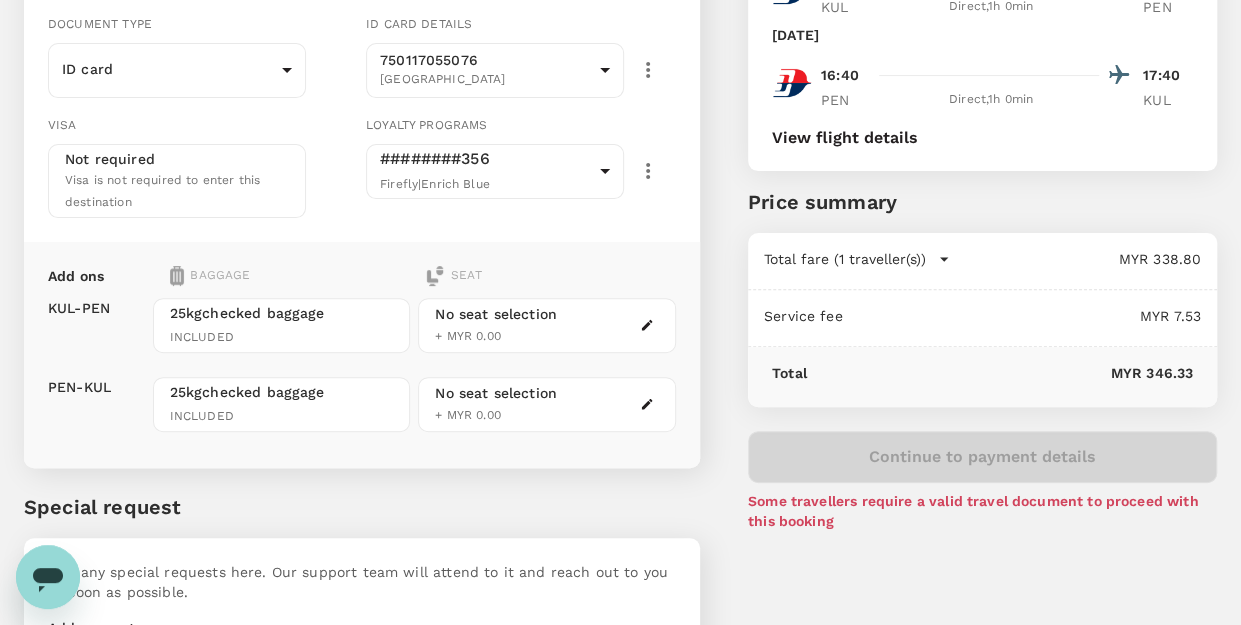 scroll, scrollTop: 324, scrollLeft: 0, axis: vertical 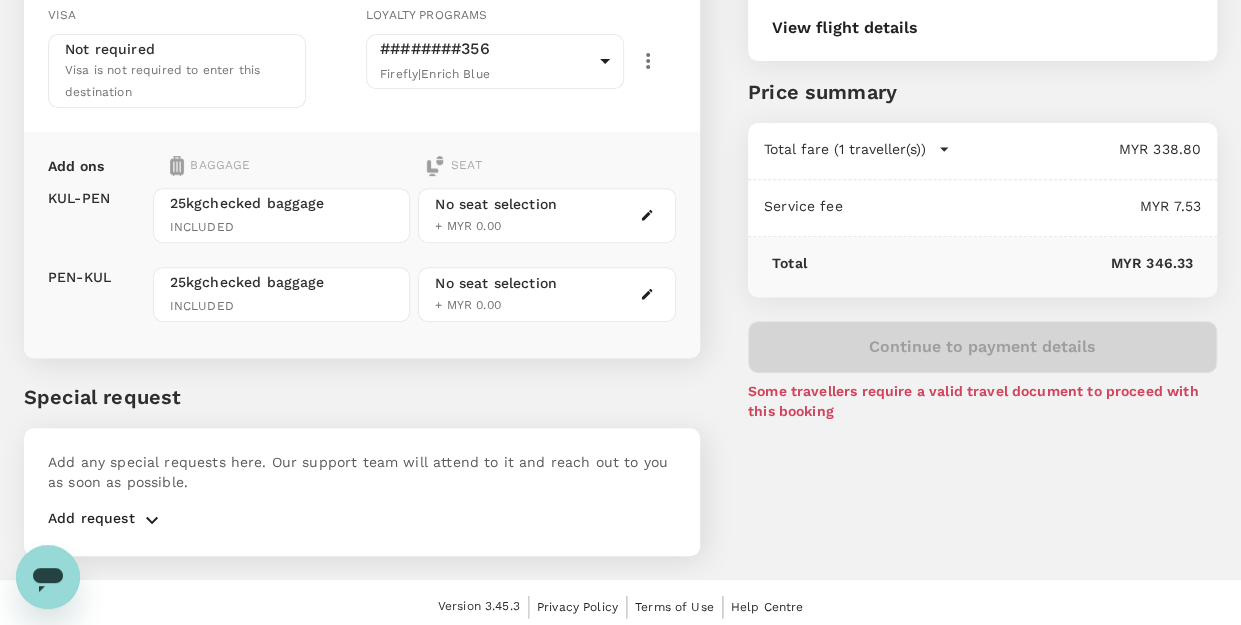 click 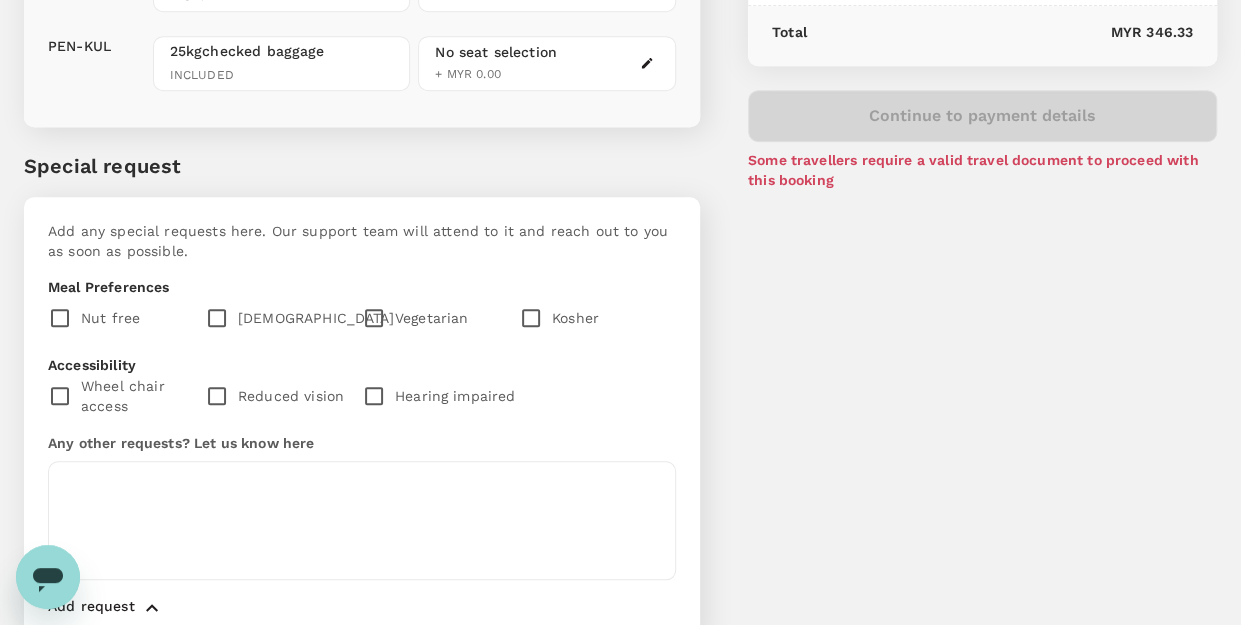 scroll, scrollTop: 524, scrollLeft: 0, axis: vertical 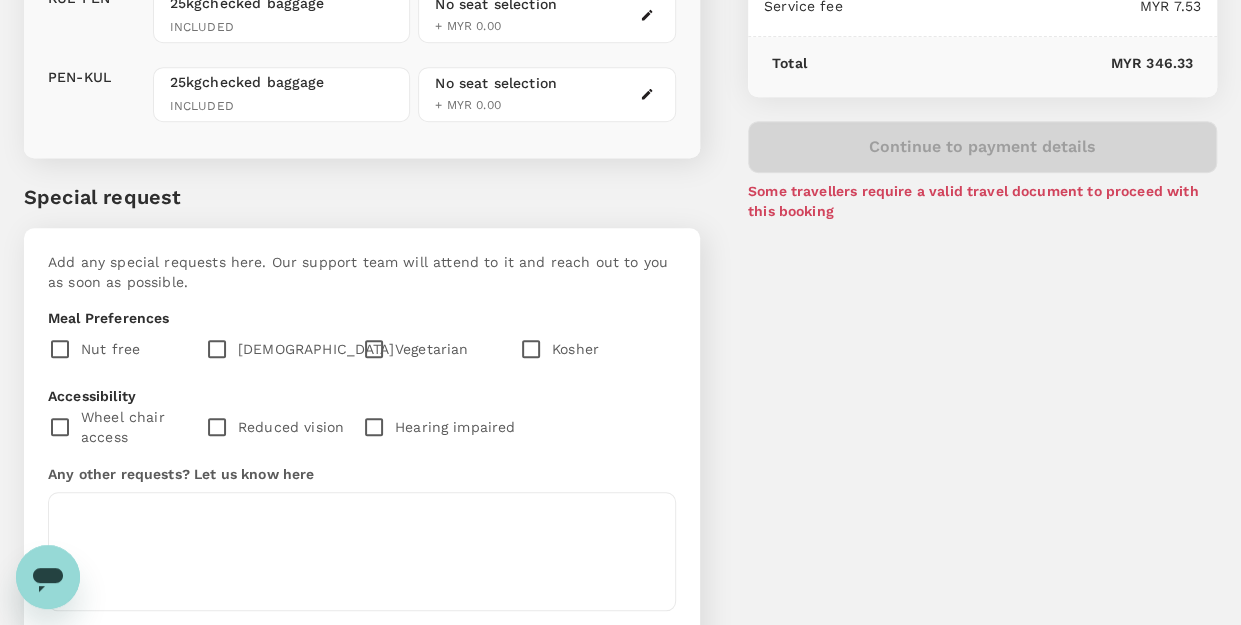 click on "Special request" at bounding box center (362, 197) 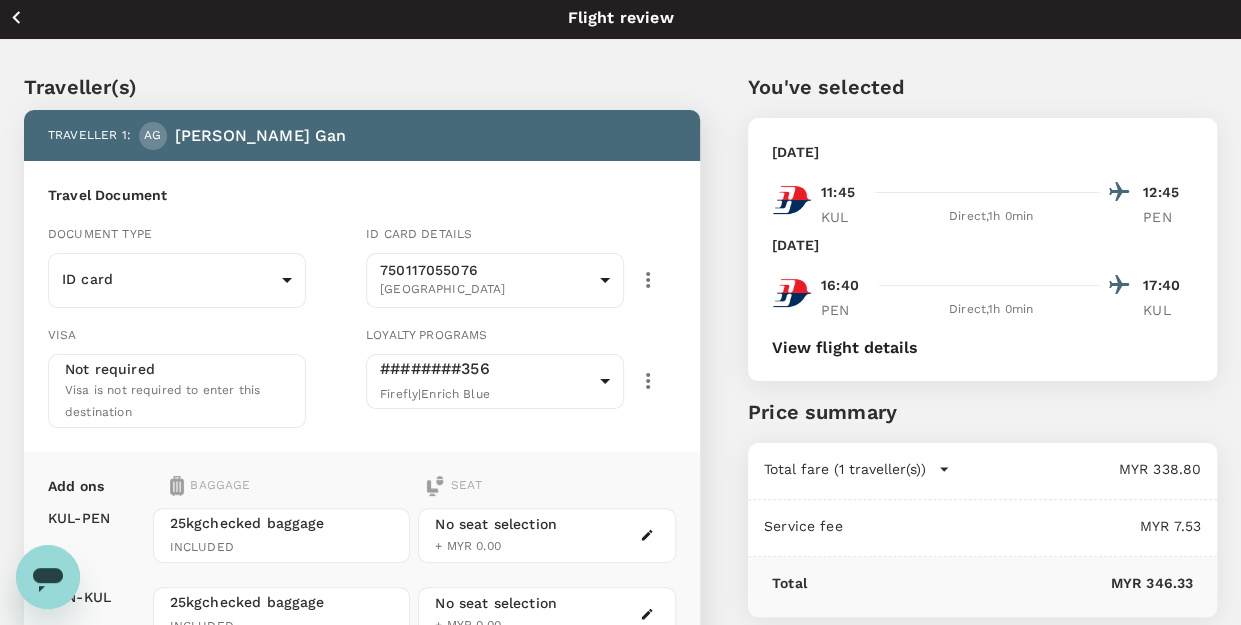 scroll, scrollTop: 0, scrollLeft: 0, axis: both 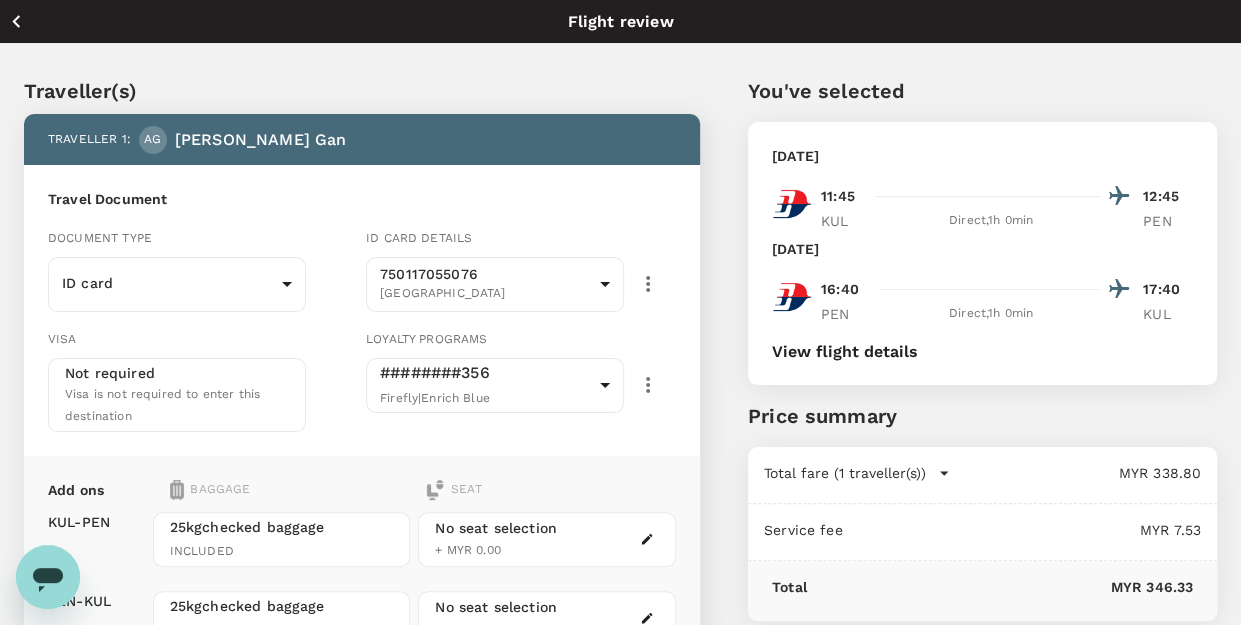 click at bounding box center (1115, 196) 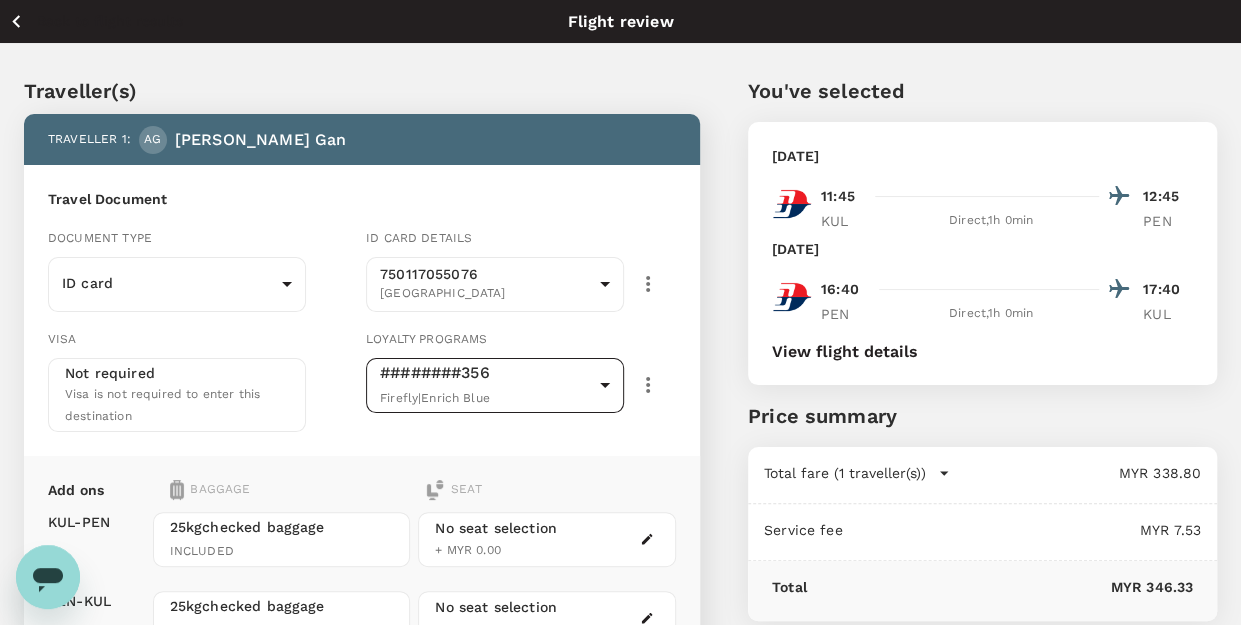 scroll, scrollTop: 300, scrollLeft: 0, axis: vertical 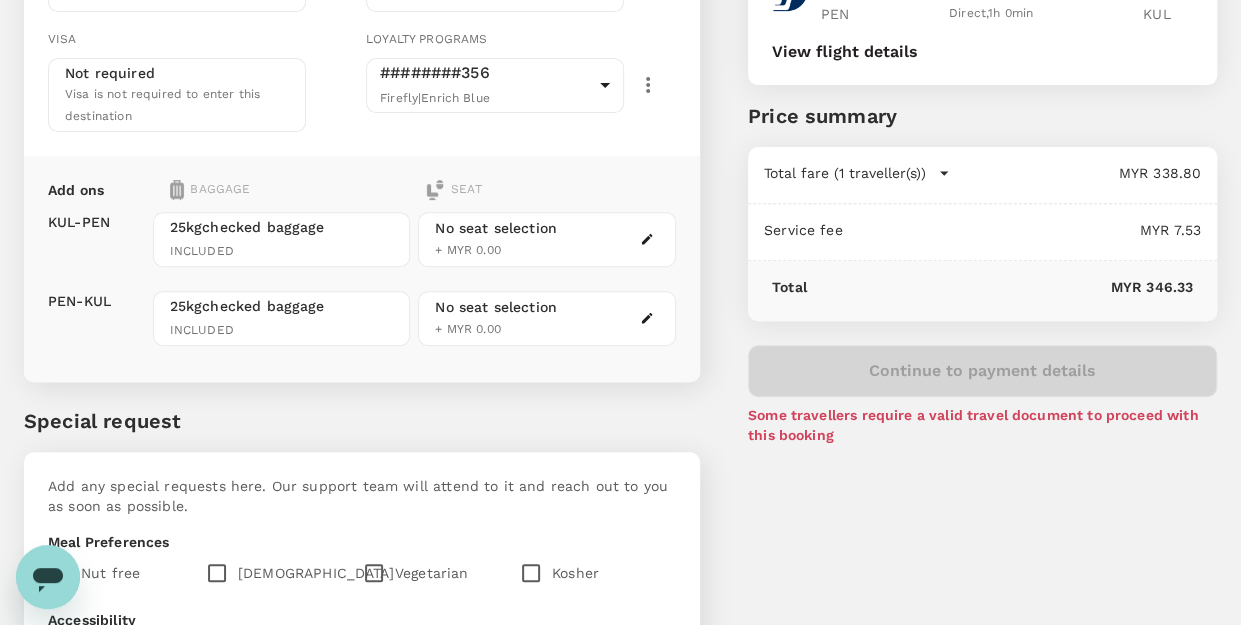 click on "Continue to payment details Some travellers require a valid travel document to proceed with this booking" at bounding box center (982, 395) 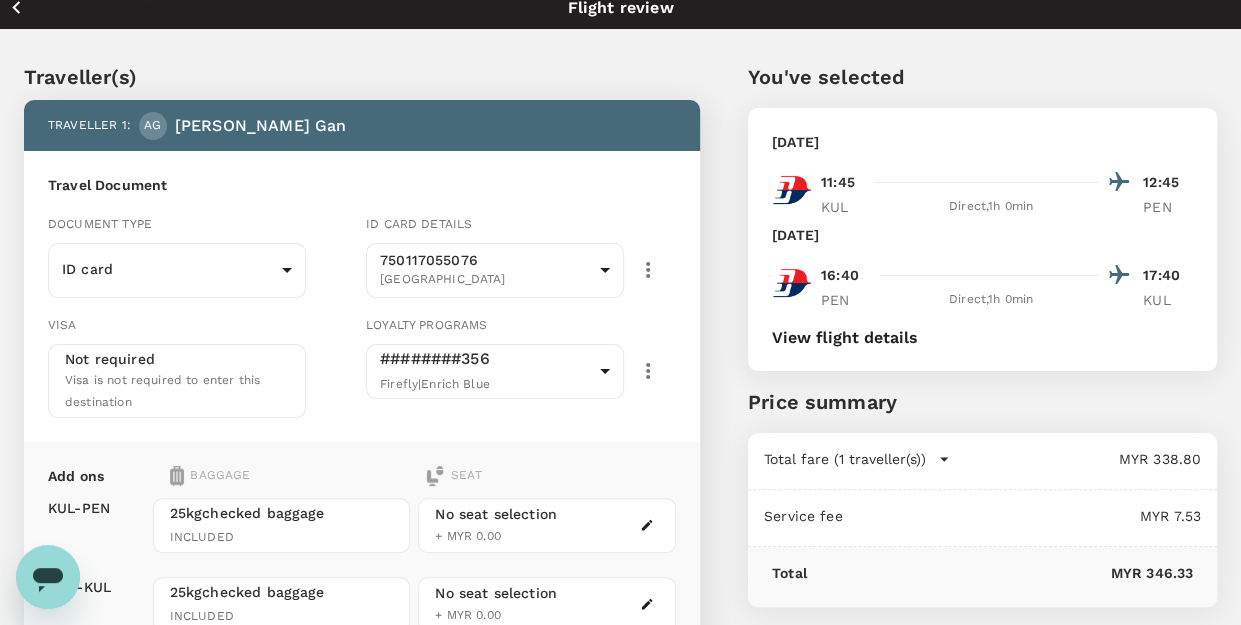 scroll, scrollTop: 0, scrollLeft: 0, axis: both 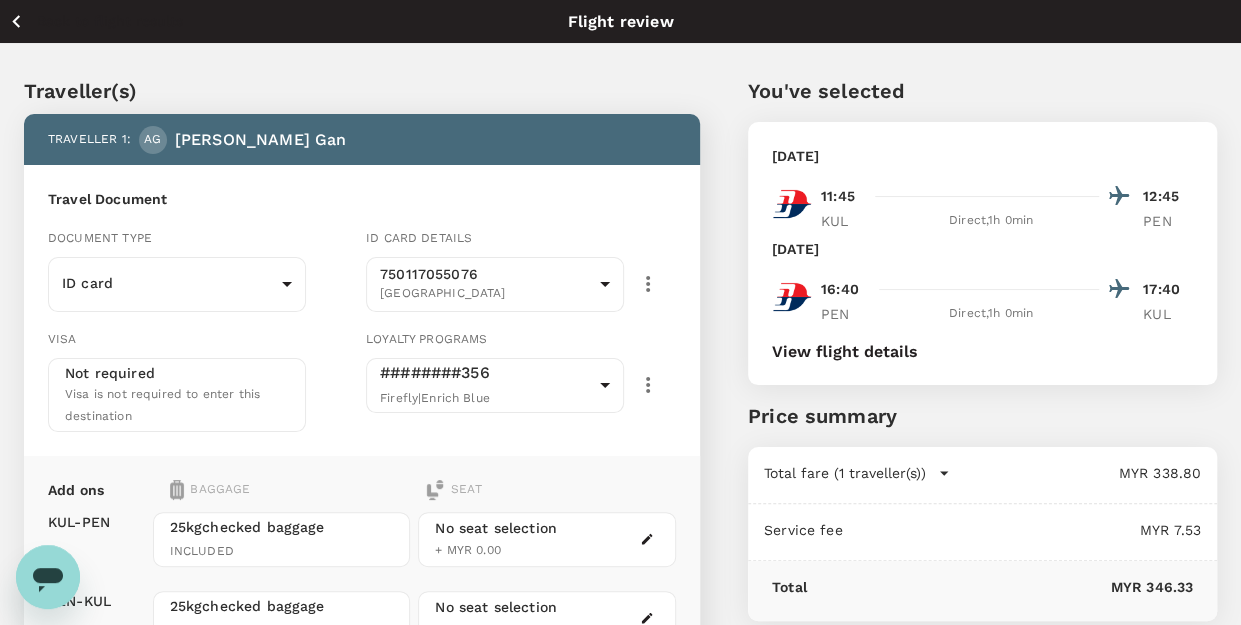 click 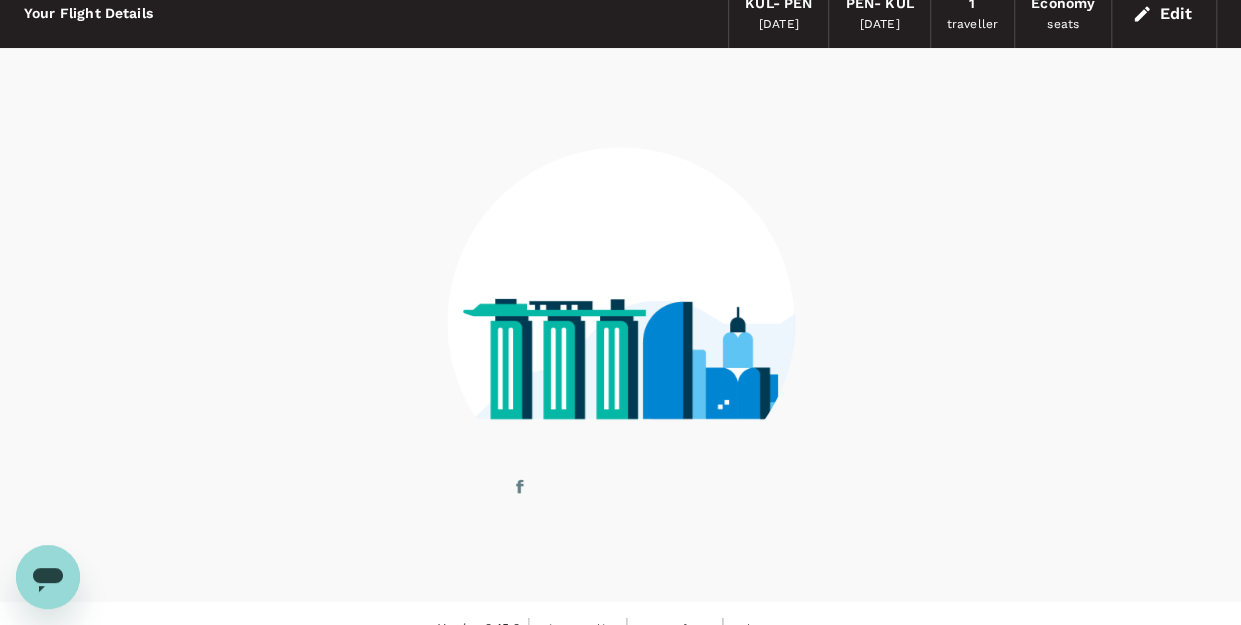 scroll, scrollTop: 118, scrollLeft: 0, axis: vertical 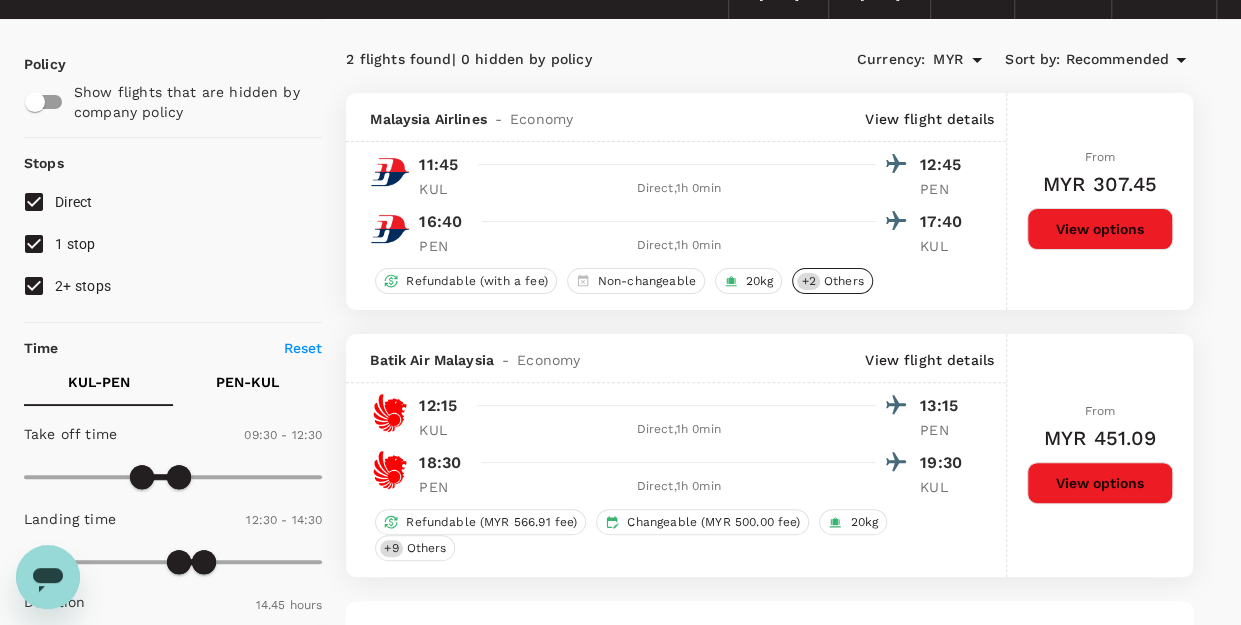 click on "+ 2" at bounding box center [808, 281] 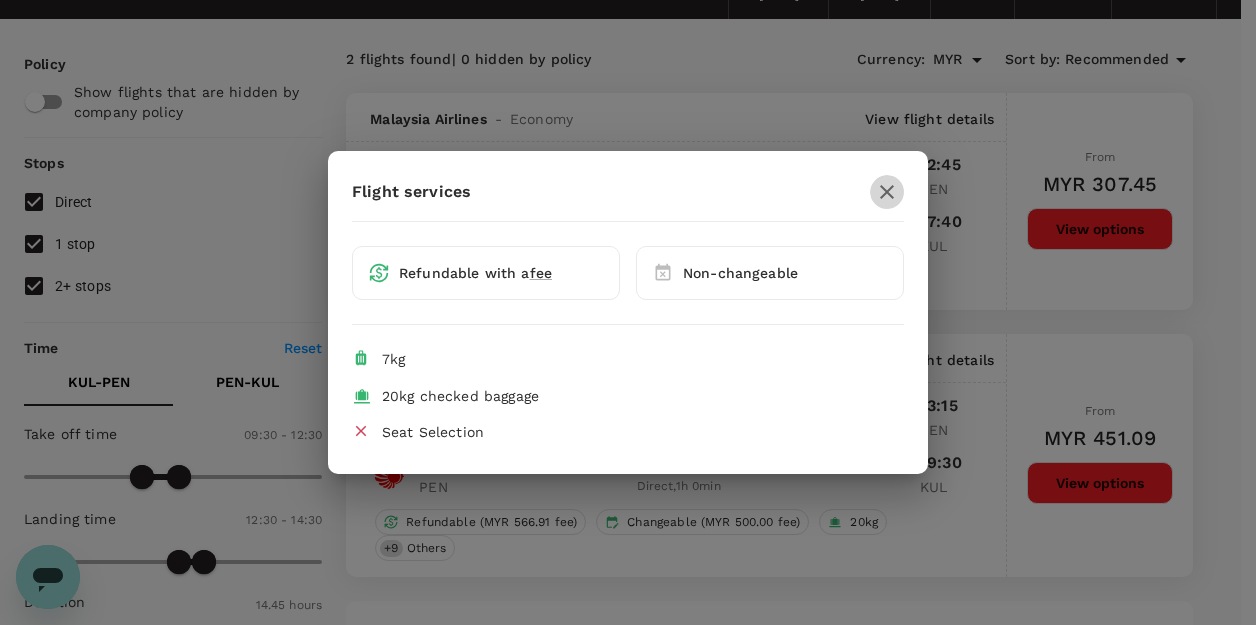 click 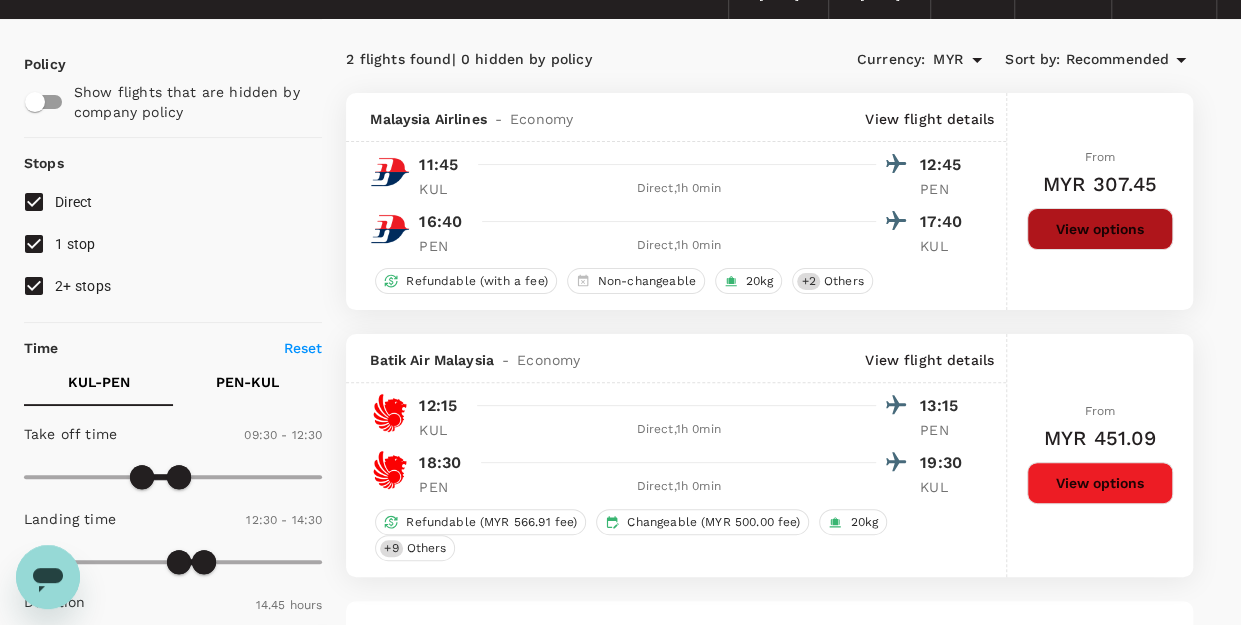 click on "View options" at bounding box center (1100, 229) 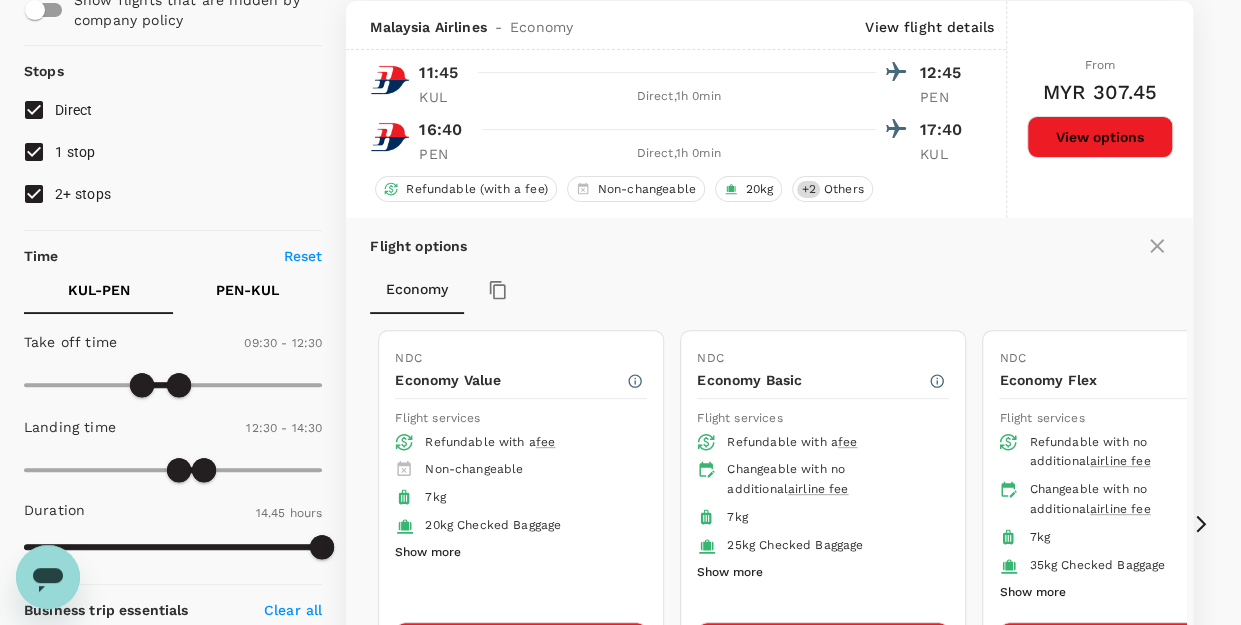 scroll, scrollTop: 510, scrollLeft: 0, axis: vertical 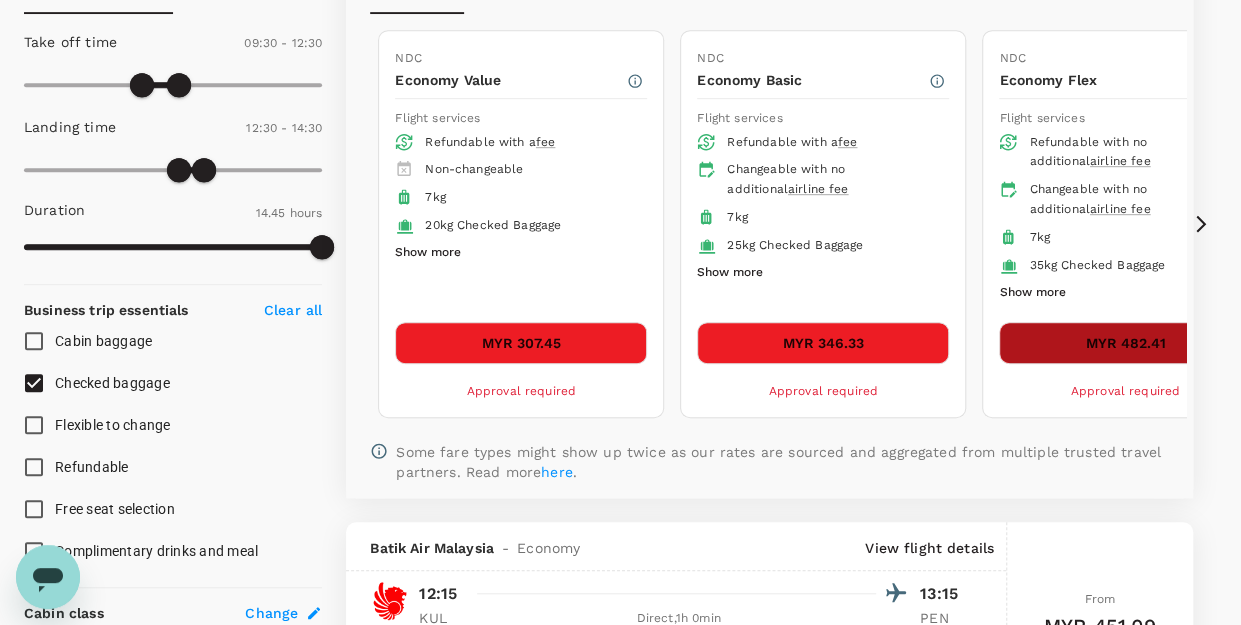 click on "MYR 482.41" at bounding box center (1125, 343) 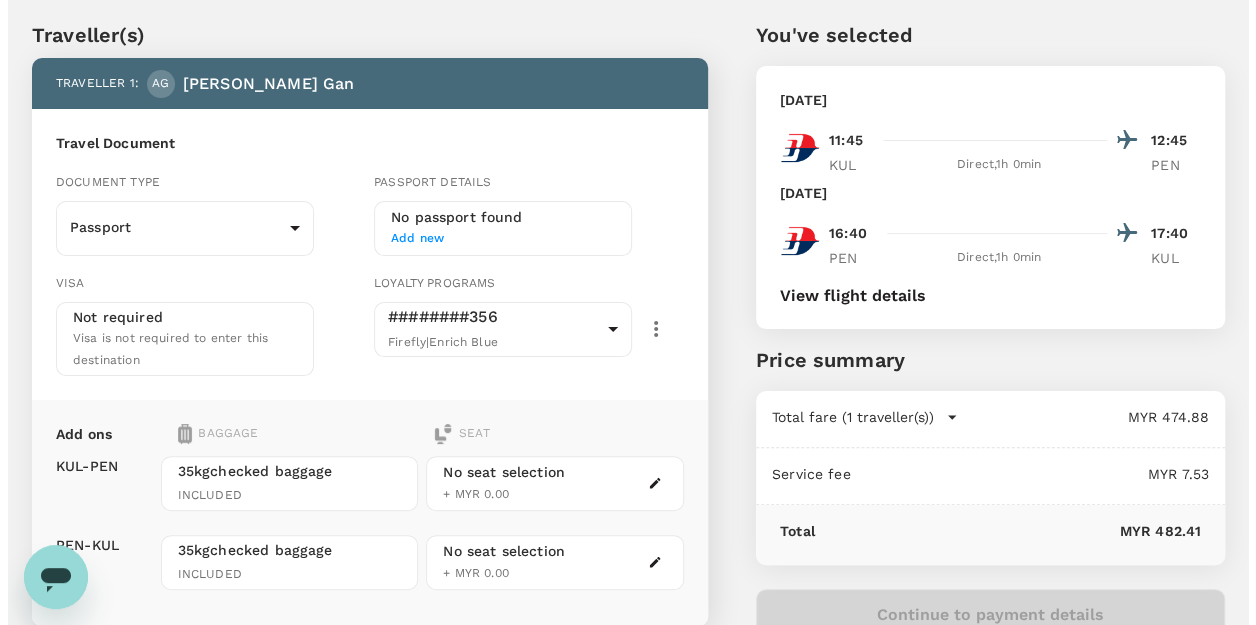 scroll, scrollTop: 24, scrollLeft: 0, axis: vertical 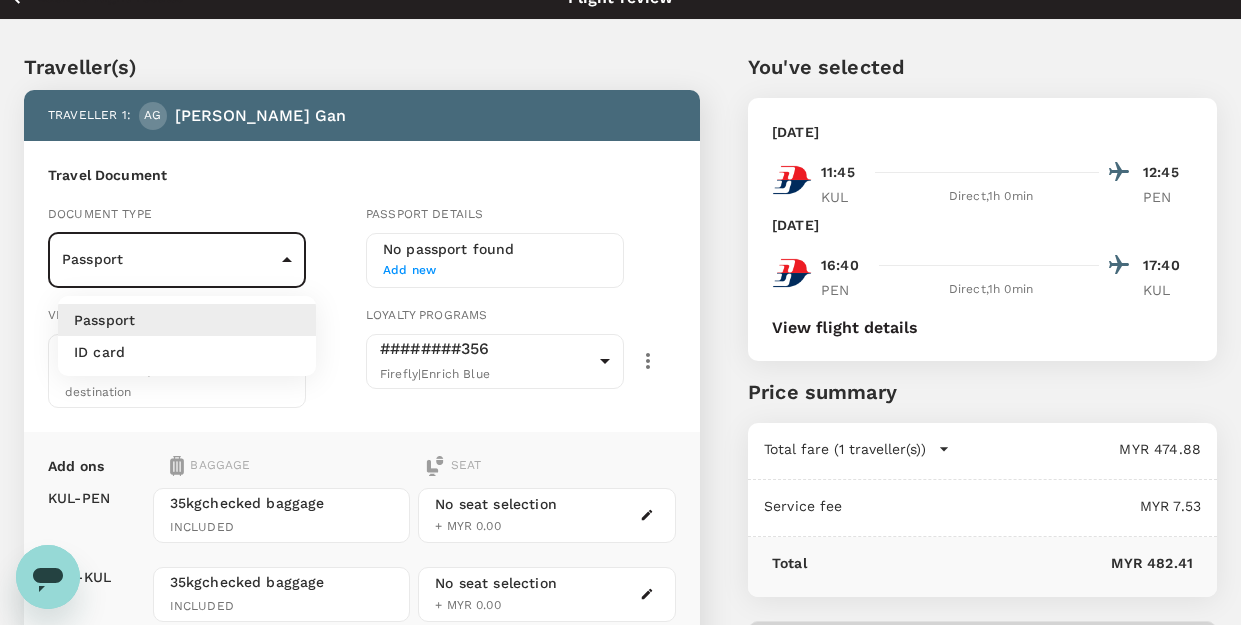 click on "Back to flight results Flight review Traveller(s) Traveller   1 : AG Ai Mei   Gan Travel Document Document type Passport Passport ​ Passport details No passport found Add new Visa Not required Visa is not required to enter this destination Loyalty programs ########356 Firefly |  Enrich Blue 6caf7427-12be-4e6f-b201-b714c7833b16 ​ Add ons Baggage Seat KUL  -  PEN PEN  -  KUL 35kg  checked baggage INCLUDED 35kg  checked baggage INCLUDED No seat selection + MYR 0.00 No seat selection + MYR 0.00 Special request Add any special requests here. Our support team will attend to it and reach out to you as soon as possible. Add request You've selected Tuesday, 09 Sep 2025 11:45 12:45 KUL Direct ,  1h 0min PEN Friday, 12 Sep 2025 16:40 17:40 PEN Direct ,  1h 0min KUL View flight details Price summary Total fare (1 traveller(s)) MYR 474.88 Air fare MYR 474.88 Baggage fee MYR 0.00 Seat fee MYR 0.00 Service fee MYR 7.53 Total MYR 482.41 Continue to payment details Version 3.45.3 Privacy Policy Terms of Use Help Centre" at bounding box center (628, 455) 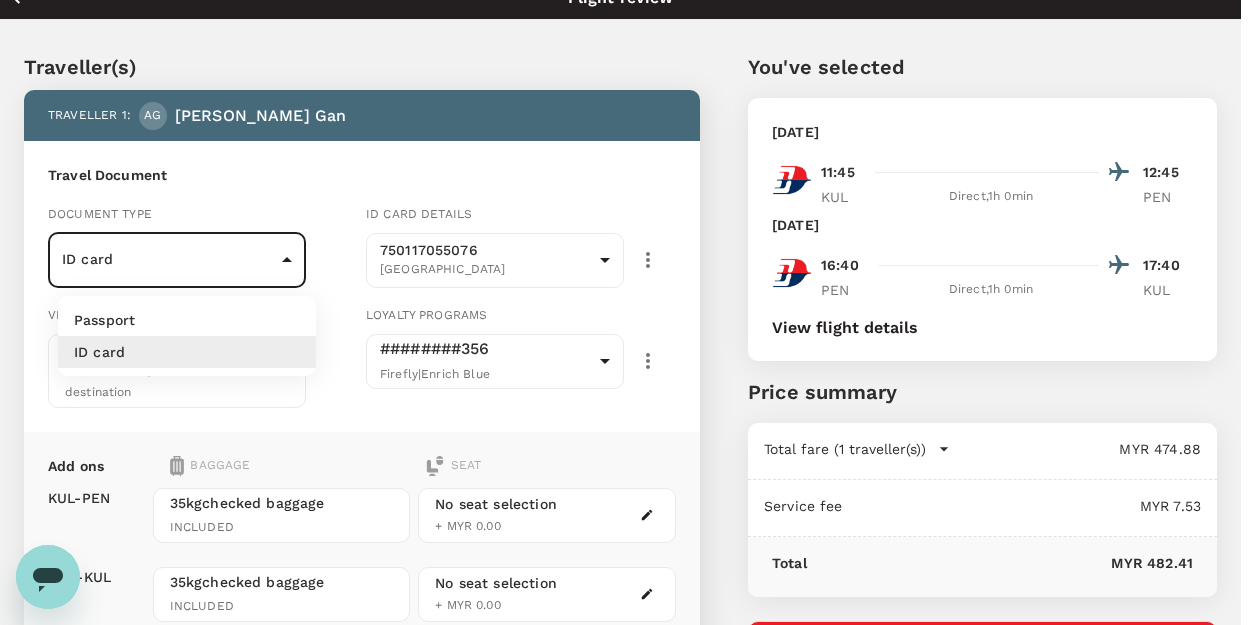 click on "Back to flight results Flight review Traveller(s) Traveller   1 : AG Ai Mei   Gan Travel Document Document type ID card Id card ​ Id card details 750117055076 Malaysia 9f48aca3-2208-4deb-aef0-cb90b2309aab ​ Visa Not required Visa is not required to enter this destination Loyalty programs ########356 Firefly |  Enrich Blue 6caf7427-12be-4e6f-b201-b714c7833b16 ​ Add ons Baggage Seat KUL  -  PEN PEN  -  KUL 35kg  checked baggage INCLUDED 35kg  checked baggage INCLUDED No seat selection + MYR 0.00 No seat selection + MYR 0.00 Special request Add any special requests here. Our support team will attend to it and reach out to you as soon as possible. Add request You've selected Tuesday, 09 Sep 2025 11:45 12:45 KUL Direct ,  1h 0min PEN Friday, 12 Sep 2025 16:40 17:40 PEN Direct ,  1h 0min KUL View flight details Price summary Total fare (1 traveller(s)) MYR 474.88 Air fare MYR 474.88 Baggage fee MYR 0.00 Seat fee MYR 0.00 Service fee MYR 7.53 Total MYR 482.41 Continue to payment details Version 3.45.3 Edit" at bounding box center (628, 455) 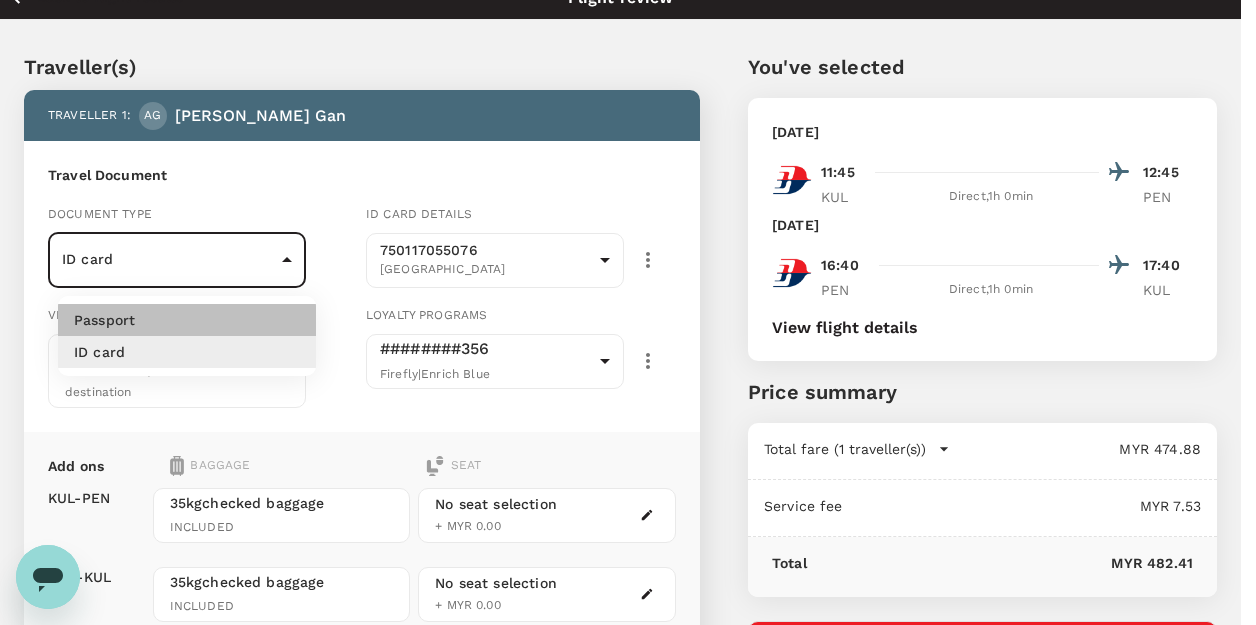 click on "Passport" at bounding box center (187, 320) 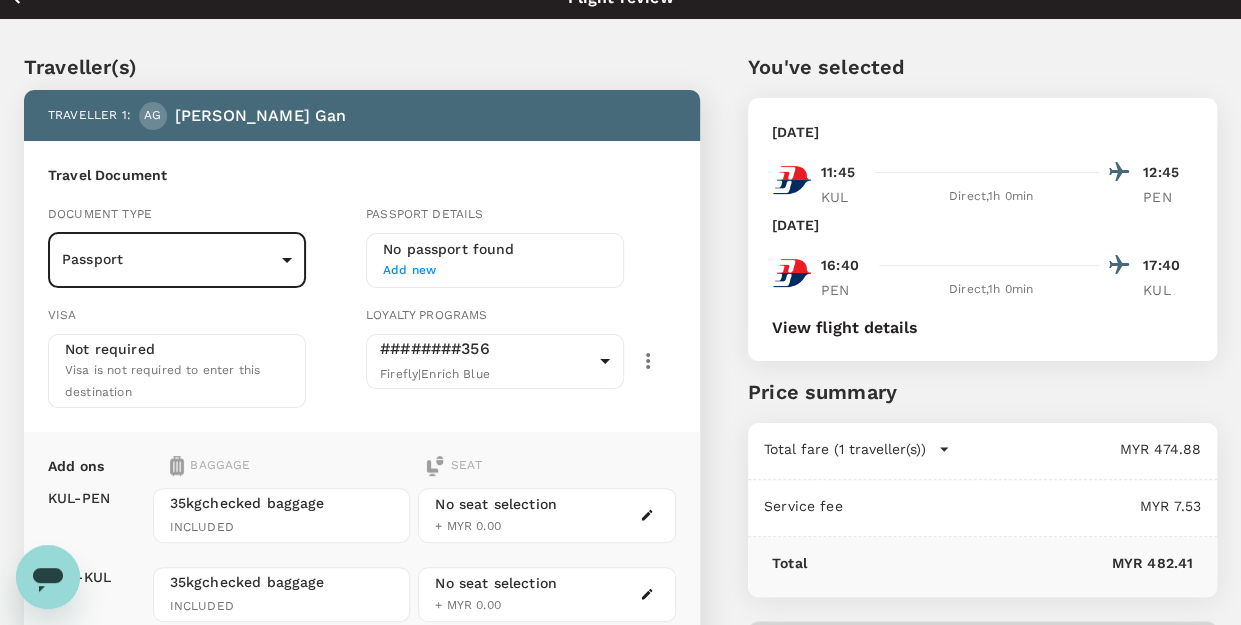 click on "No passport found" at bounding box center (495, 250) 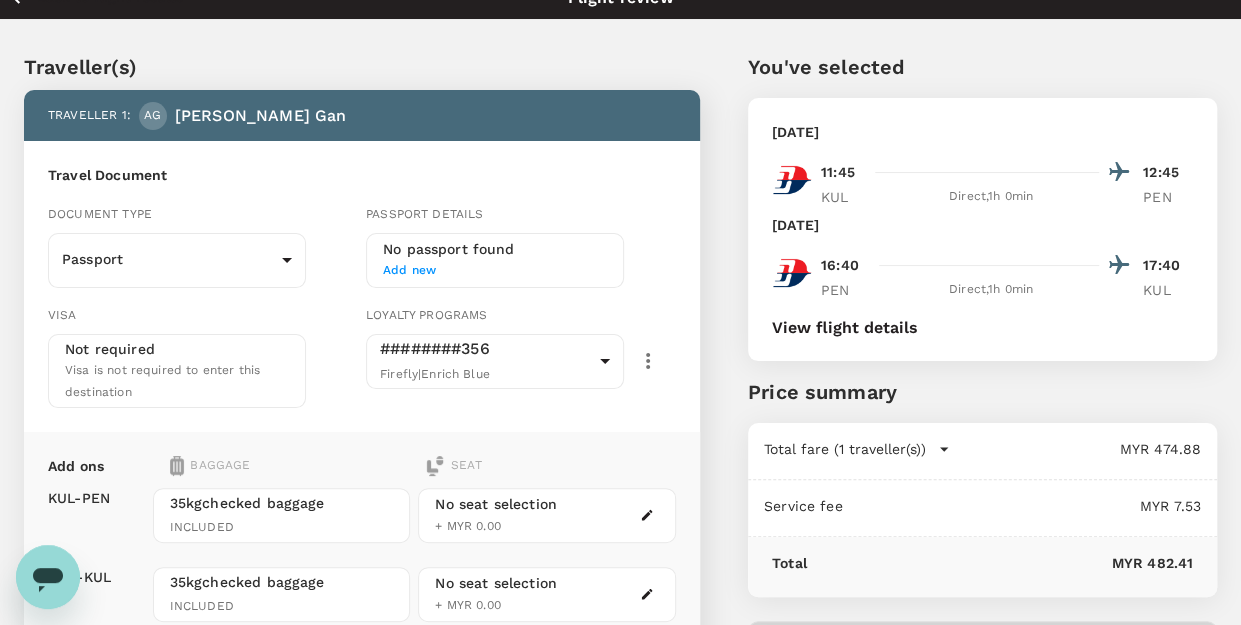 click on "Add new" at bounding box center (495, 271) 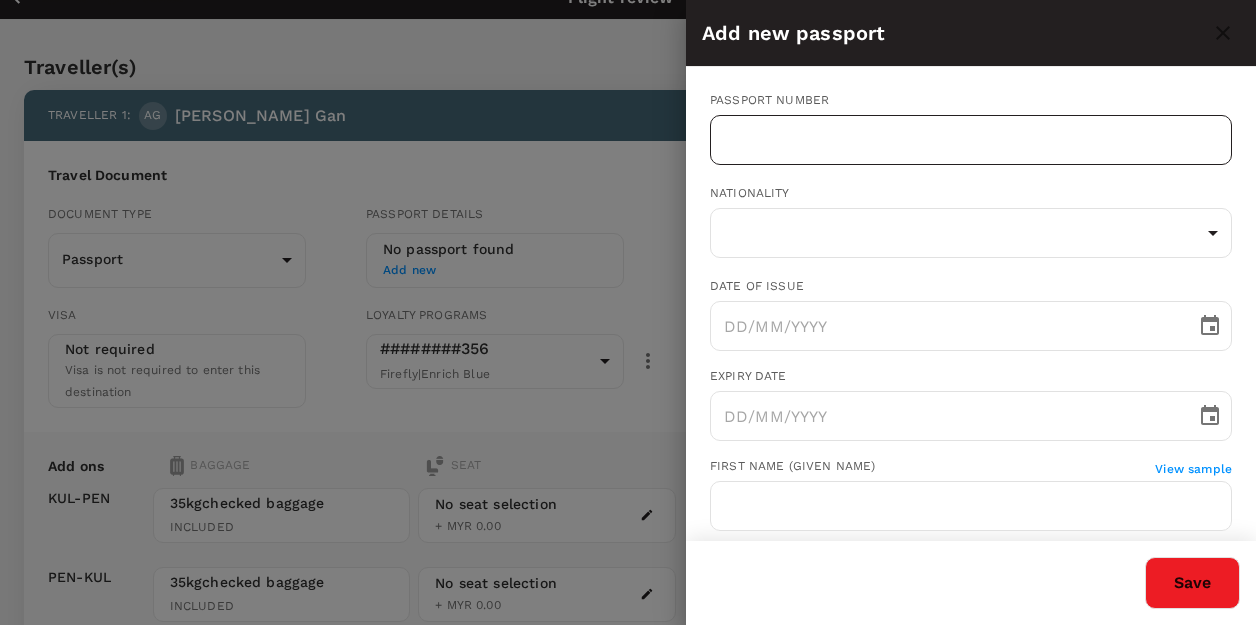 click at bounding box center (971, 140) 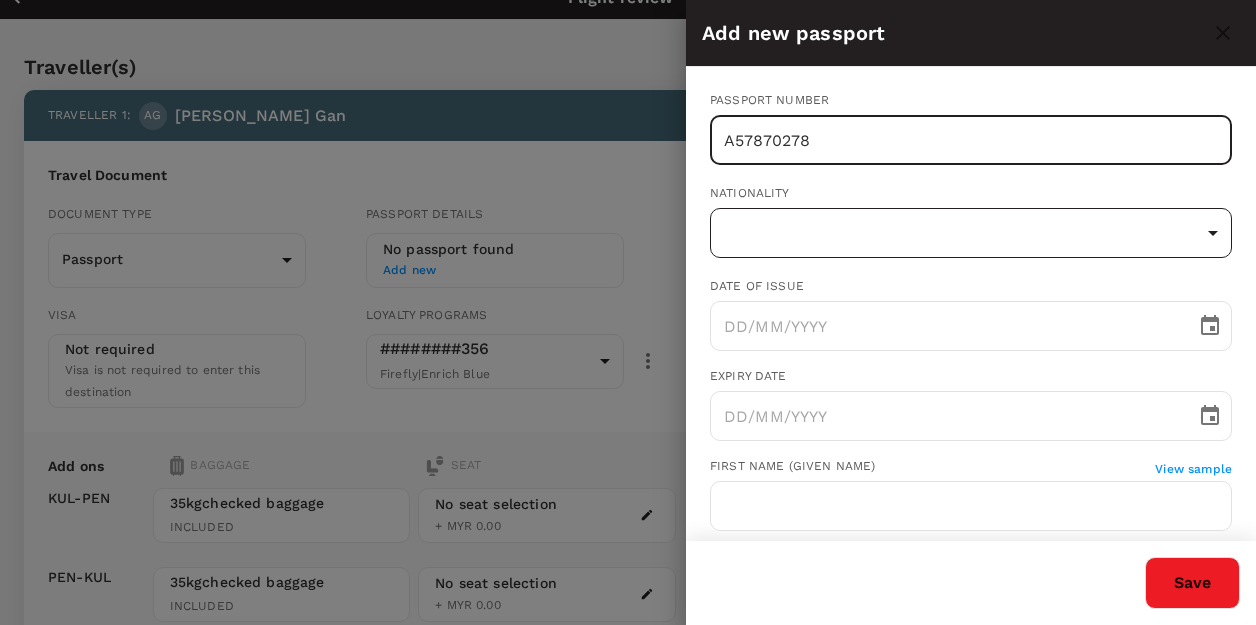type on "A57870278" 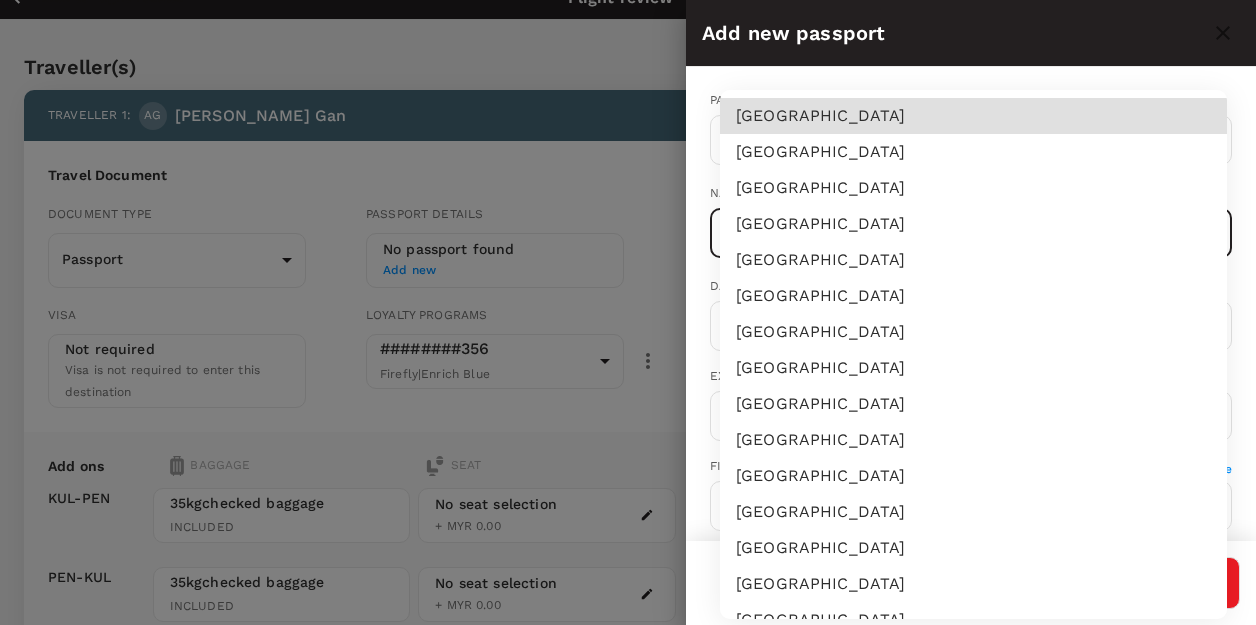 type 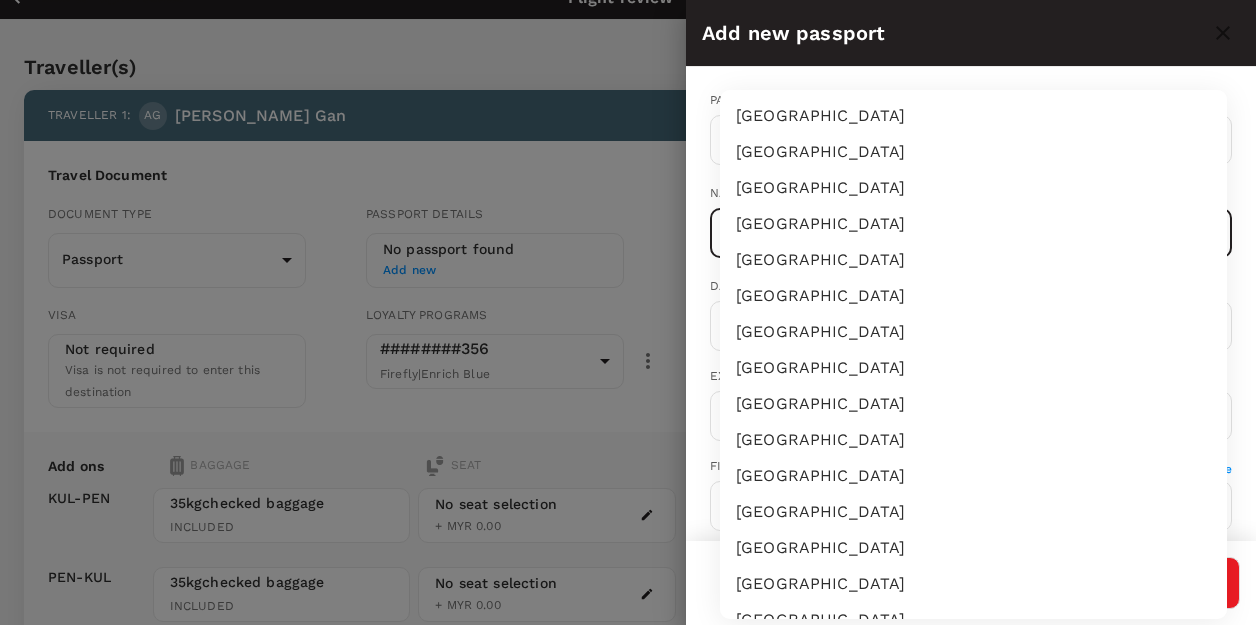 scroll, scrollTop: 3505, scrollLeft: 0, axis: vertical 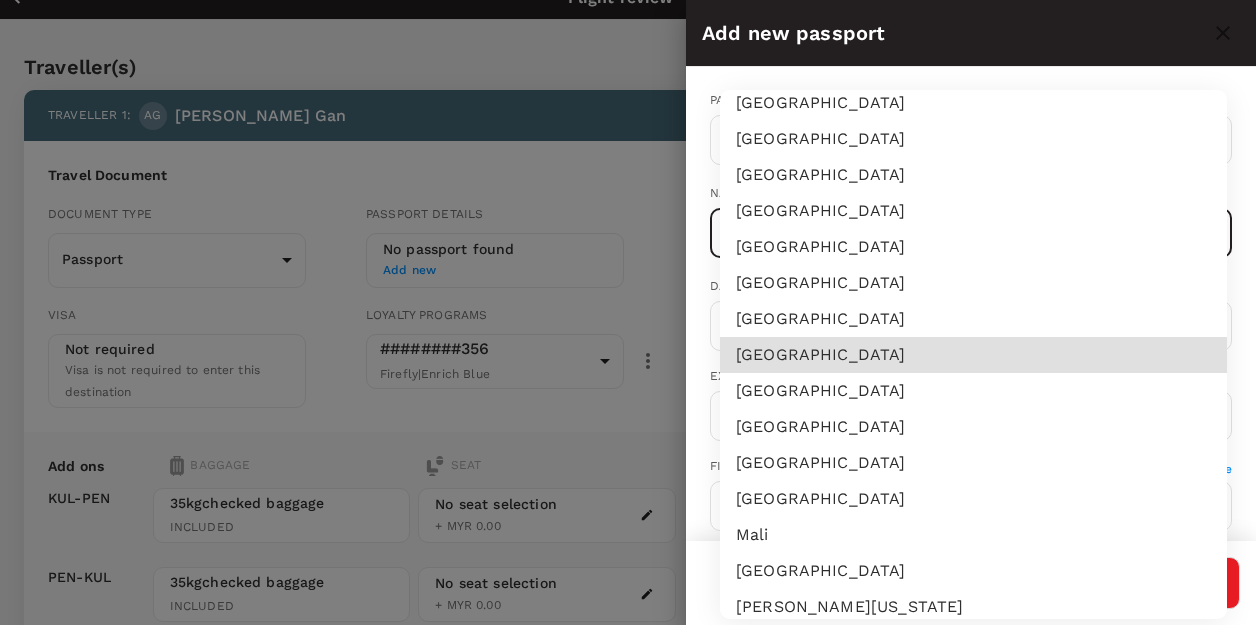 type 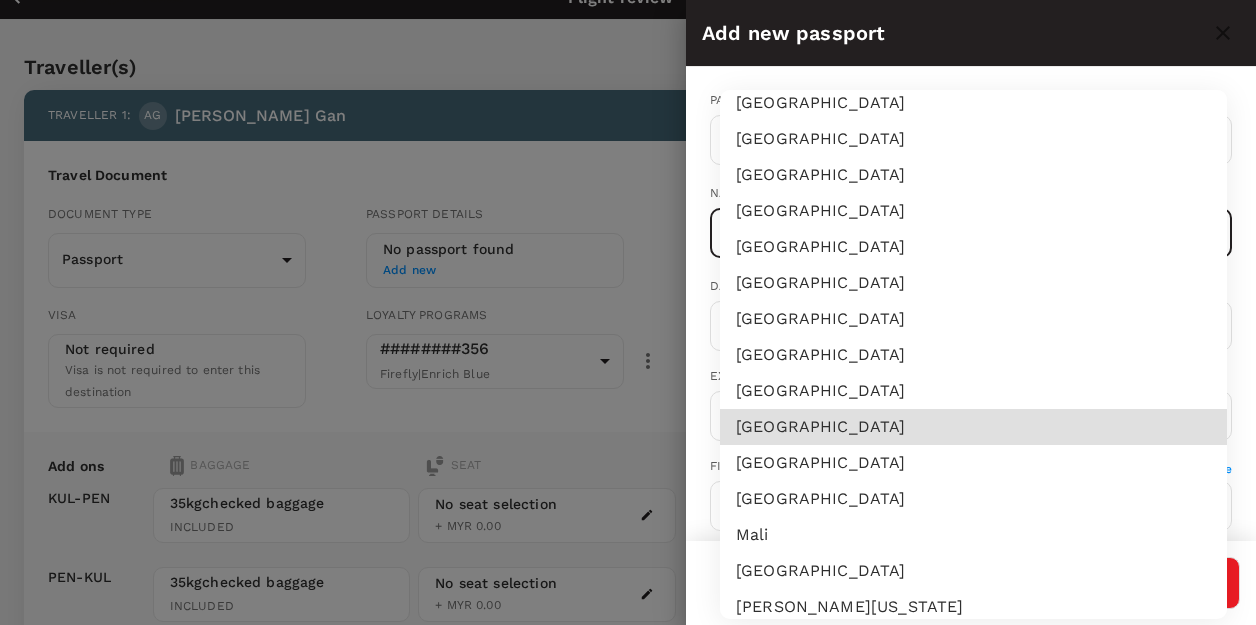 type 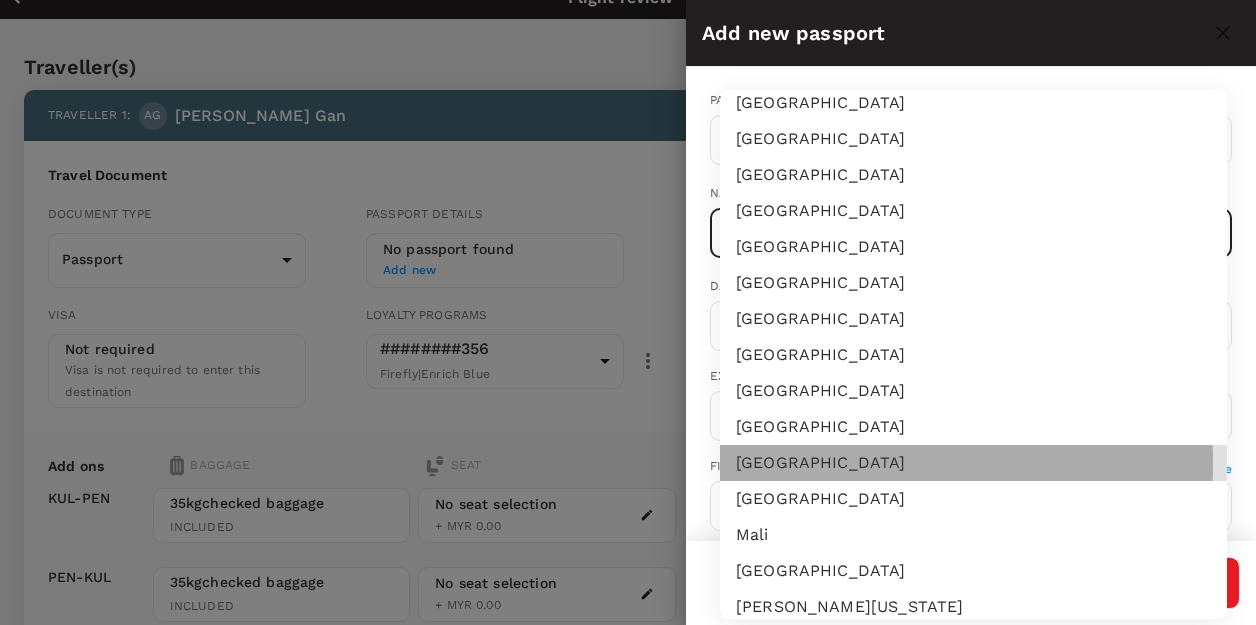 click on "Malaysia" at bounding box center (973, 463) 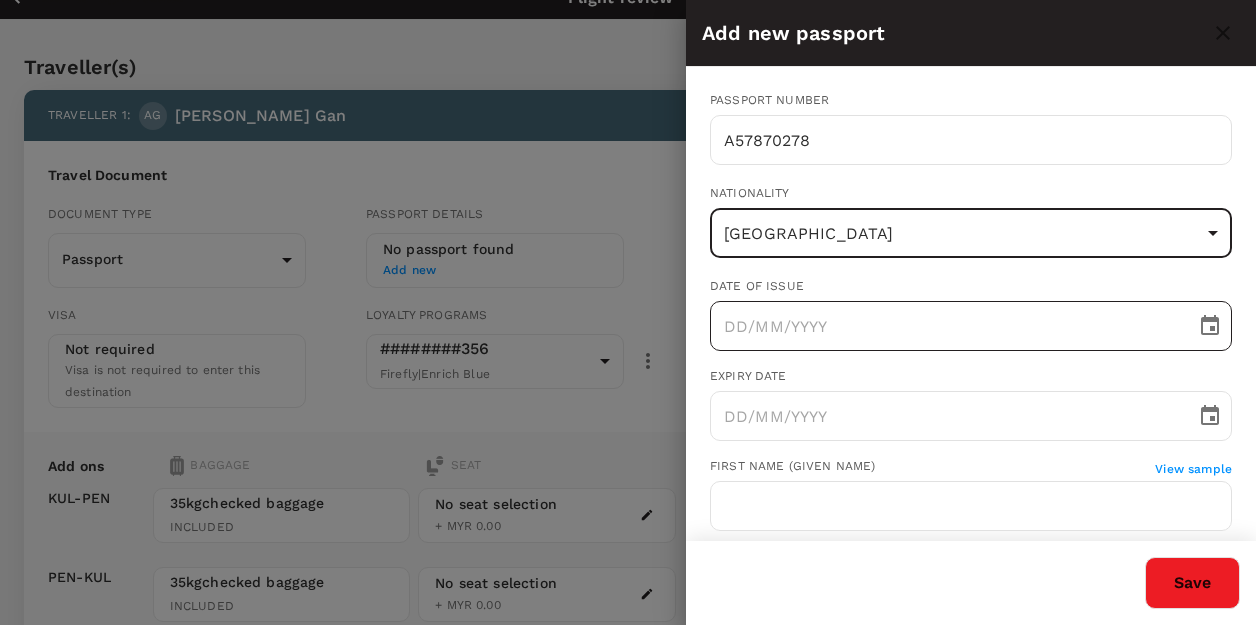 type on "DD/MM/YYYY" 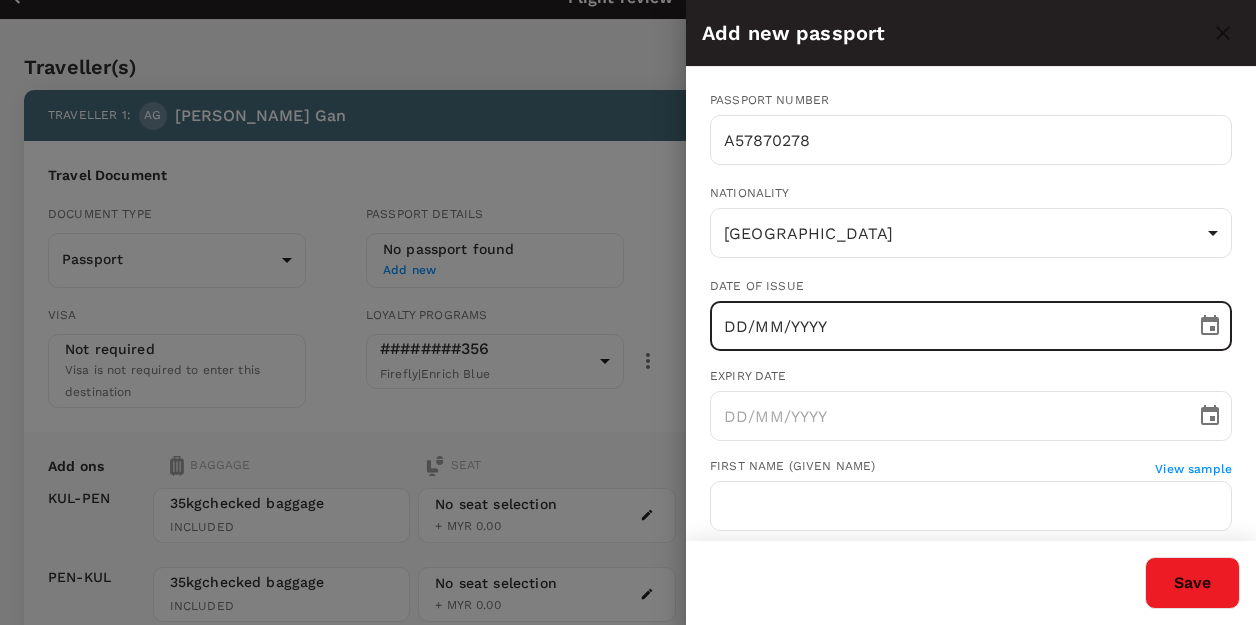 click on "DD/MM/YYYY" at bounding box center (946, 326) 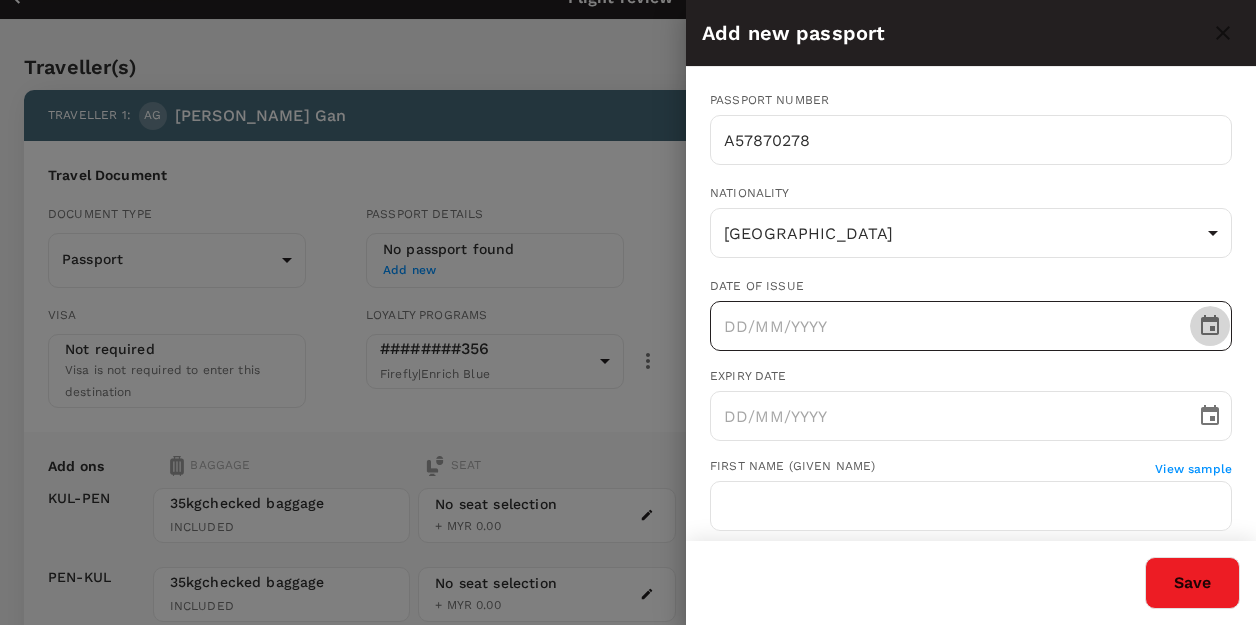 click 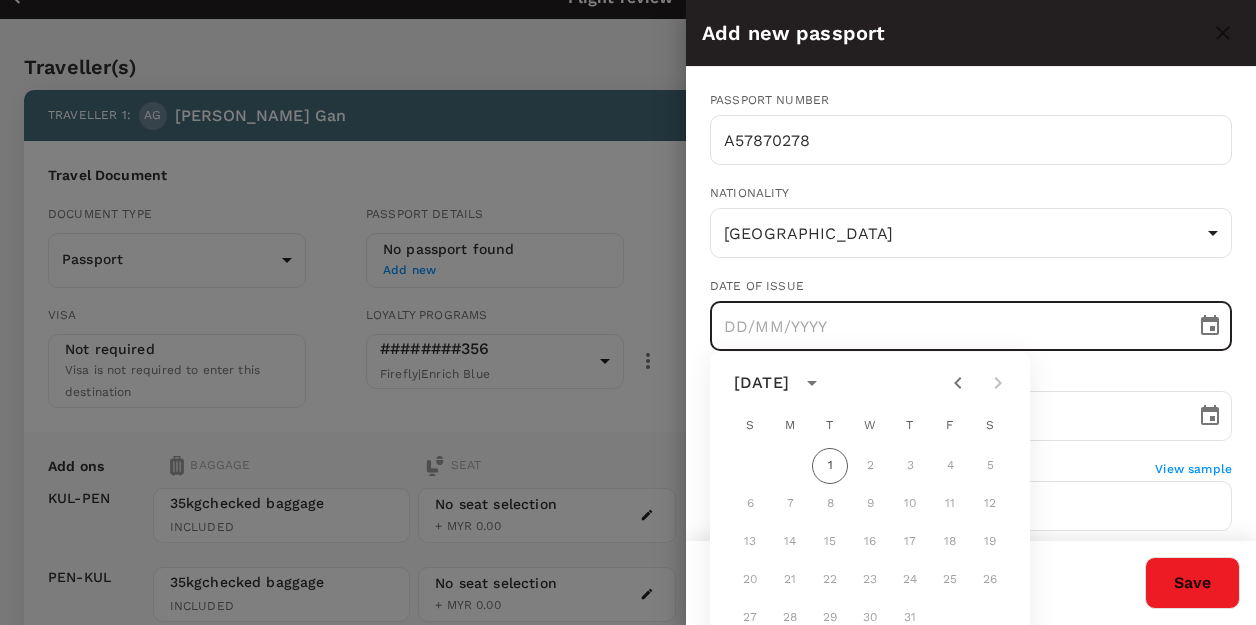click 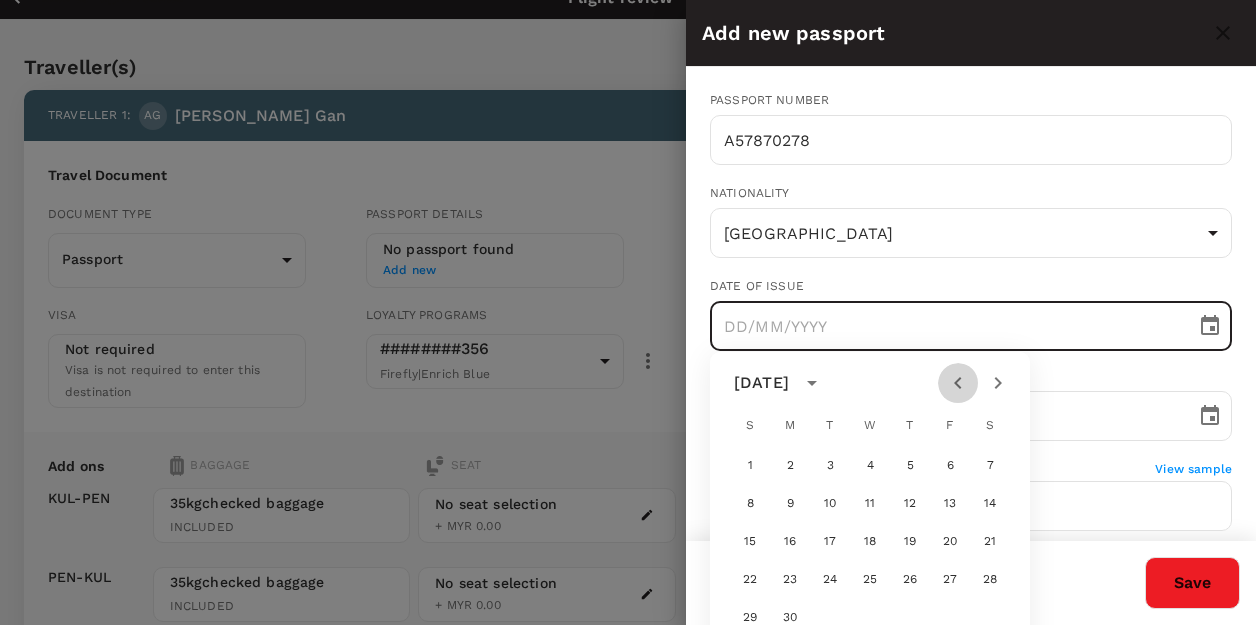 click 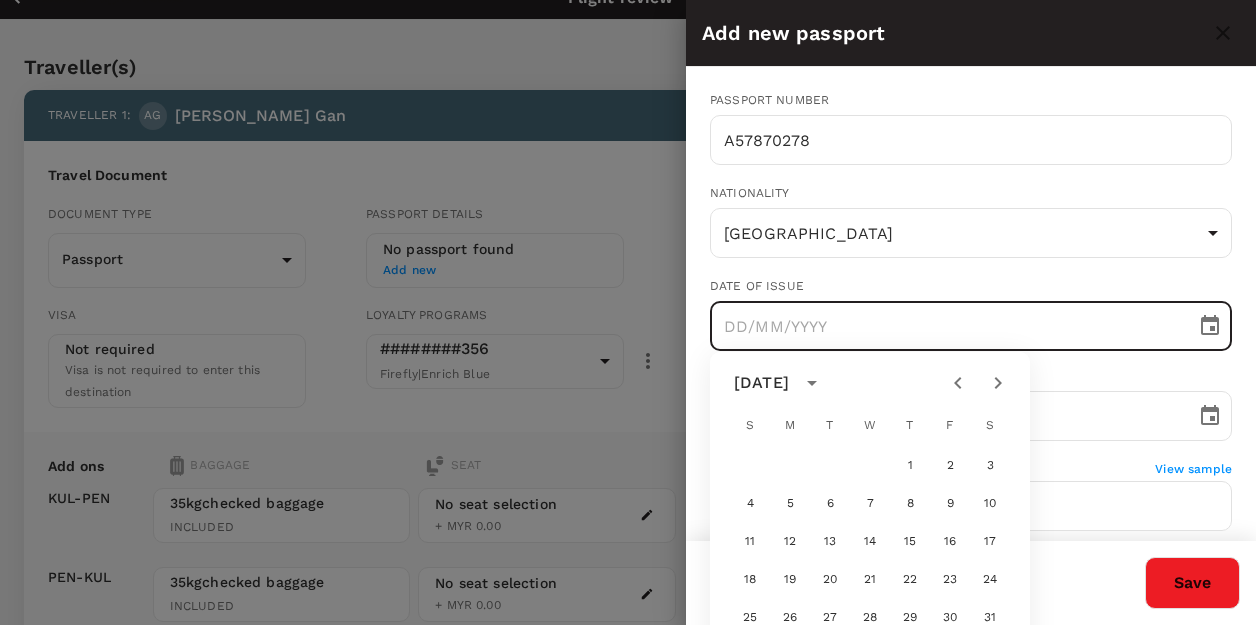 click 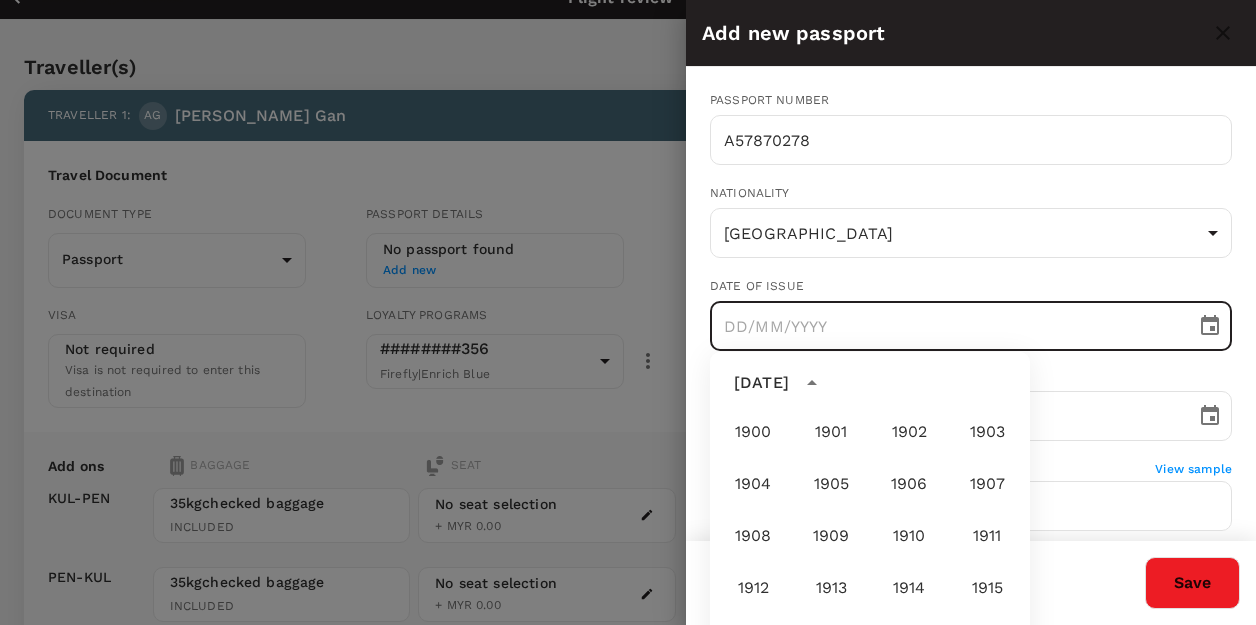 scroll, scrollTop: 1486, scrollLeft: 0, axis: vertical 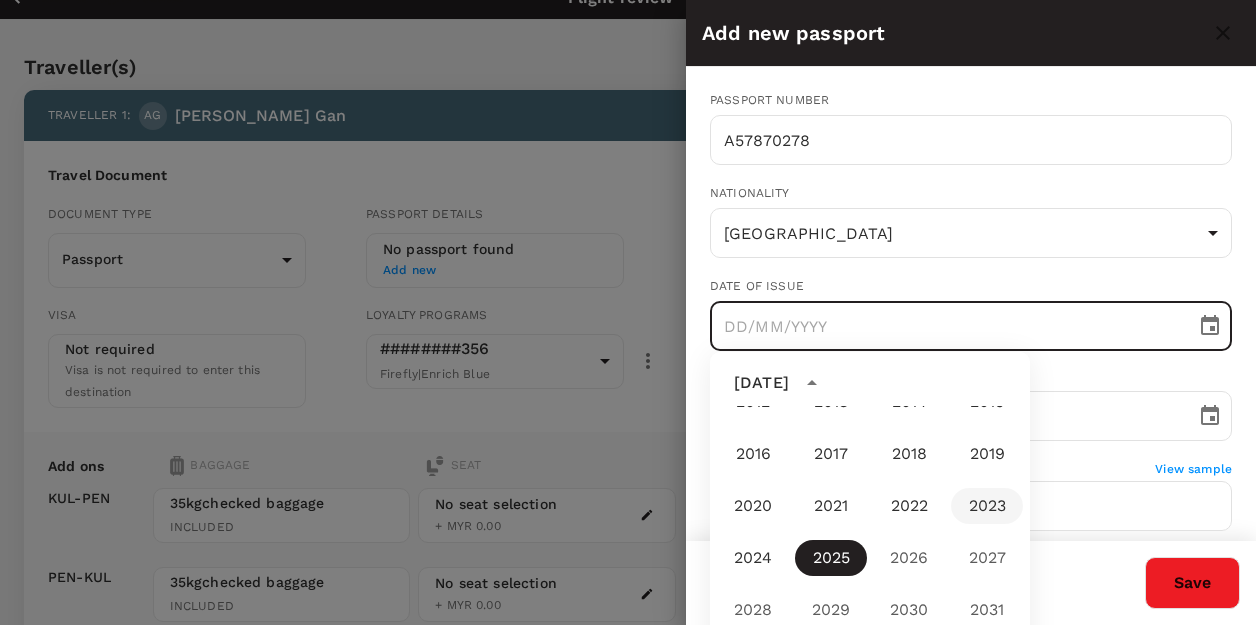click on "2023" at bounding box center (987, 506) 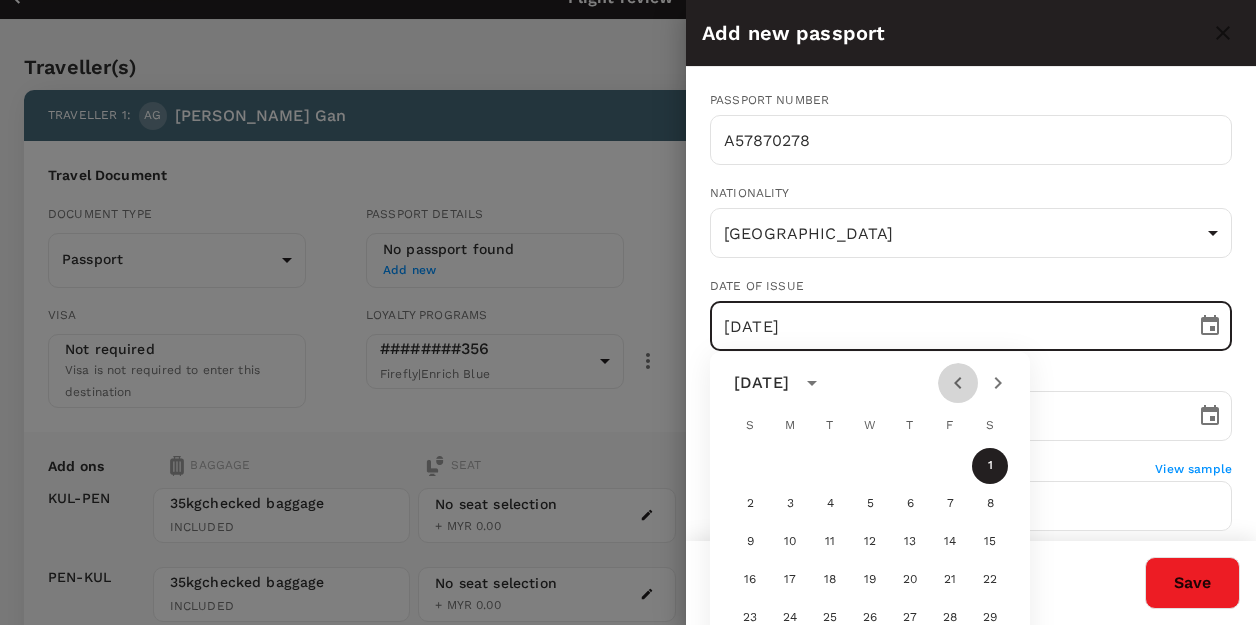 click 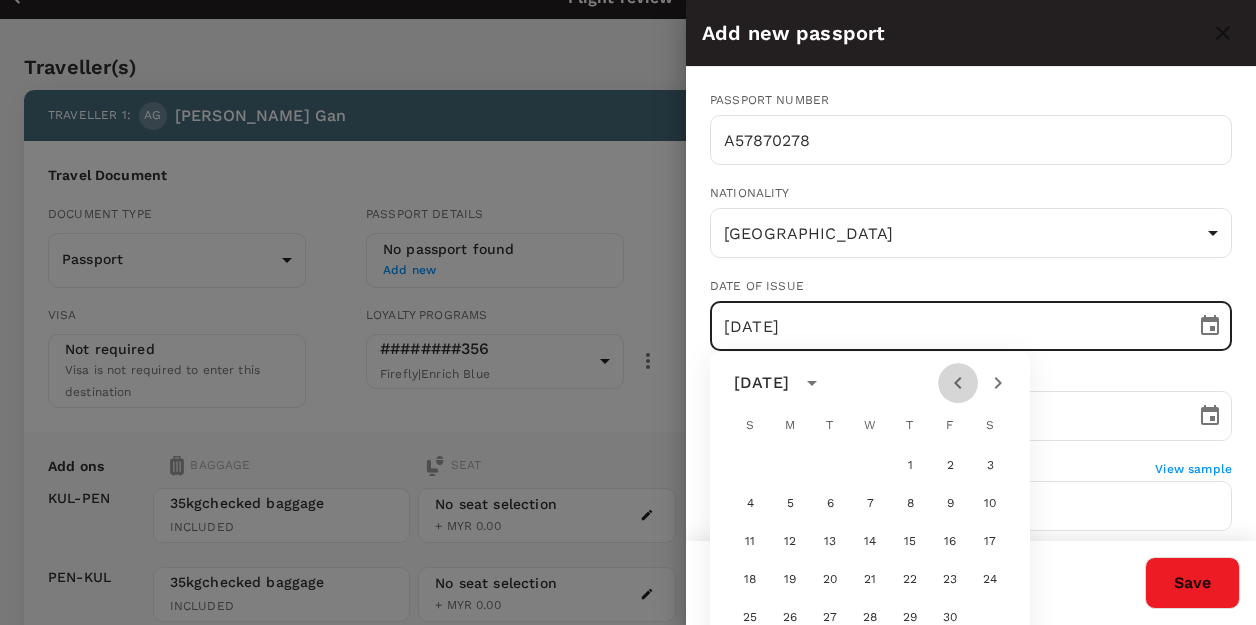 click 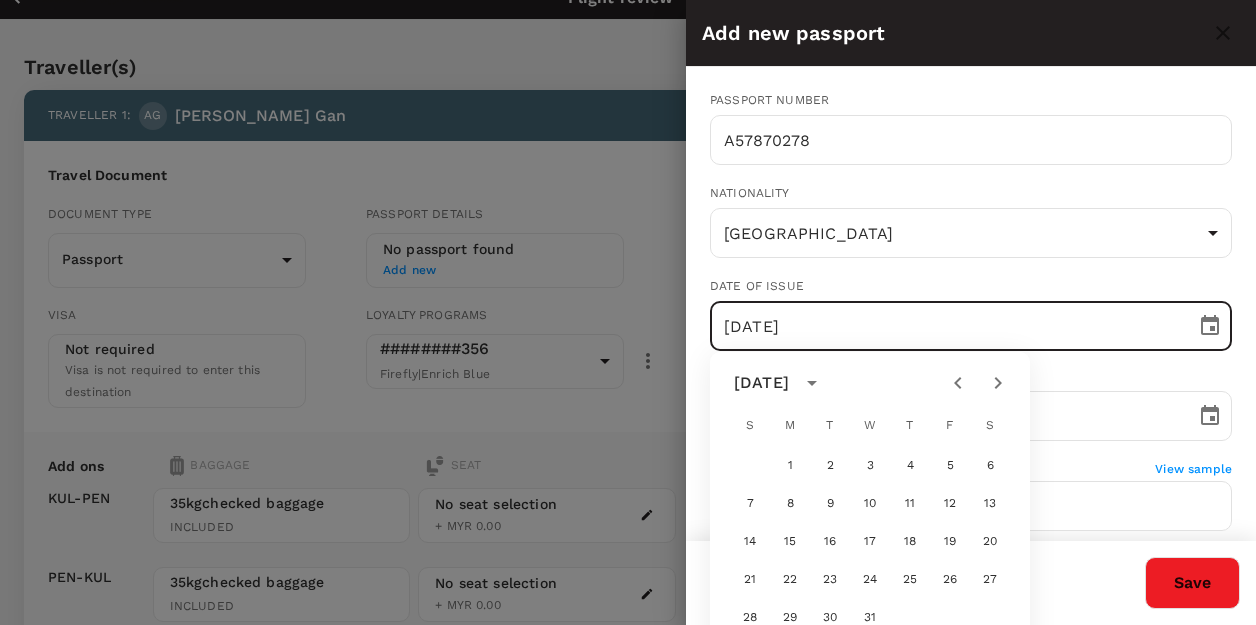 click 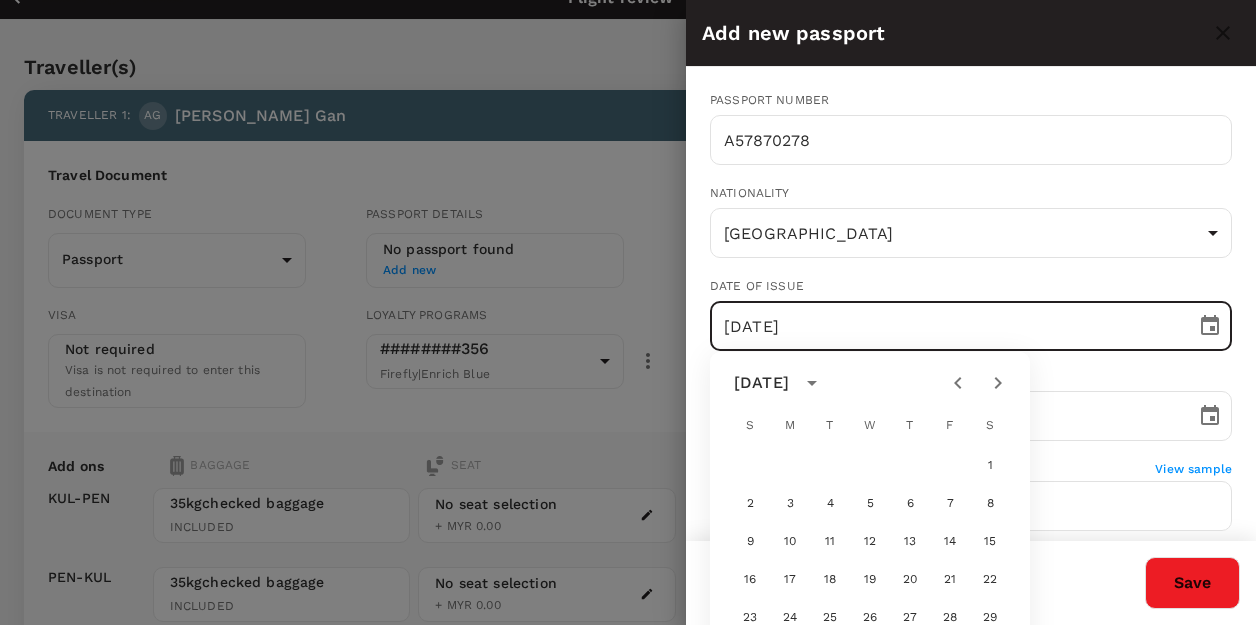 click 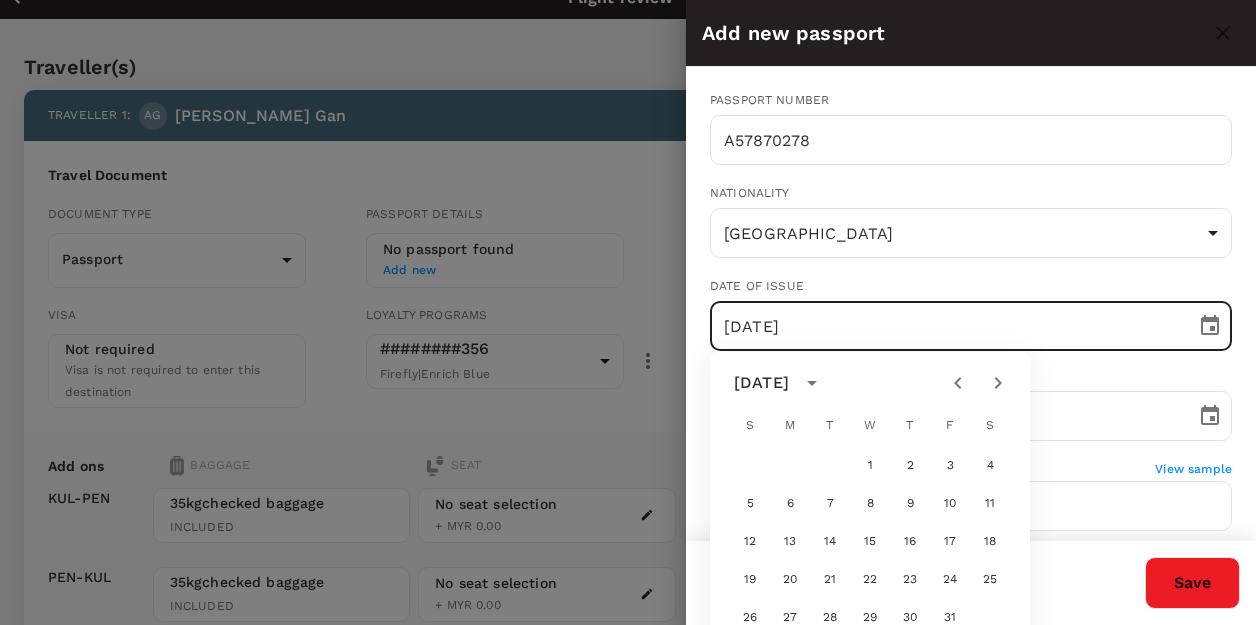 click 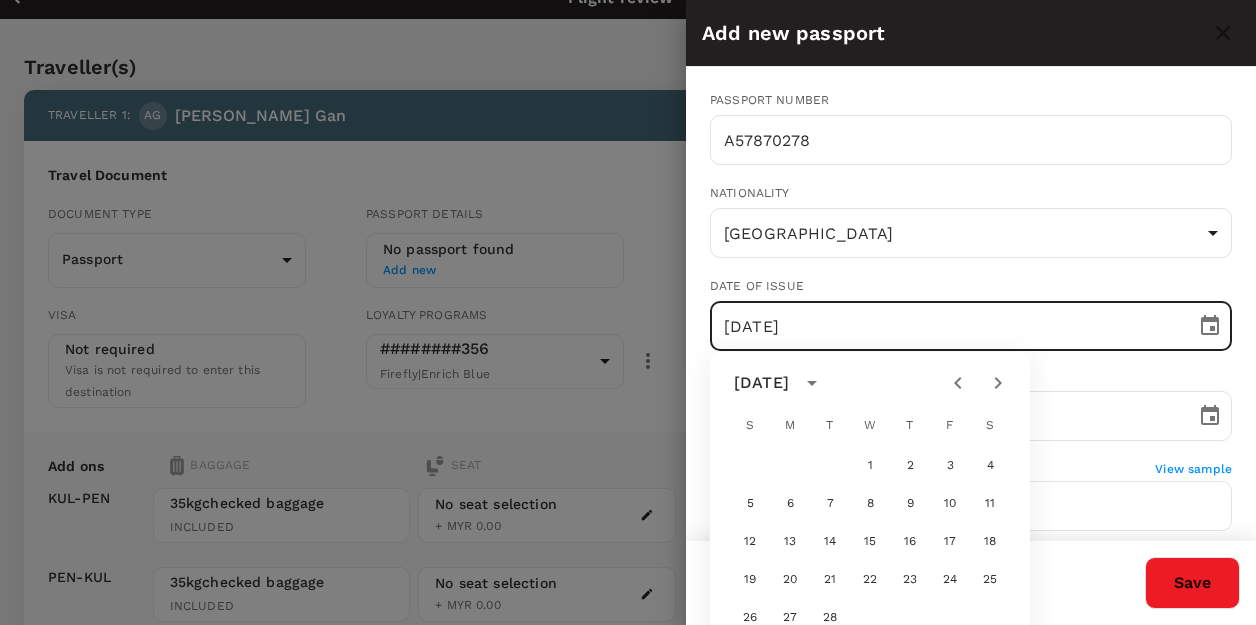 click 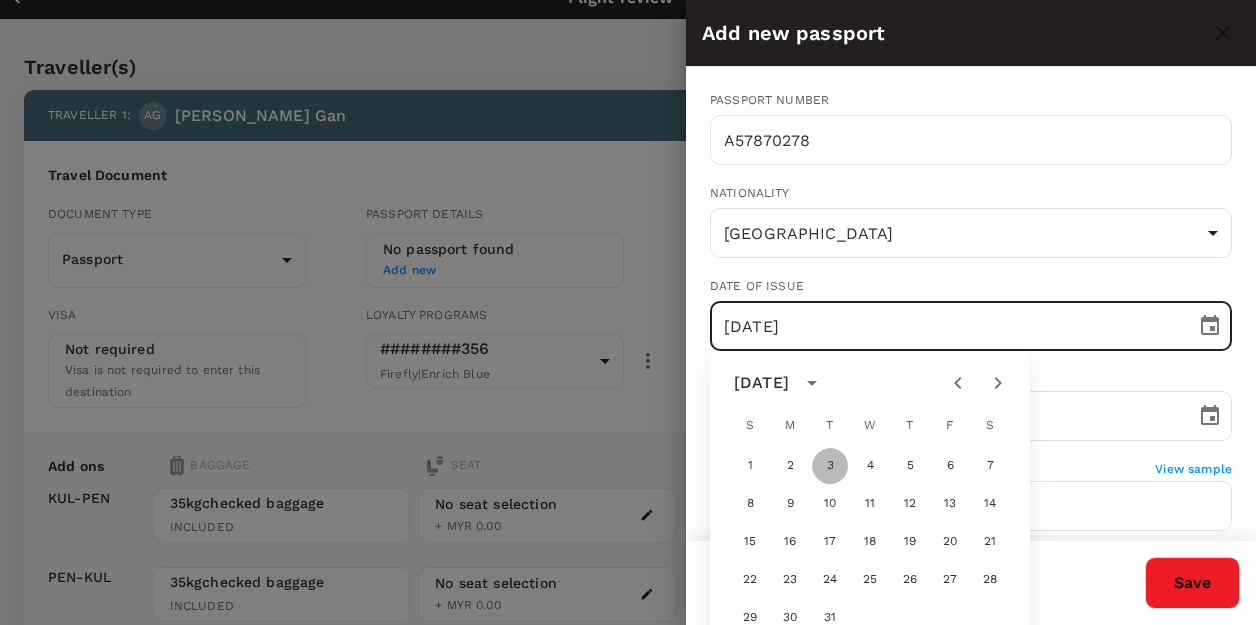 click on "3" at bounding box center [830, 466] 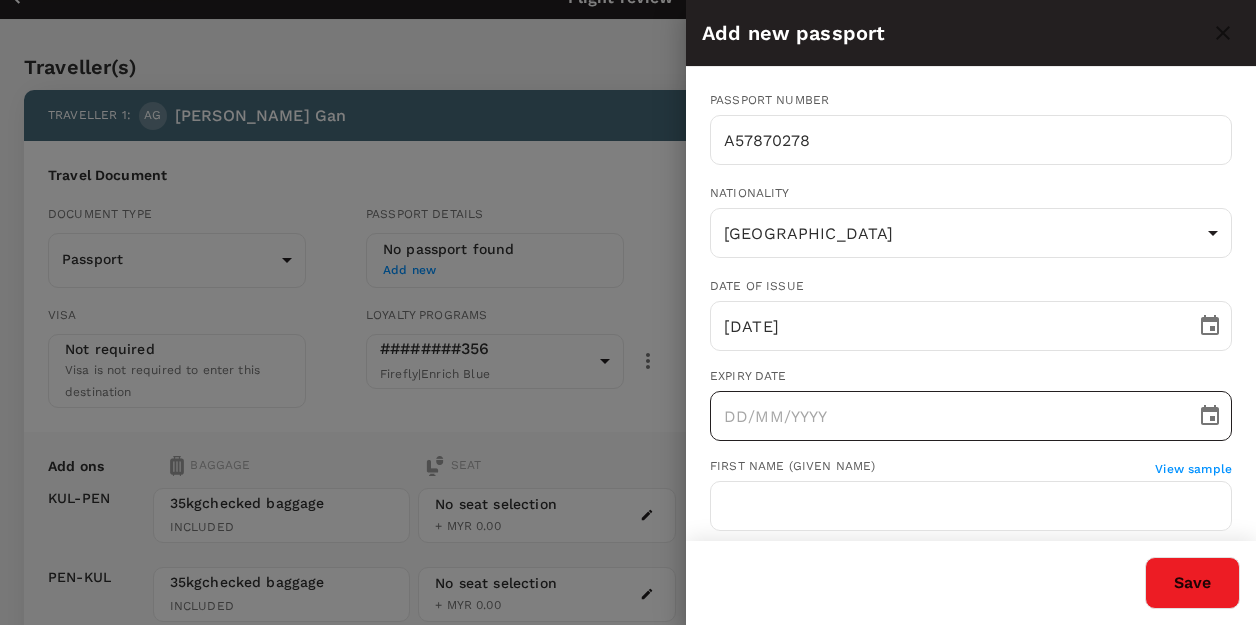 click 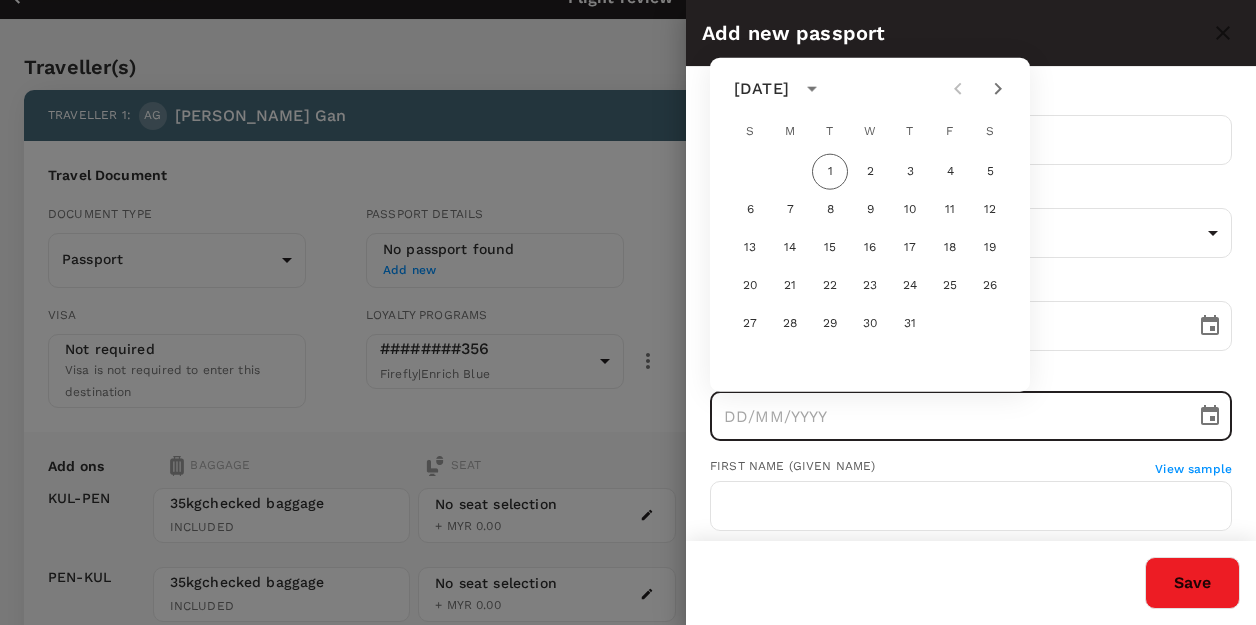 click 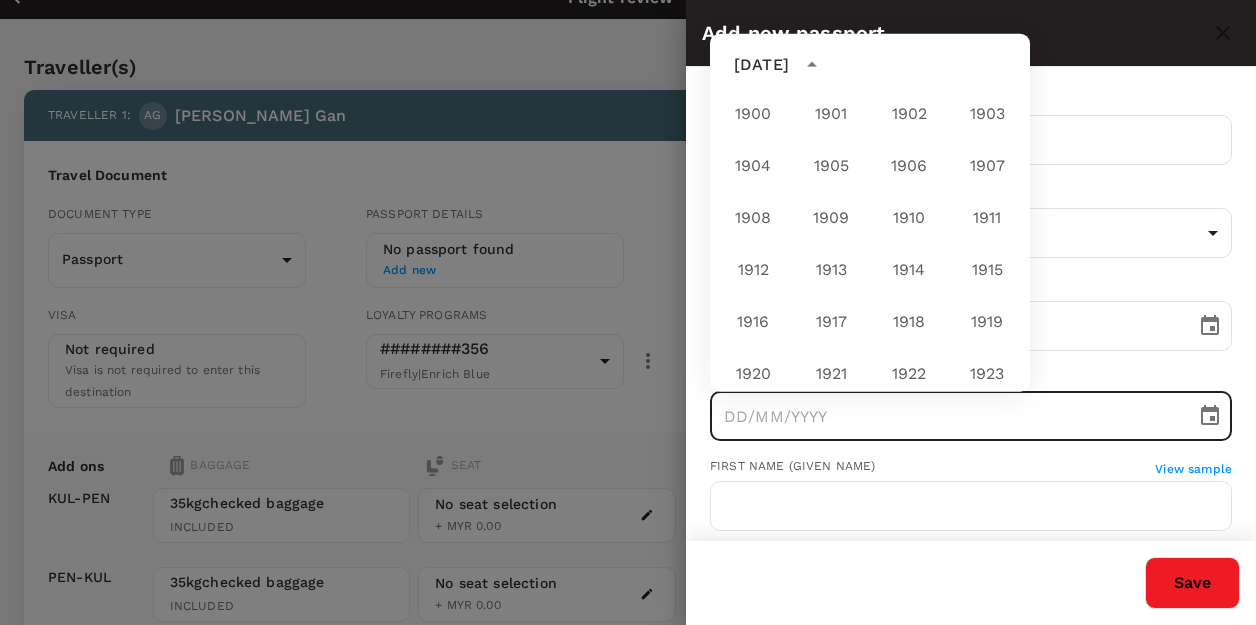 scroll, scrollTop: 1486, scrollLeft: 0, axis: vertical 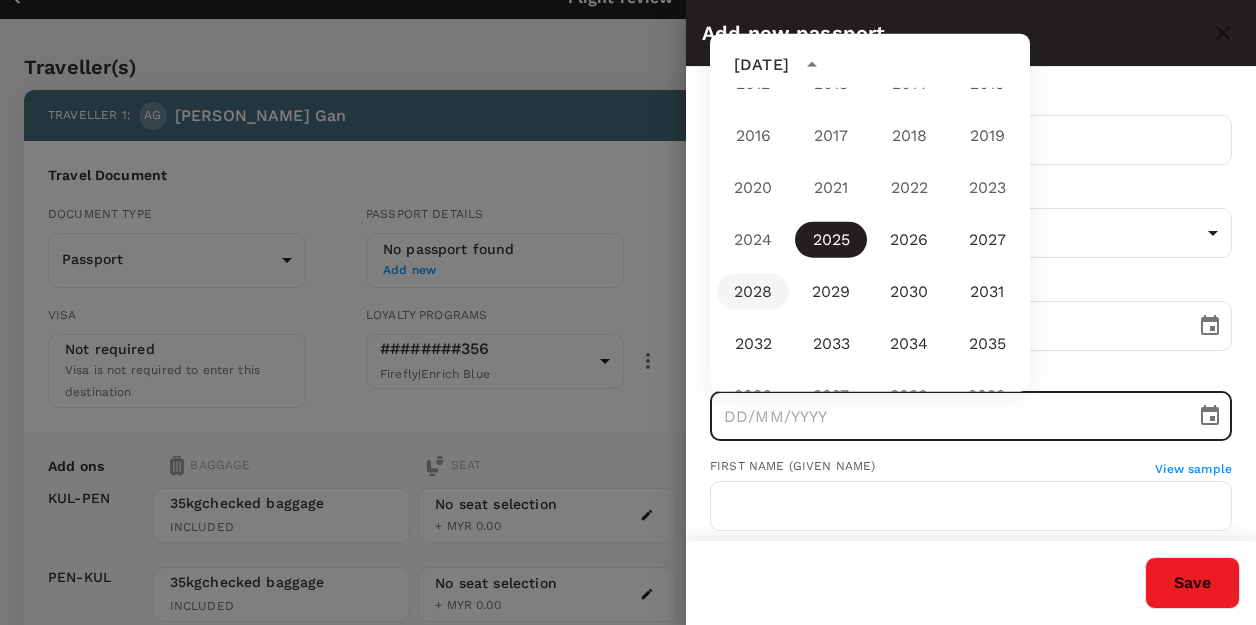 click on "2028" at bounding box center (753, 292) 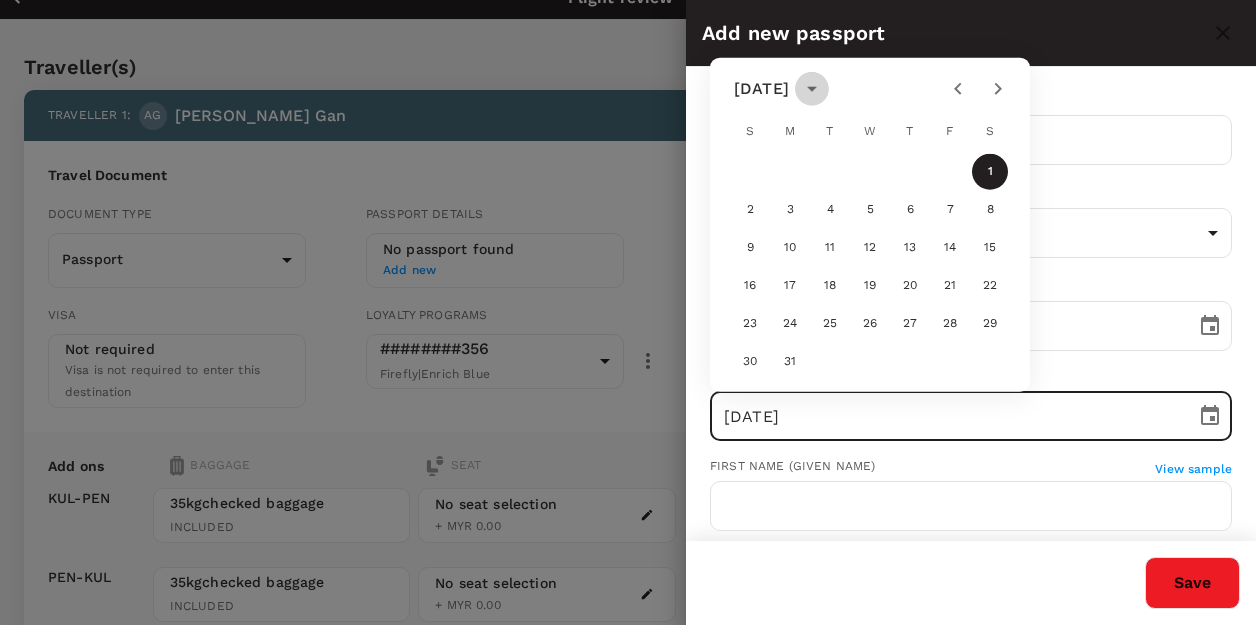 click 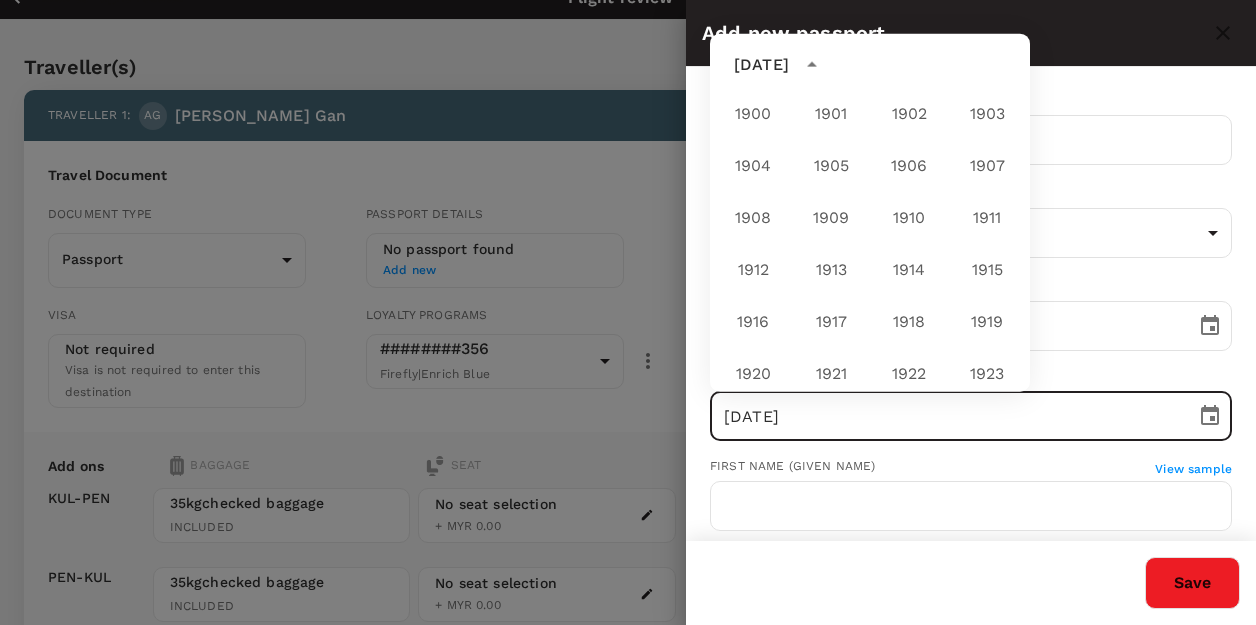 scroll, scrollTop: 1538, scrollLeft: 0, axis: vertical 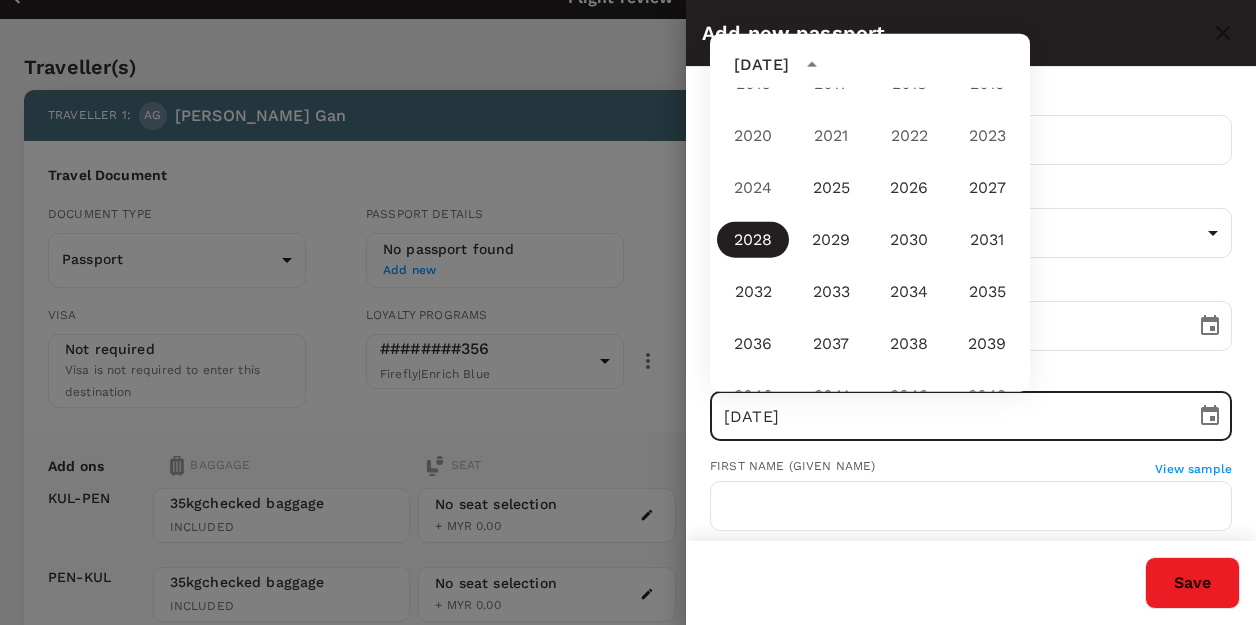 click 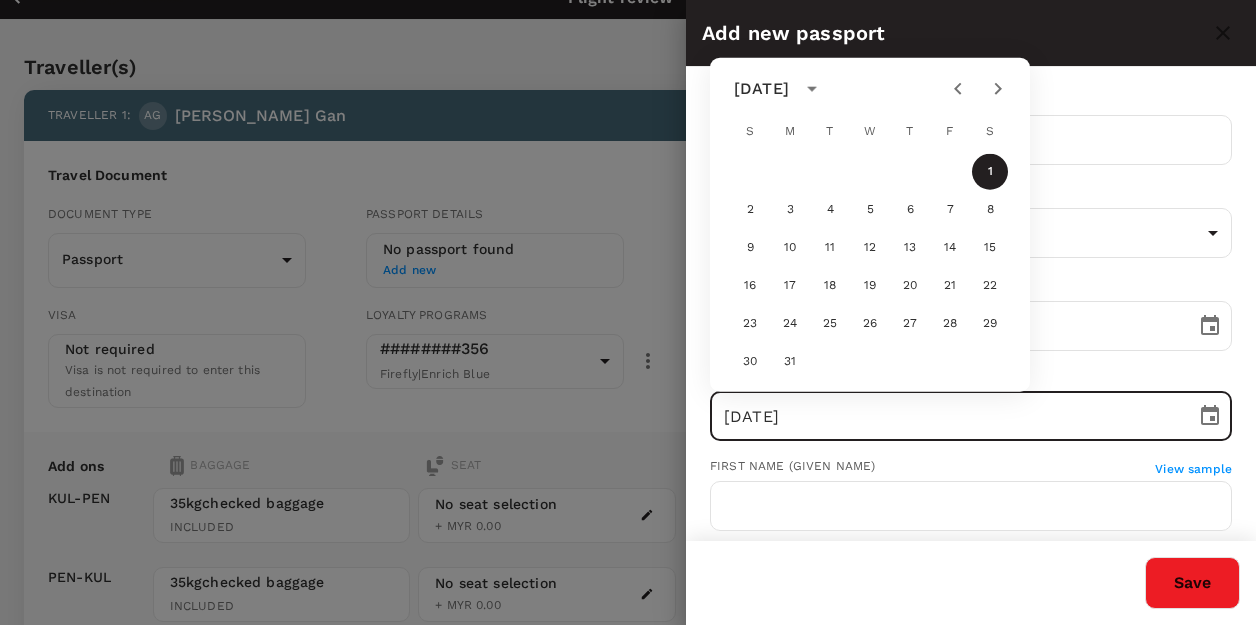 click 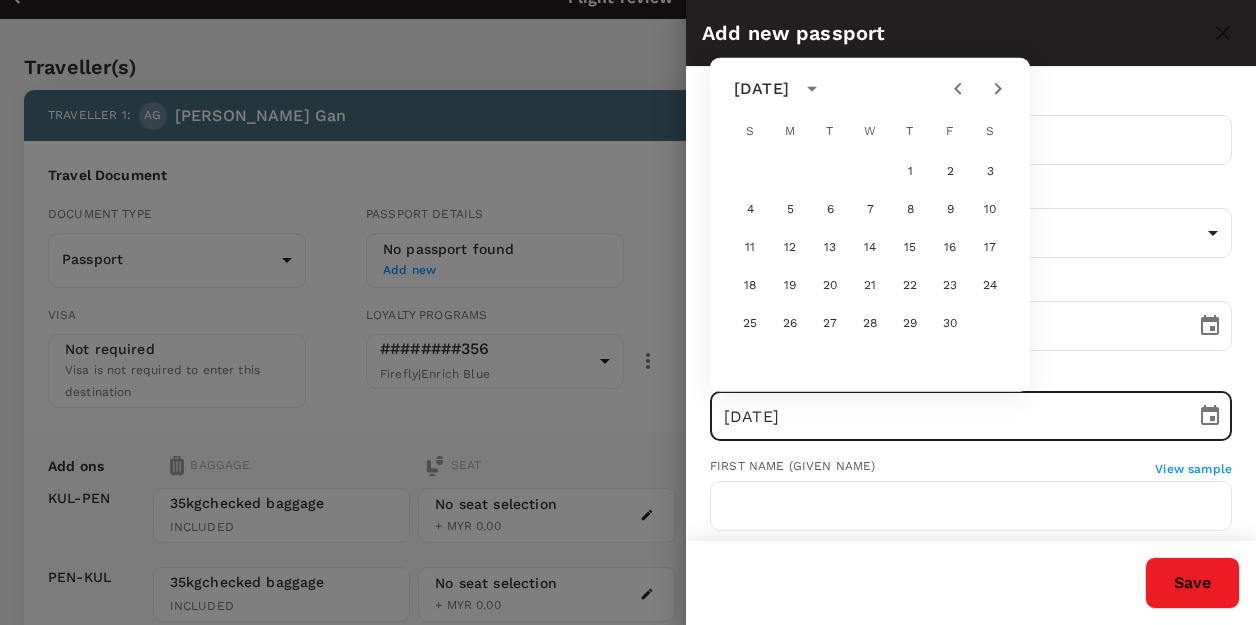 click 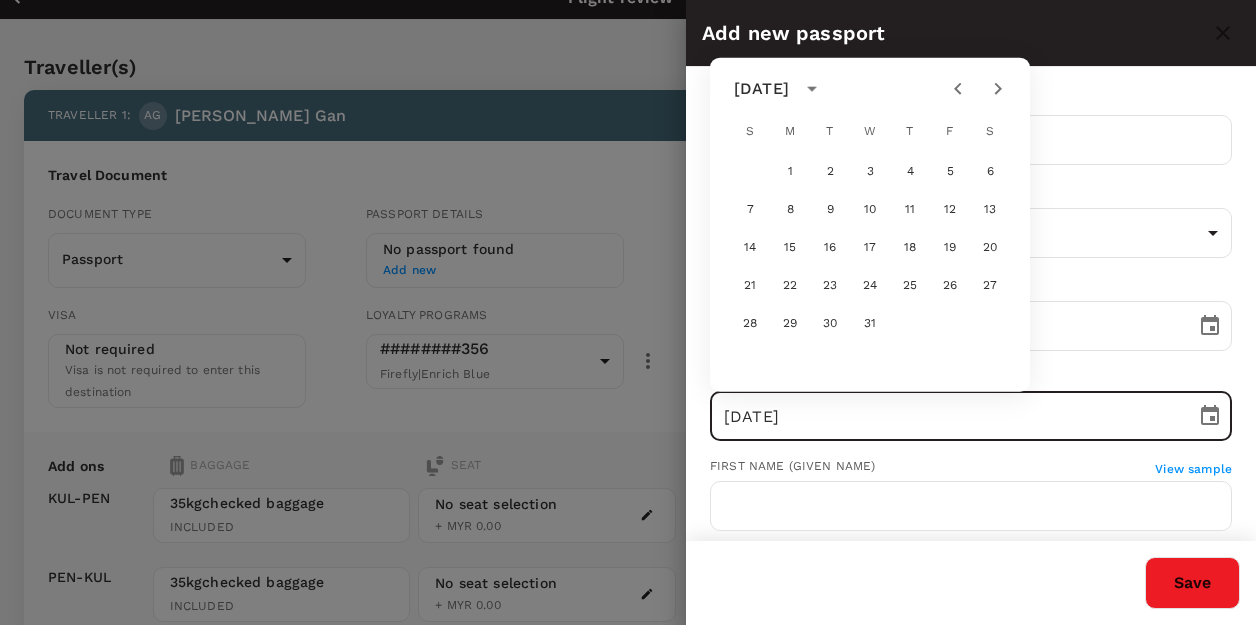 click 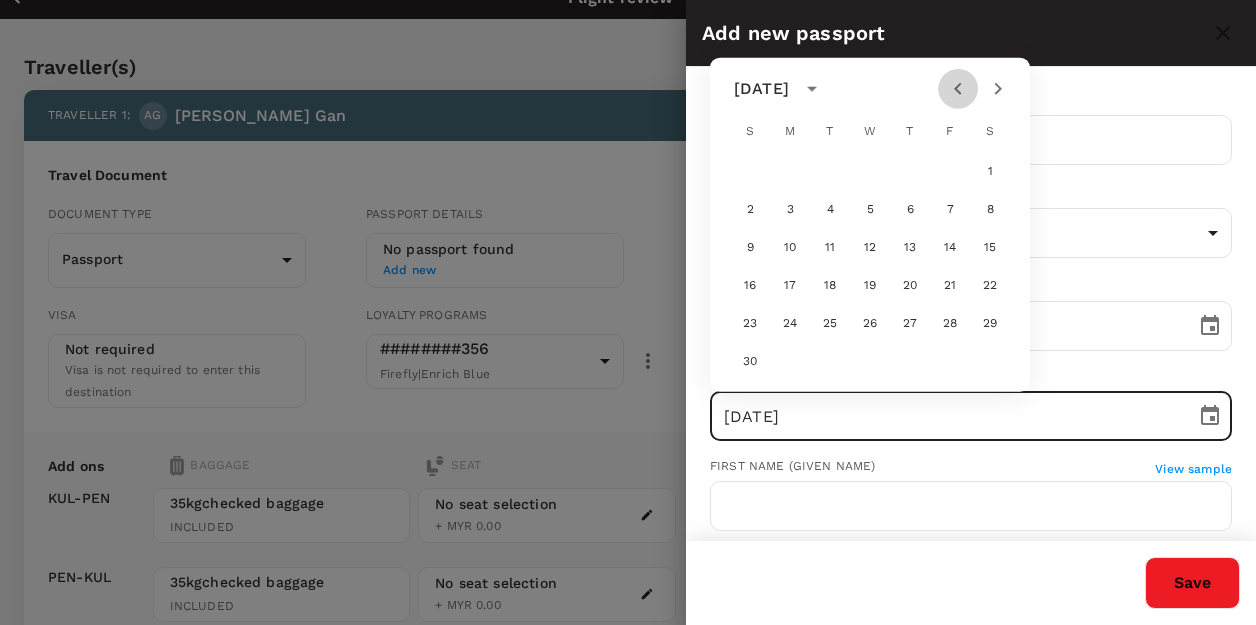 click 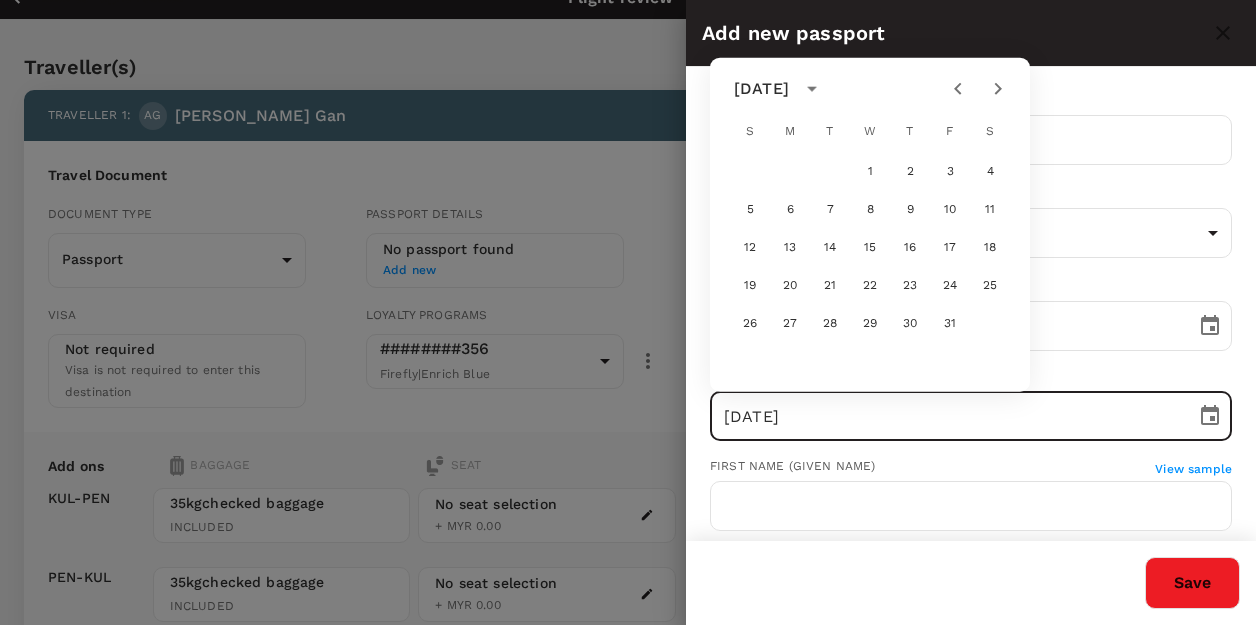 click 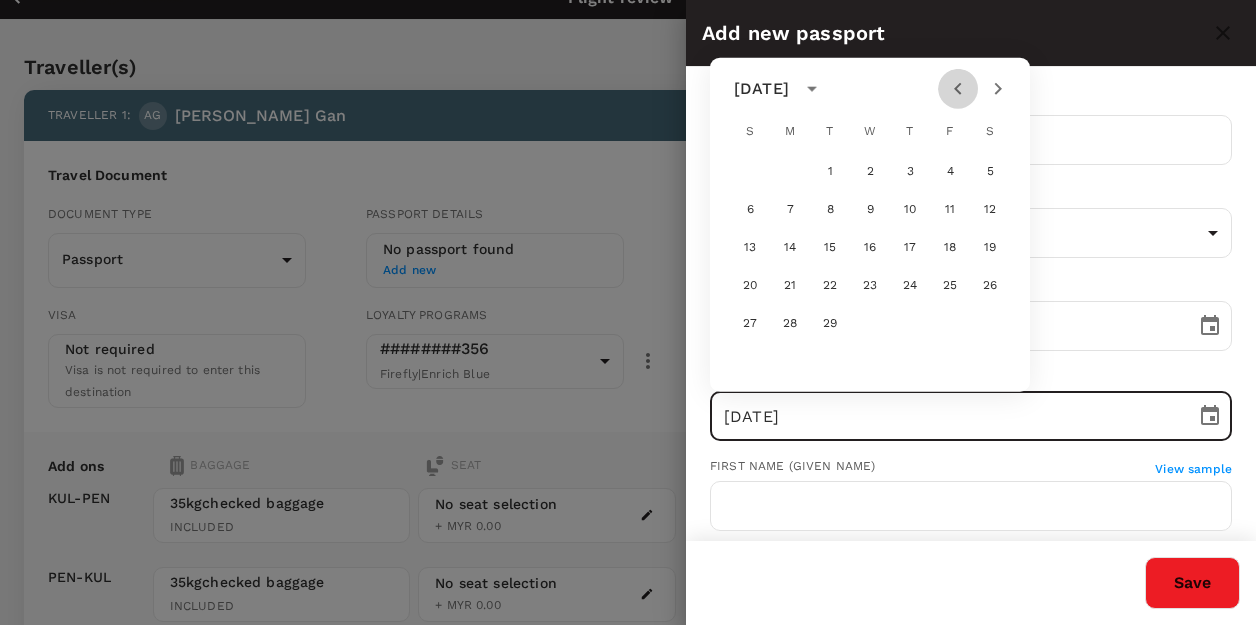 click 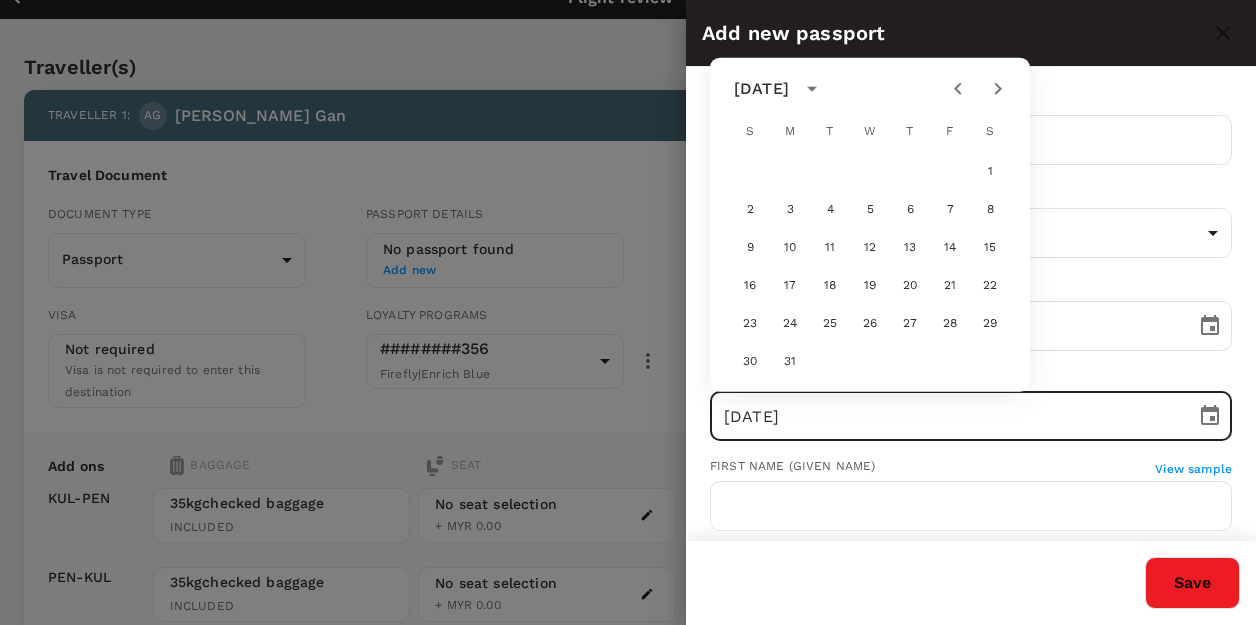 click 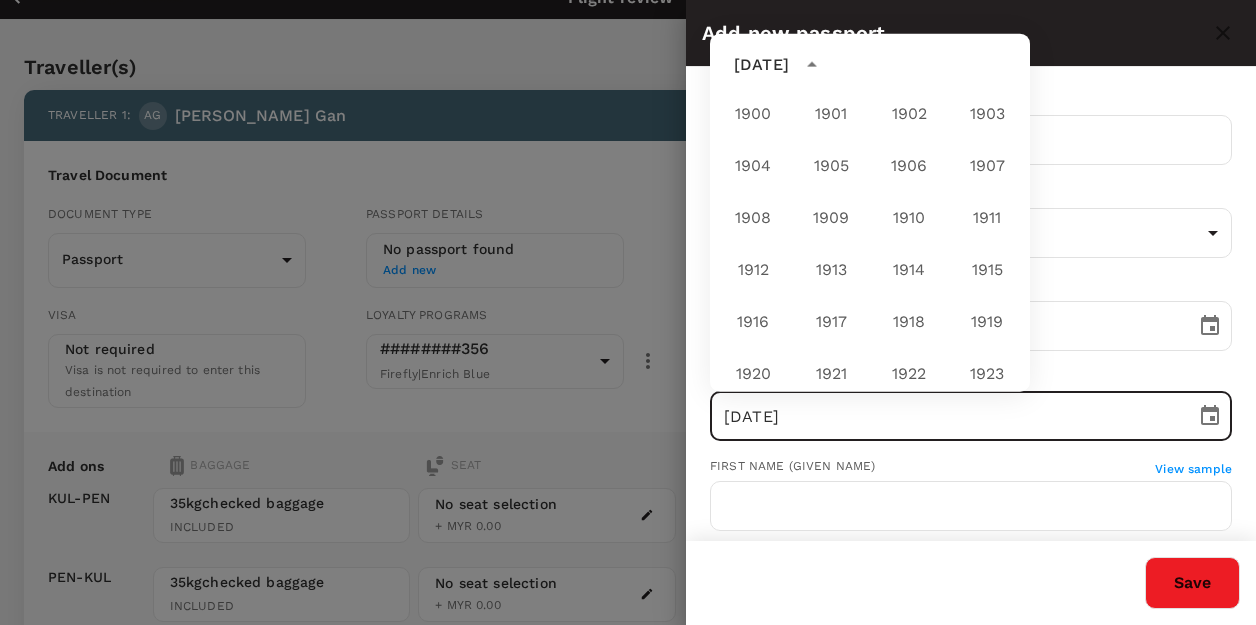 scroll, scrollTop: 1538, scrollLeft: 0, axis: vertical 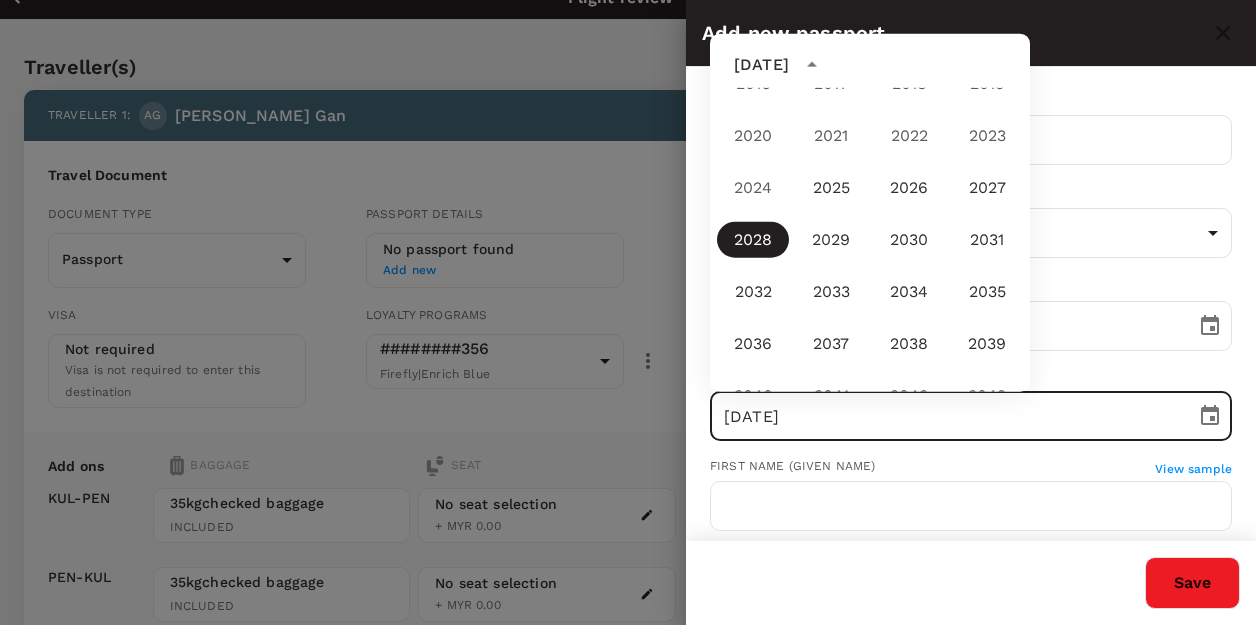 click on "January 2028" at bounding box center (870, 65) 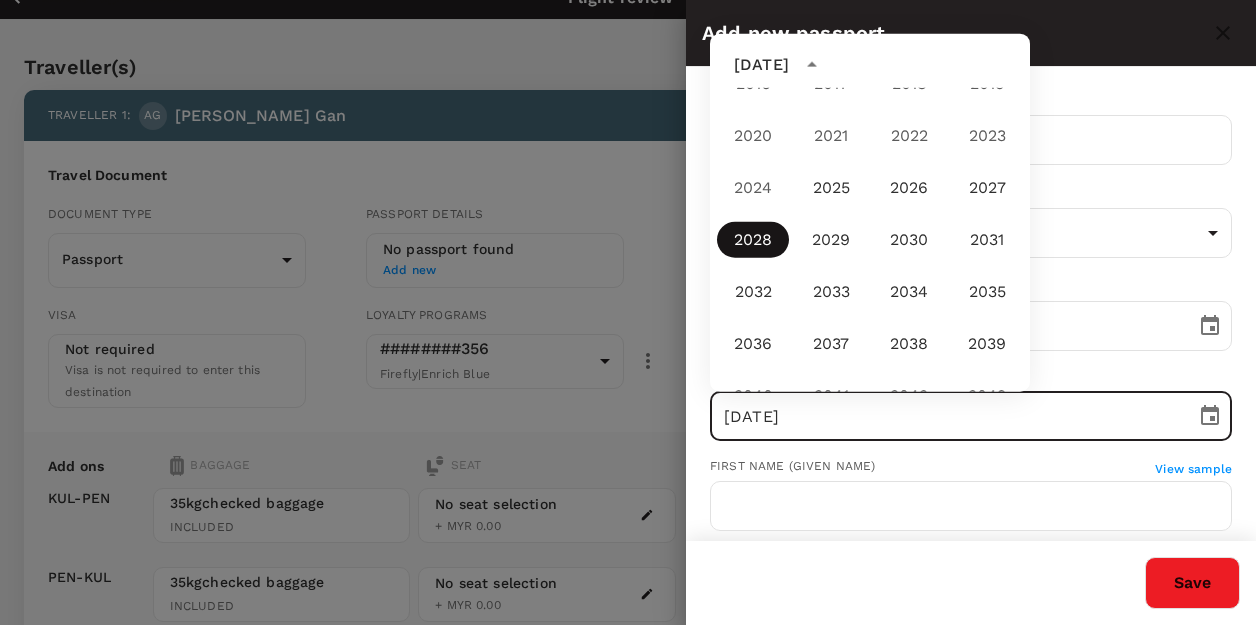 click on "2028" at bounding box center [753, 240] 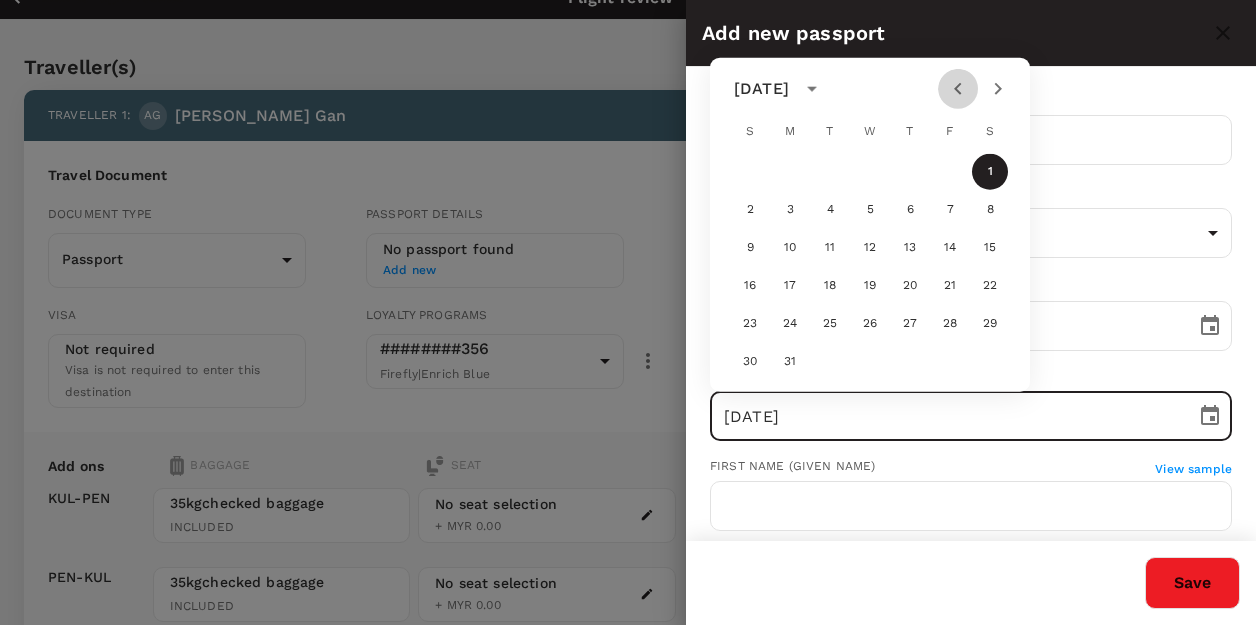 click 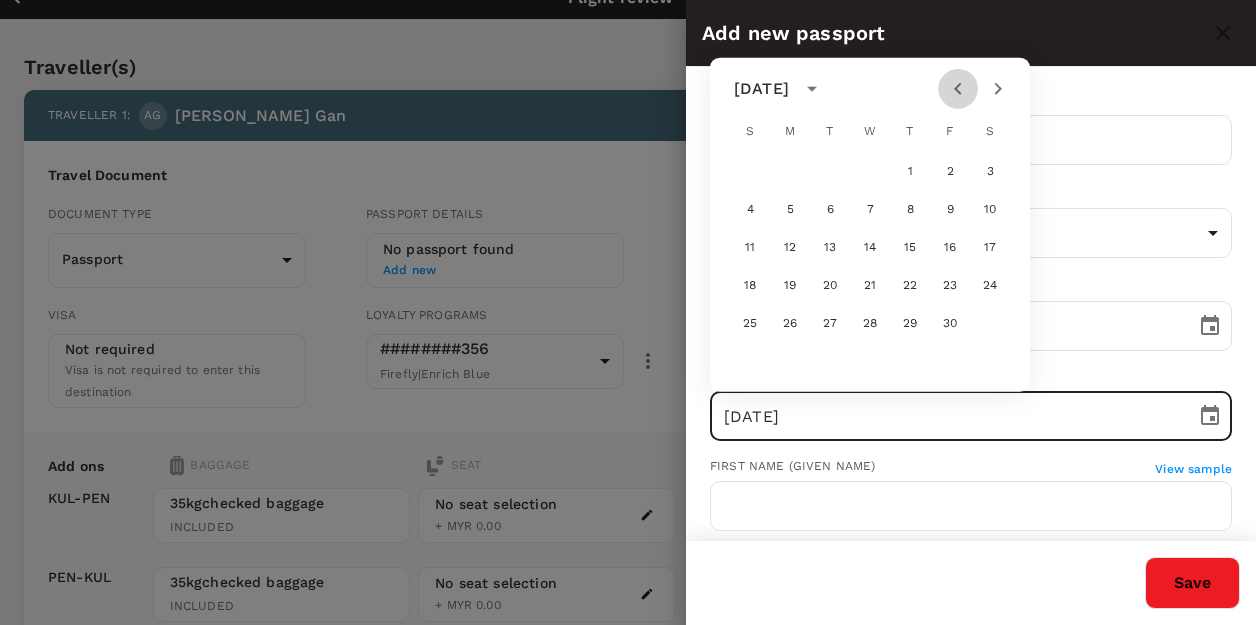 click 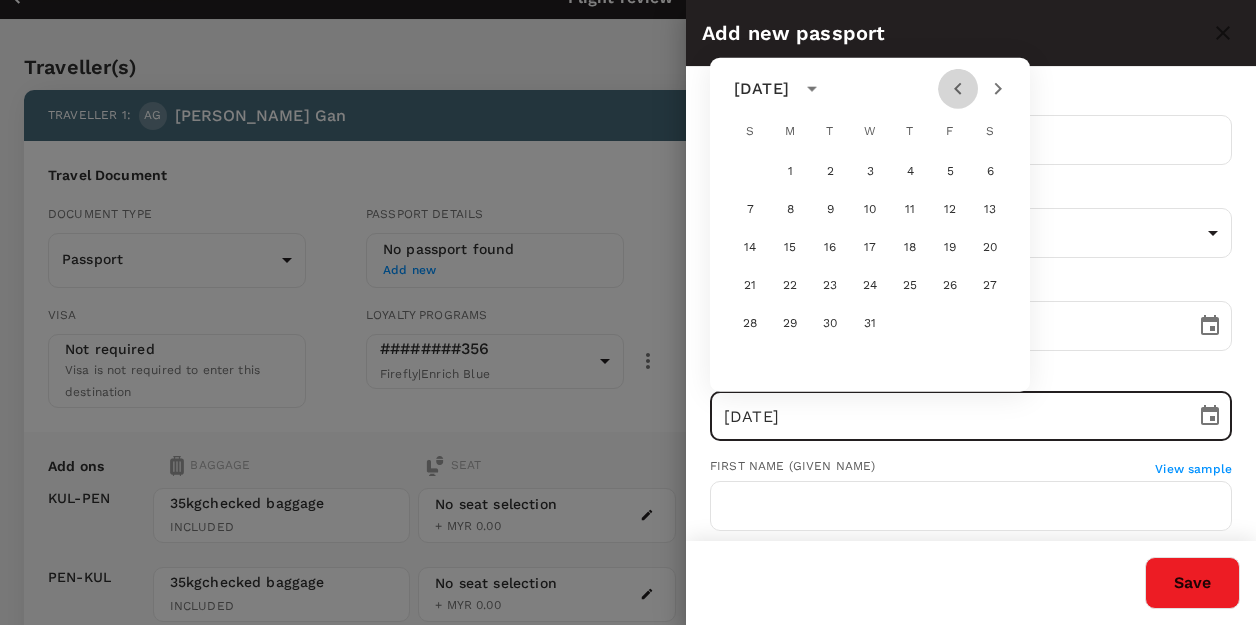 click 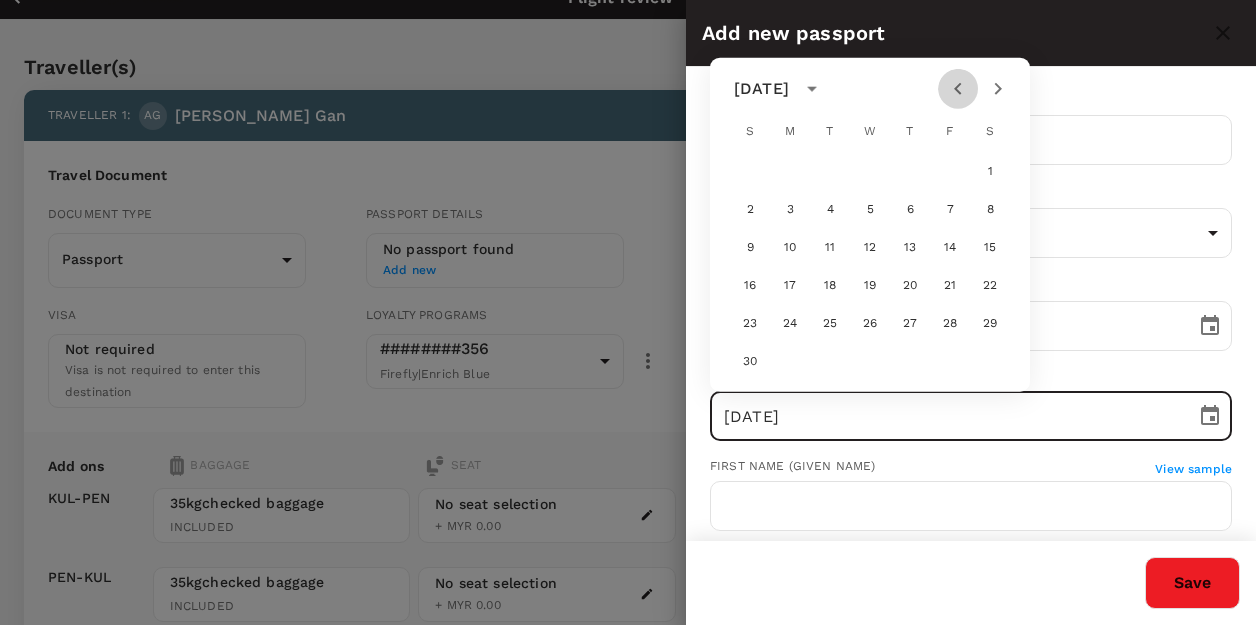 click 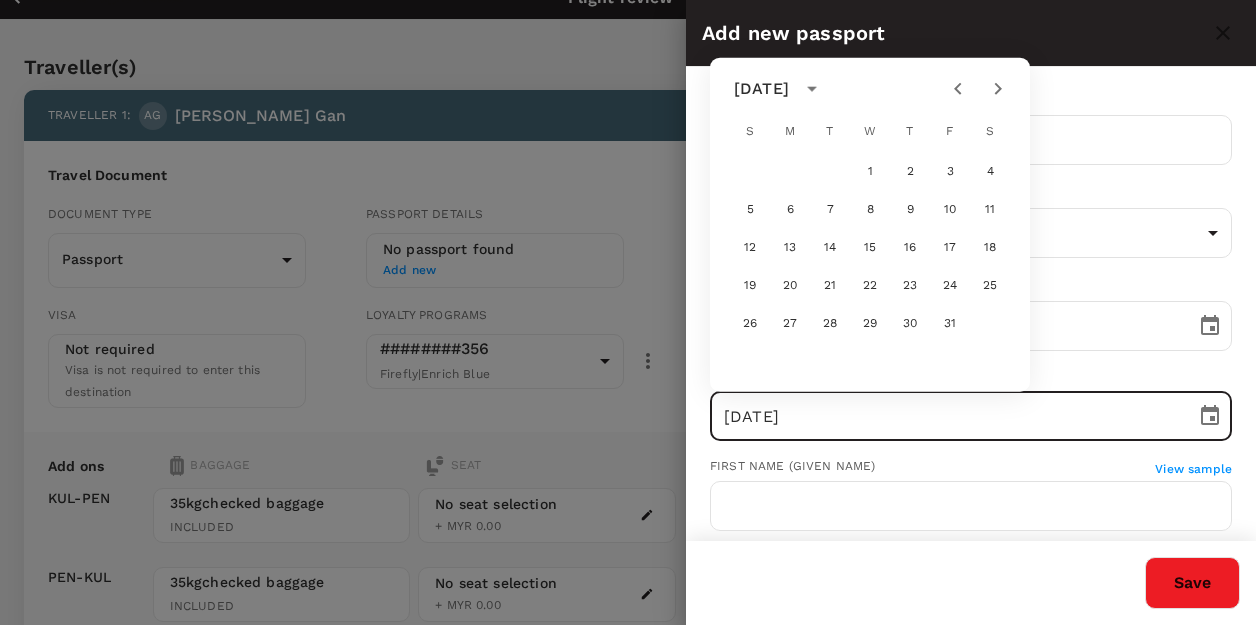 click 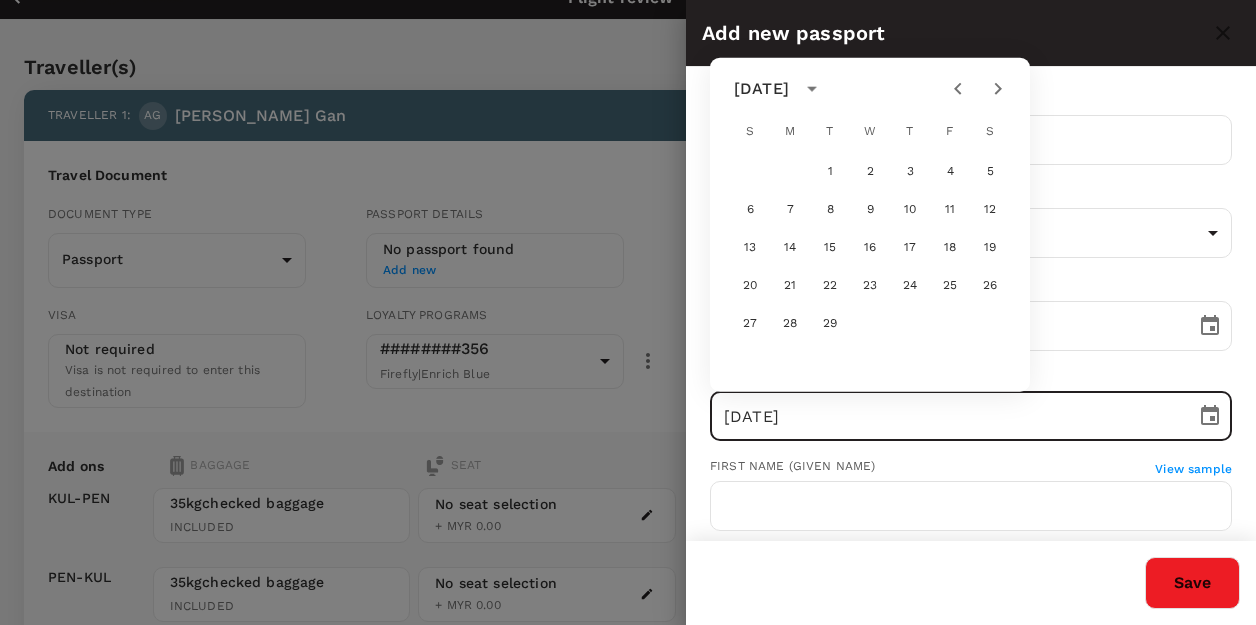 click 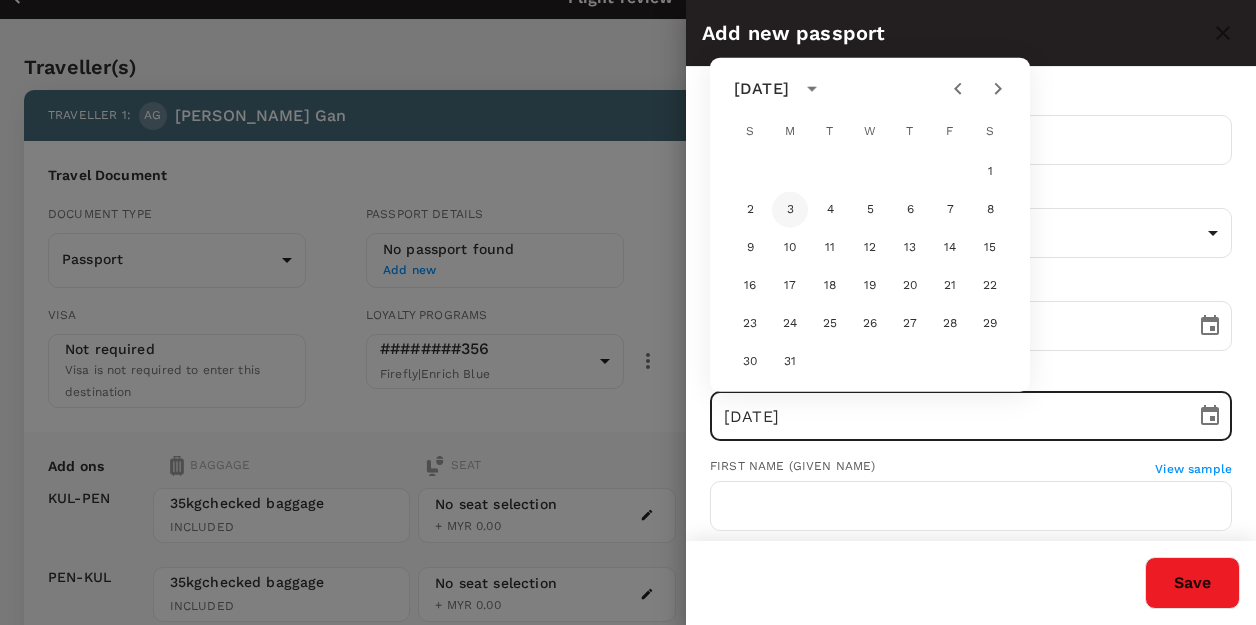 click on "3" at bounding box center [790, 210] 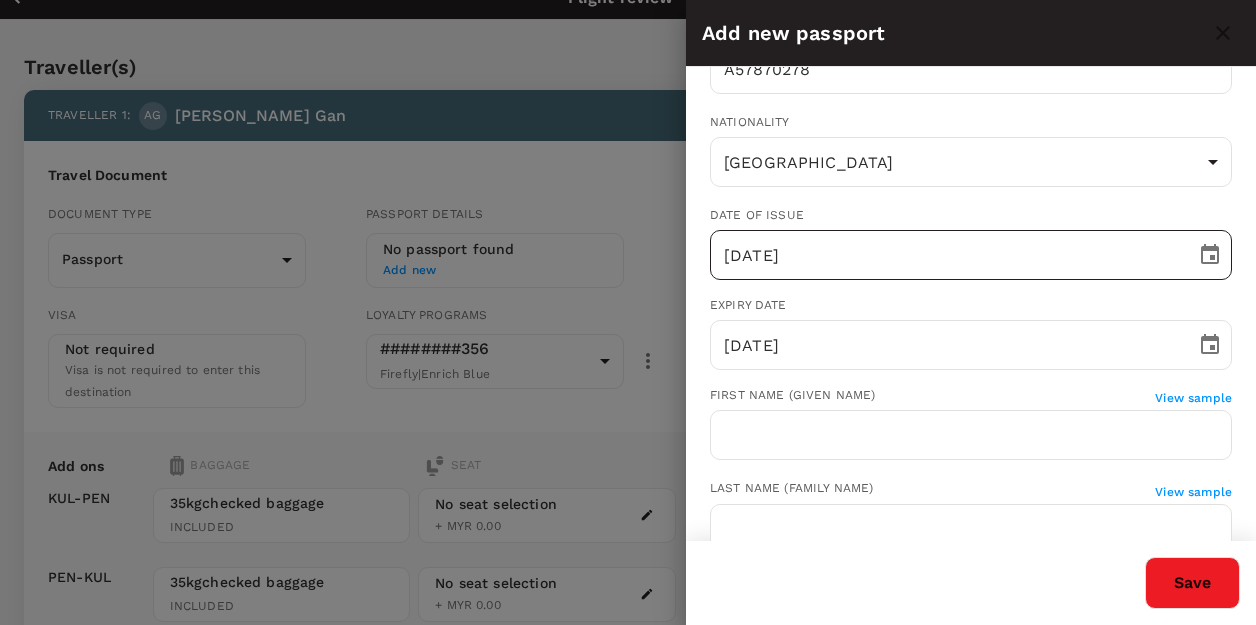 scroll, scrollTop: 100, scrollLeft: 0, axis: vertical 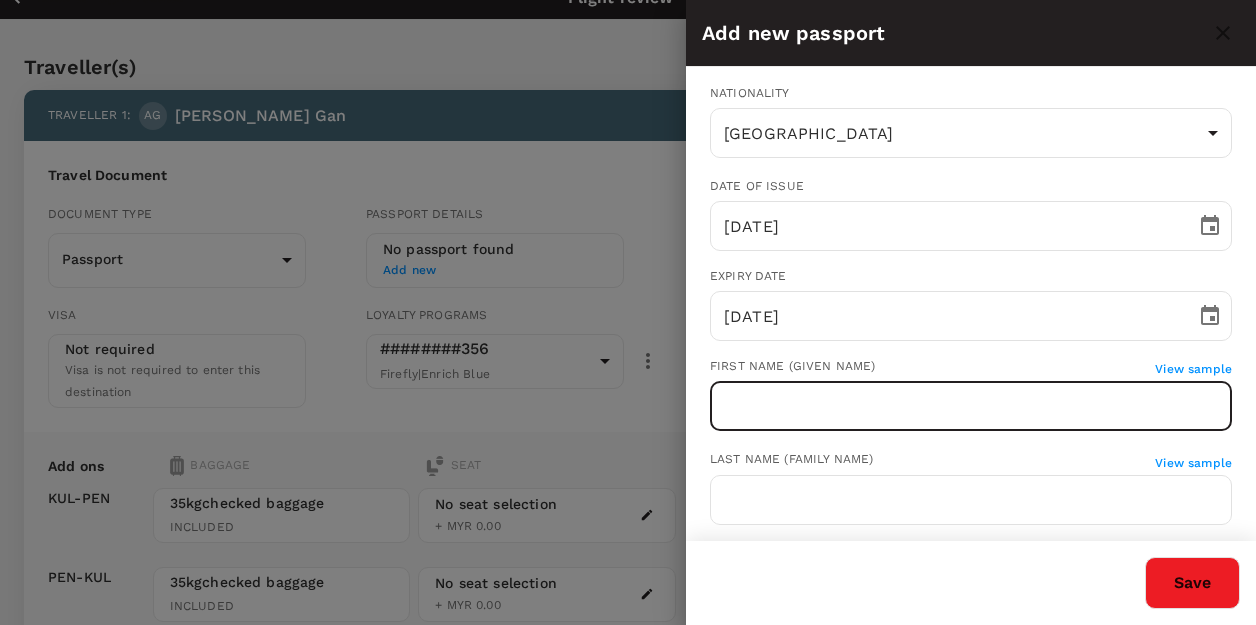 click at bounding box center (971, 406) 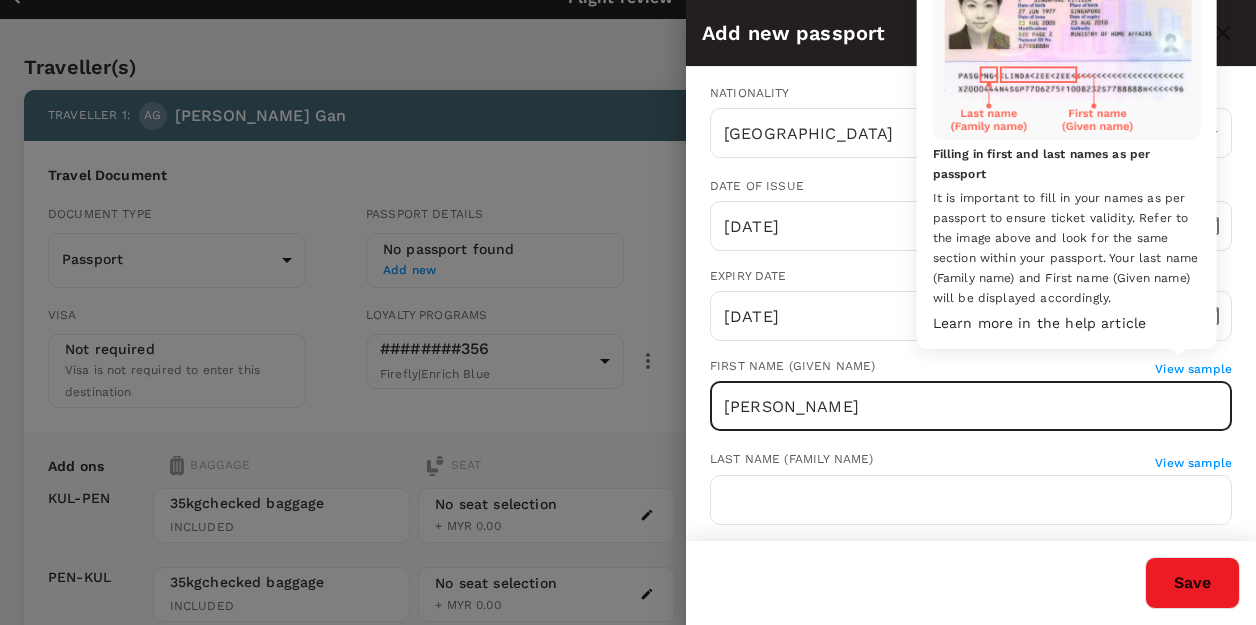 type on "Ai Mei" 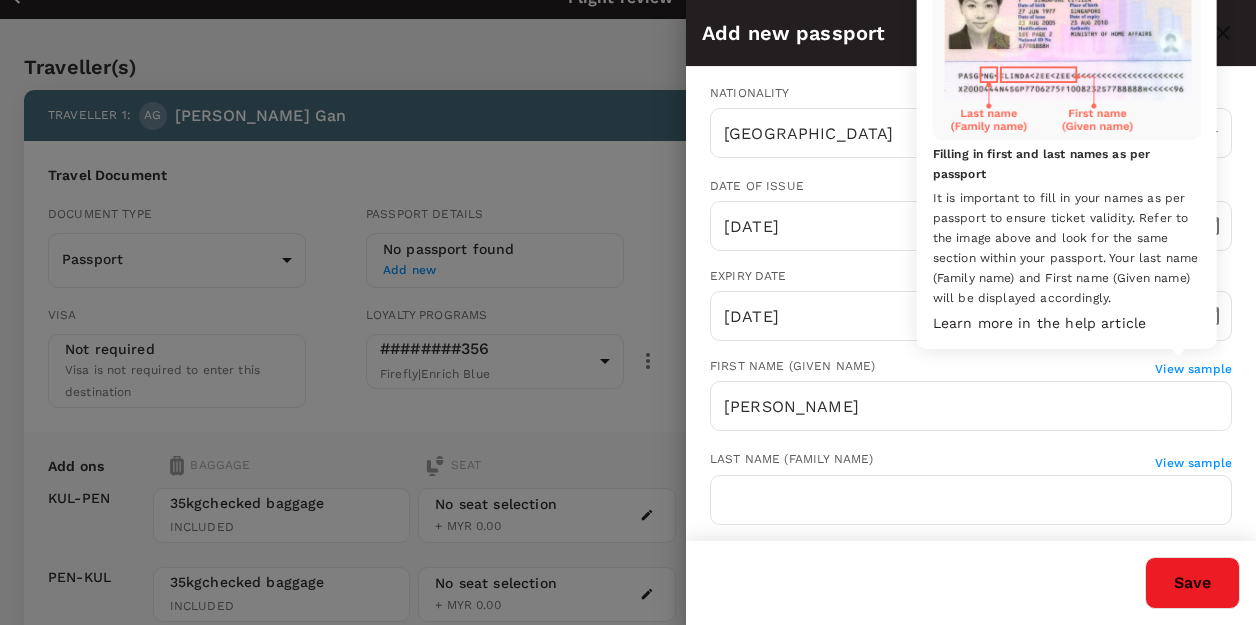 click on "Filling in first and last names as per passport It is important to fill in your names as per passport to ensure ticket validity. Refer to the image above and look for the same section within your passport. Your last name (Family name) and First name (Given name) will be displayed accordingly. Learn more in the help article" at bounding box center [1067, 135] 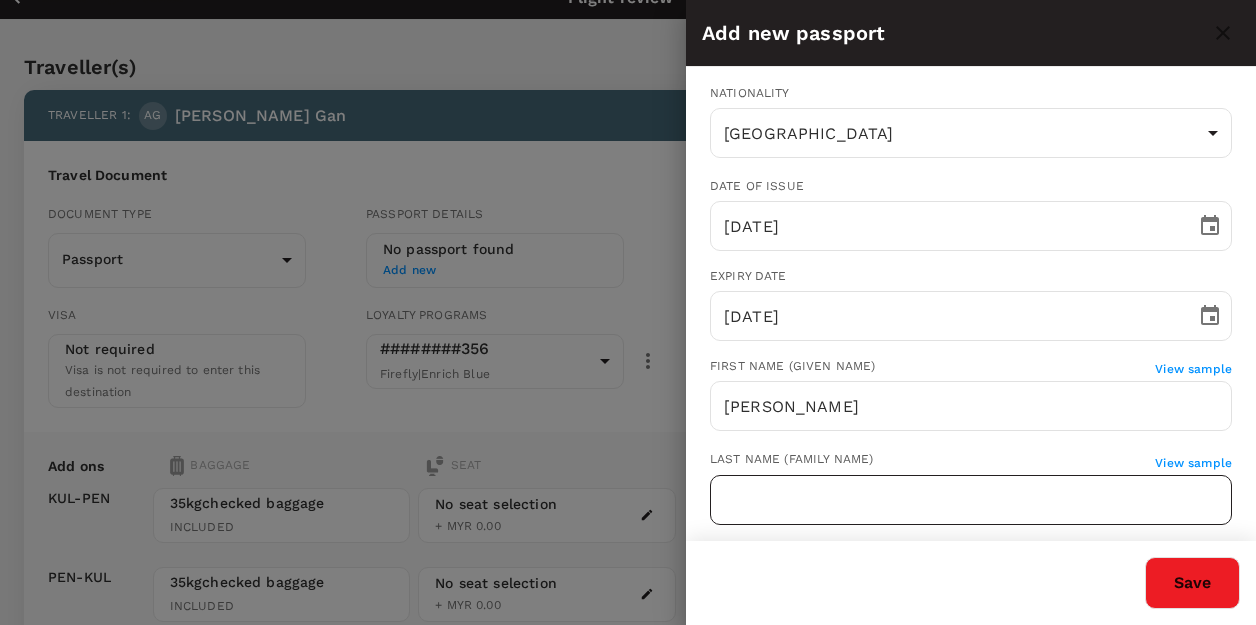 click at bounding box center (971, 500) 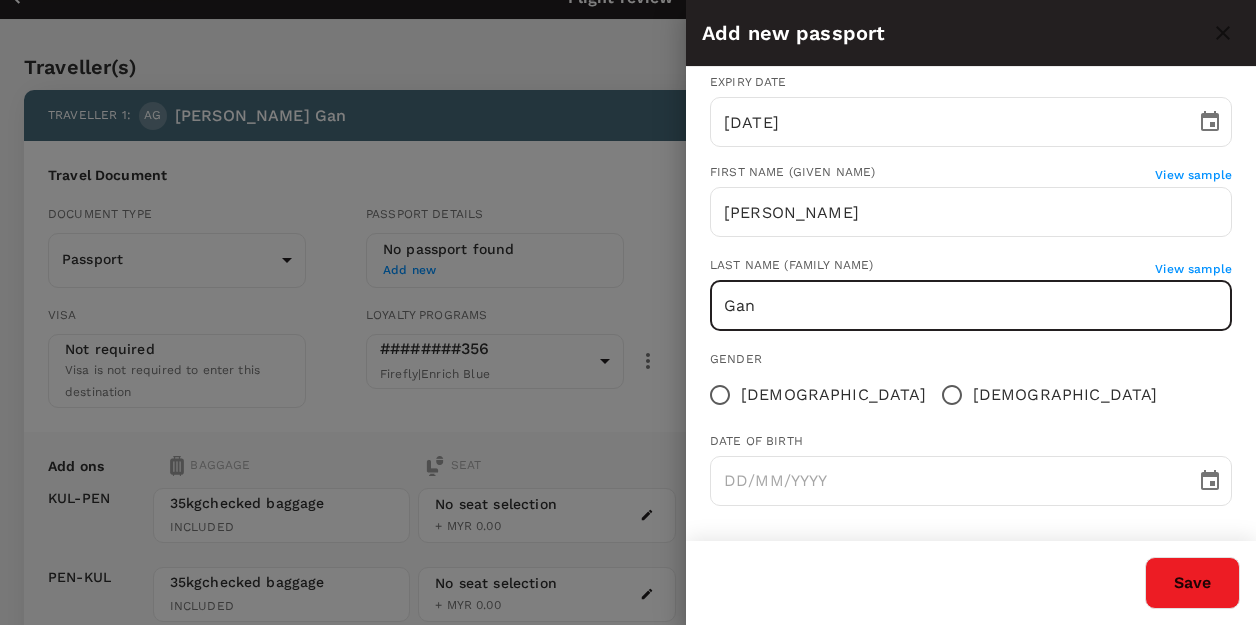 scroll, scrollTop: 297, scrollLeft: 0, axis: vertical 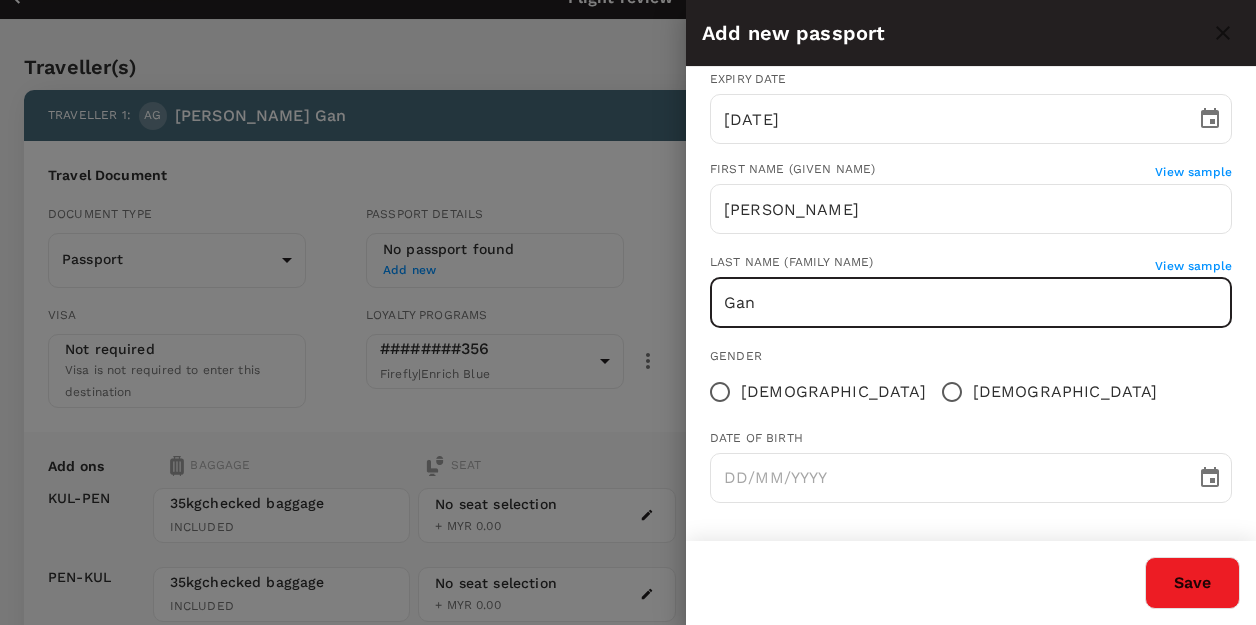 type on "Gan" 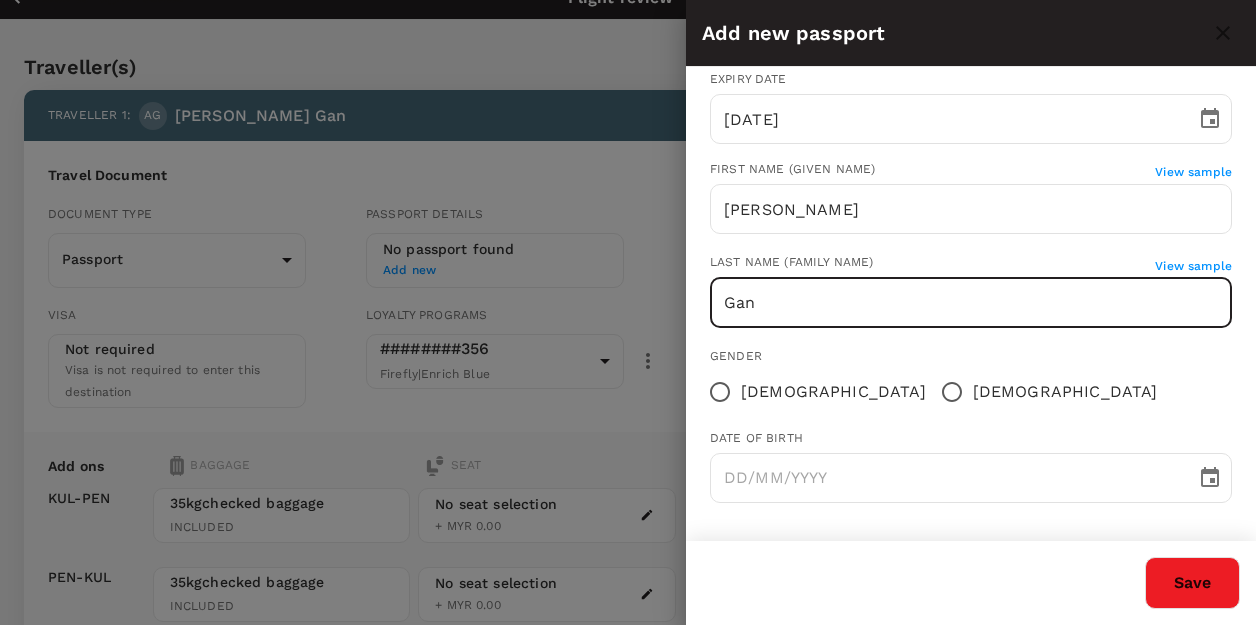 click on "Female" at bounding box center (720, 392) 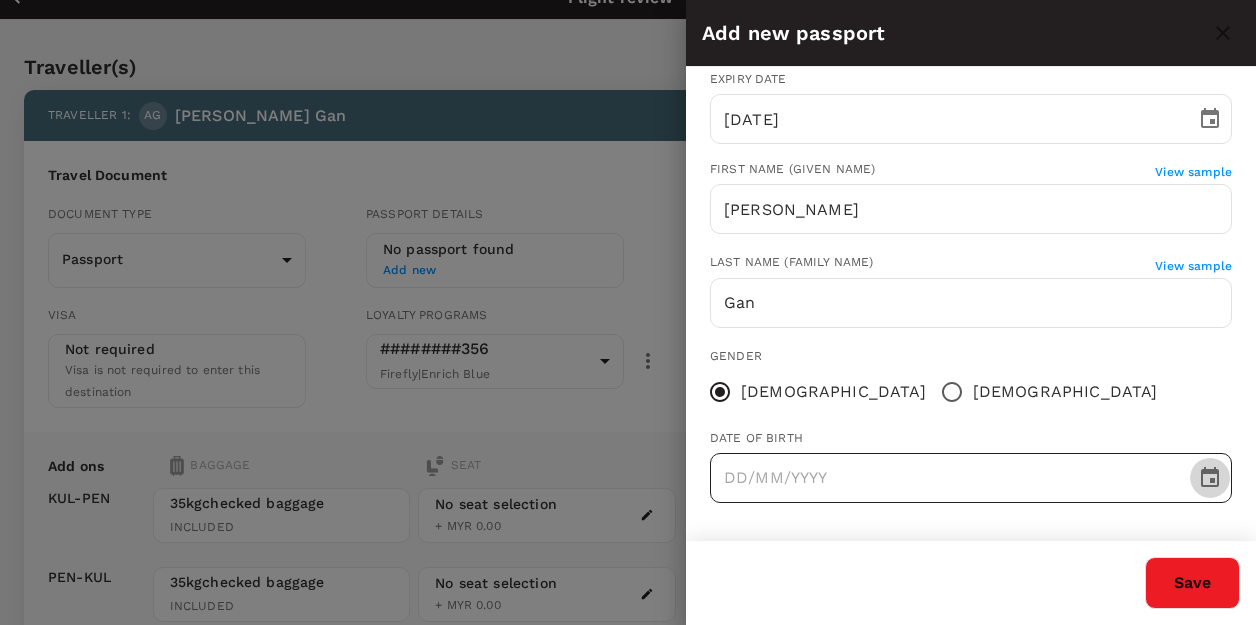 click 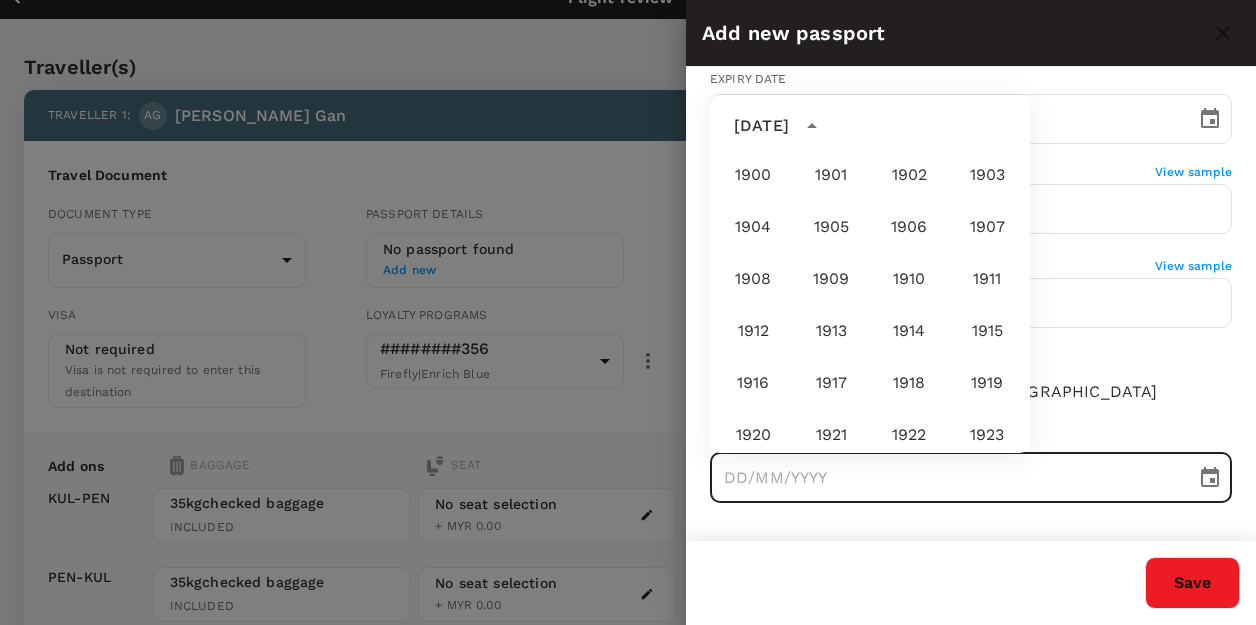 scroll, scrollTop: 1486, scrollLeft: 0, axis: vertical 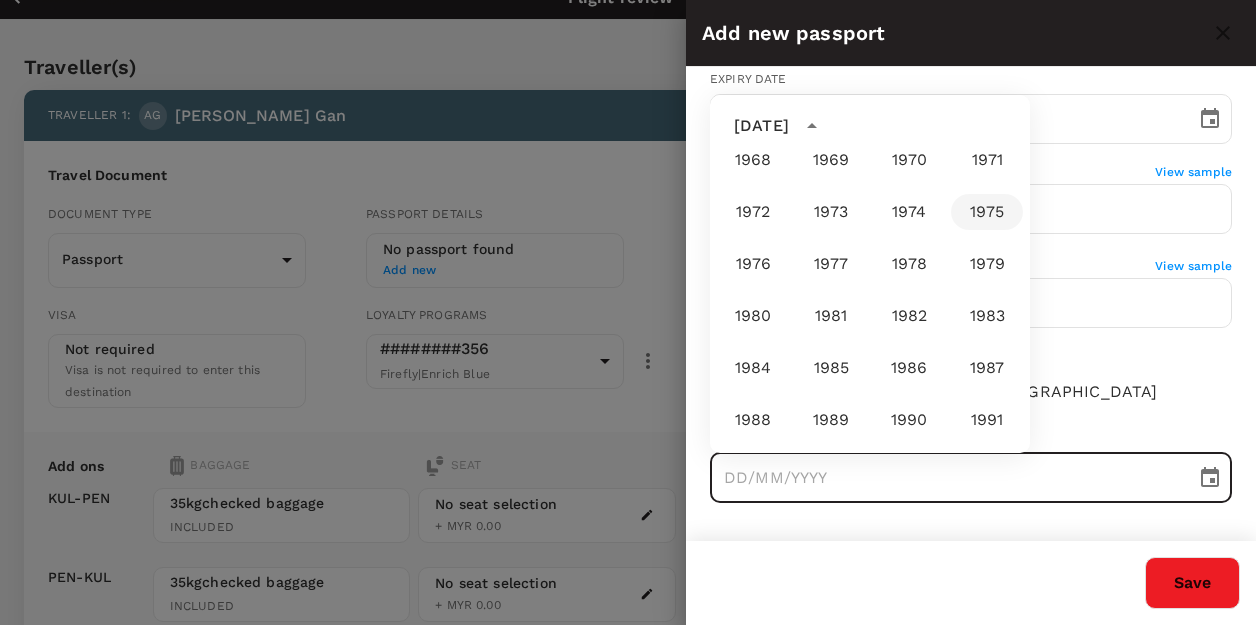 click on "1975" at bounding box center [987, 212] 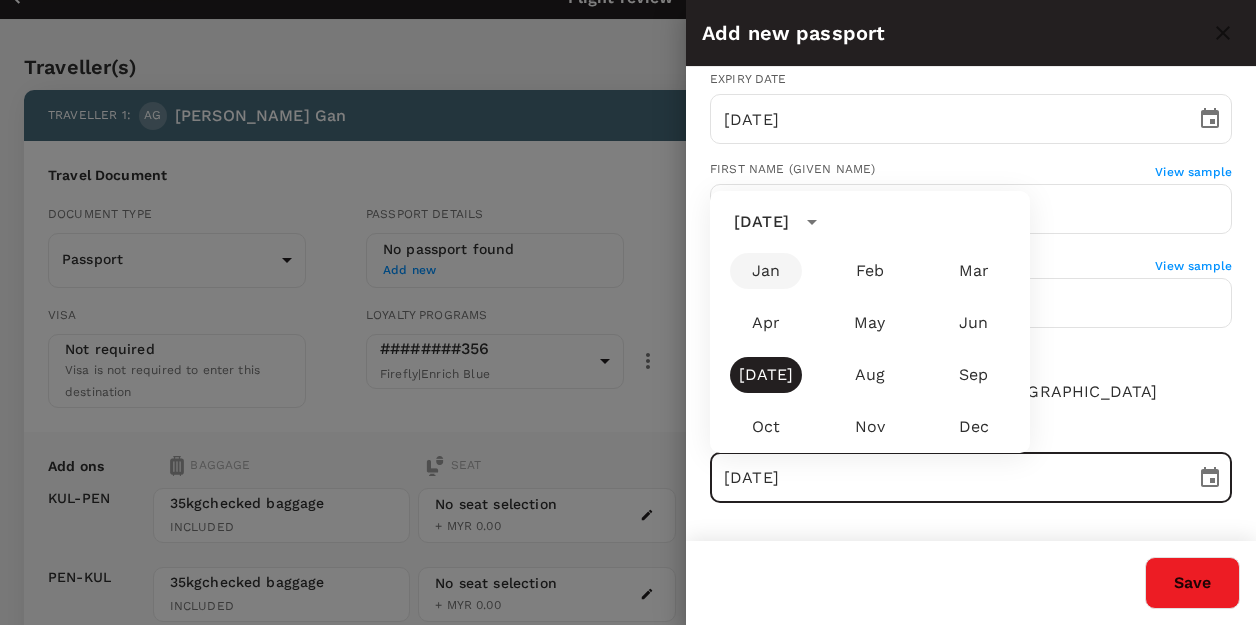 click on "Jan" at bounding box center [766, 271] 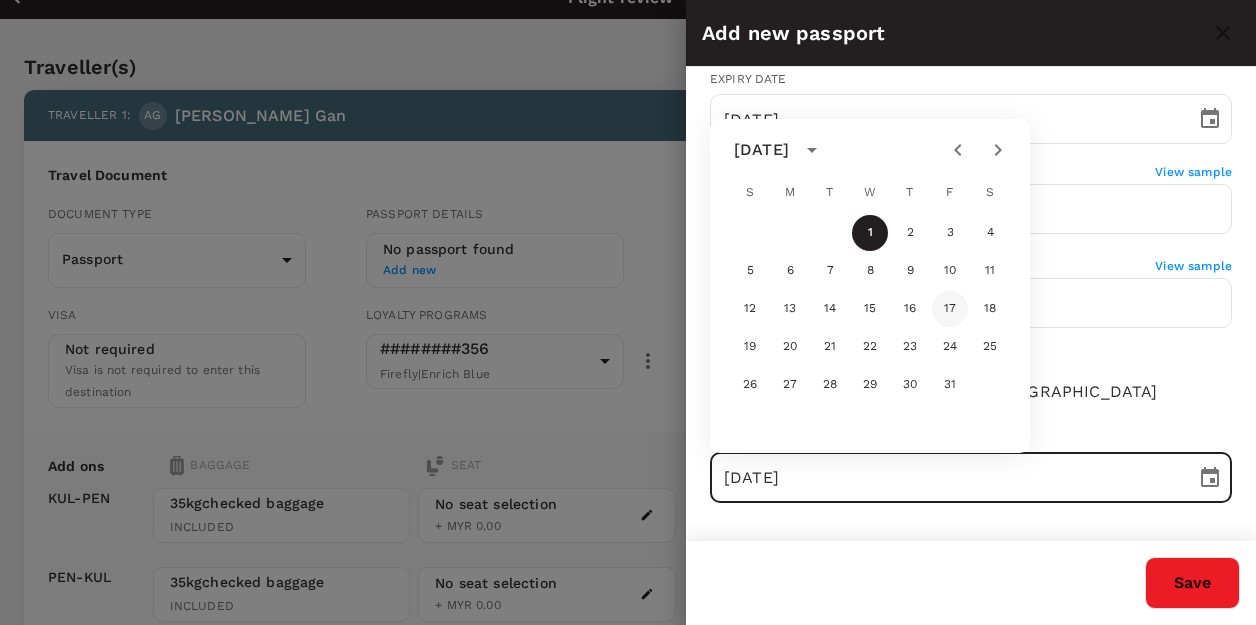click on "17" at bounding box center (950, 309) 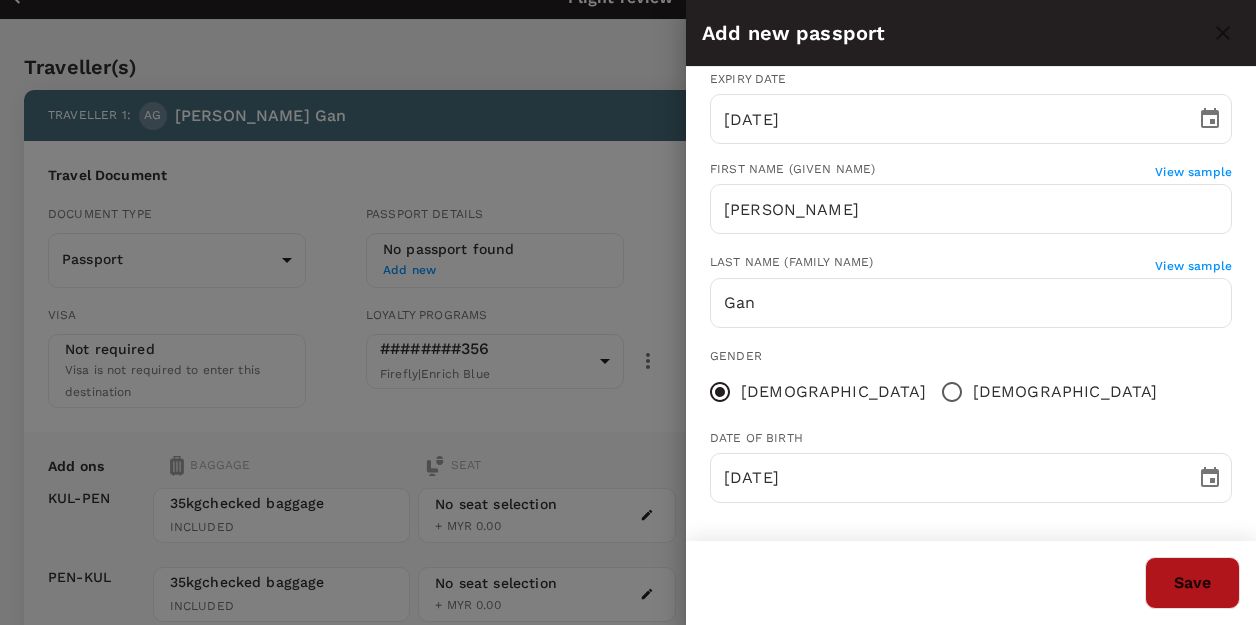click on "Save" at bounding box center (1192, 583) 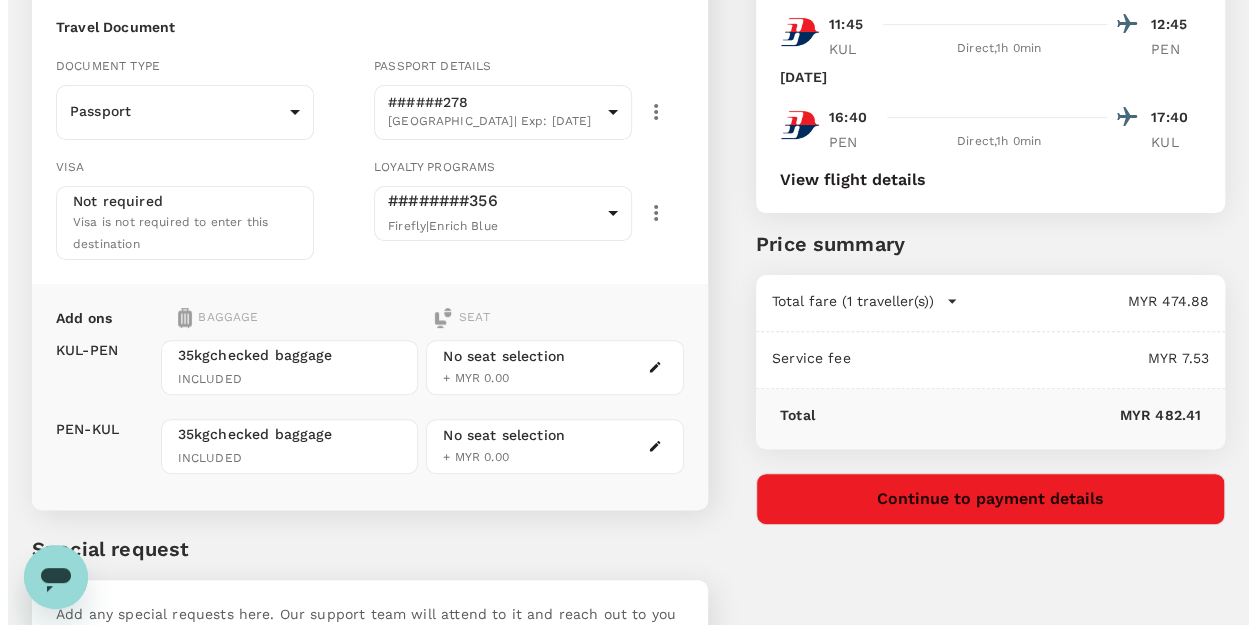 scroll, scrollTop: 146, scrollLeft: 0, axis: vertical 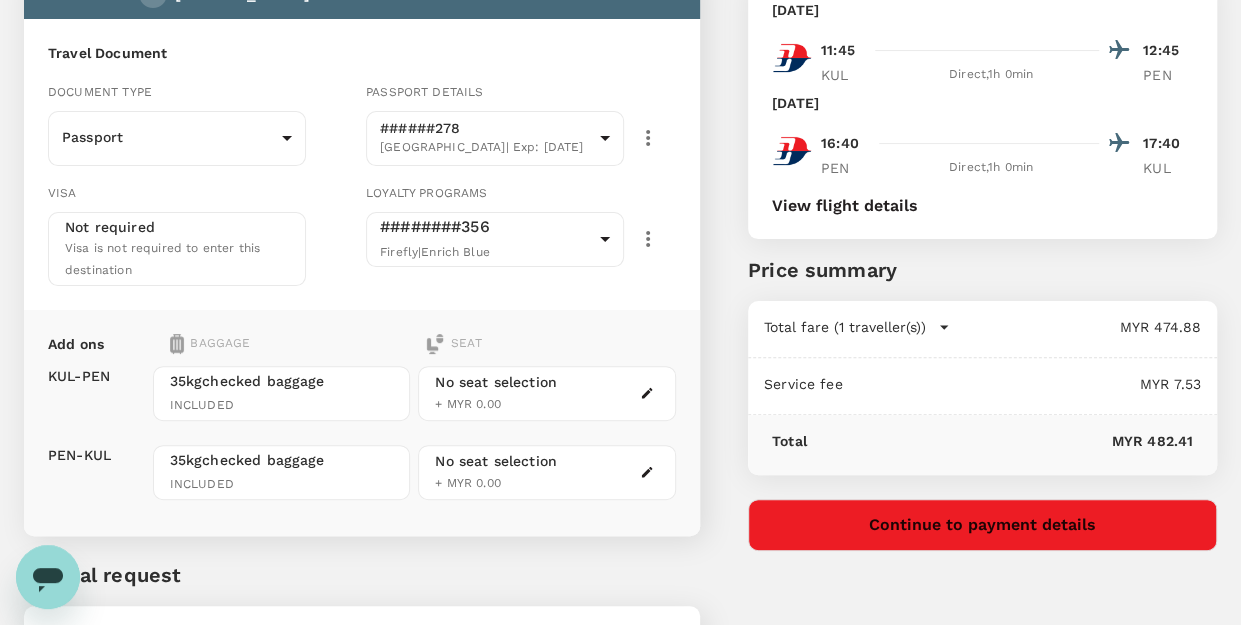 click on "Continue to payment details" at bounding box center (982, 525) 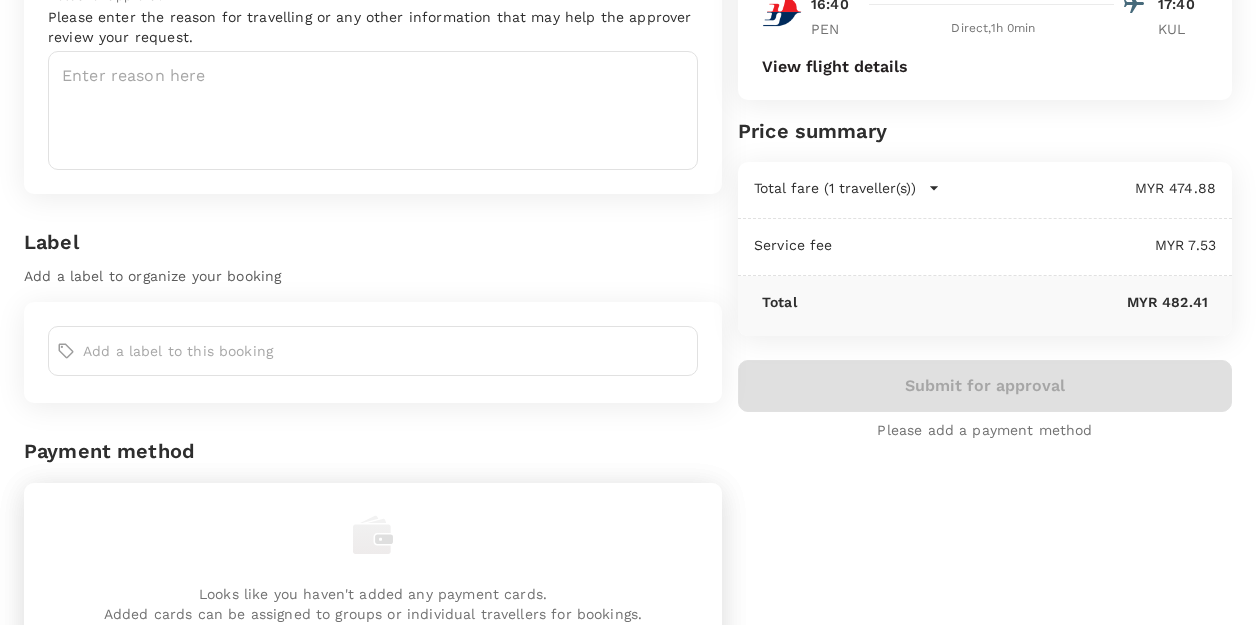 scroll, scrollTop: 0, scrollLeft: 0, axis: both 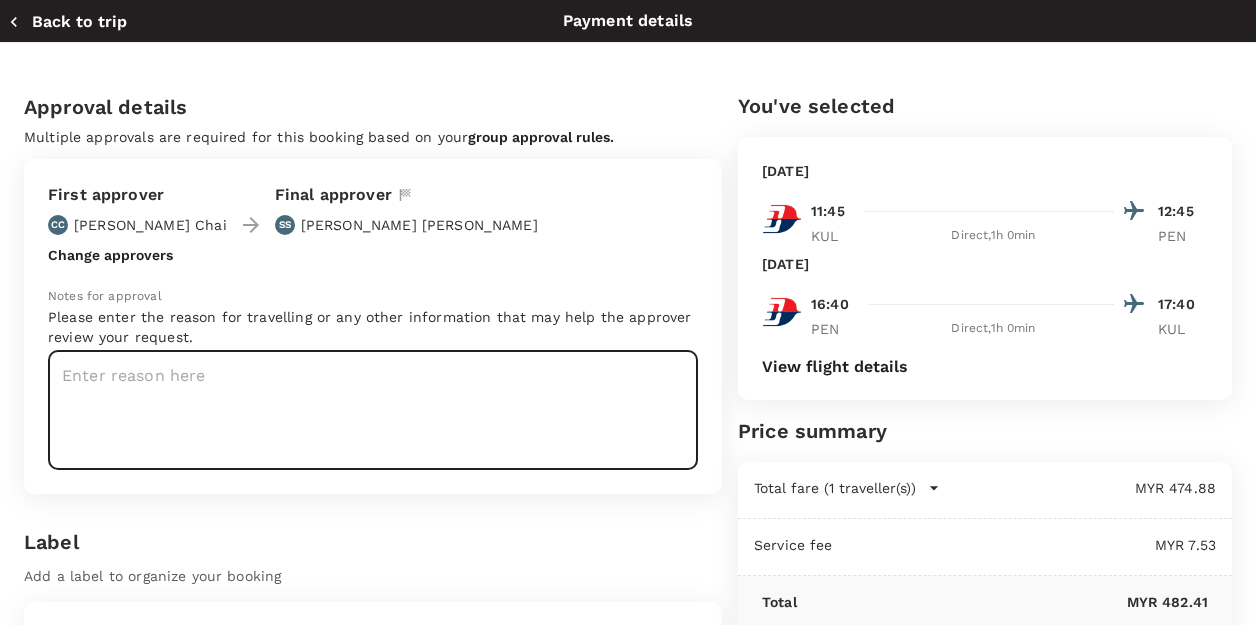 click at bounding box center (373, 410) 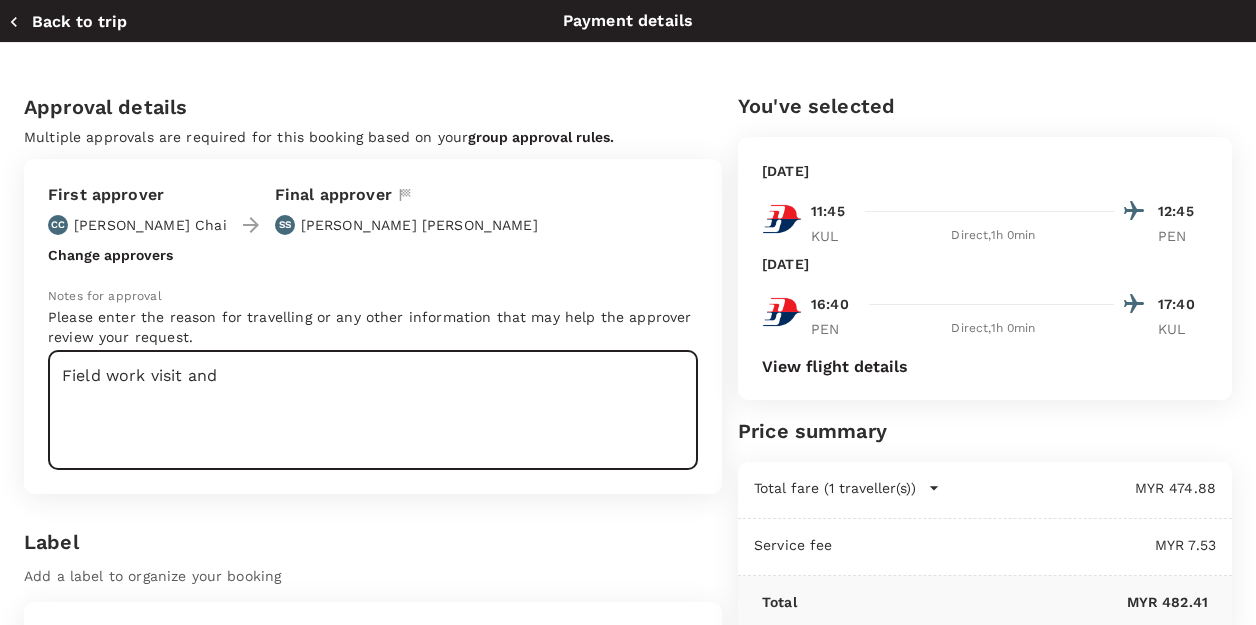 type on "Field work visit and" 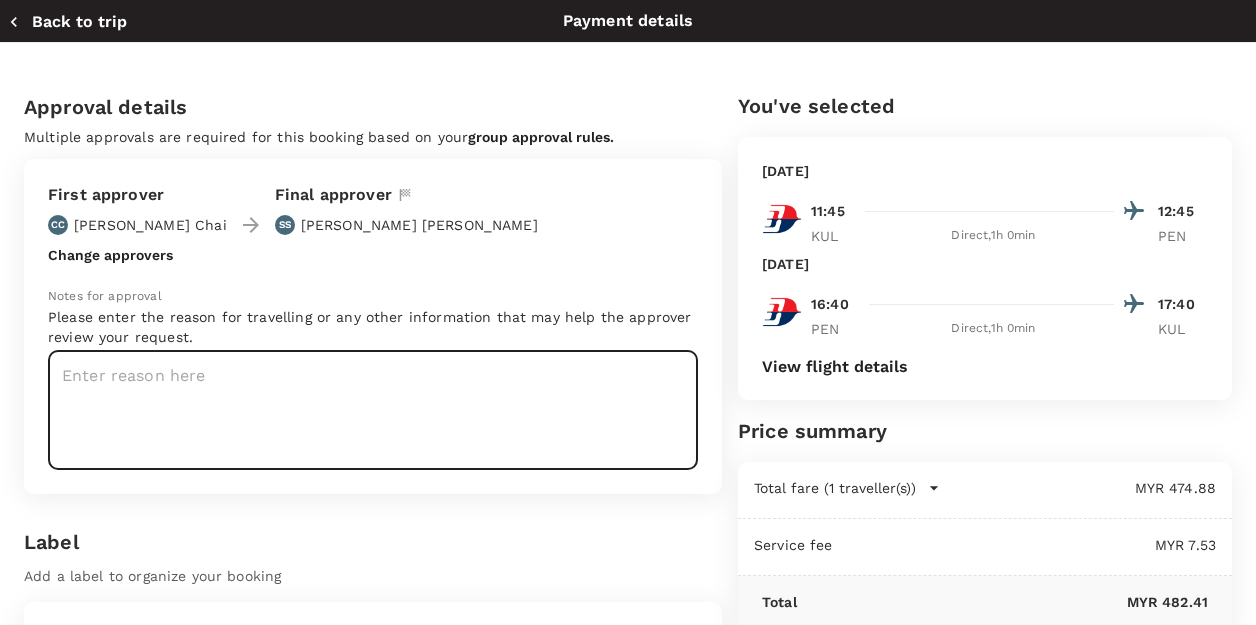 paste on "field work and 65th National MMA convention & scientific congress" 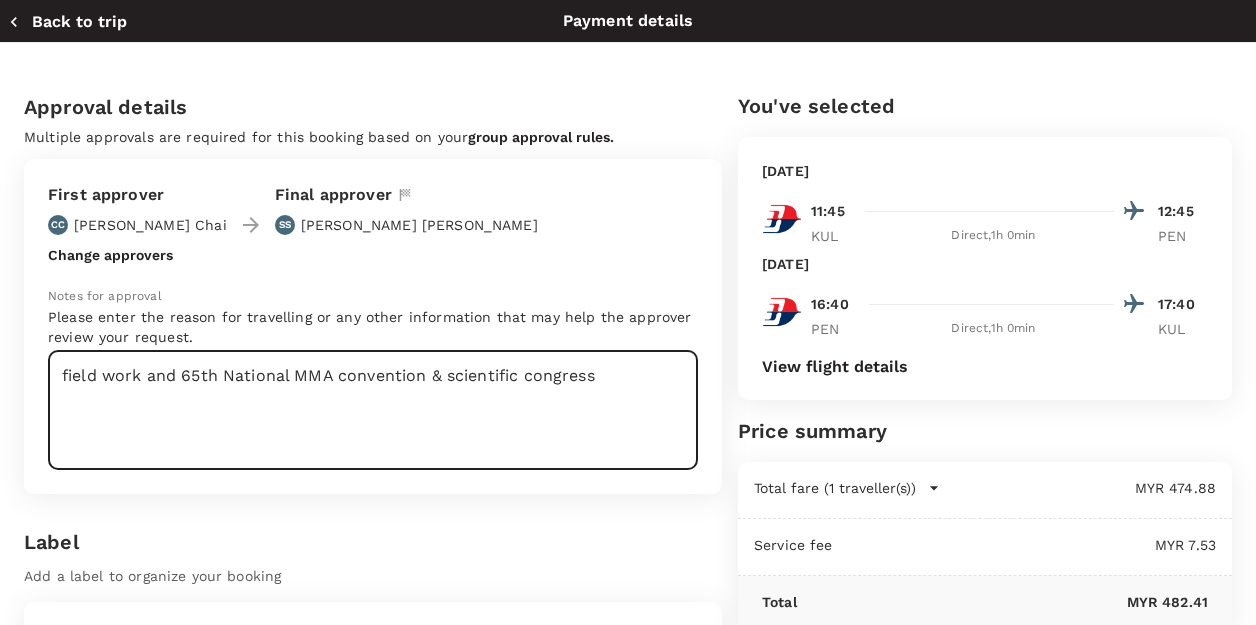 click on "field work and 65th National MMA convention & scientific congress" at bounding box center [373, 410] 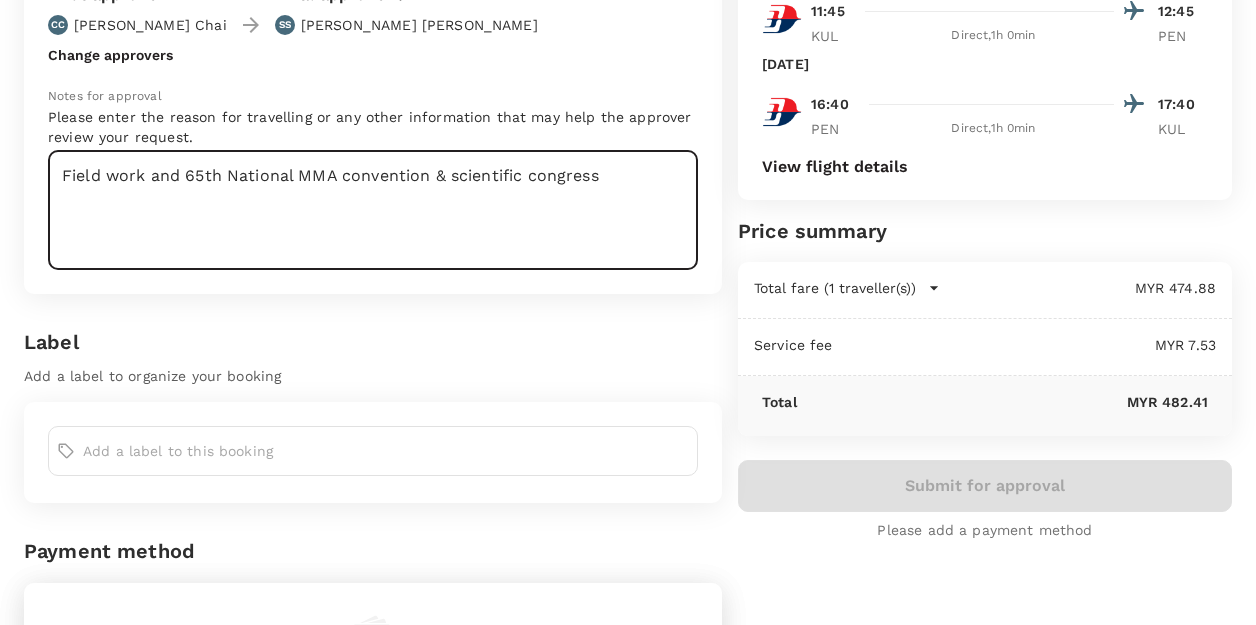 scroll, scrollTop: 300, scrollLeft: 0, axis: vertical 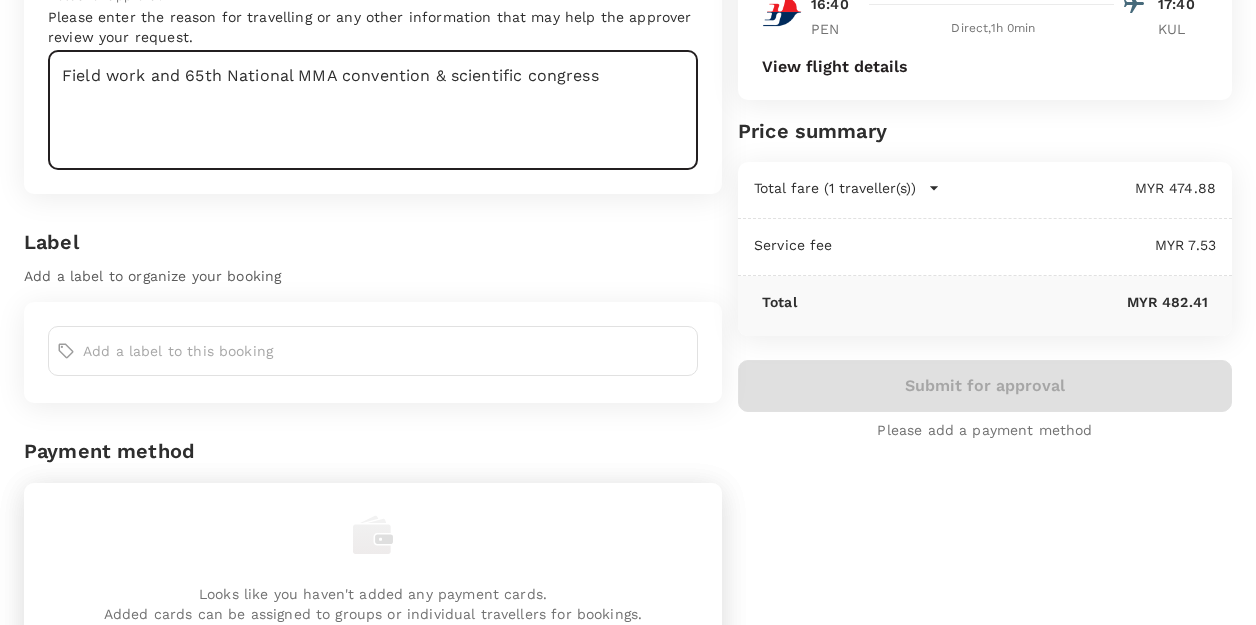 type on "Field work and 65th National MMA convention & scientific congress" 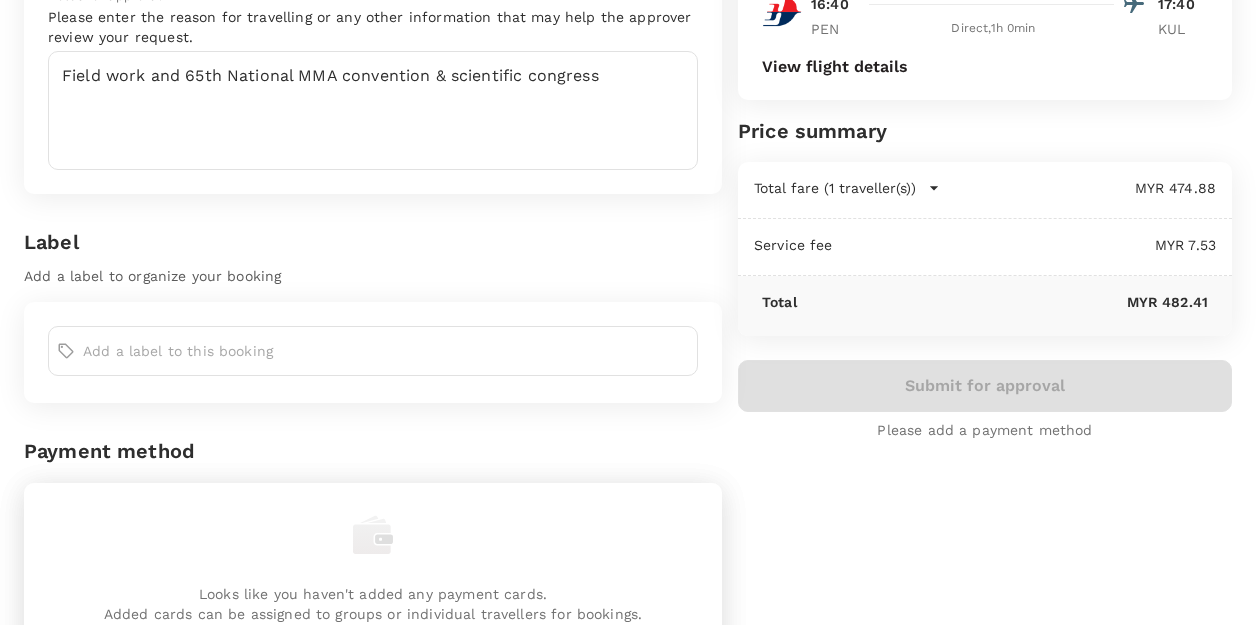 click 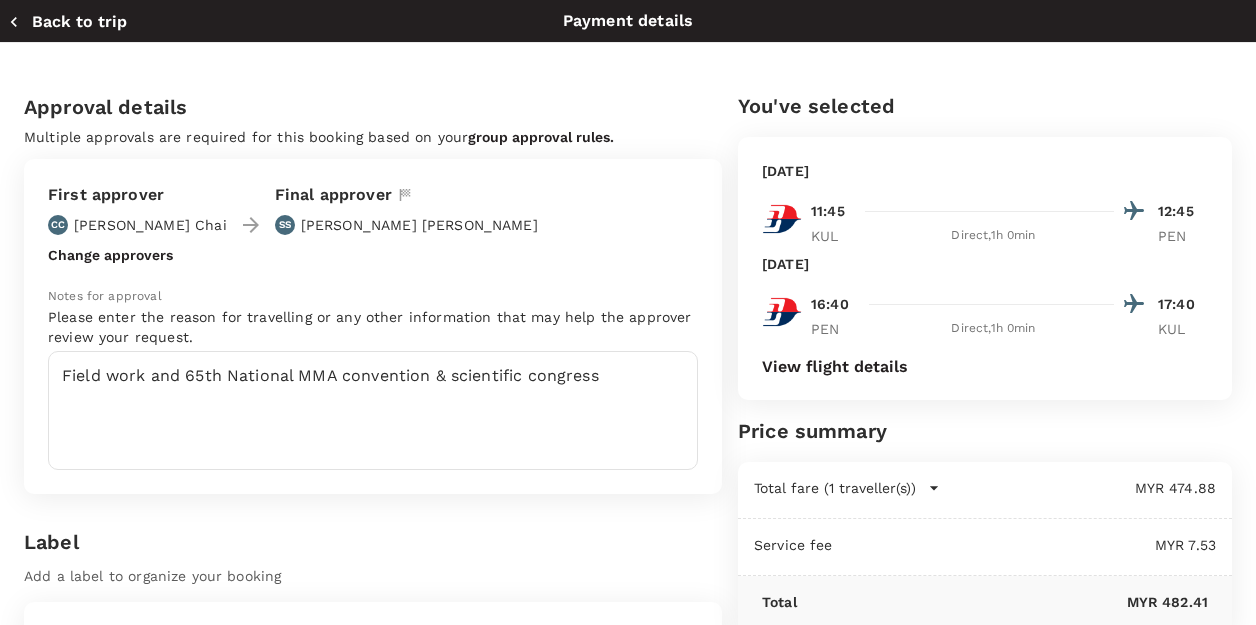 scroll, scrollTop: 500, scrollLeft: 0, axis: vertical 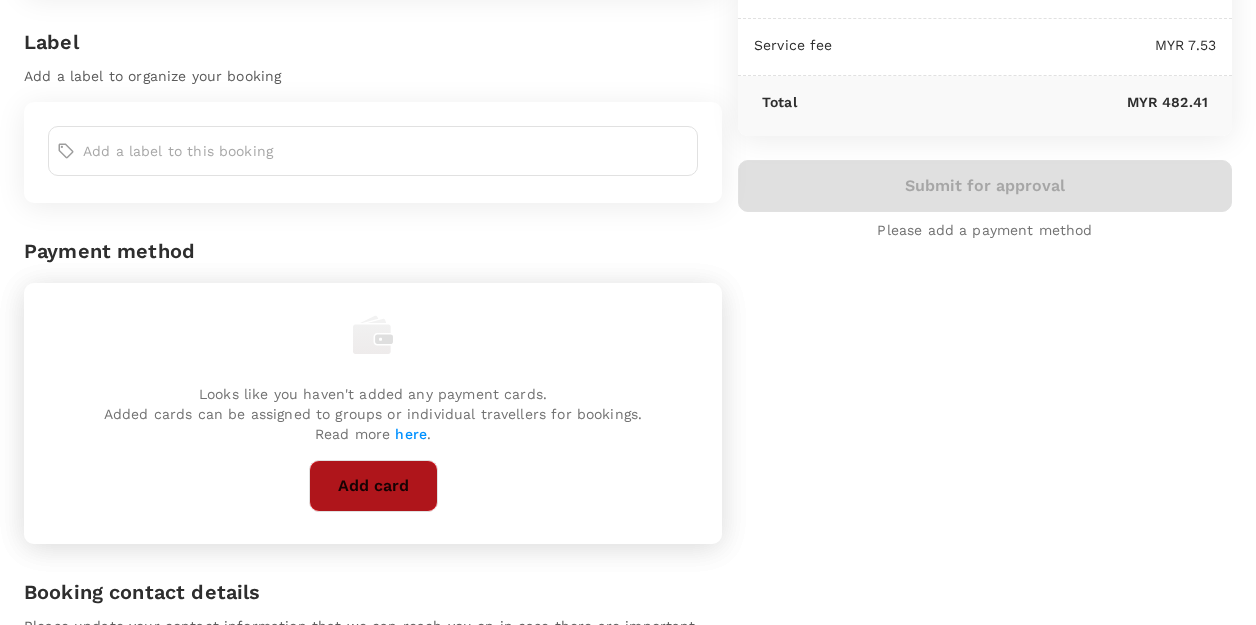 click on "Add card" at bounding box center (373, 486) 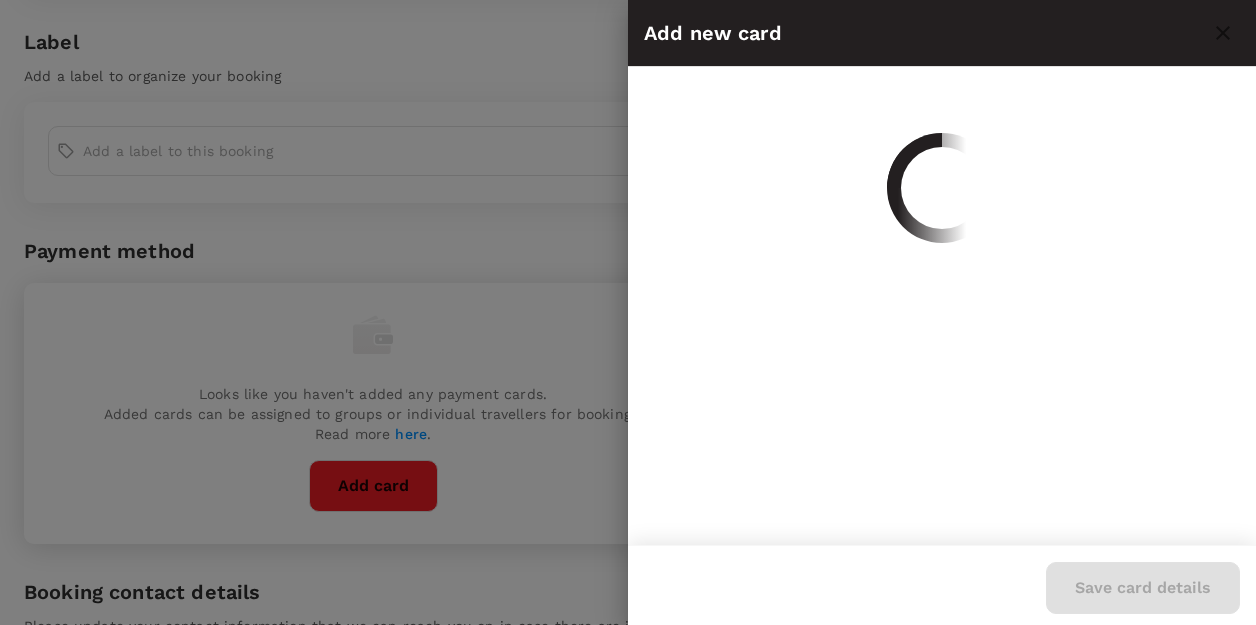 scroll, scrollTop: 0, scrollLeft: 0, axis: both 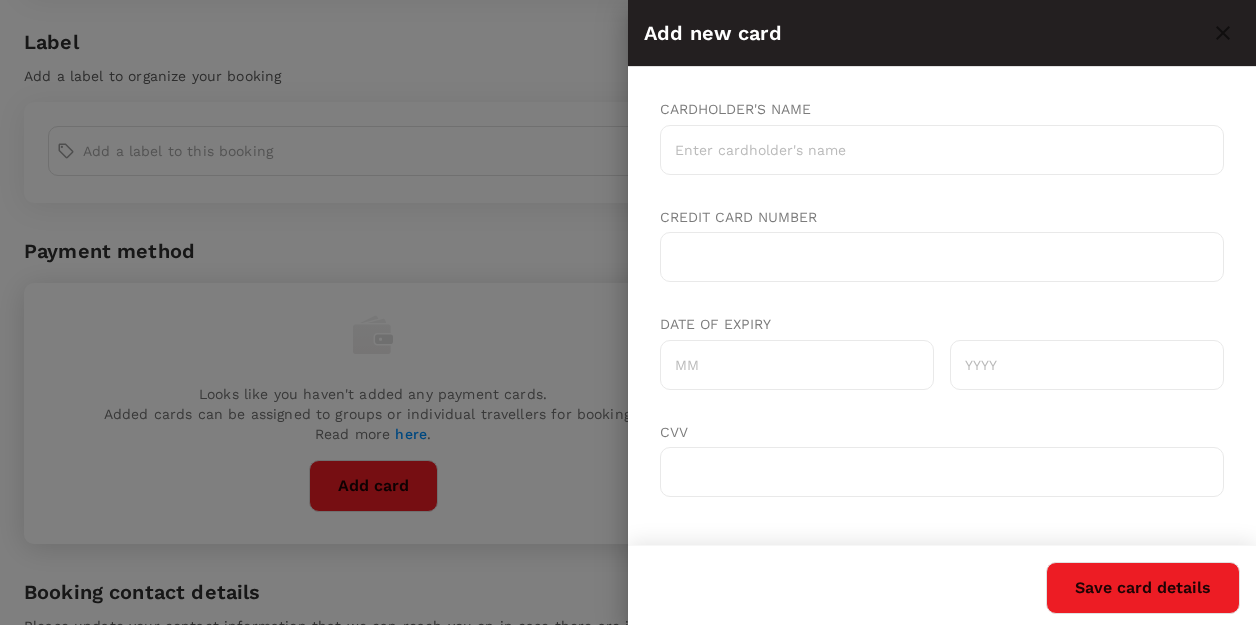 click on "Cardholder's name" at bounding box center [942, 150] 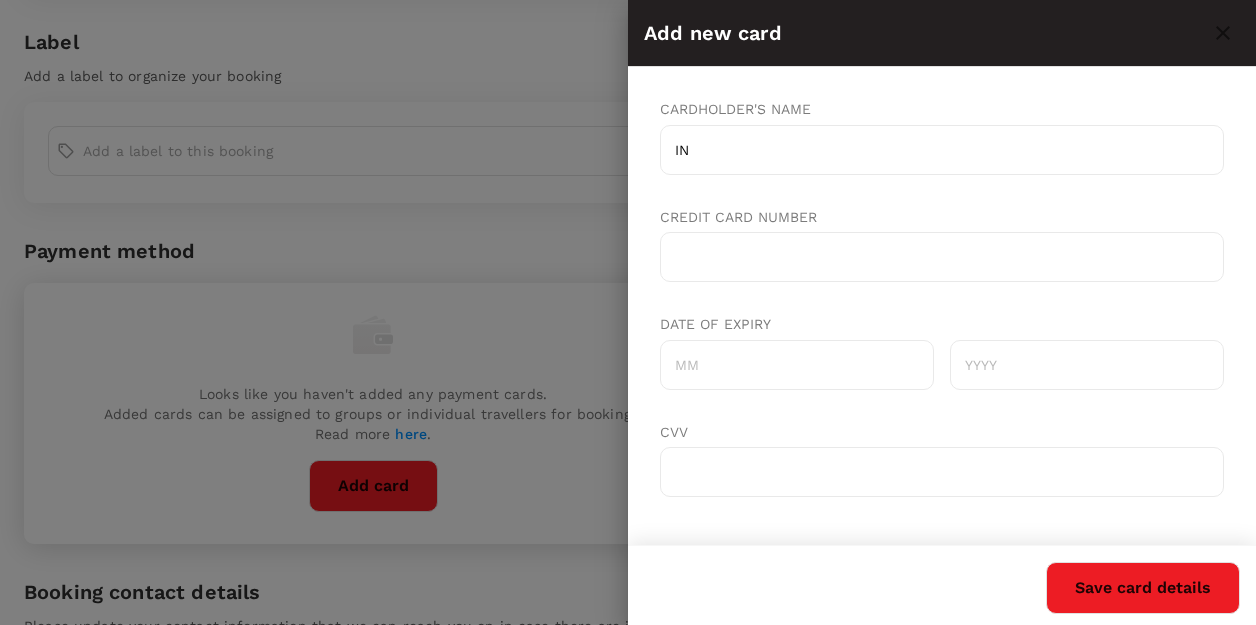 type on "I" 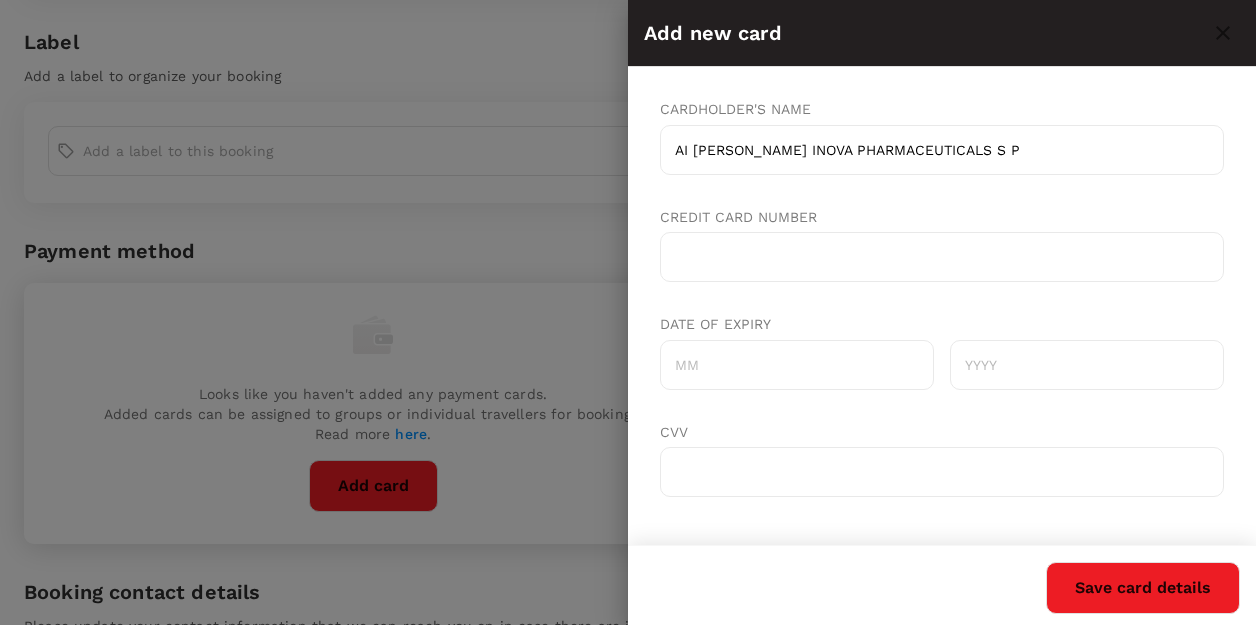 type on "AI MEI GAN INOVA PHARMACEUTICALS S P" 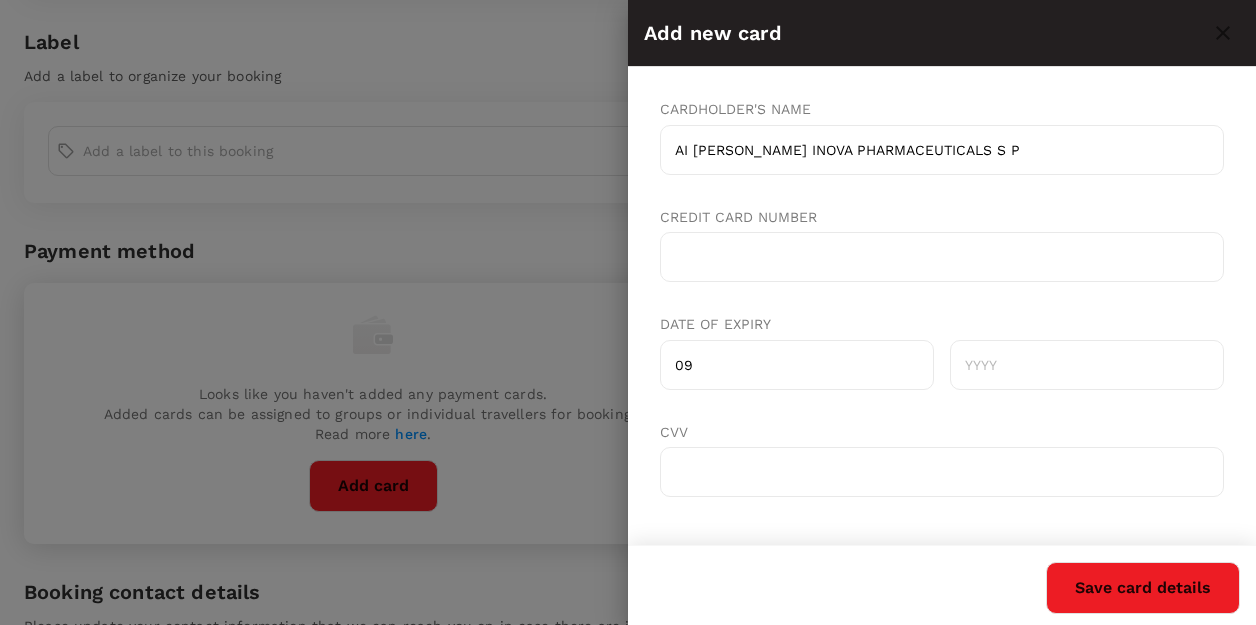 type on "09" 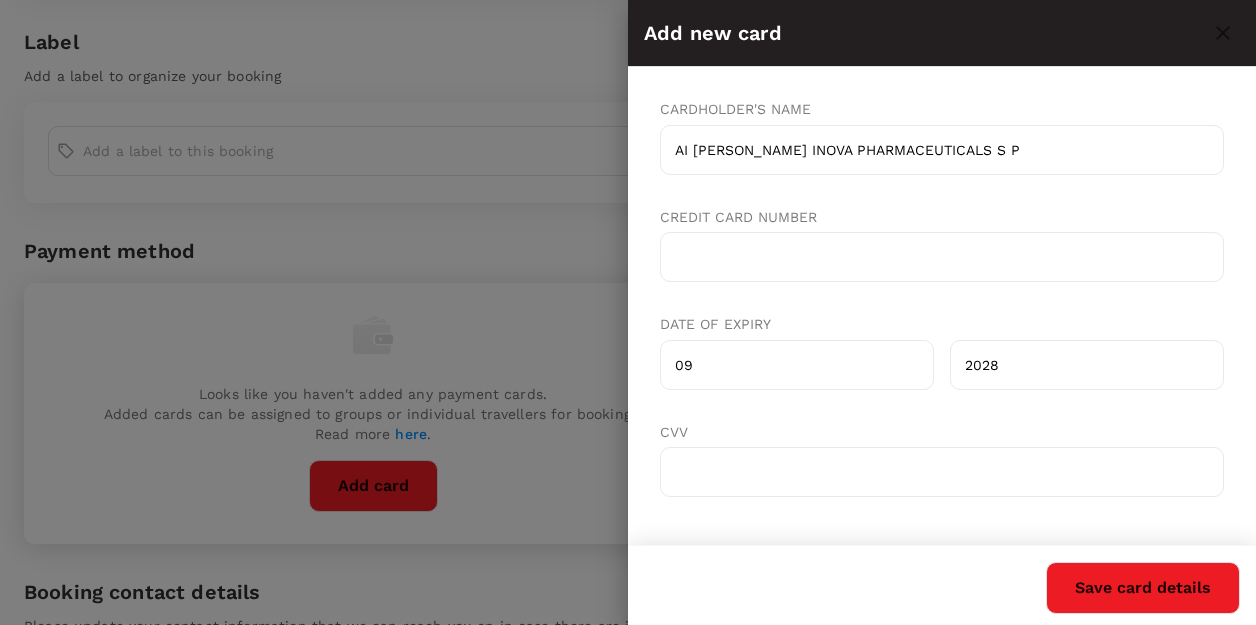 type on "2028" 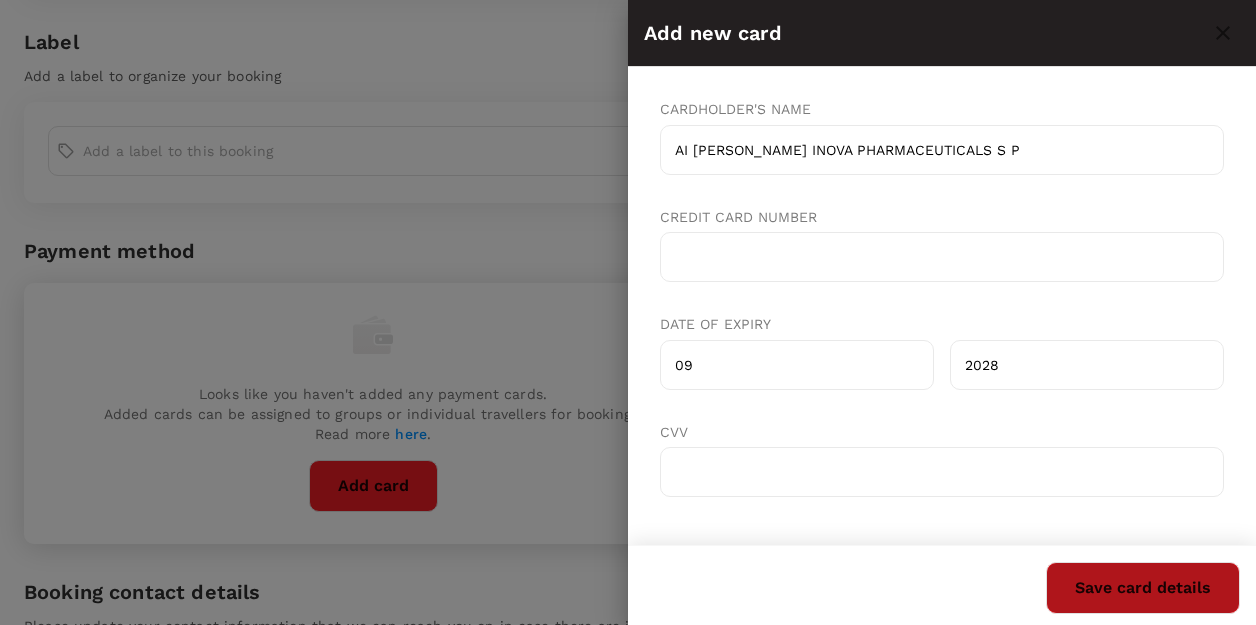 click on "Save card details" at bounding box center [1143, 588] 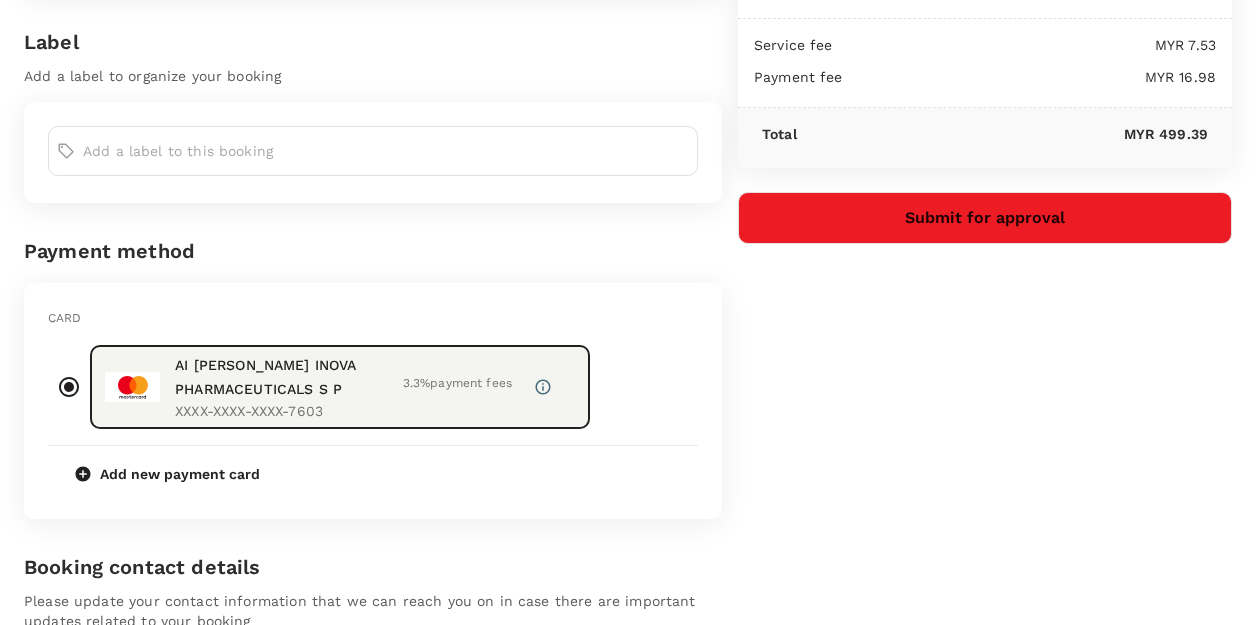 scroll, scrollTop: 822, scrollLeft: 0, axis: vertical 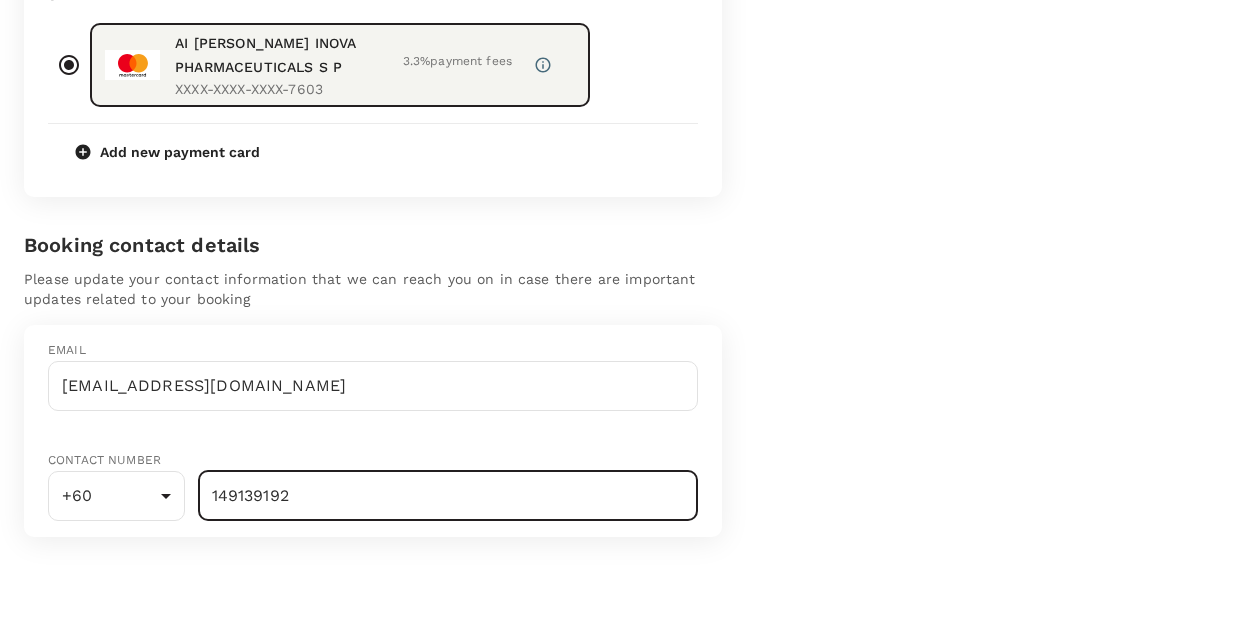 click on "149139192" at bounding box center [448, 496] 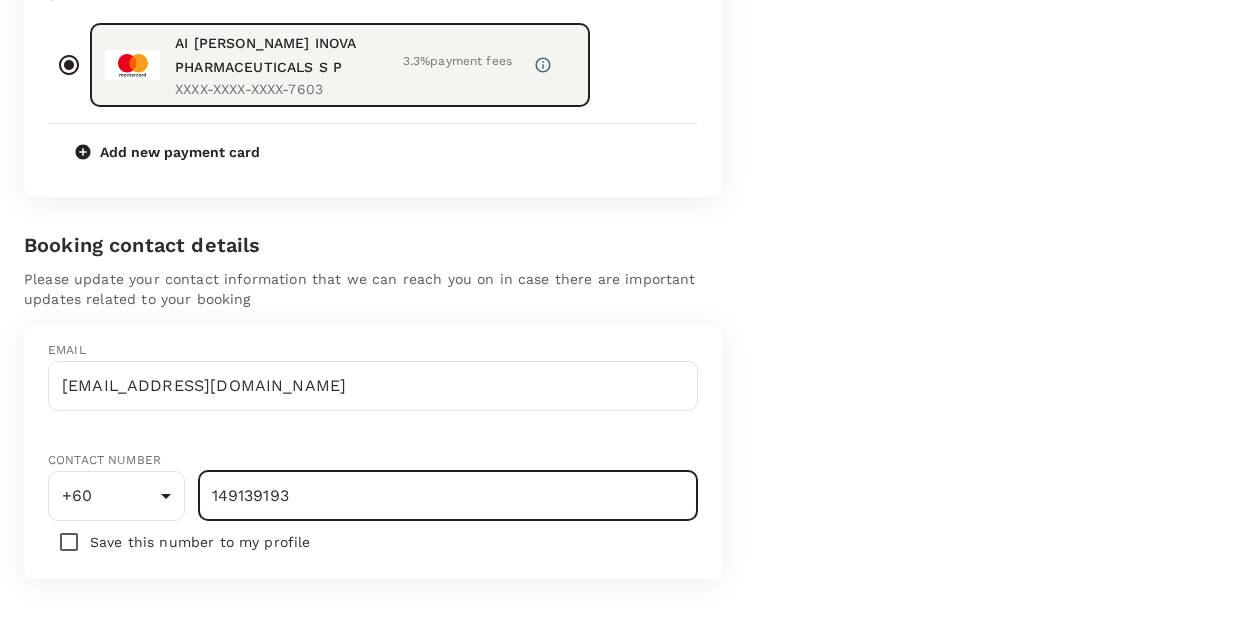 type on "149139193" 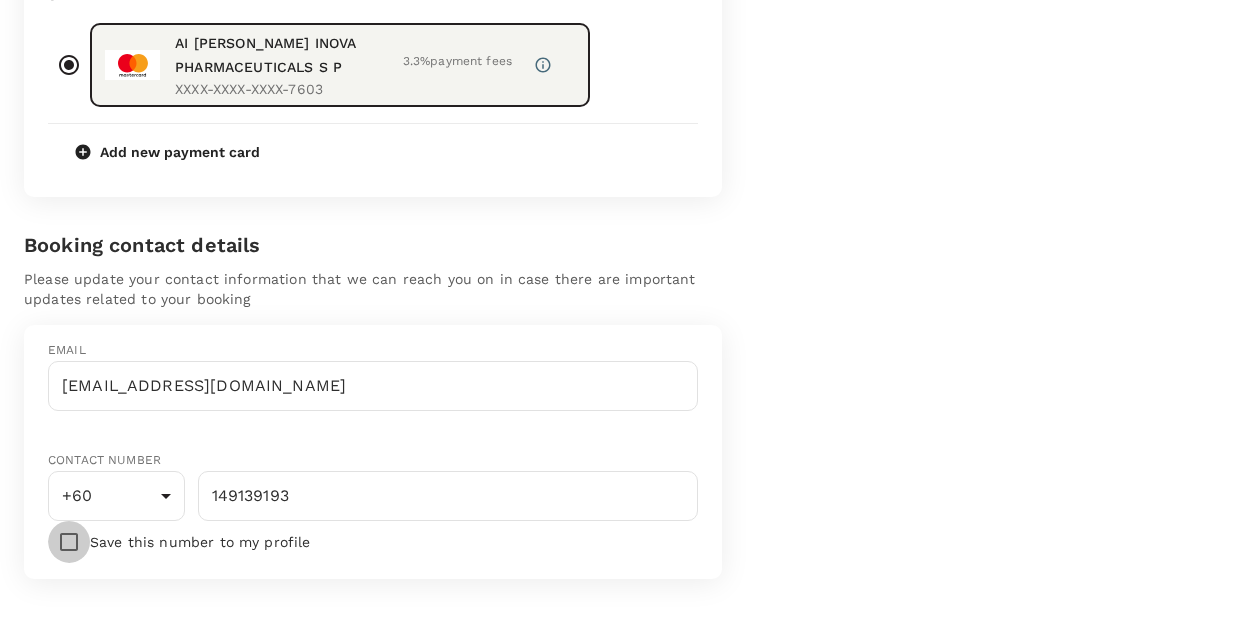 click at bounding box center [69, 542] 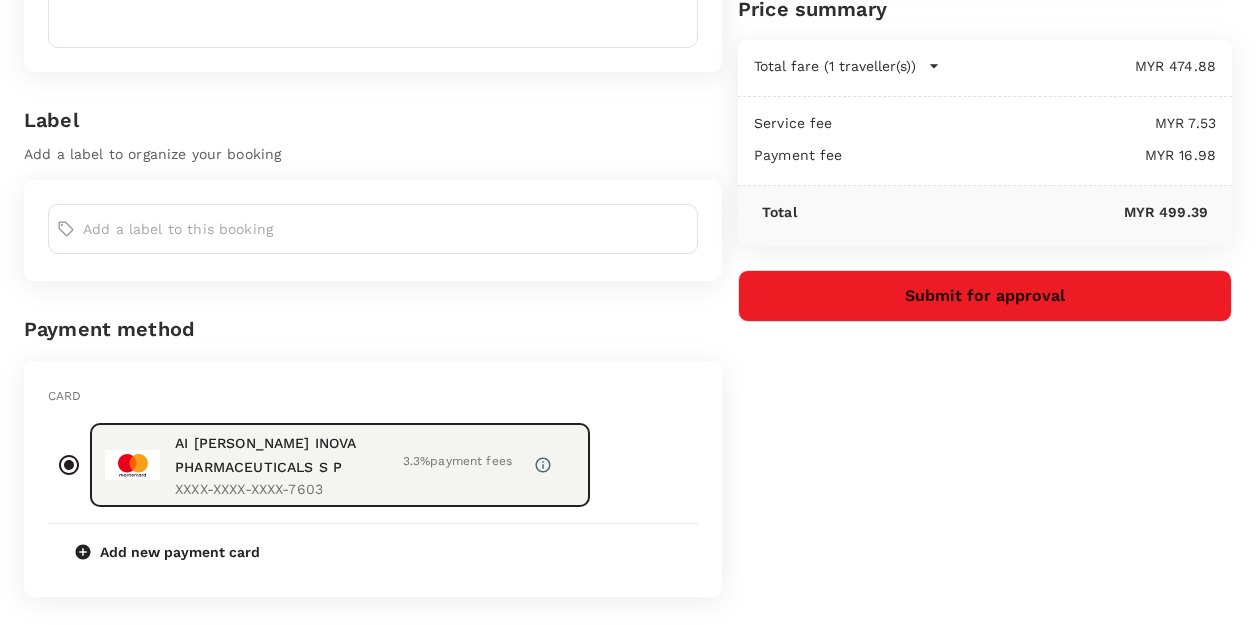scroll, scrollTop: 322, scrollLeft: 0, axis: vertical 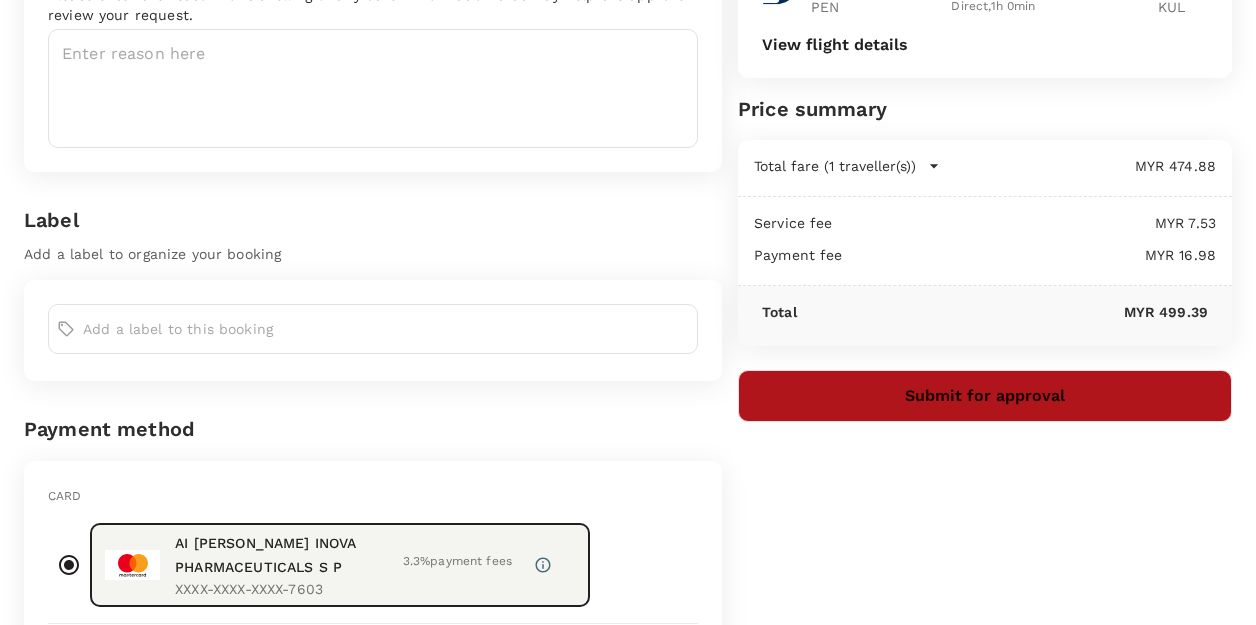 click on "Submit for approval" at bounding box center [985, 396] 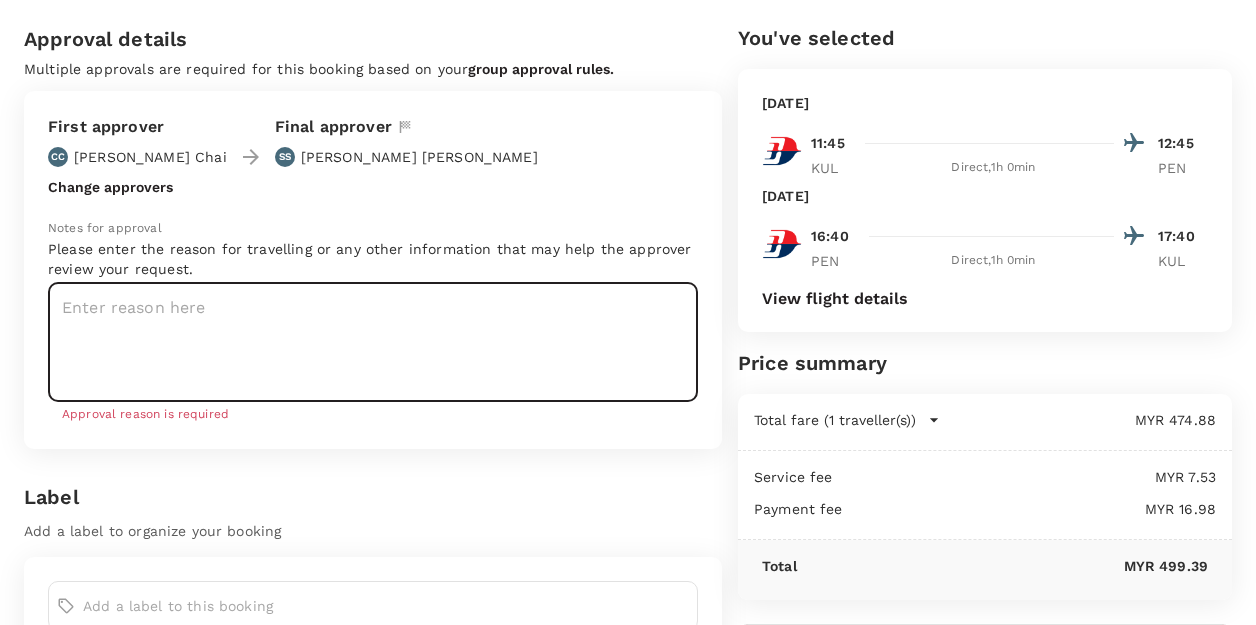 scroll, scrollTop: 22, scrollLeft: 0, axis: vertical 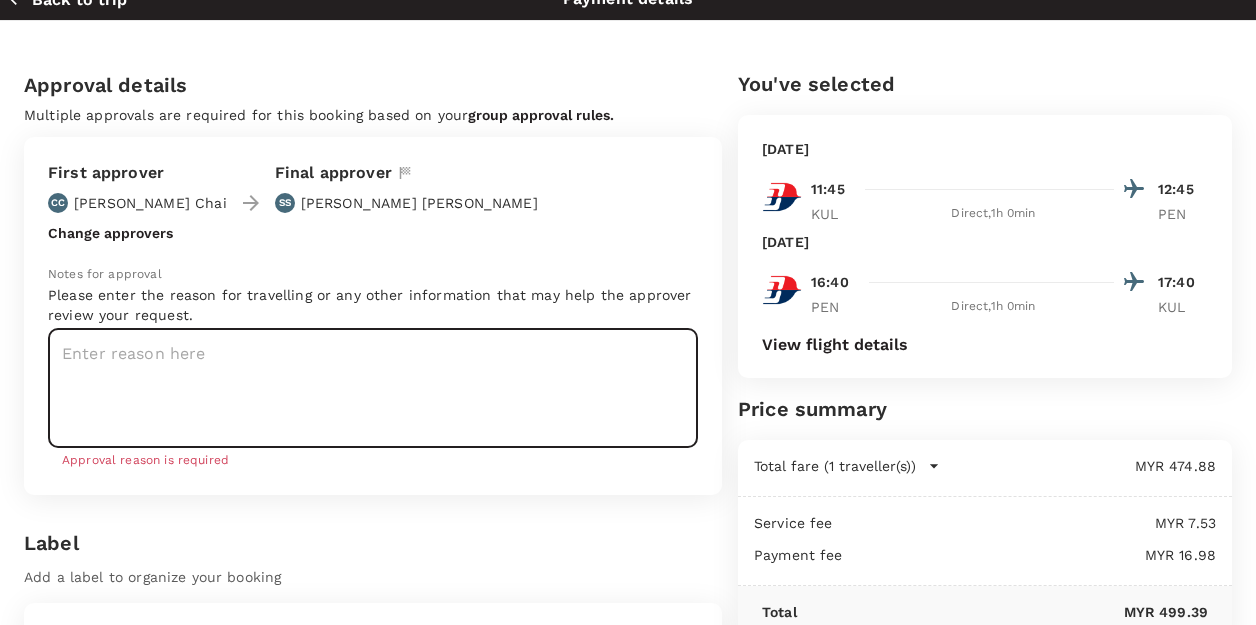 paste on "field work and 65th National MMA convention & scientific congress" 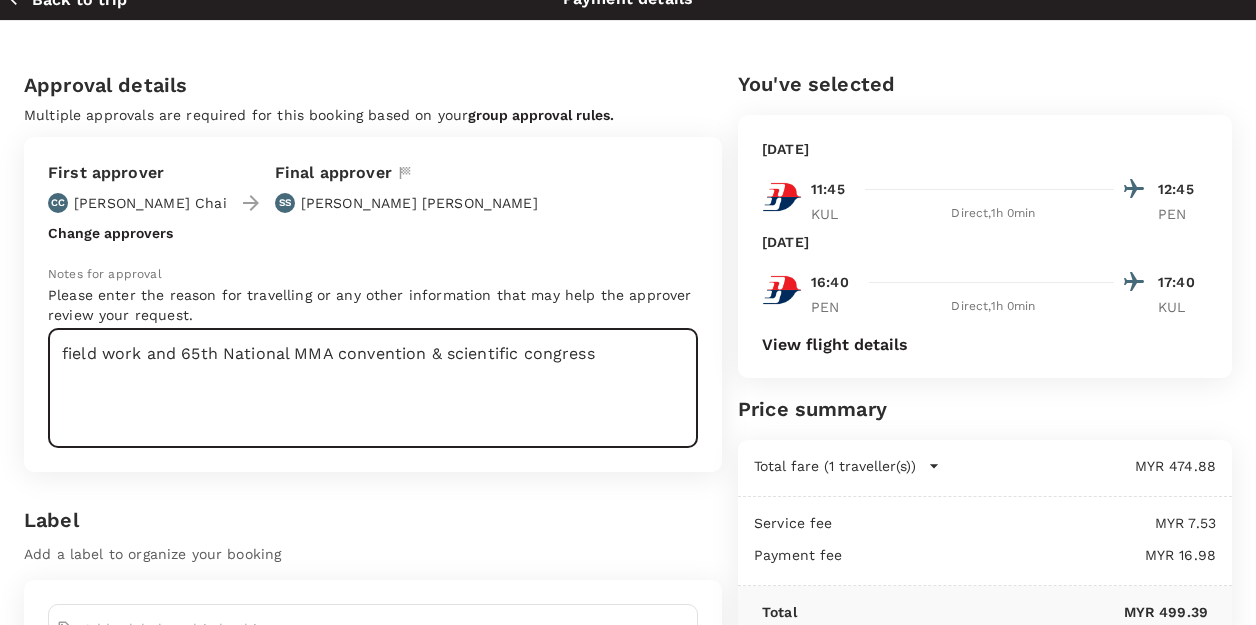 click on "field work and 65th National MMA convention & scientific congress" at bounding box center [373, 388] 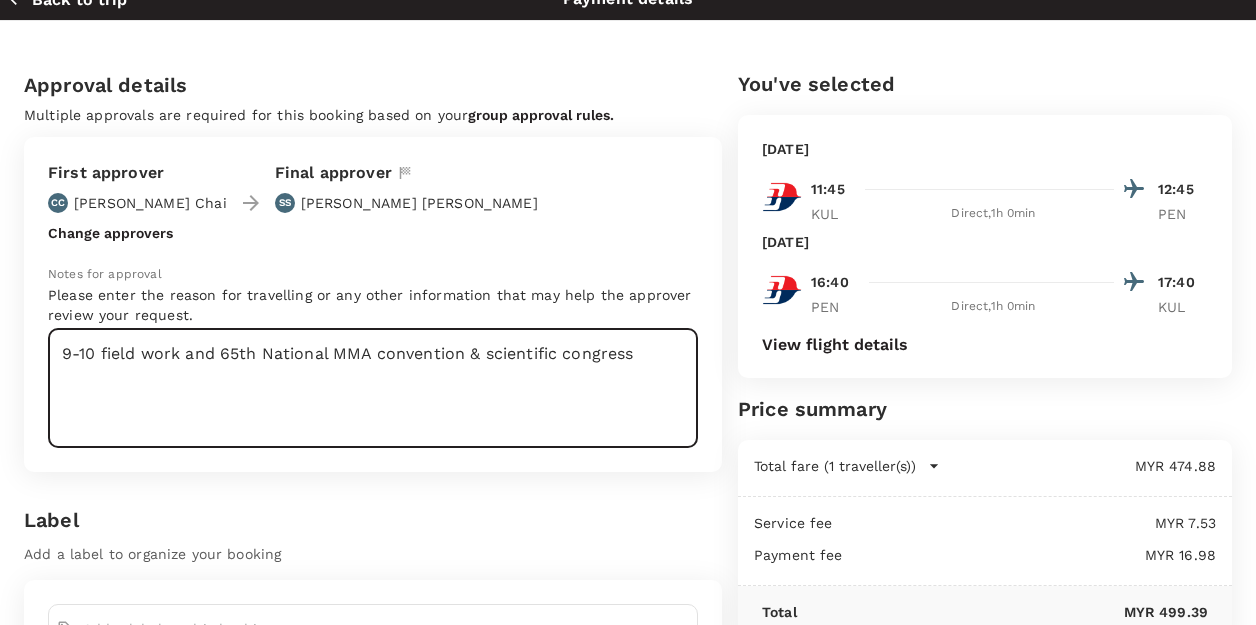 click on "9-10 field work and 65th National MMA convention & scientific congress" at bounding box center (373, 388) 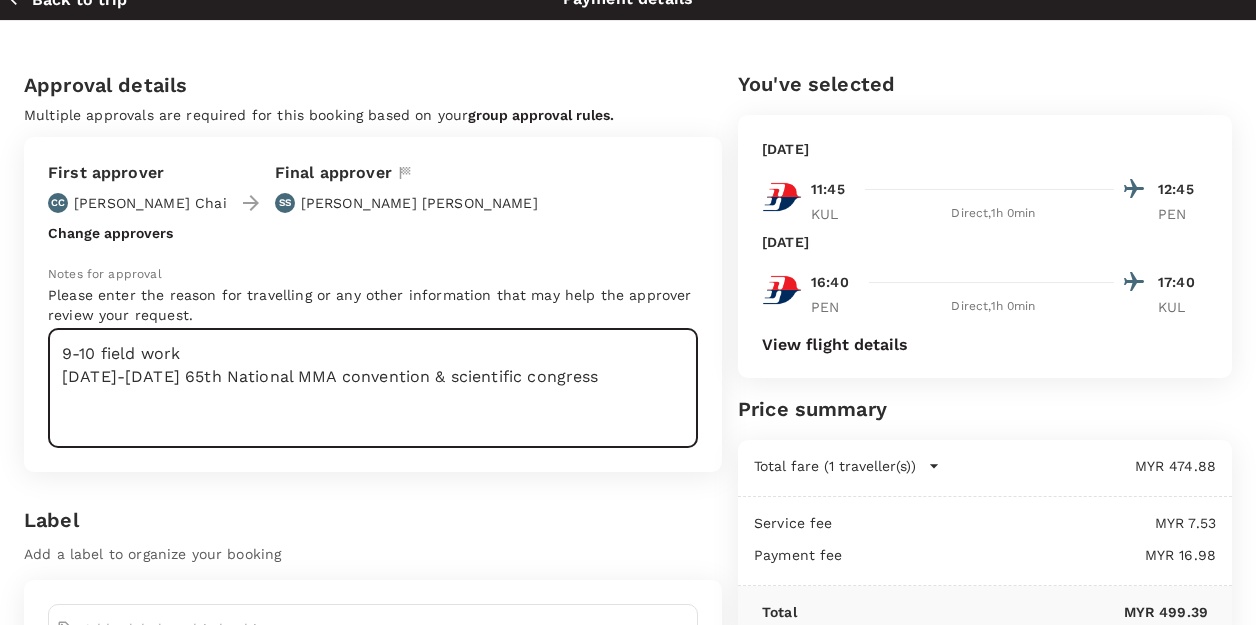 click on "9-10 field work
11-12 Sep 65th National MMA convention & scientific congress" at bounding box center [373, 388] 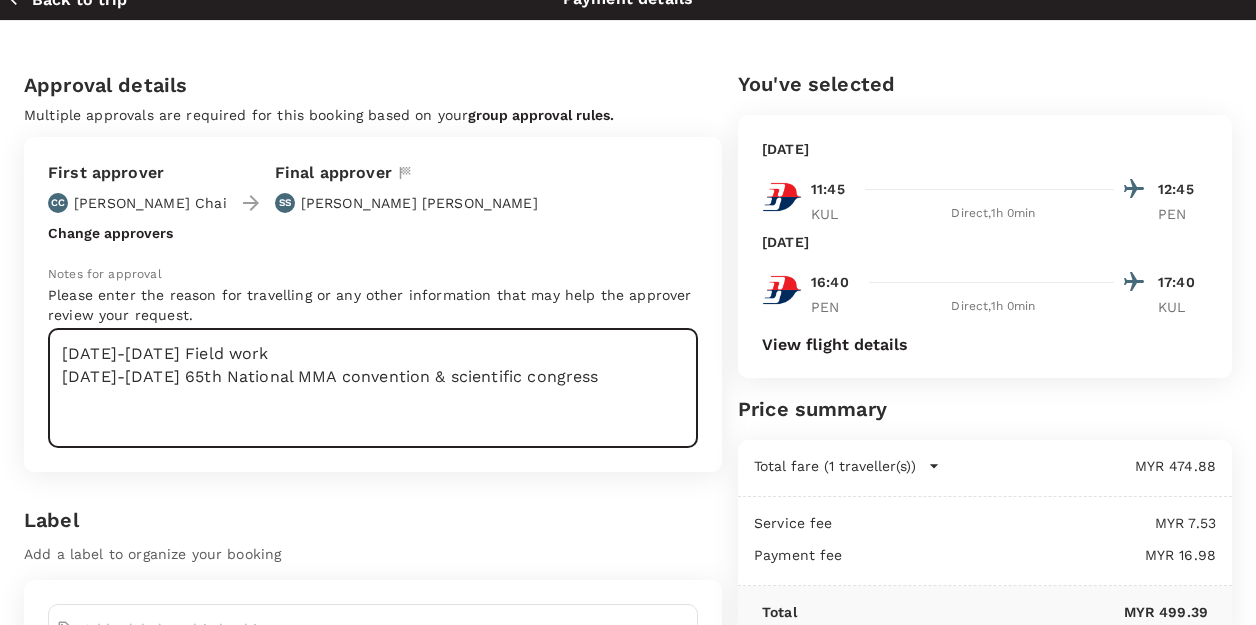click on "9-10 Sep Field work
11-12 Sep 65th National MMA convention & scientific congress" at bounding box center (373, 388) 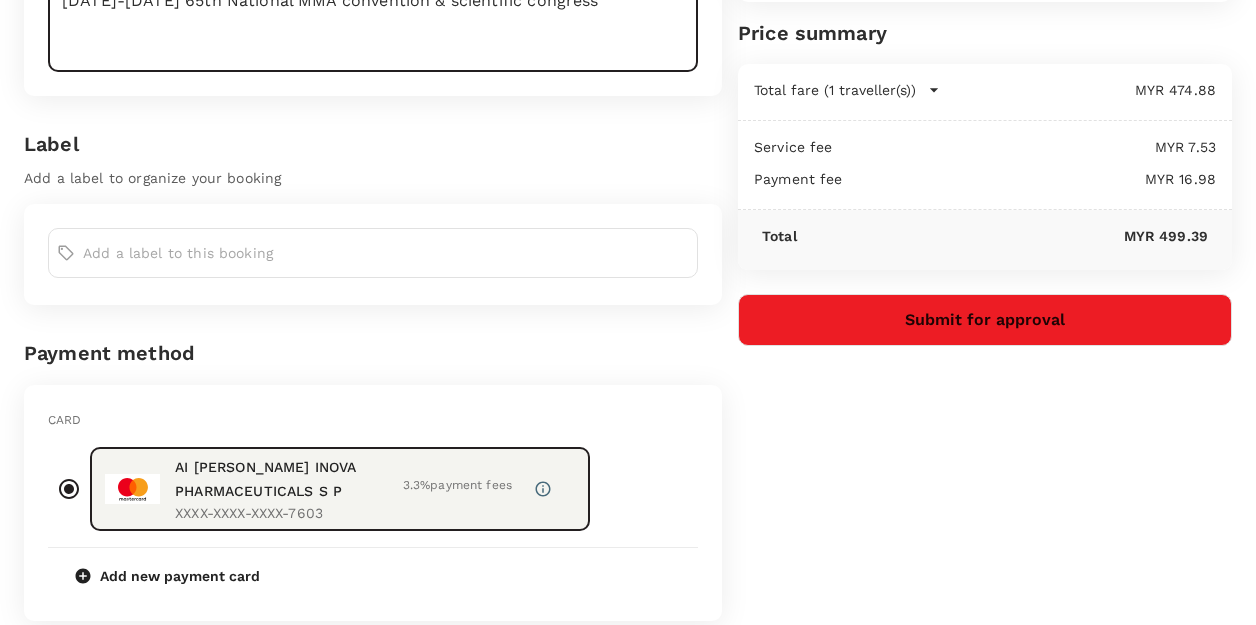 scroll, scrollTop: 400, scrollLeft: 0, axis: vertical 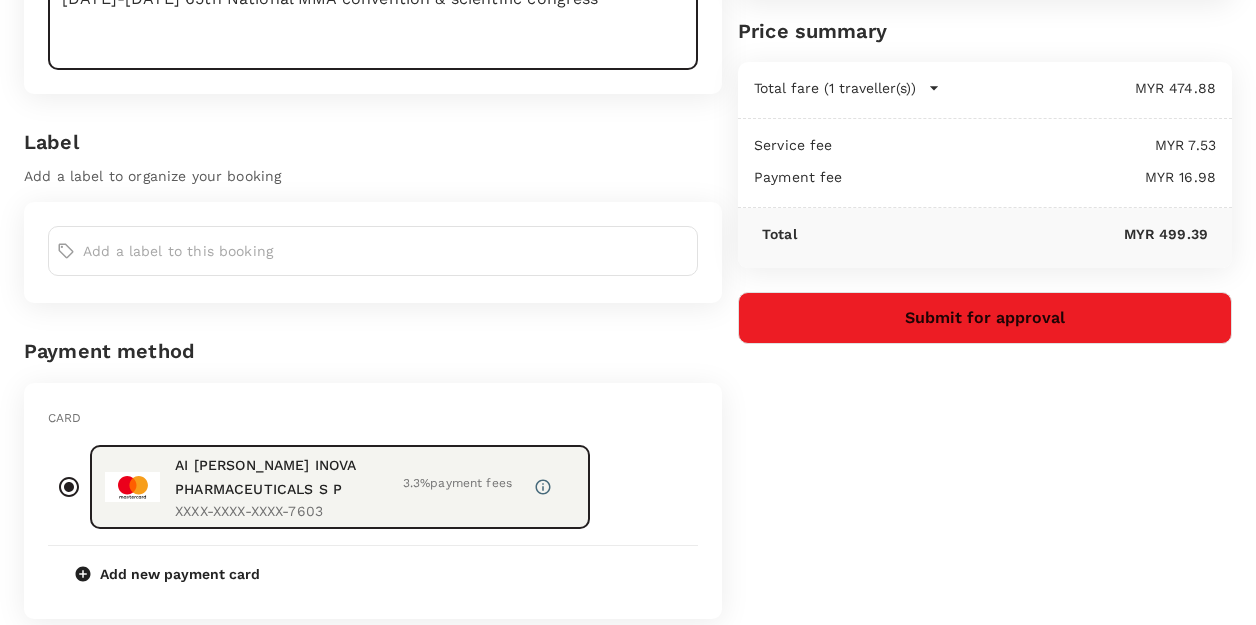 type on "9-10 Sep Field work
11-12 Sep 65th National MMA convention & scientific congress" 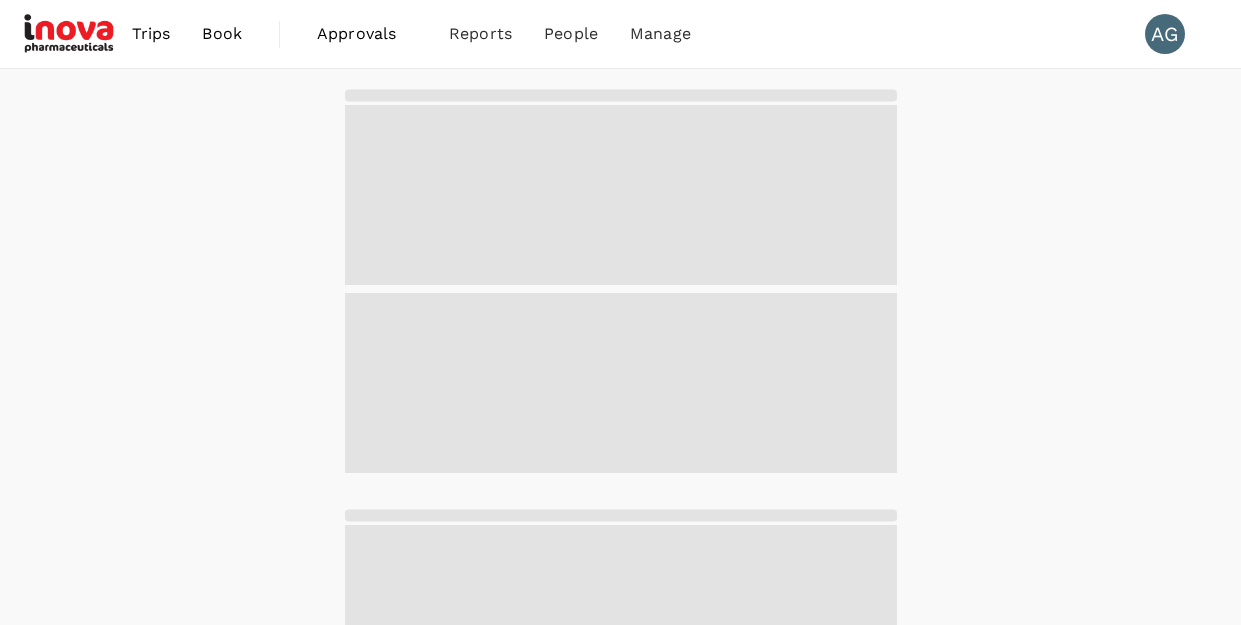 scroll, scrollTop: 0, scrollLeft: 0, axis: both 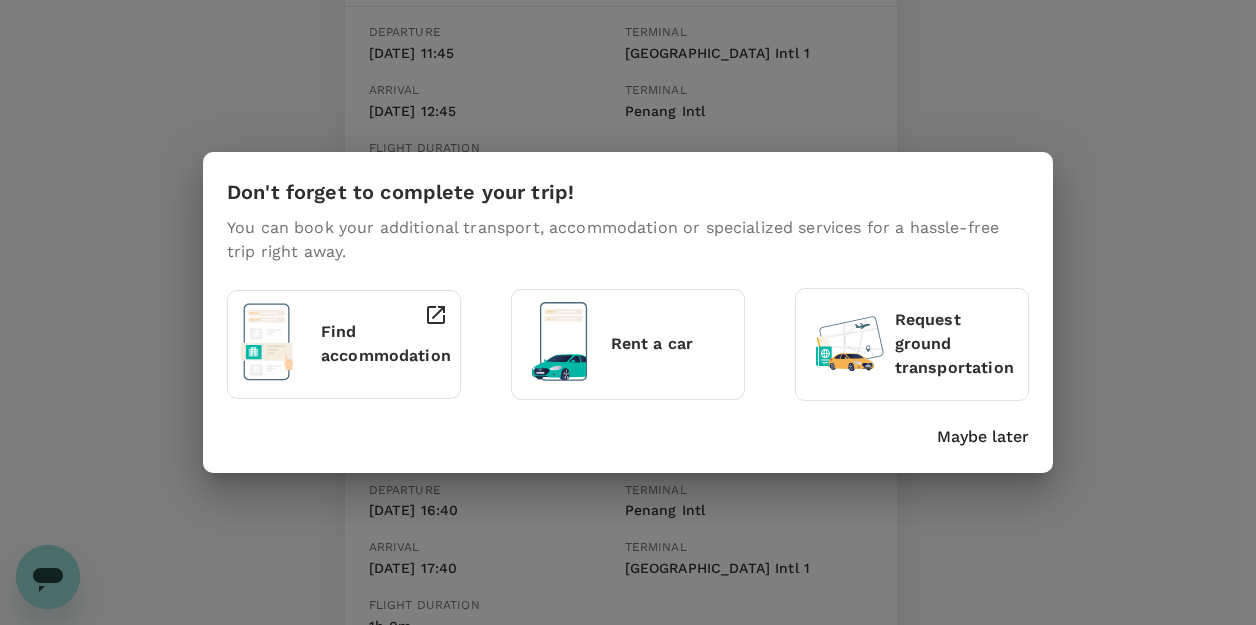 click at bounding box center [430, 340] 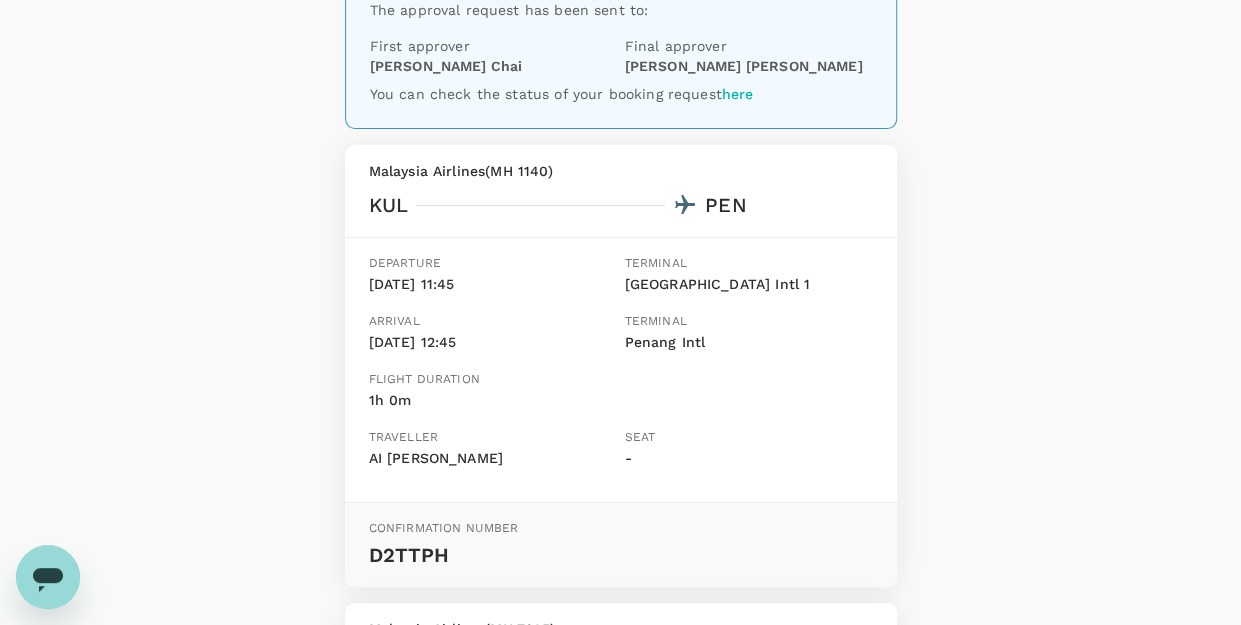 scroll, scrollTop: 0, scrollLeft: 0, axis: both 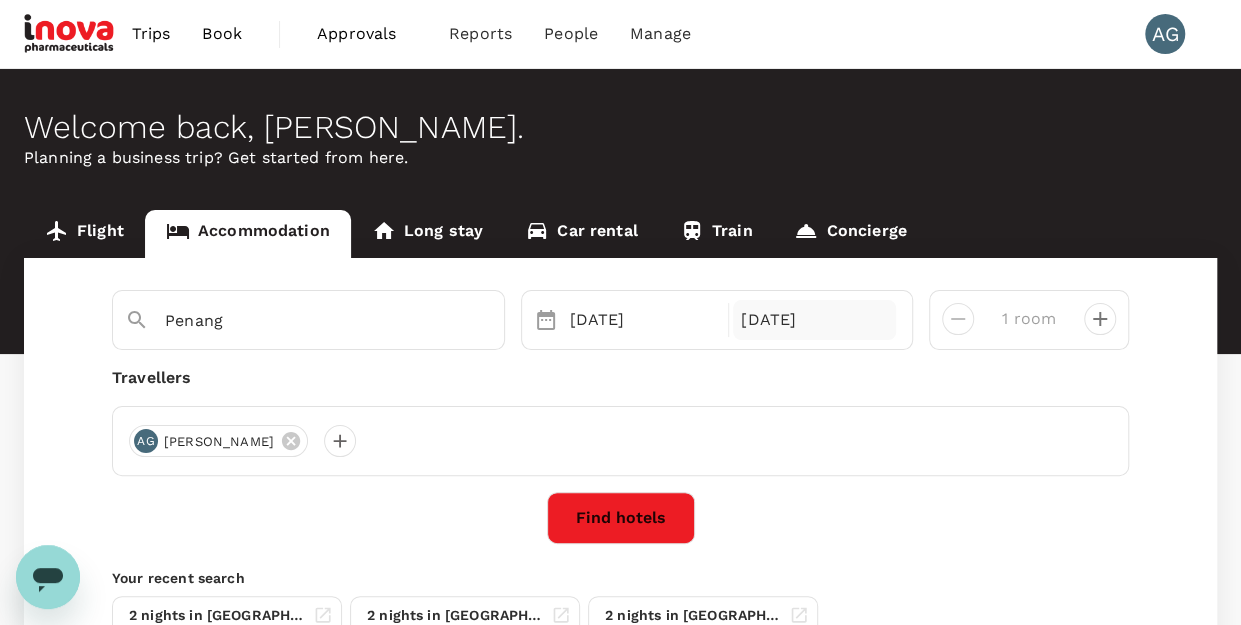 click on "[DATE]" at bounding box center [814, 320] 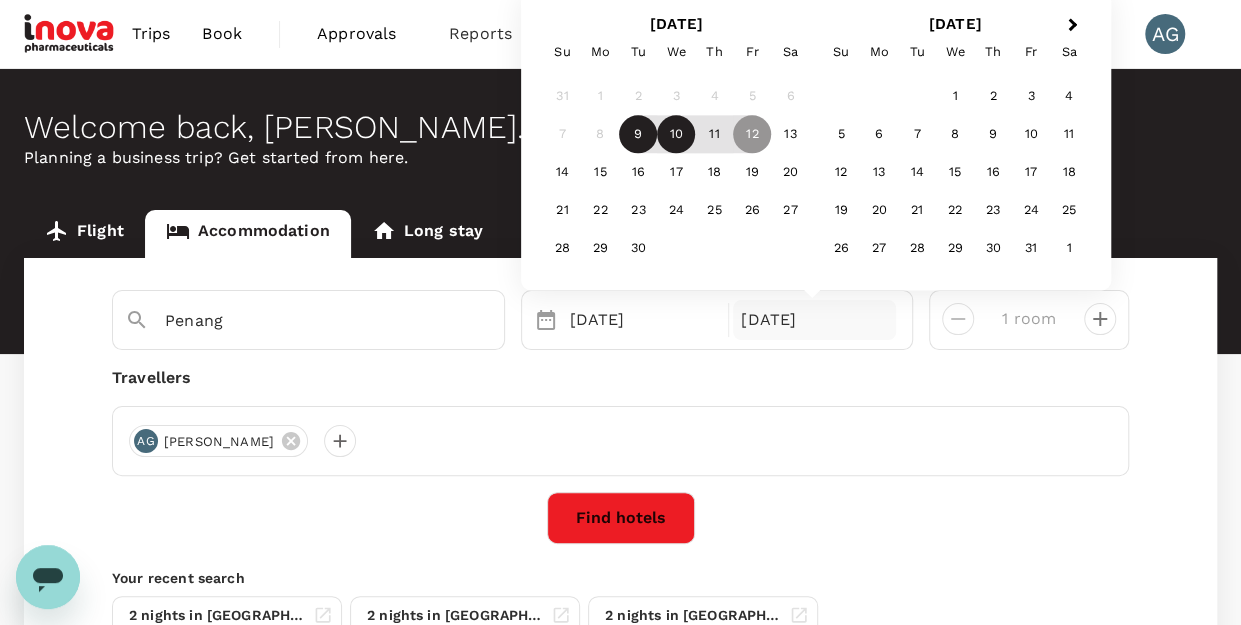 click on "10" at bounding box center (676, 135) 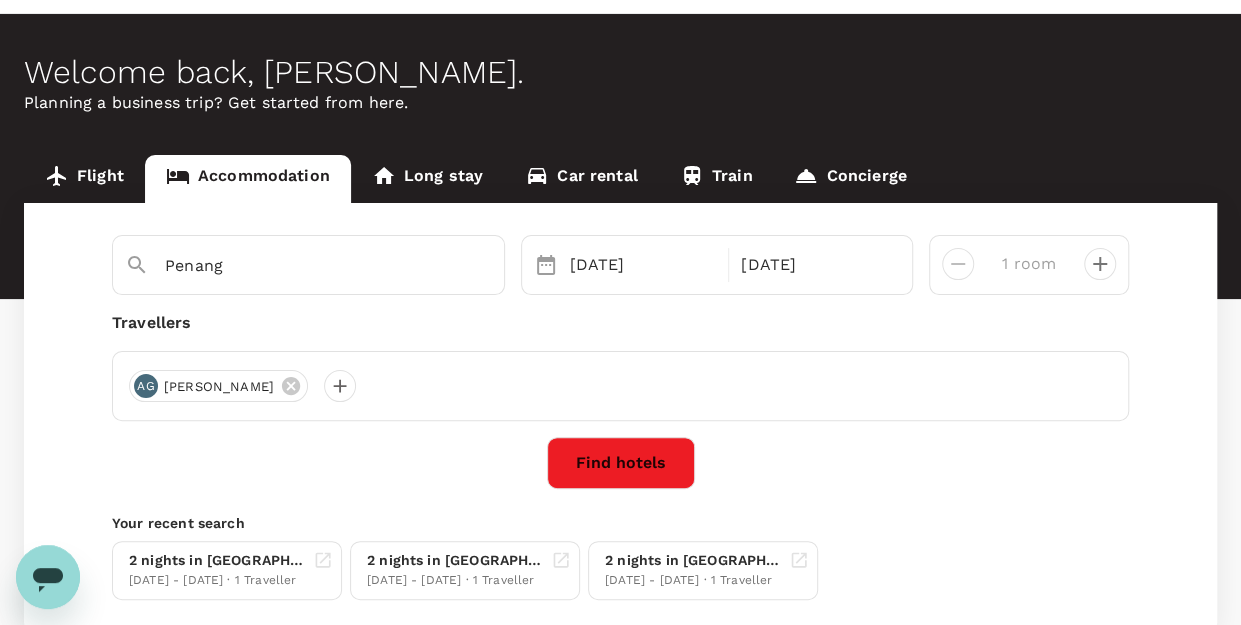 scroll, scrollTop: 100, scrollLeft: 0, axis: vertical 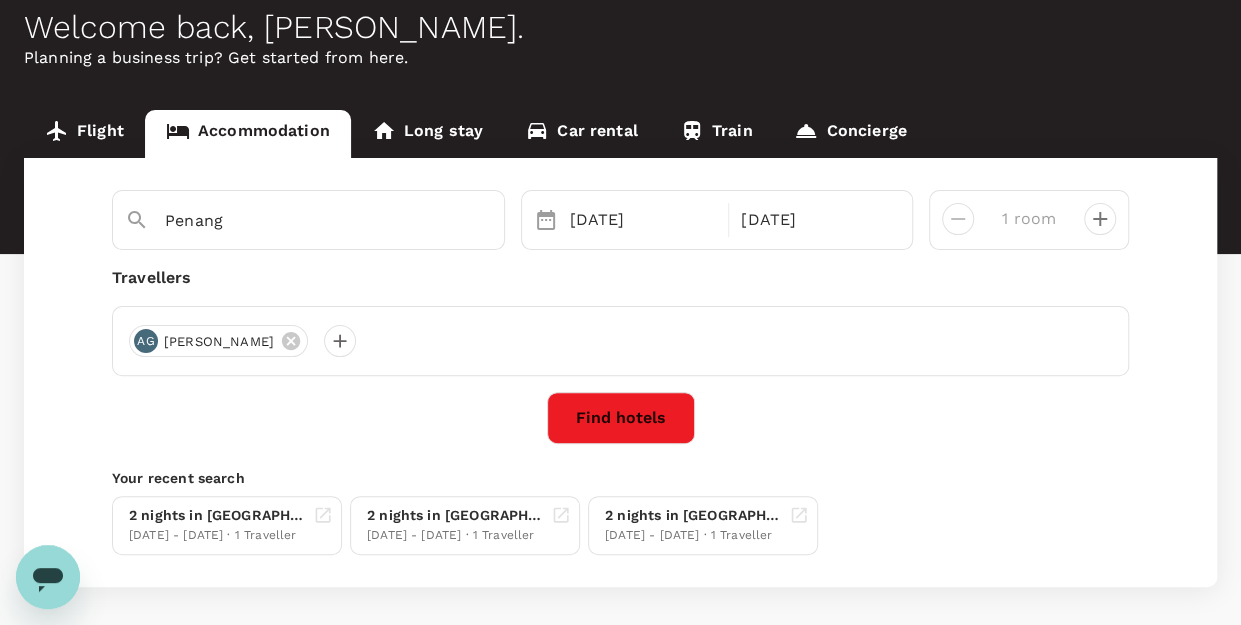 click on "Find hotels" at bounding box center [621, 418] 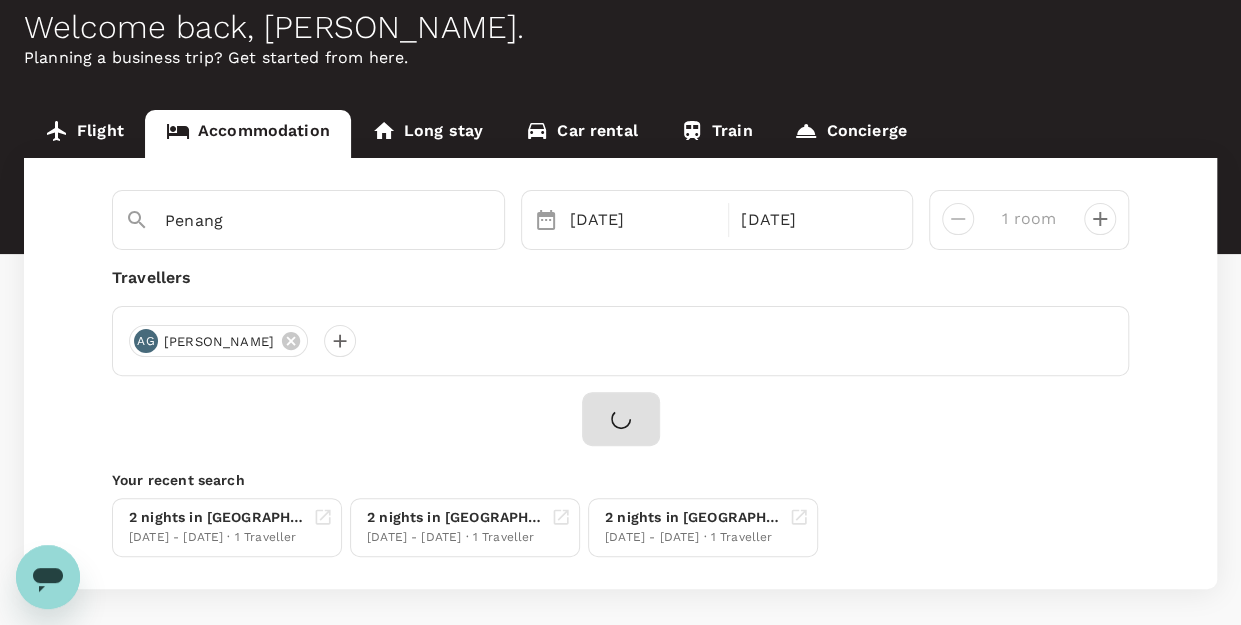 scroll, scrollTop: 0, scrollLeft: 0, axis: both 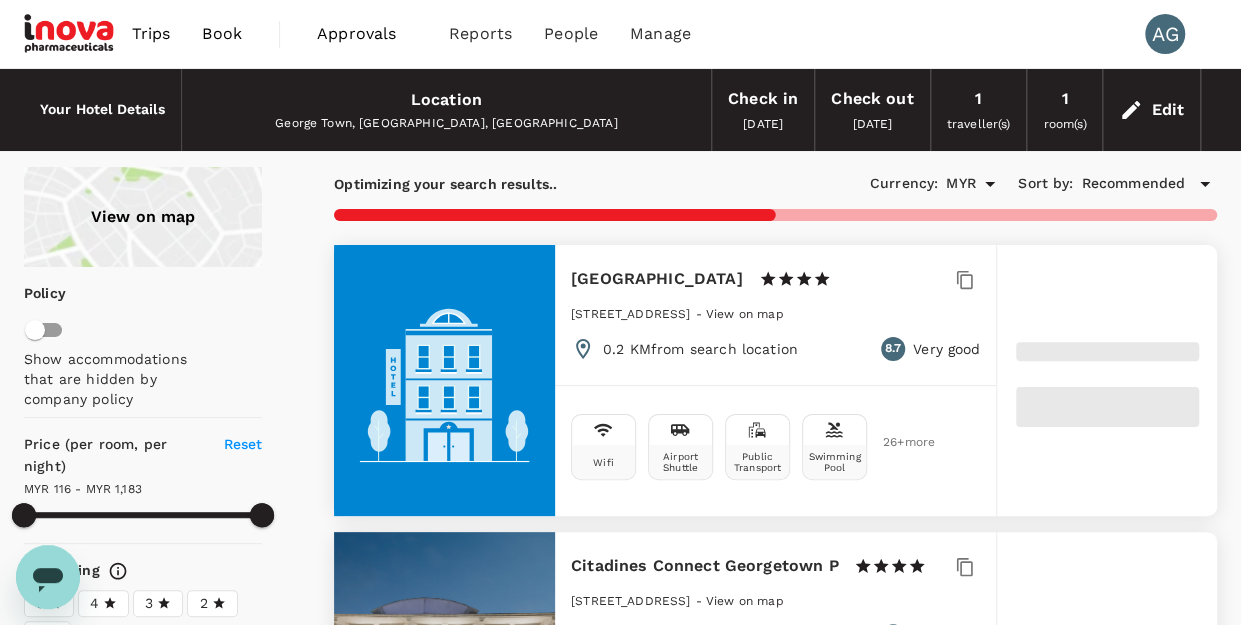 type on "1182.27" 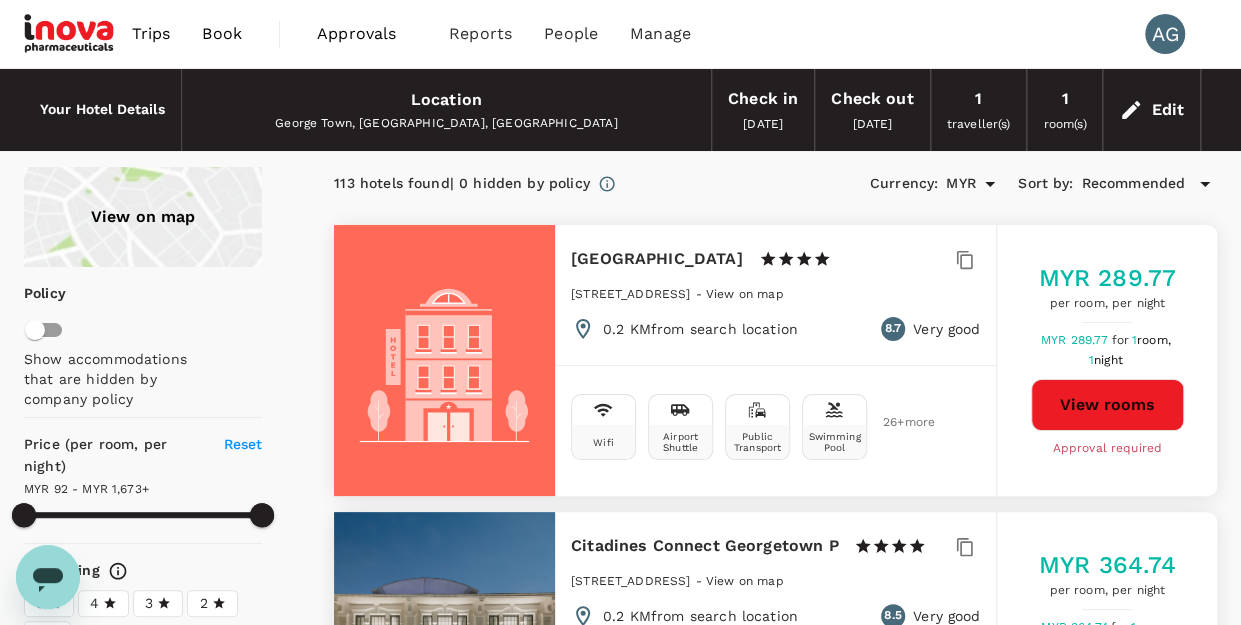type on "1672.07" 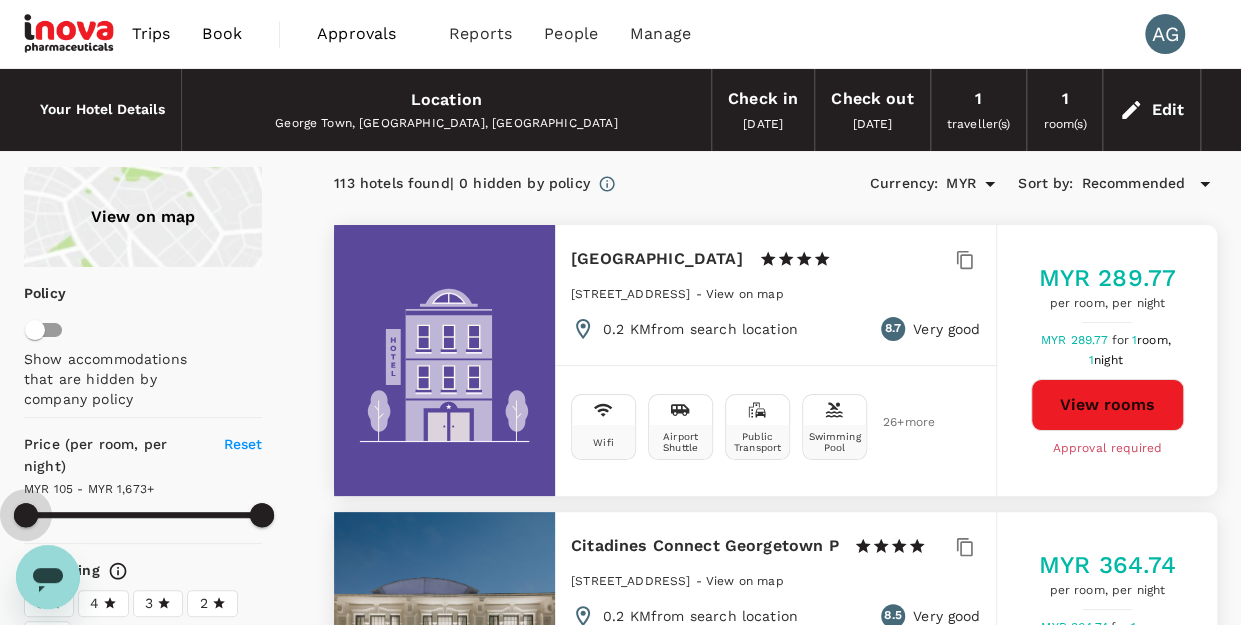 type on "105.07" 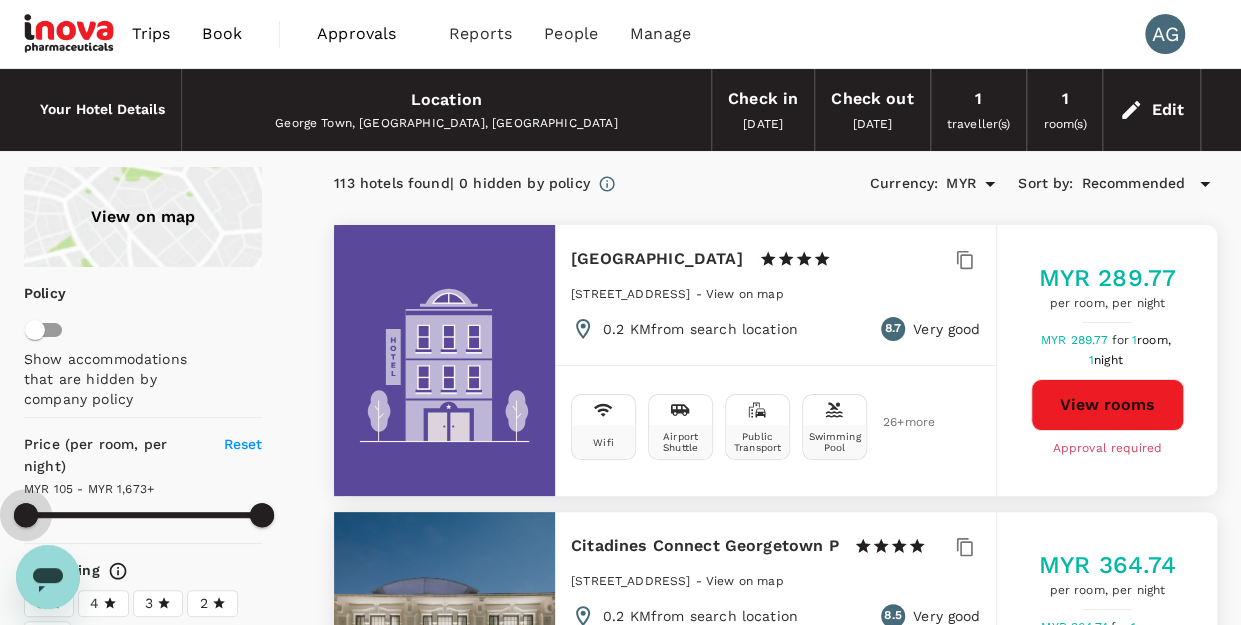 type on "265.07" 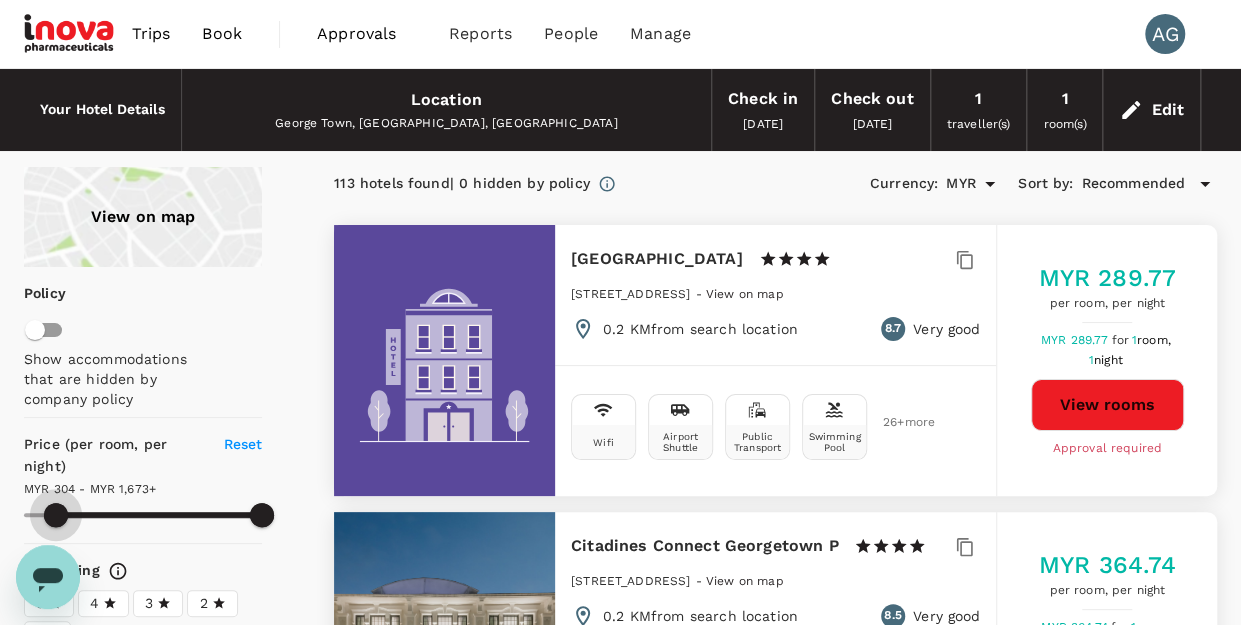 type on "304.07" 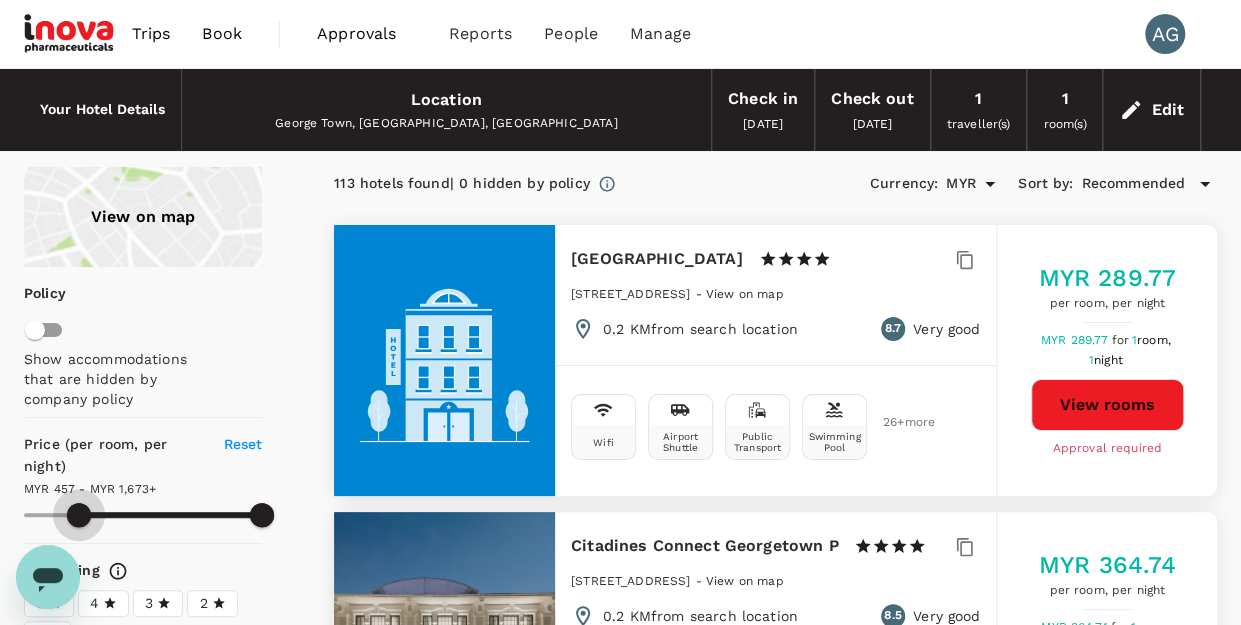 type on "457.07" 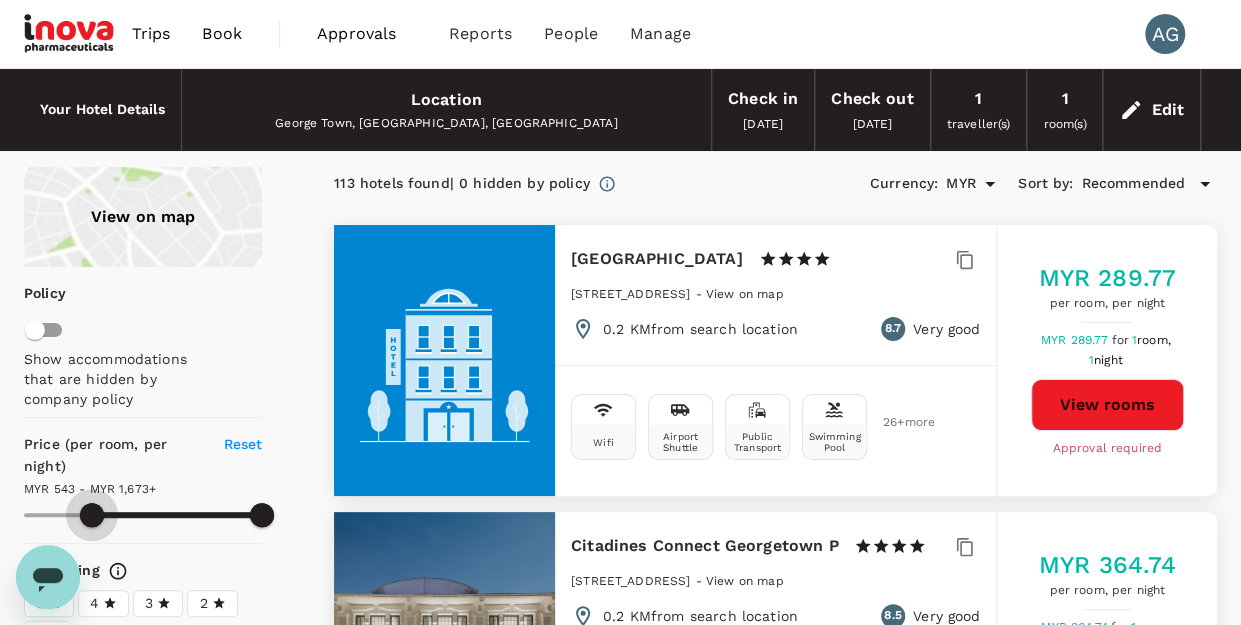 type on "543.07" 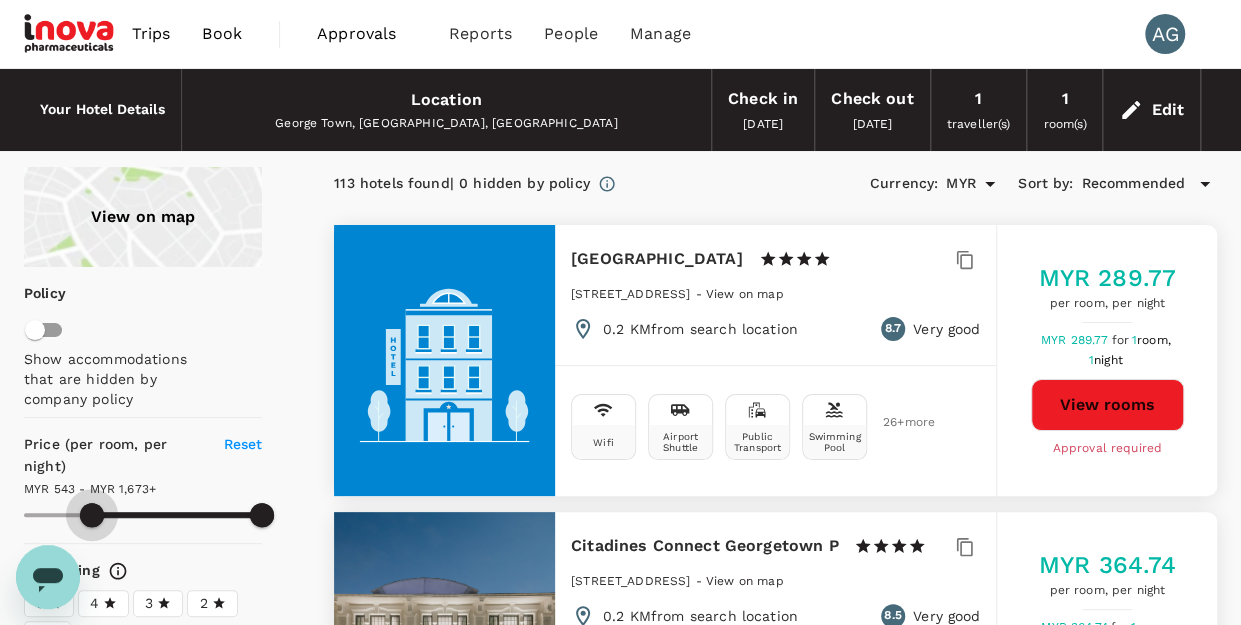 type on "550.07" 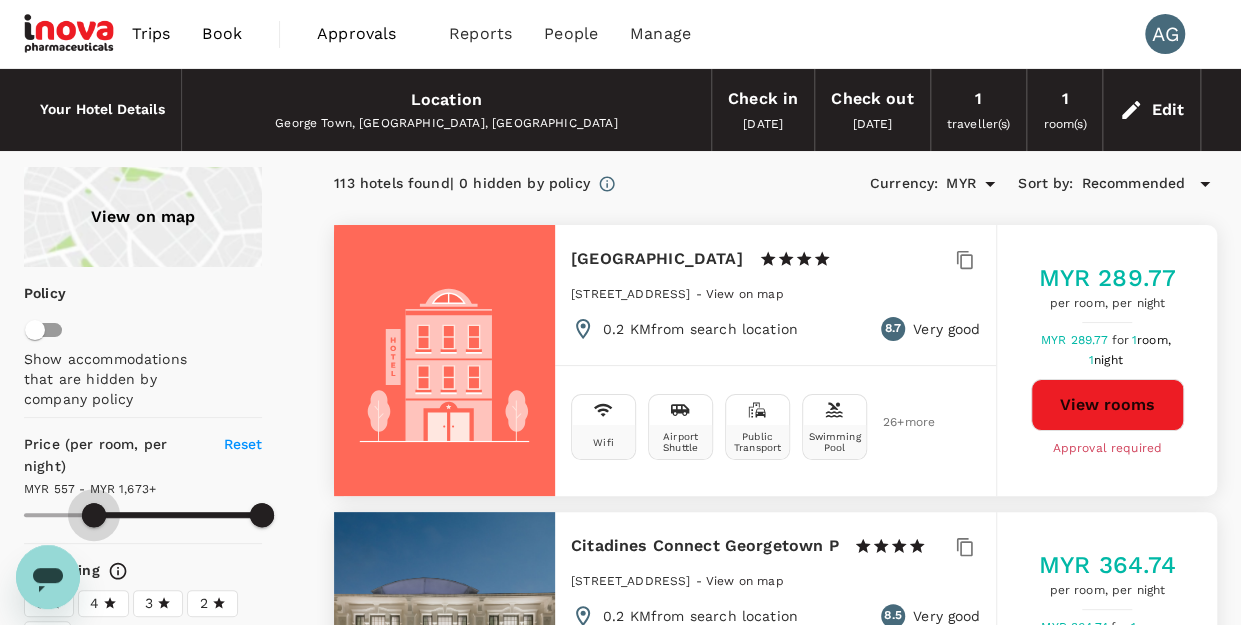 type on "557.07" 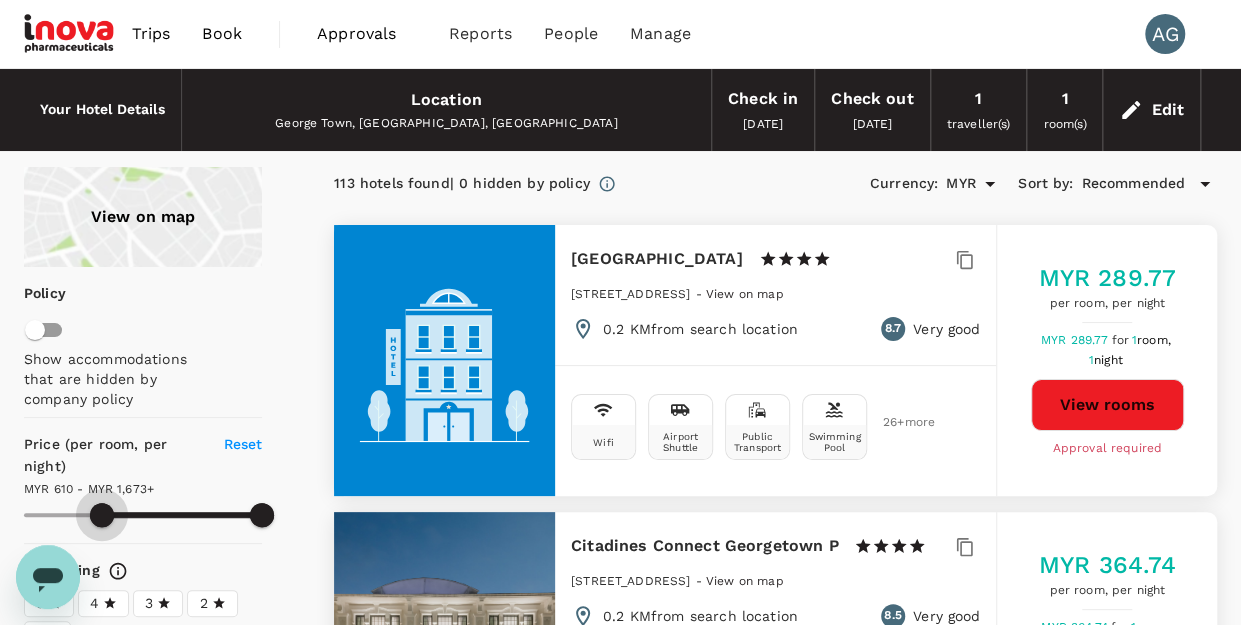 type on "610.07" 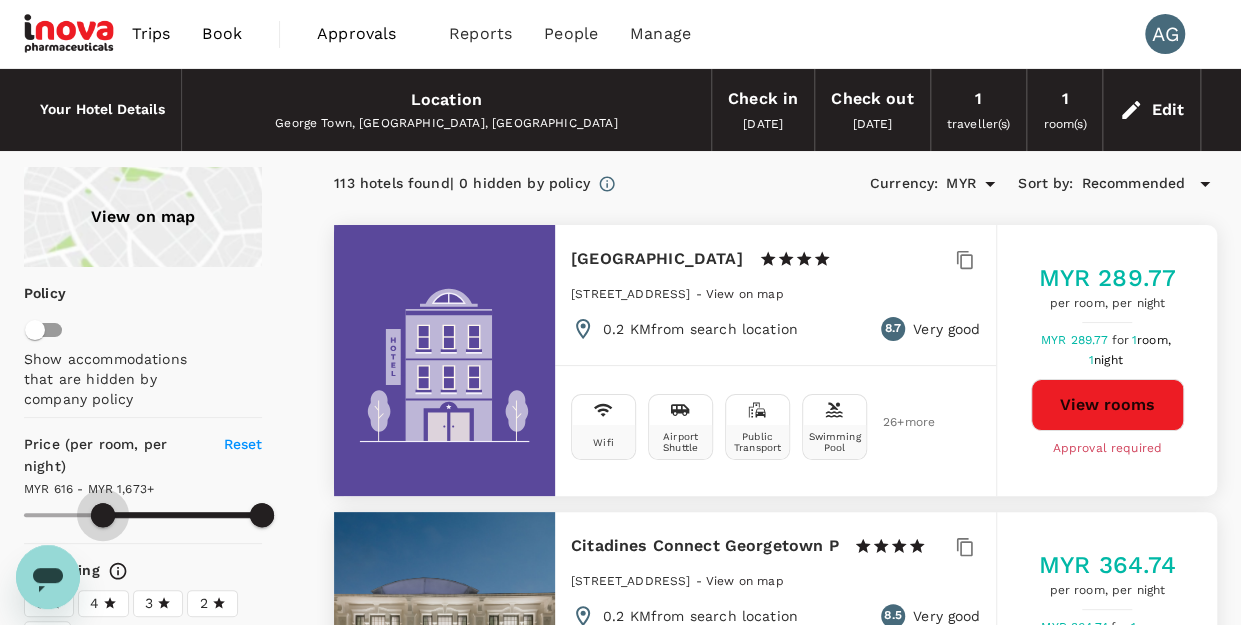 type on "616.07" 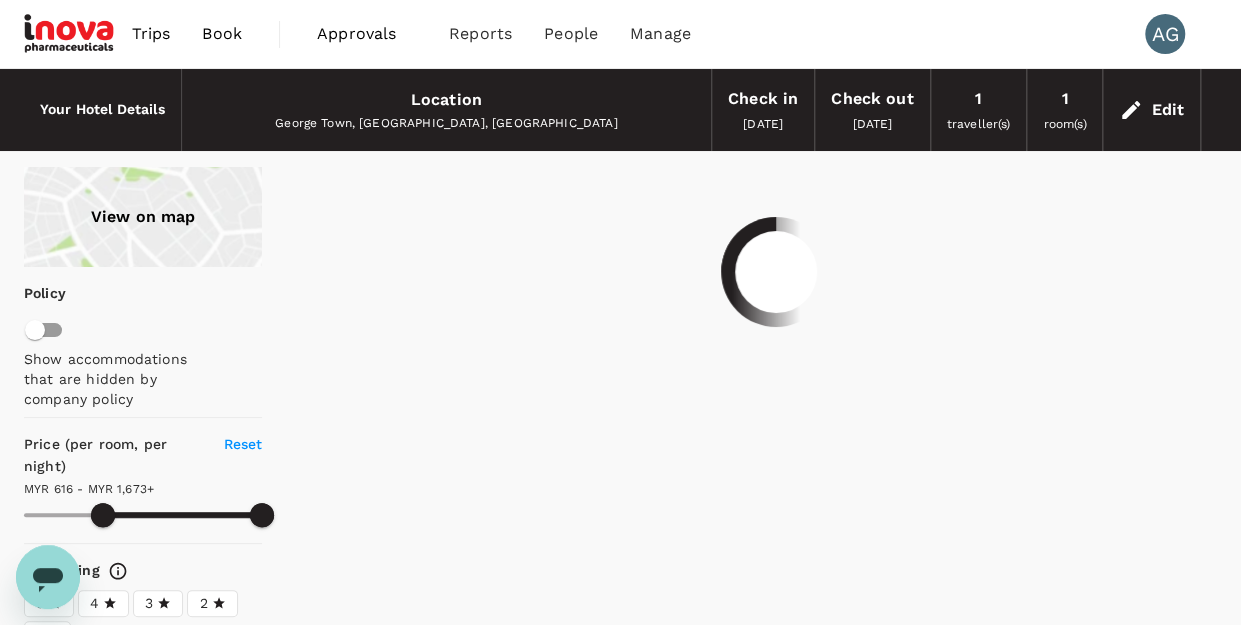 type on "616.07" 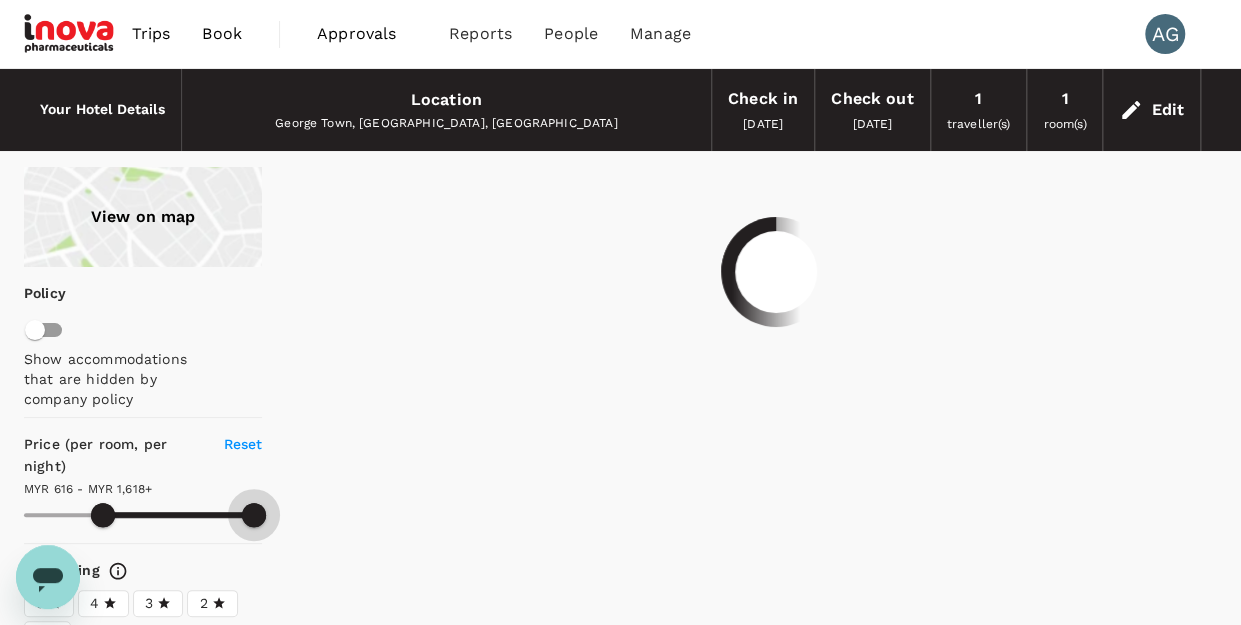 type on "616.07" 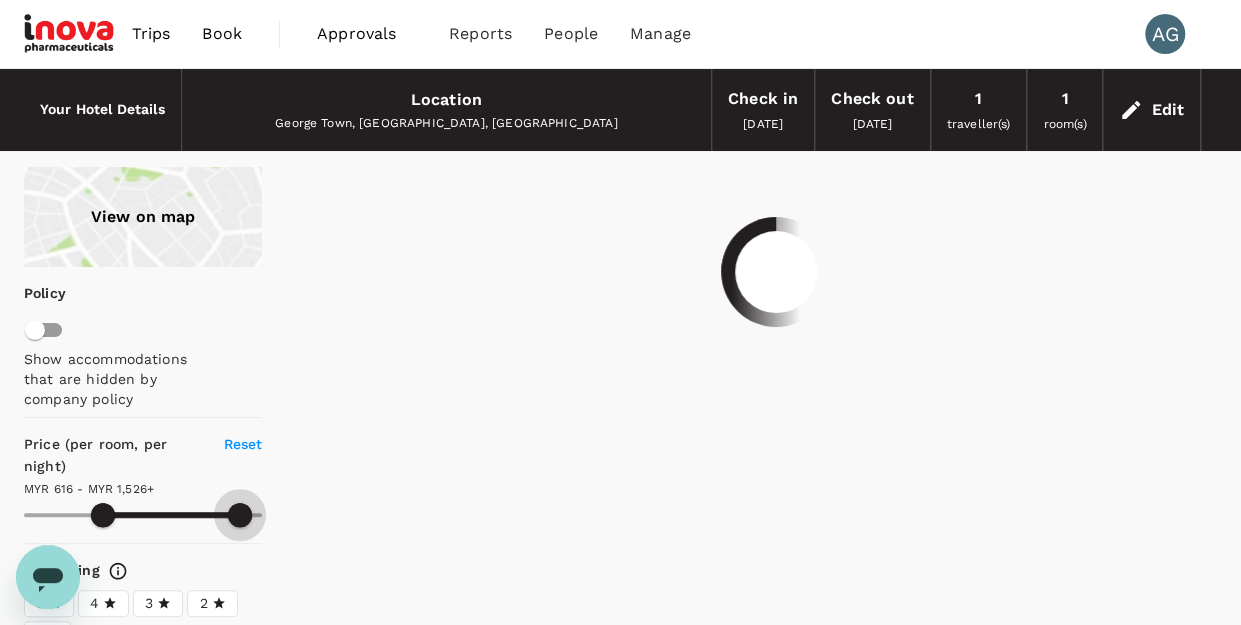type on "616.07" 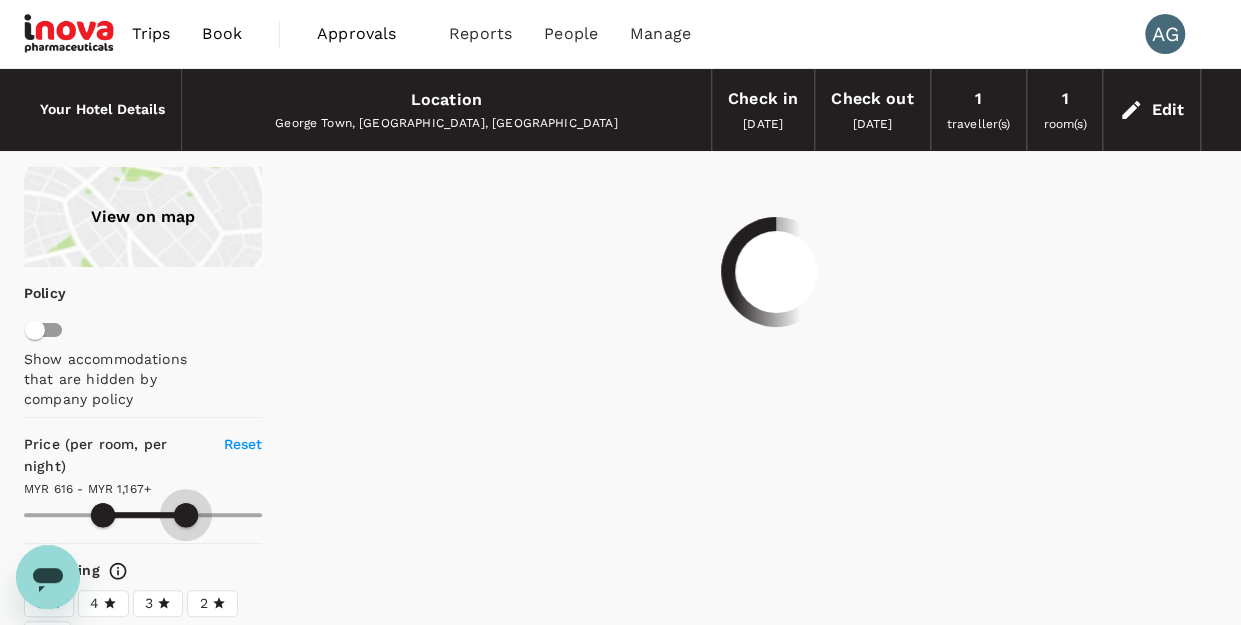 type on "616.07" 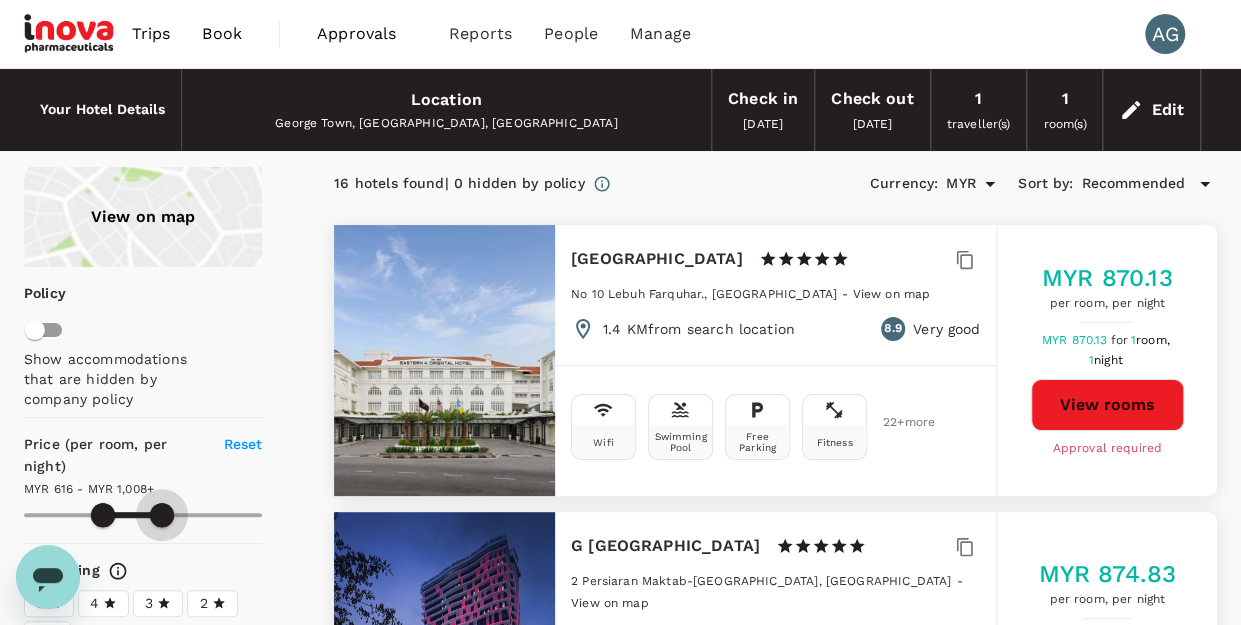 type on "616.07" 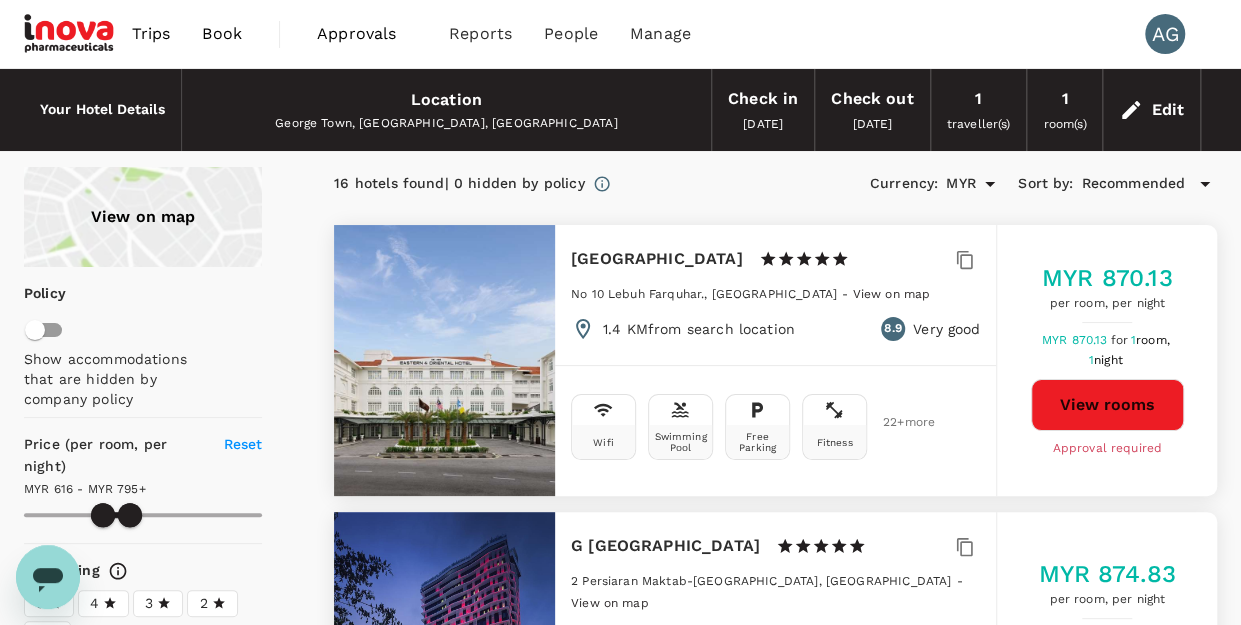 type on "616.07" 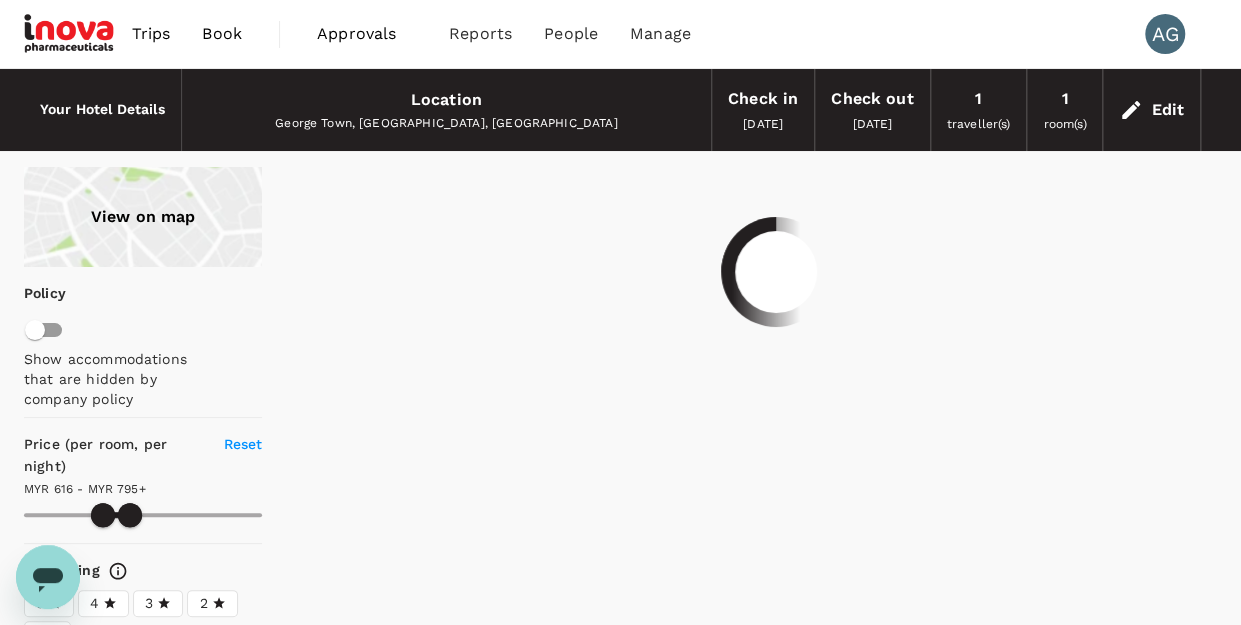 type on "510.07" 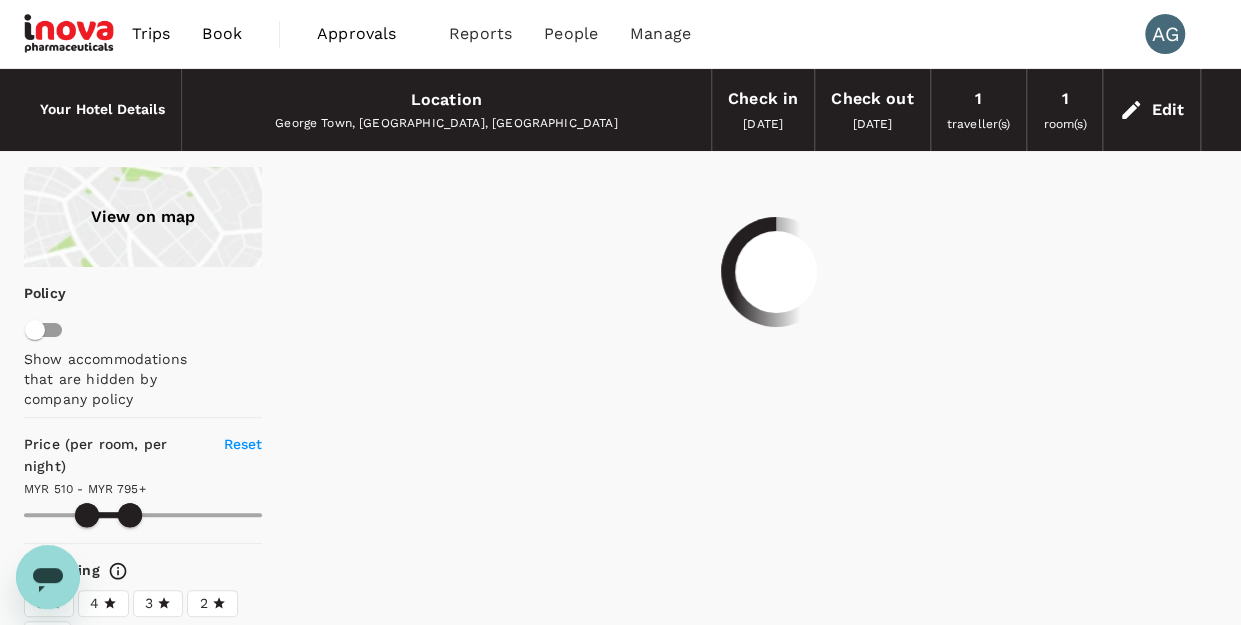 type on "530.07" 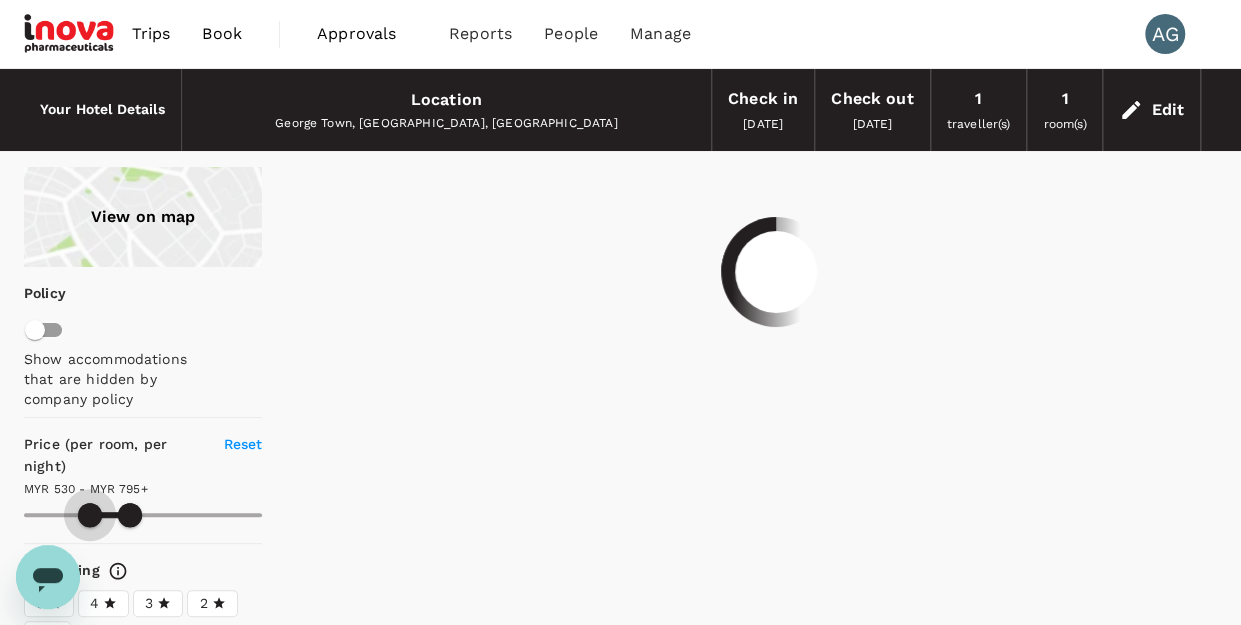 type on "530.07" 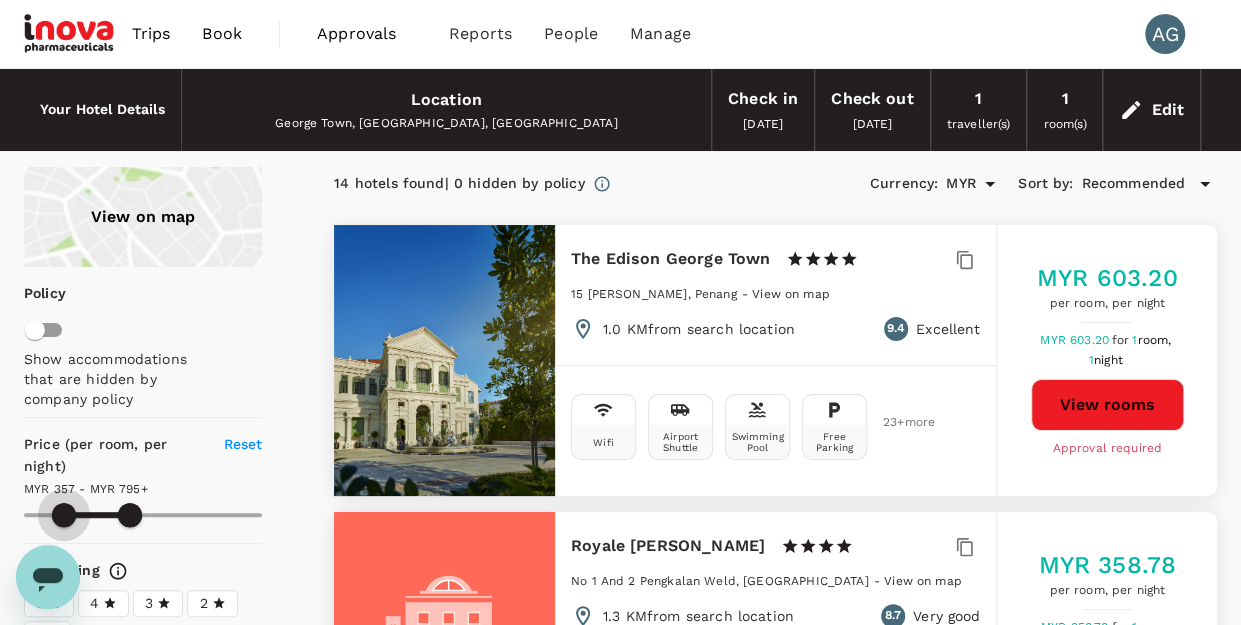 click at bounding box center [64, 515] 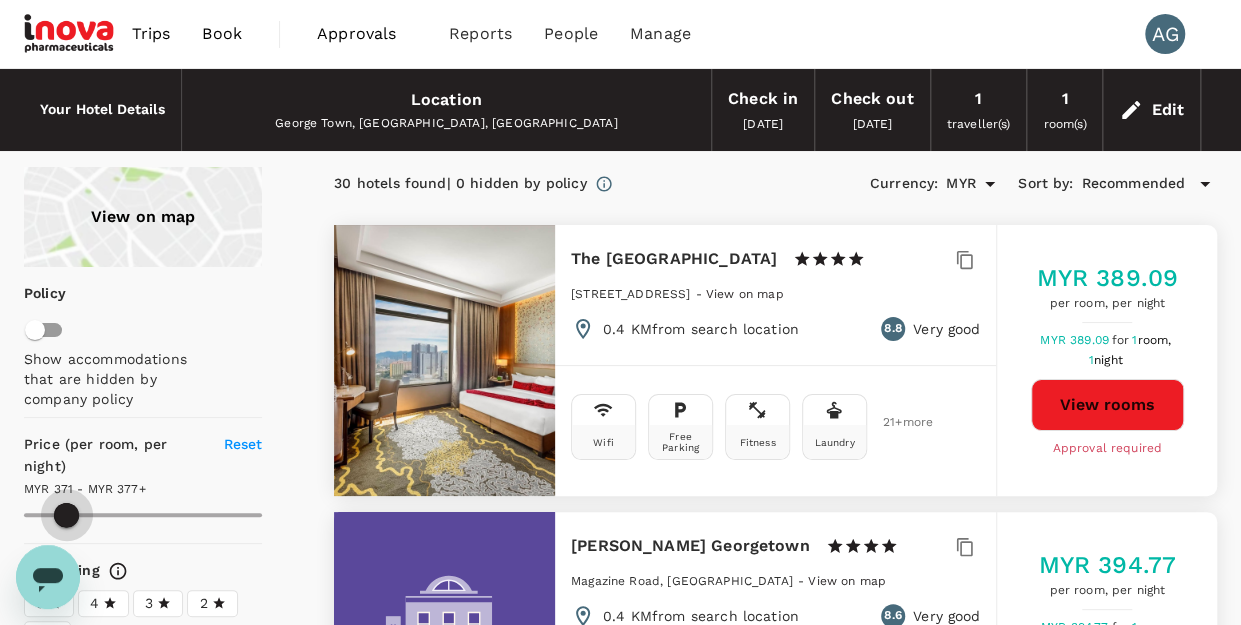 drag, startPoint x: 132, startPoint y: 512, endPoint x: 67, endPoint y: 512, distance: 65 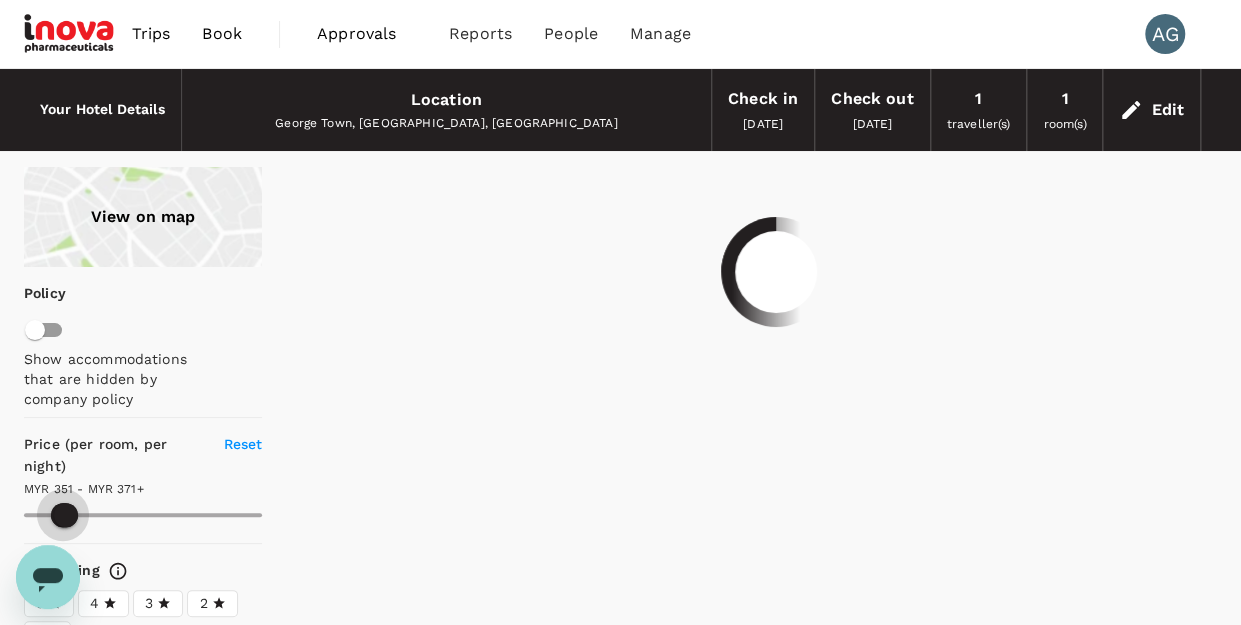 click at bounding box center [143, 515] 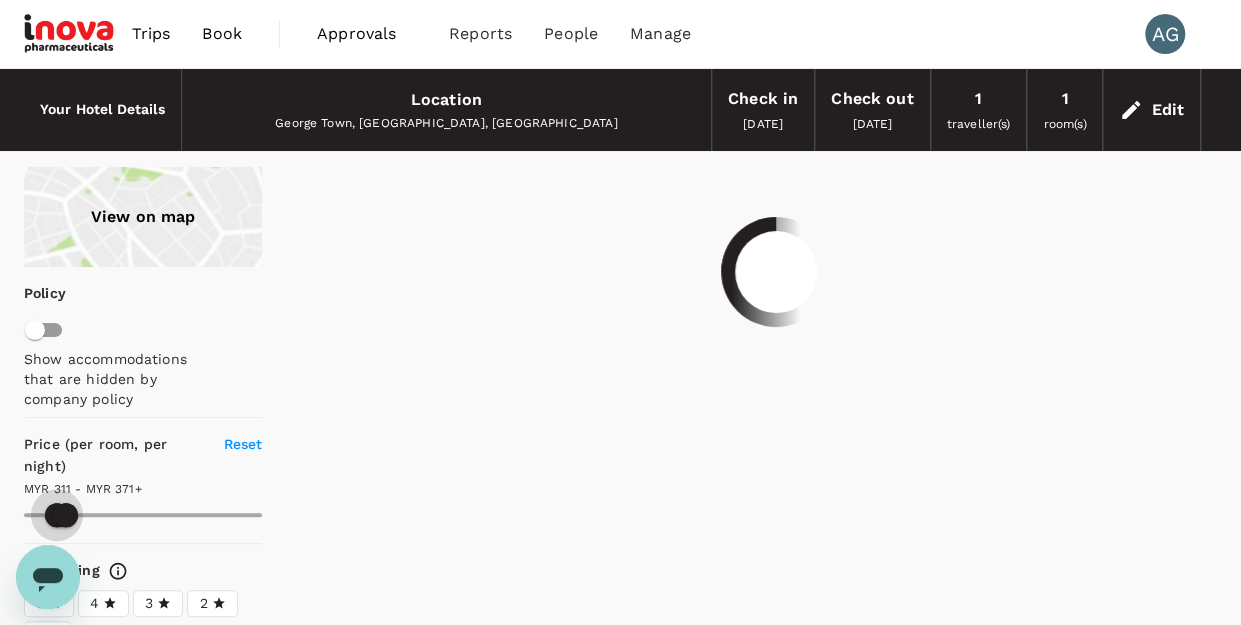 click at bounding box center (143, 515) 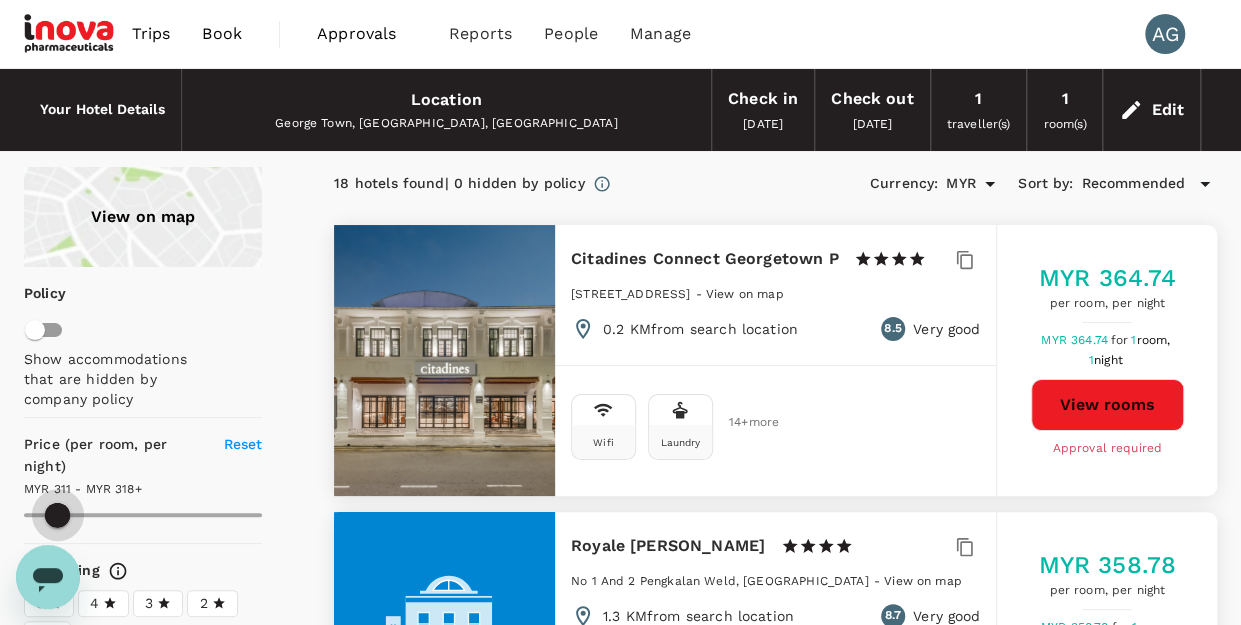 drag, startPoint x: 74, startPoint y: 511, endPoint x: 58, endPoint y: 514, distance: 16.27882 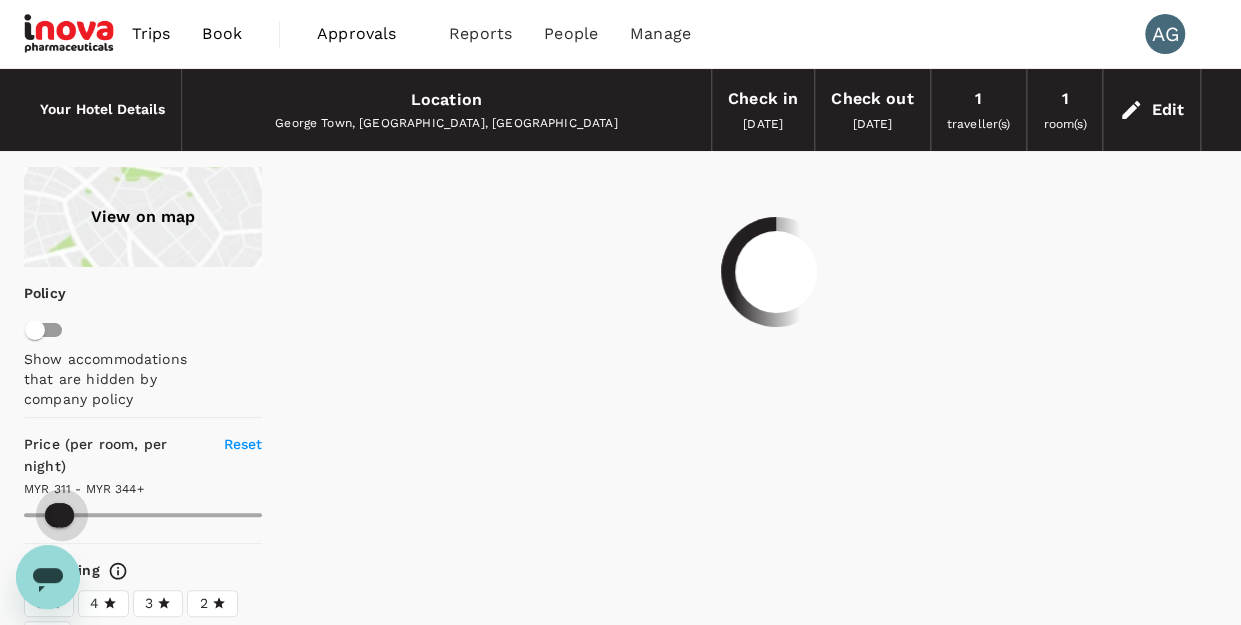 click at bounding box center (62, 515) 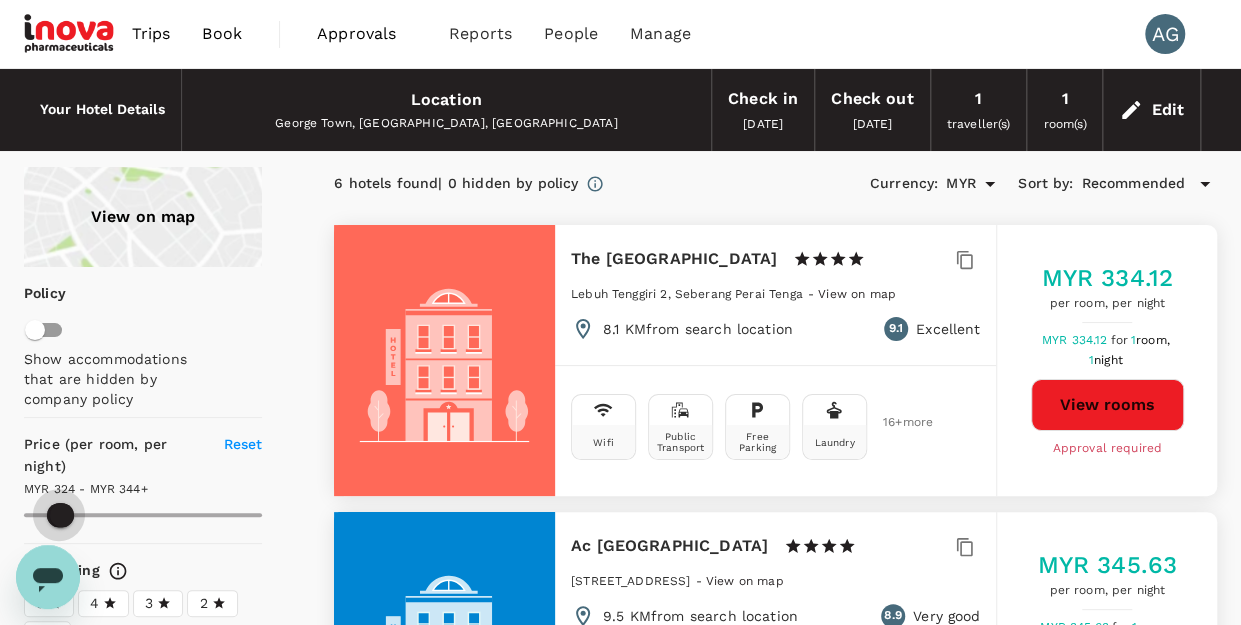 click at bounding box center (143, 515) 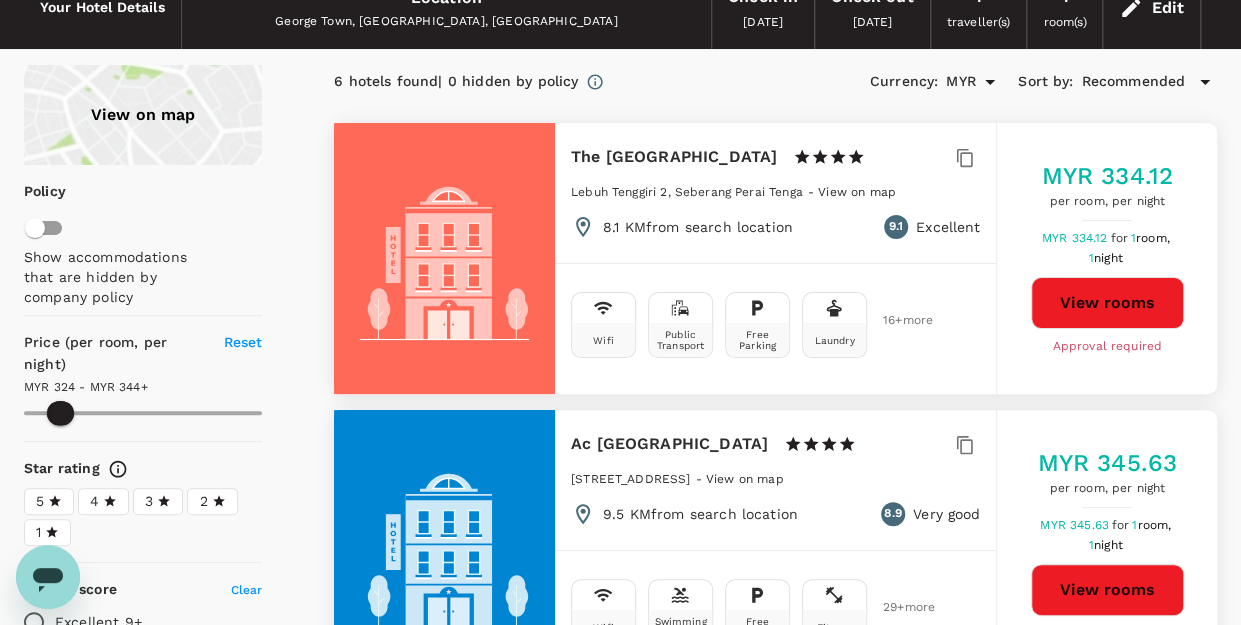 scroll, scrollTop: 200, scrollLeft: 0, axis: vertical 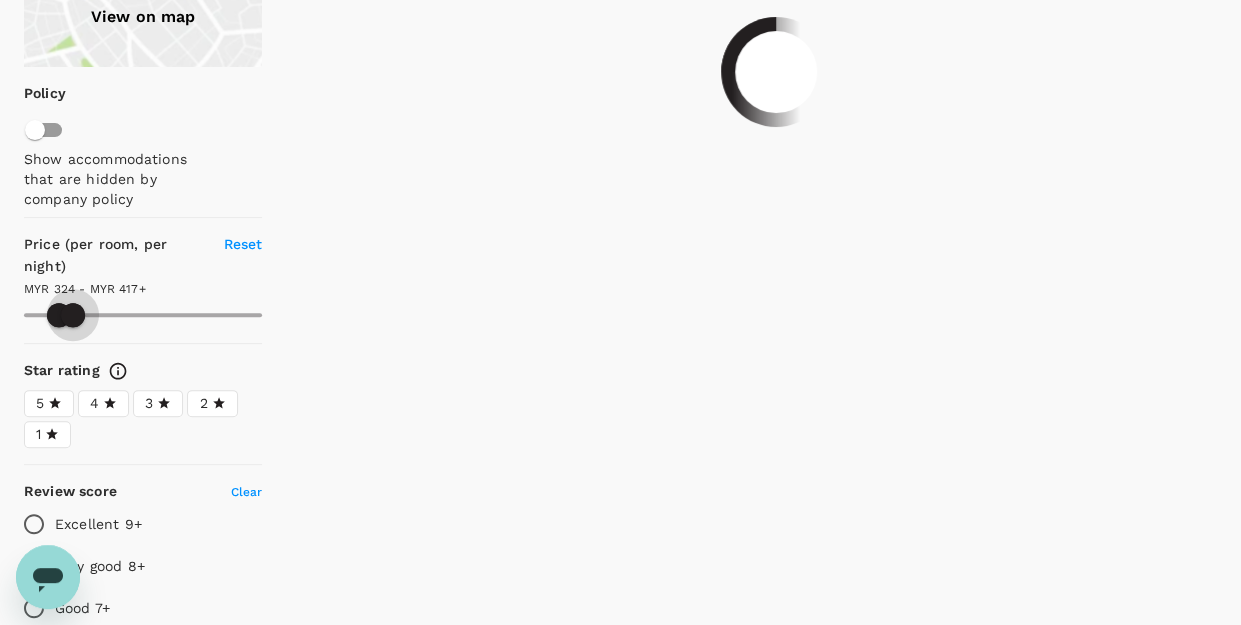 click at bounding box center [73, 315] 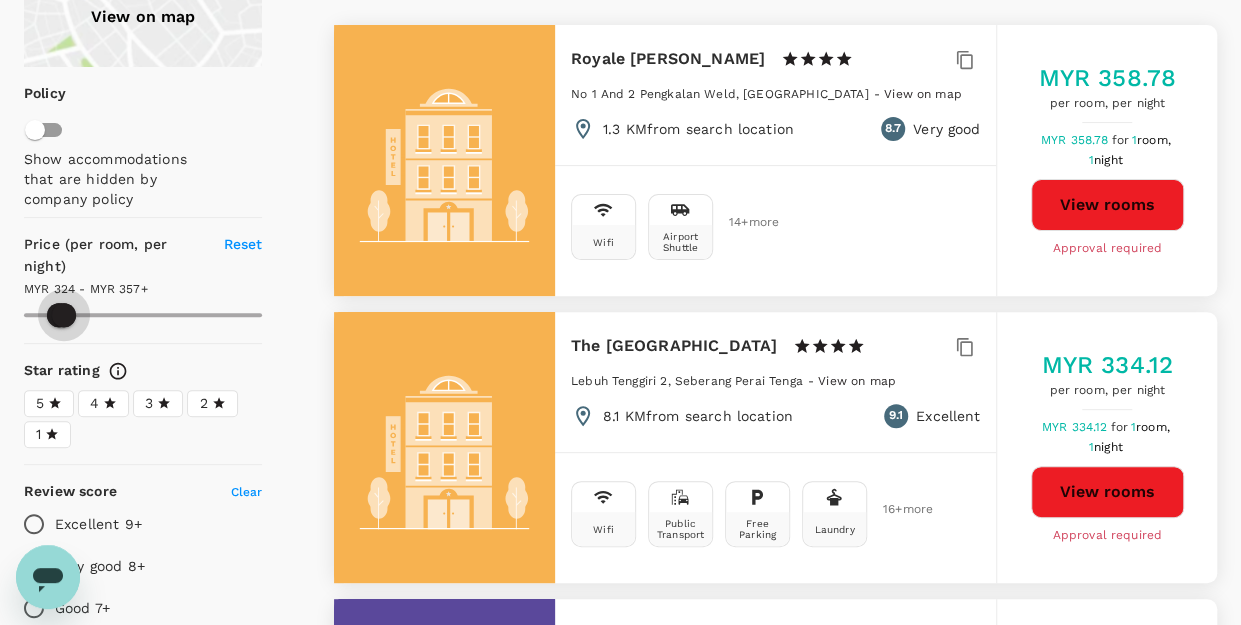 drag, startPoint x: 74, startPoint y: 319, endPoint x: 64, endPoint y: 320, distance: 10.049875 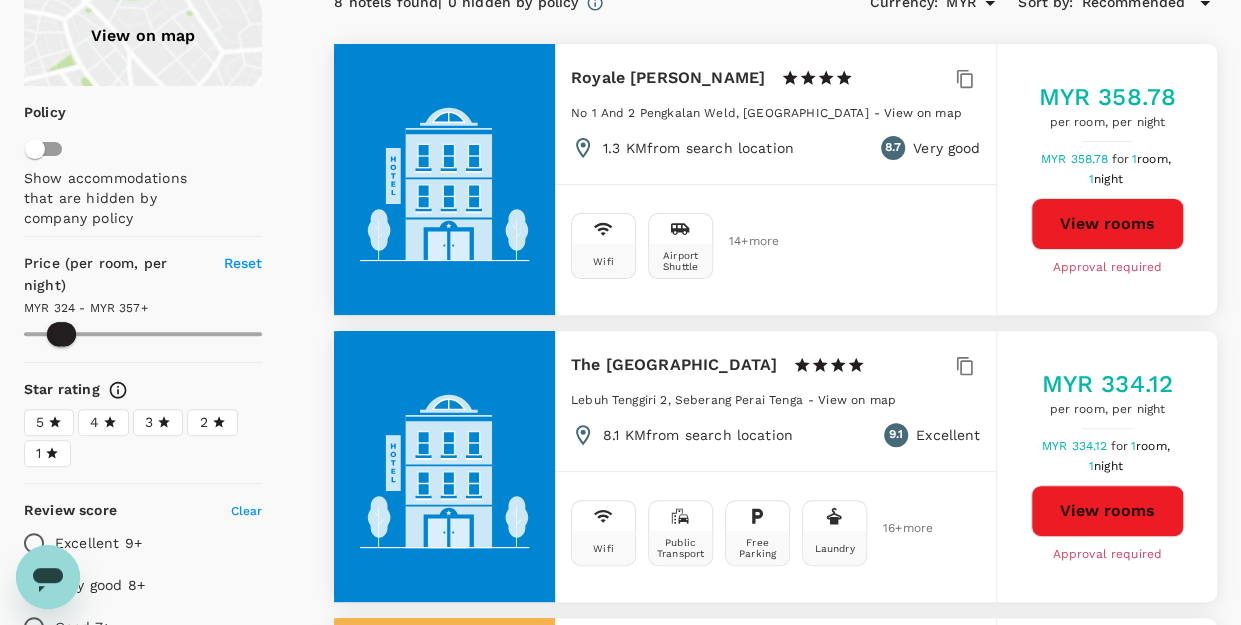 scroll, scrollTop: 200, scrollLeft: 0, axis: vertical 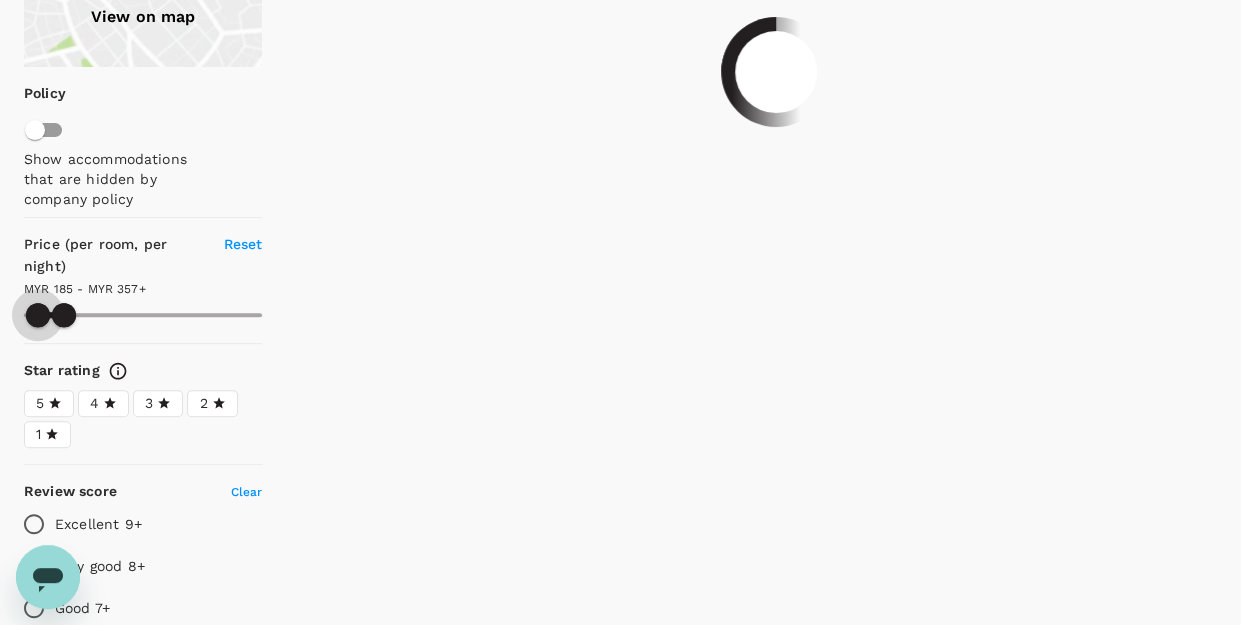 drag, startPoint x: 57, startPoint y: 313, endPoint x: 38, endPoint y: 316, distance: 19.235384 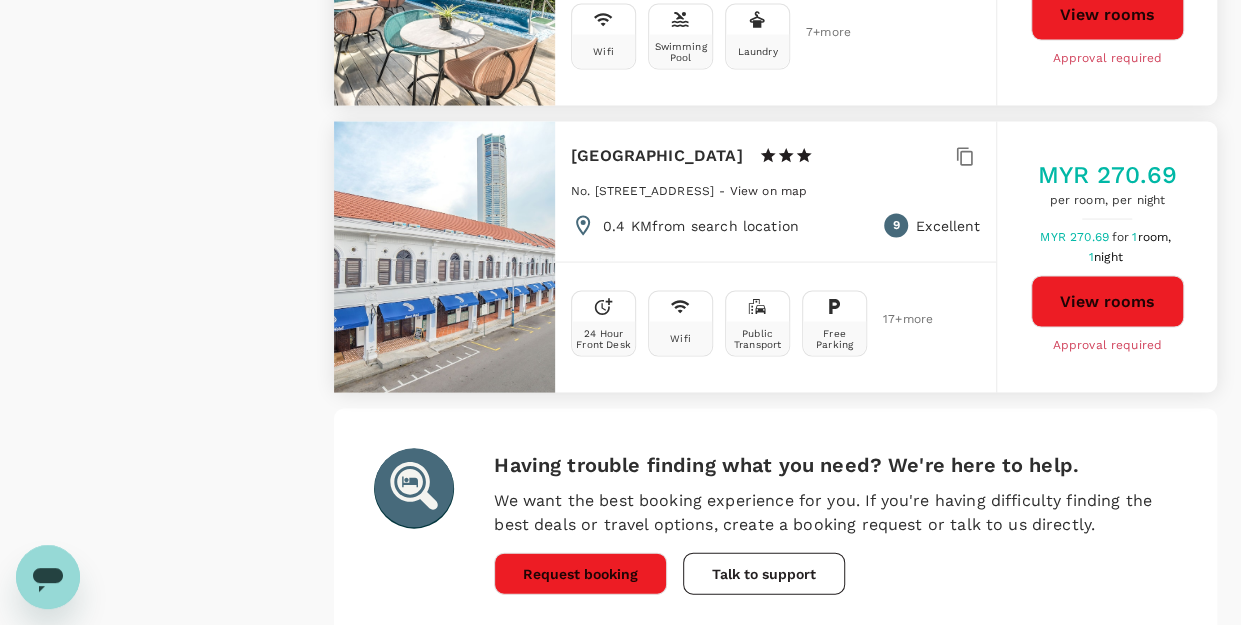 scroll, scrollTop: 5700, scrollLeft: 0, axis: vertical 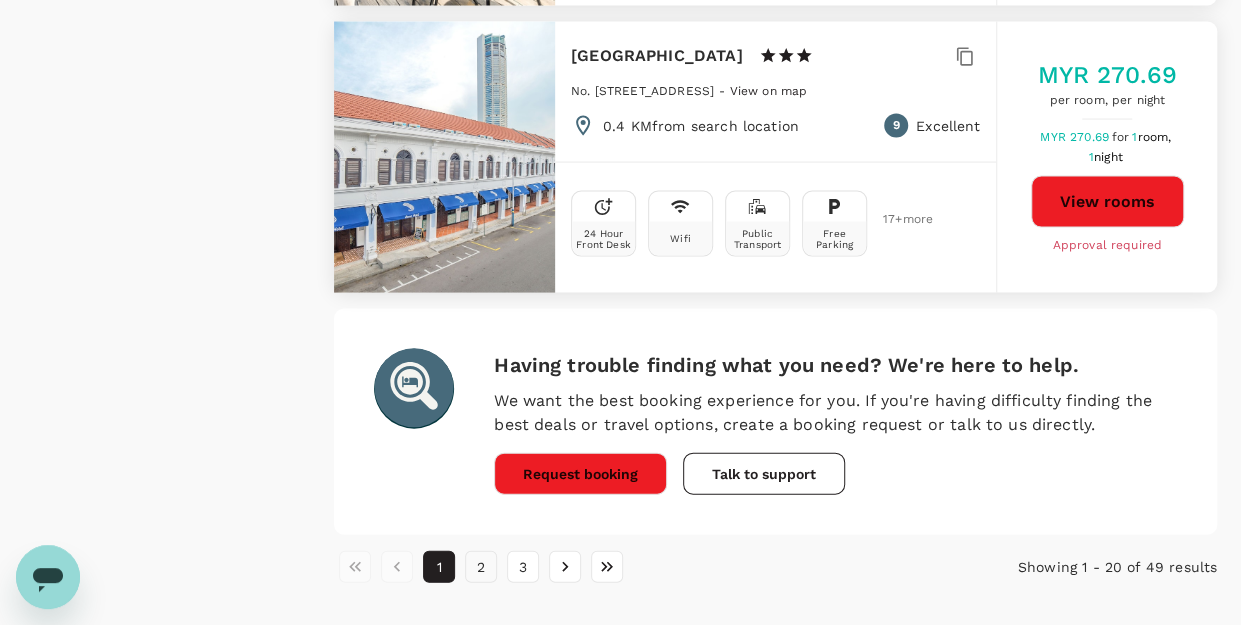 click on "2" at bounding box center [481, 567] 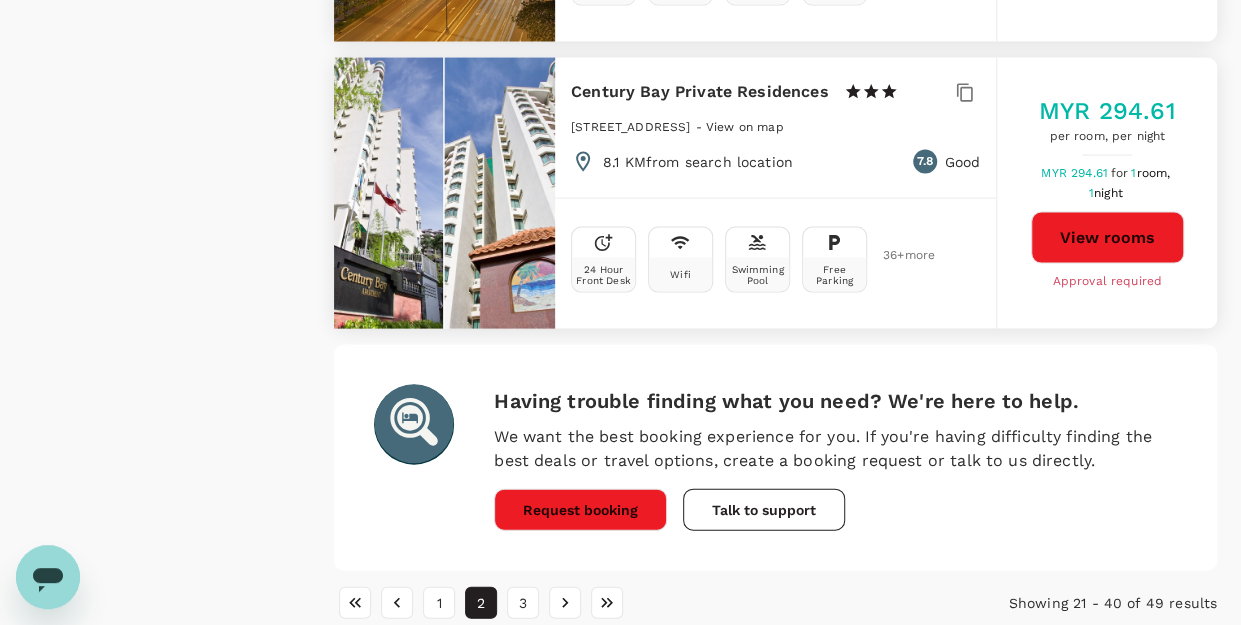 scroll, scrollTop: 5726, scrollLeft: 0, axis: vertical 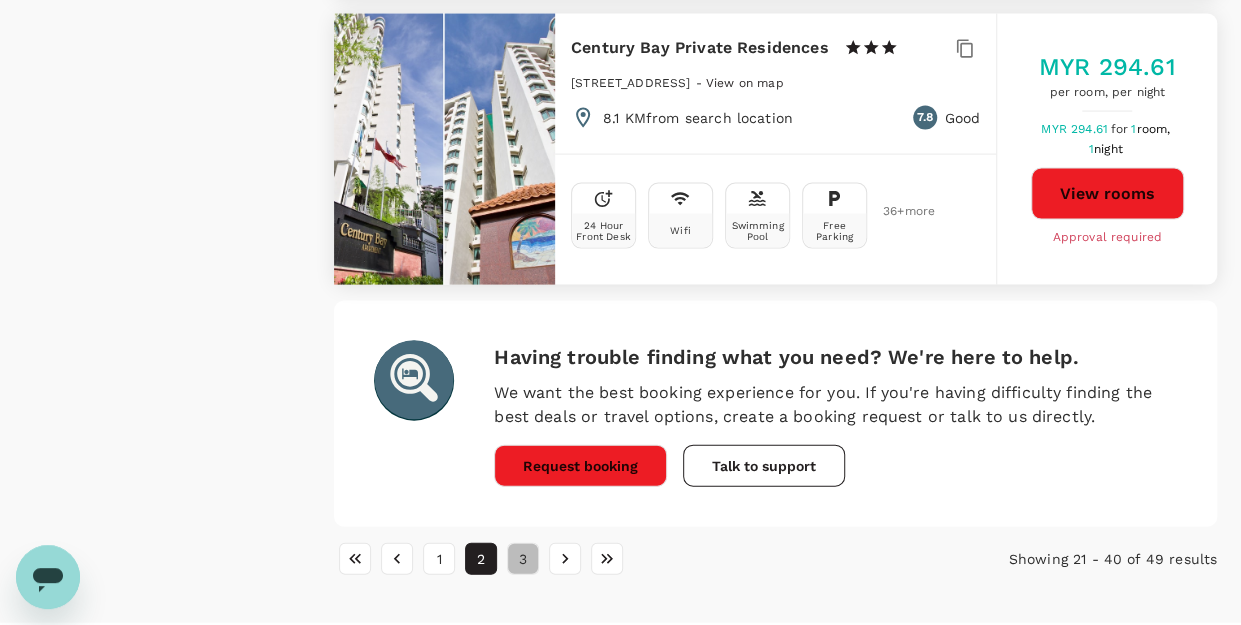 click on "3" at bounding box center [523, 559] 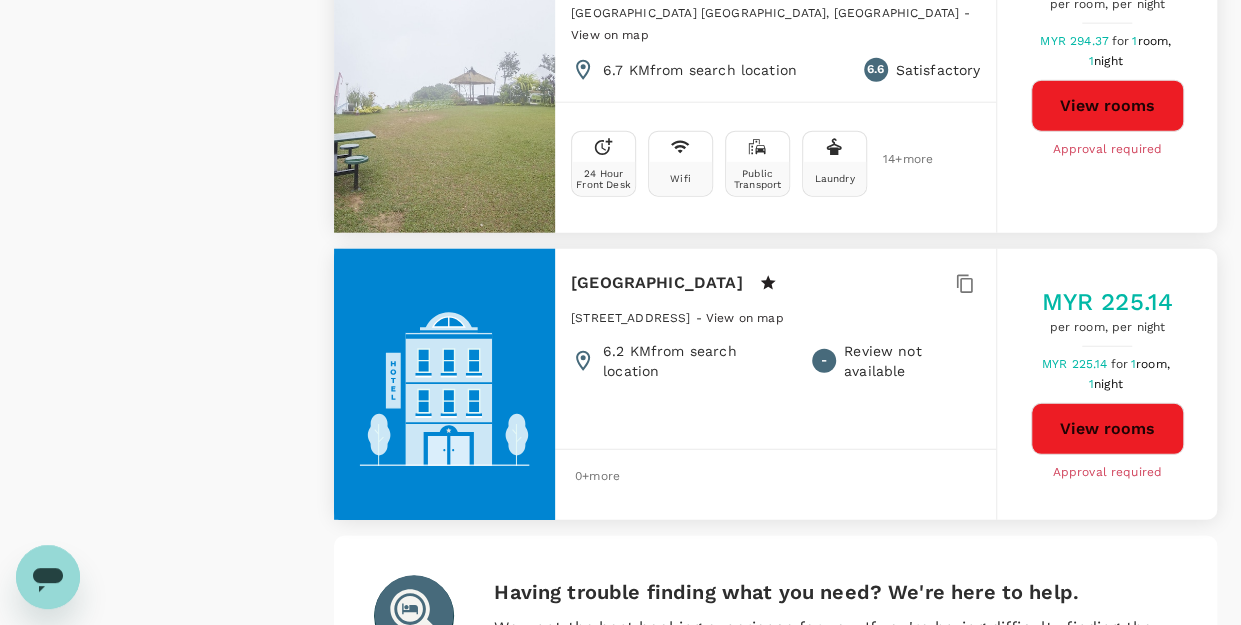 scroll, scrollTop: 2600, scrollLeft: 0, axis: vertical 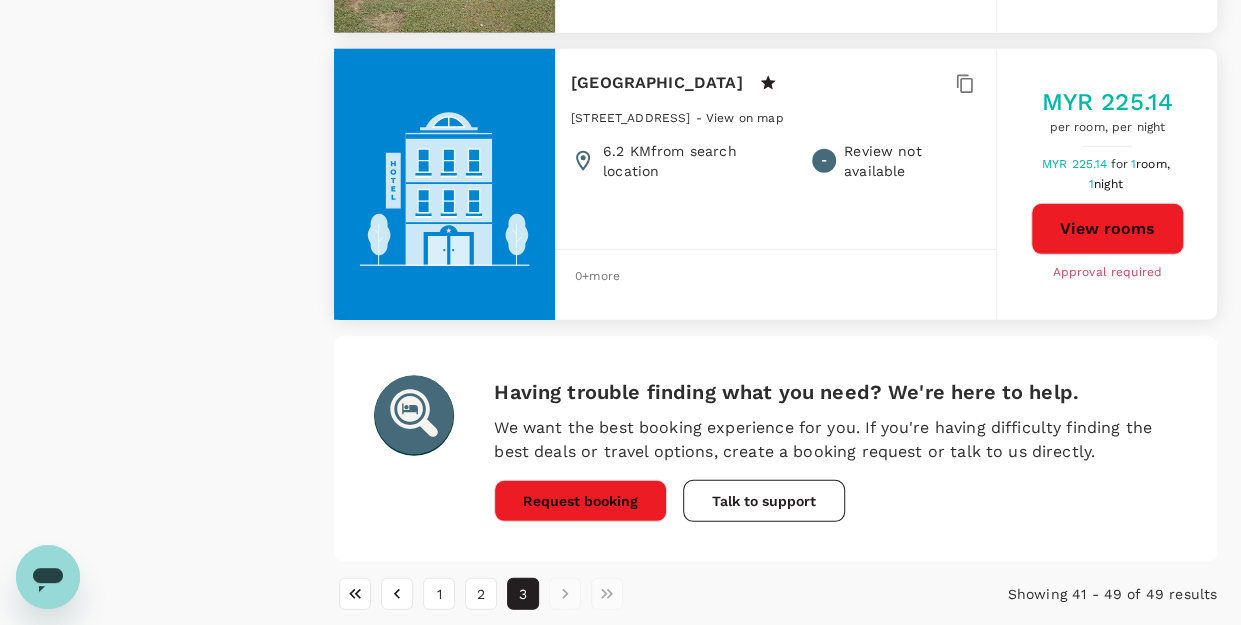 click at bounding box center [565, 594] 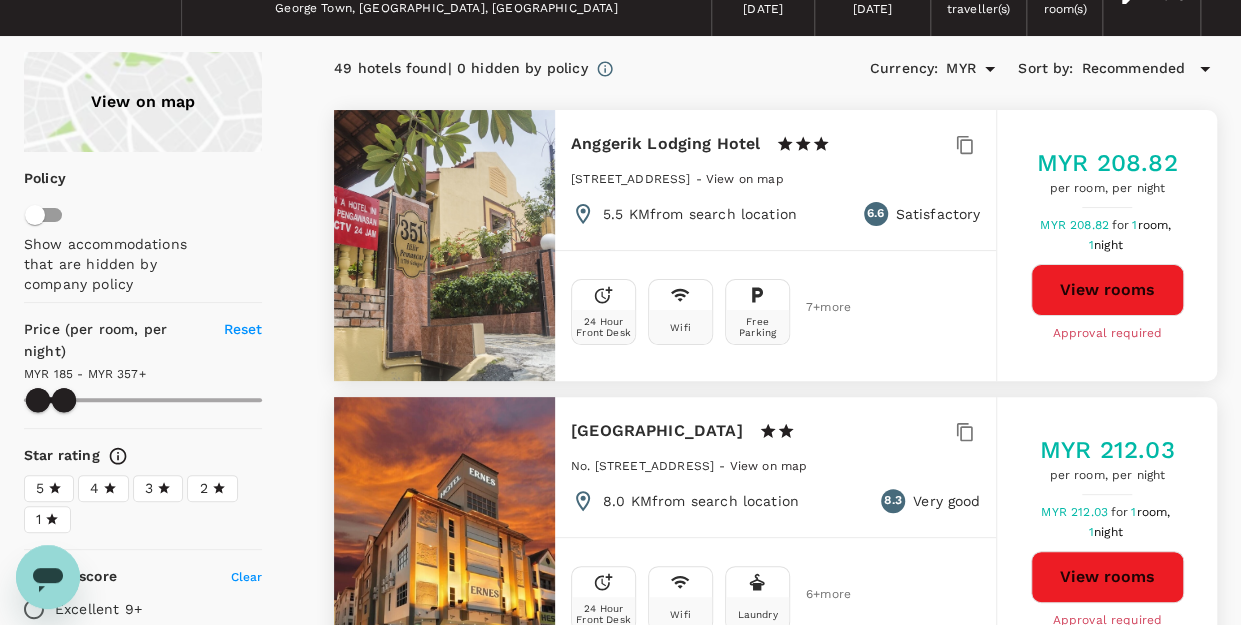scroll, scrollTop: 0, scrollLeft: 0, axis: both 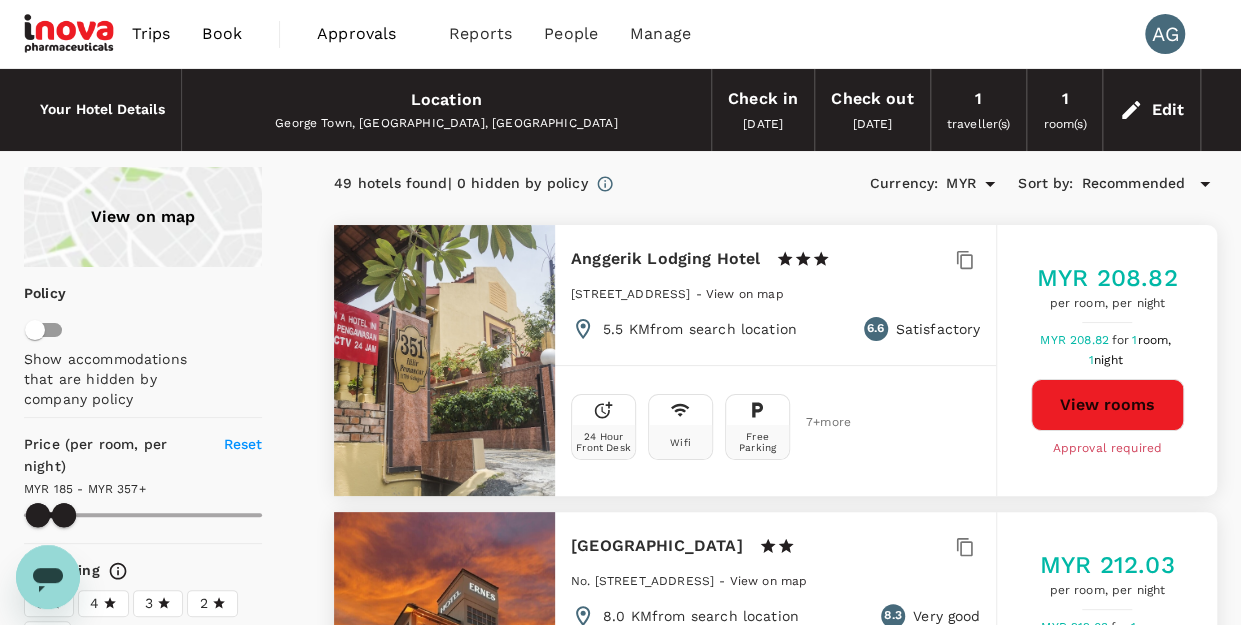 click on "Edit" at bounding box center (1167, 110) 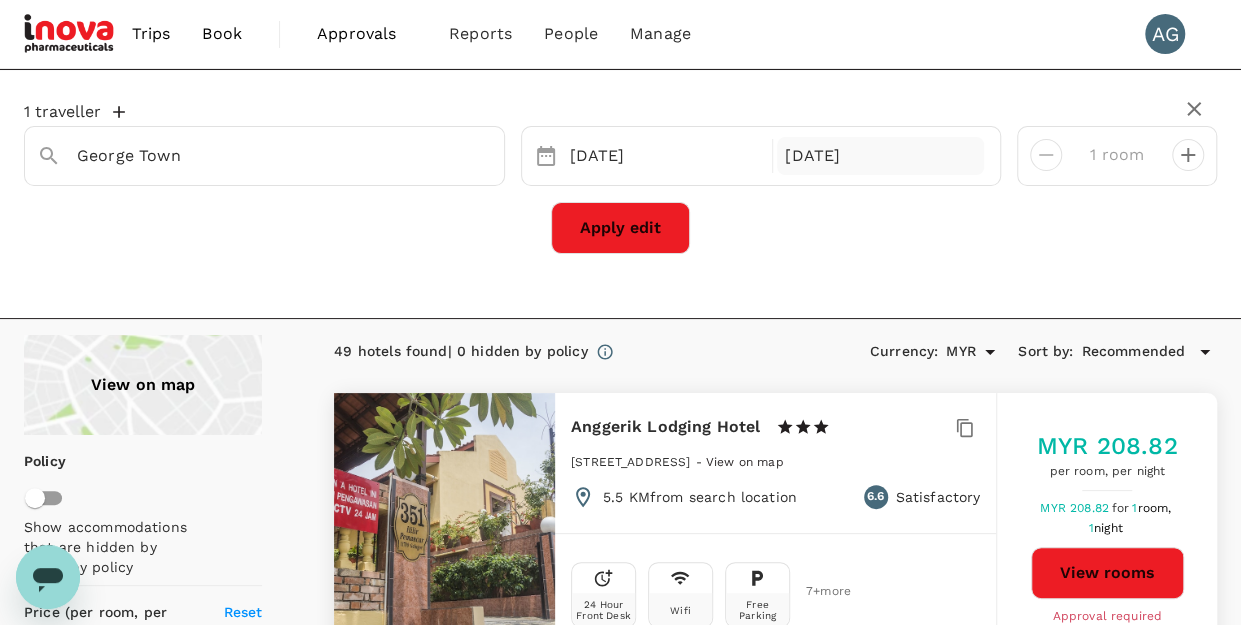 click on "10 Sep" at bounding box center (880, 156) 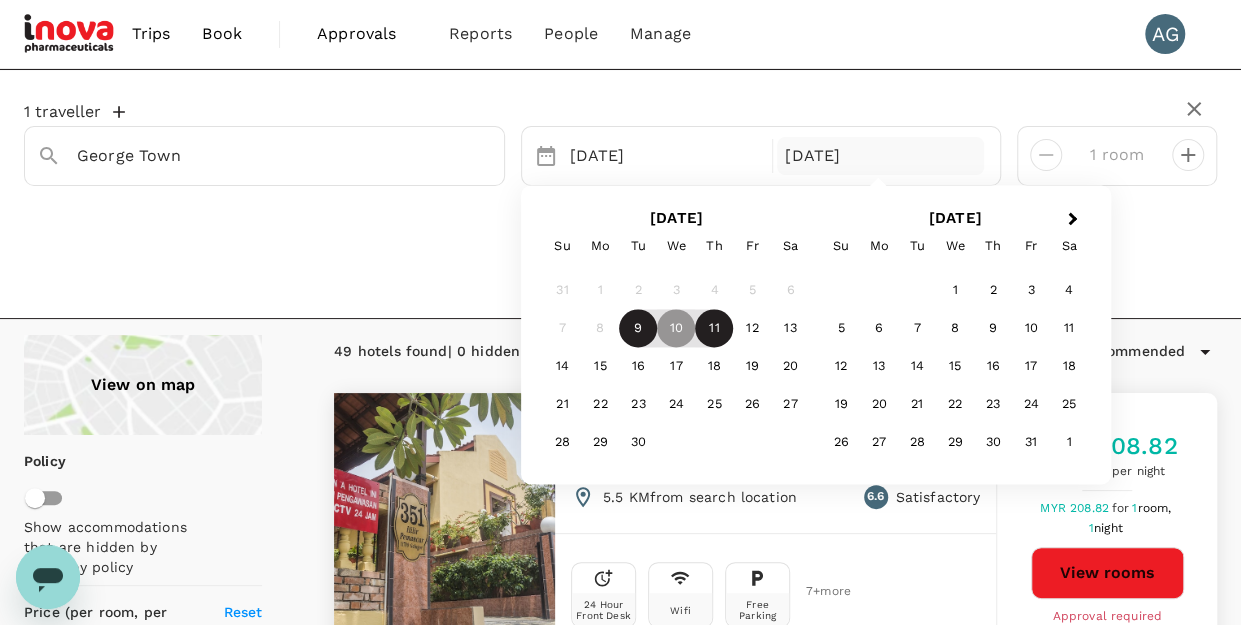 click on "11" at bounding box center (714, 329) 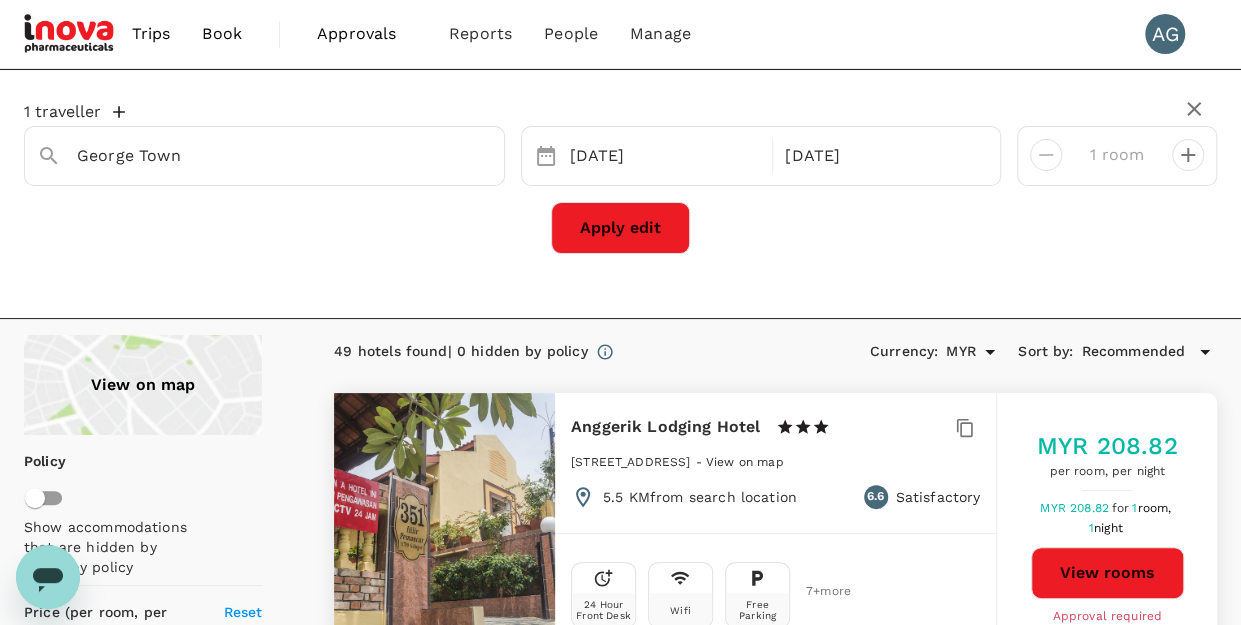 click on "Apply edit" at bounding box center [620, 228] 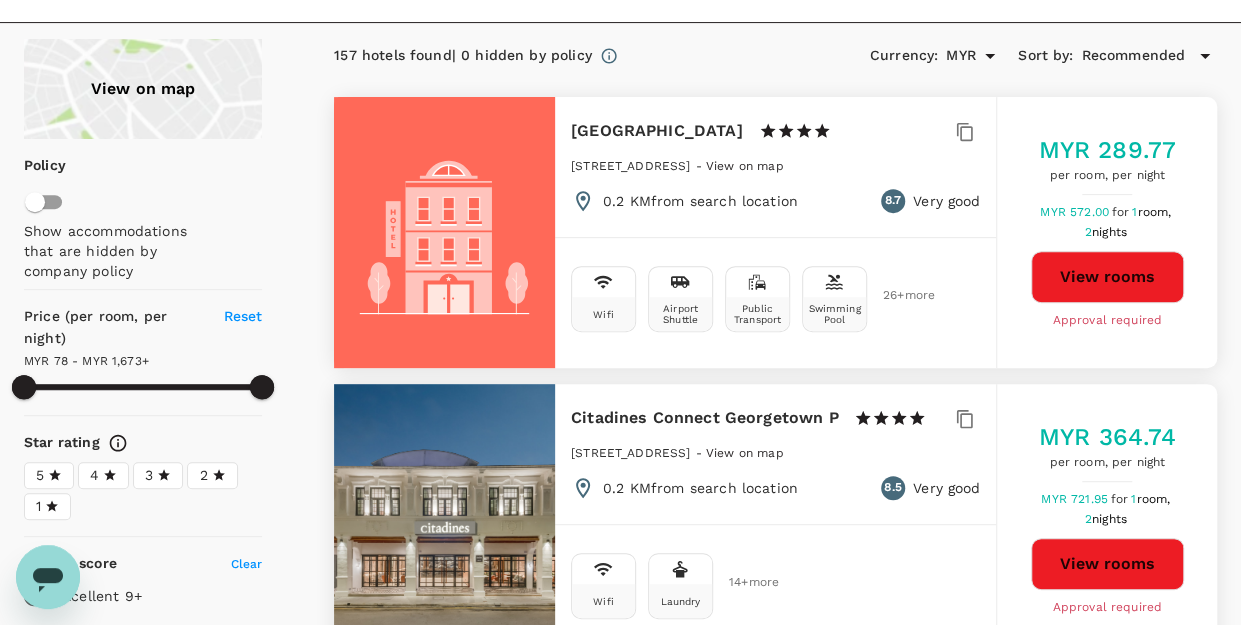 scroll, scrollTop: 300, scrollLeft: 0, axis: vertical 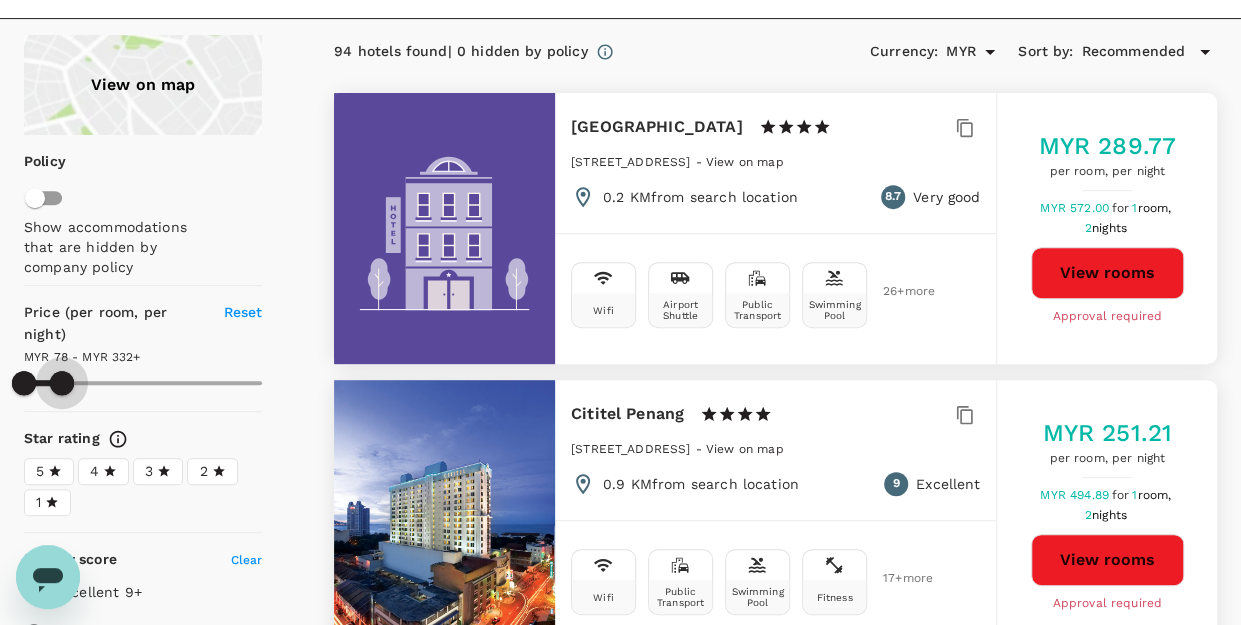 drag, startPoint x: 258, startPoint y: 378, endPoint x: 62, endPoint y: 373, distance: 196.06377 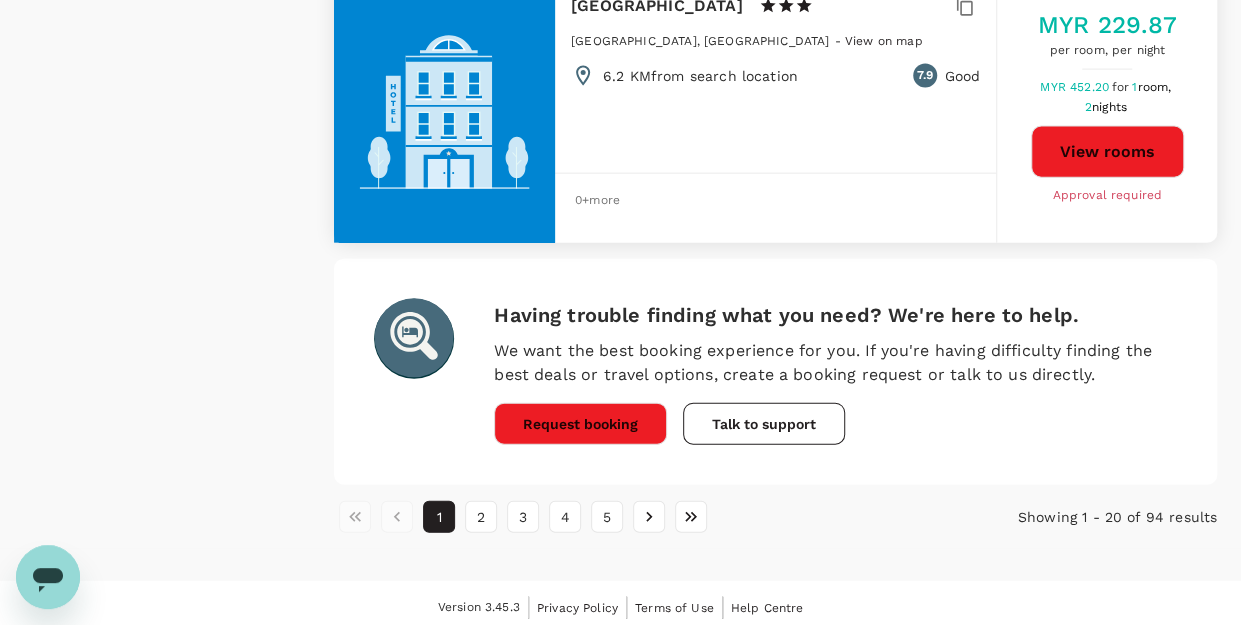 scroll, scrollTop: 5920, scrollLeft: 0, axis: vertical 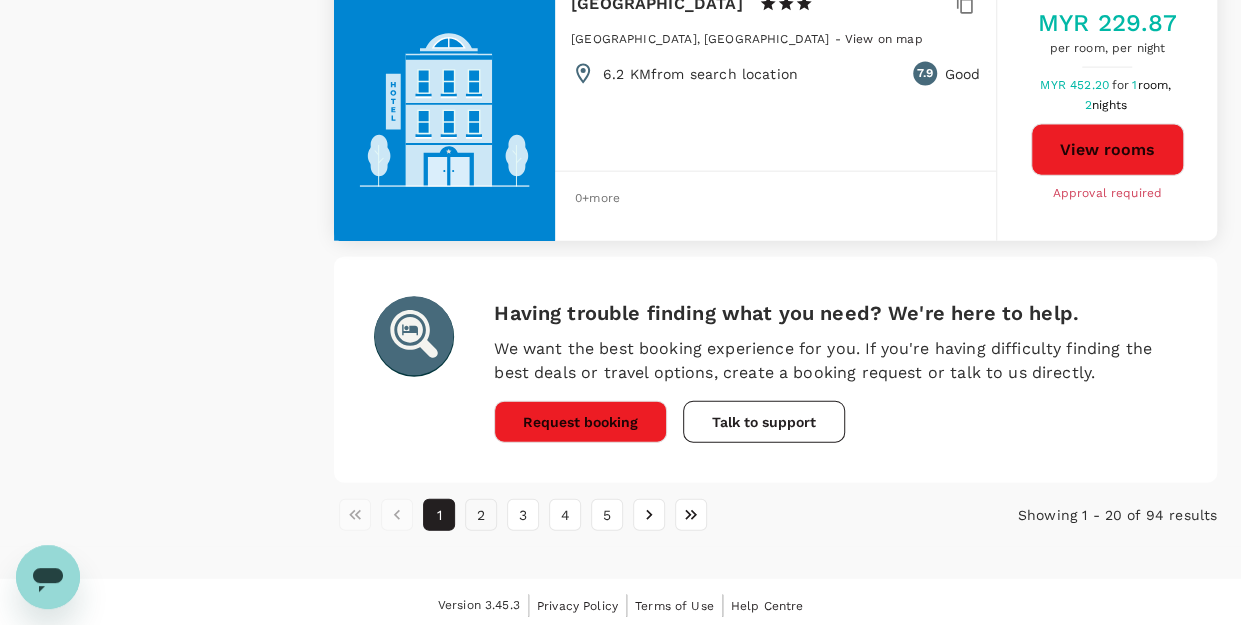 click on "2" at bounding box center (481, 515) 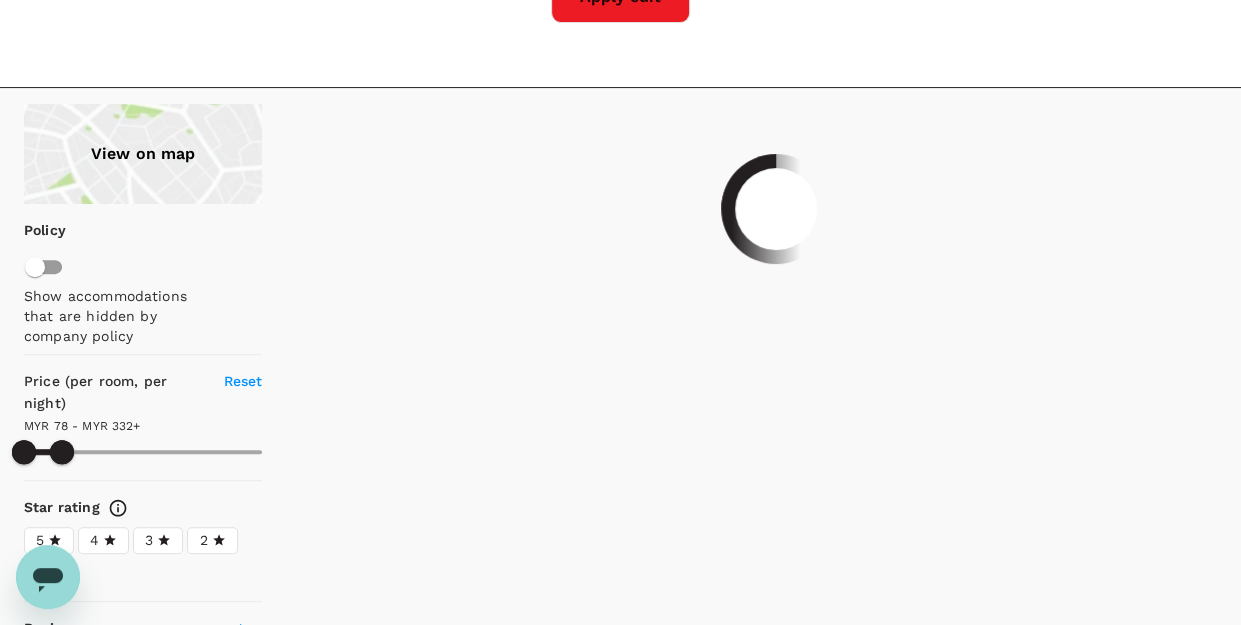scroll, scrollTop: 400, scrollLeft: 0, axis: vertical 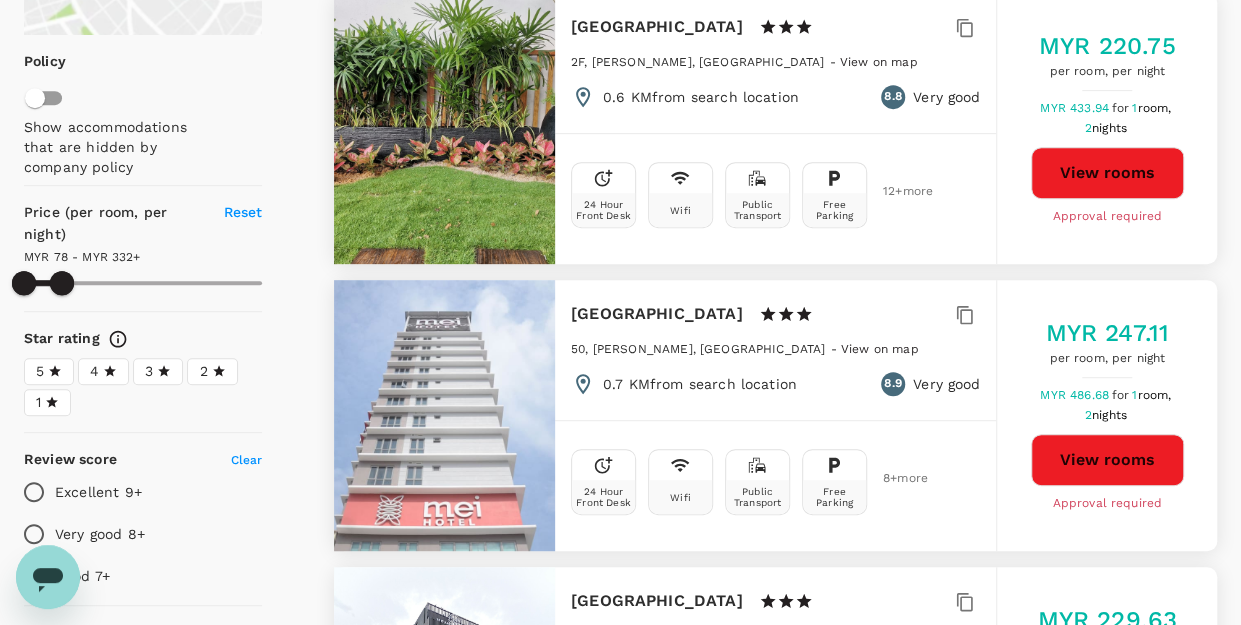 click on "5" at bounding box center [49, 371] 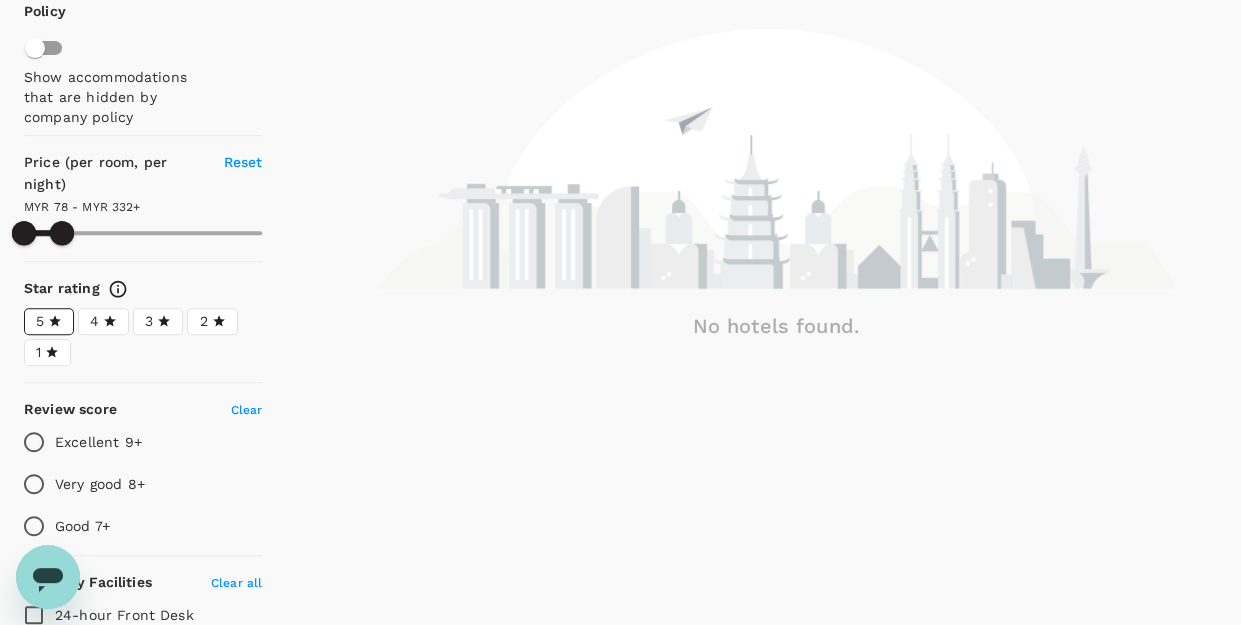 scroll, scrollTop: 348, scrollLeft: 0, axis: vertical 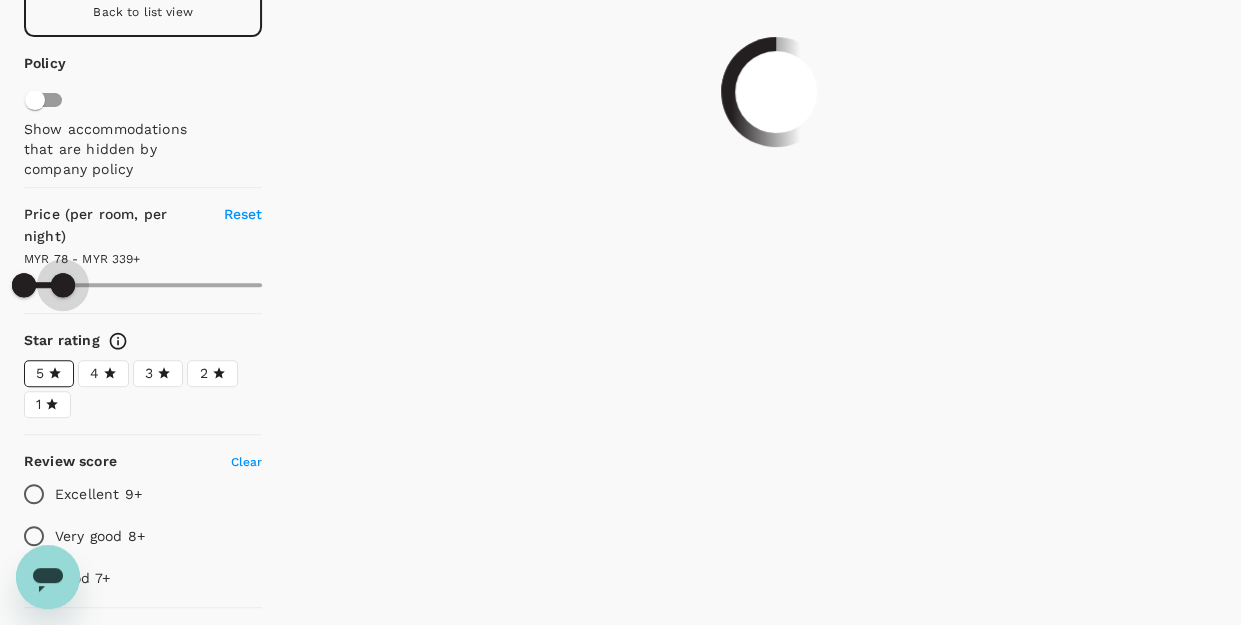 click at bounding box center (63, 285) 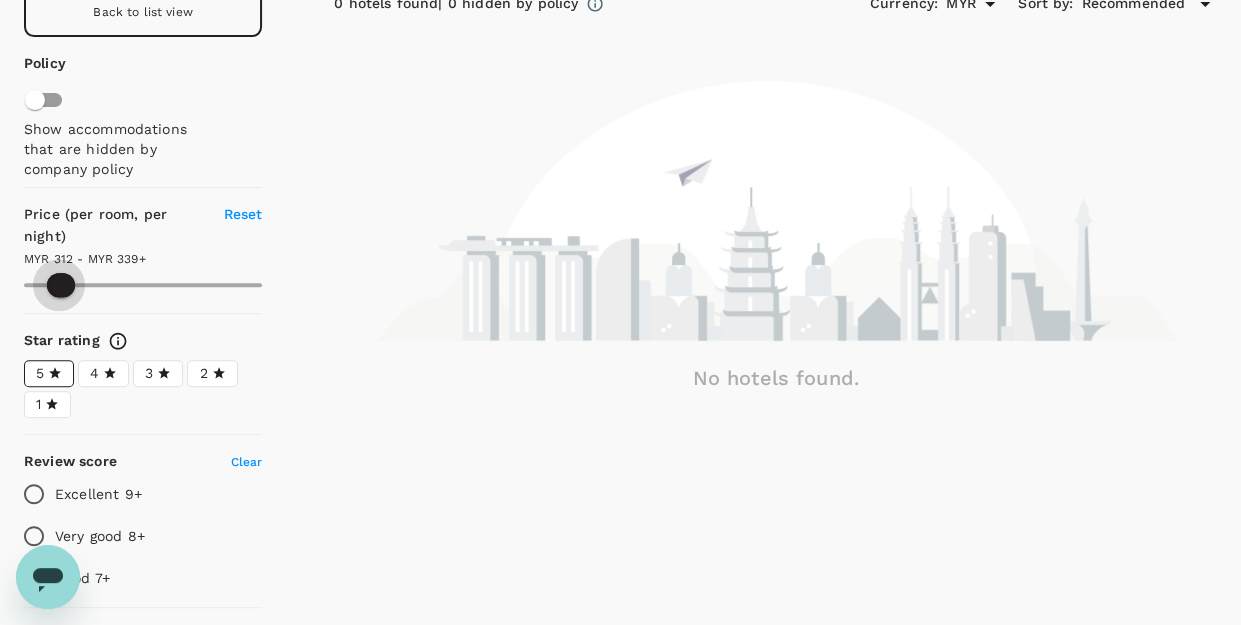 drag, startPoint x: 20, startPoint y: 277, endPoint x: 59, endPoint y: 276, distance: 39.012817 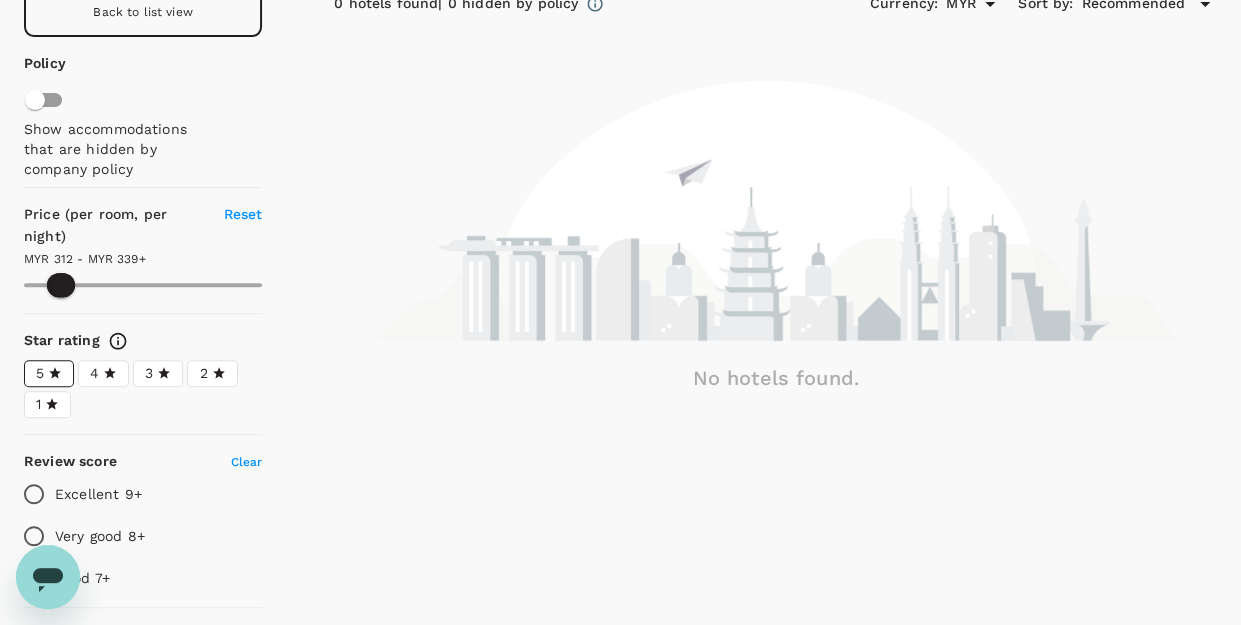 scroll, scrollTop: 548, scrollLeft: 0, axis: vertical 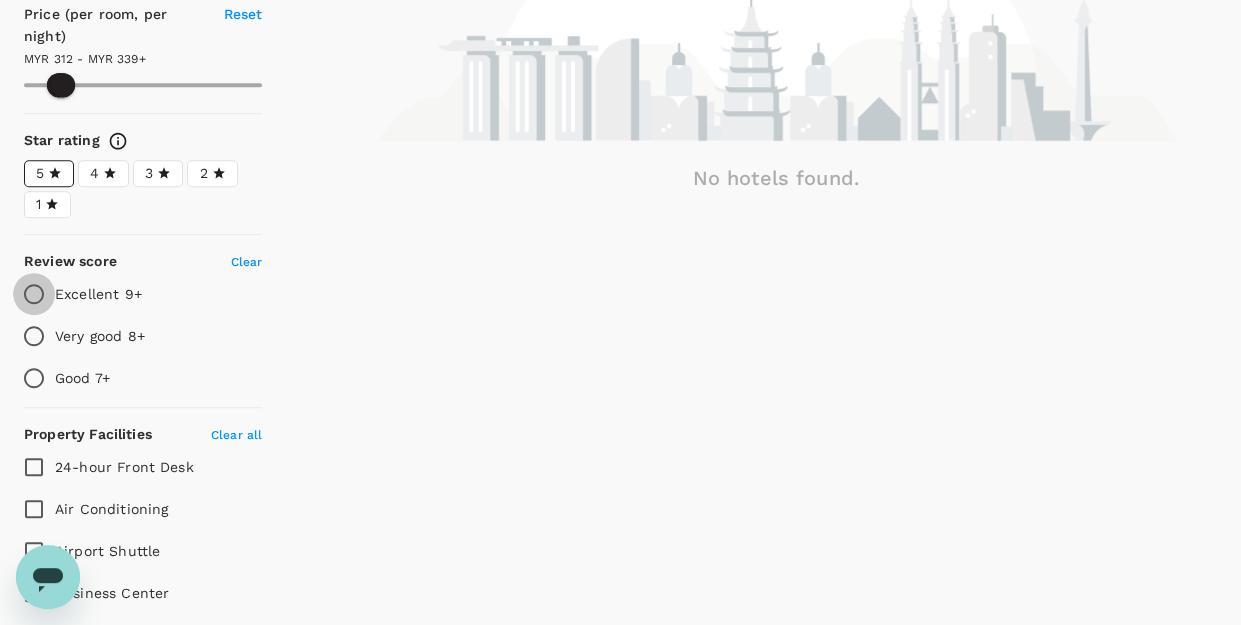 click on "Excellent 9+" at bounding box center (34, 294) 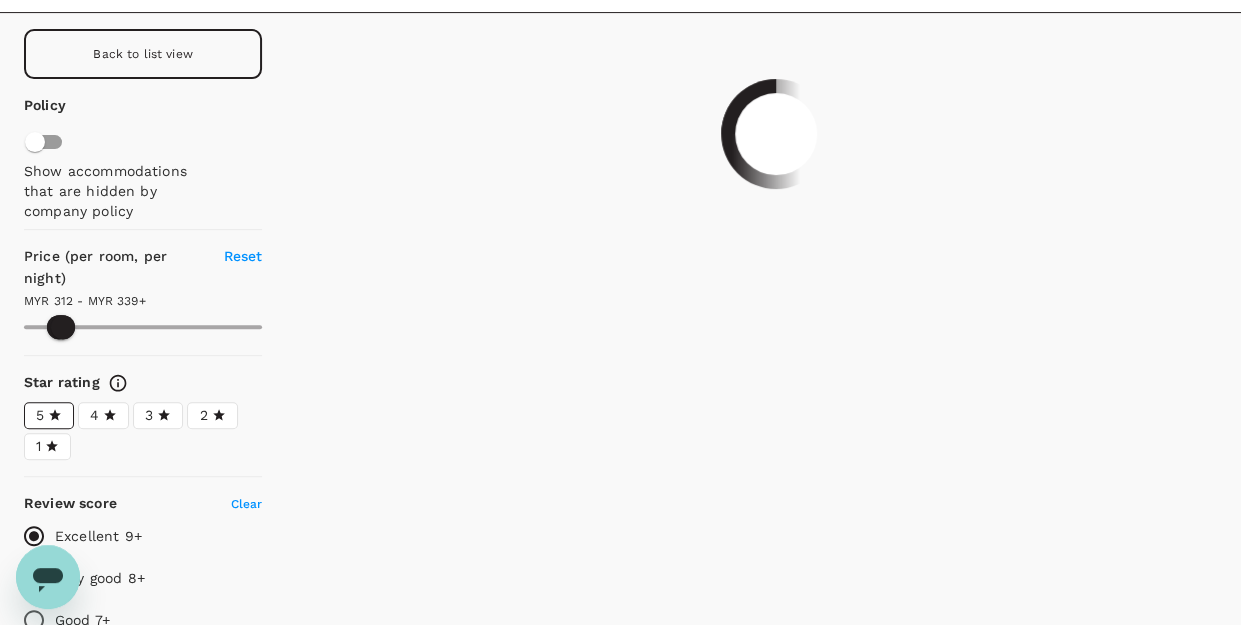 scroll, scrollTop: 148, scrollLeft: 0, axis: vertical 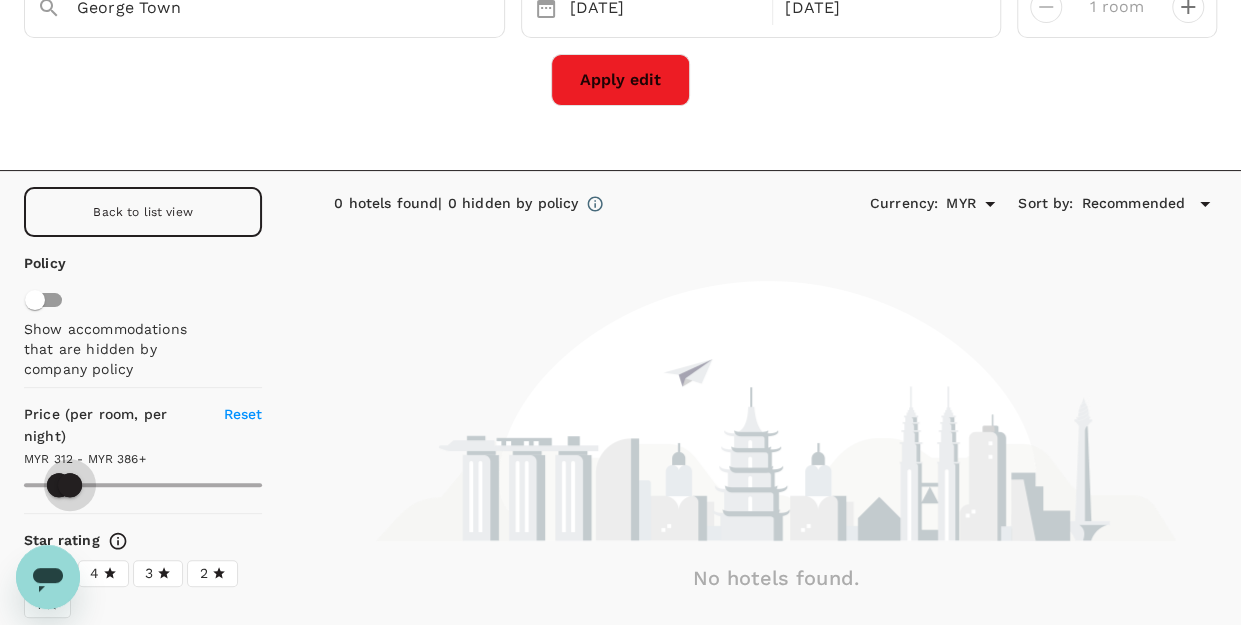click at bounding box center (70, 485) 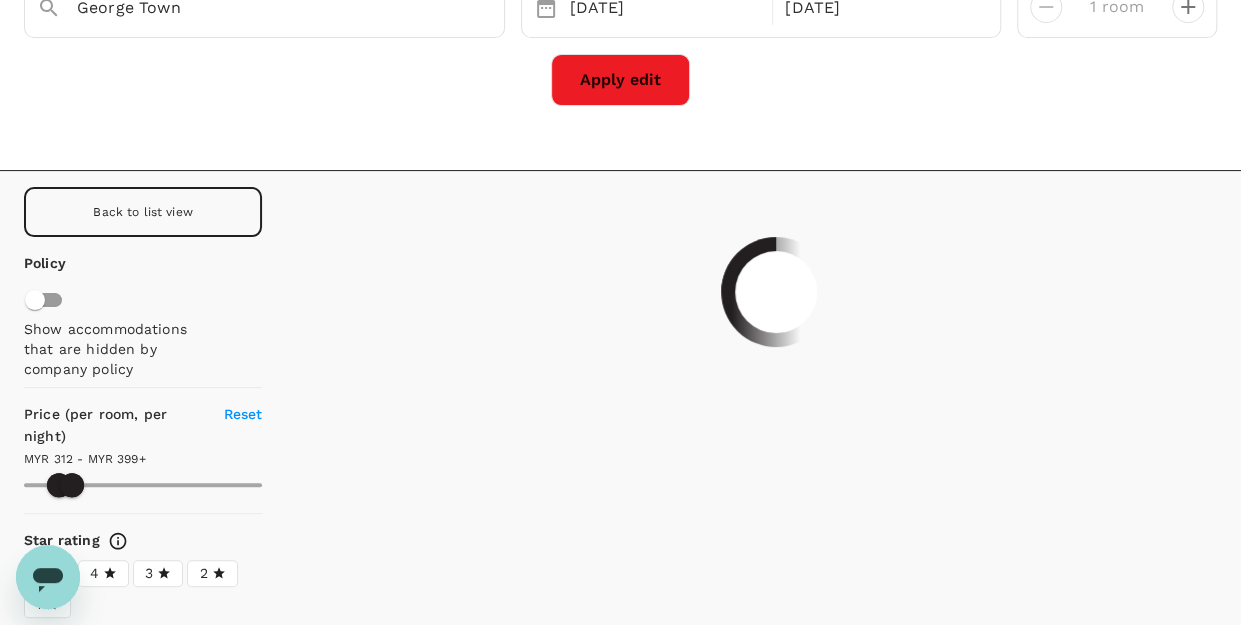 click on "4" at bounding box center [103, 573] 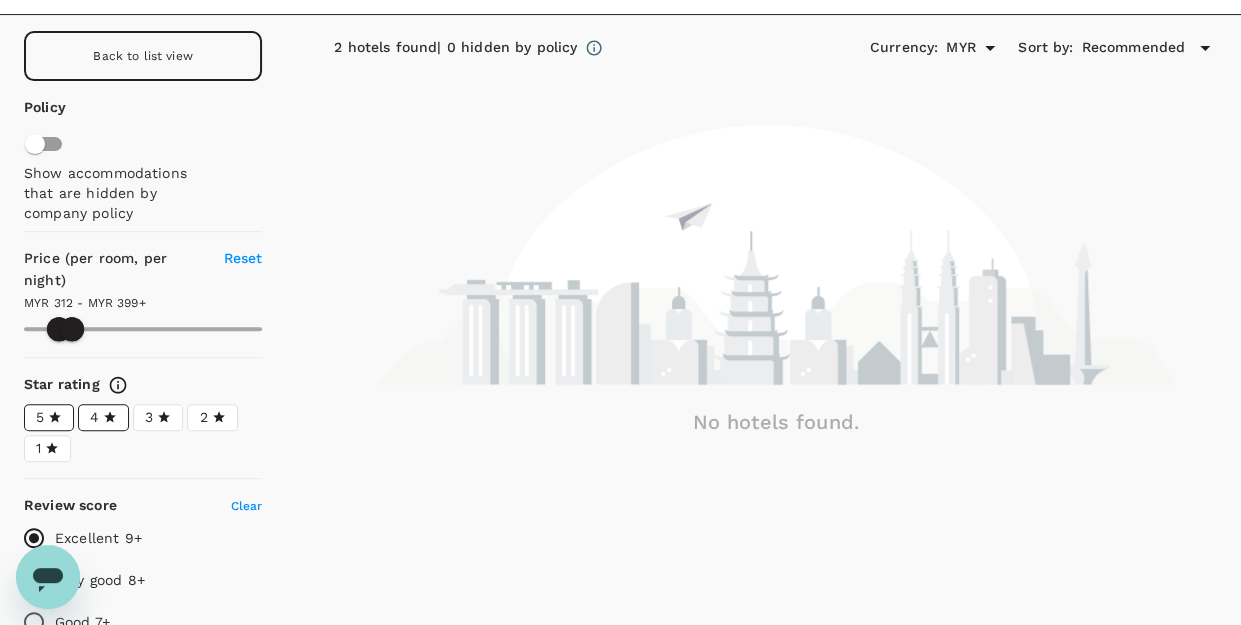 scroll, scrollTop: 348, scrollLeft: 0, axis: vertical 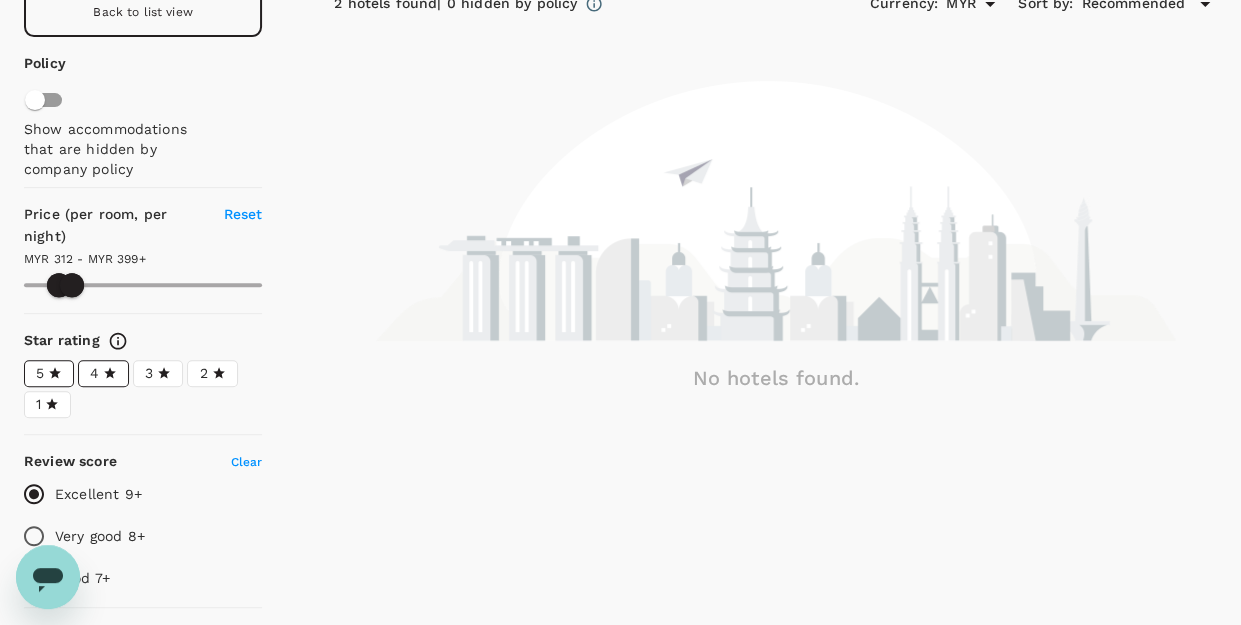click 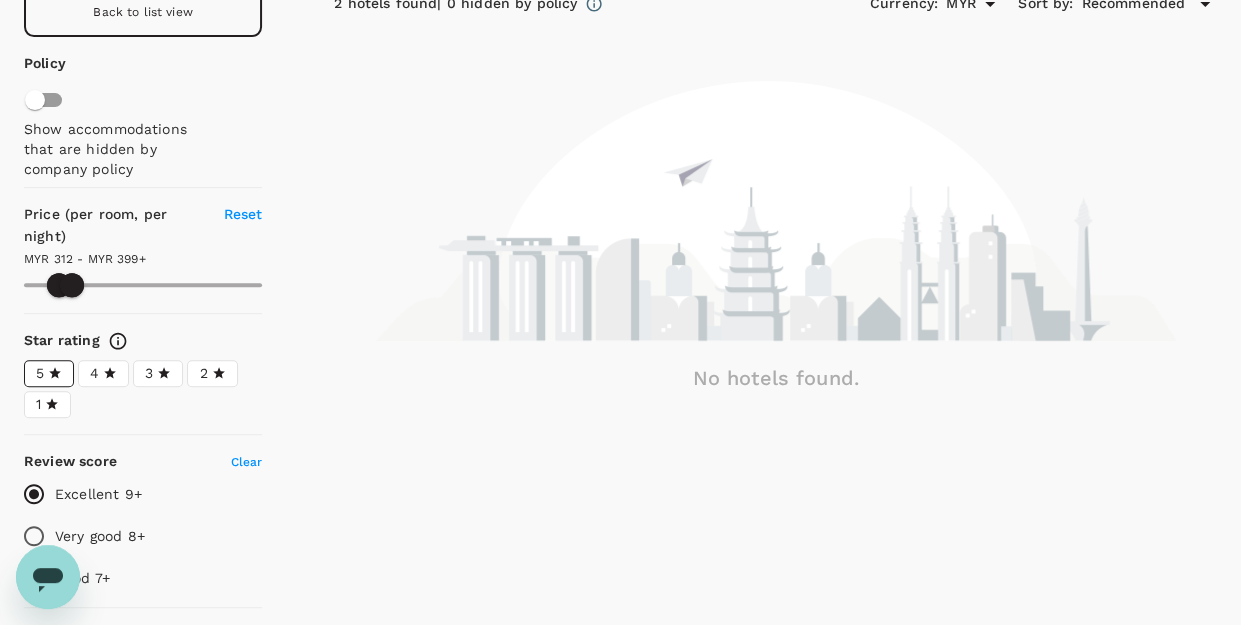 click on "5" at bounding box center [49, 373] 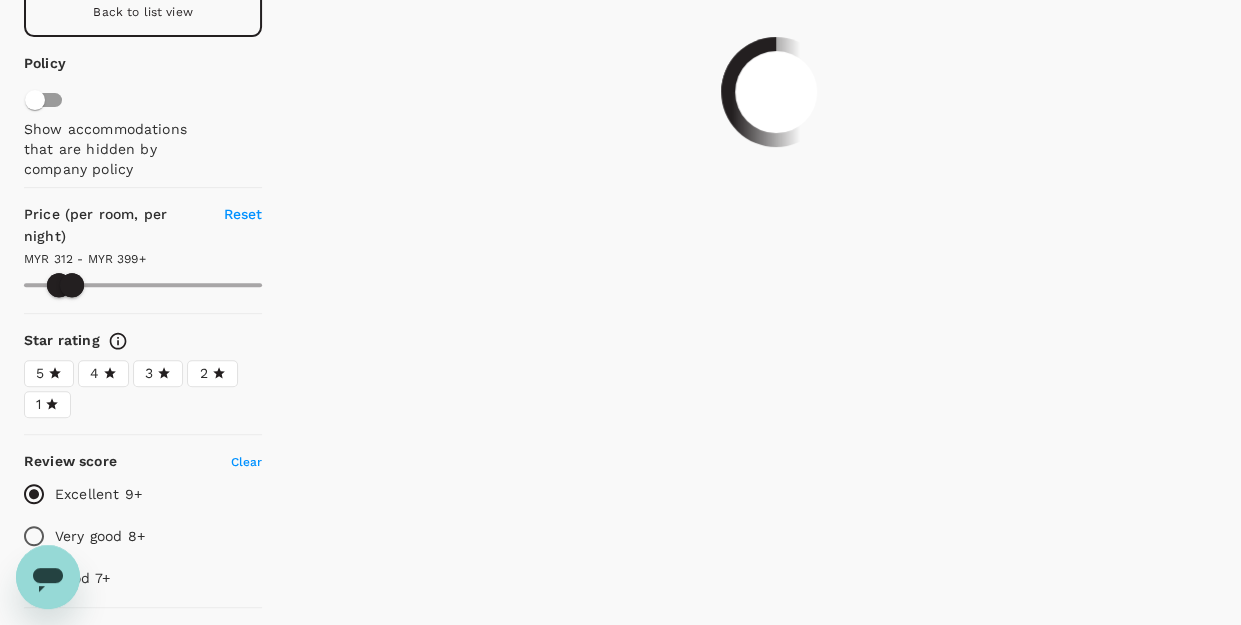 click on "4" at bounding box center (94, 373) 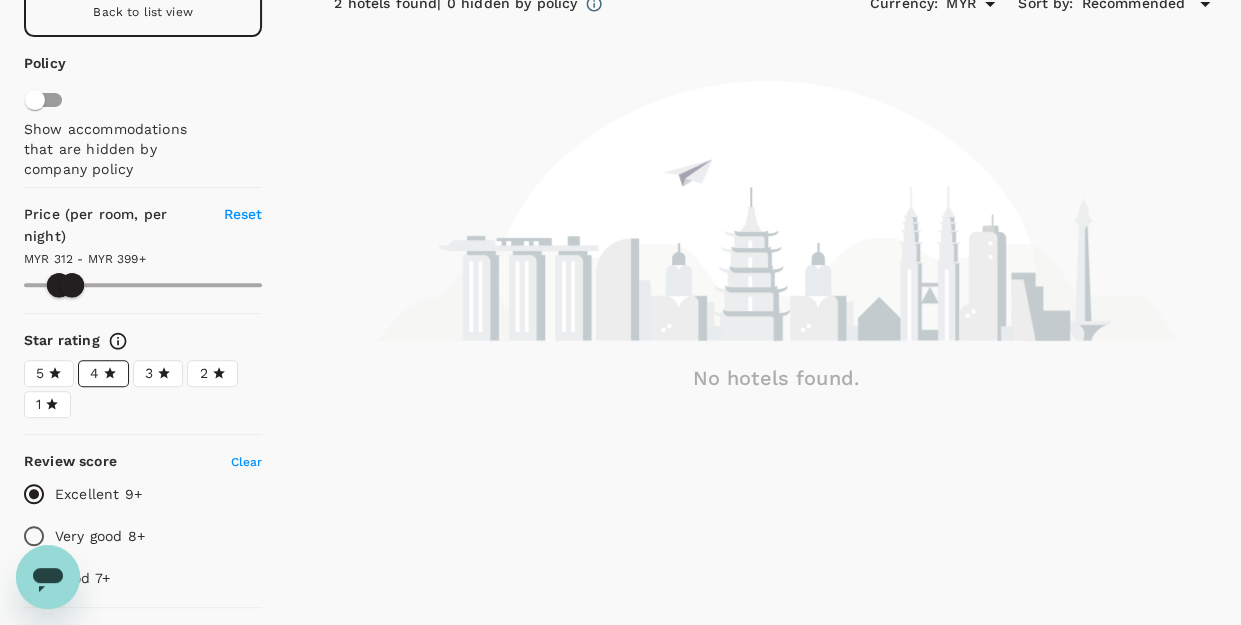 click 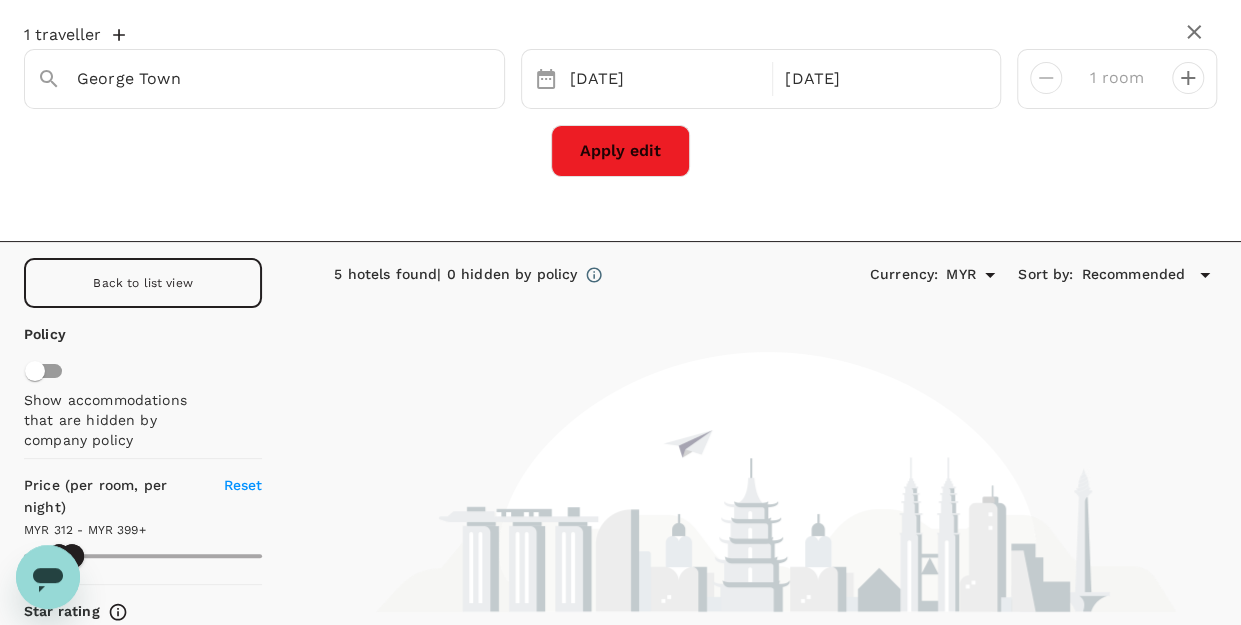 scroll, scrollTop: 0, scrollLeft: 0, axis: both 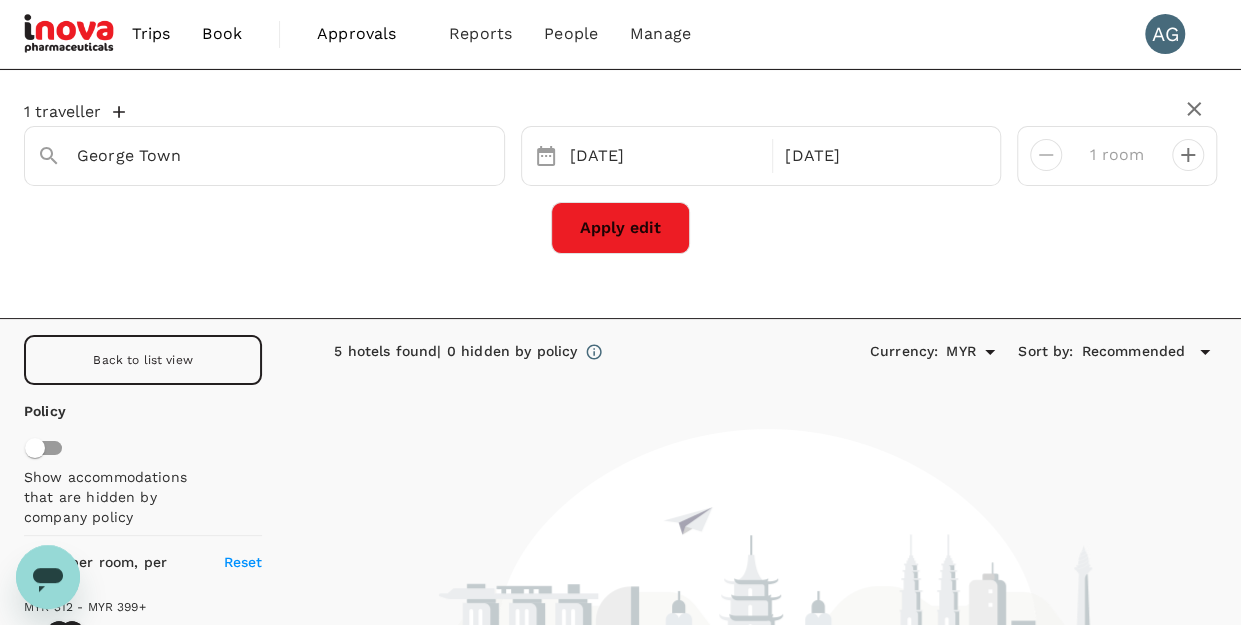 click on "Apply edit" at bounding box center [620, 228] 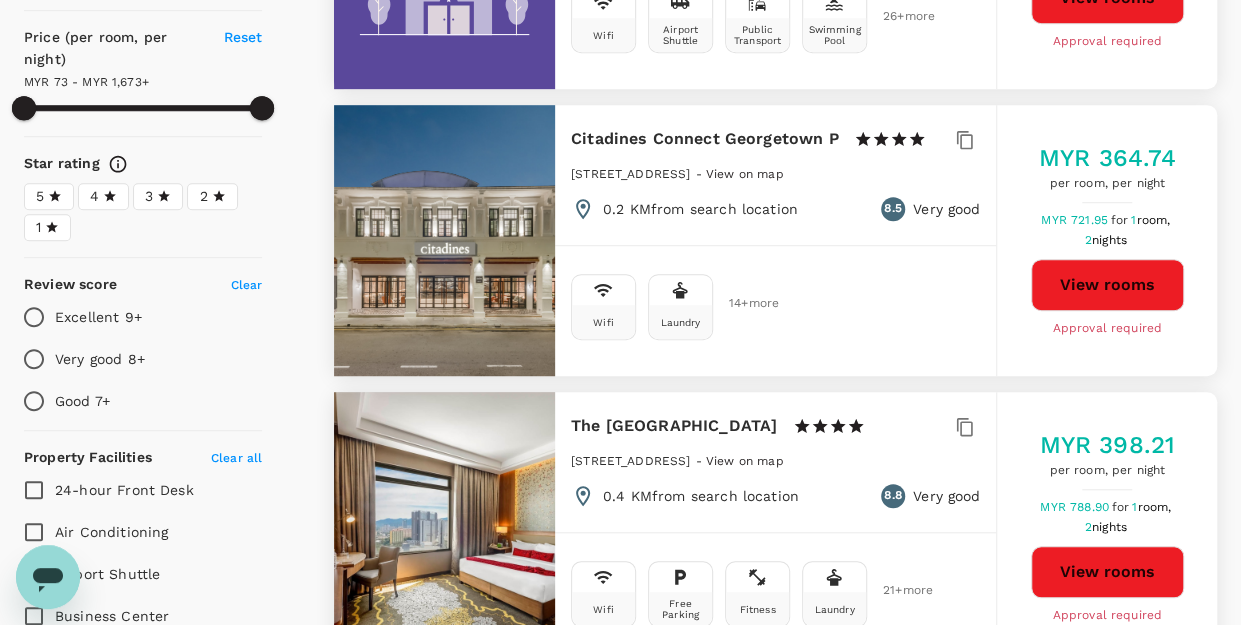 scroll, scrollTop: 500, scrollLeft: 0, axis: vertical 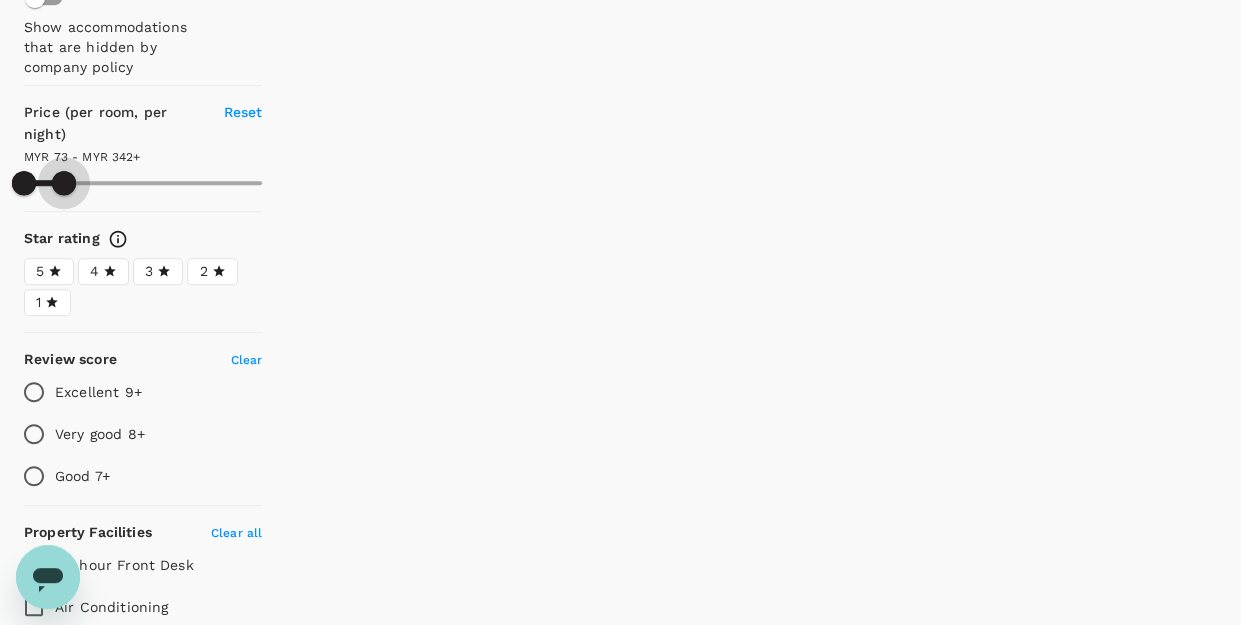 drag, startPoint x: 260, startPoint y: 178, endPoint x: 64, endPoint y: 177, distance: 196.00255 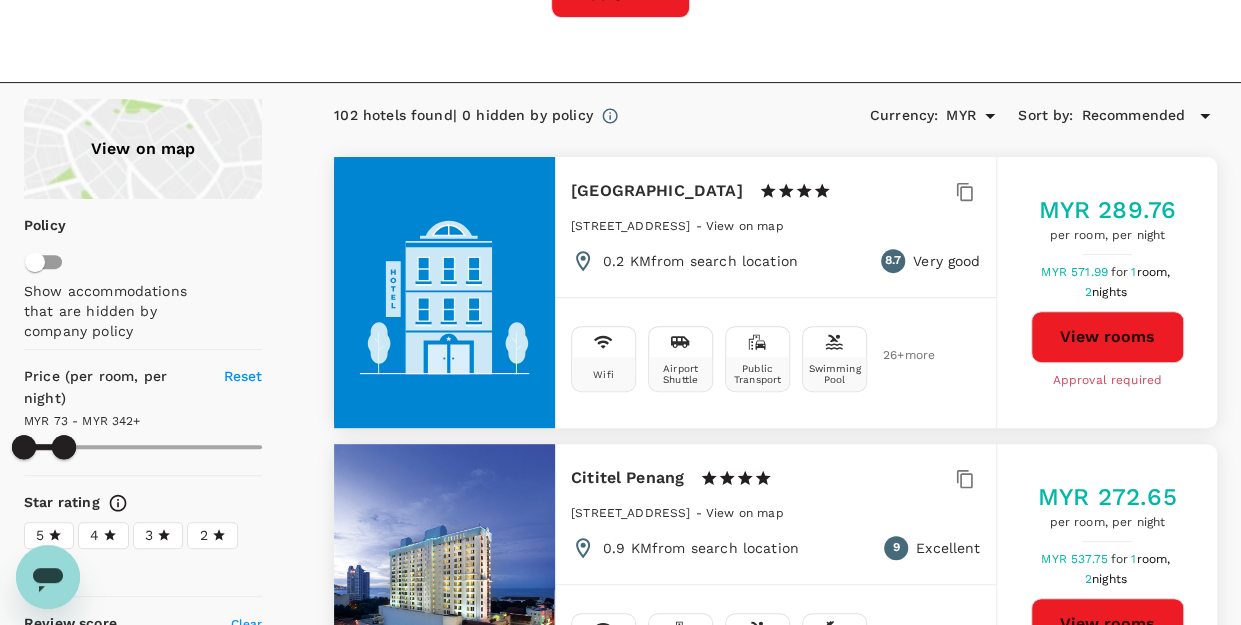 scroll, scrollTop: 0, scrollLeft: 0, axis: both 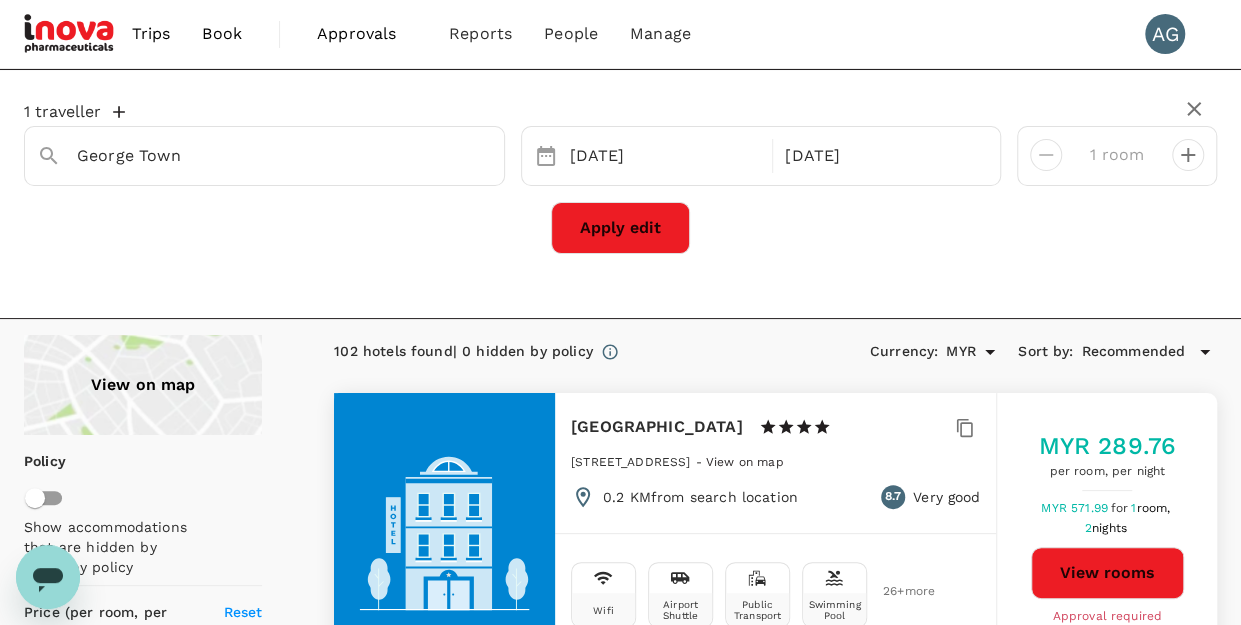 click 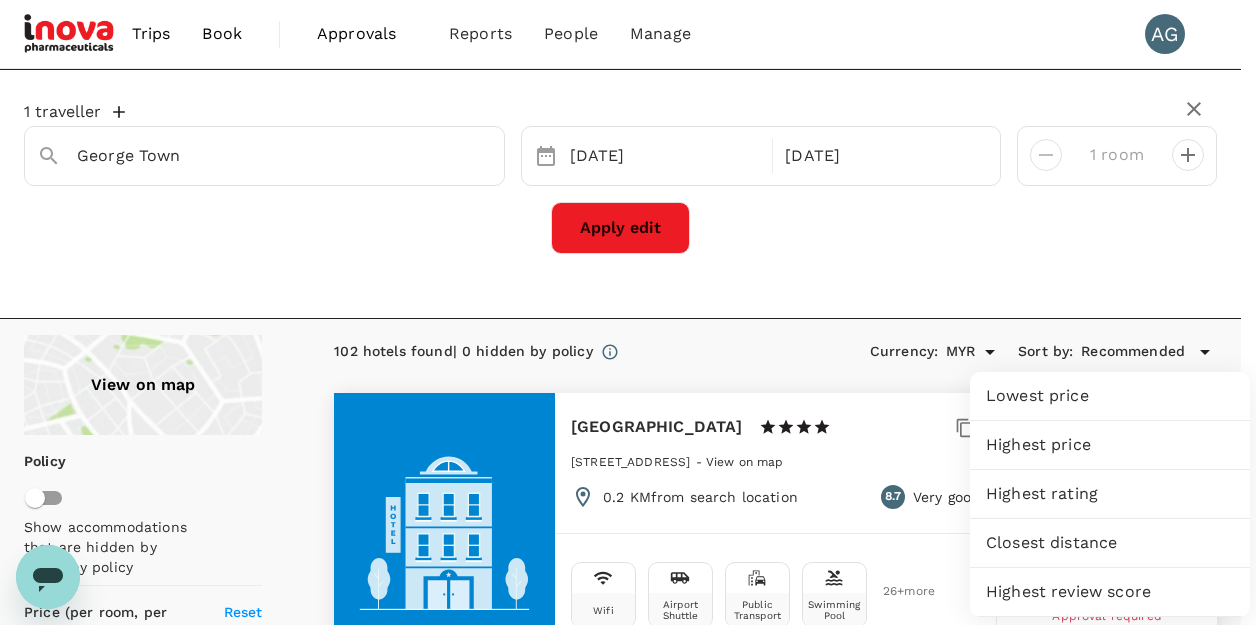 click on "Highest price" at bounding box center [1110, 445] 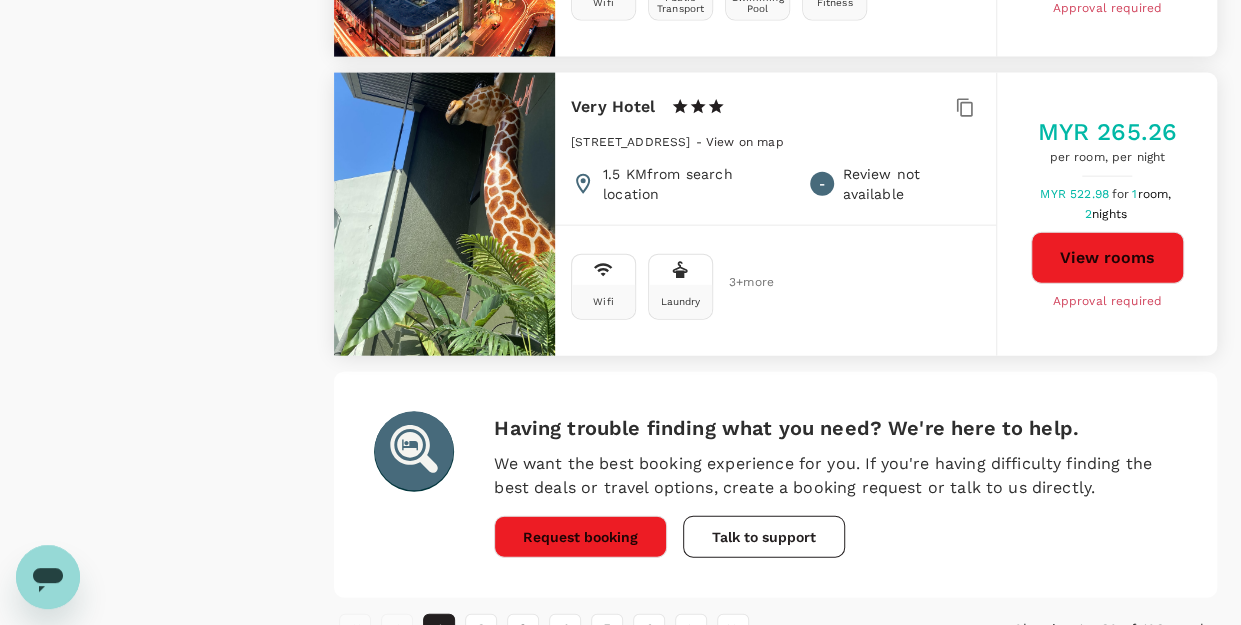 scroll, scrollTop: 5996, scrollLeft: 0, axis: vertical 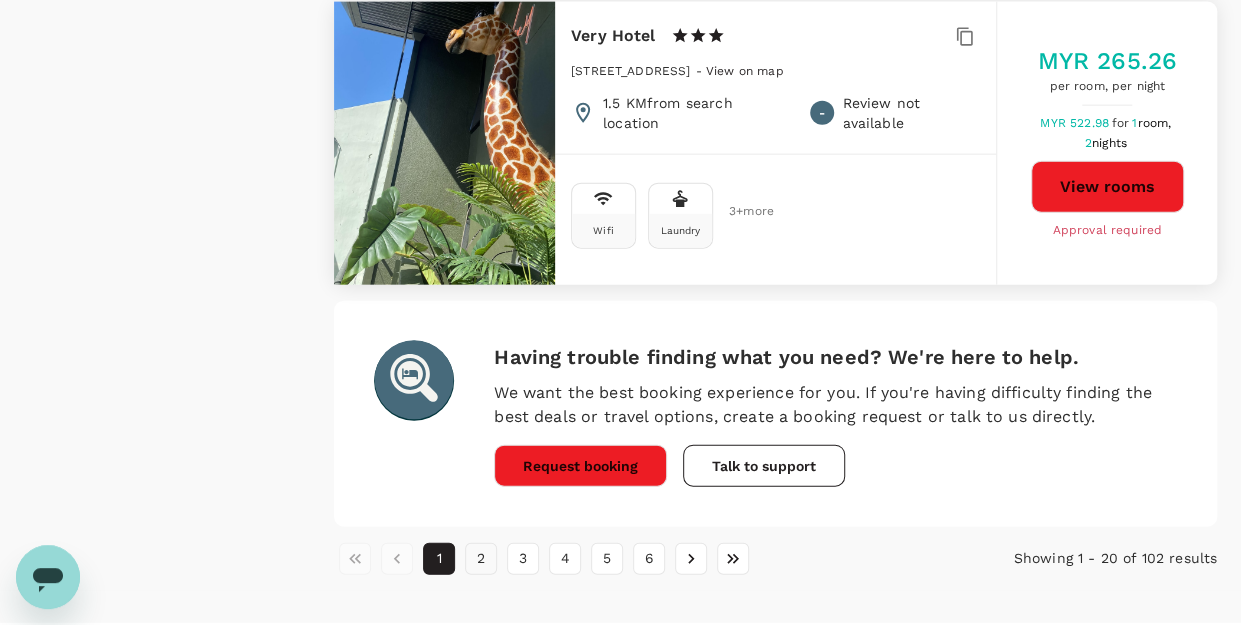 click on "2" at bounding box center (481, 559) 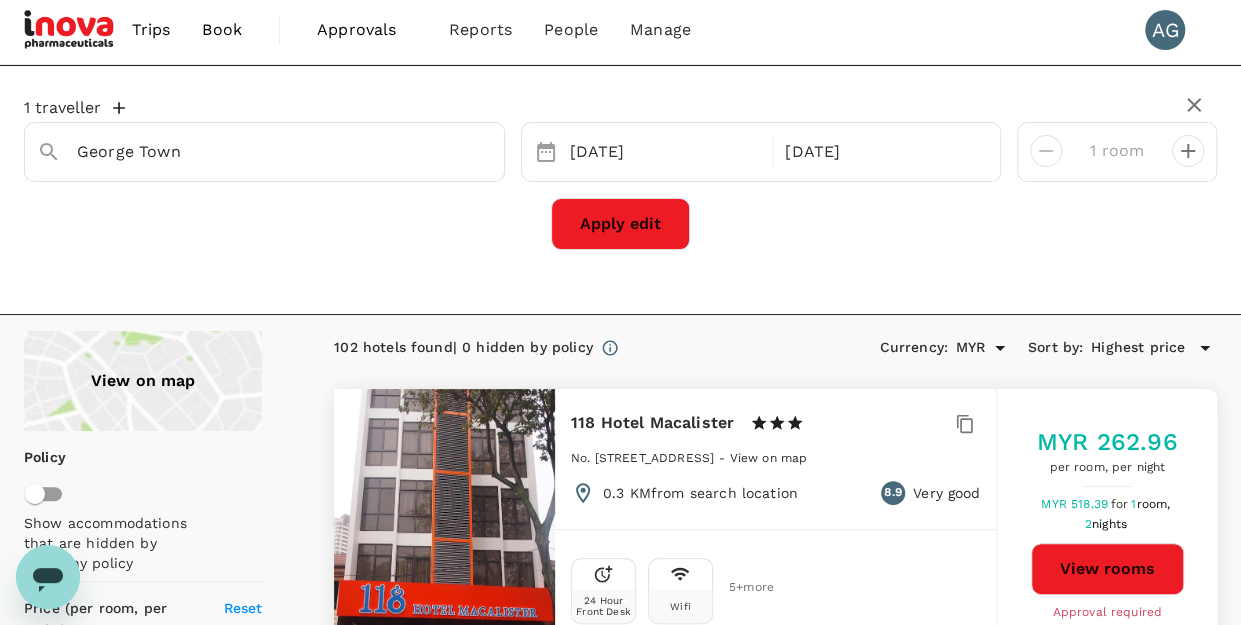 scroll, scrollTop: 0, scrollLeft: 0, axis: both 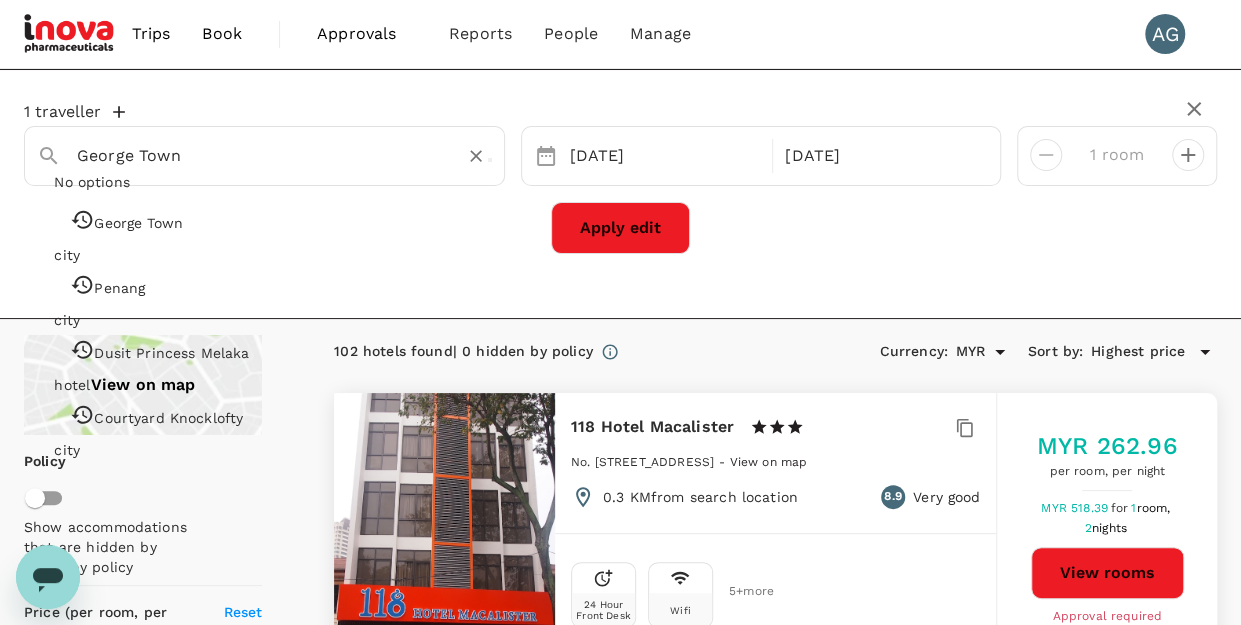 click on "George Town" at bounding box center [256, 155] 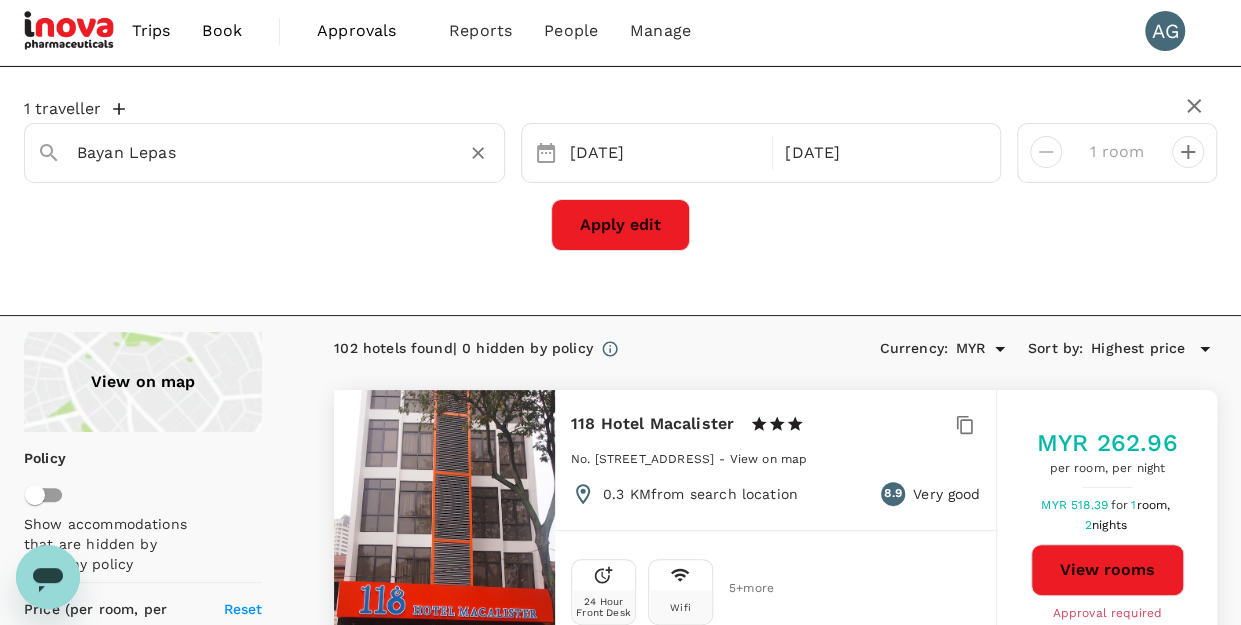 scroll, scrollTop: 0, scrollLeft: 0, axis: both 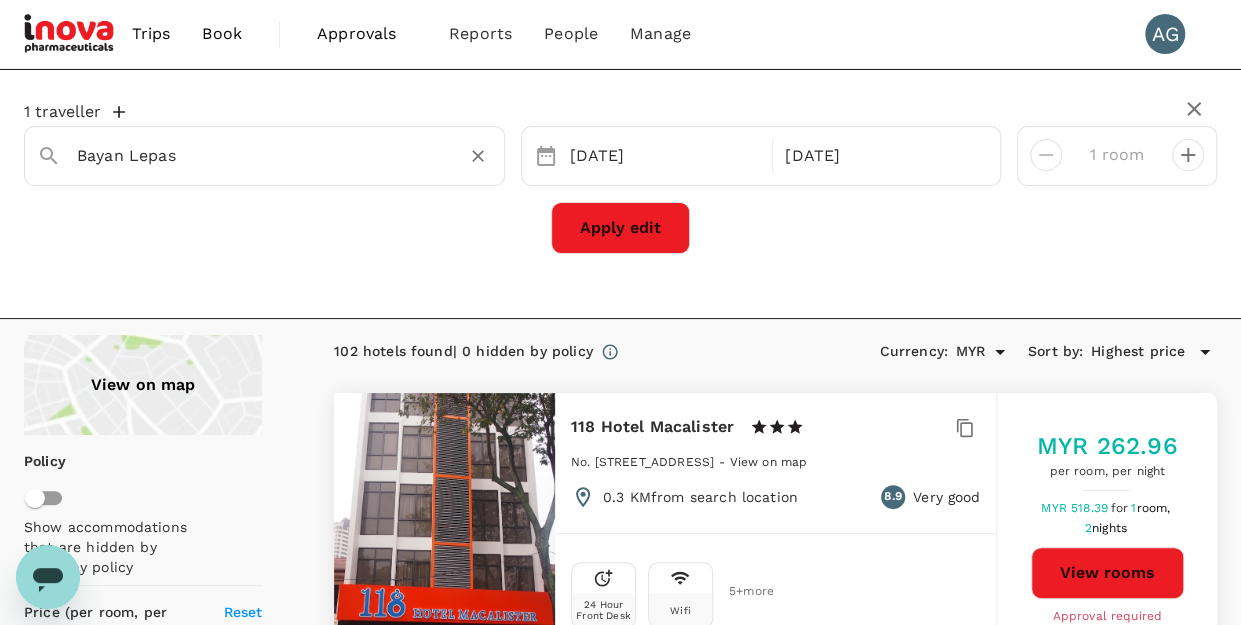 click on "Apply edit" at bounding box center (620, 228) 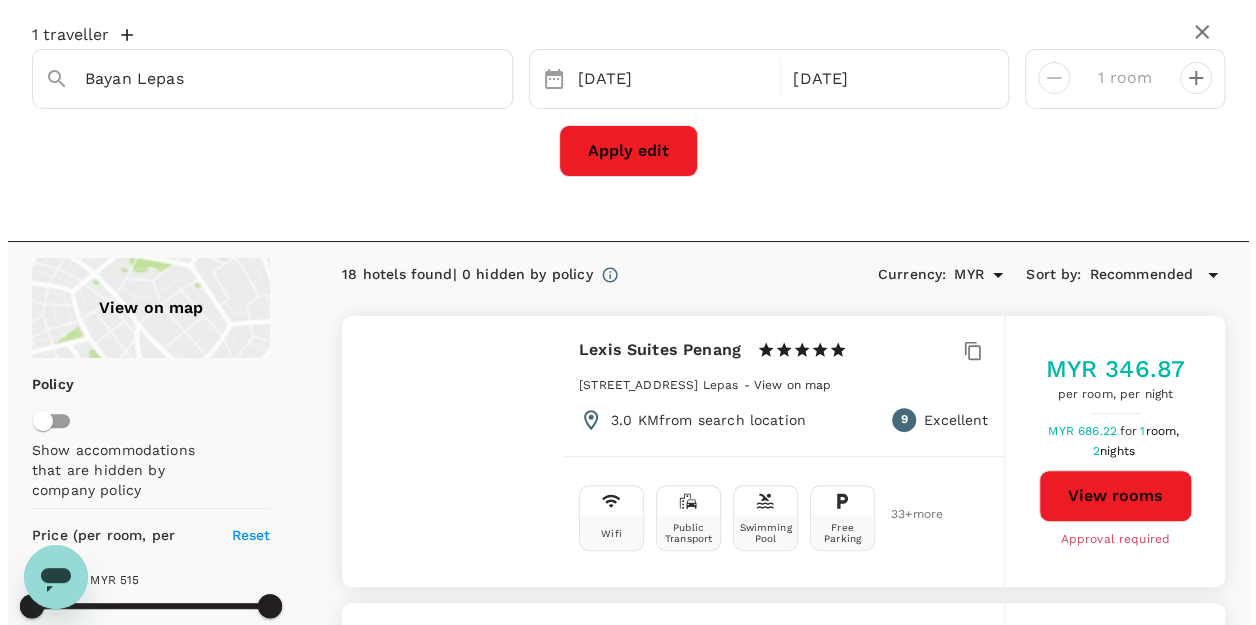 scroll, scrollTop: 200, scrollLeft: 0, axis: vertical 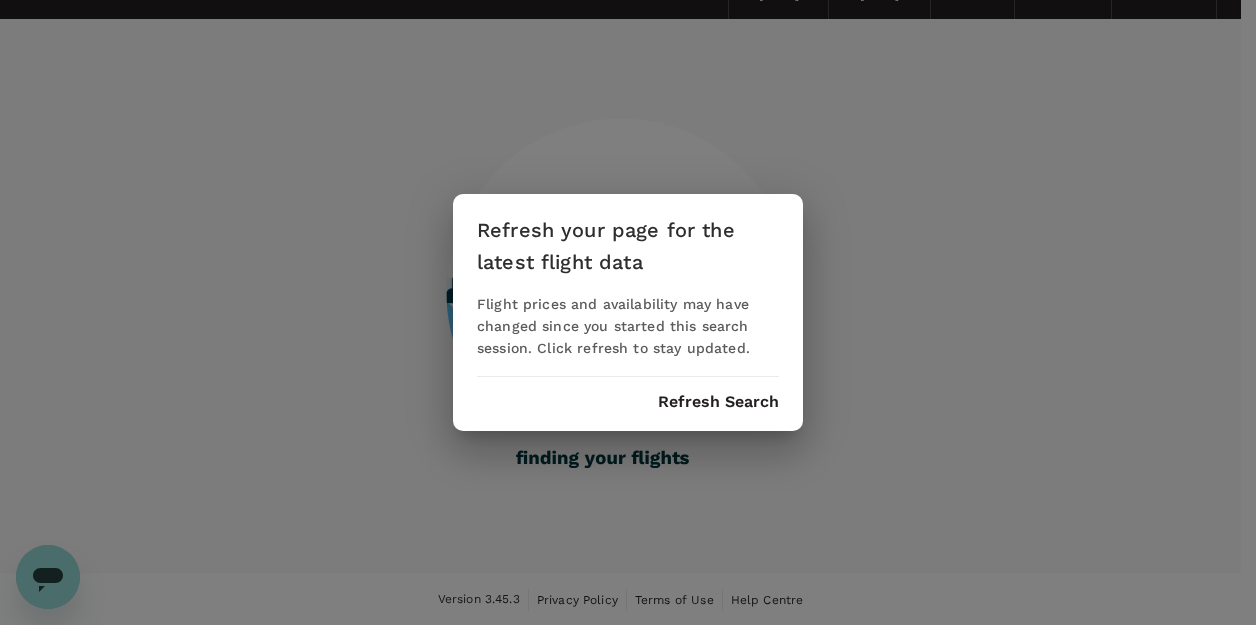 click on "Refresh Search" at bounding box center [718, 402] 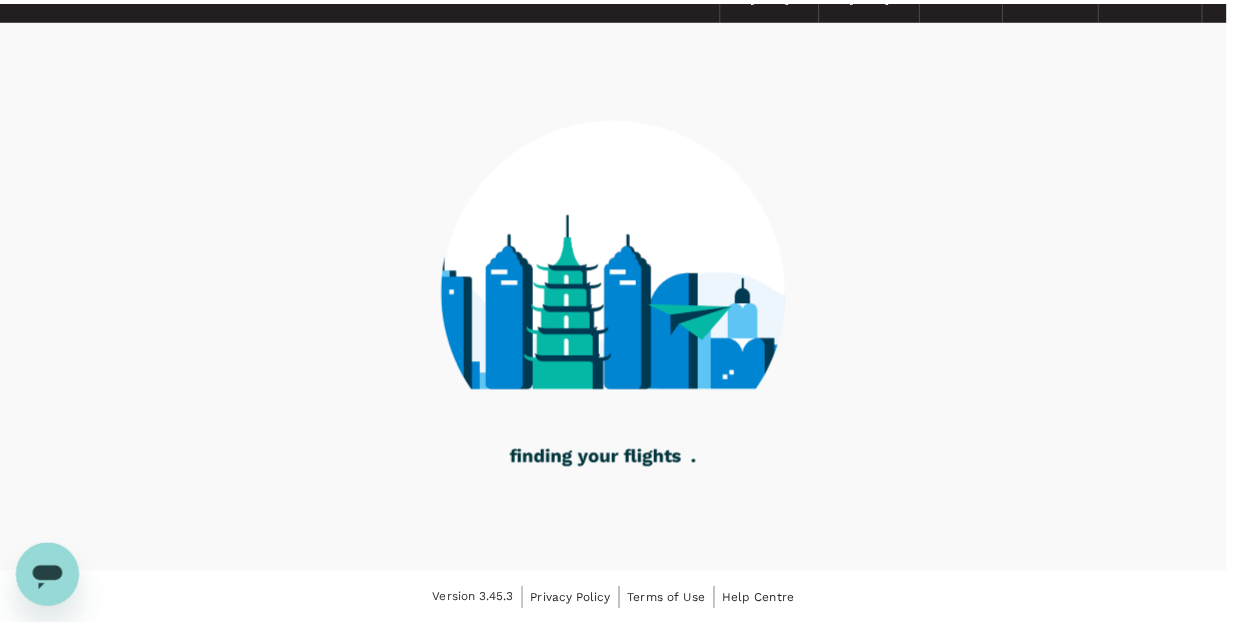 scroll, scrollTop: 0, scrollLeft: 0, axis: both 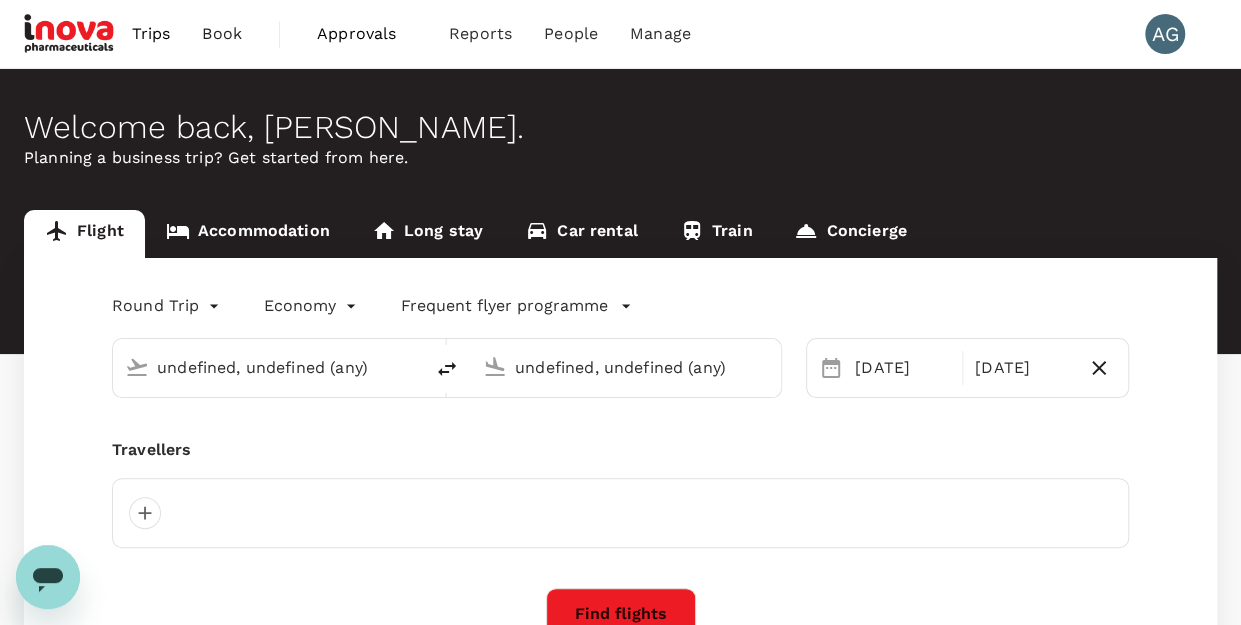 type 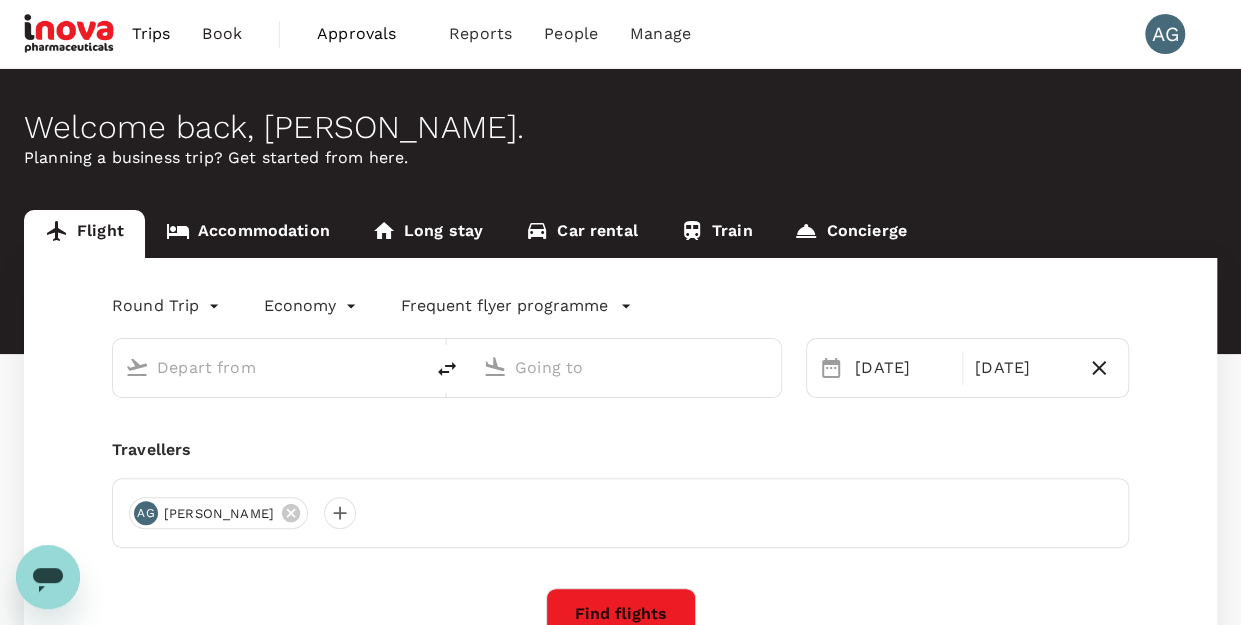 type on "Kuala Lumpur Intl ([GEOGRAPHIC_DATA])" 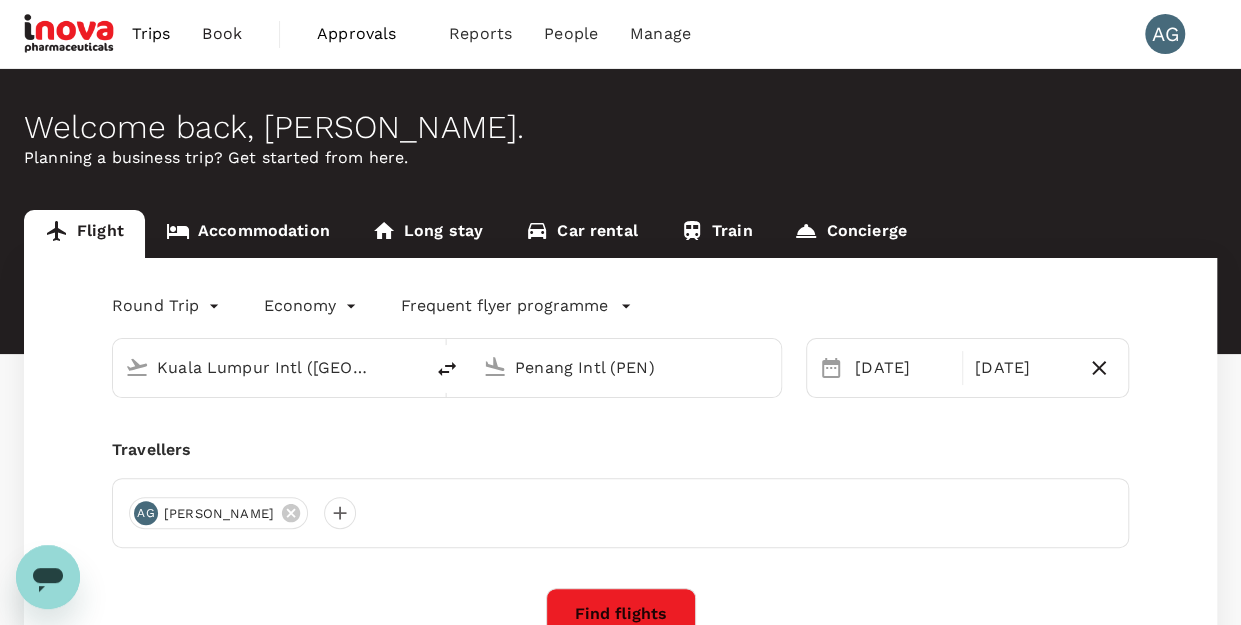 type 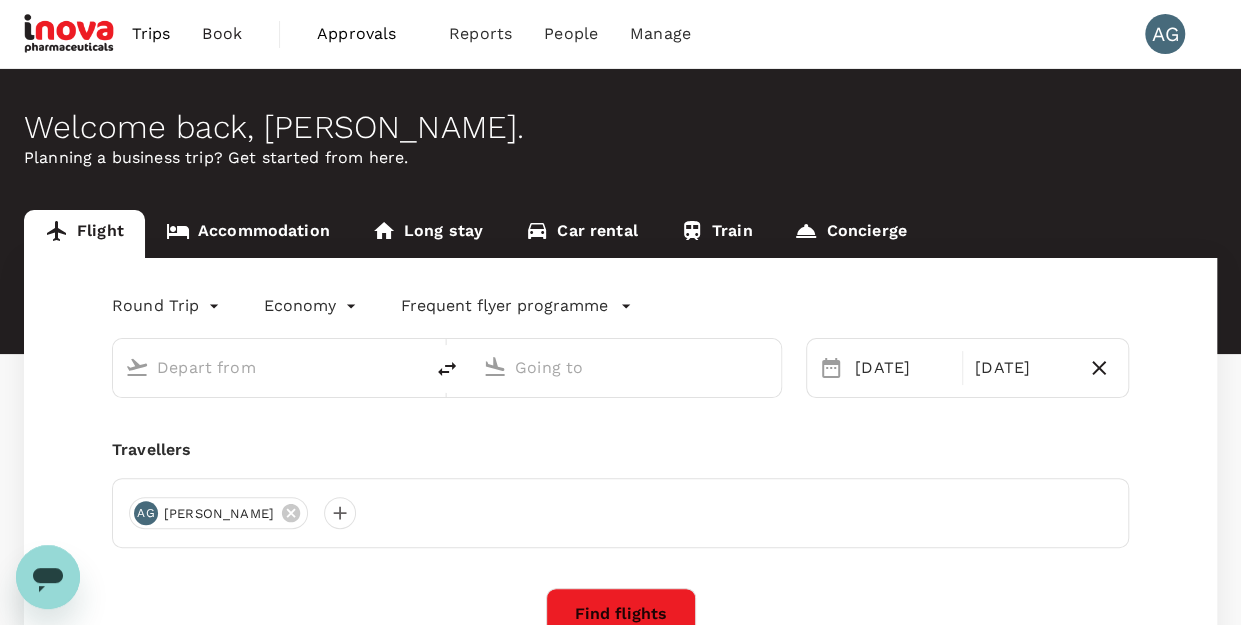 type on "Kuala Lumpur Intl ([GEOGRAPHIC_DATA])" 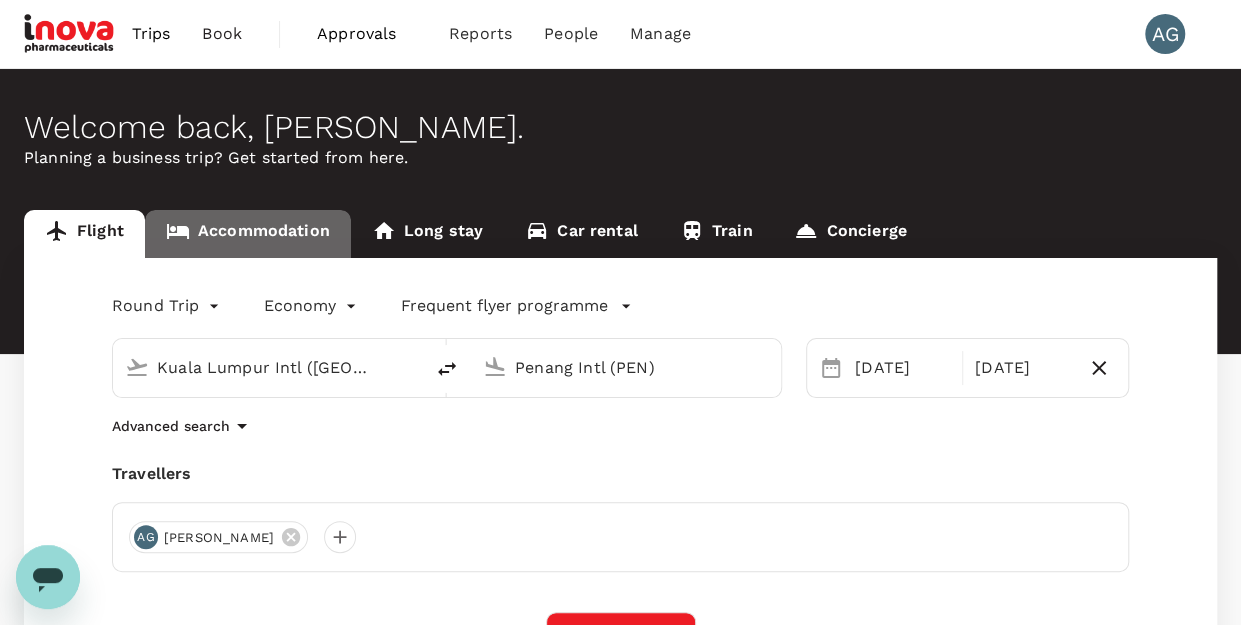 click on "Accommodation" at bounding box center [248, 234] 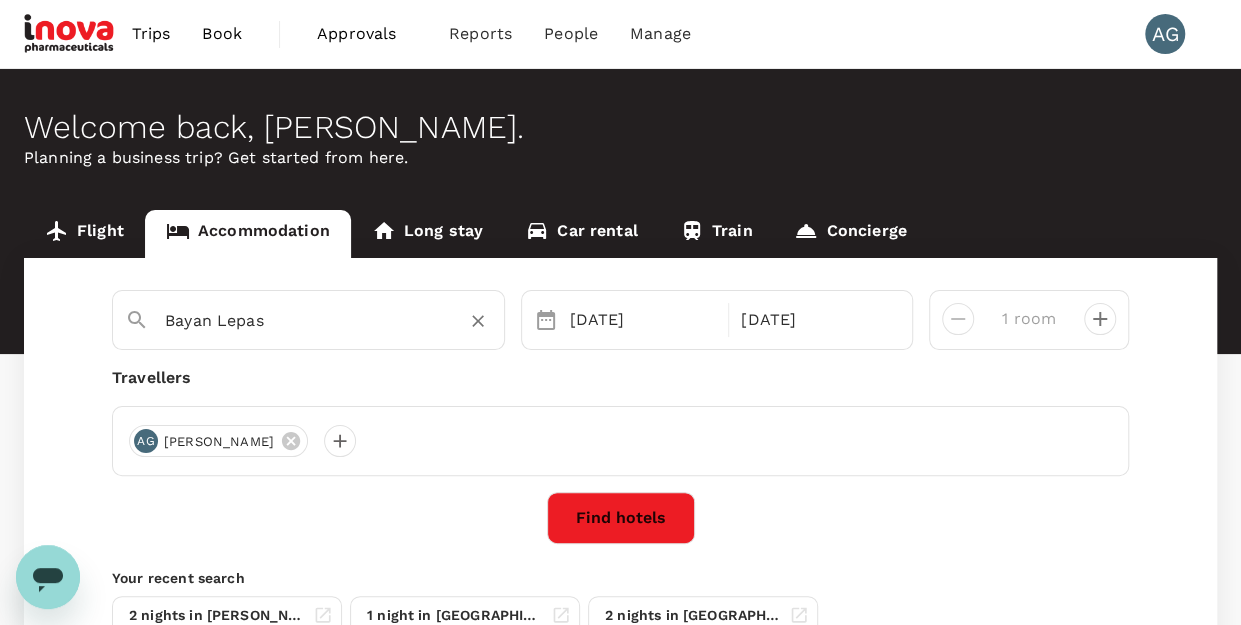 click 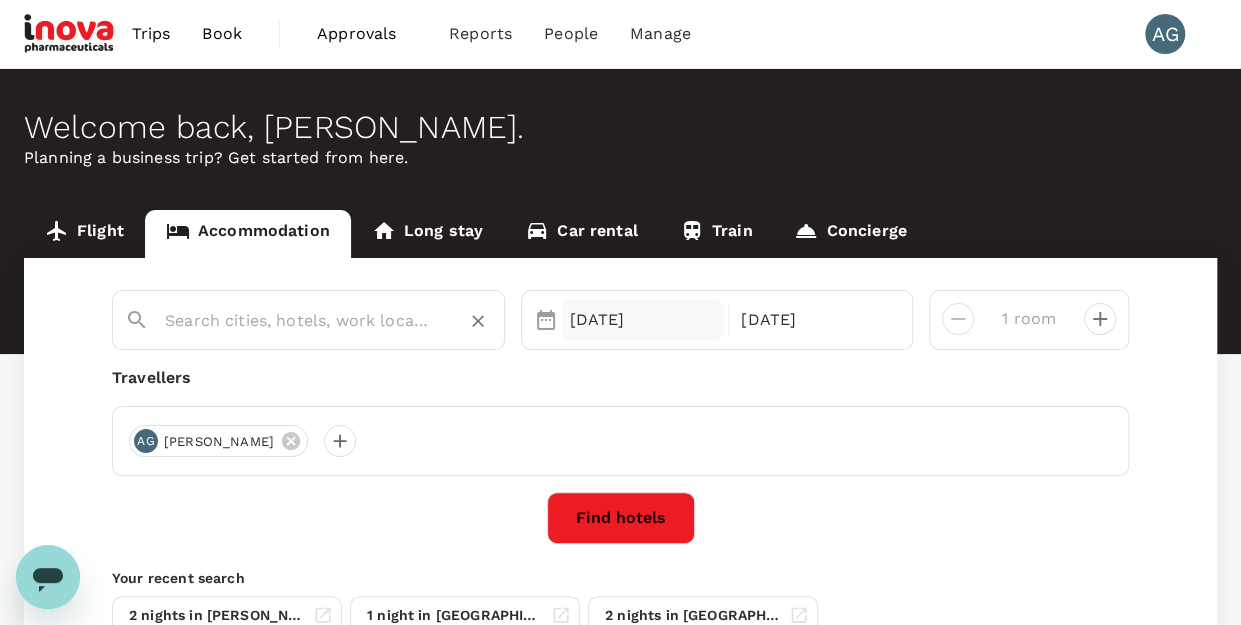 click on "[DATE]" at bounding box center [643, 320] 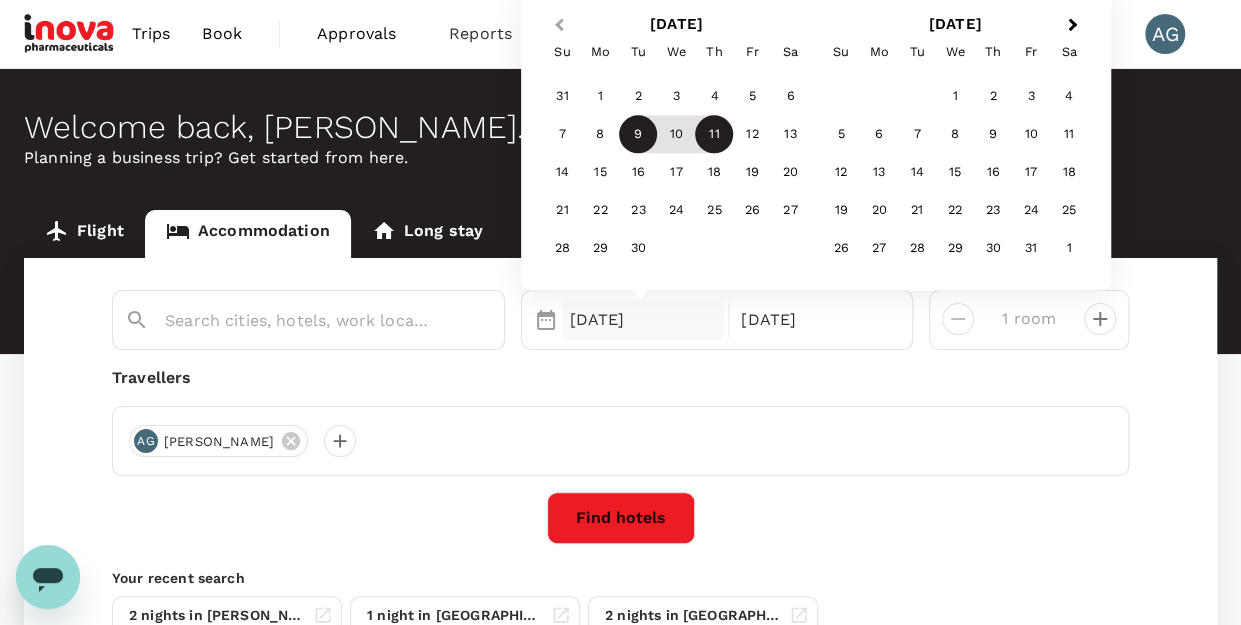 click on "Previous Month" at bounding box center [557, 27] 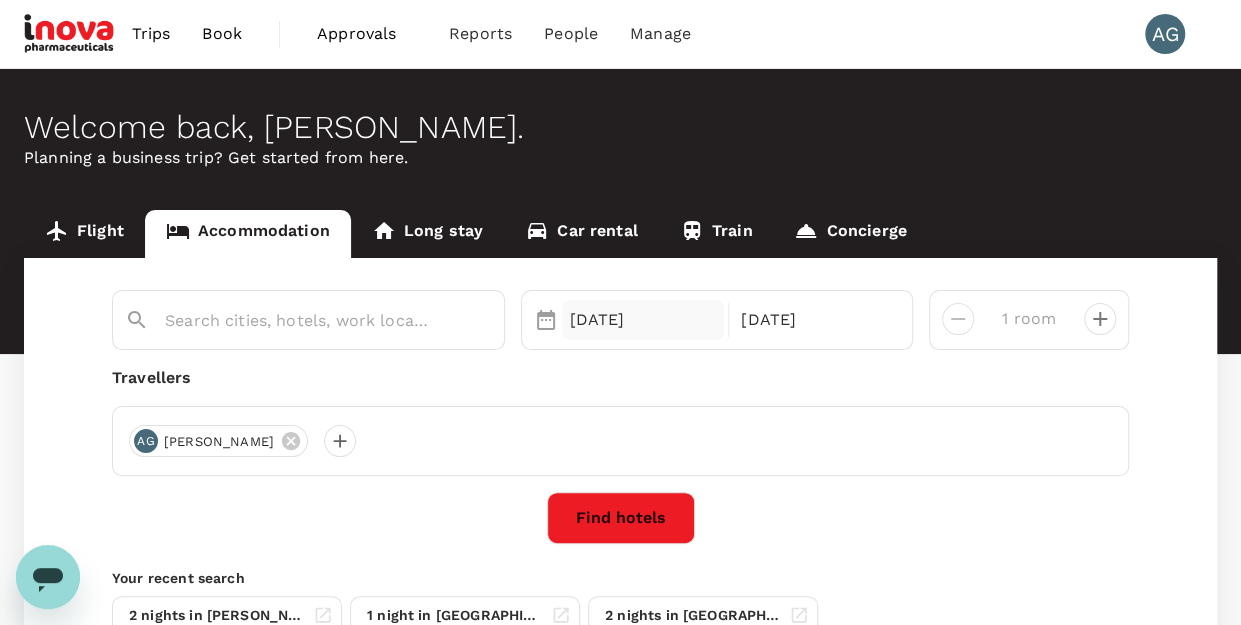 click on "[DATE]" at bounding box center (643, 320) 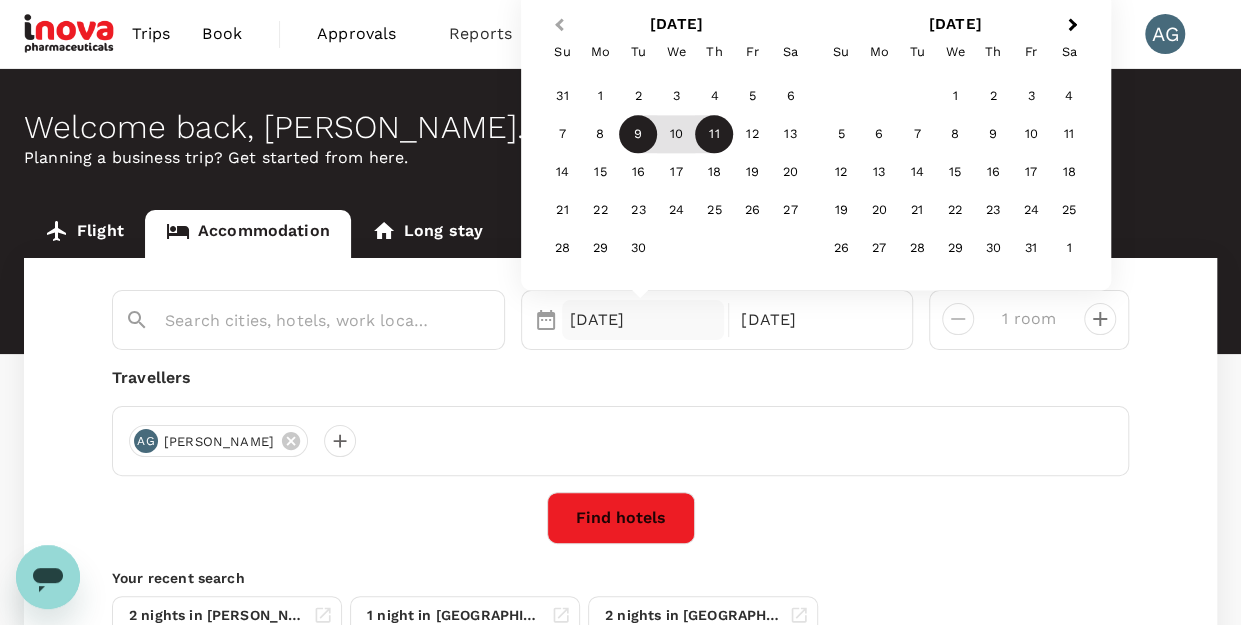 click on "Previous Month" at bounding box center (559, 25) 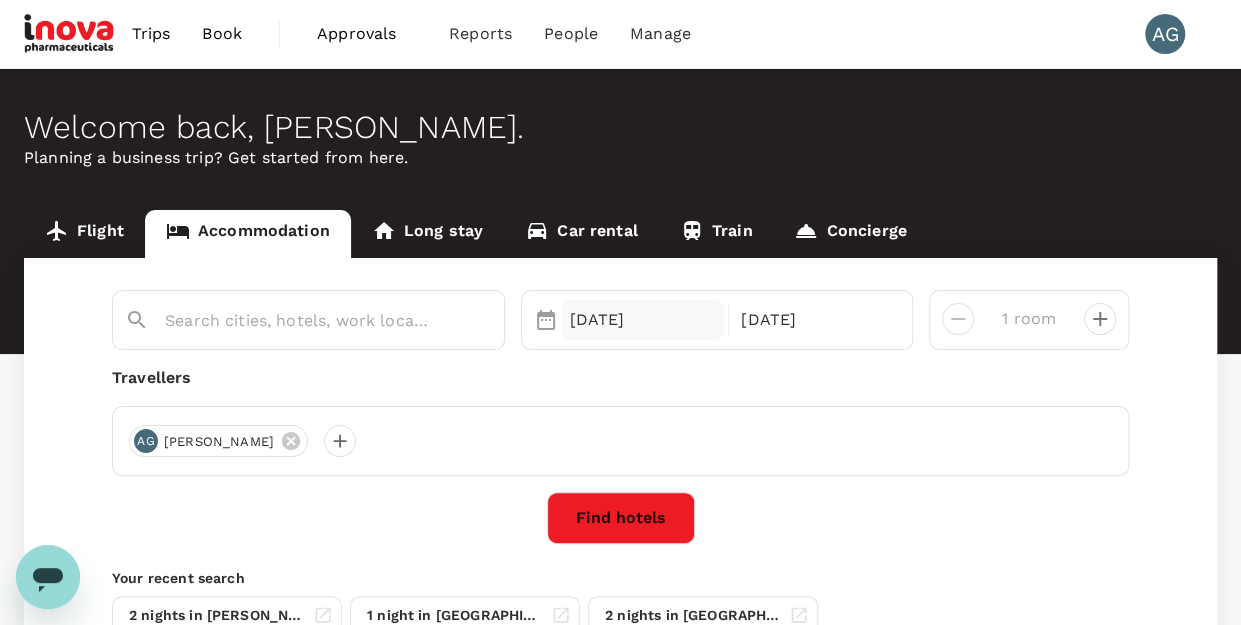 click on "[DATE]" at bounding box center (643, 320) 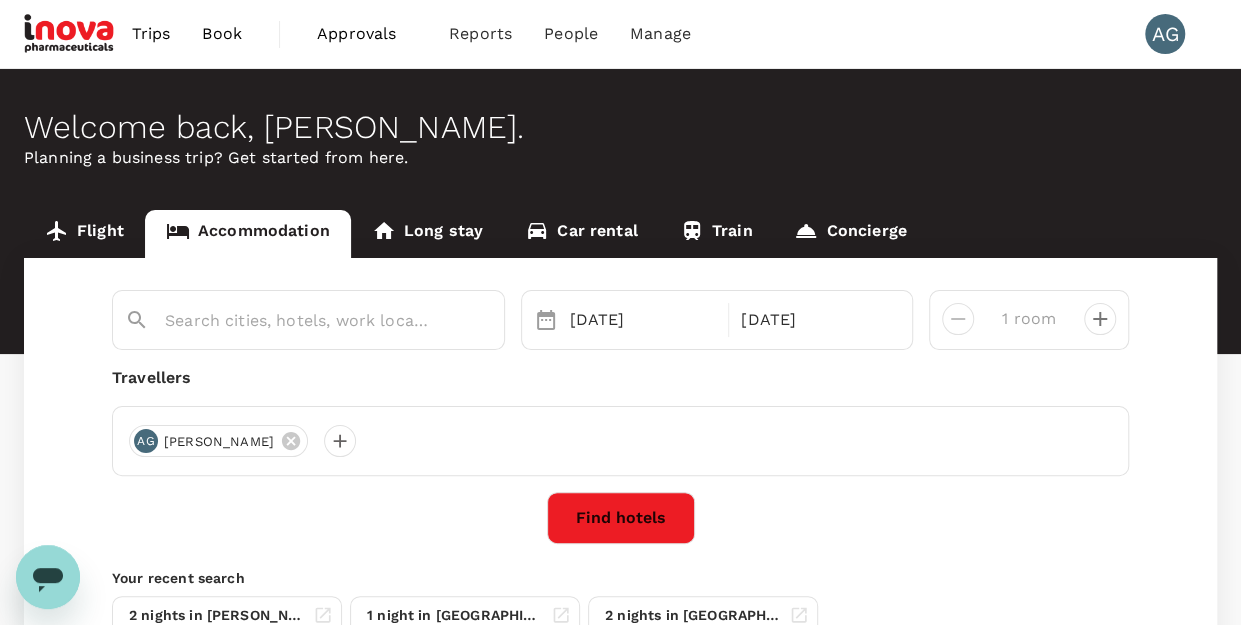 click 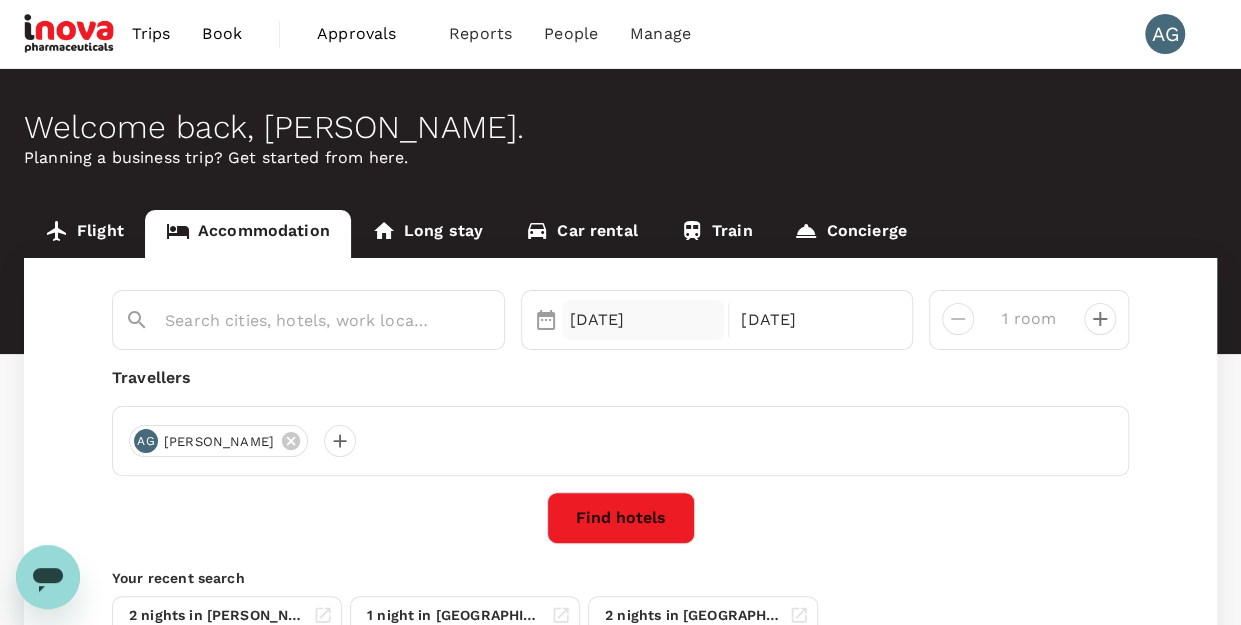 click on "[DATE]" at bounding box center (643, 320) 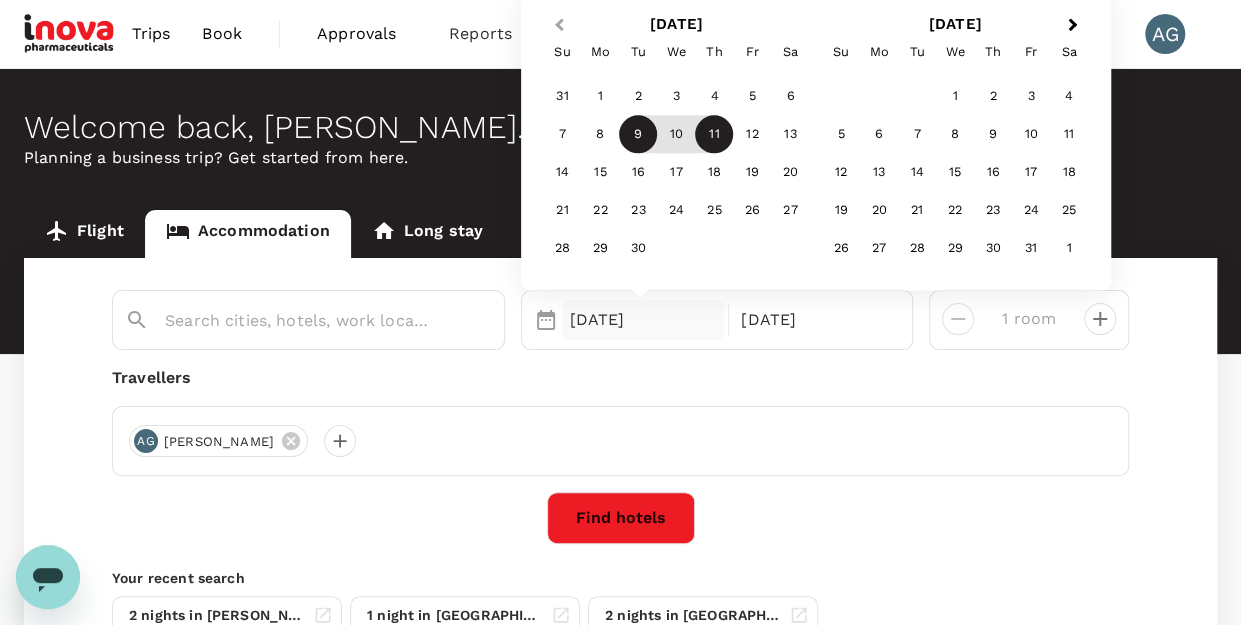 click on "Previous Month" at bounding box center (559, 25) 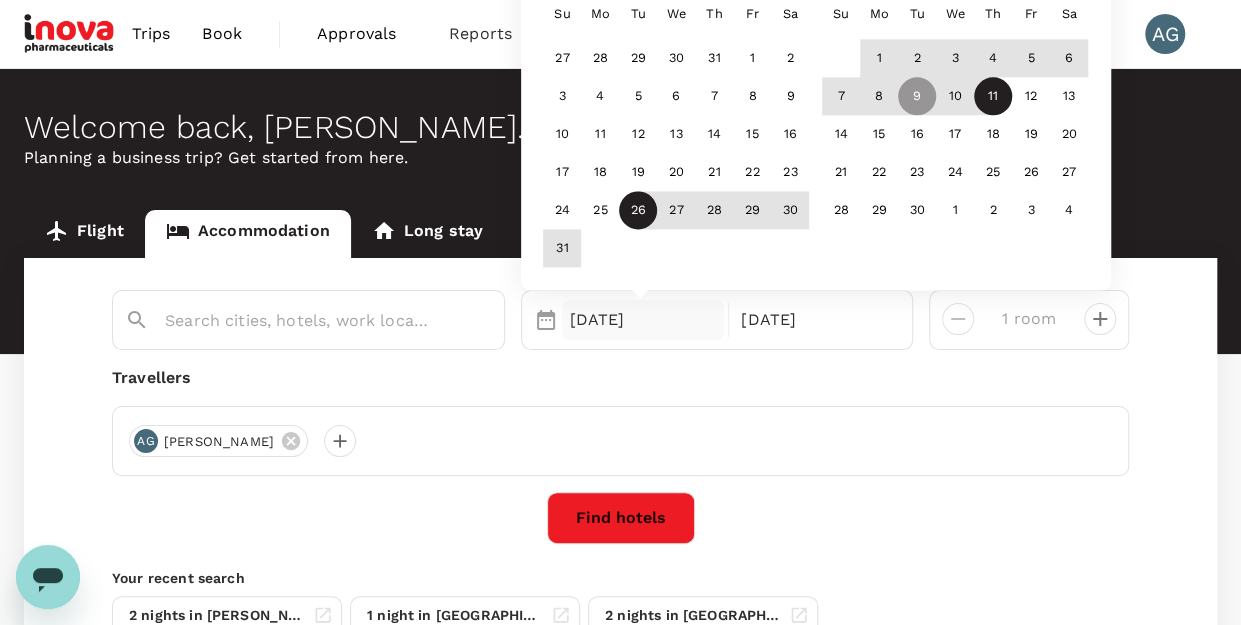 click on "26" at bounding box center [638, 211] 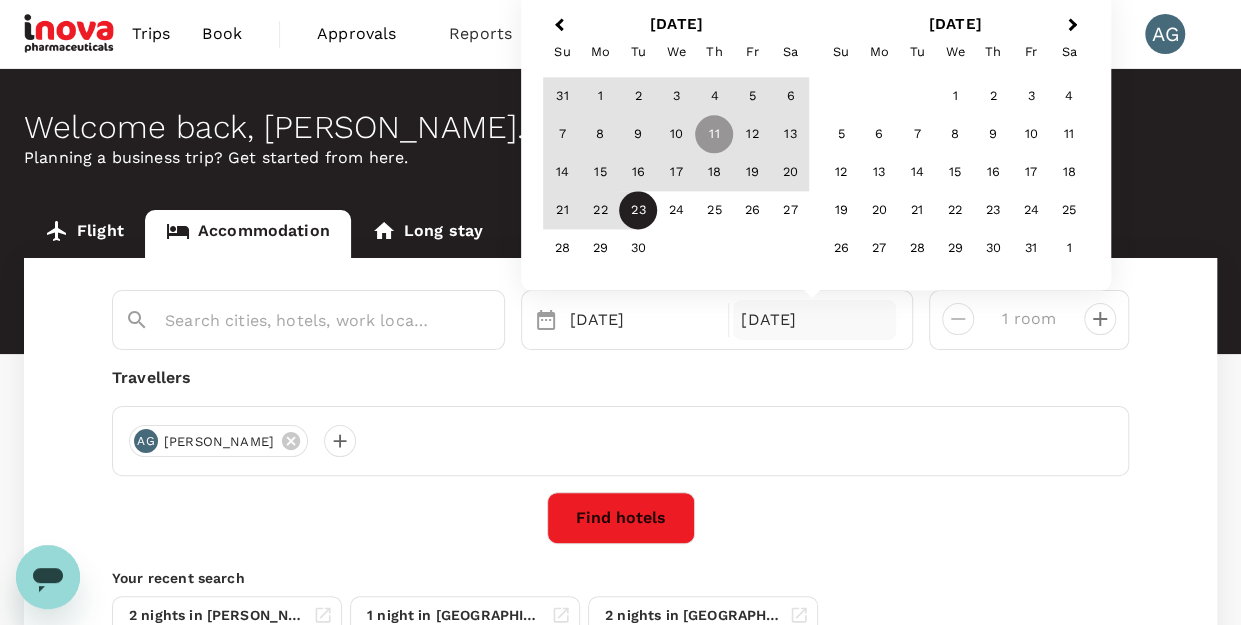click on "23" at bounding box center [638, 211] 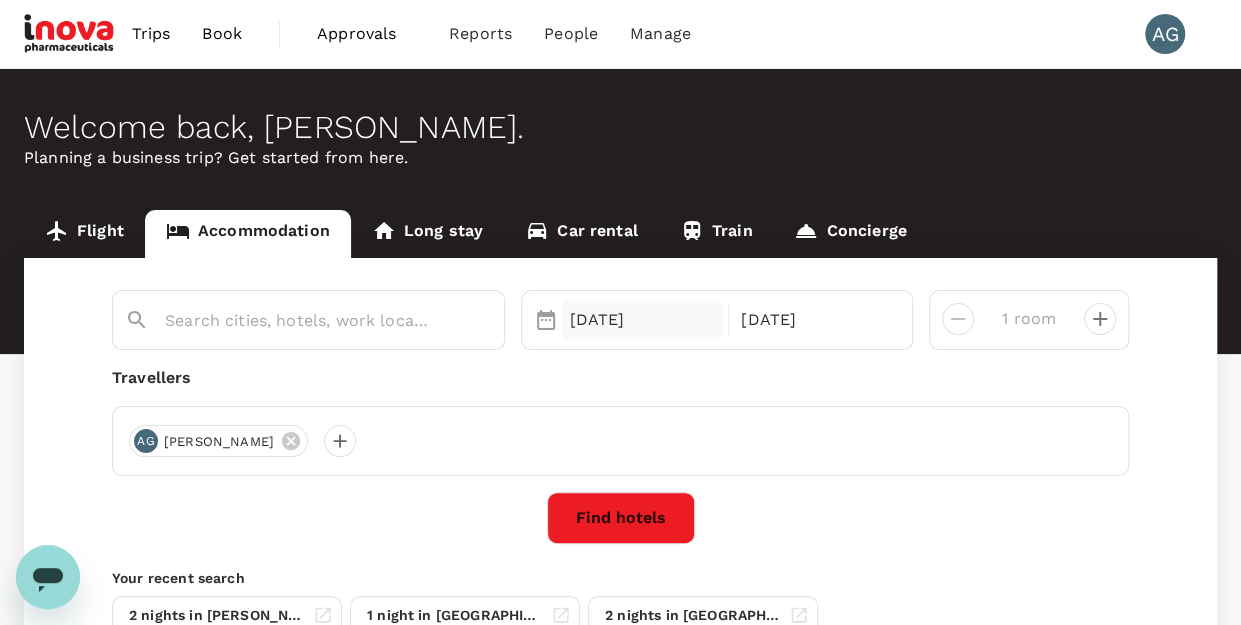 click on "[DATE]" at bounding box center (643, 320) 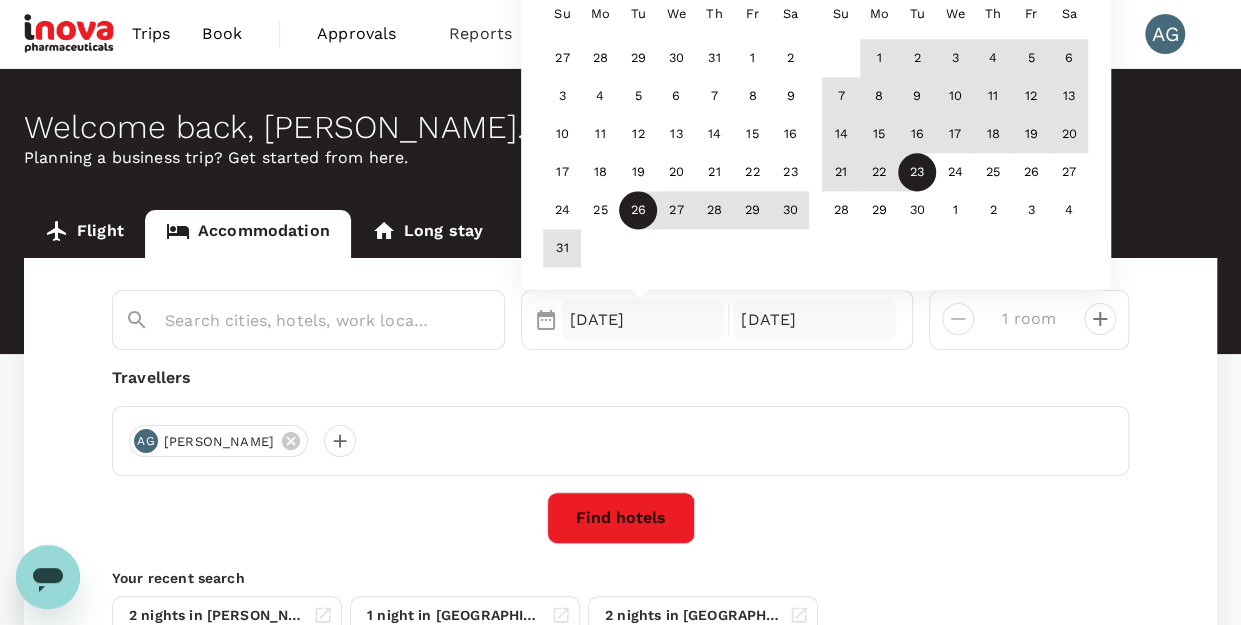 click on "[DATE]" at bounding box center [814, 320] 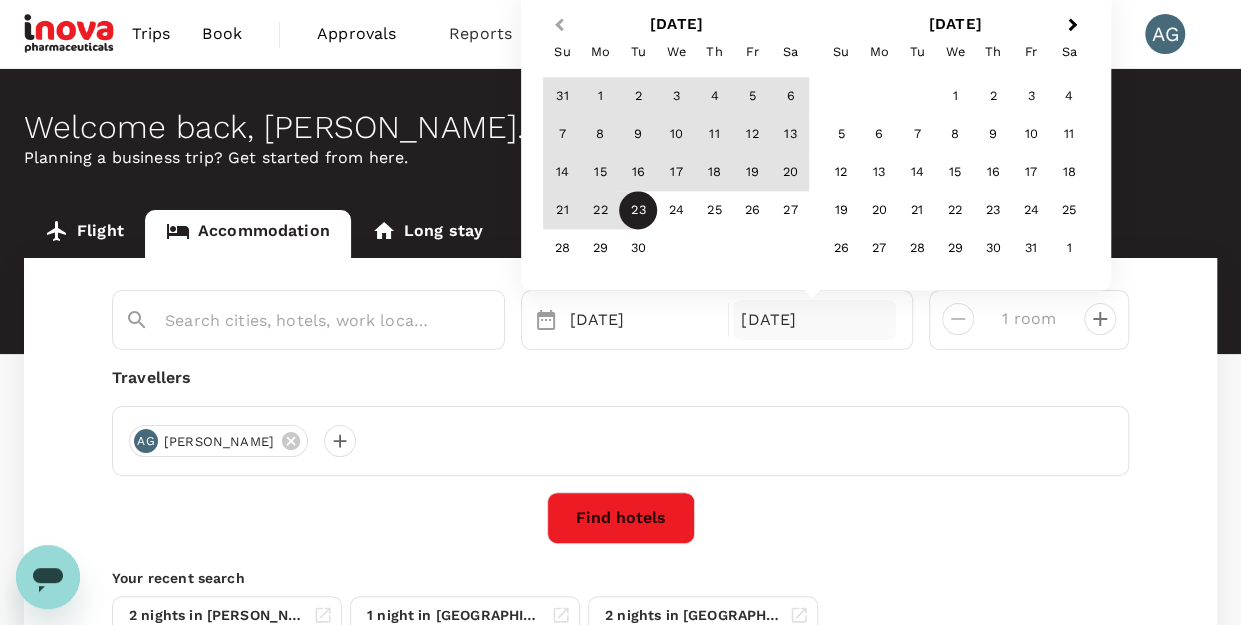 click on "Previous Month" at bounding box center [559, 25] 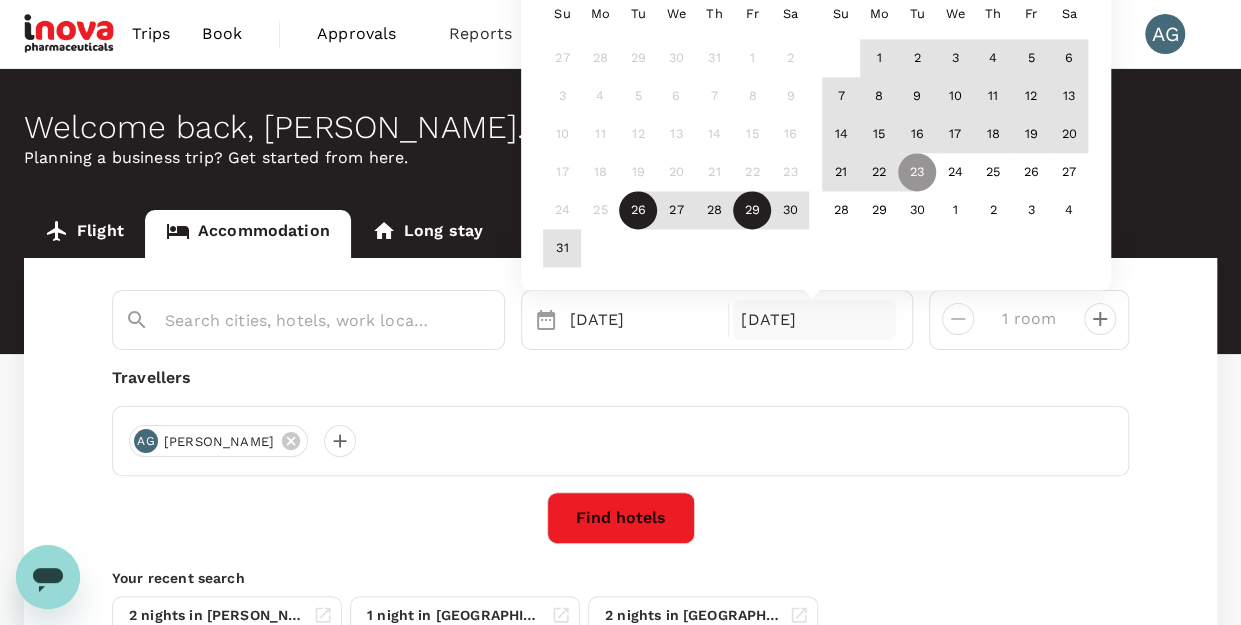 click on "29" at bounding box center [752, 211] 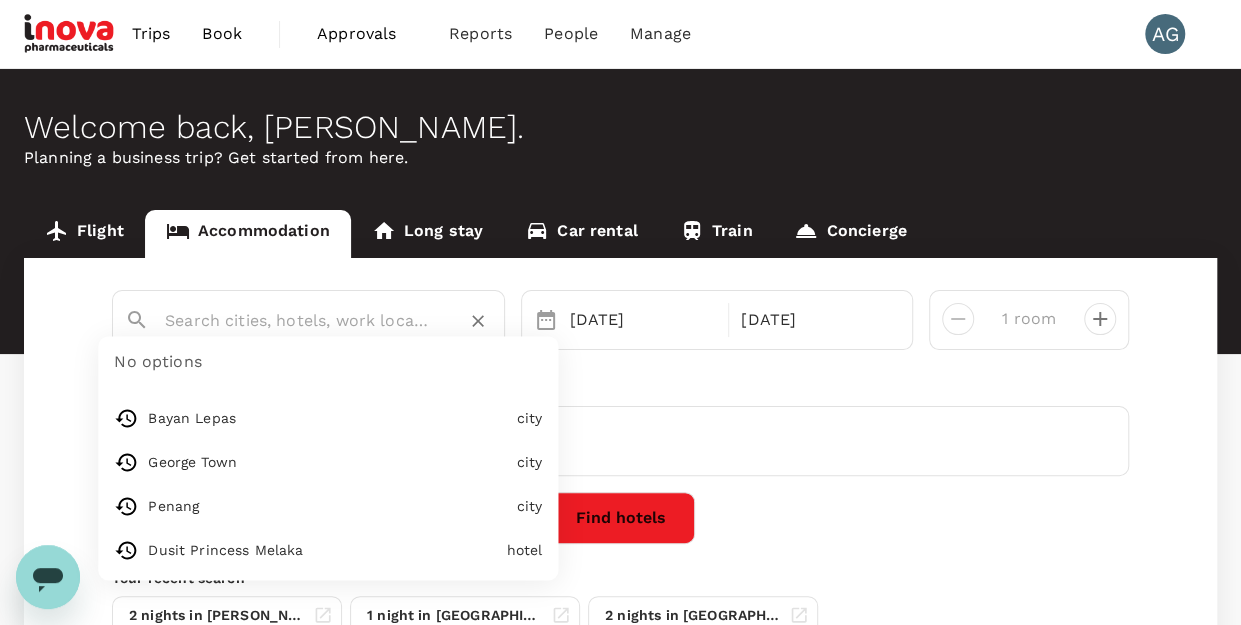 click at bounding box center (300, 320) 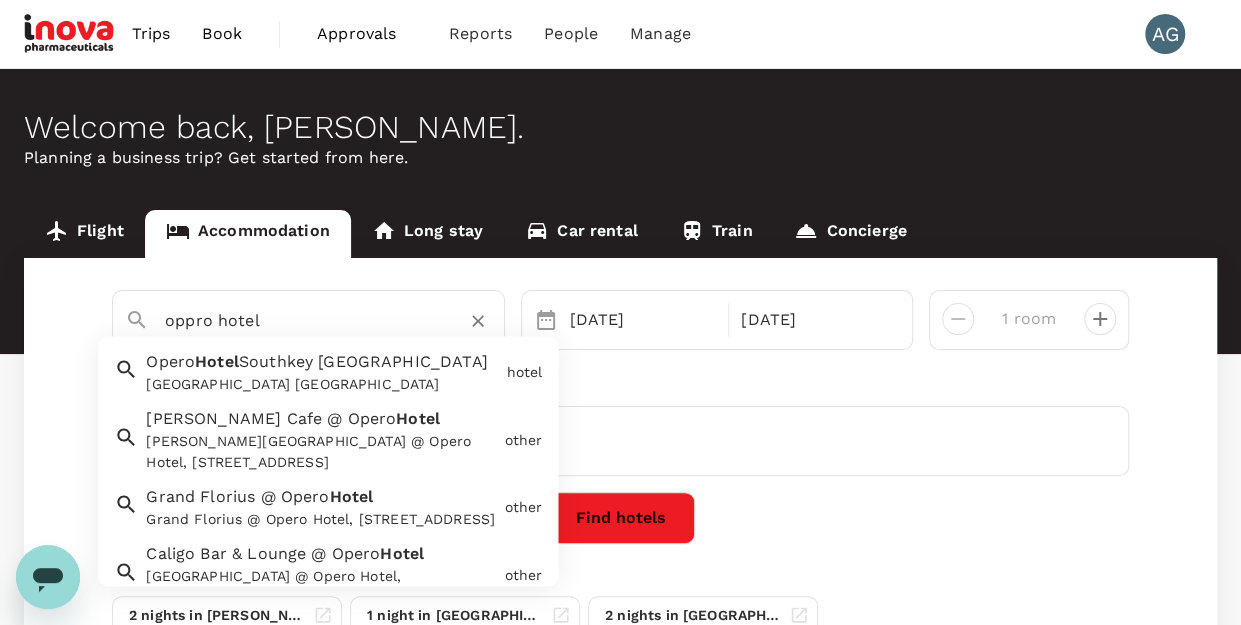 click on "Southkey [GEOGRAPHIC_DATA]" at bounding box center (363, 362) 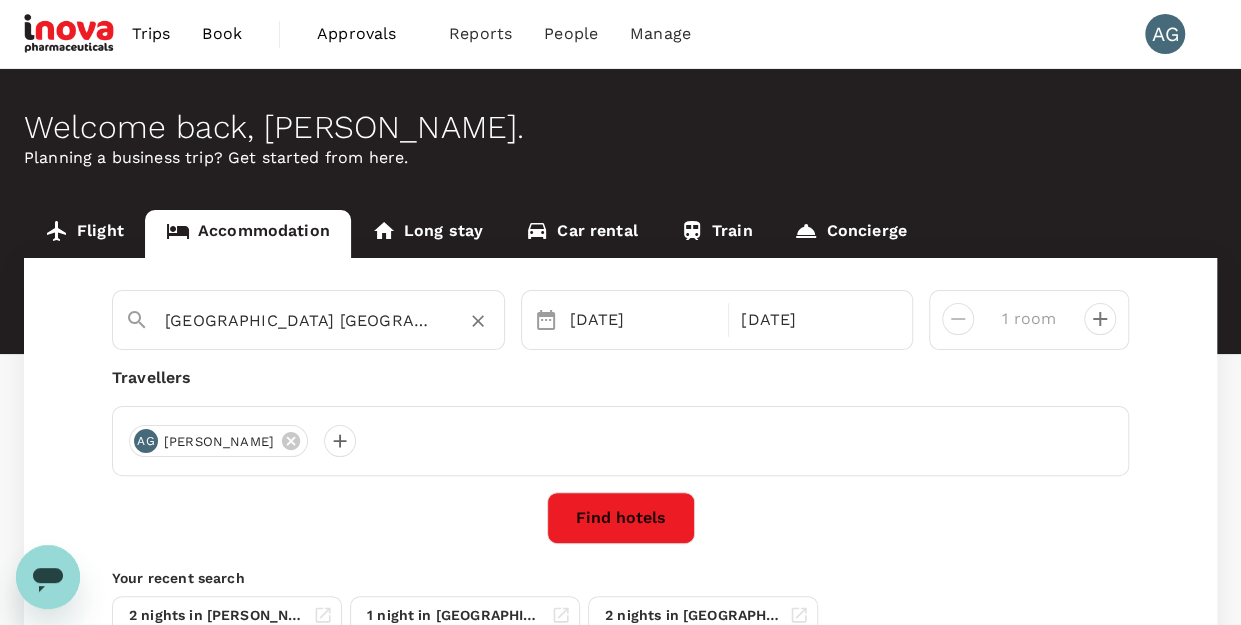 type on "[GEOGRAPHIC_DATA] [GEOGRAPHIC_DATA]" 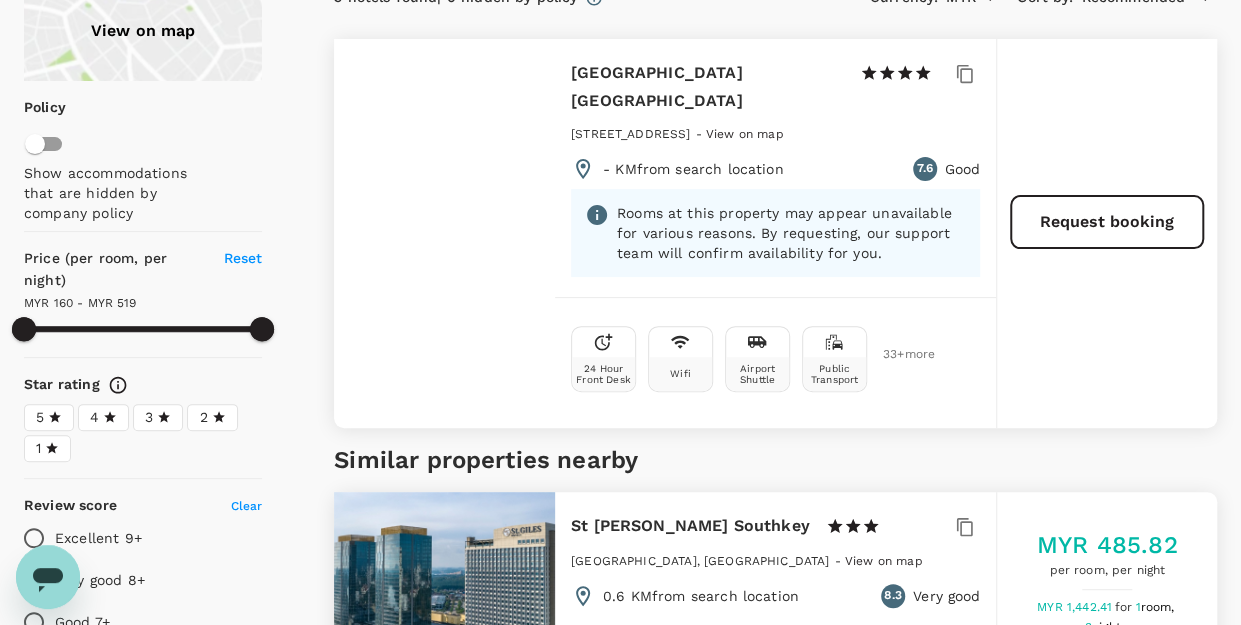 scroll, scrollTop: 400, scrollLeft: 0, axis: vertical 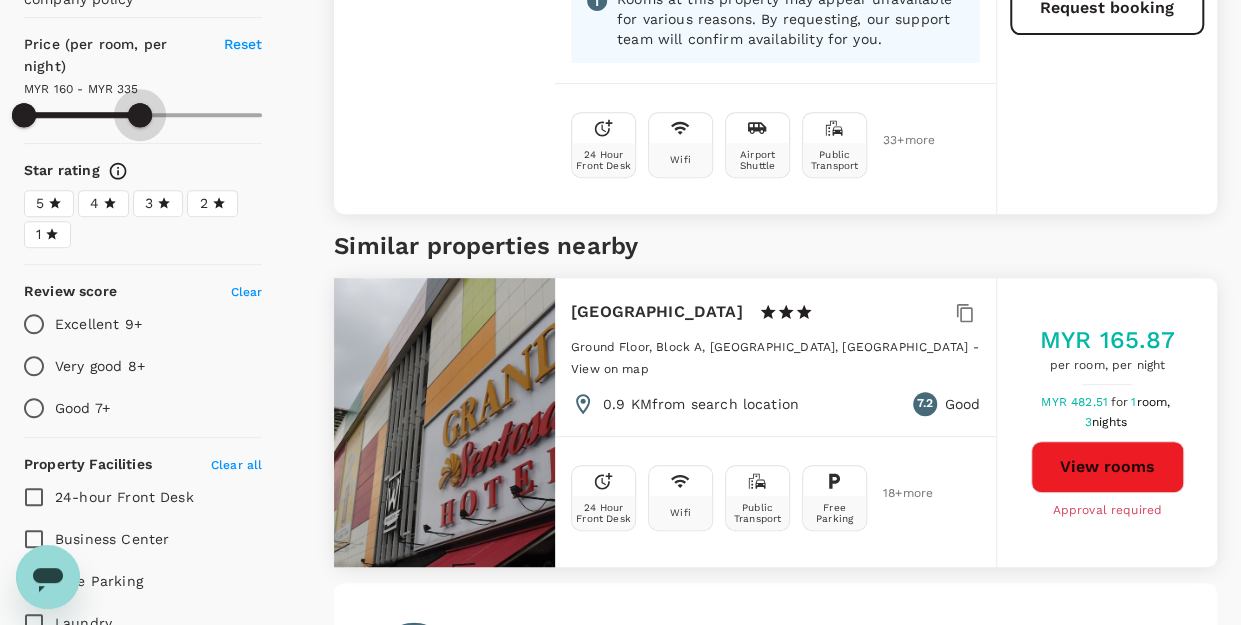 type on "335.22" 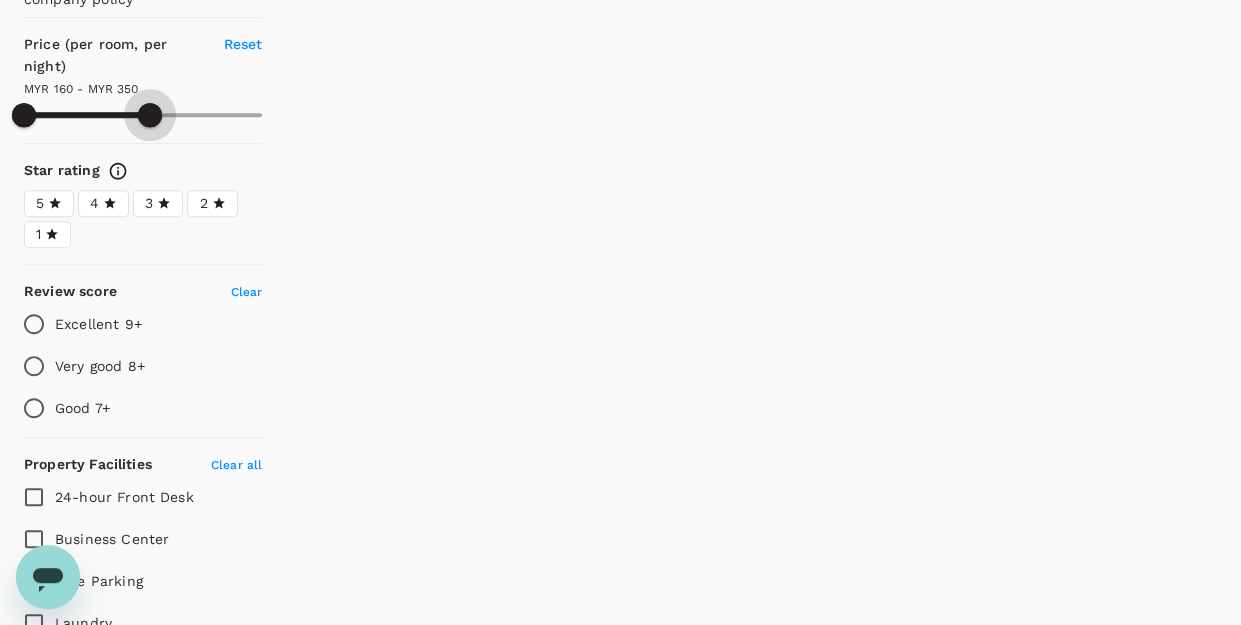 drag, startPoint x: 257, startPoint y: 110, endPoint x: 150, endPoint y: 119, distance: 107.37784 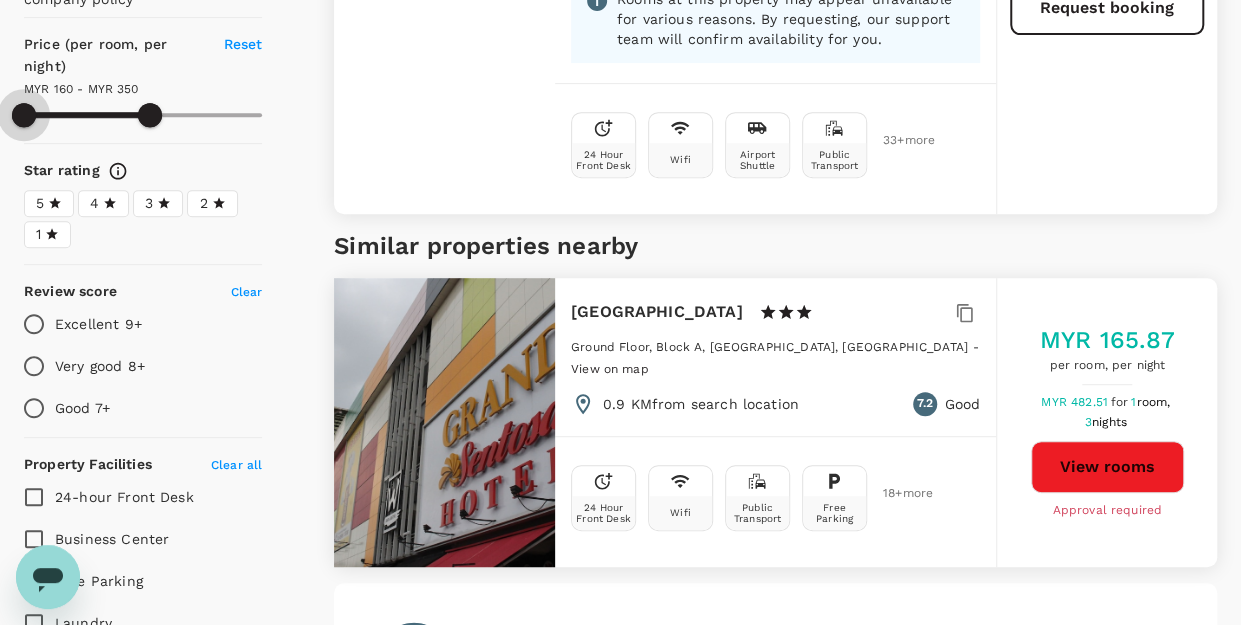 type on "350.22" 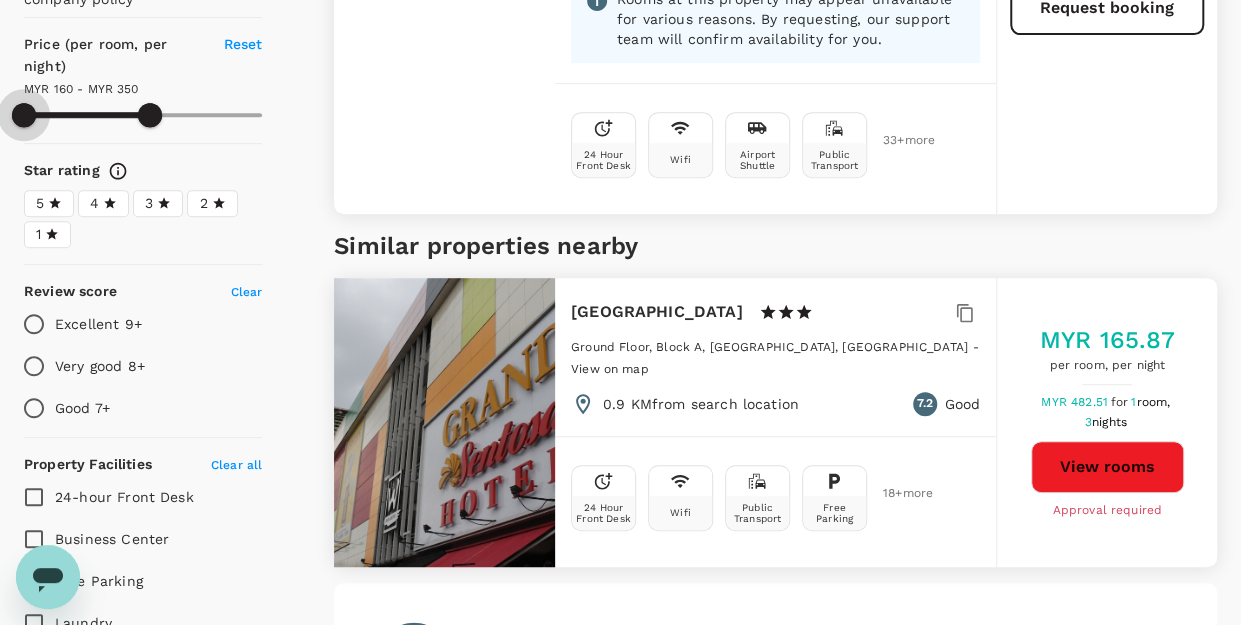 type on "165.22" 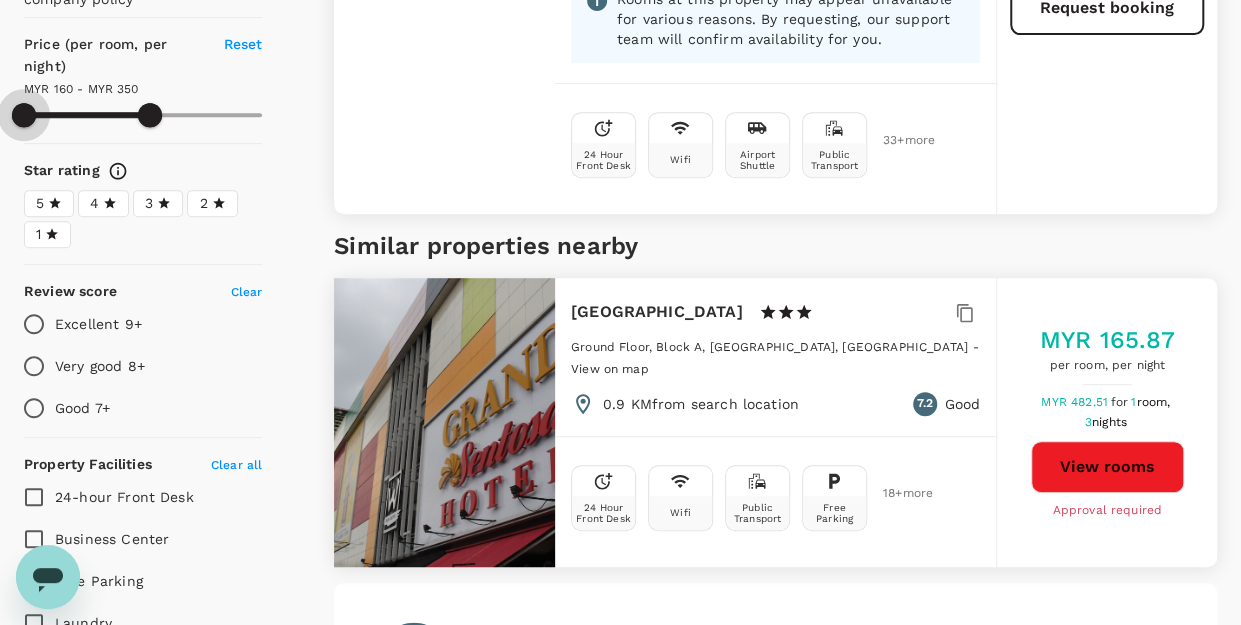 type on "168.22" 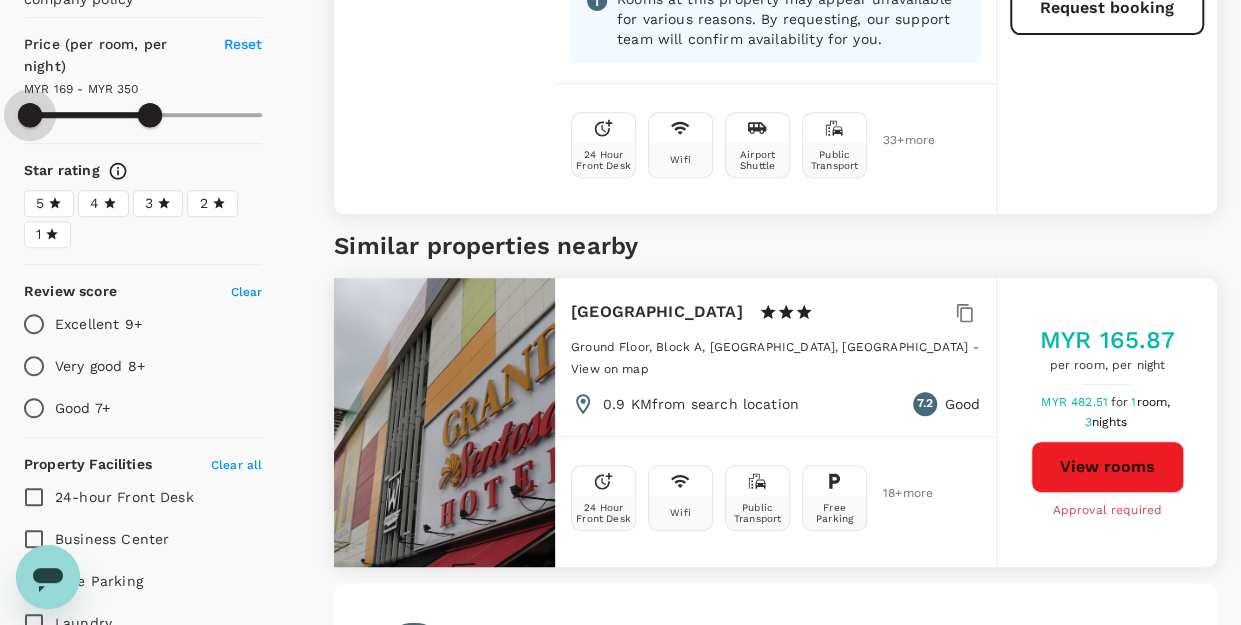 type on "169.22" 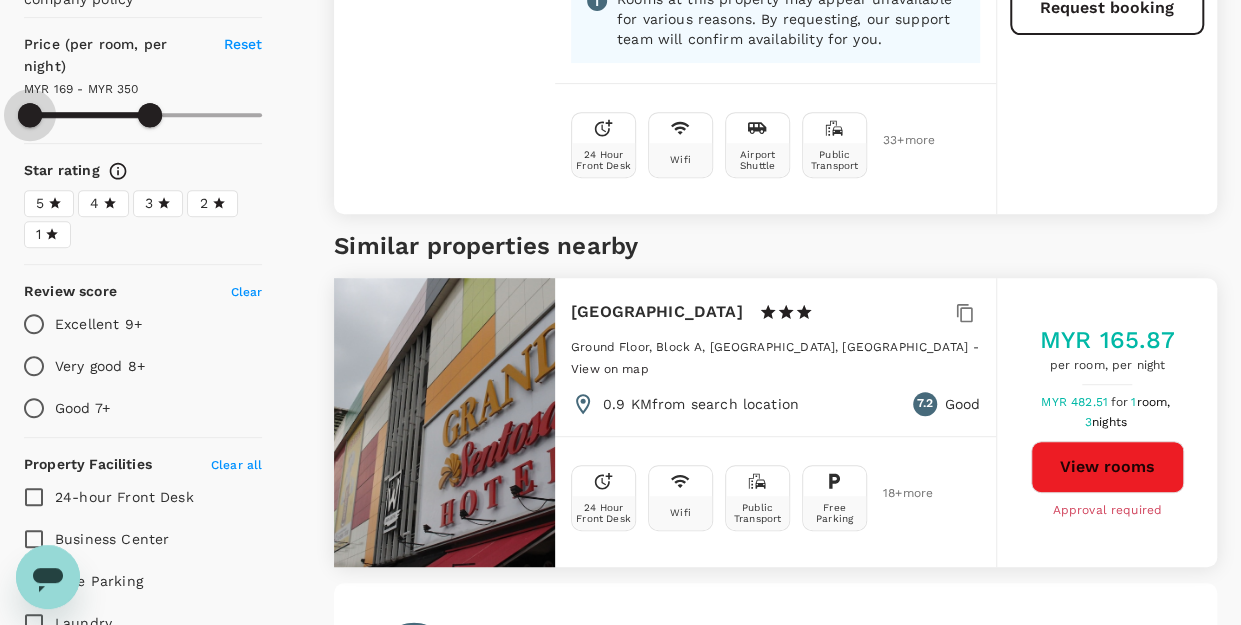 type on "172.22" 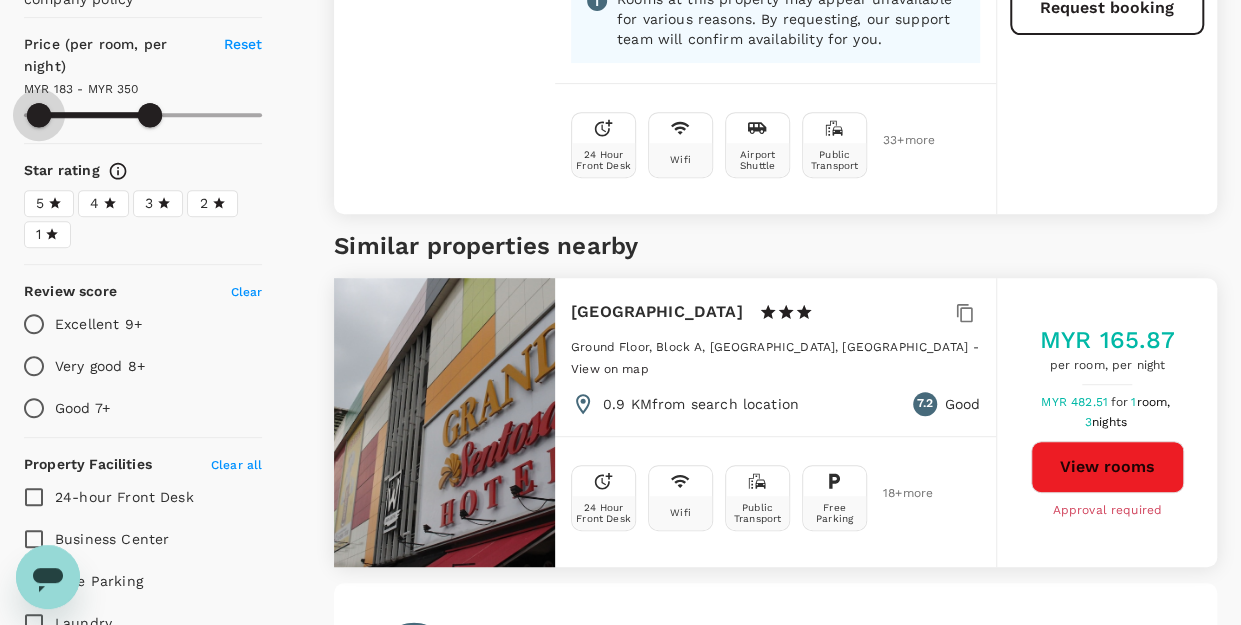 type on "183.22" 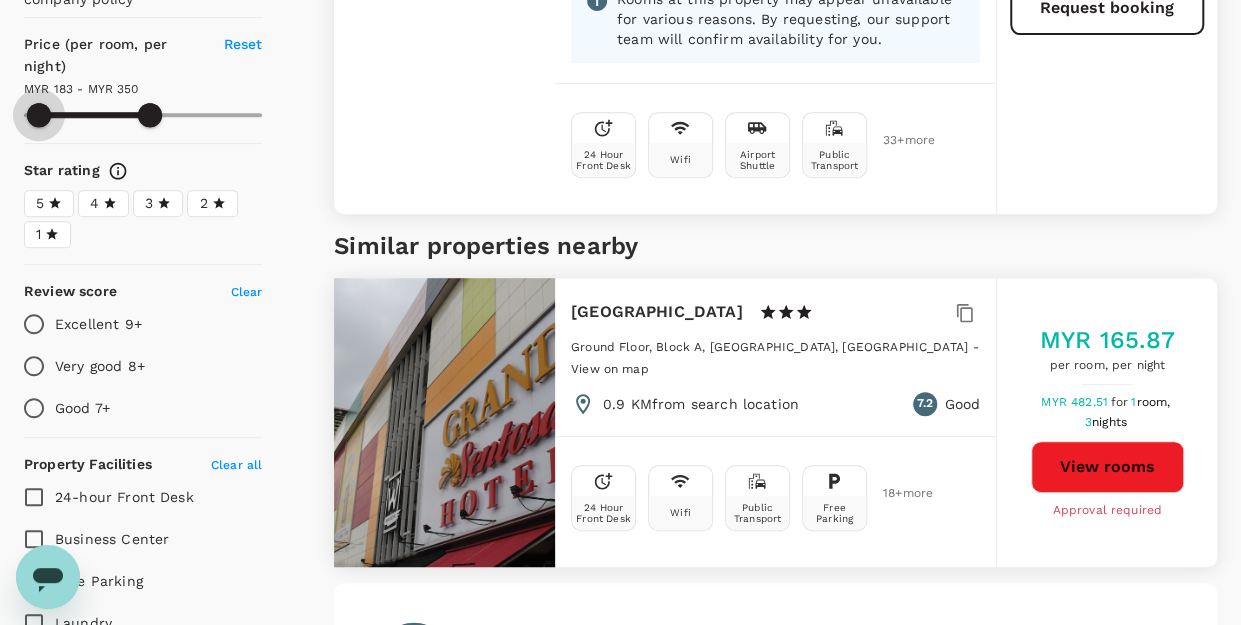type on "187.22" 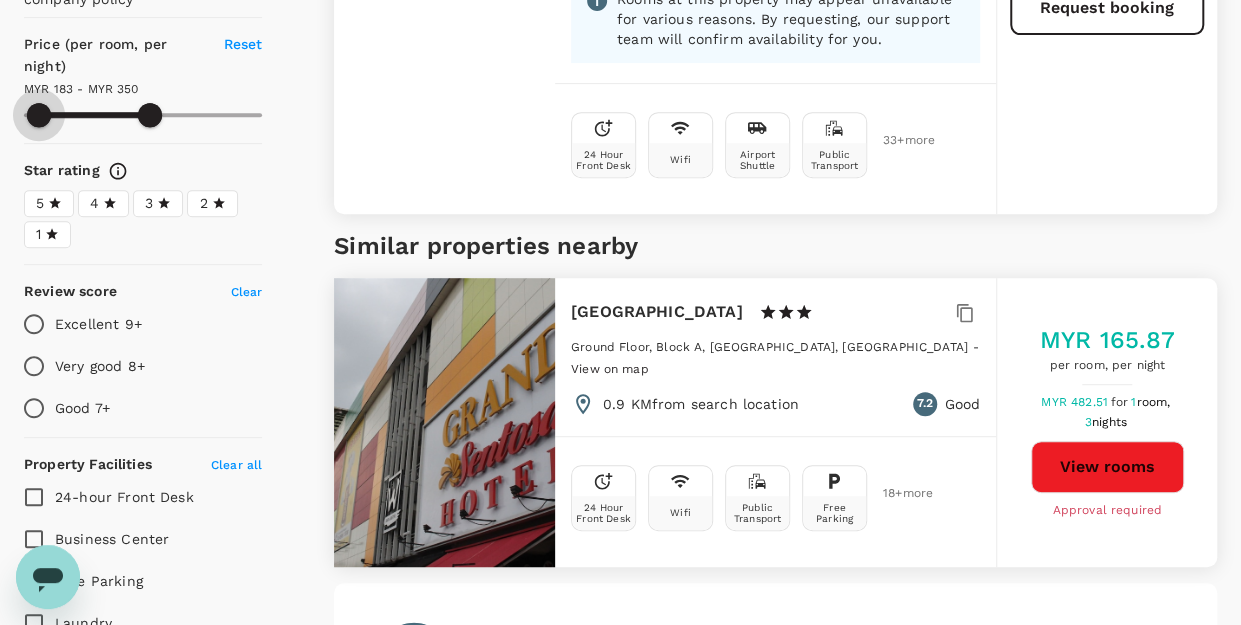 type on "198.22" 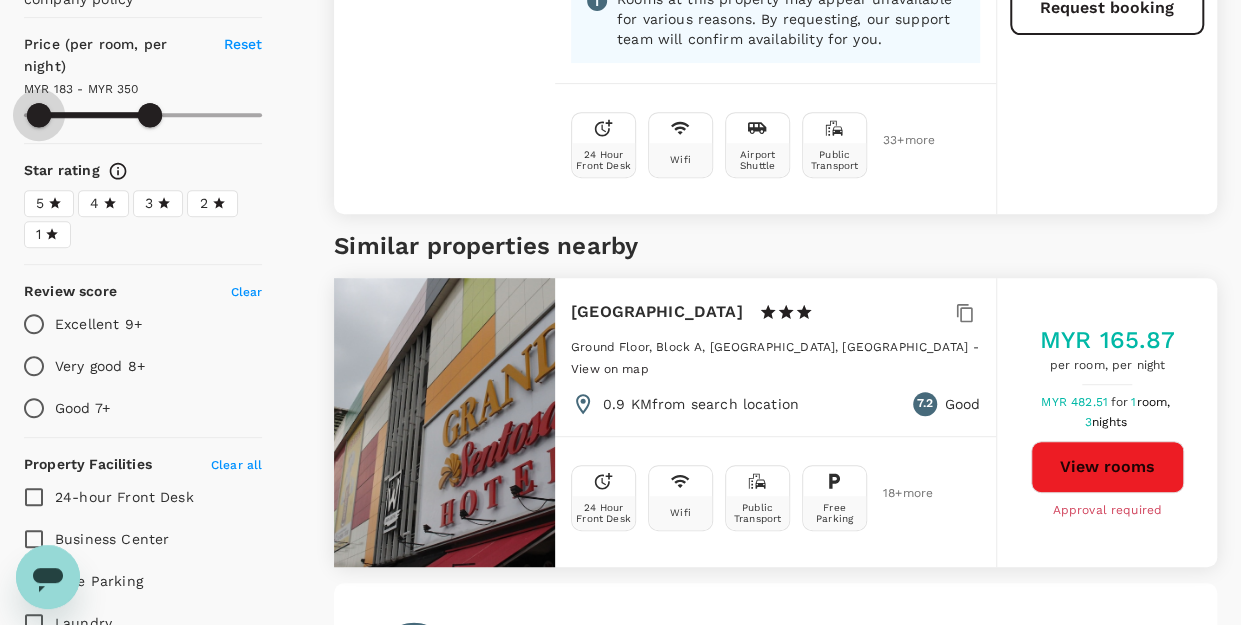 type on "205.22" 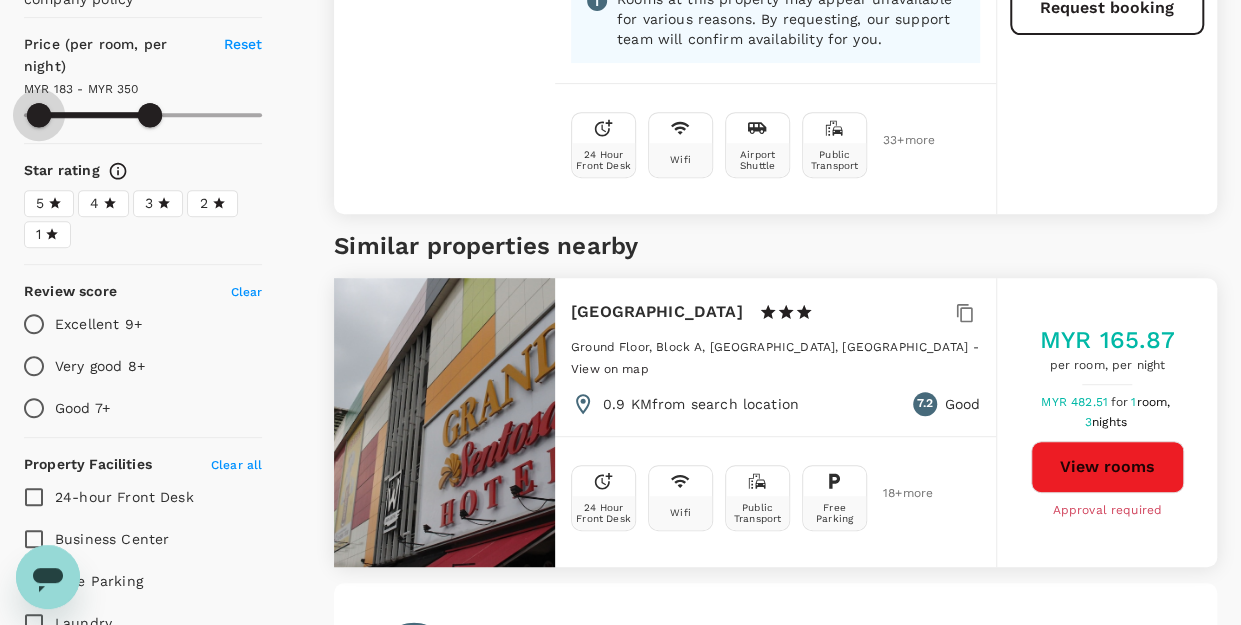 type on "211.22" 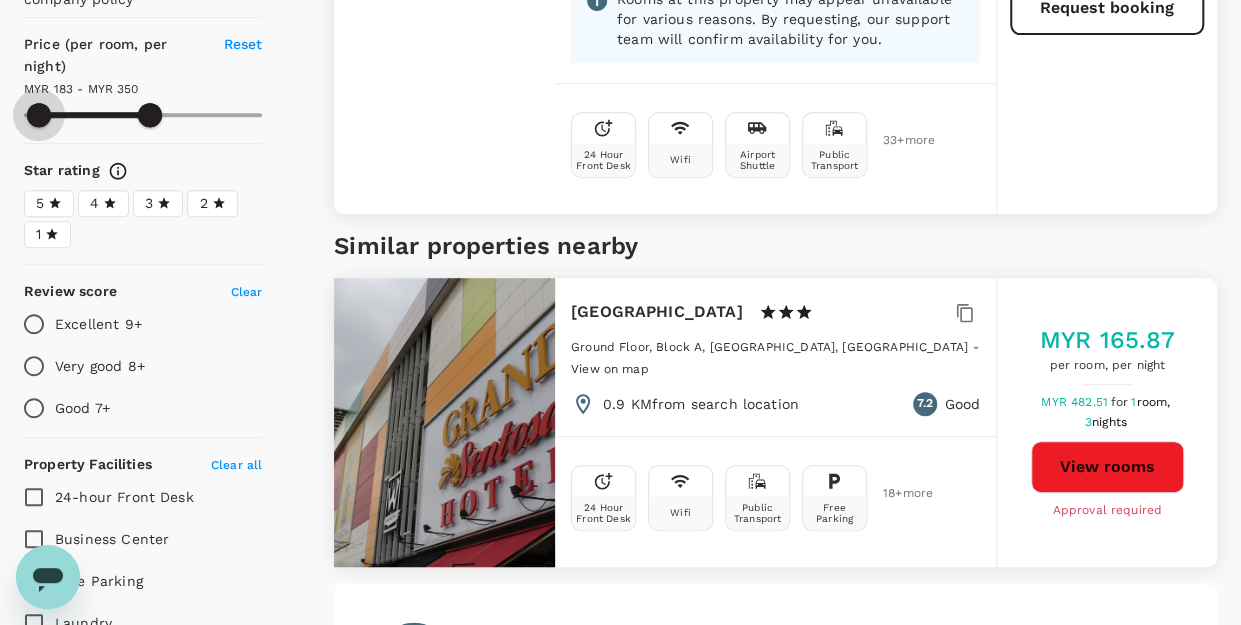 type on "216.22" 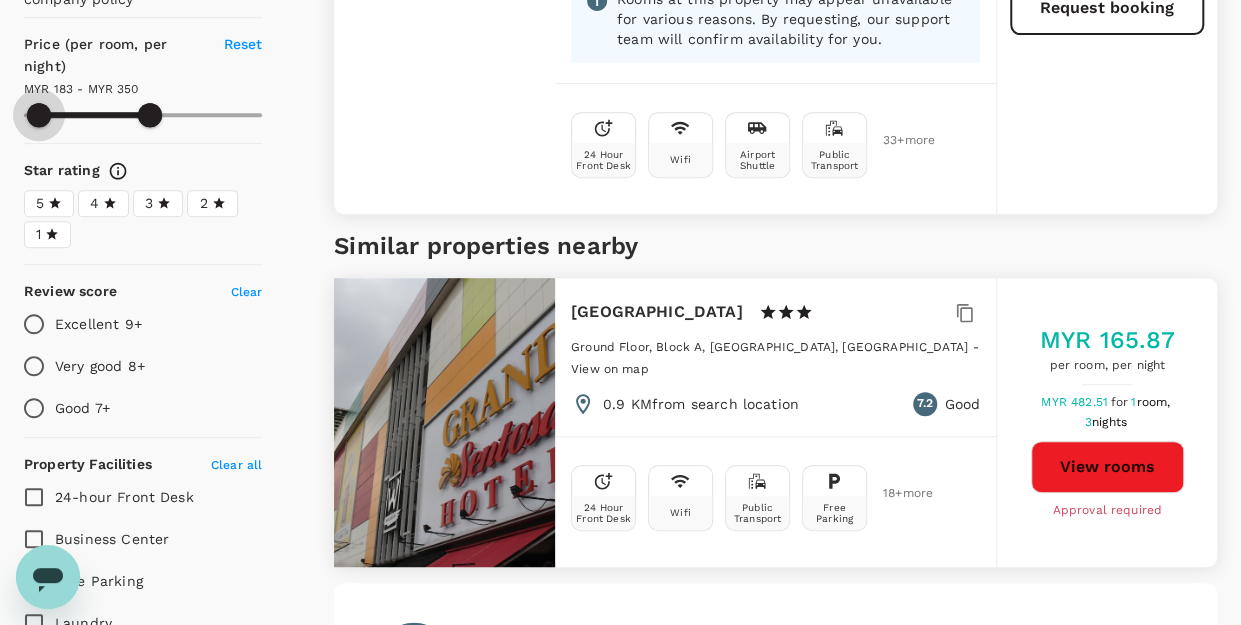 type on "219.22" 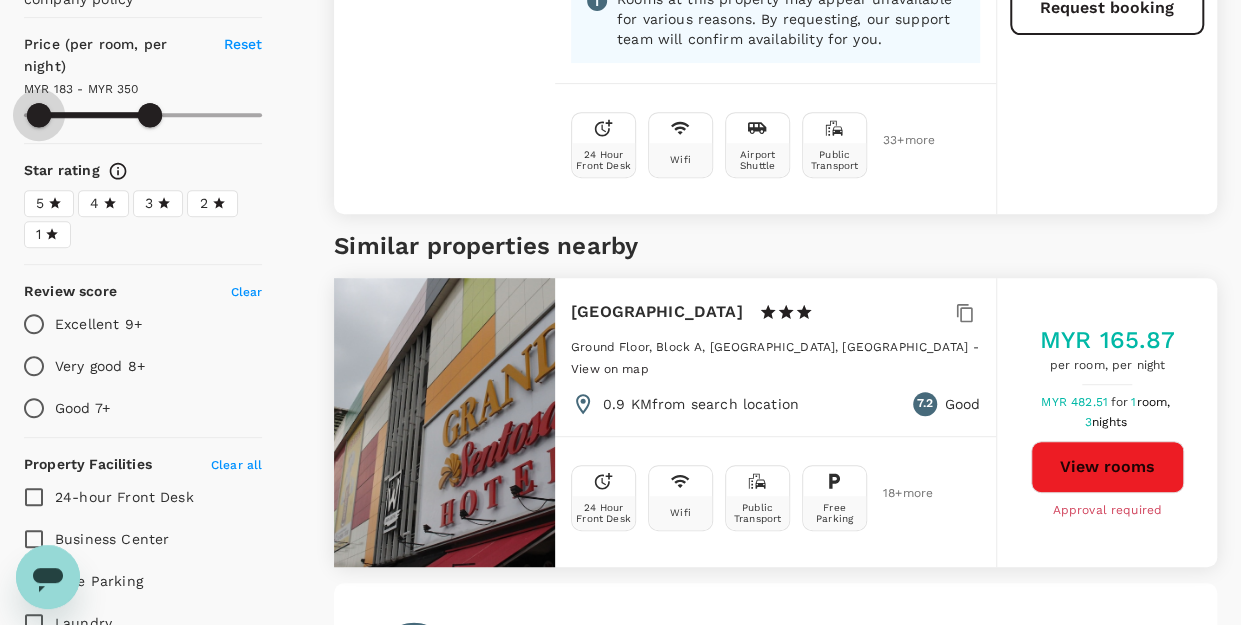 type on "220.22" 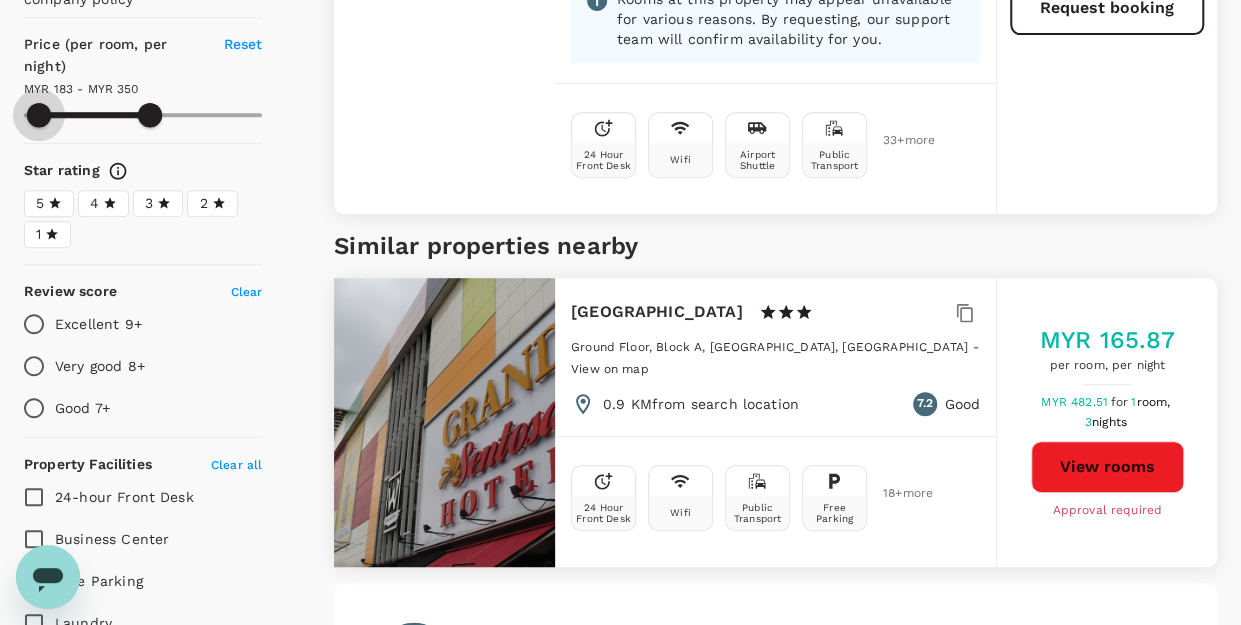 type on "222.22" 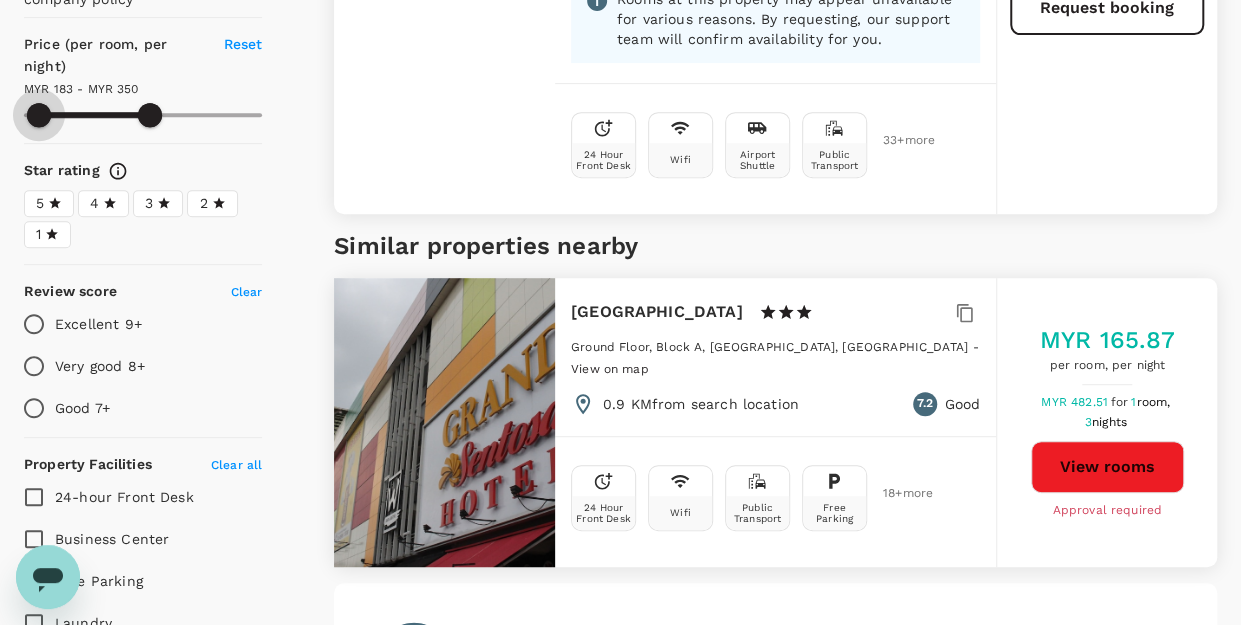 type on "225.22" 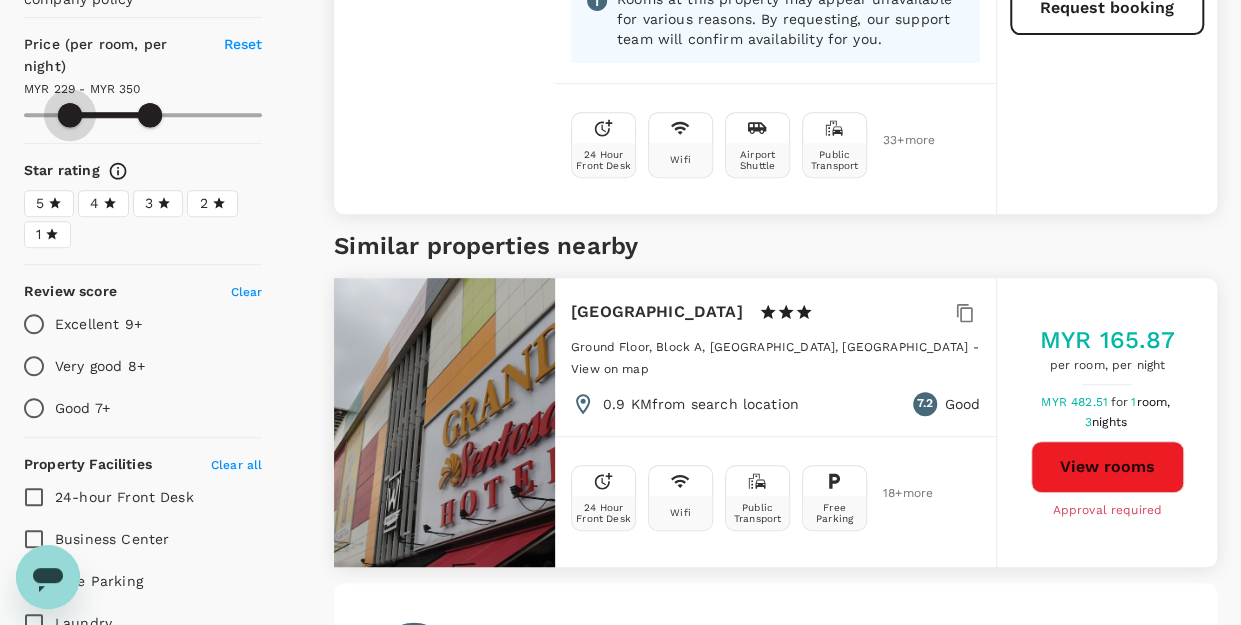 type on "229.22" 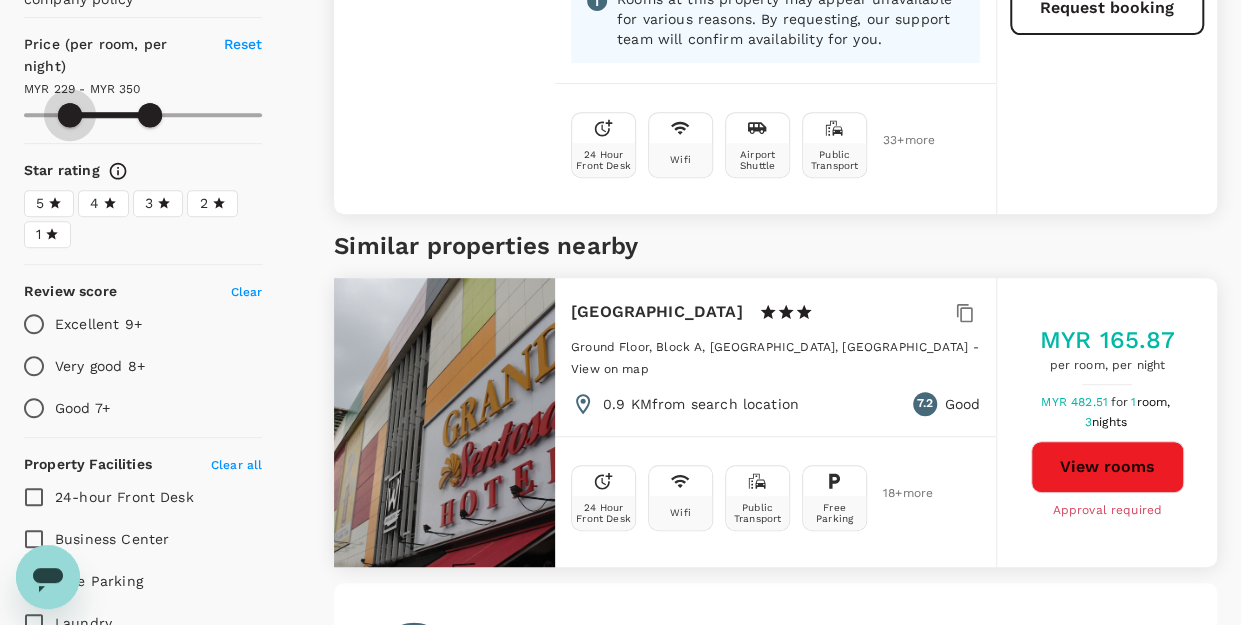 type on "237.22" 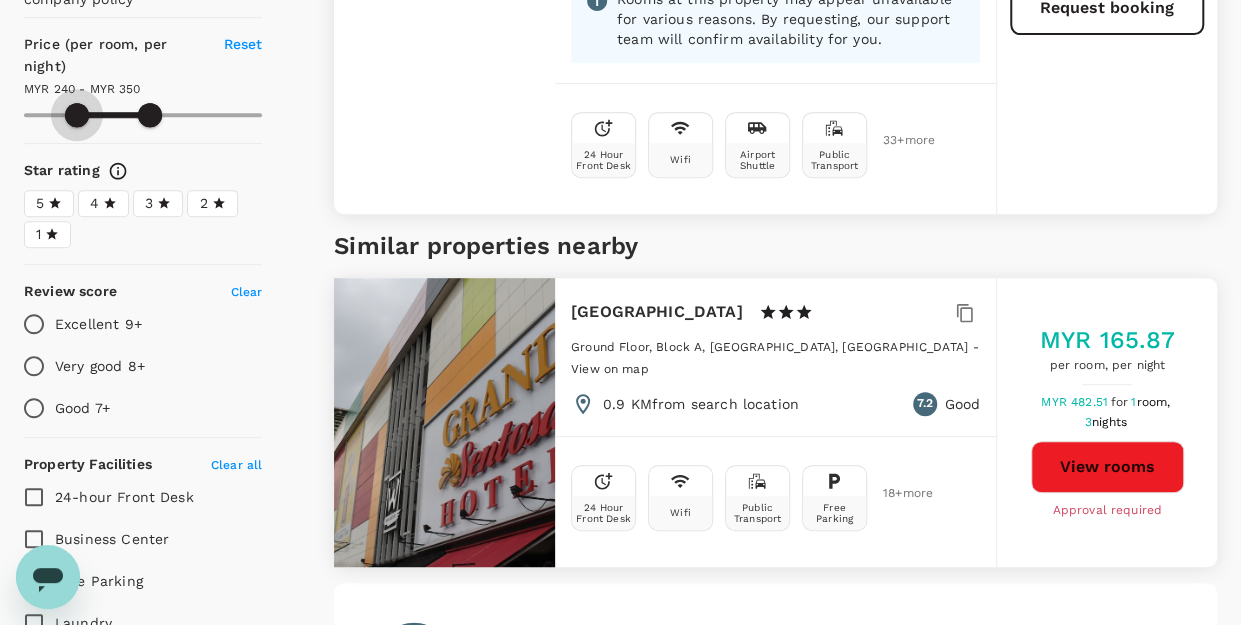 type on "240.22" 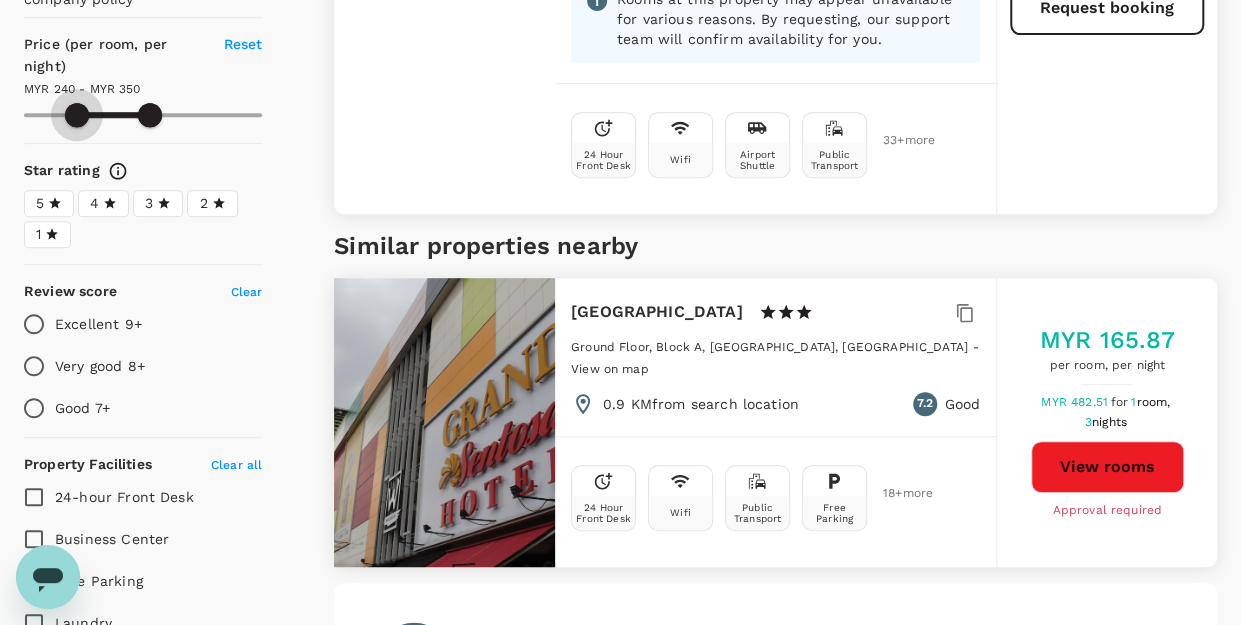 type on "241.22" 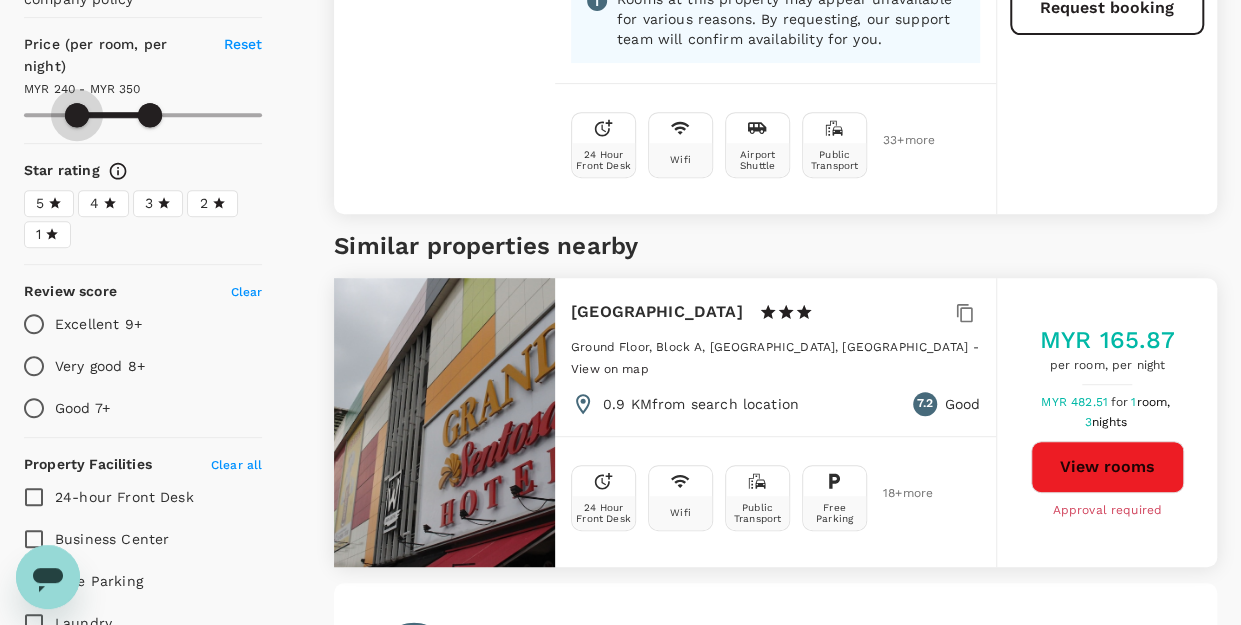 type on "246.22" 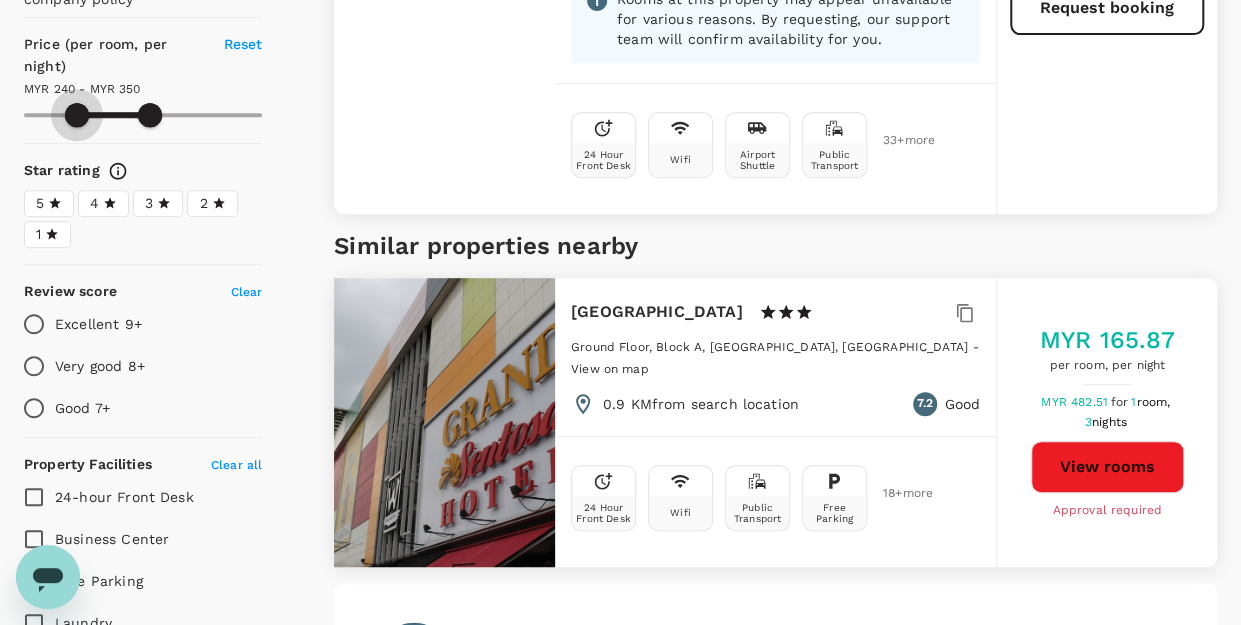 type on "249.22" 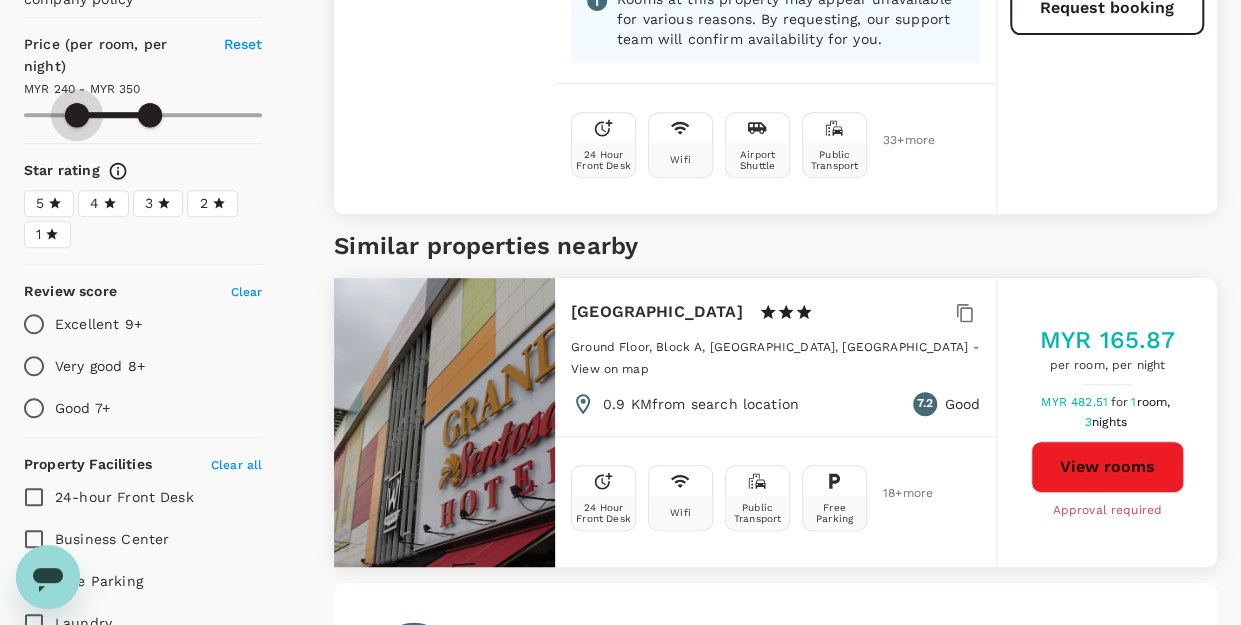 type on "257.22" 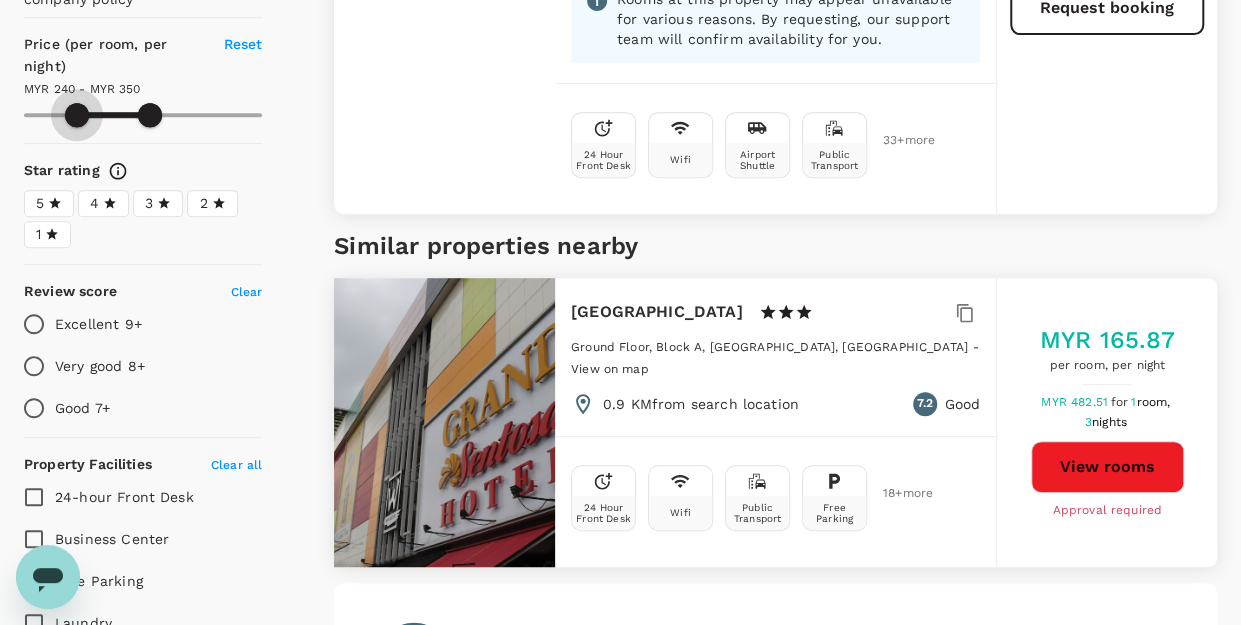 type on "261.22" 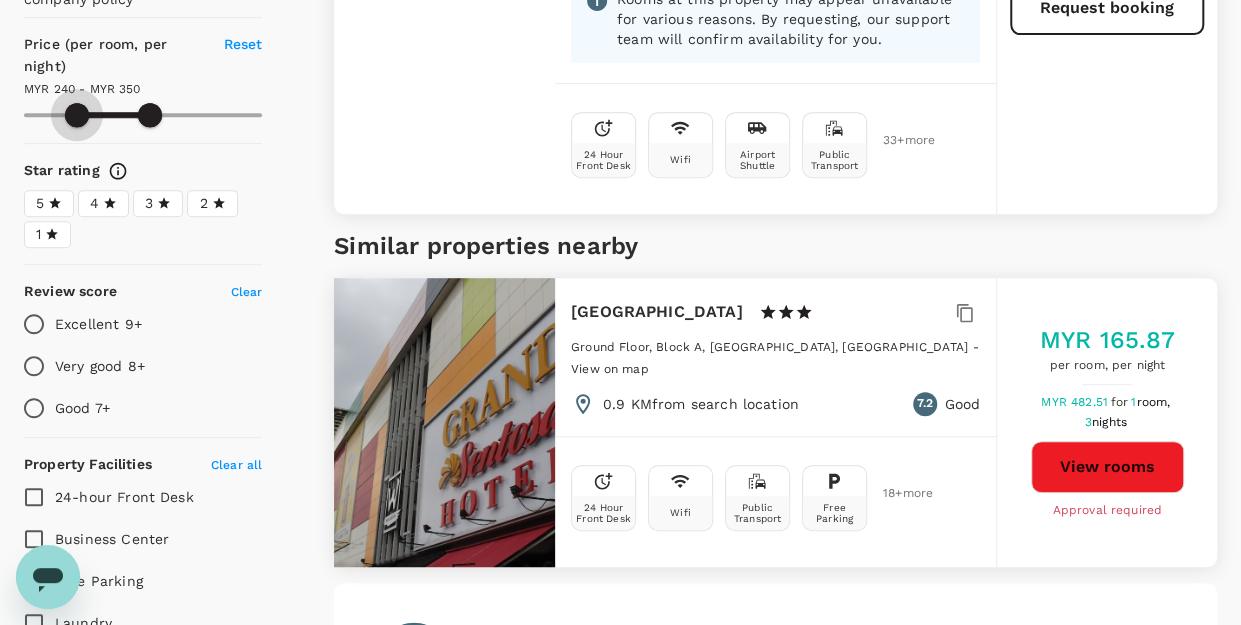 type on "263.22" 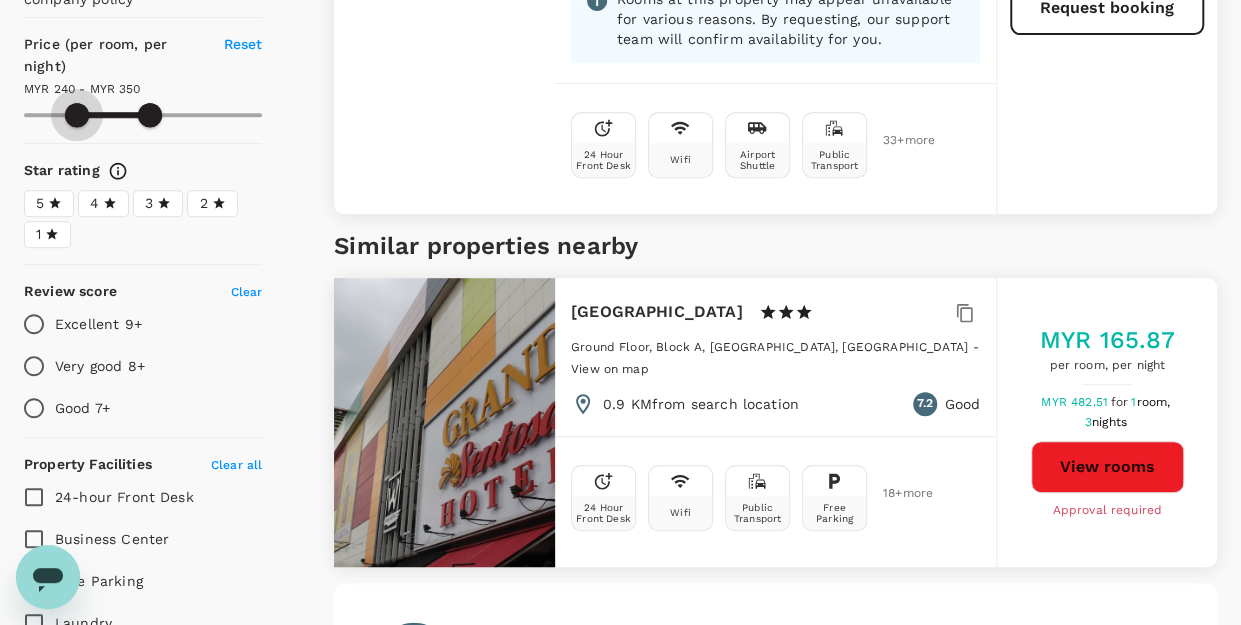 type on "264.22" 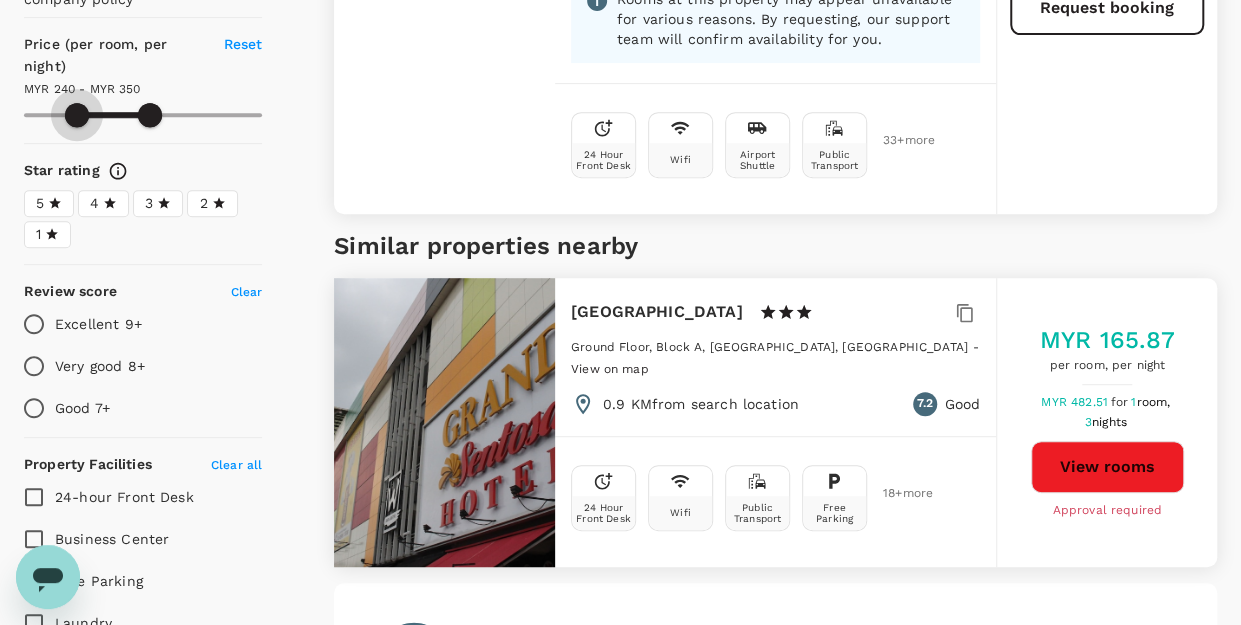 type on "266.22" 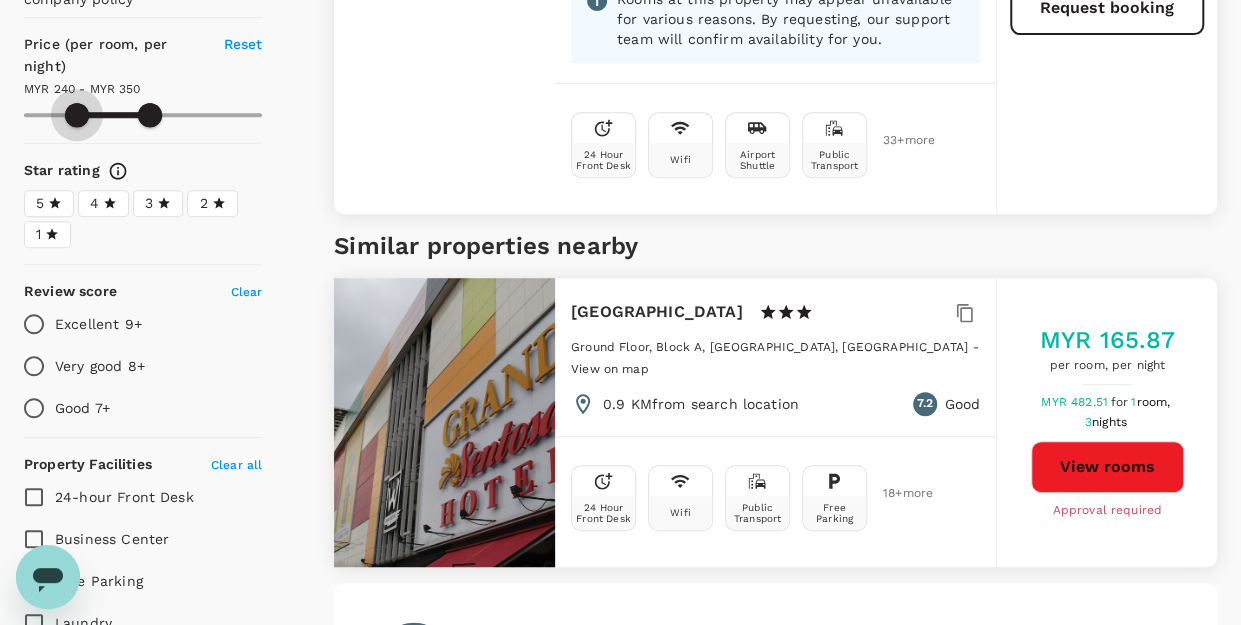 type on "269.22" 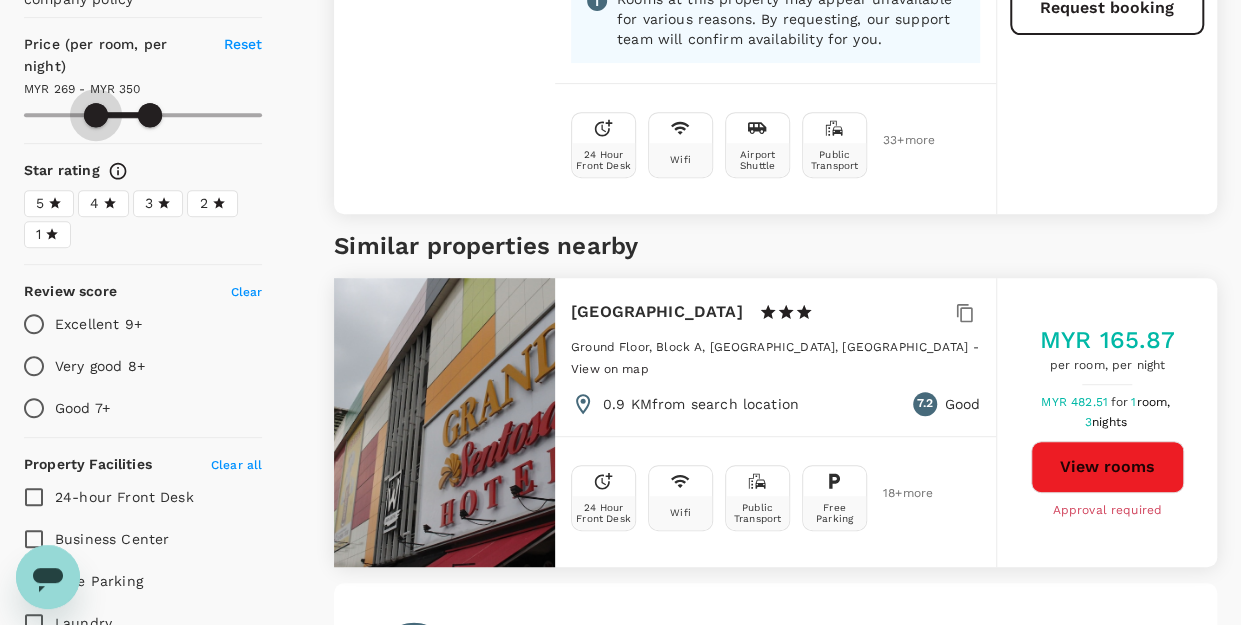 type on "272.22" 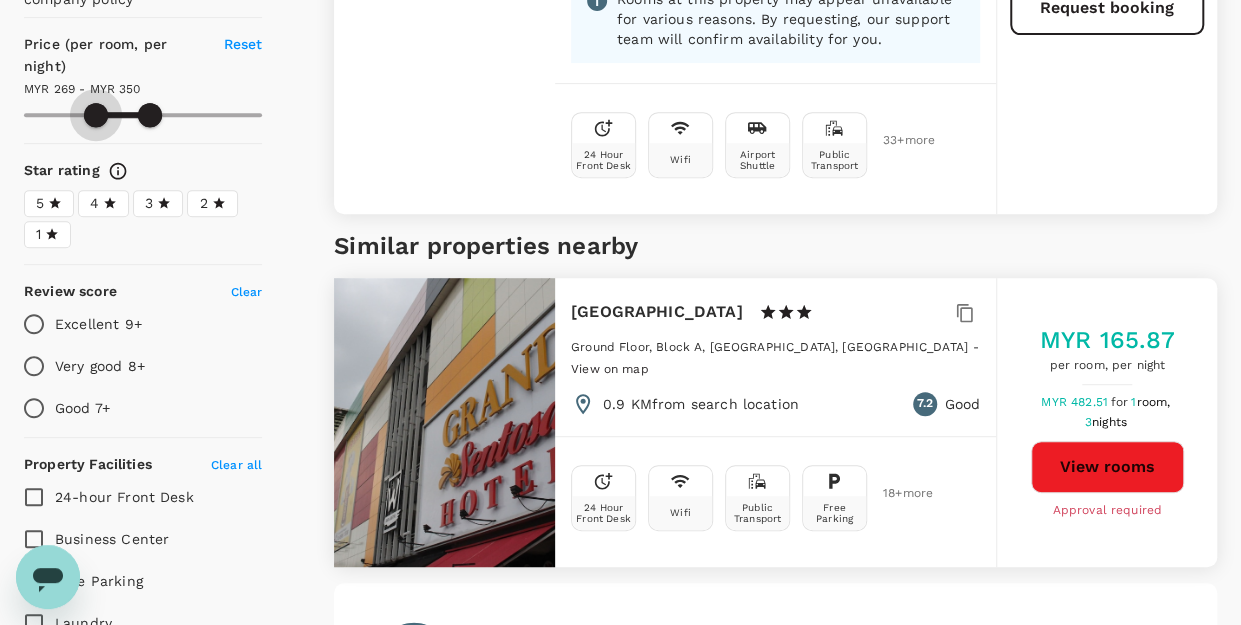 type on "276.22" 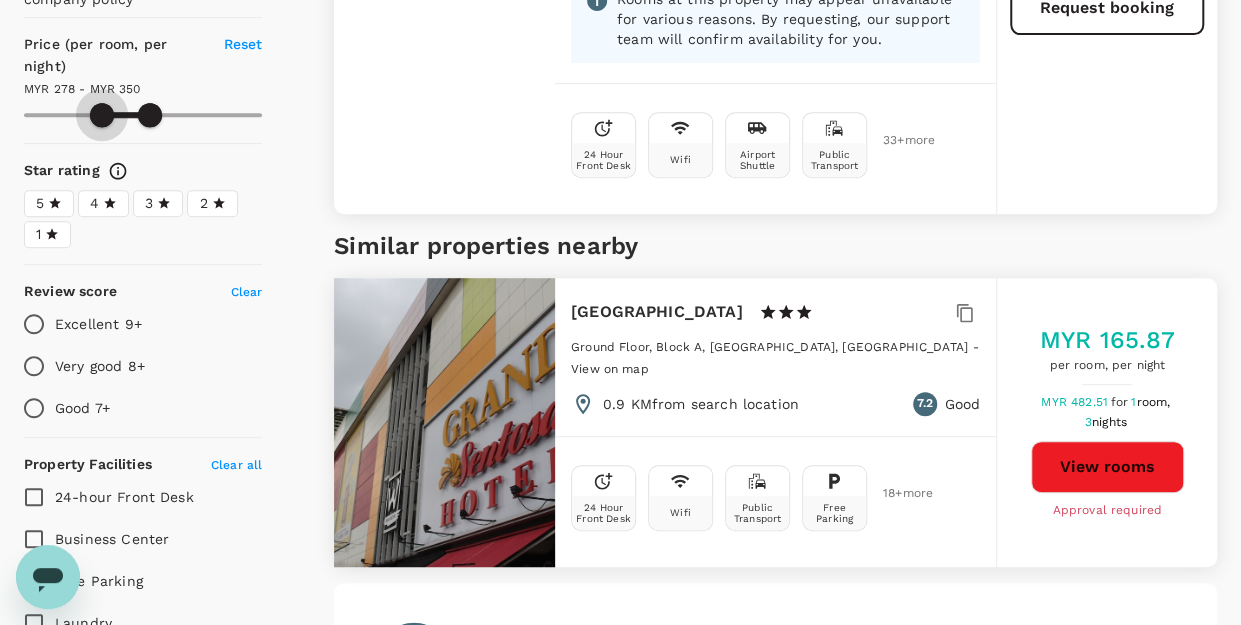 type on "278.22" 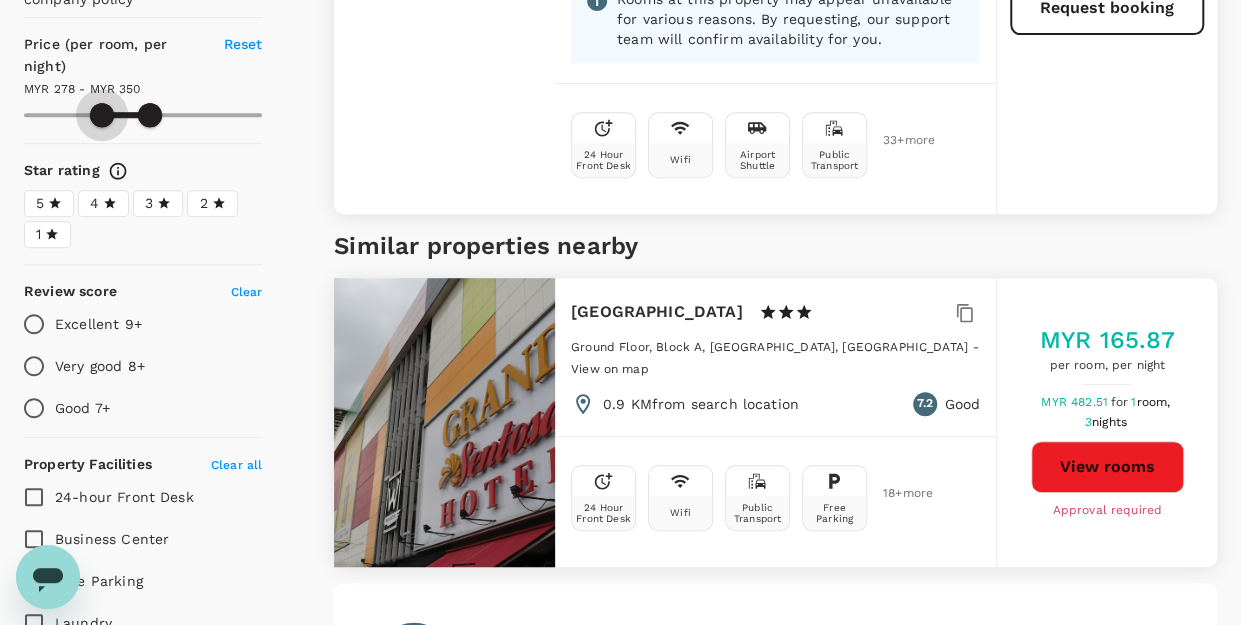 type on "281.22" 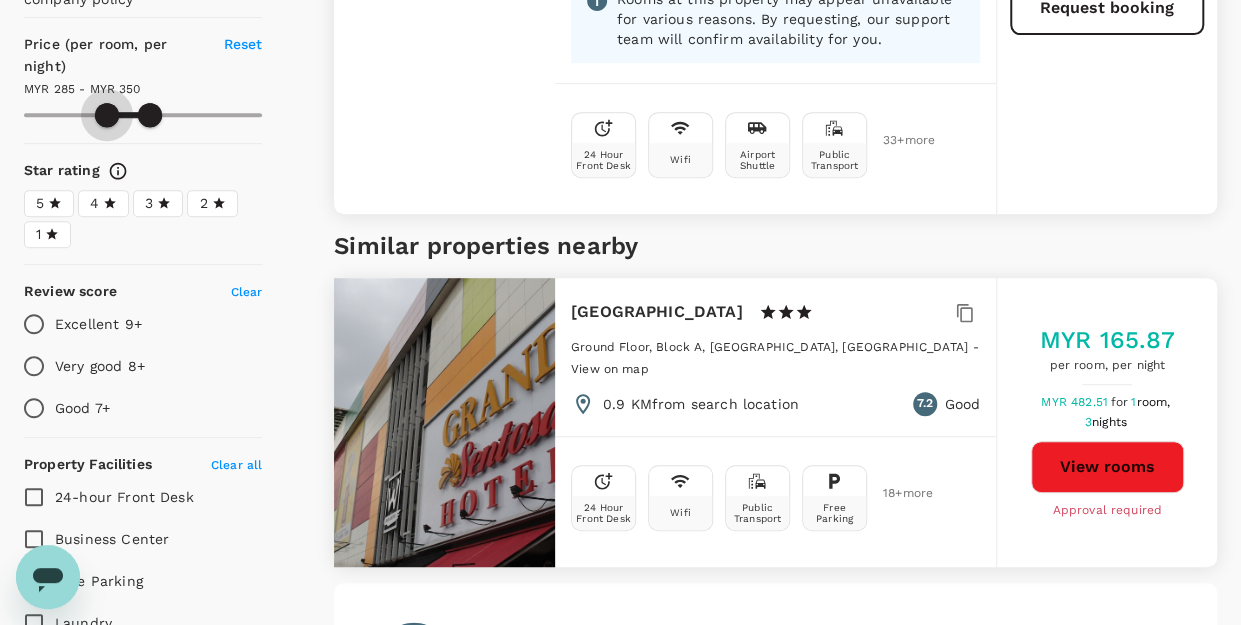 type on "285.22" 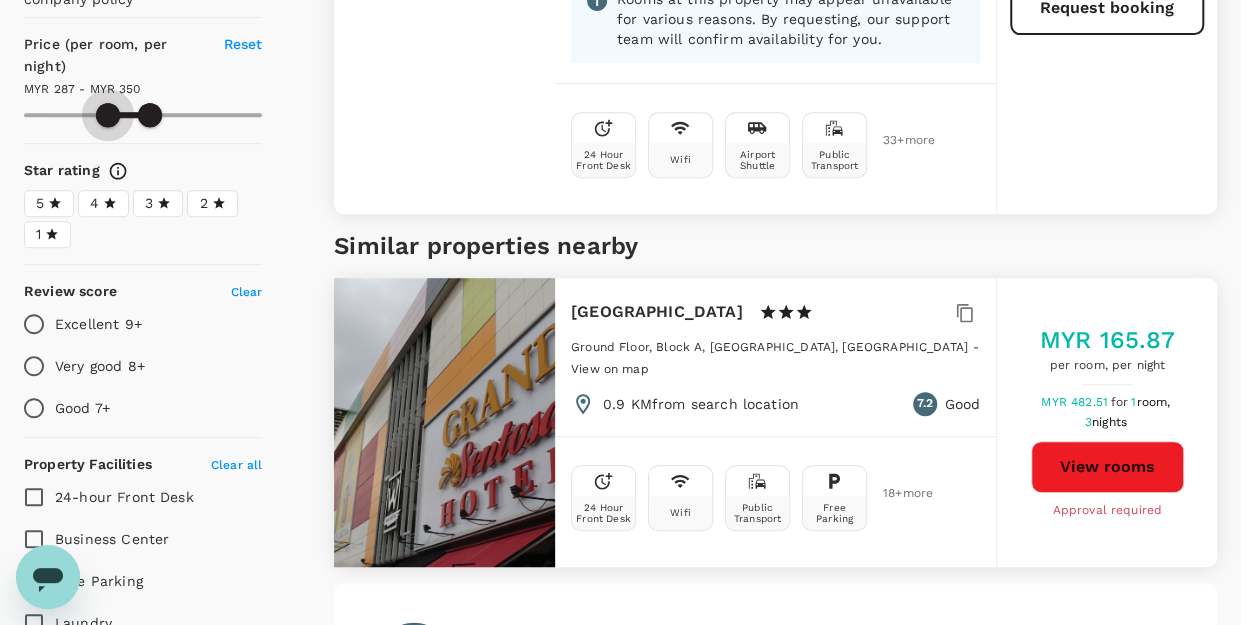 type on "287.22" 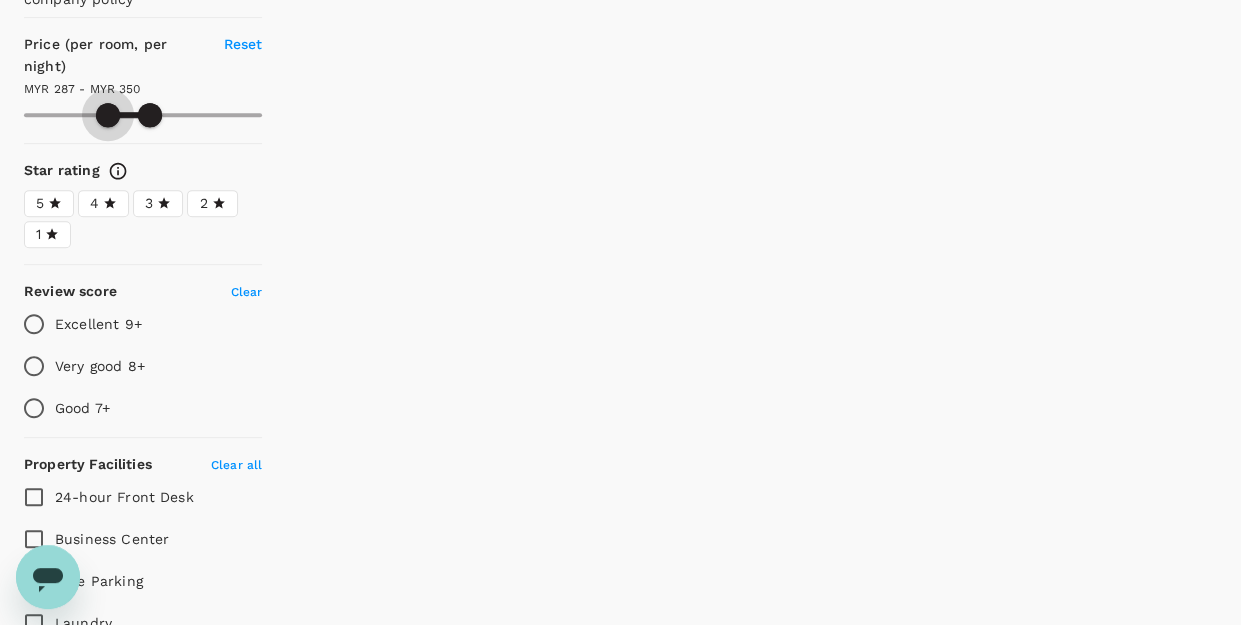 type on "287.22" 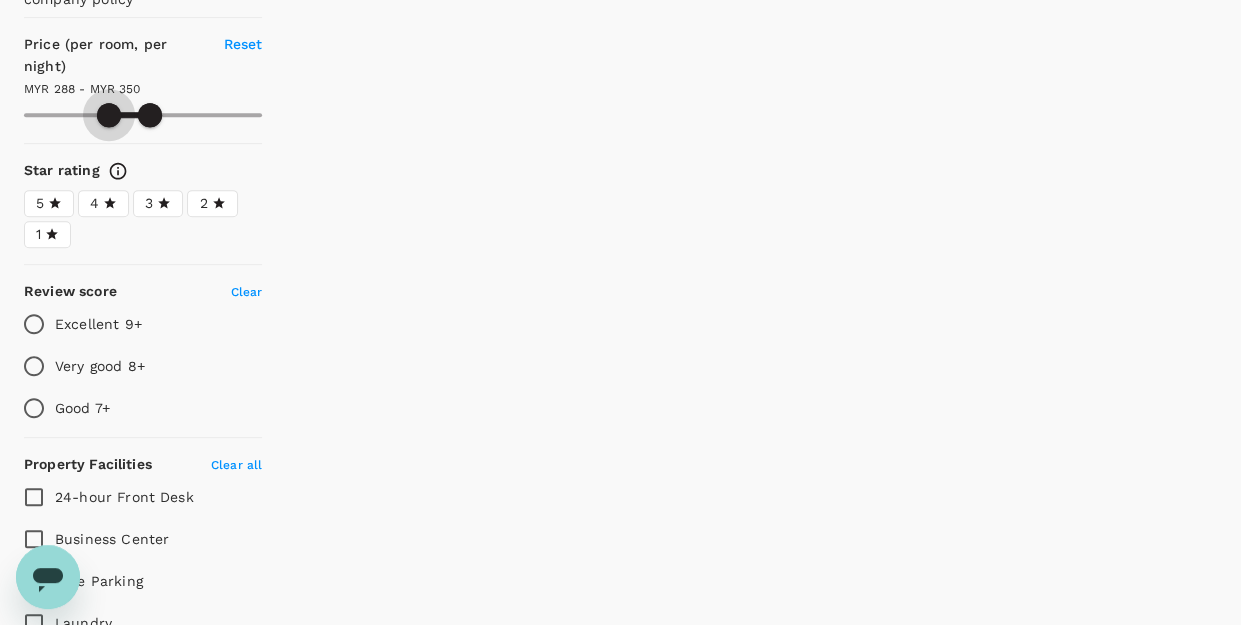 type on "288.22" 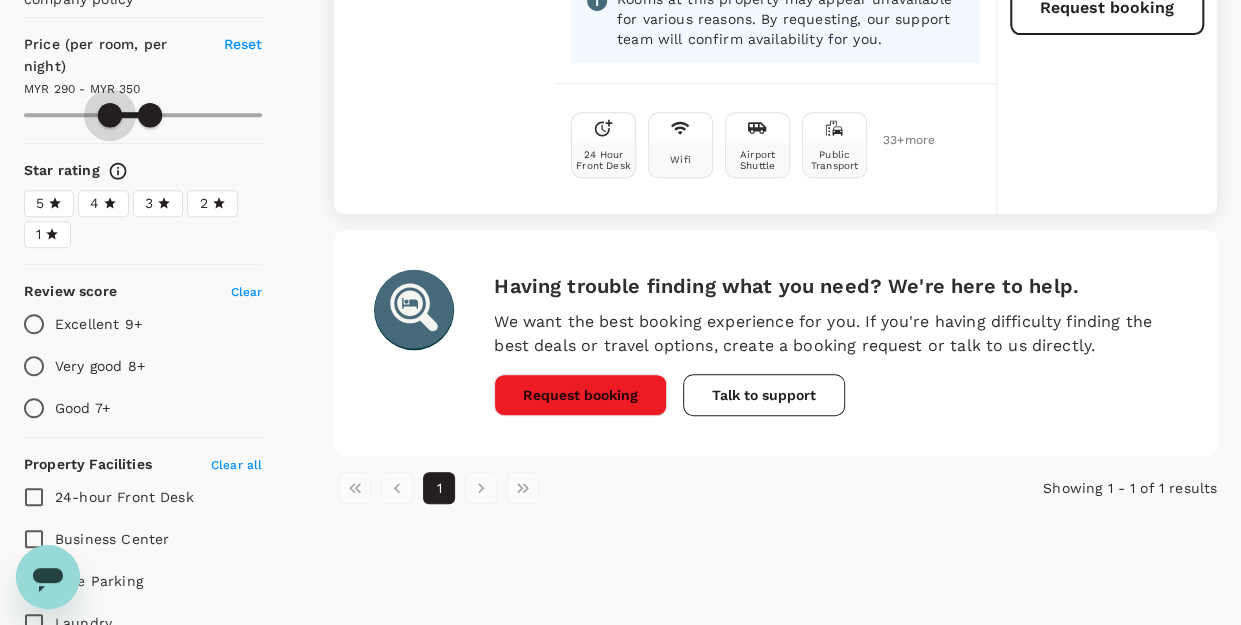 type on "290.22" 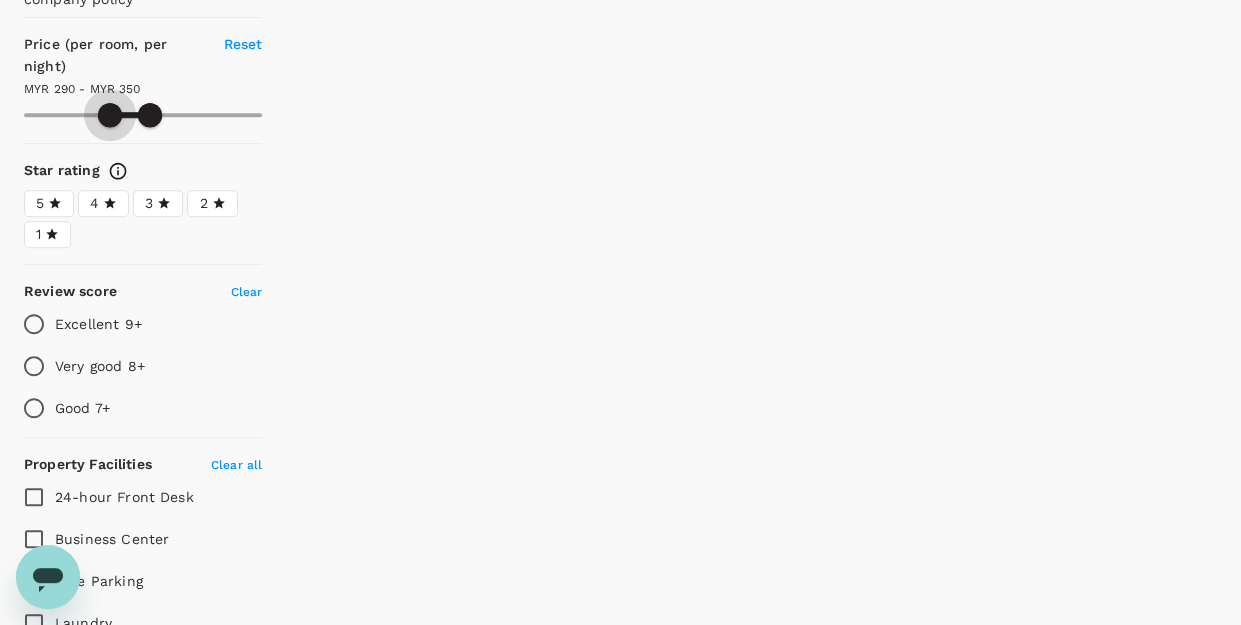 type on "290.22" 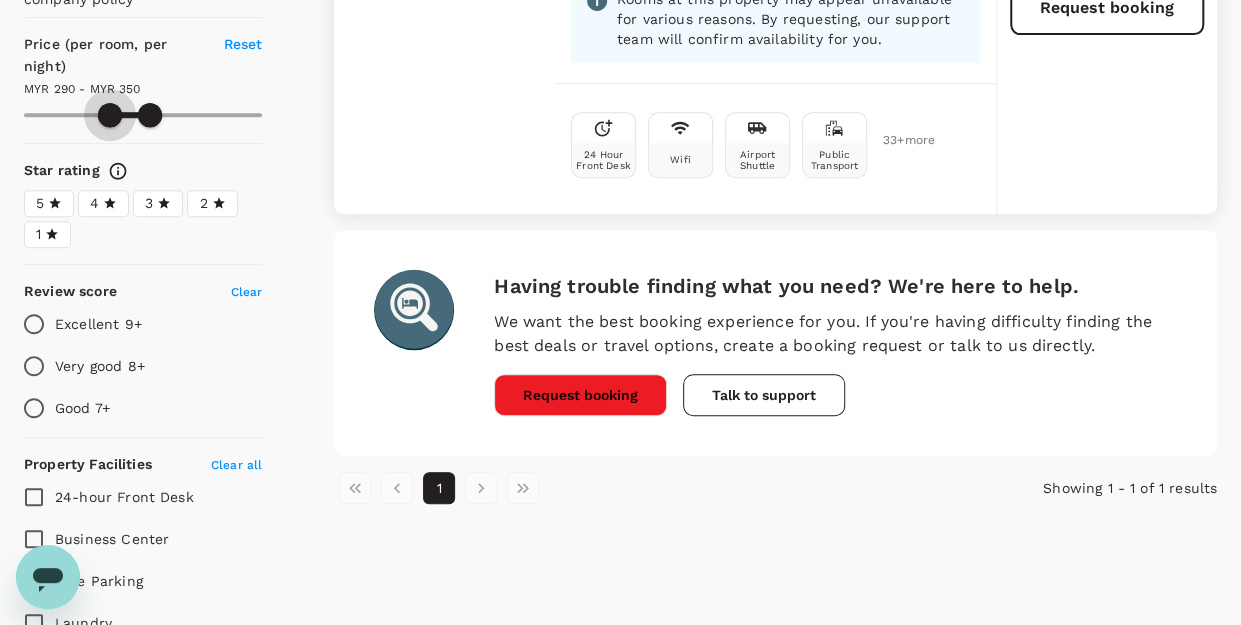 type on "290.22" 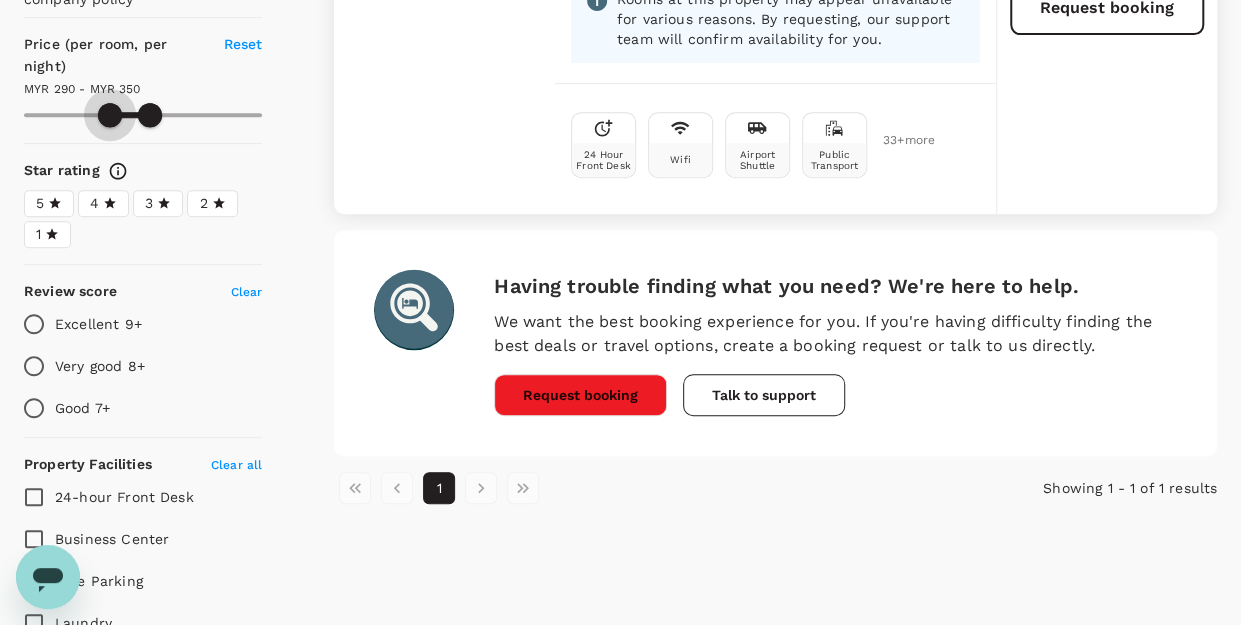 type on "293.22" 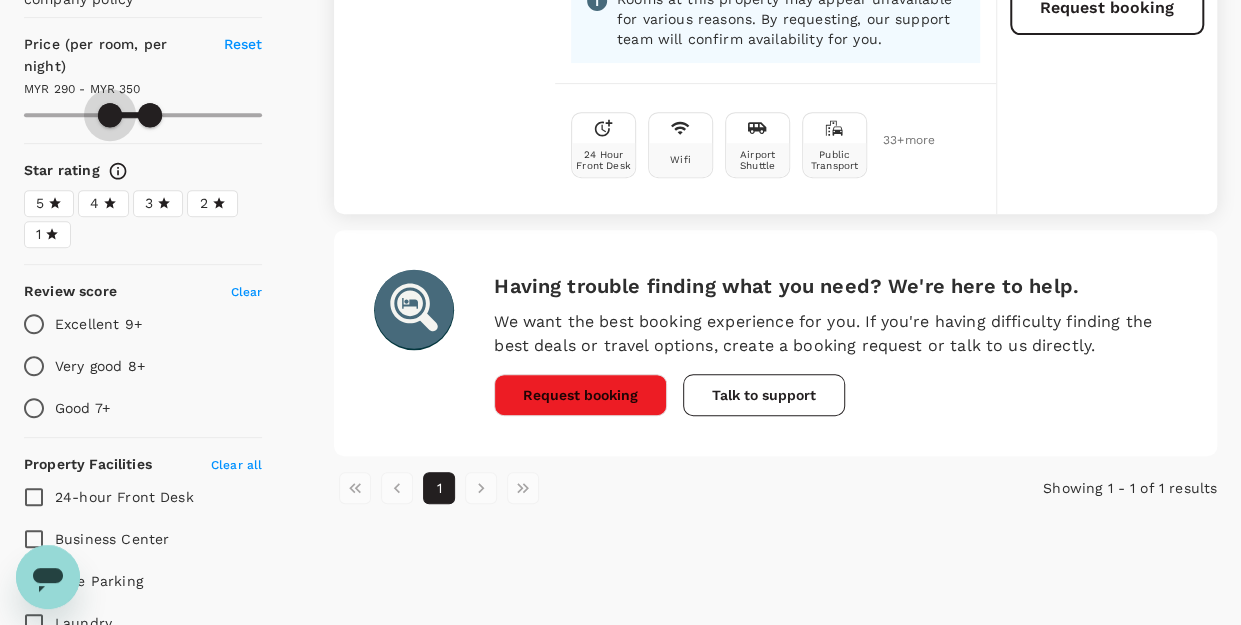 type on "294.22" 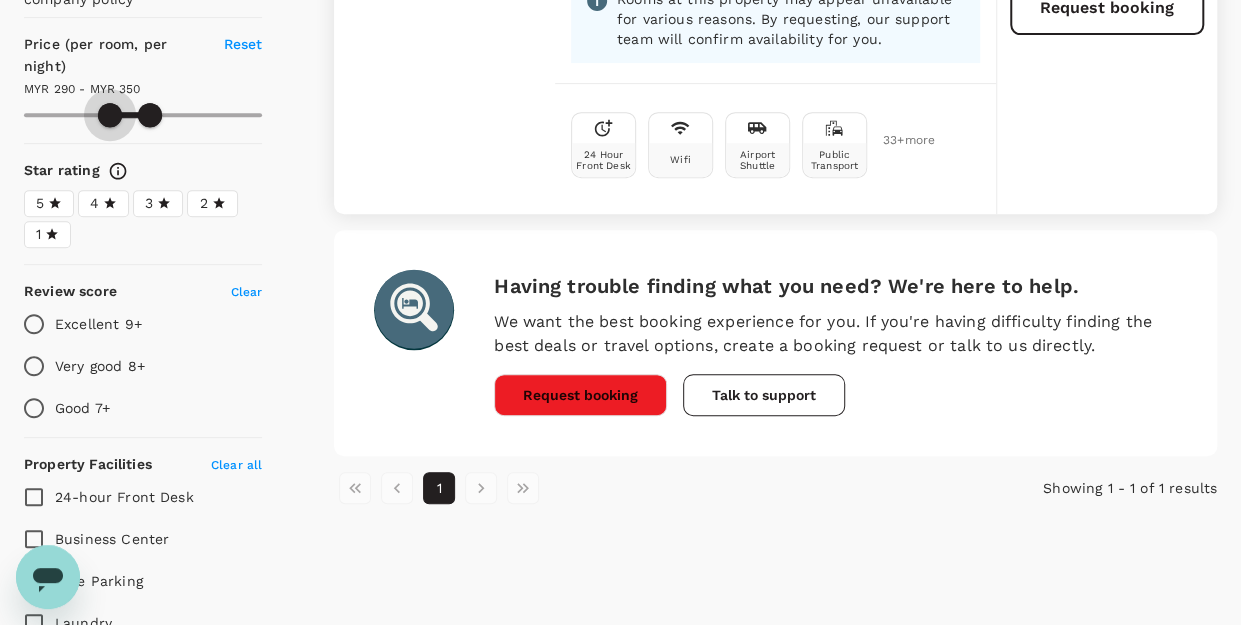 type on "296.22" 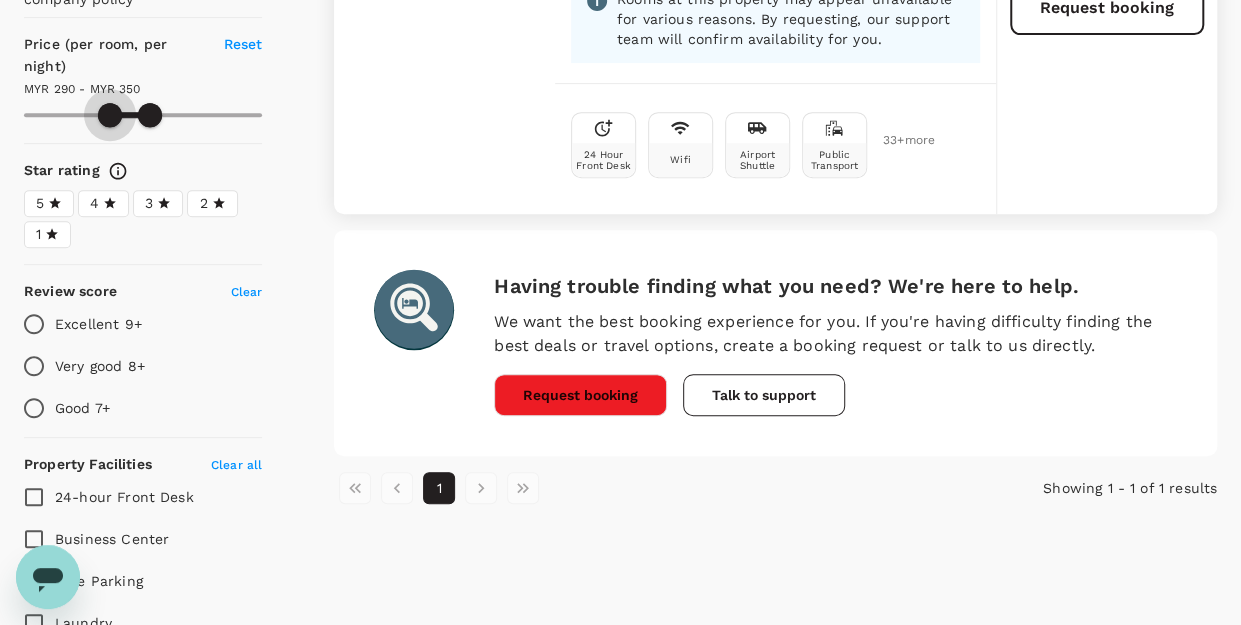 type on "297.22" 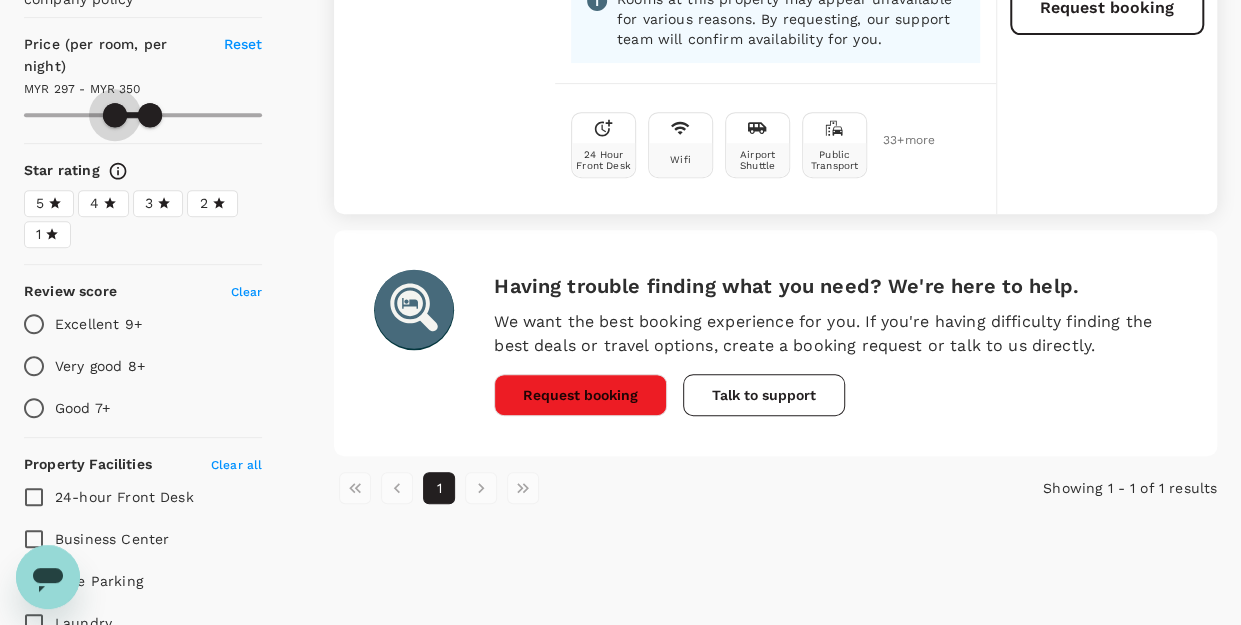 type on "299.22" 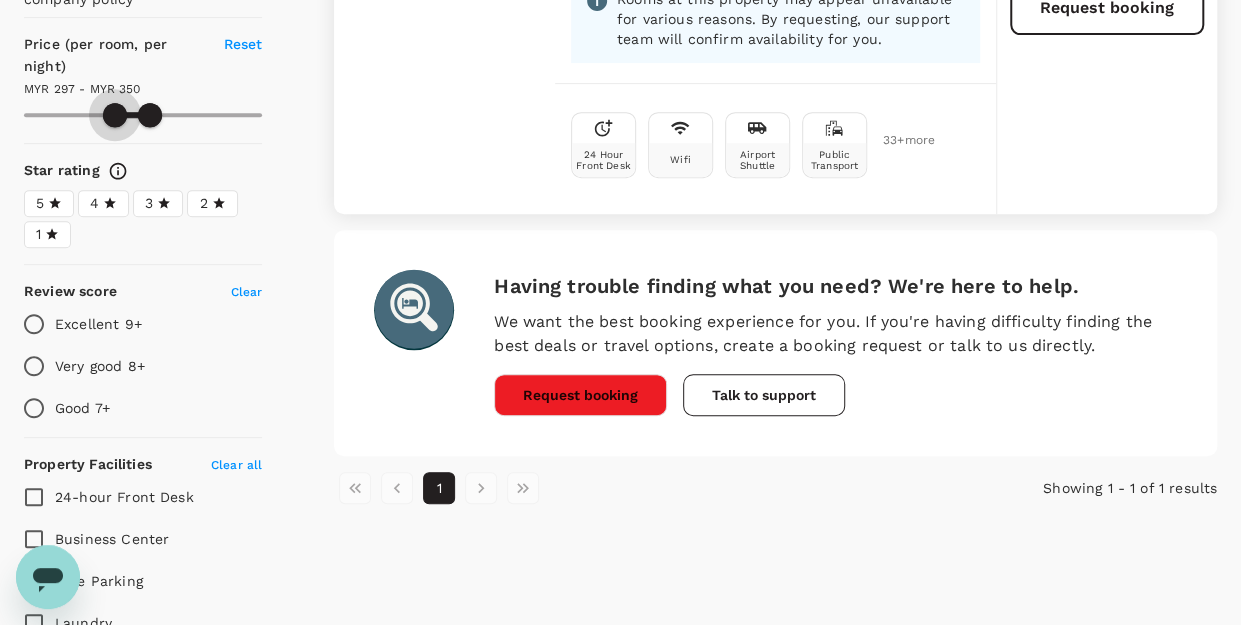 type on "299.22" 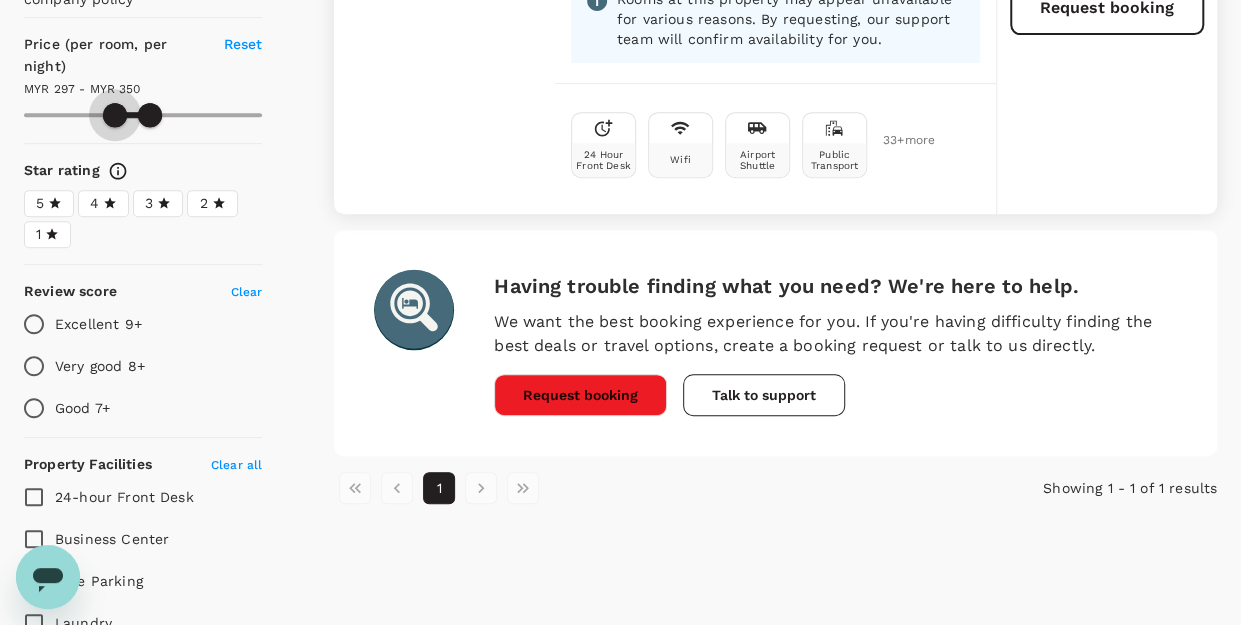 type on "300.22" 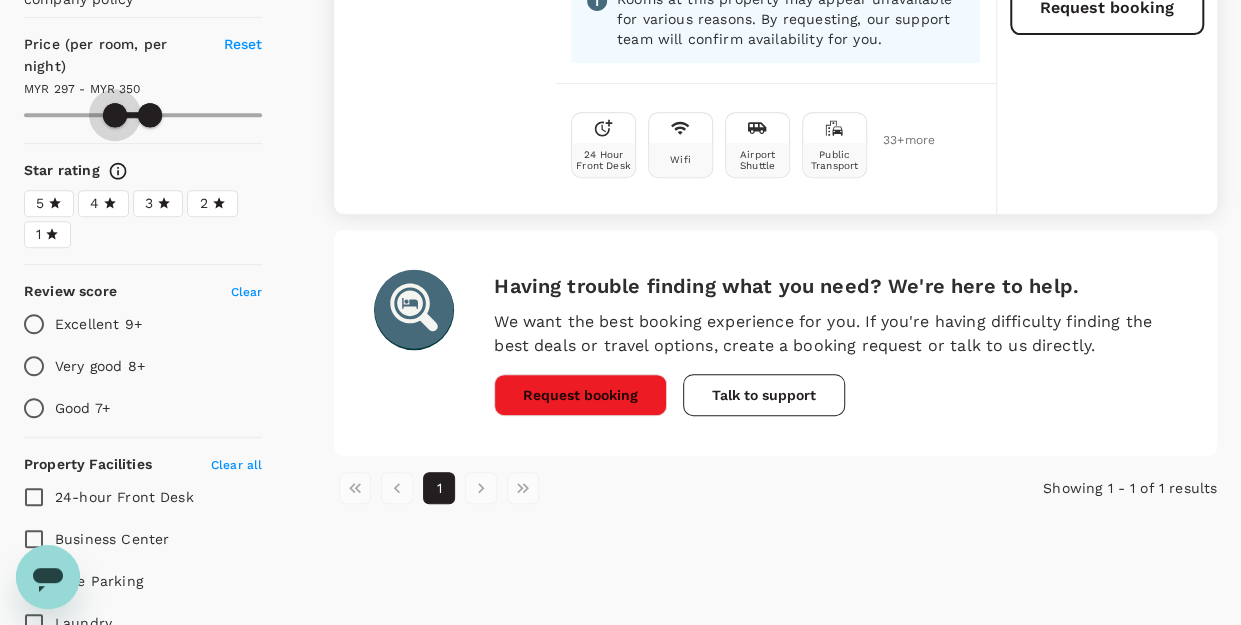 type on "305.22" 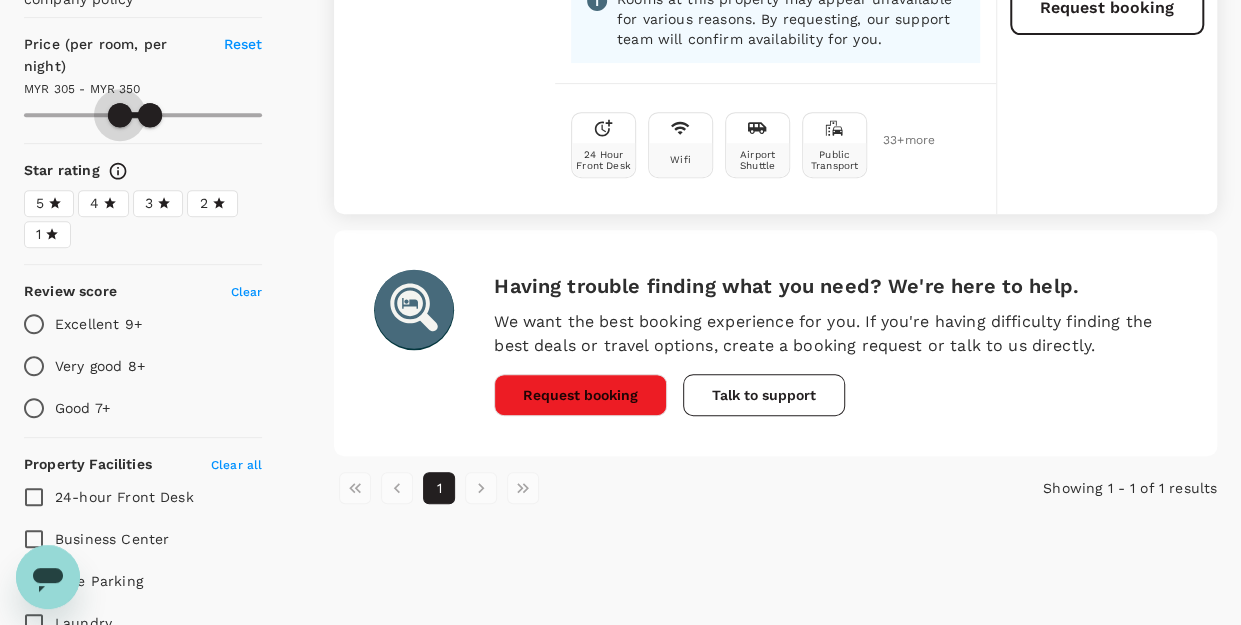 type on "305.22" 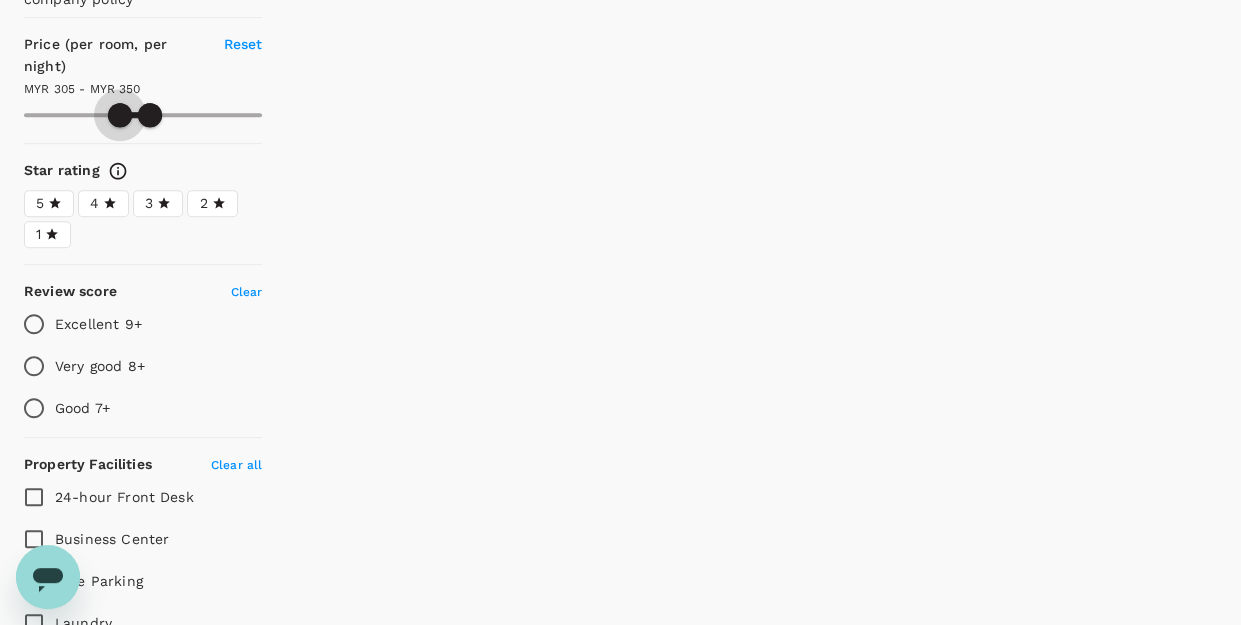 drag, startPoint x: 24, startPoint y: 111, endPoint x: 120, endPoint y: 121, distance: 96.519424 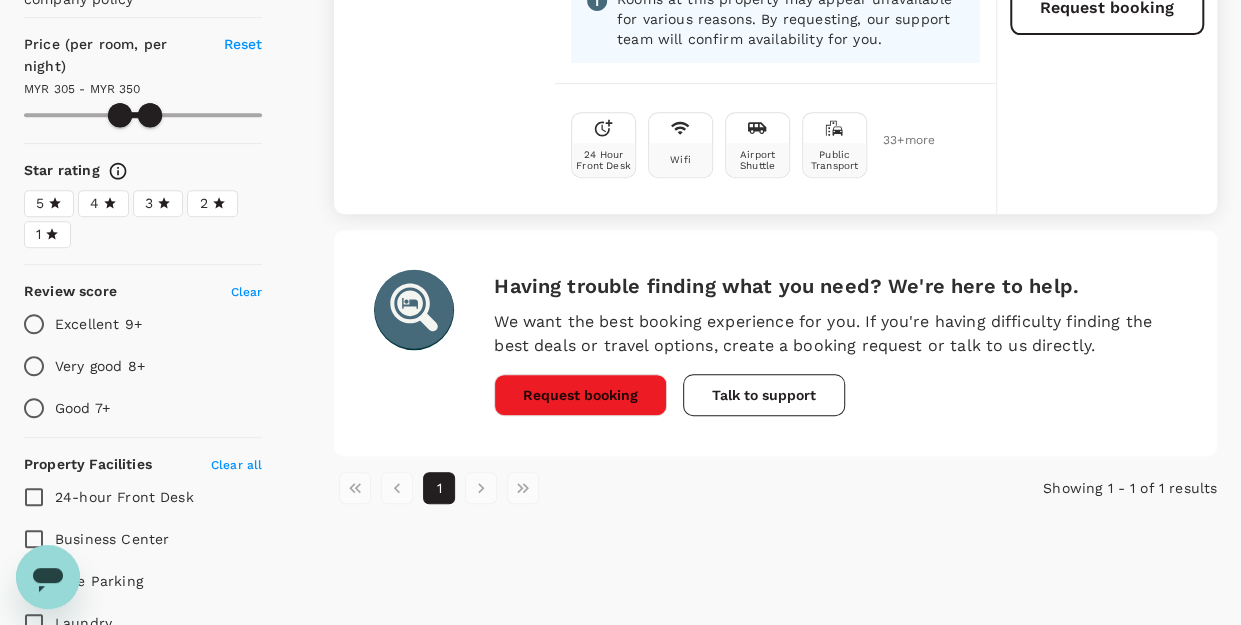 type on "305.22" 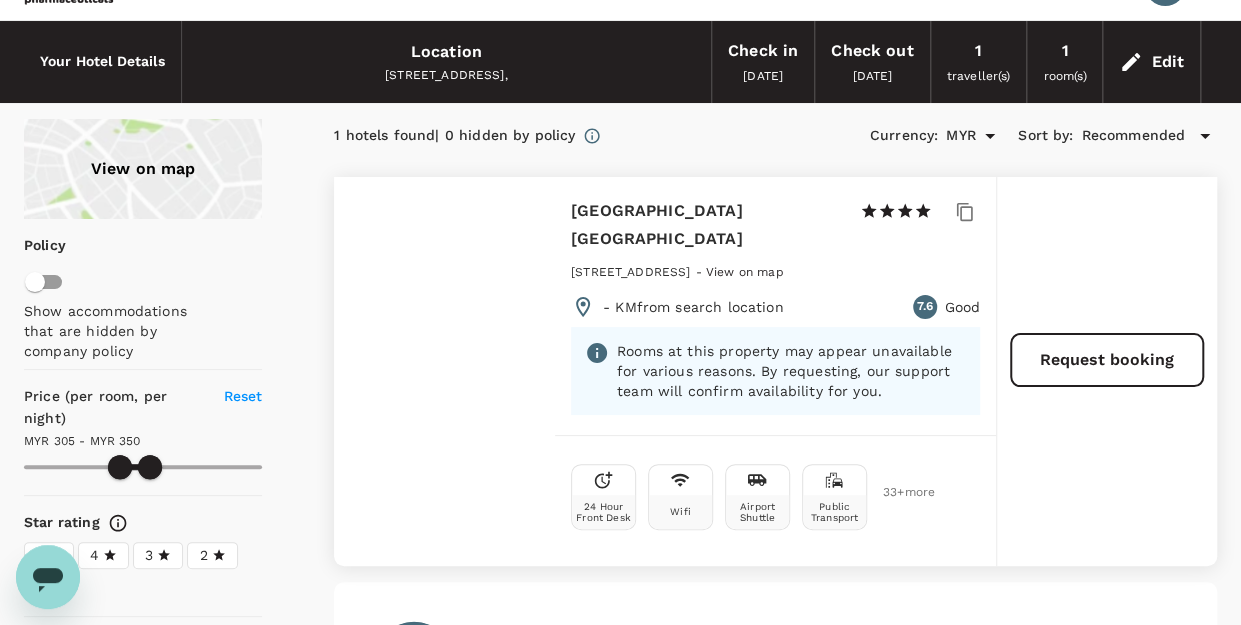 scroll, scrollTop: 0, scrollLeft: 0, axis: both 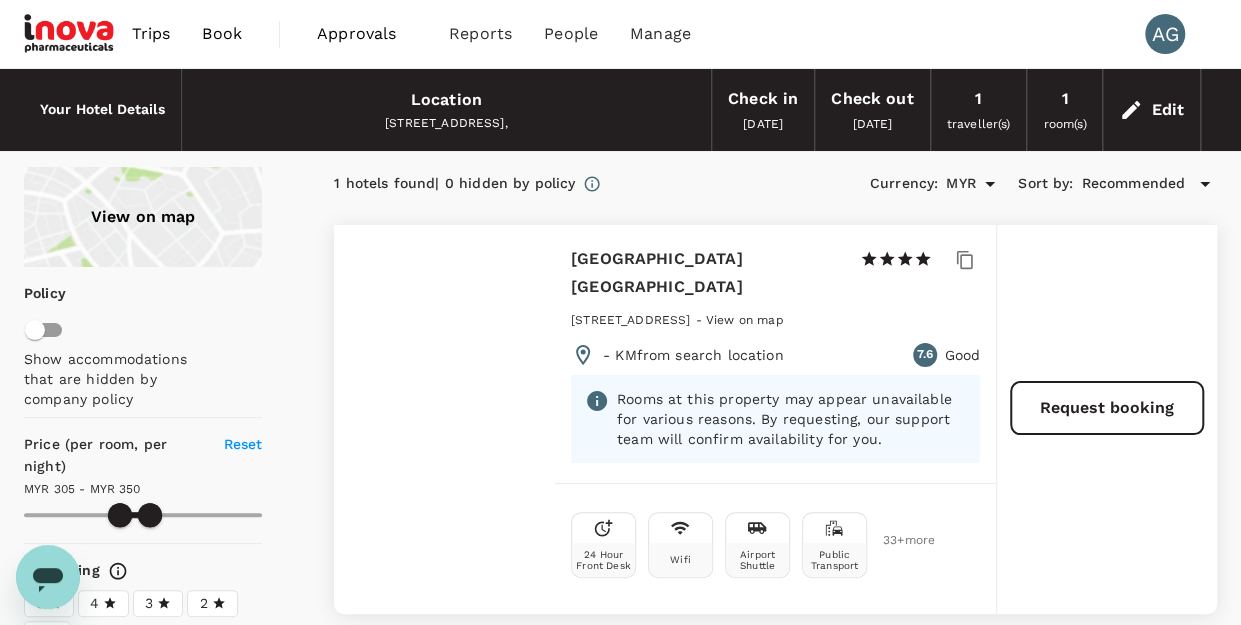 click on "- KM  from search location" at bounding box center (693, 355) 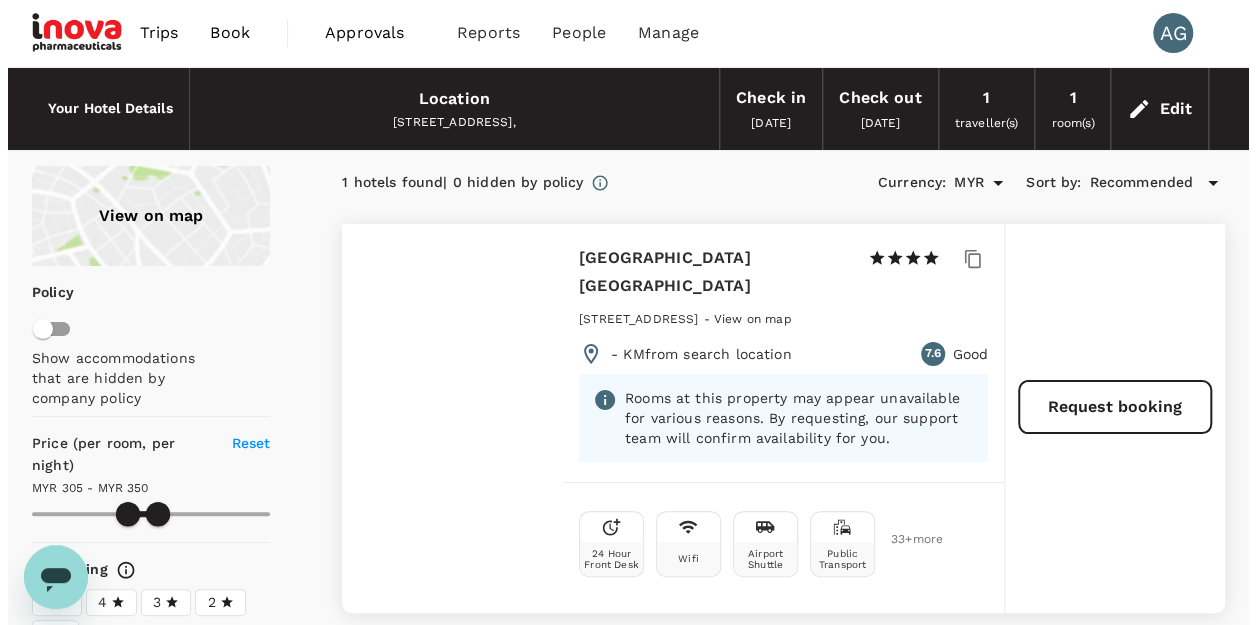 scroll, scrollTop: 0, scrollLeft: 0, axis: both 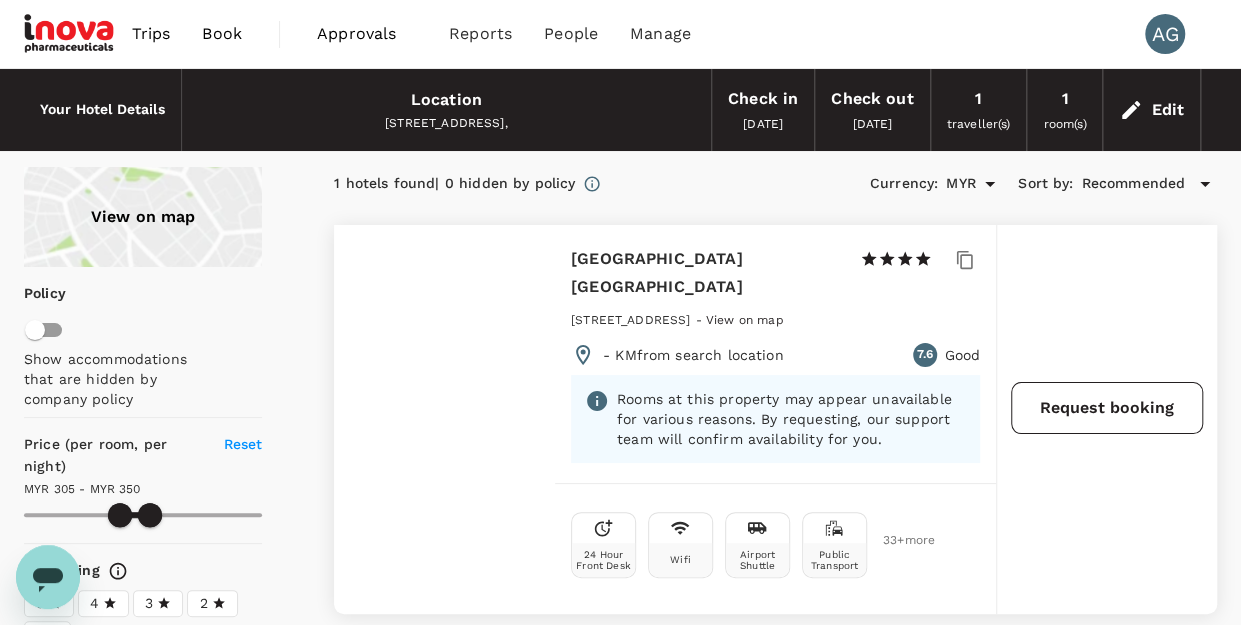 click on "Request booking" at bounding box center [1107, 408] 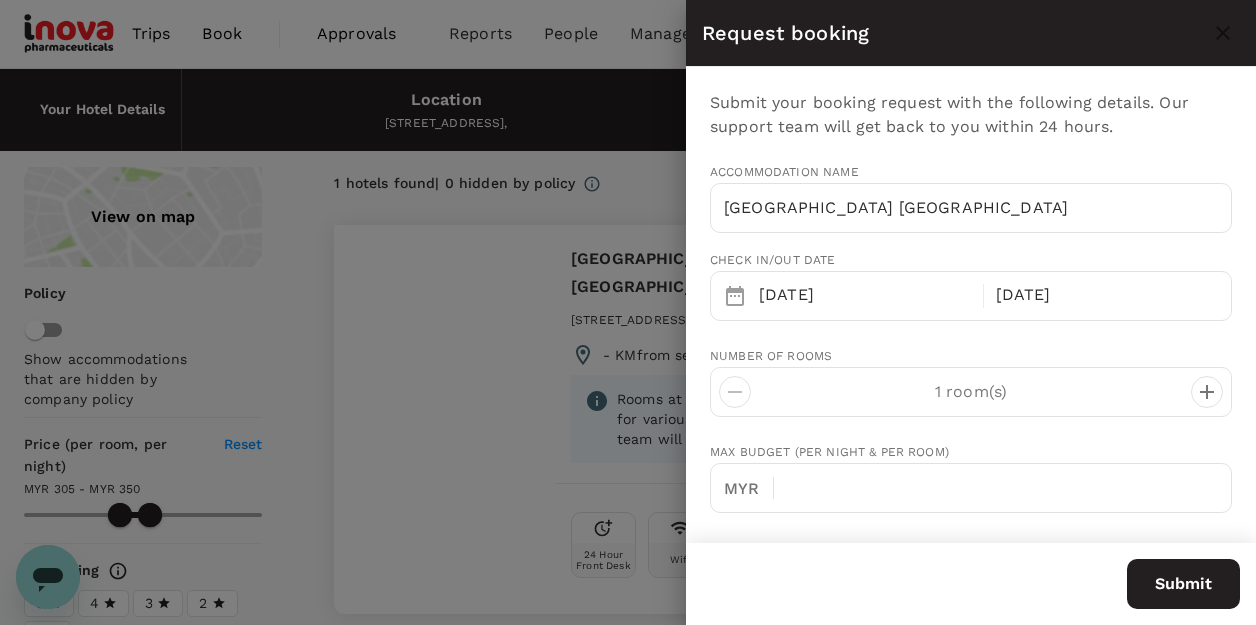 type on "[EMAIL_ADDRESS][DOMAIN_NAME]" 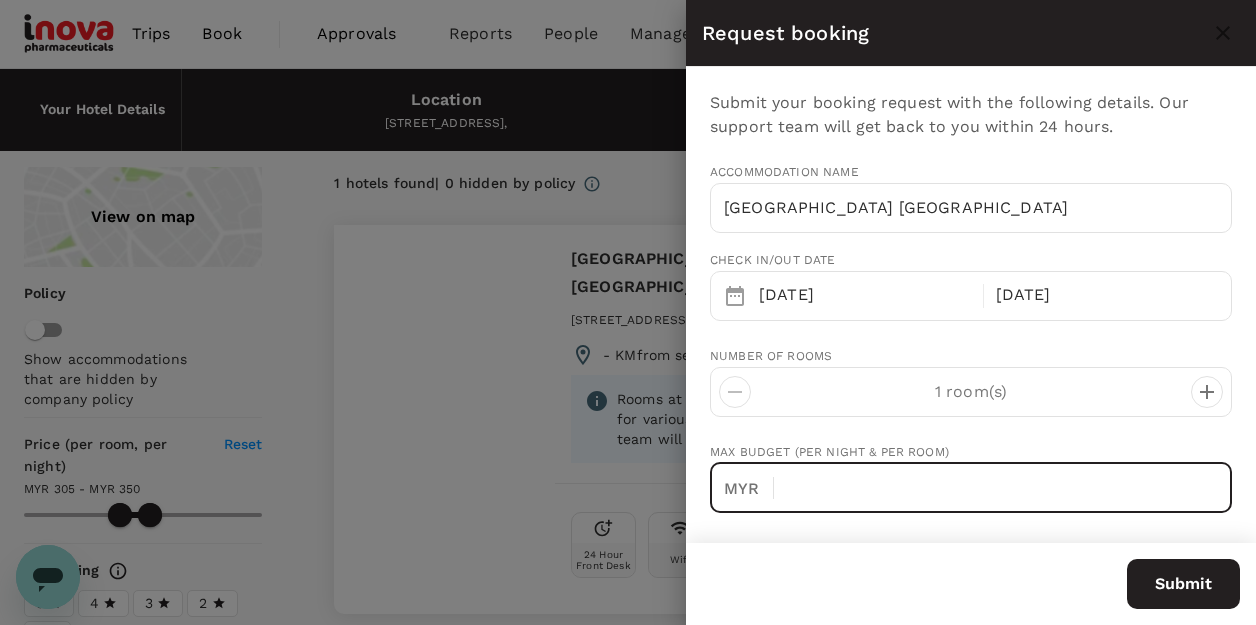 click at bounding box center [1011, 488] 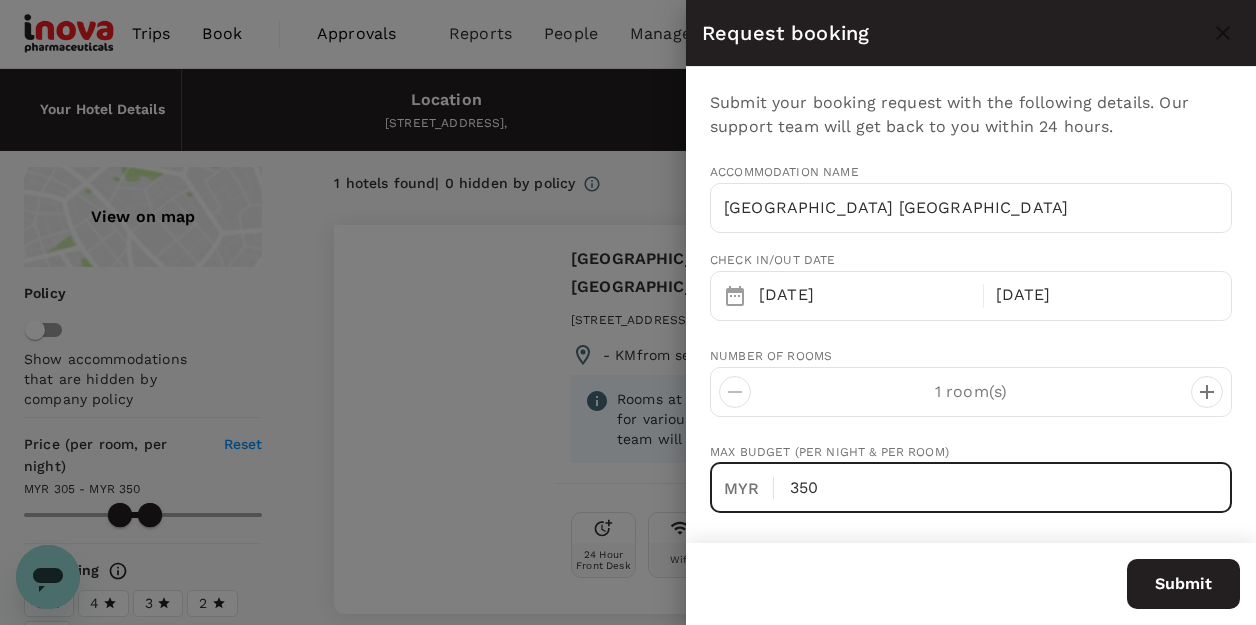 type on "350" 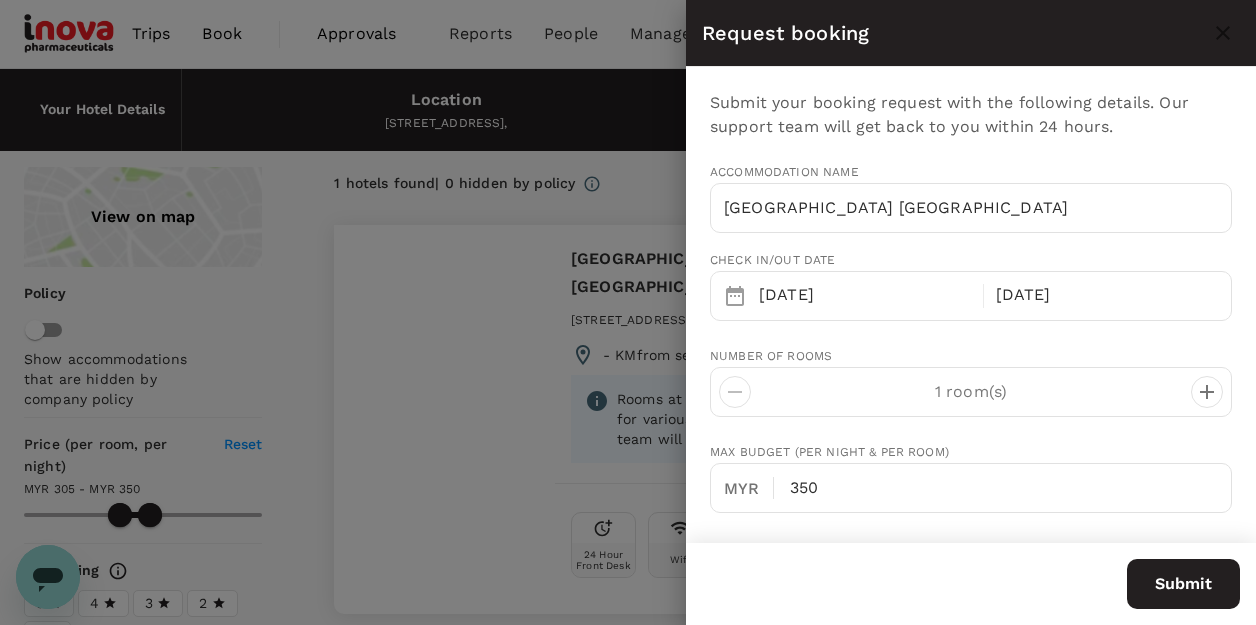 scroll, scrollTop: 416, scrollLeft: 0, axis: vertical 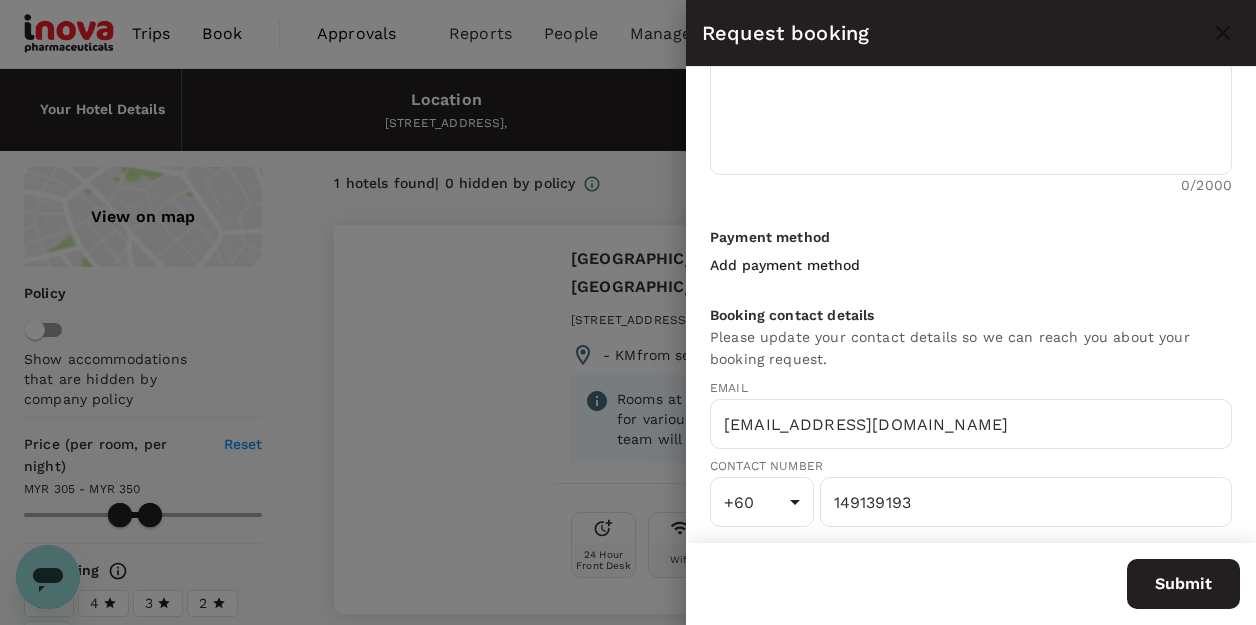 click on "Submit" at bounding box center (1183, 584) 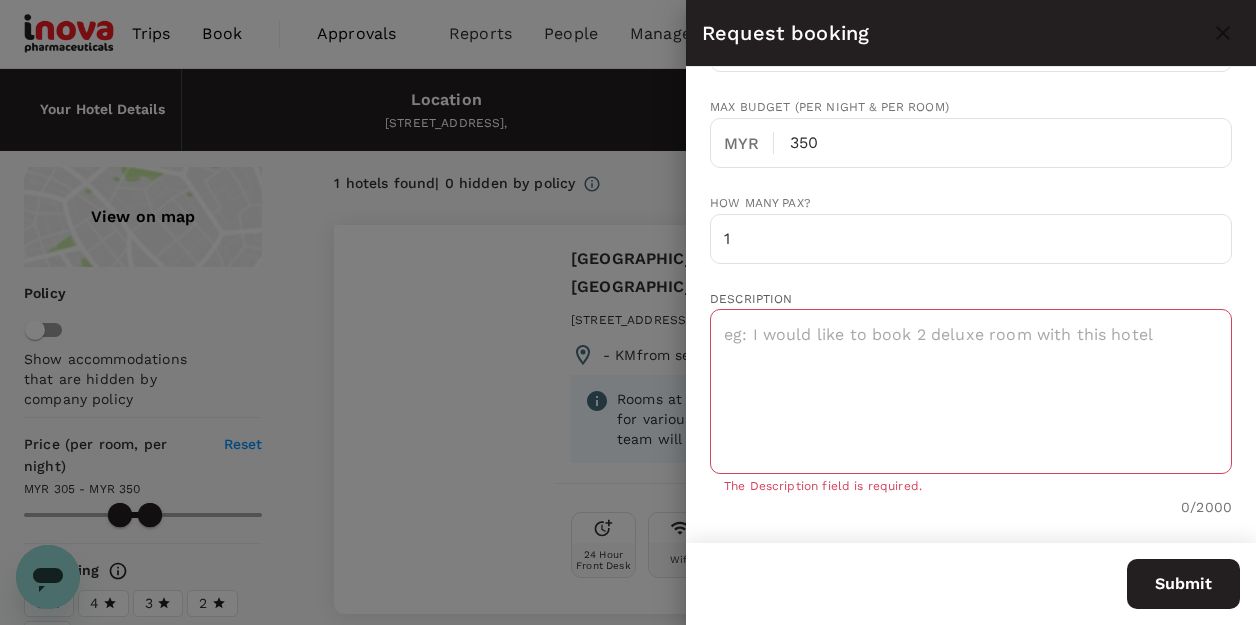 scroll, scrollTop: 444, scrollLeft: 0, axis: vertical 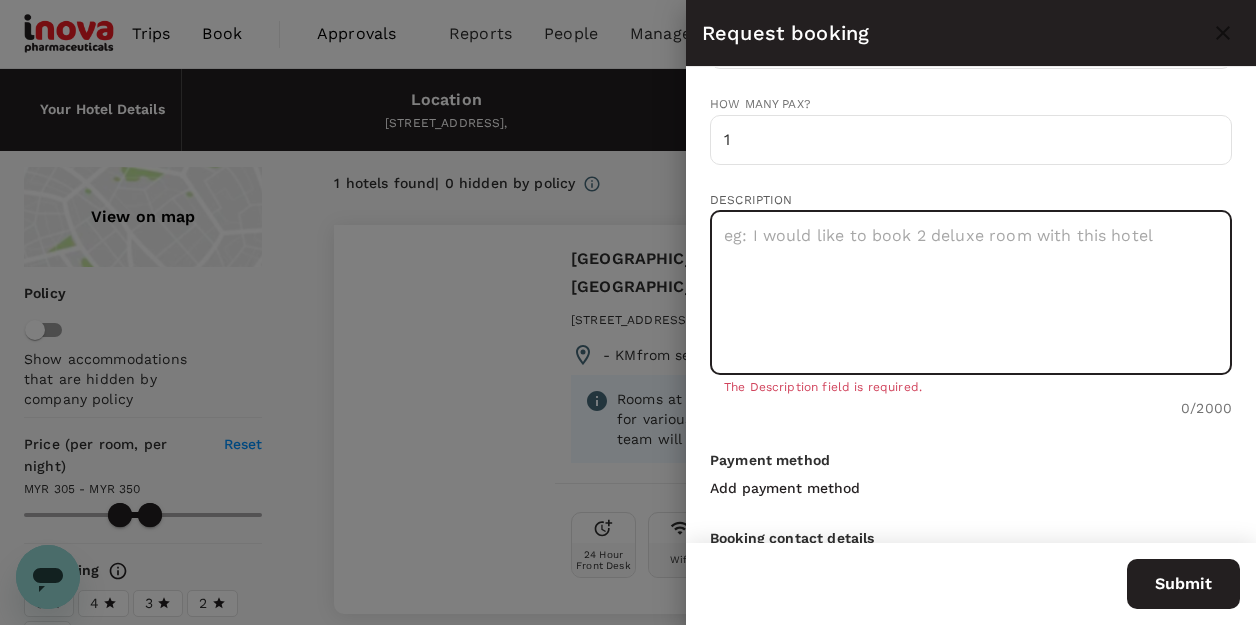 click at bounding box center [971, 292] 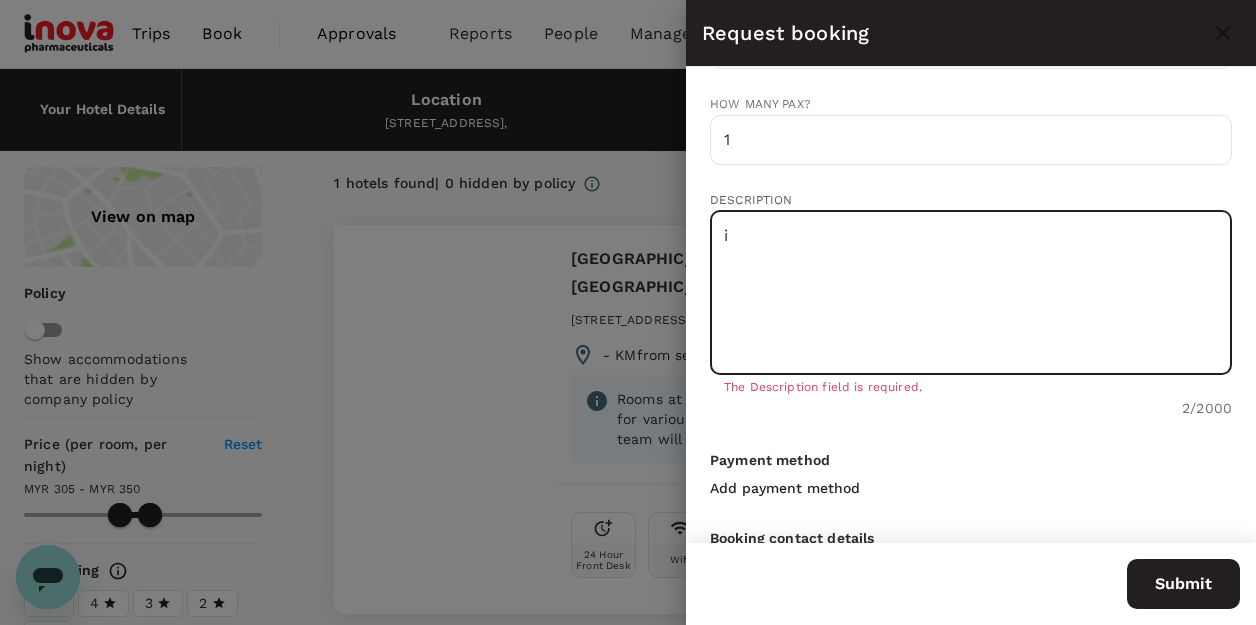 type on "i" 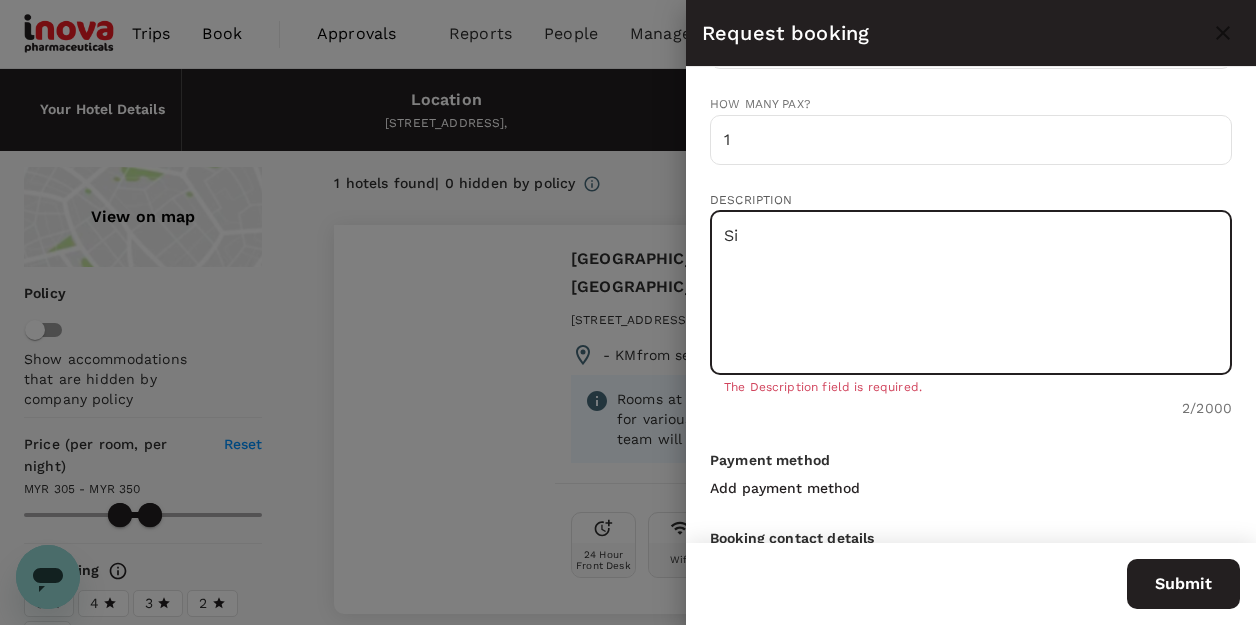 type on "S" 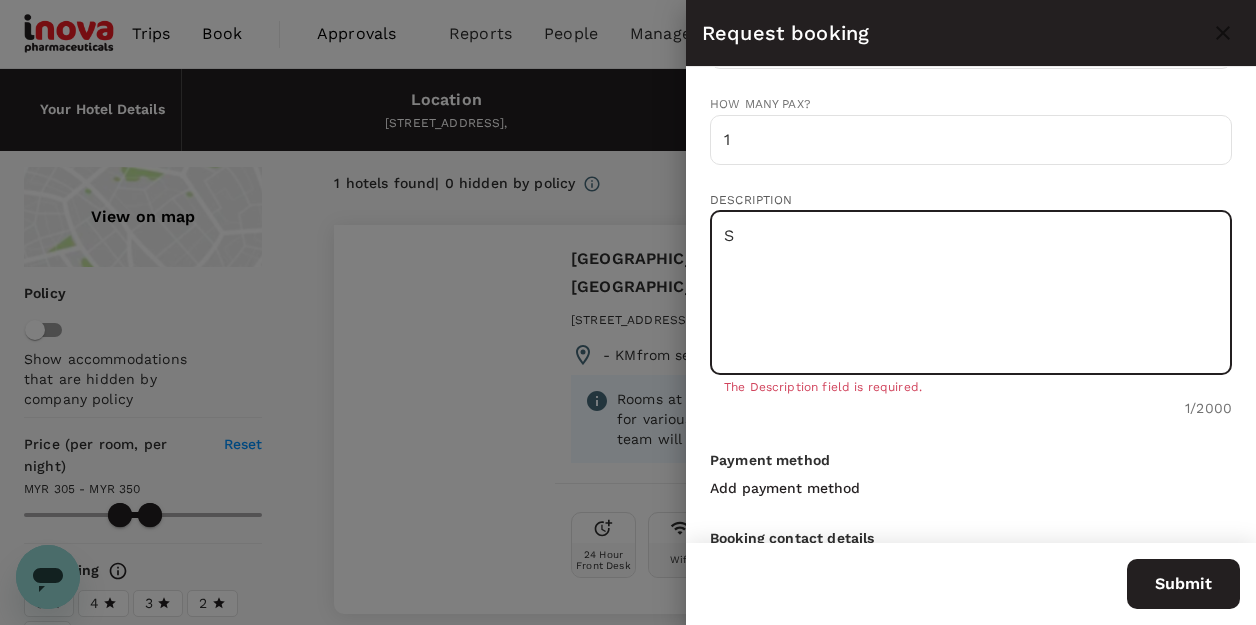 type 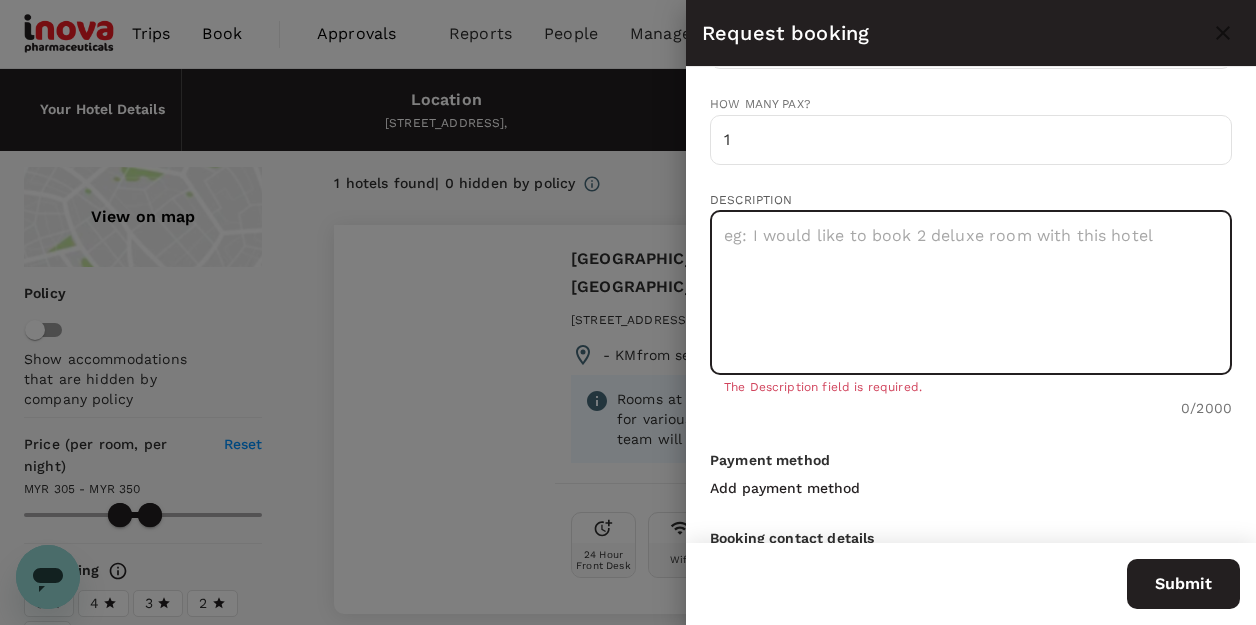 type on "305.22" 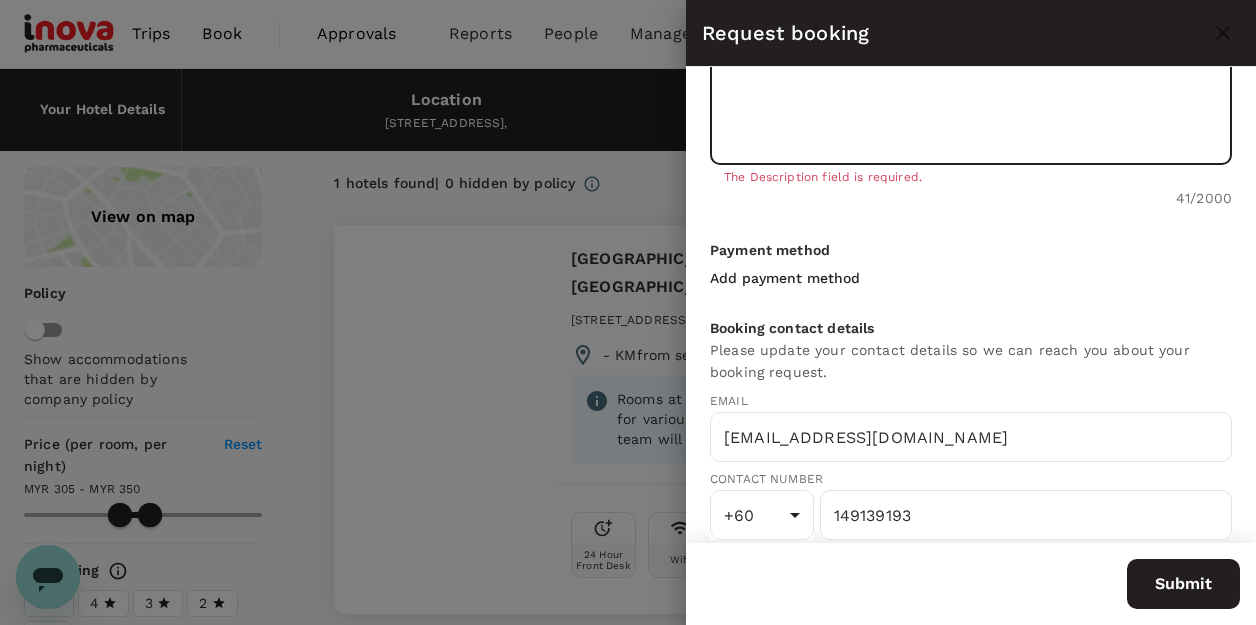 scroll, scrollTop: 668, scrollLeft: 0, axis: vertical 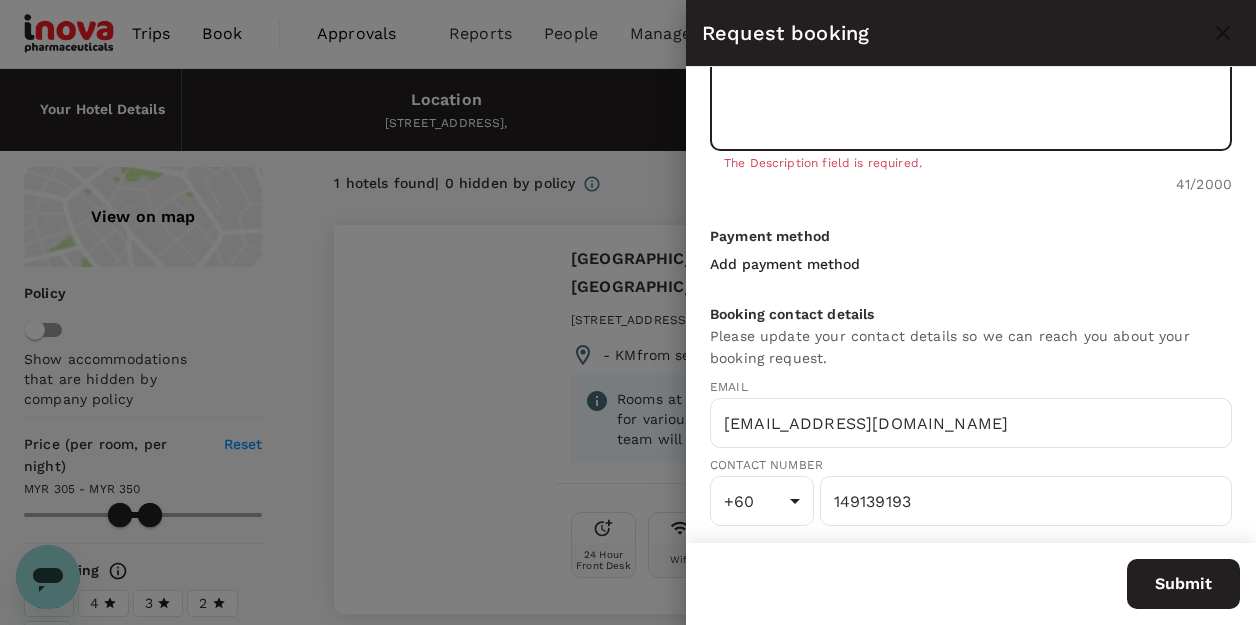 type on "1 king / queen size bed. non smoking area" 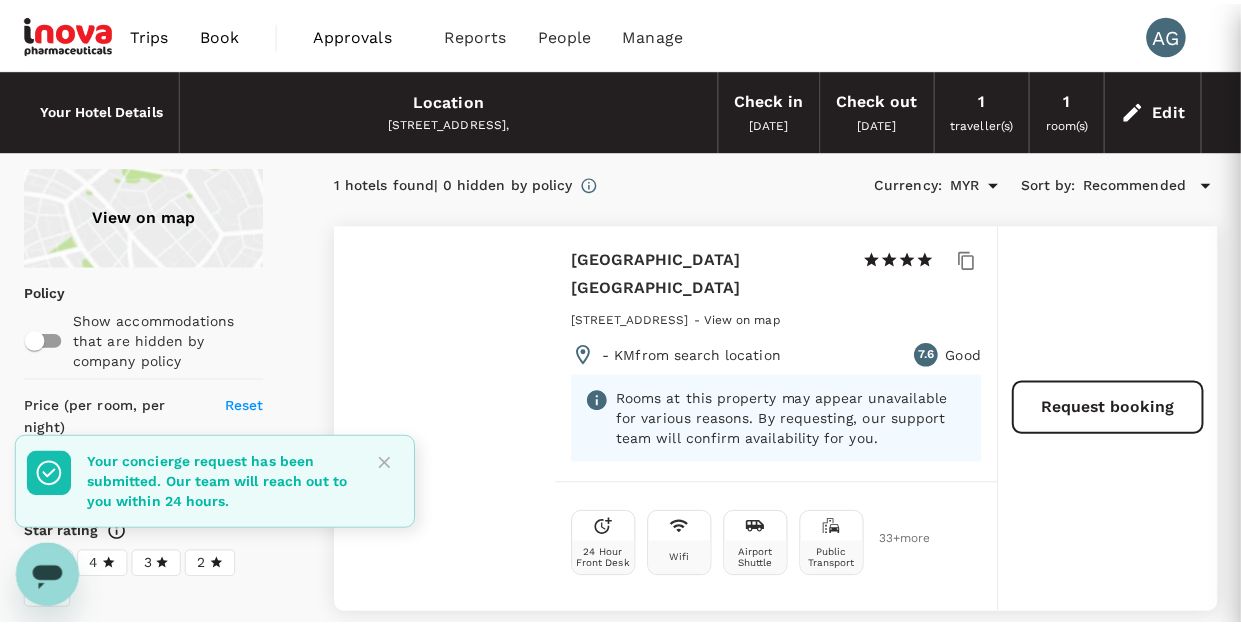 scroll, scrollTop: 644, scrollLeft: 0, axis: vertical 